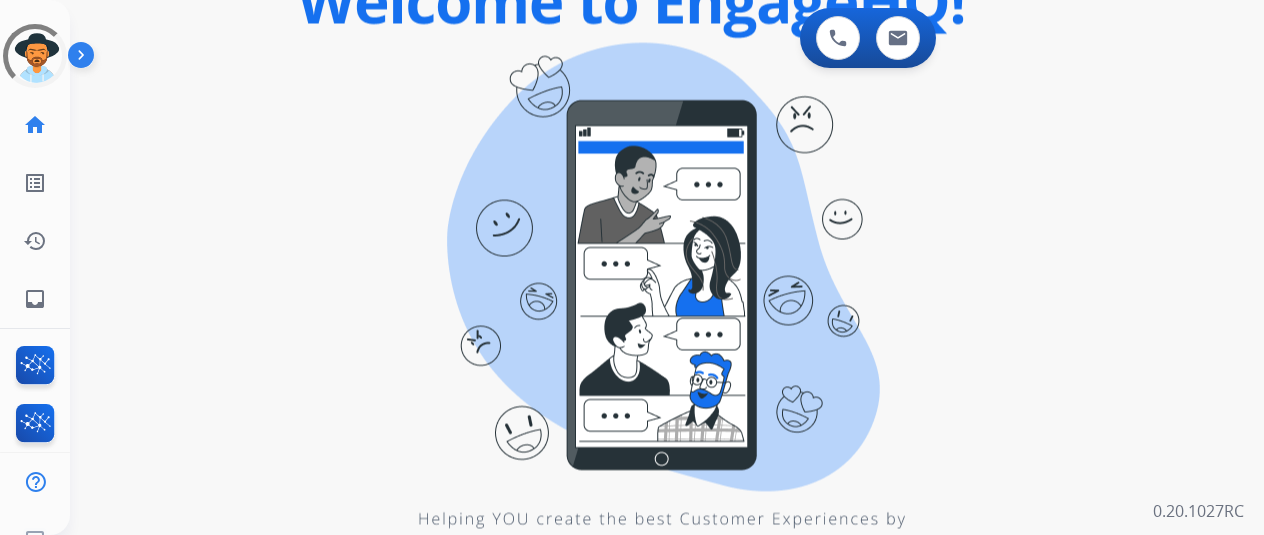 scroll, scrollTop: 0, scrollLeft: 0, axis: both 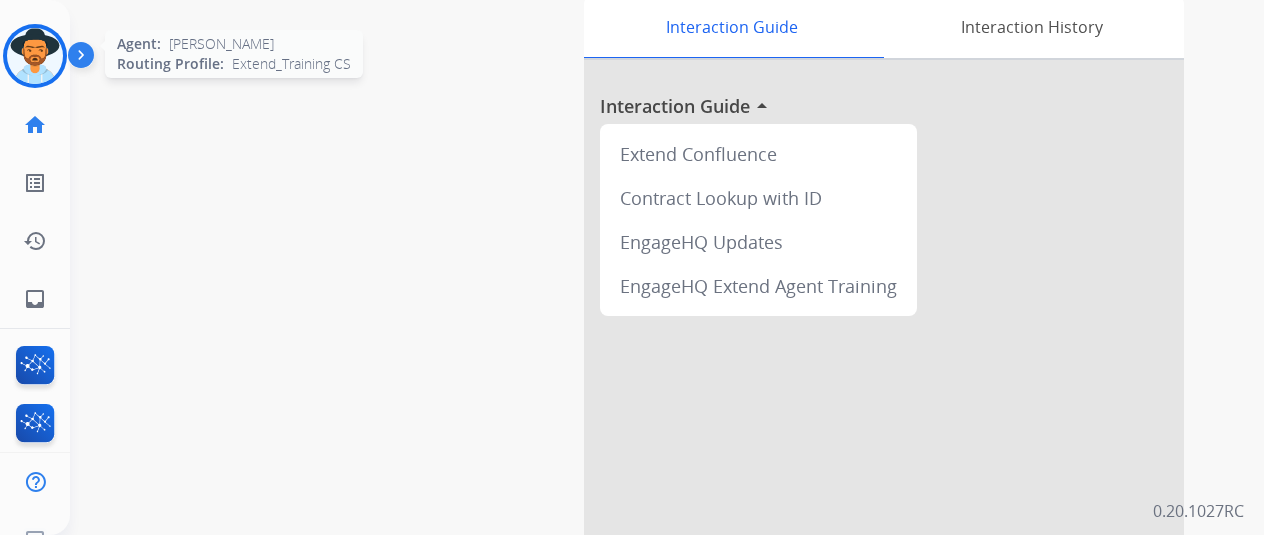 click at bounding box center (35, 56) 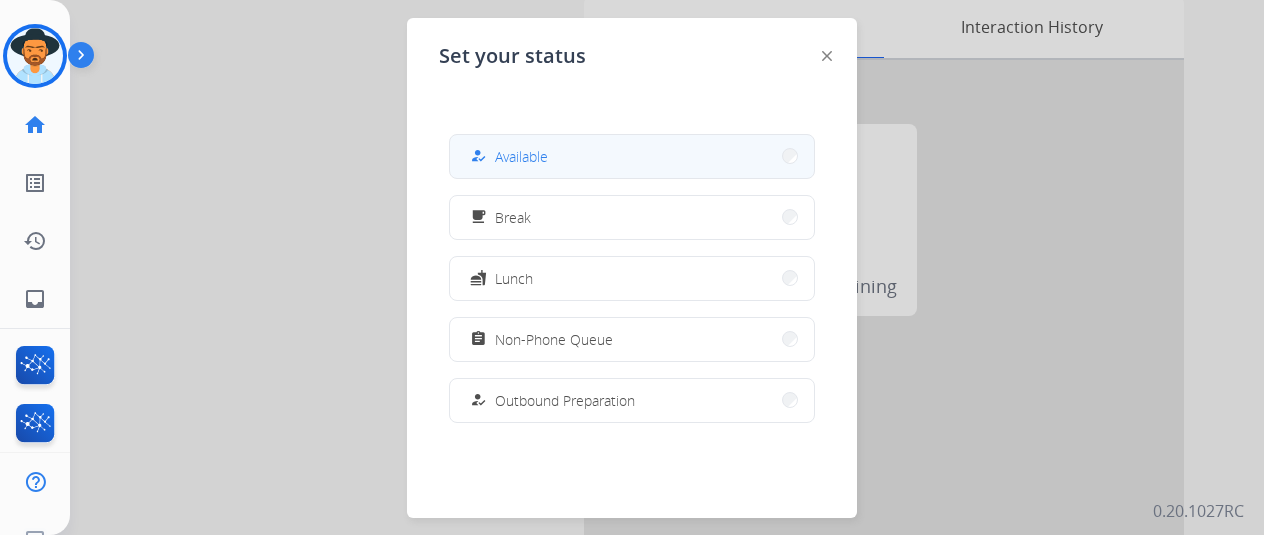 click on "how_to_reg Available" at bounding box center [632, 156] 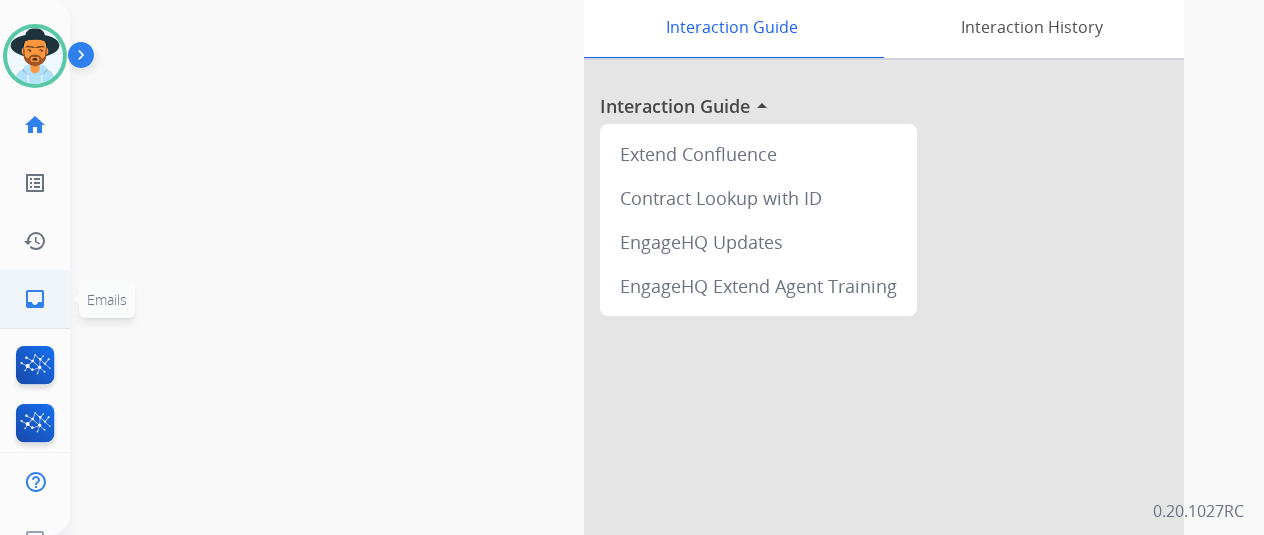 click on "inbox  Emails" 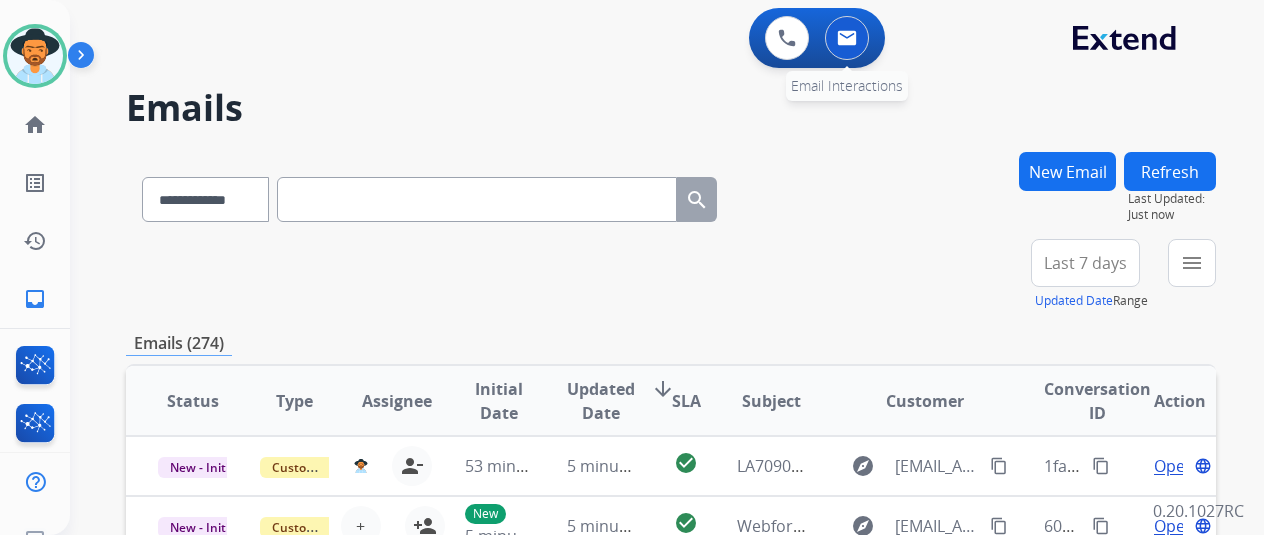click at bounding box center (847, 38) 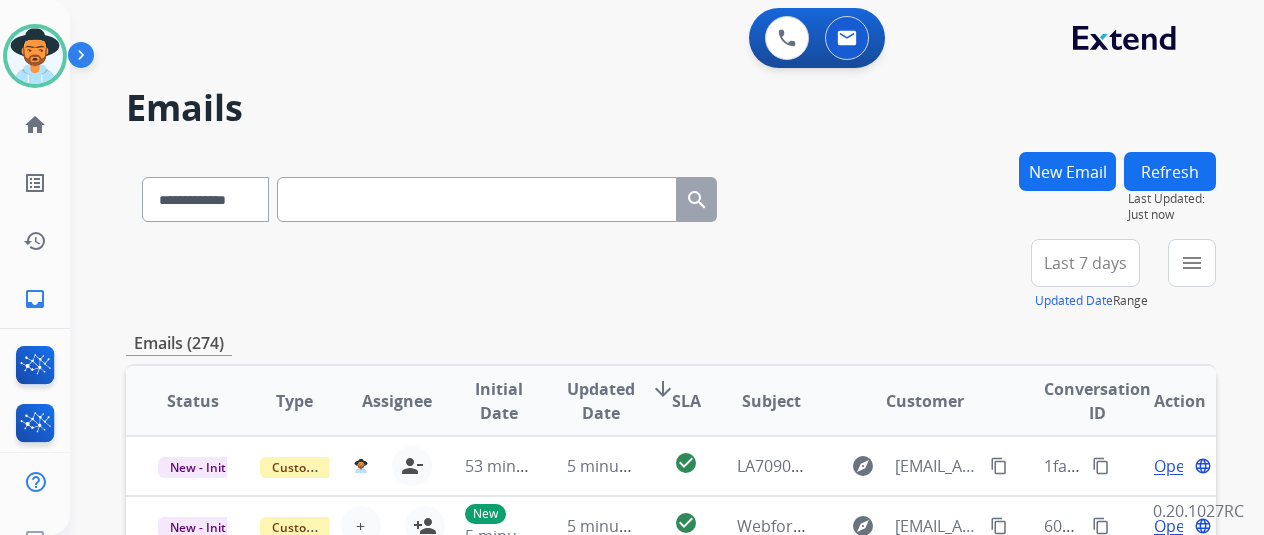 scroll, scrollTop: 2, scrollLeft: 0, axis: vertical 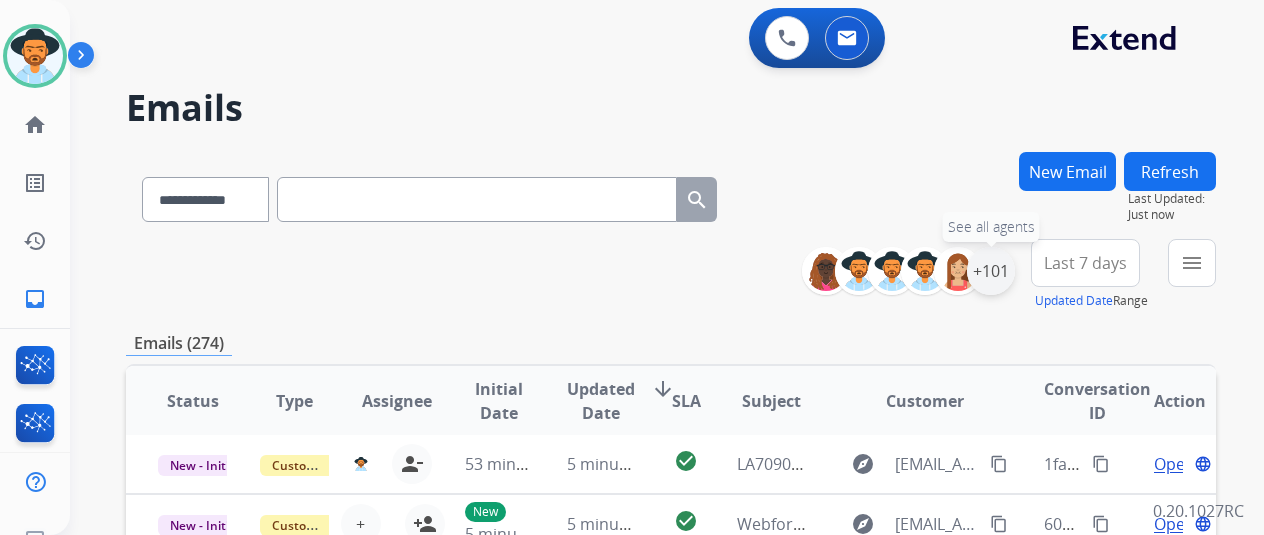 click on "+101" at bounding box center (991, 271) 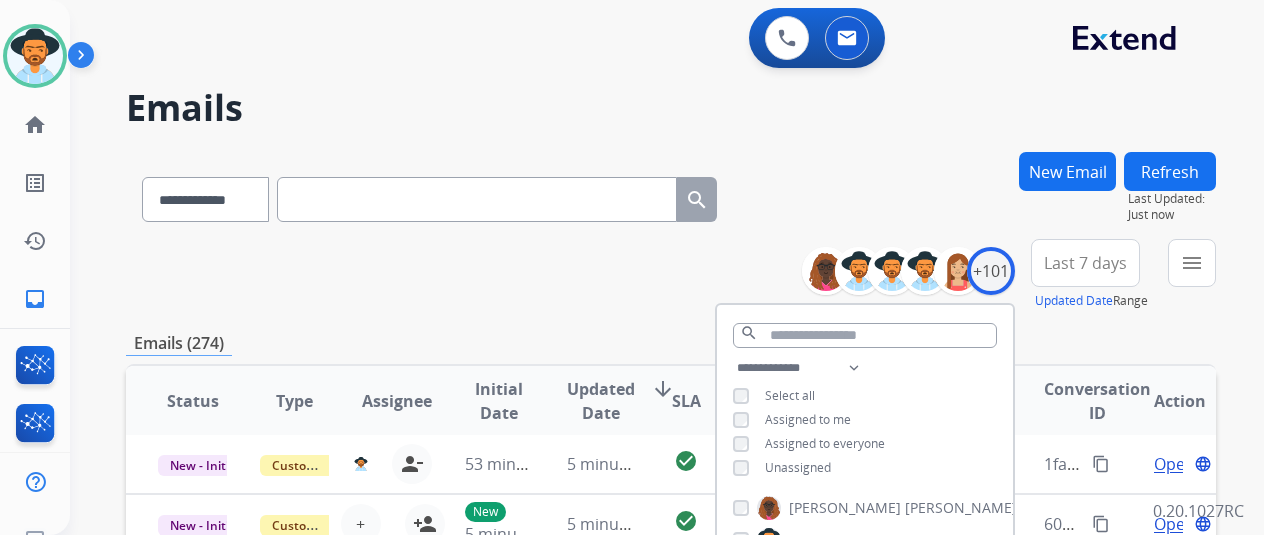 click on "Unassigned" at bounding box center [798, 467] 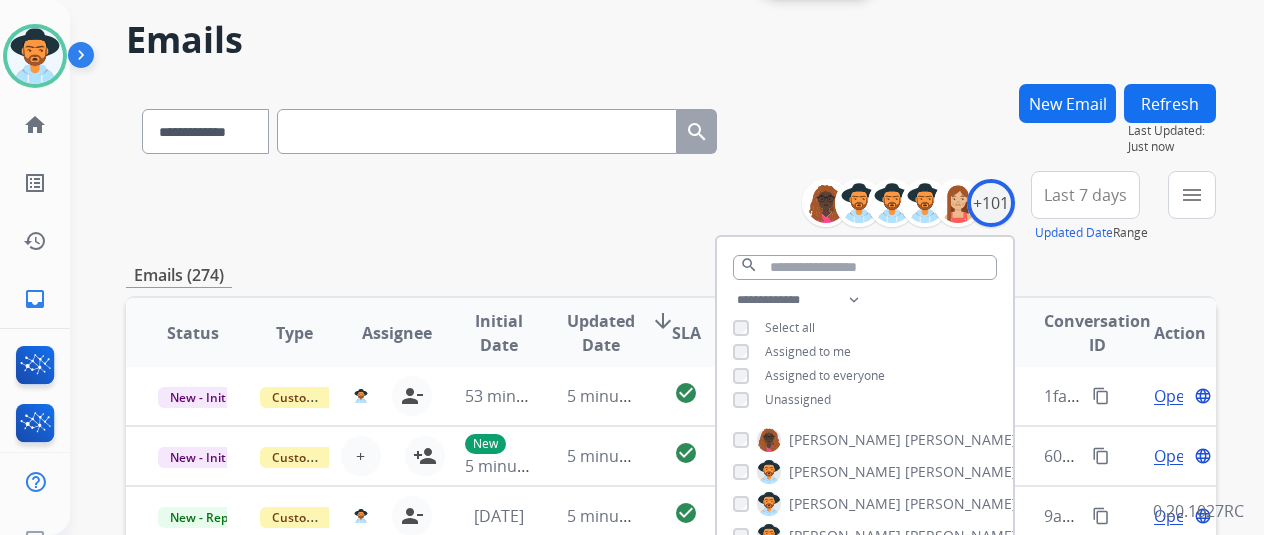 scroll, scrollTop: 100, scrollLeft: 0, axis: vertical 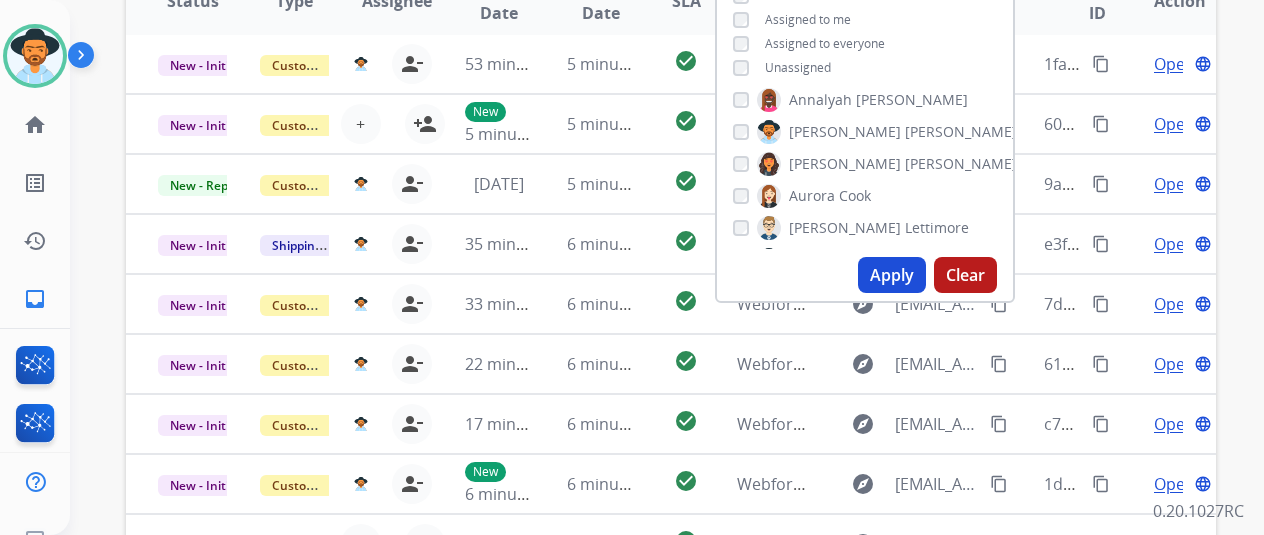 click on "Apply" at bounding box center (892, 275) 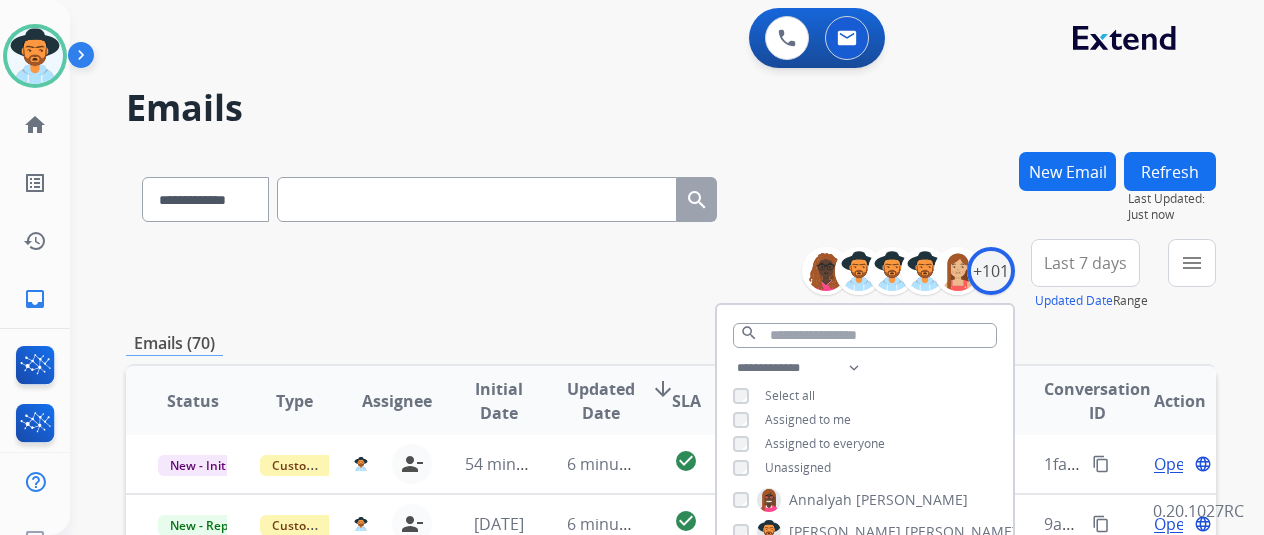 click on "Emails (70)" at bounding box center [671, 343] 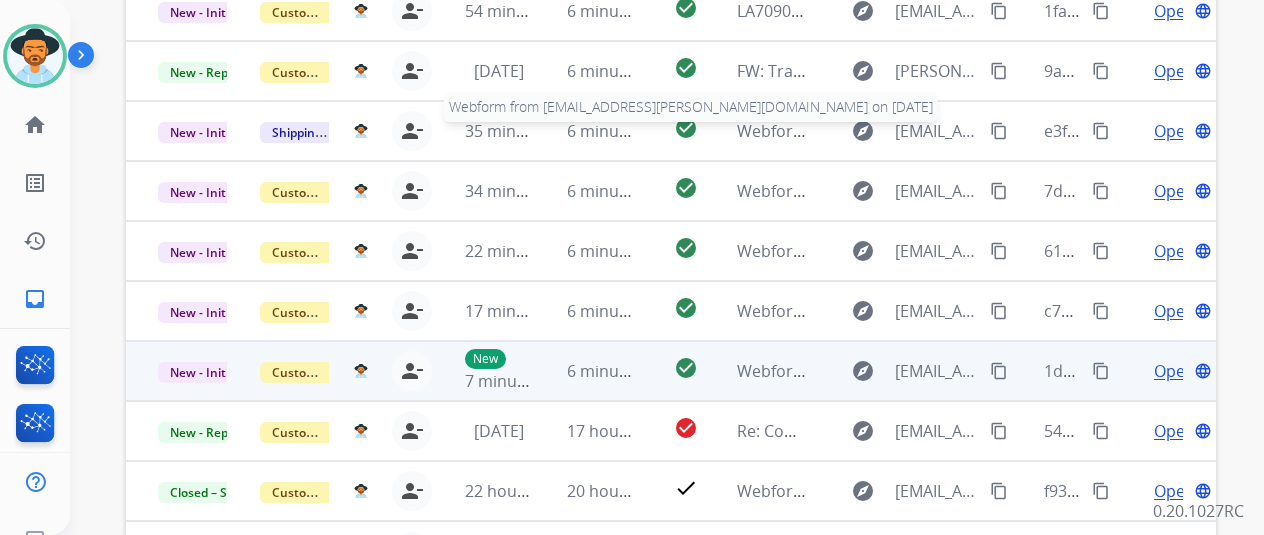 scroll, scrollTop: 586, scrollLeft: 0, axis: vertical 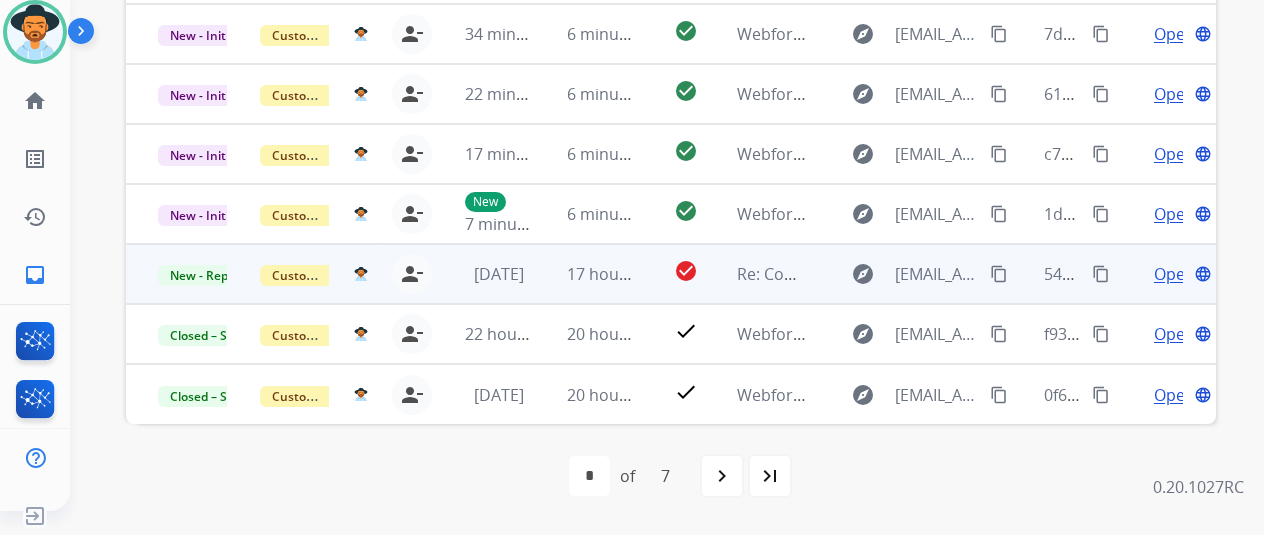 click on "Open" at bounding box center (1174, 274) 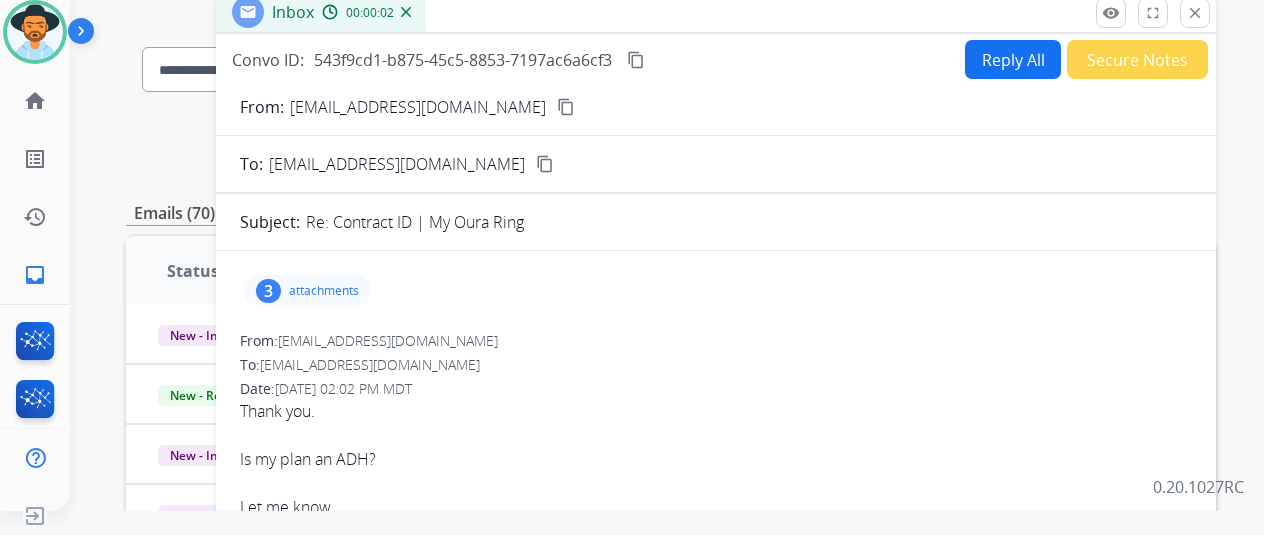 scroll, scrollTop: 86, scrollLeft: 0, axis: vertical 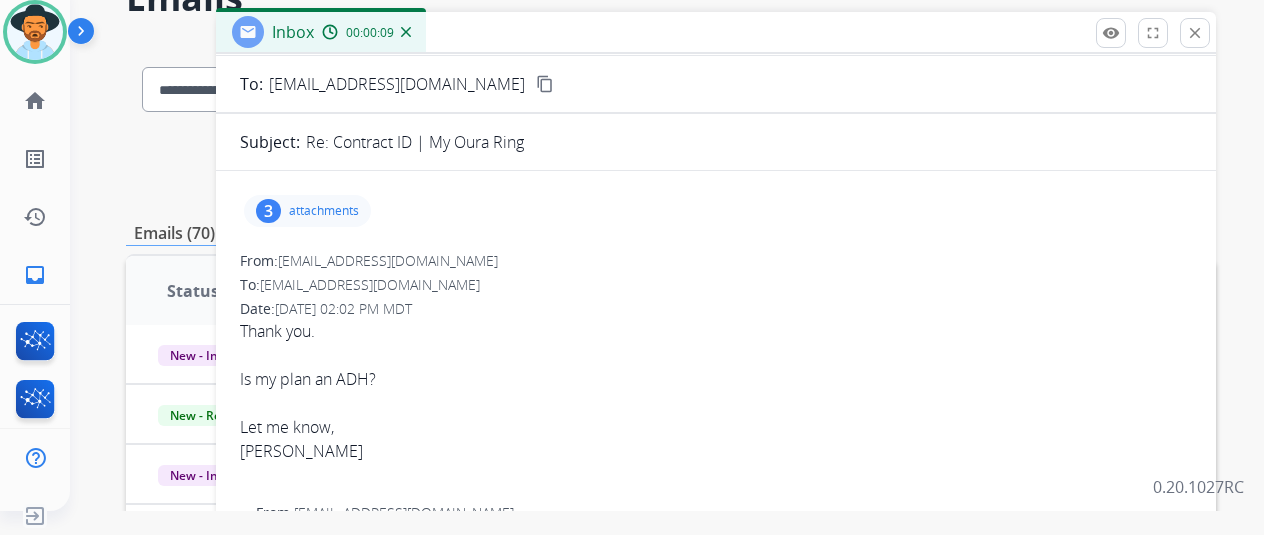 click on "attachments" at bounding box center [324, 211] 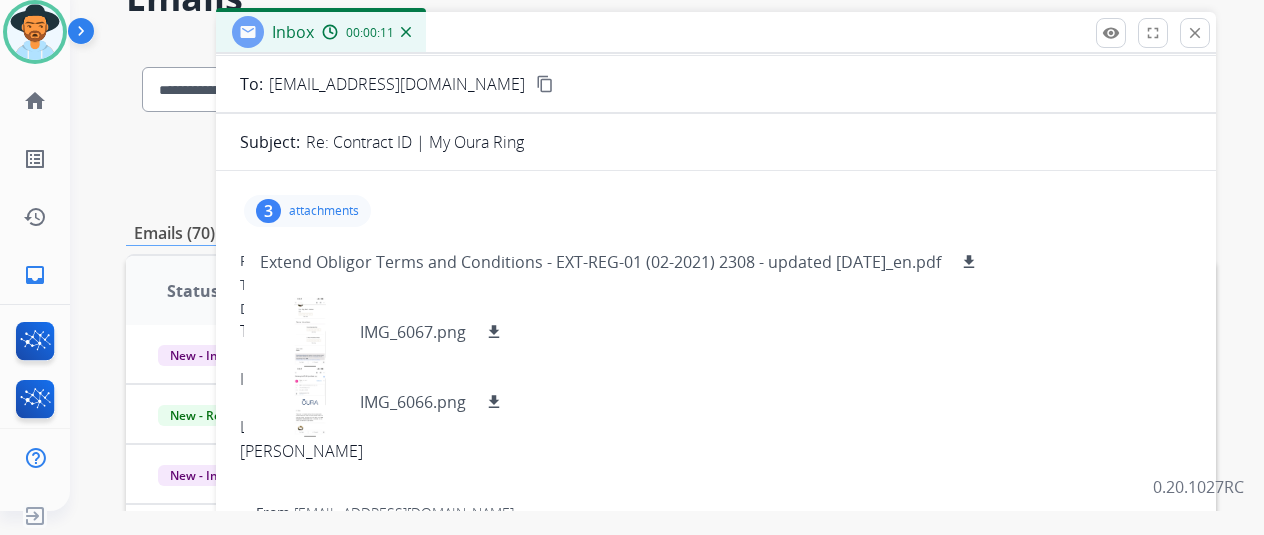 click on "attachments" at bounding box center (324, 211) 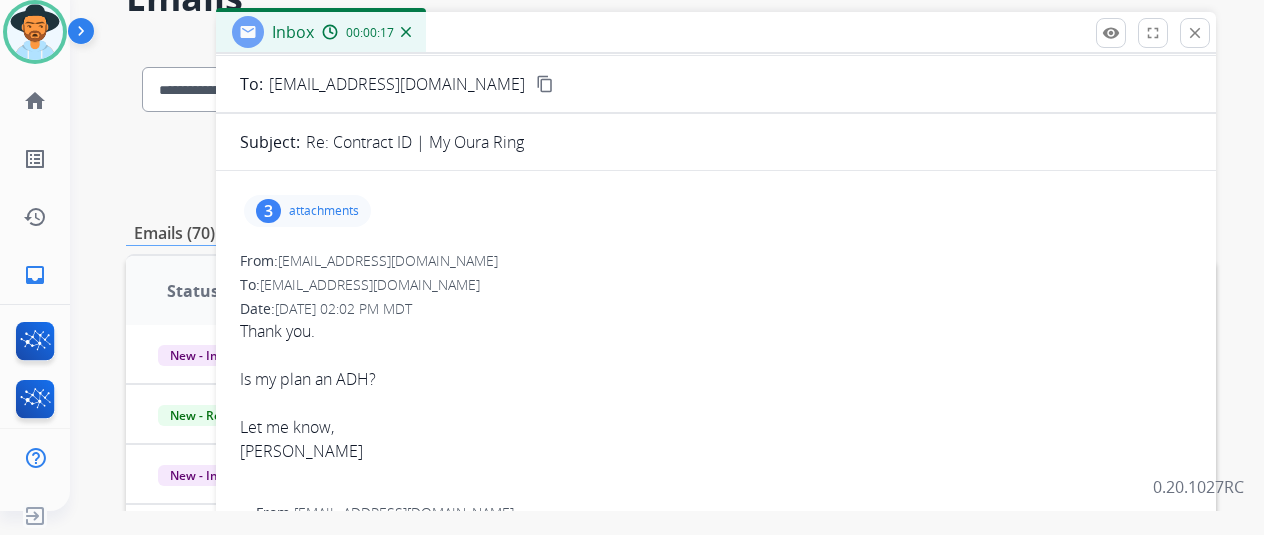 scroll, scrollTop: 0, scrollLeft: 0, axis: both 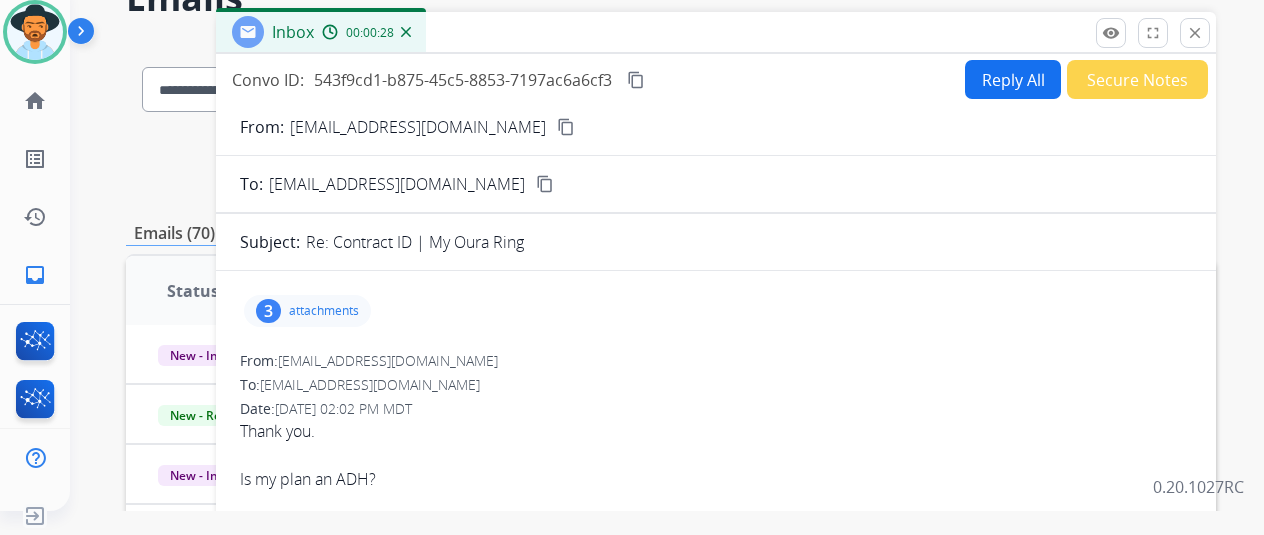 click on "content_copy" at bounding box center [566, 127] 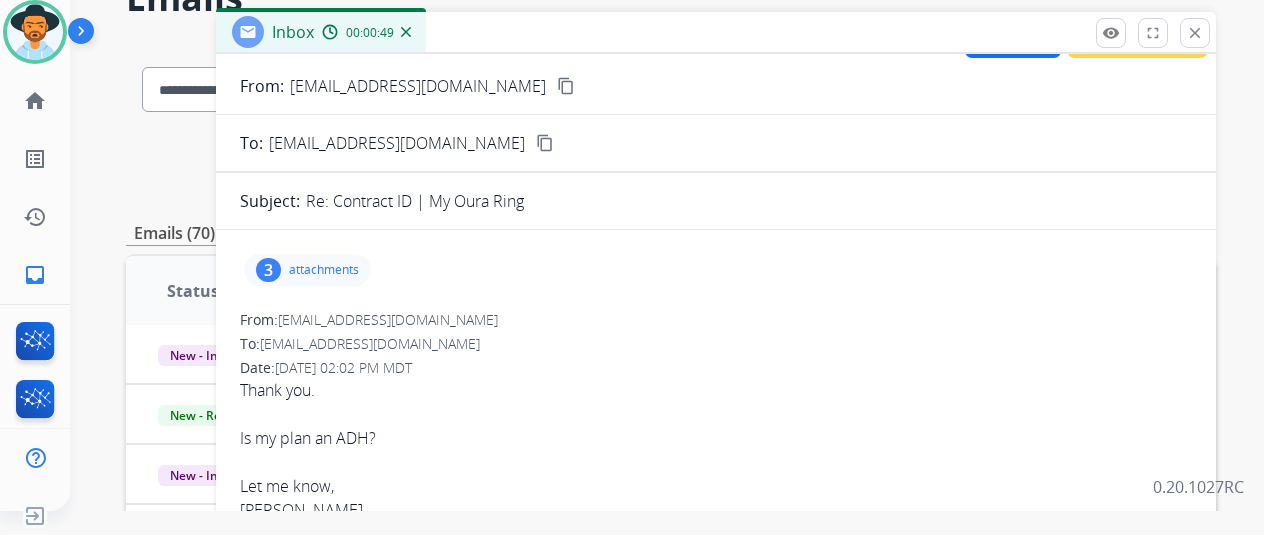 scroll, scrollTop: 0, scrollLeft: 0, axis: both 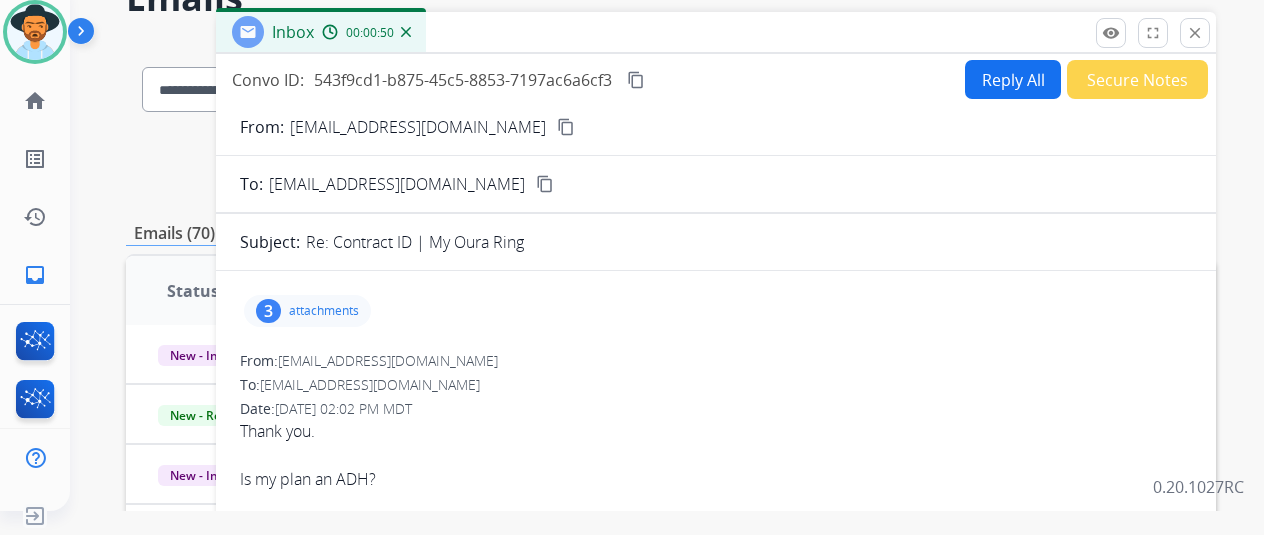 click on "Convo ID:  543f9cd1-b875-45c5-8853-7197ac6a6cf3  content_copy Reply All Secure Notes" at bounding box center (716, 79) 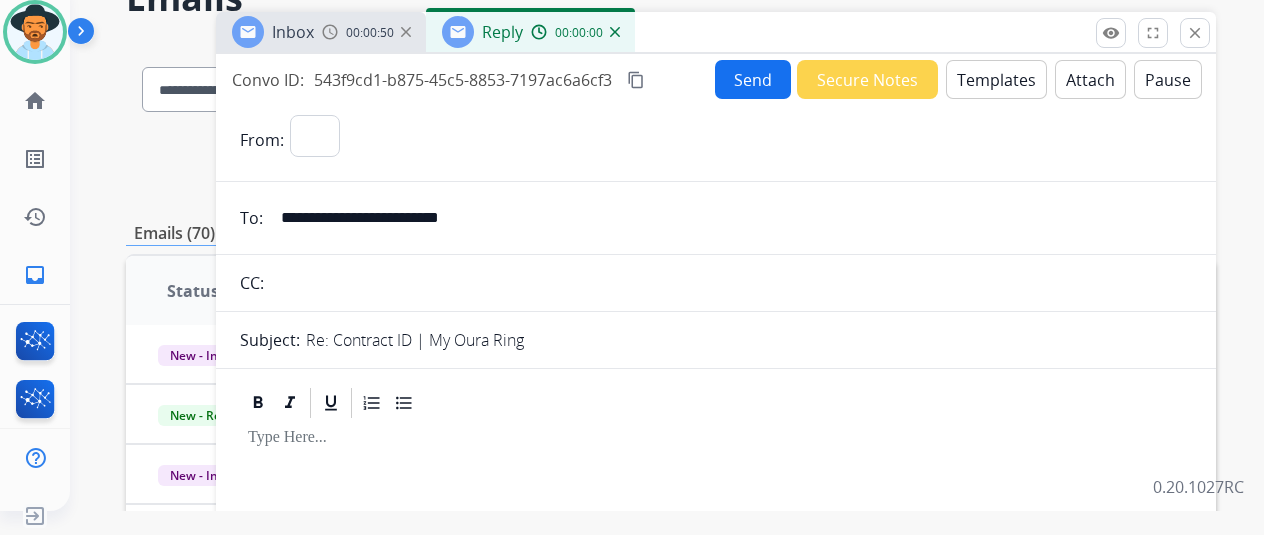 select on "**********" 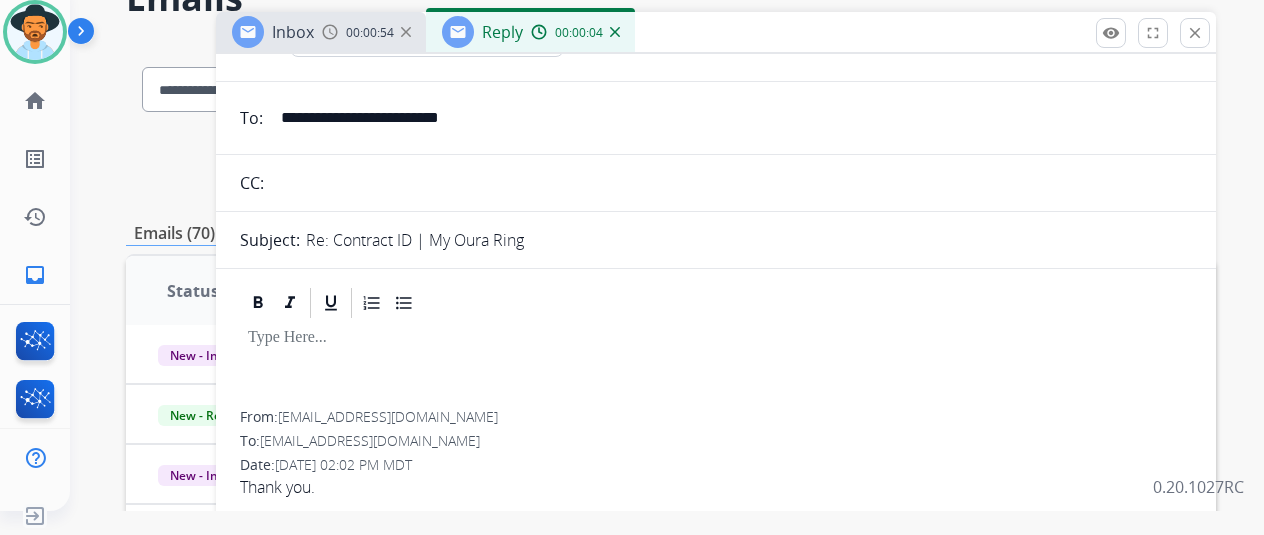 scroll, scrollTop: 0, scrollLeft: 0, axis: both 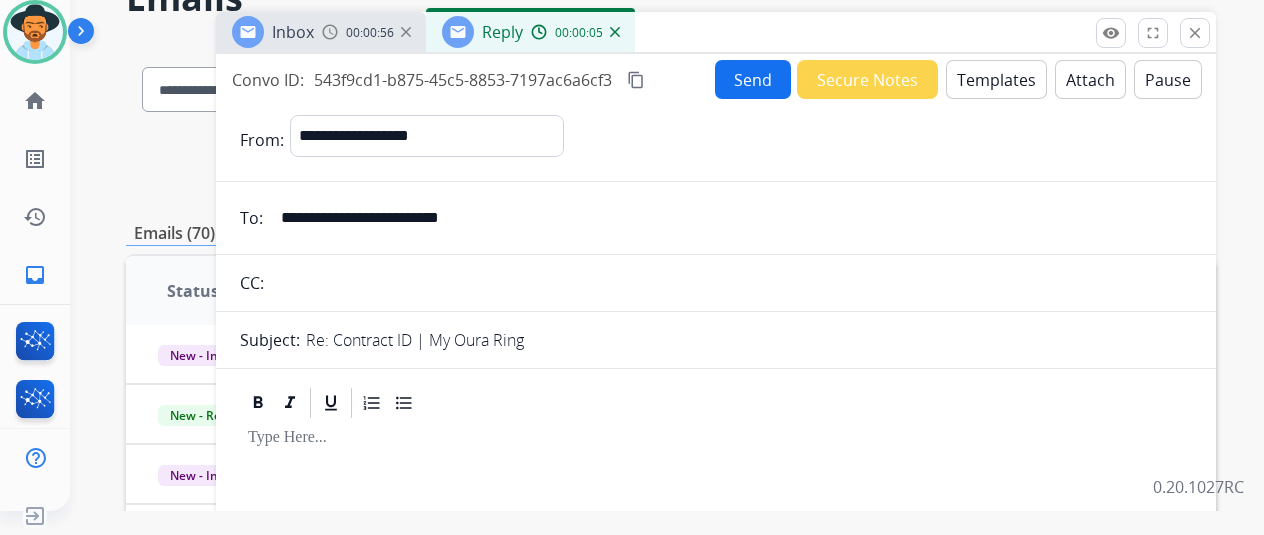 click on "Attach" at bounding box center (1090, 79) 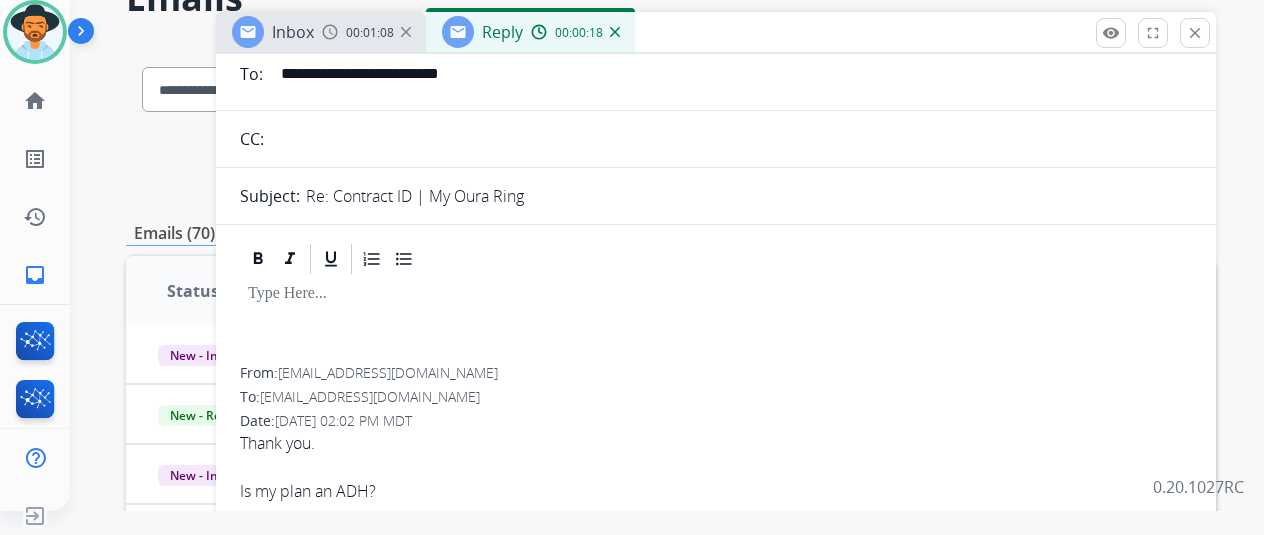 scroll, scrollTop: 0, scrollLeft: 0, axis: both 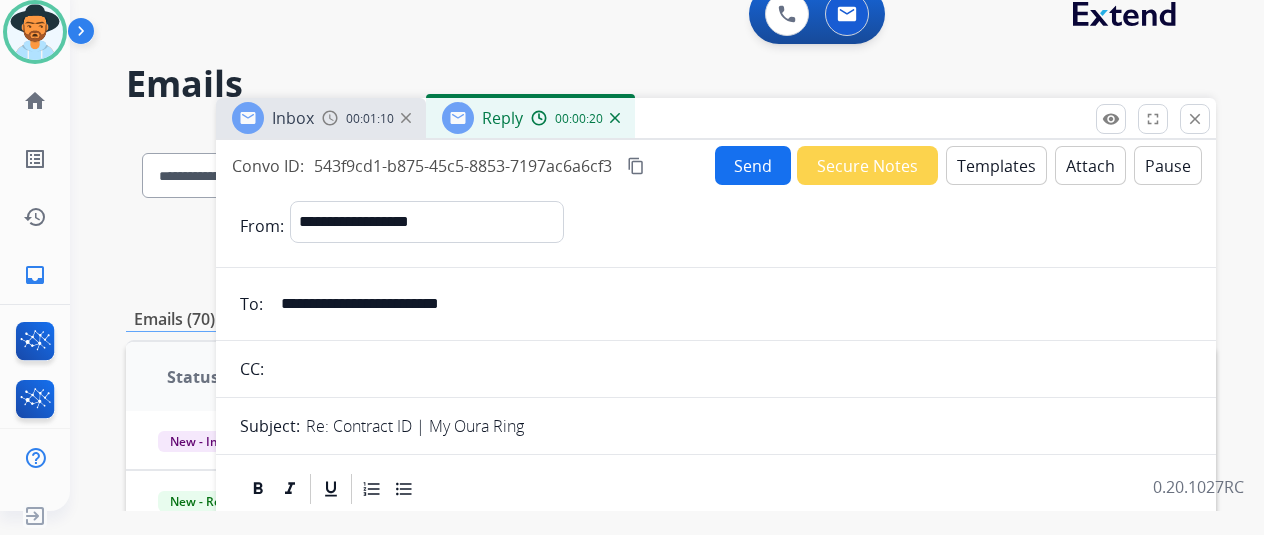 click on "Templates" at bounding box center [996, 165] 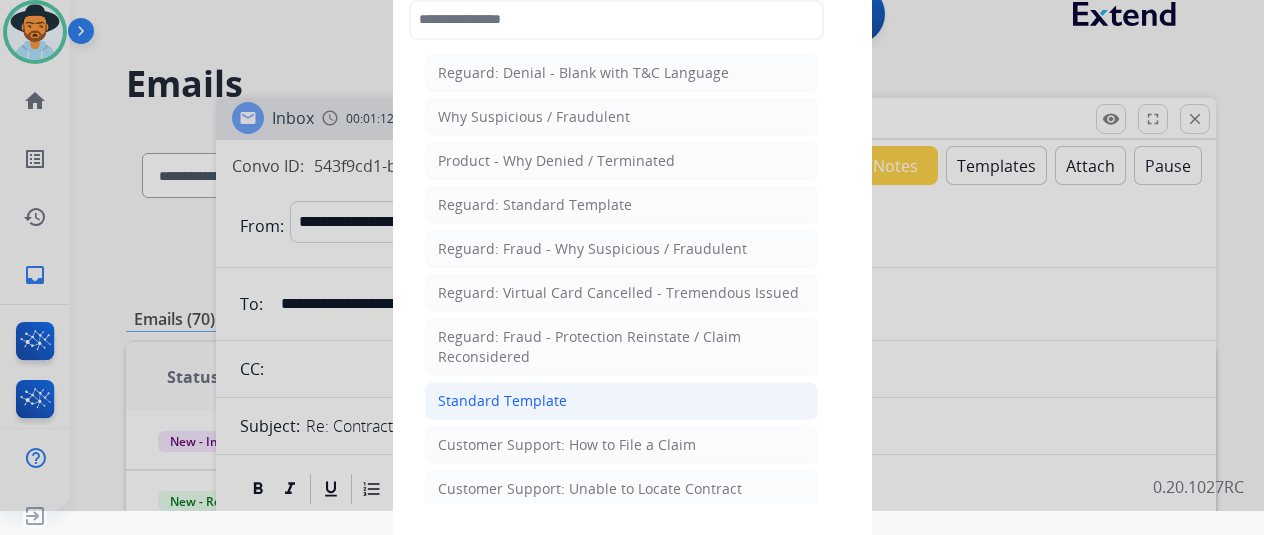 click on "Standard Template" 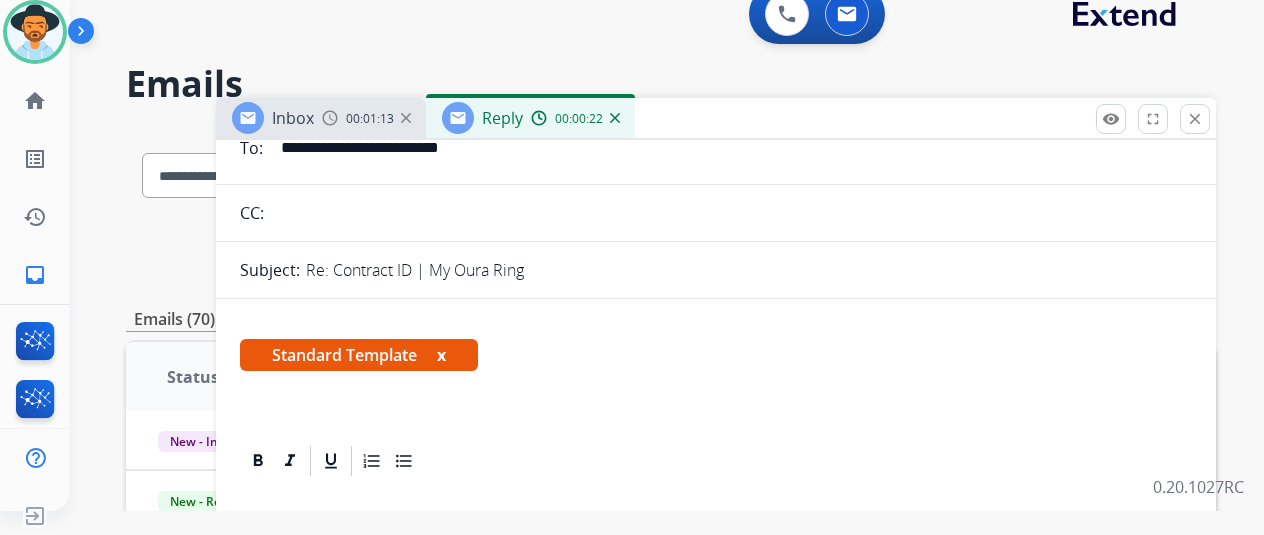 scroll, scrollTop: 300, scrollLeft: 0, axis: vertical 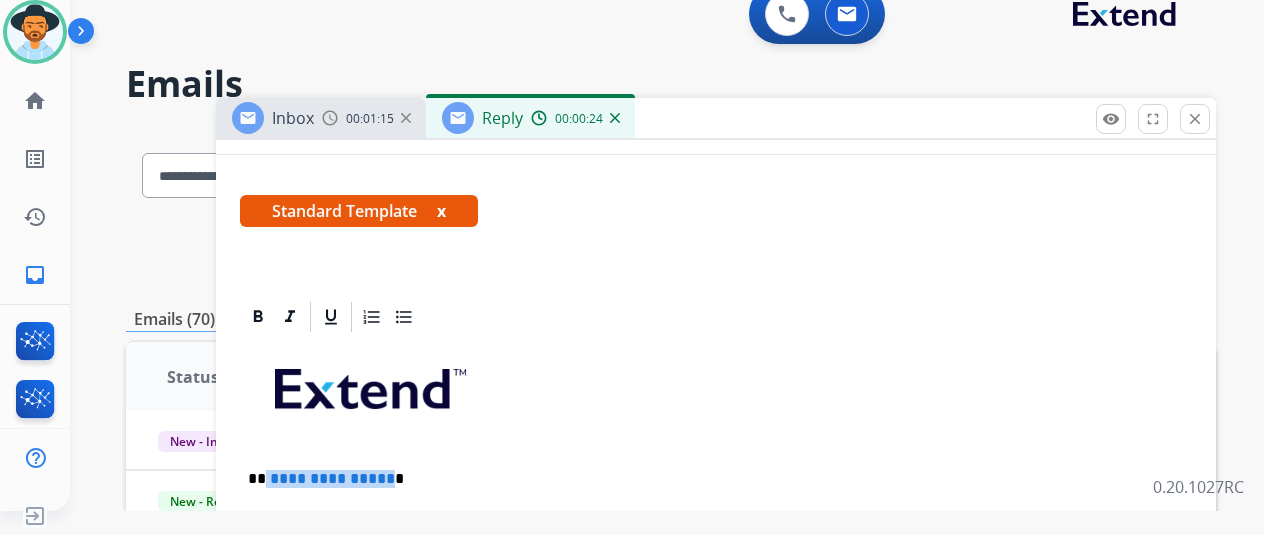 drag, startPoint x: 399, startPoint y: 473, endPoint x: 282, endPoint y: 472, distance: 117.00427 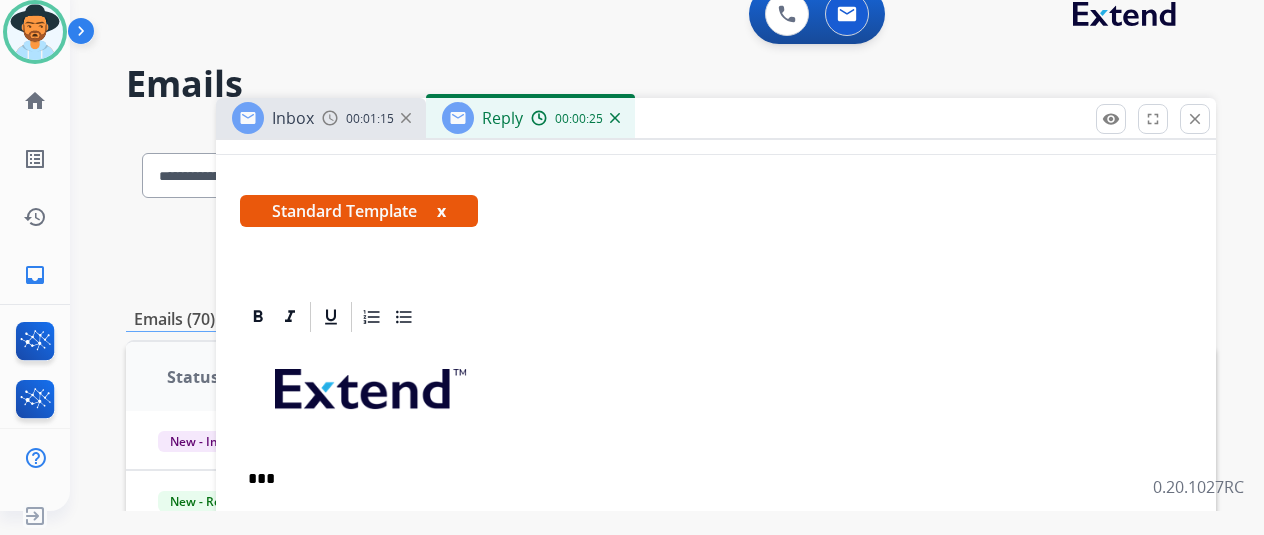 type 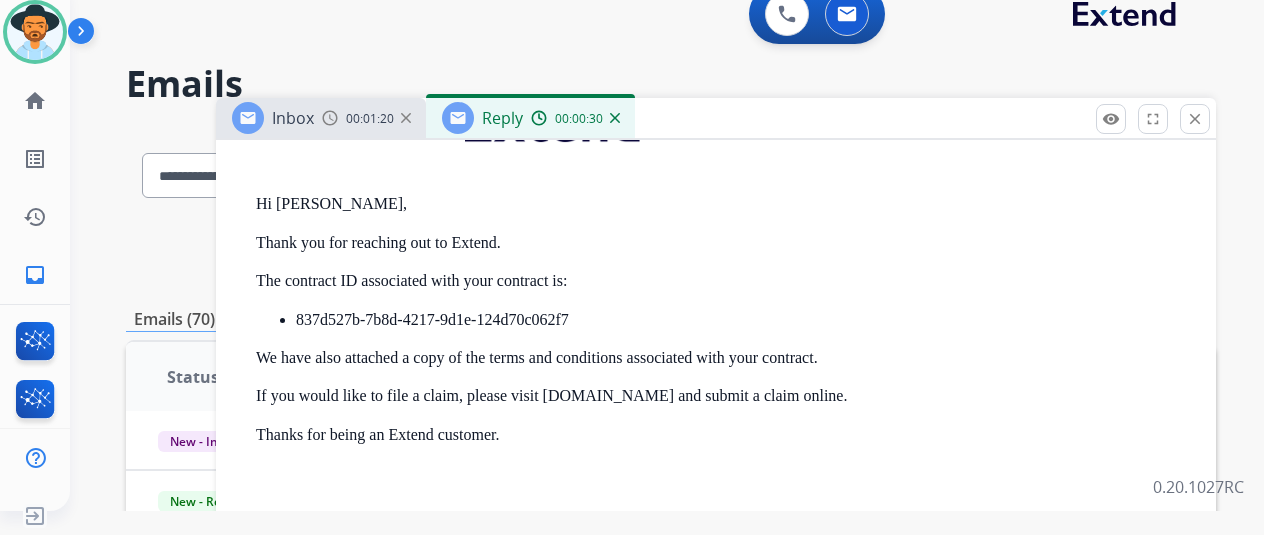 scroll, scrollTop: 1600, scrollLeft: 0, axis: vertical 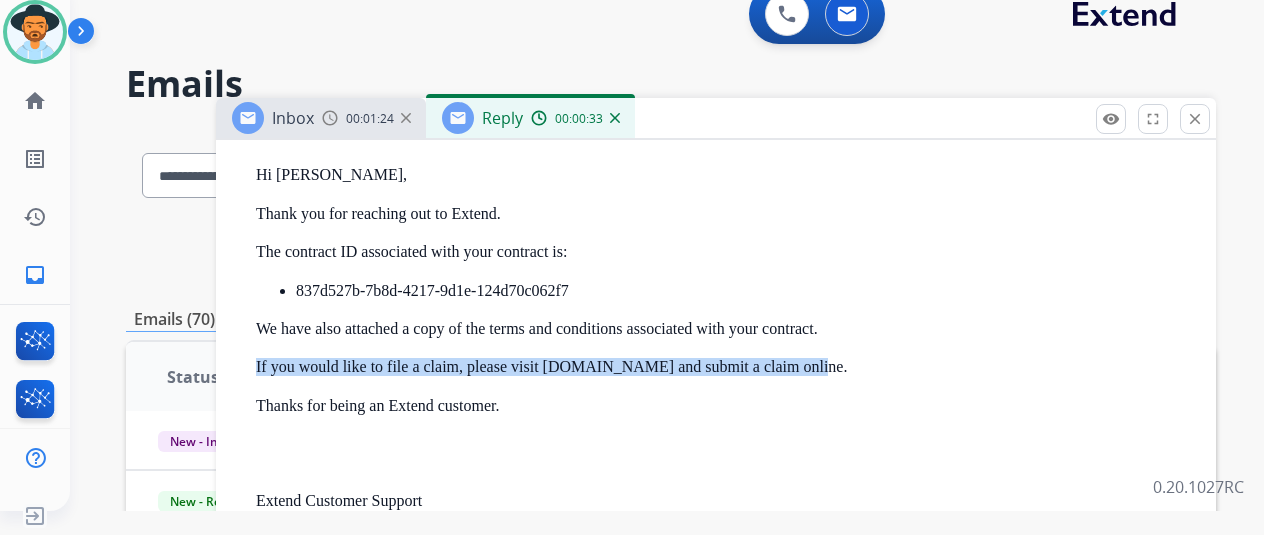 drag, startPoint x: 810, startPoint y: 364, endPoint x: 346, endPoint y: 355, distance: 464.08728 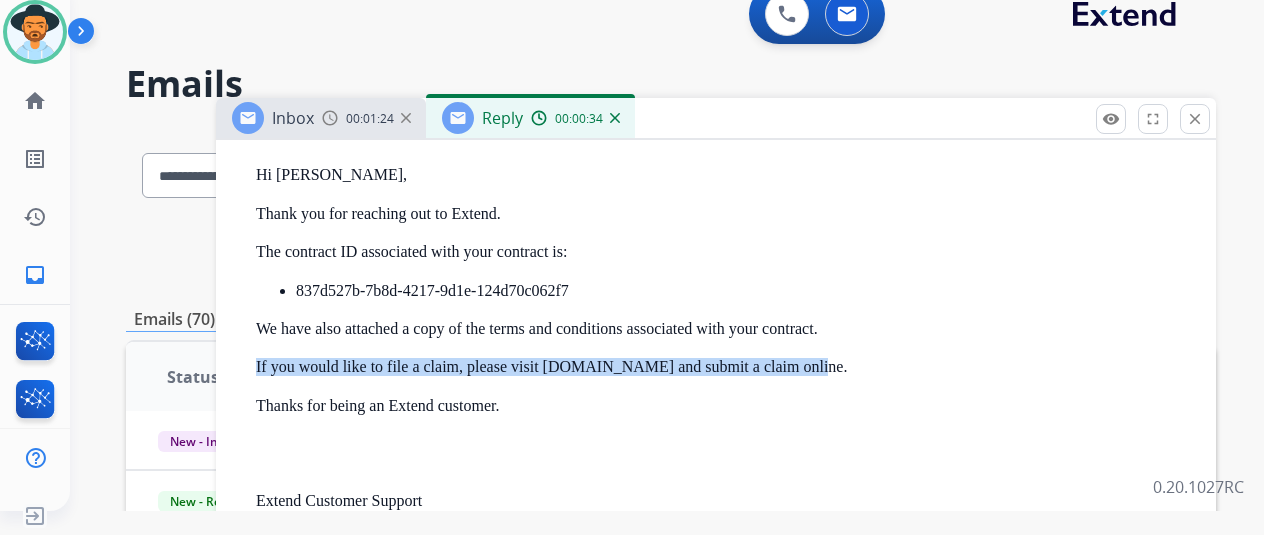 copy on "If you would like to file a claim, please visit extend.com and submit a claim online." 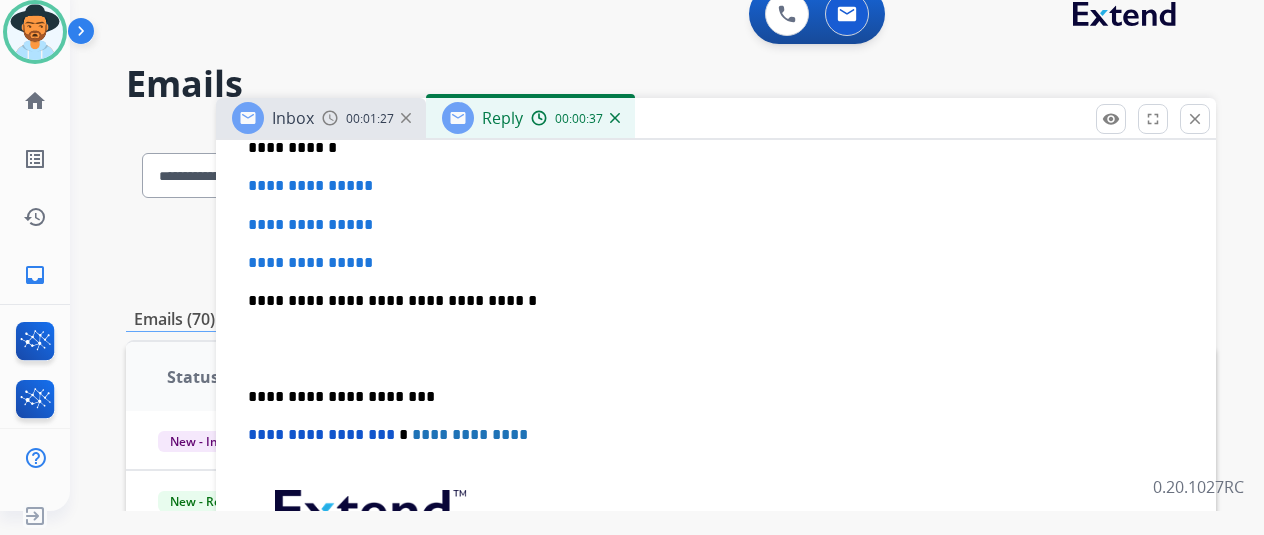scroll, scrollTop: 600, scrollLeft: 0, axis: vertical 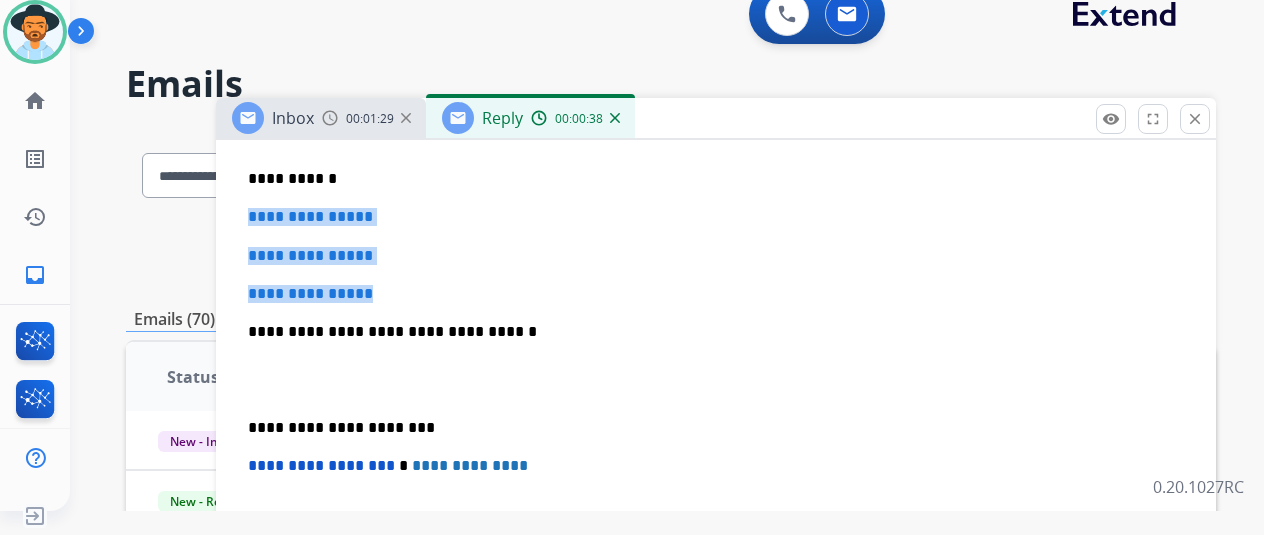drag, startPoint x: 446, startPoint y: 283, endPoint x: 257, endPoint y: 214, distance: 201.20139 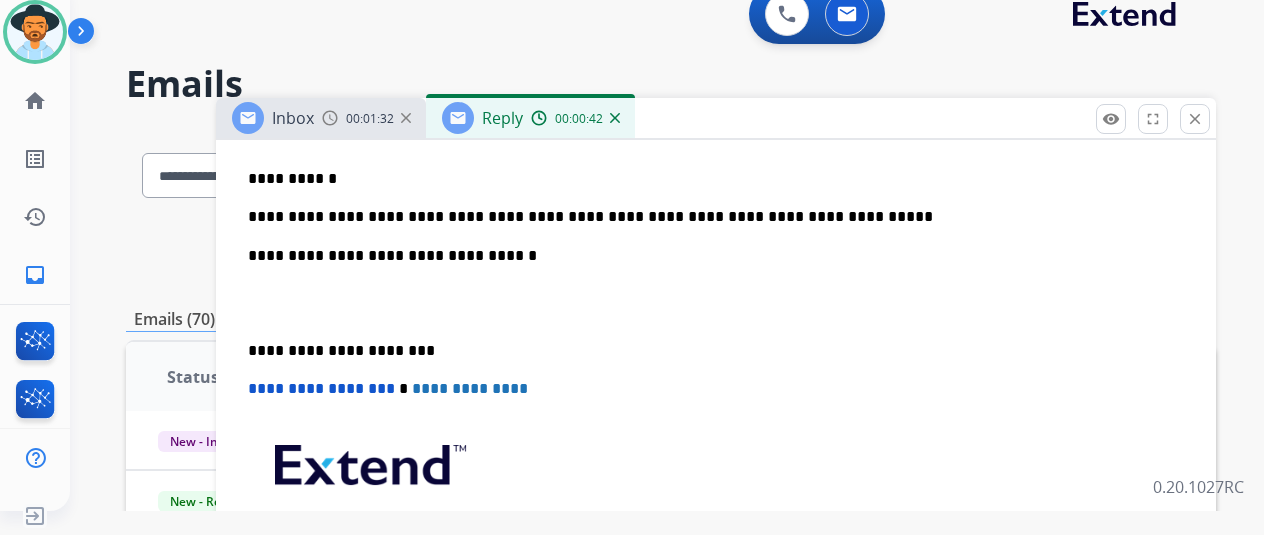 click on "**********" at bounding box center (708, 179) 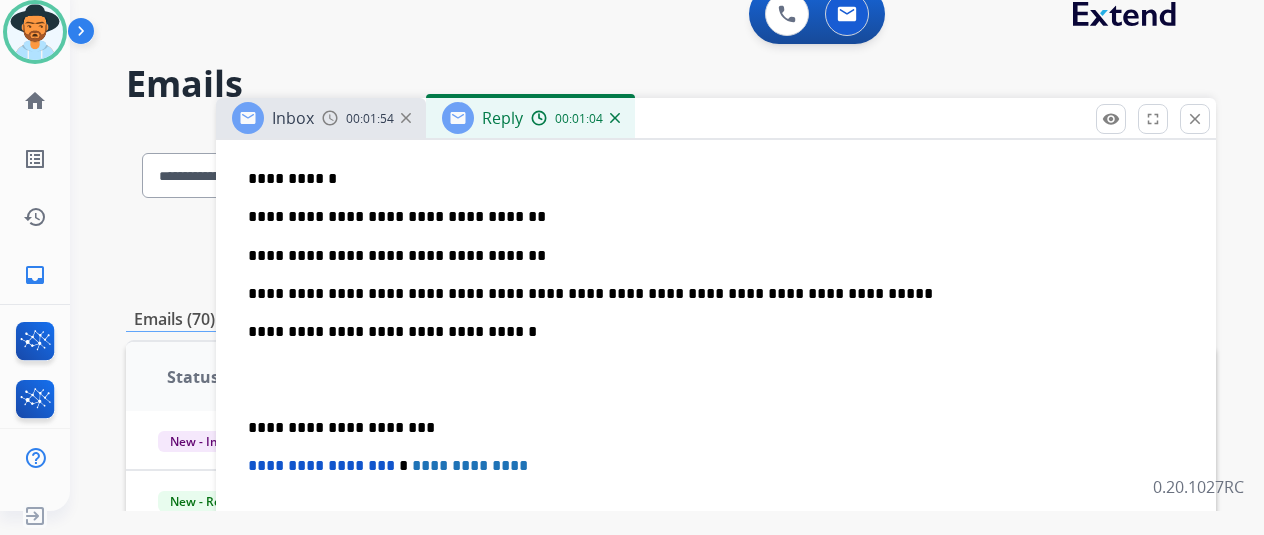 click on "**********" at bounding box center [708, 256] 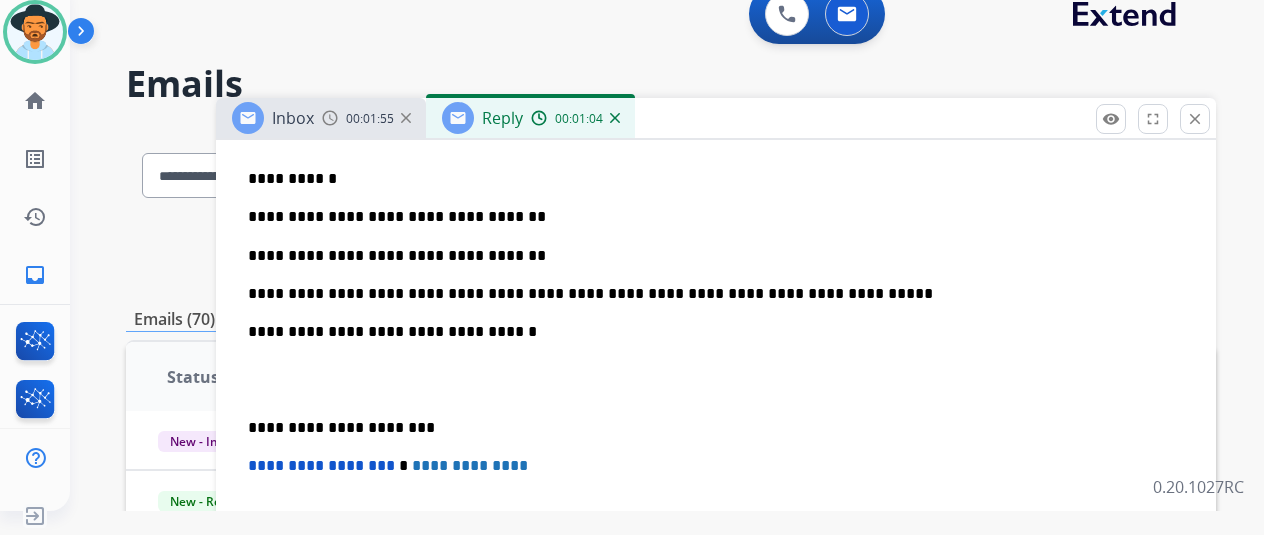 click on "**********" at bounding box center [708, 217] 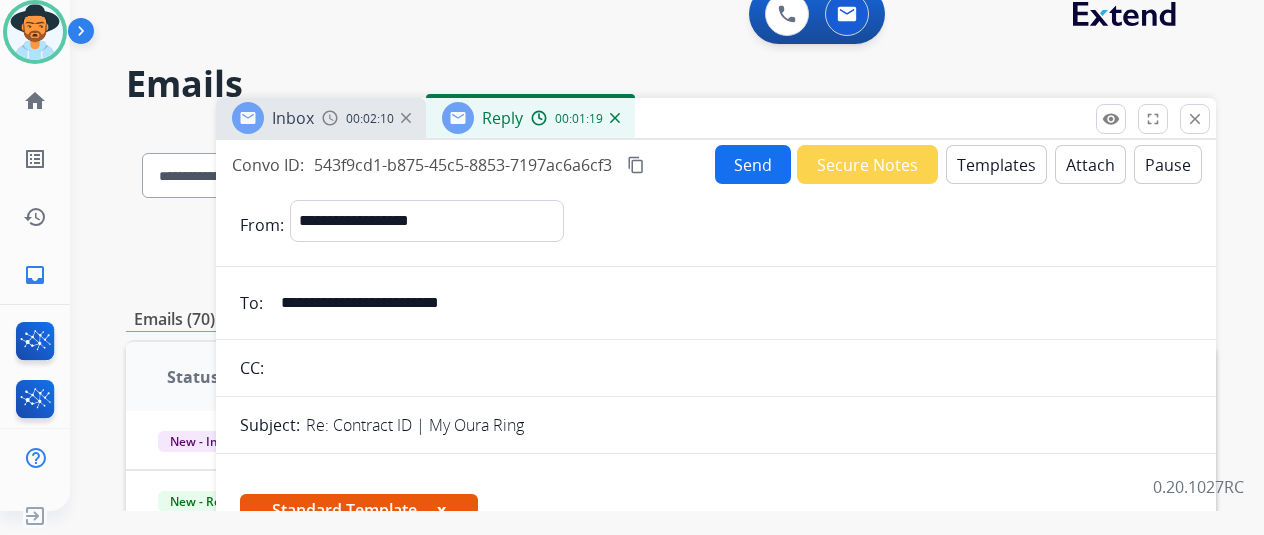 scroll, scrollTop: 0, scrollLeft: 0, axis: both 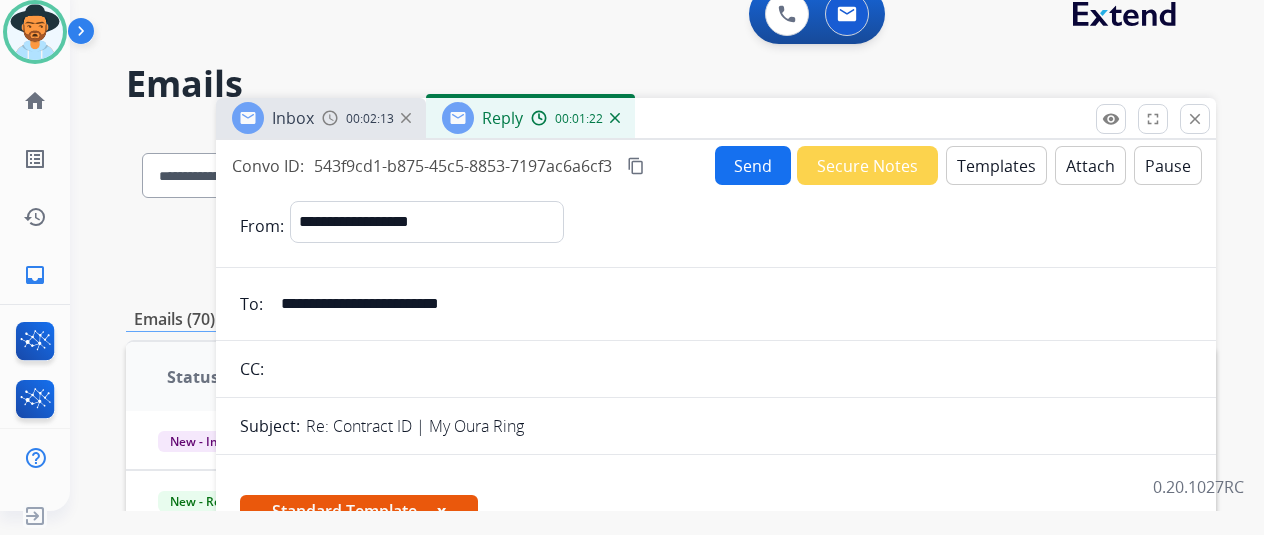 click on "content_copy" at bounding box center (636, 166) 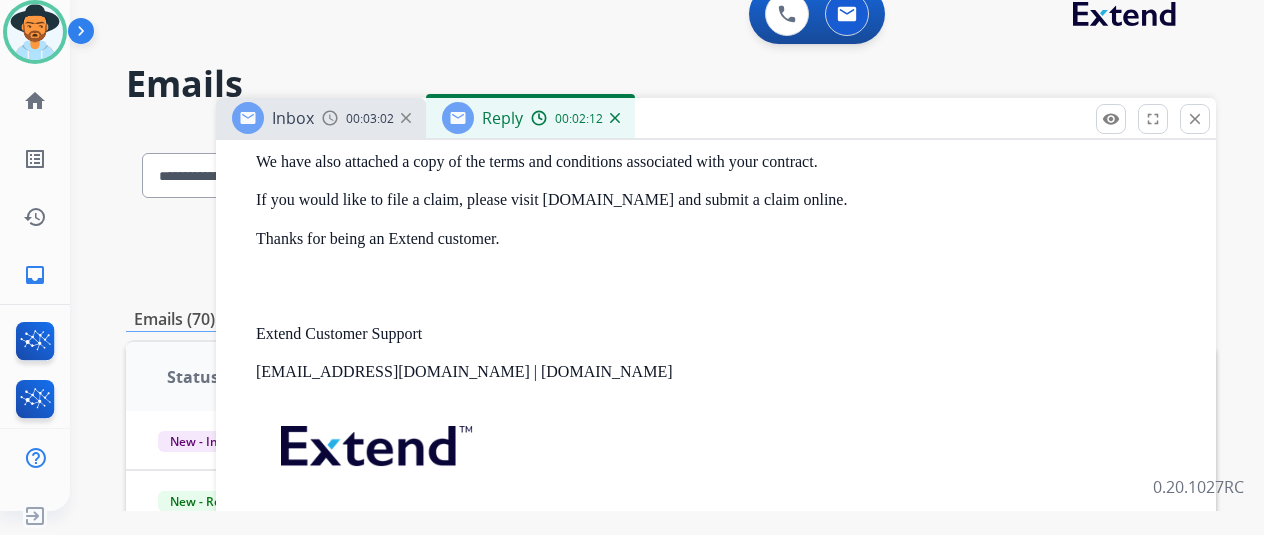 scroll, scrollTop: 1868, scrollLeft: 0, axis: vertical 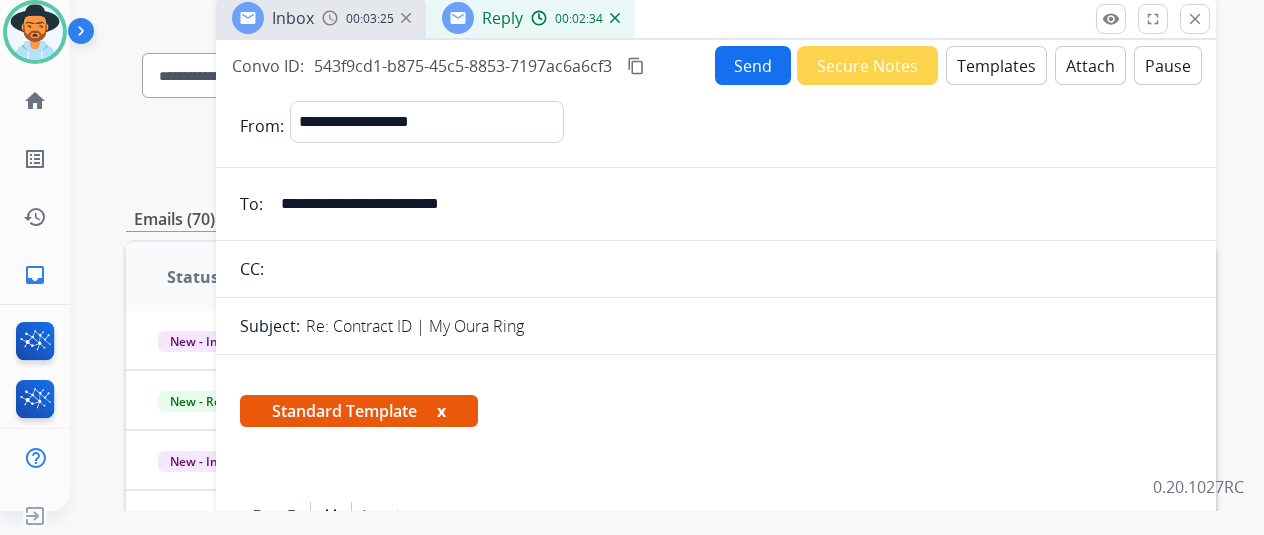 click on "content_copy" at bounding box center (636, 66) 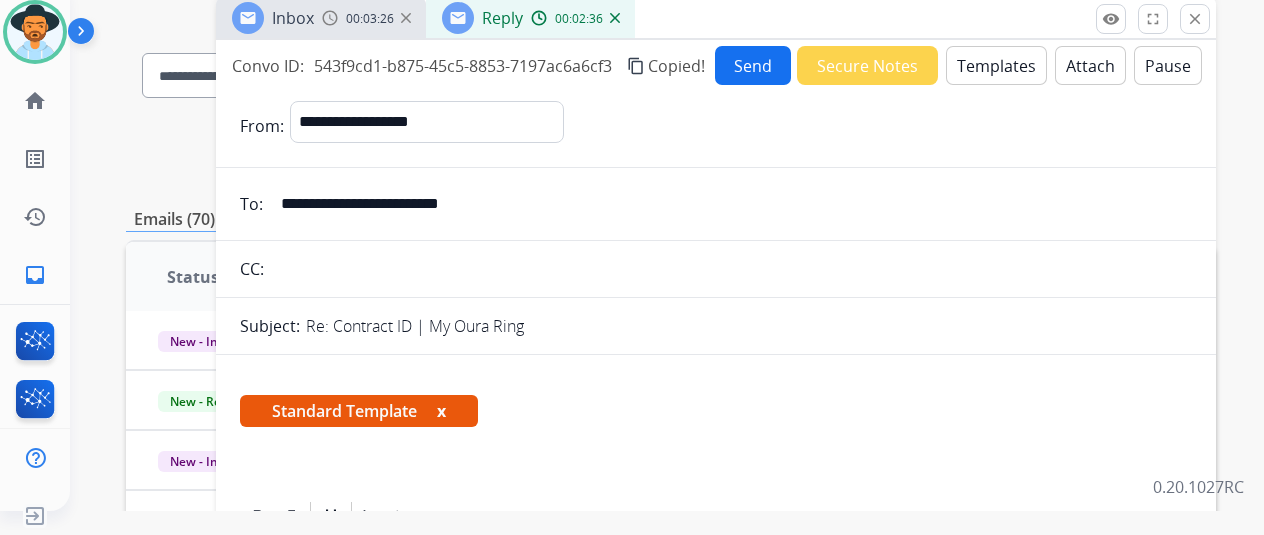 click on "Send" at bounding box center (753, 65) 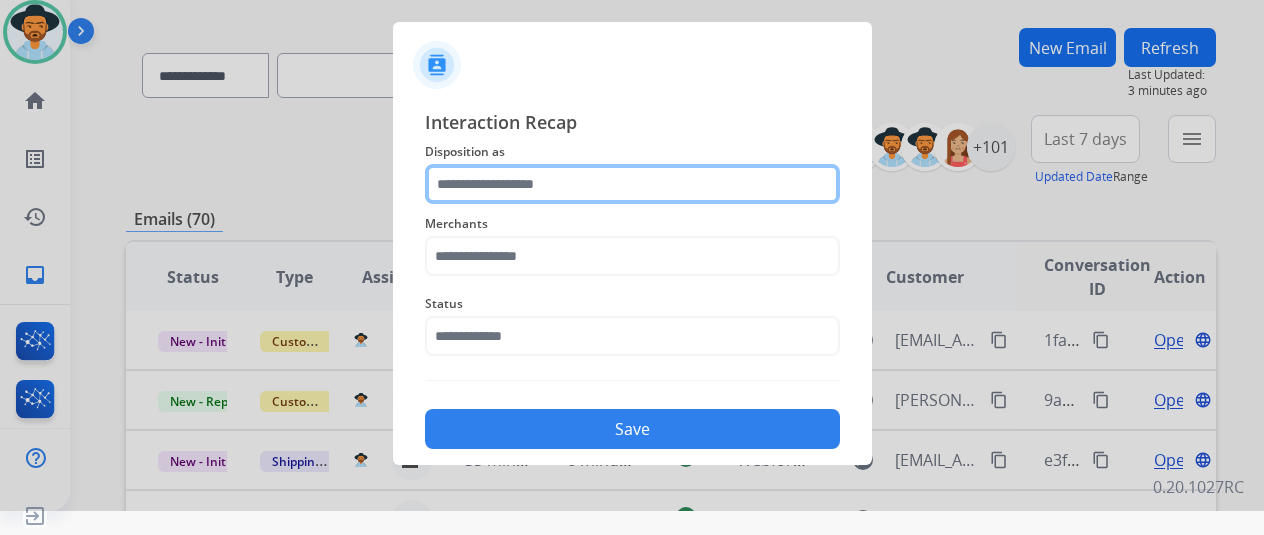 click 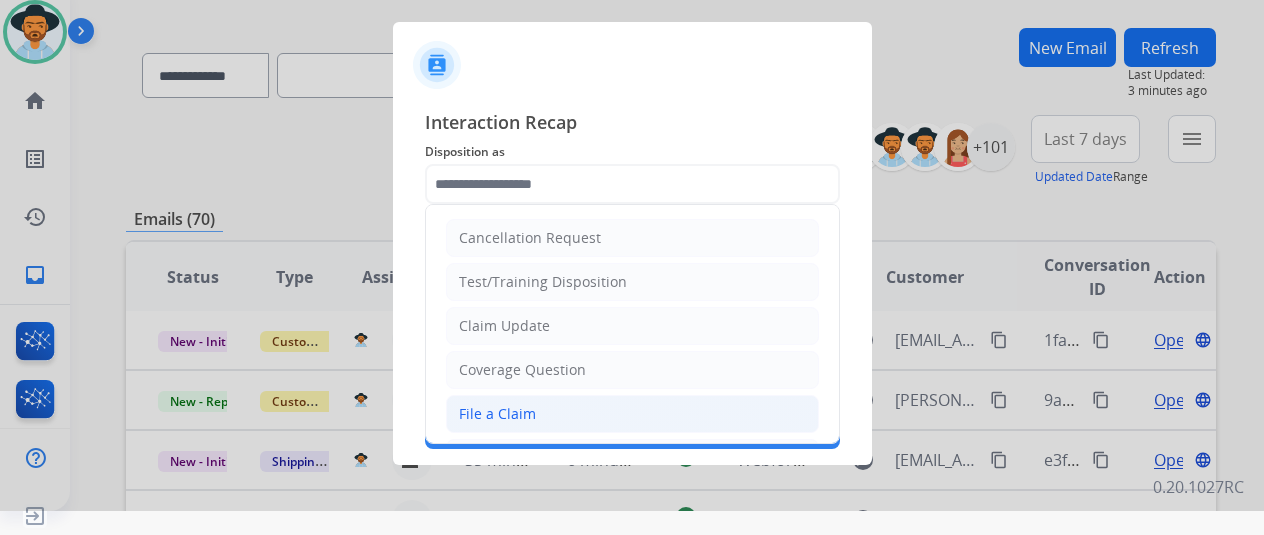 click on "File a Claim" 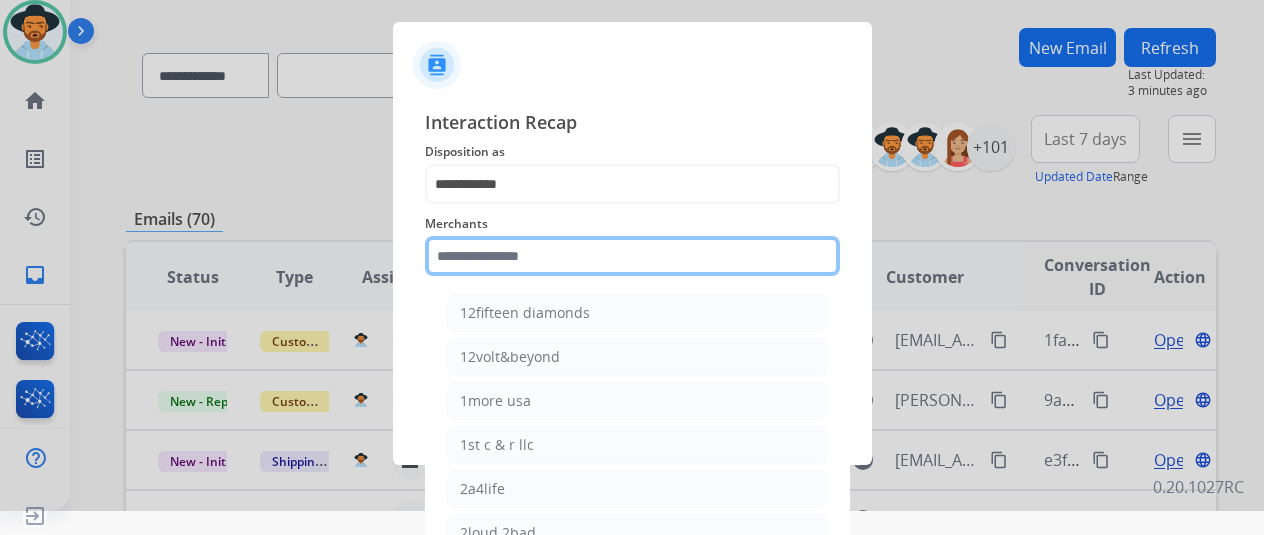 click 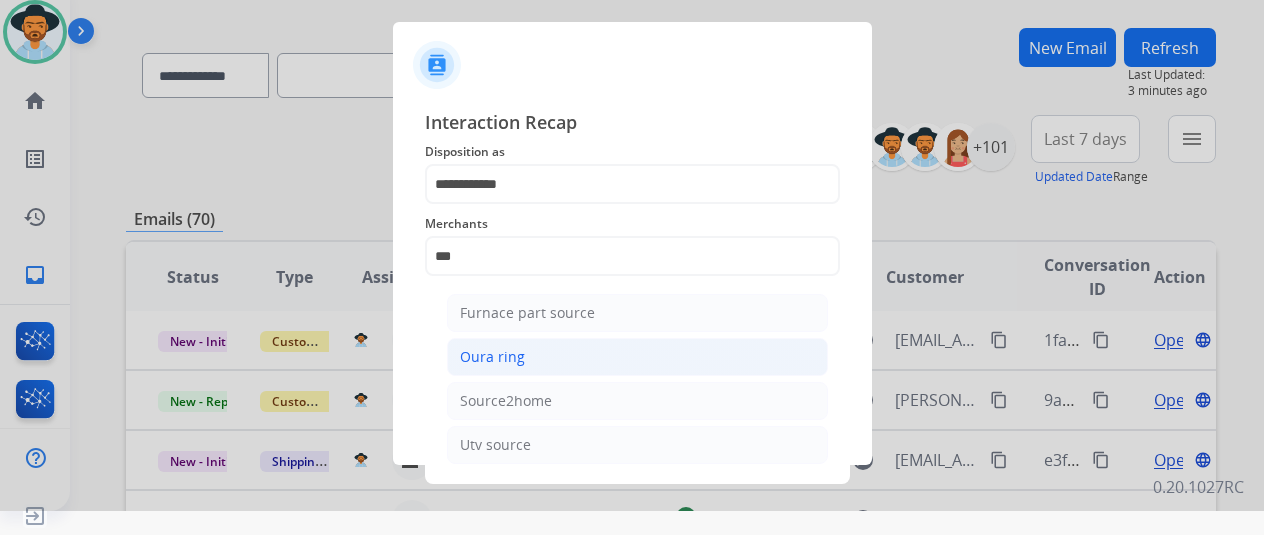 click on "Oura ring" 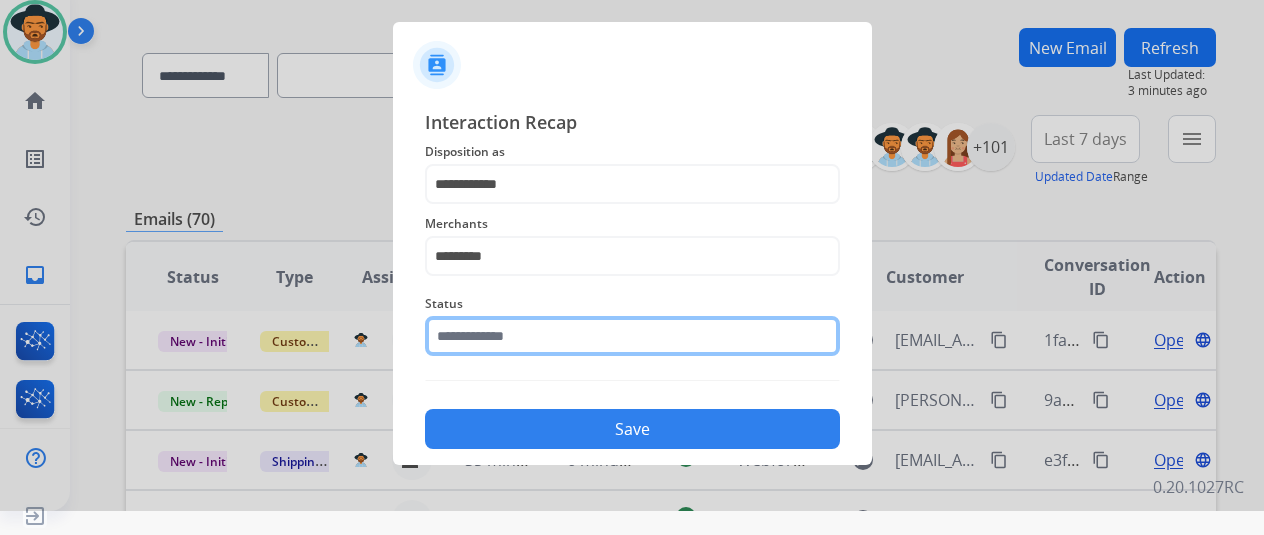 click 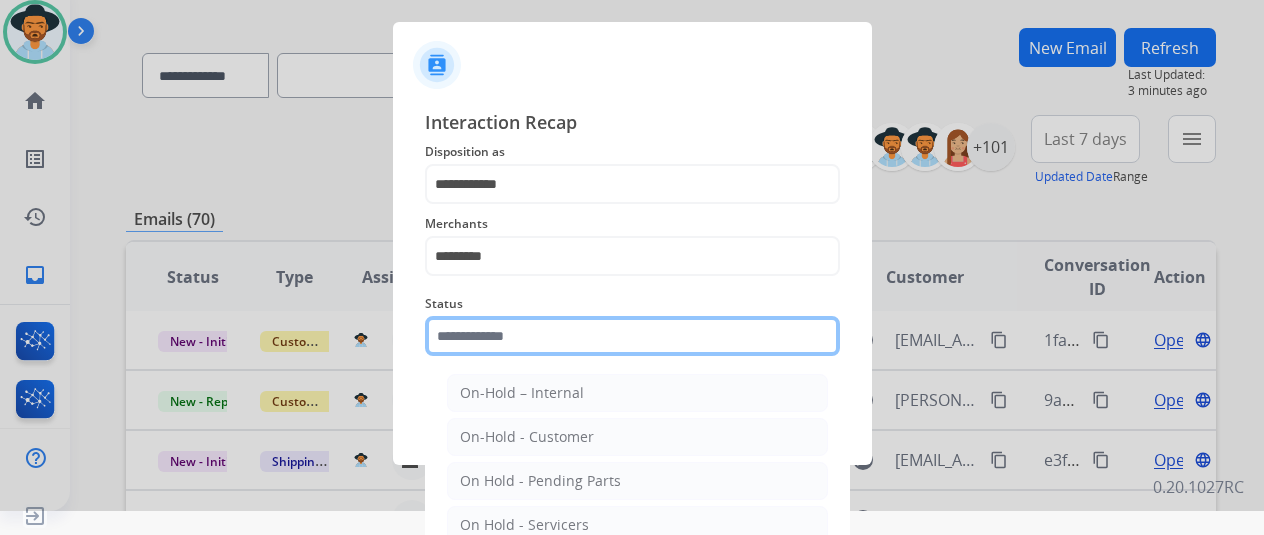 scroll, scrollTop: 114, scrollLeft: 0, axis: vertical 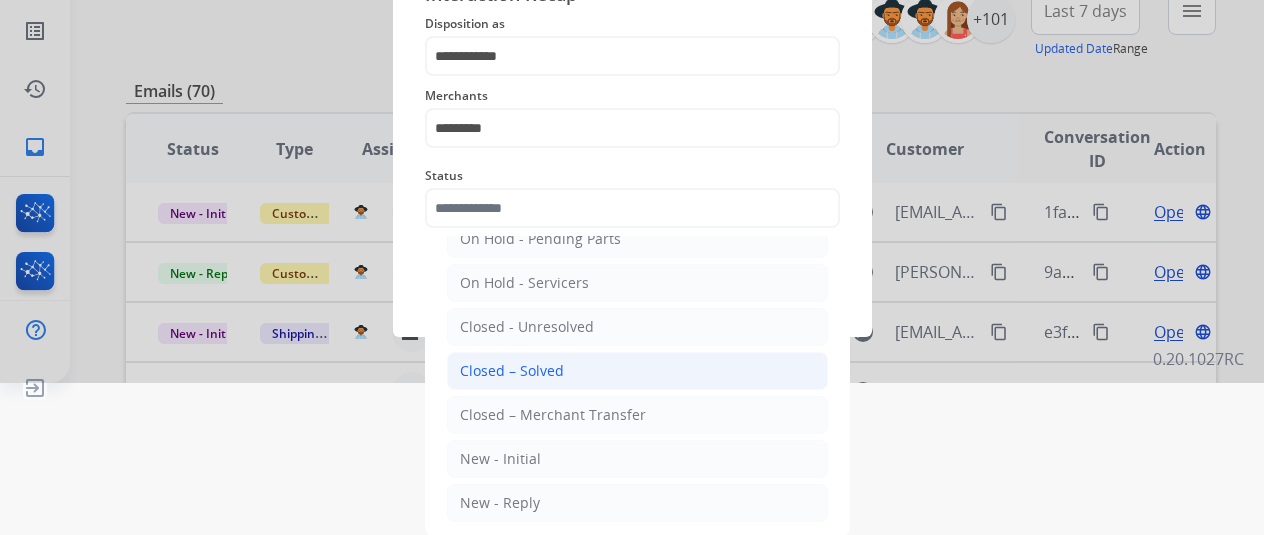 click on "Closed – Solved" 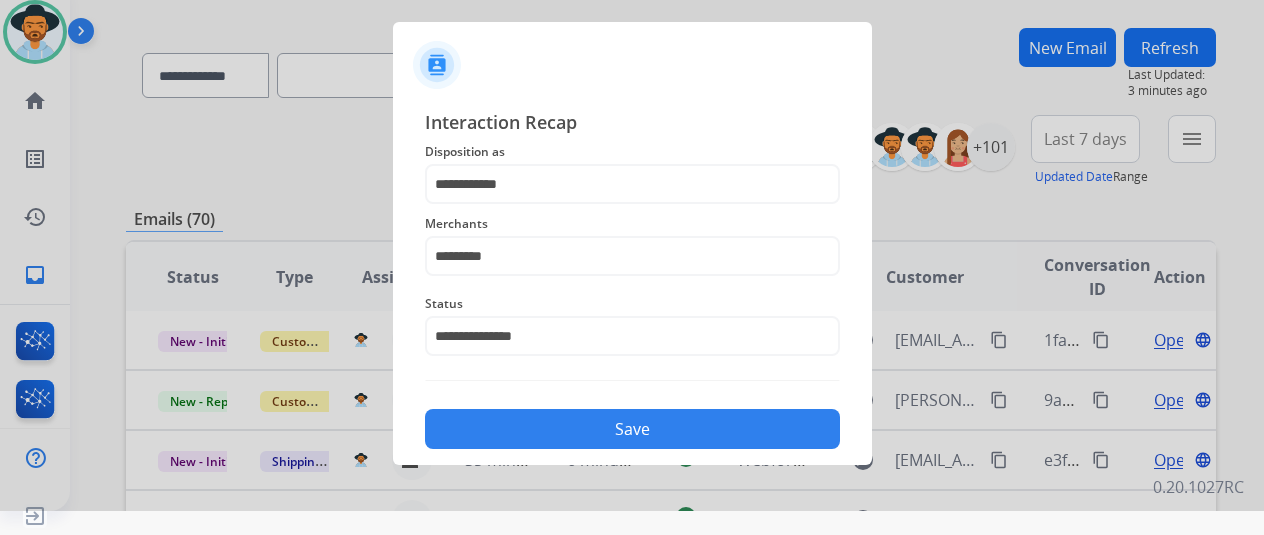 scroll, scrollTop: 24, scrollLeft: 0, axis: vertical 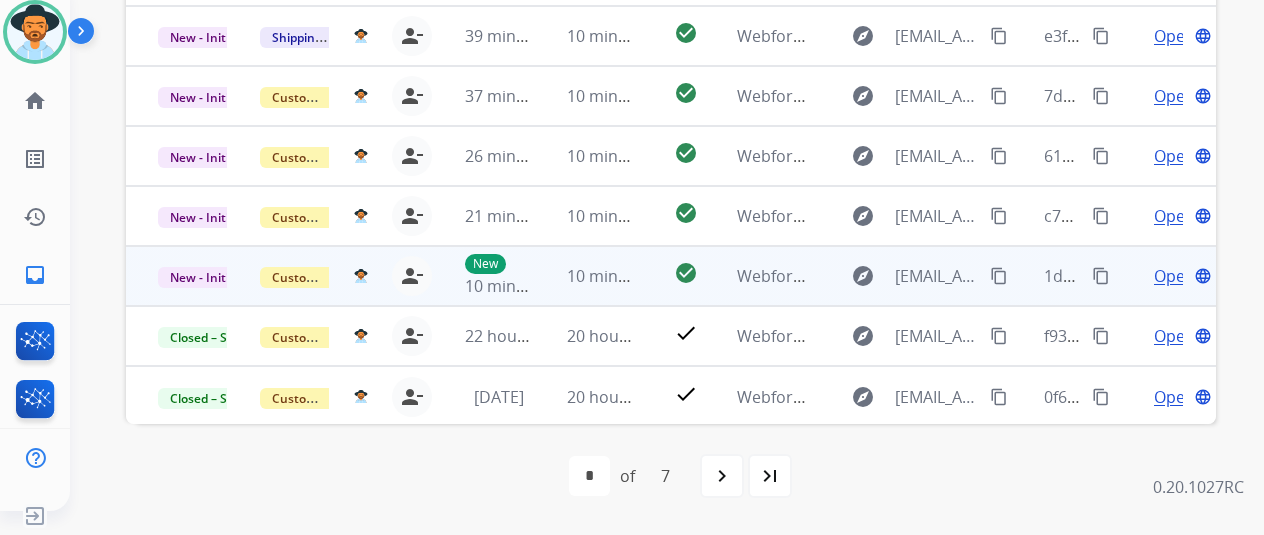 click on "Open" at bounding box center (1174, 276) 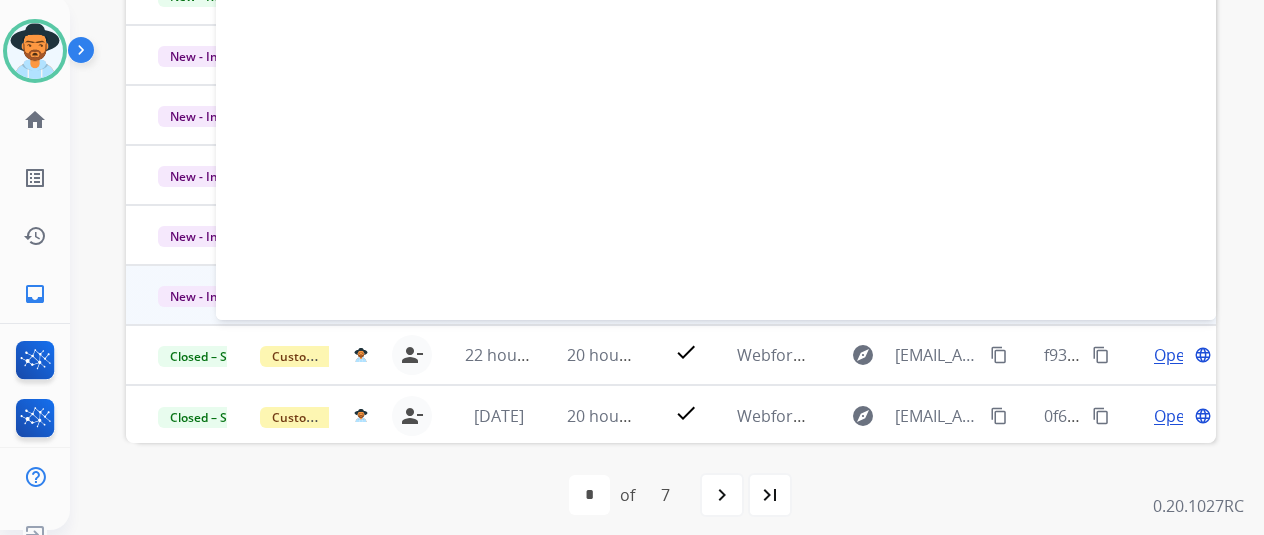 scroll, scrollTop: 0, scrollLeft: 0, axis: both 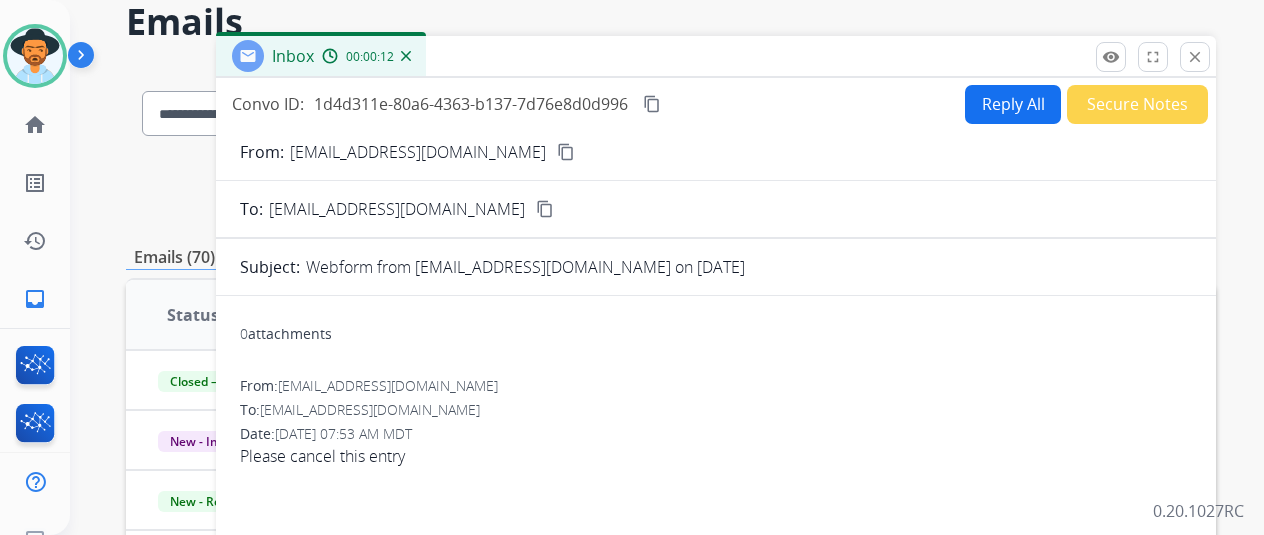 click on "content_copy" at bounding box center [566, 152] 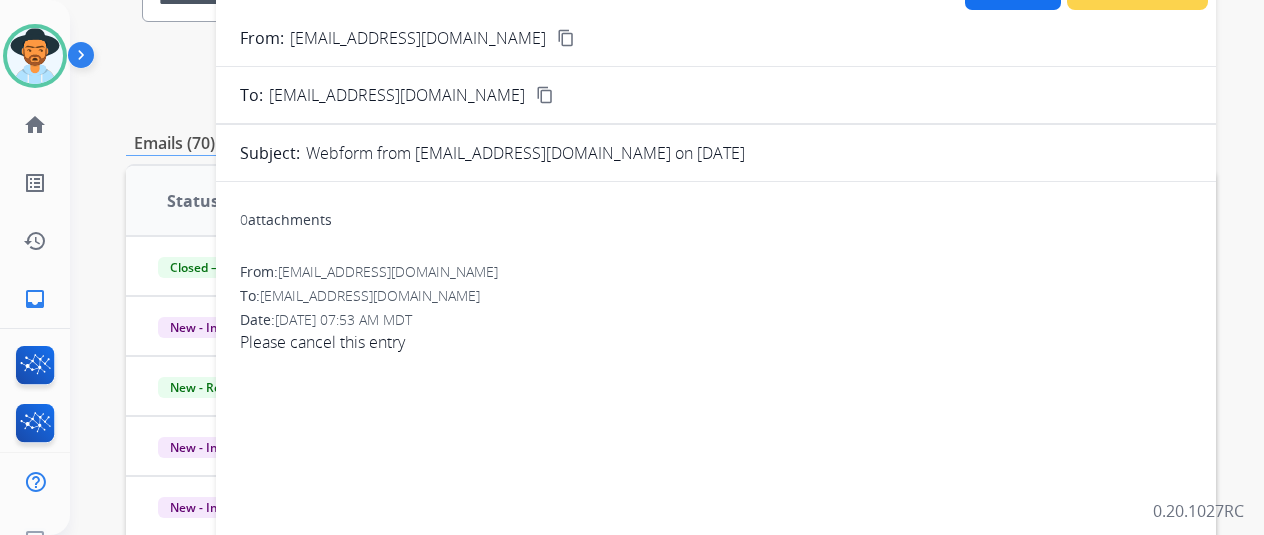 scroll, scrollTop: 0, scrollLeft: 0, axis: both 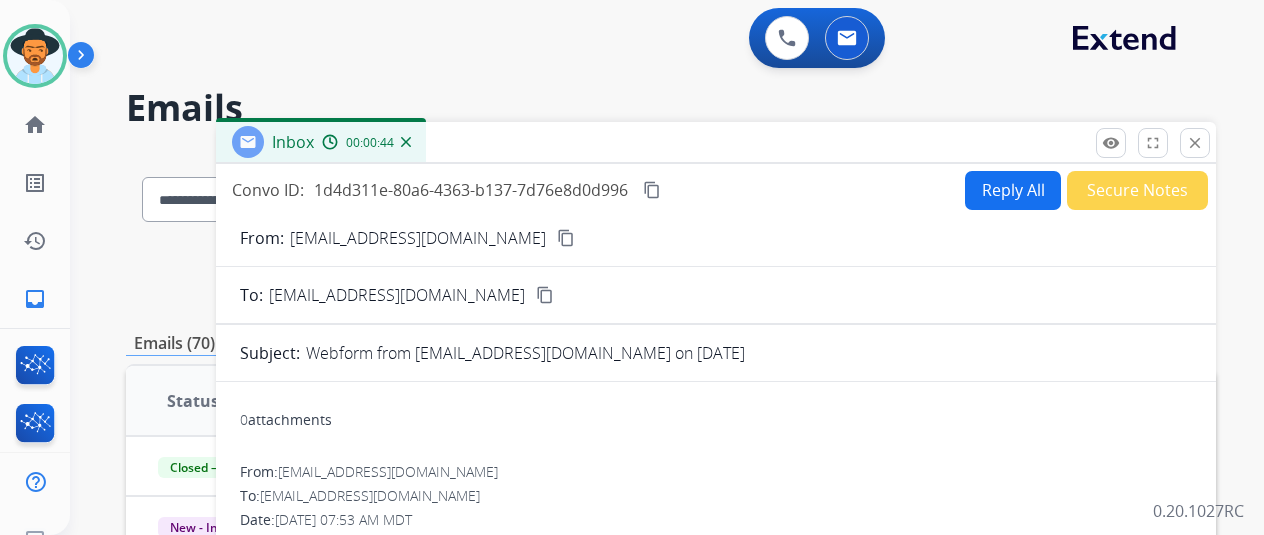 click on "content_copy" at bounding box center (652, 190) 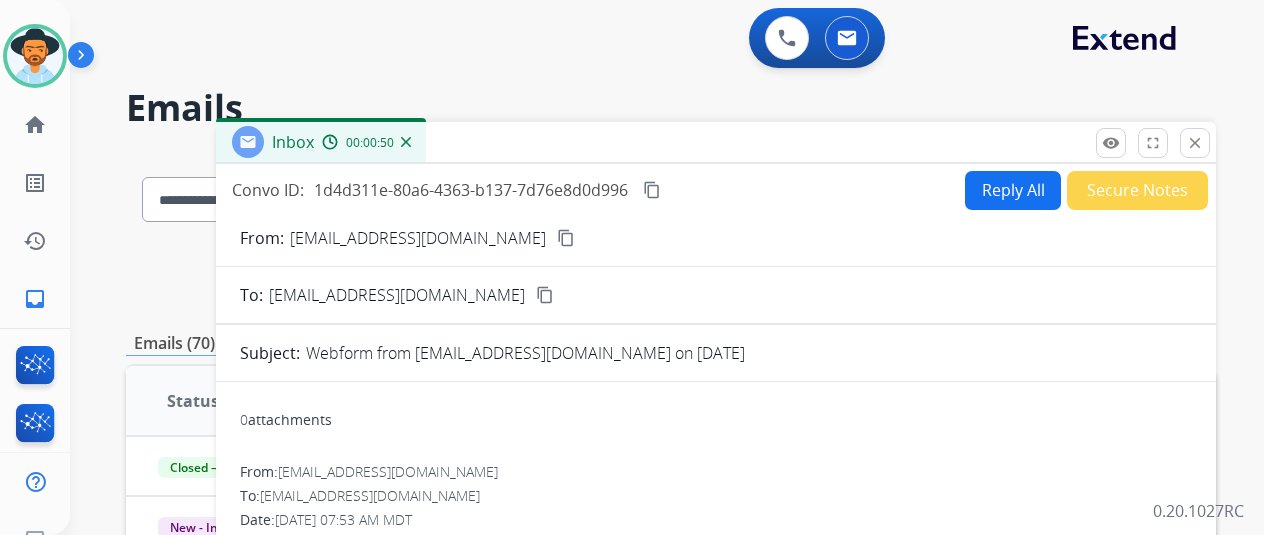 click on "content_copy" at bounding box center (566, 238) 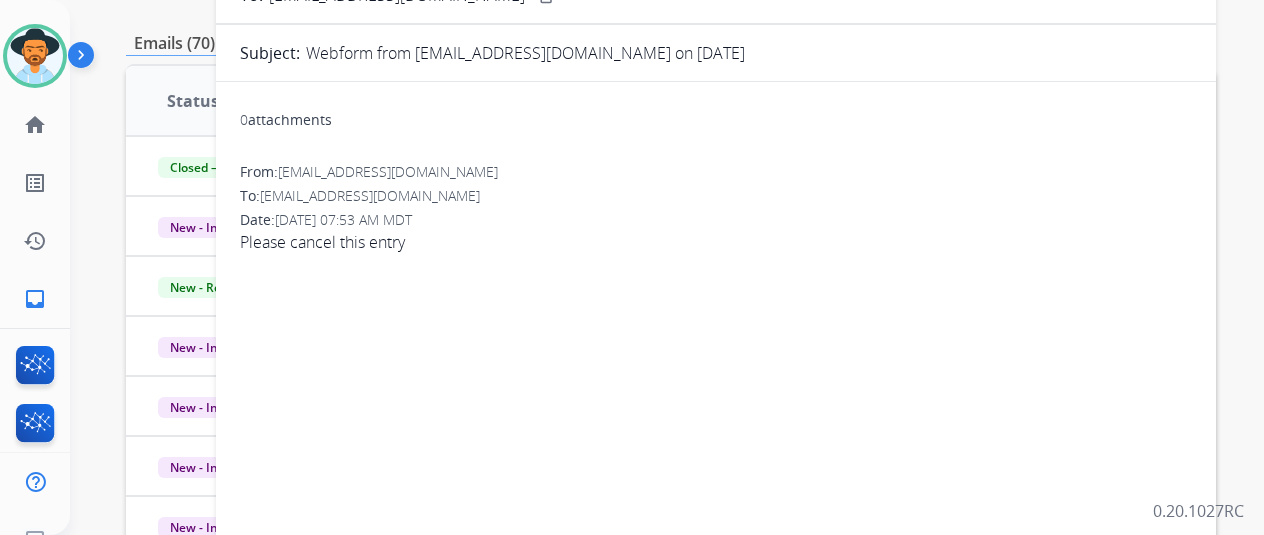 scroll, scrollTop: 0, scrollLeft: 0, axis: both 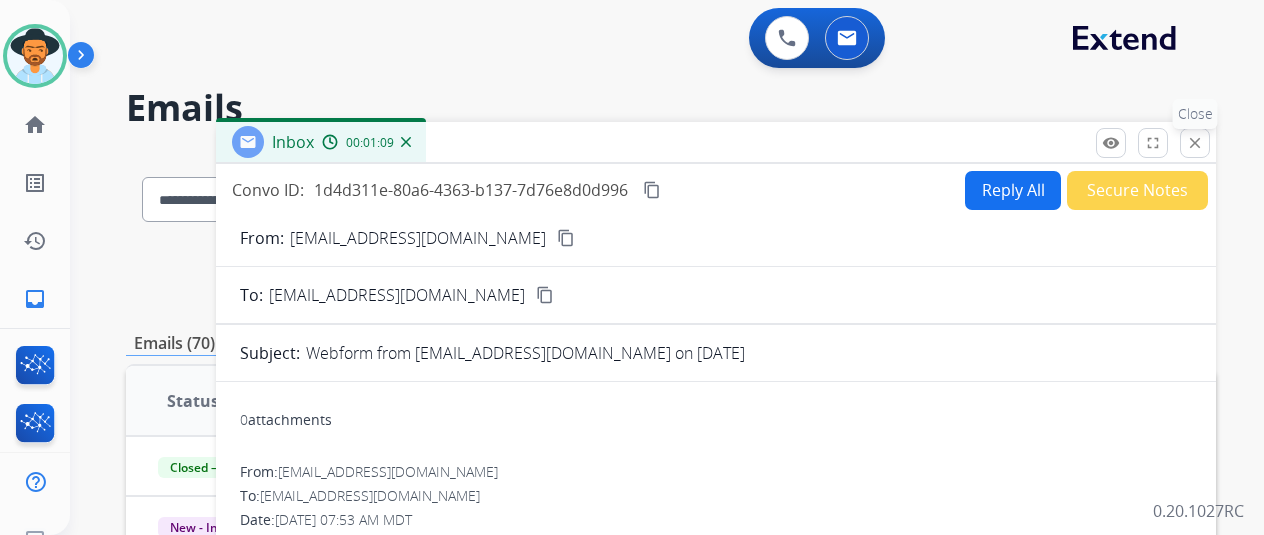 click on "close" at bounding box center [1195, 143] 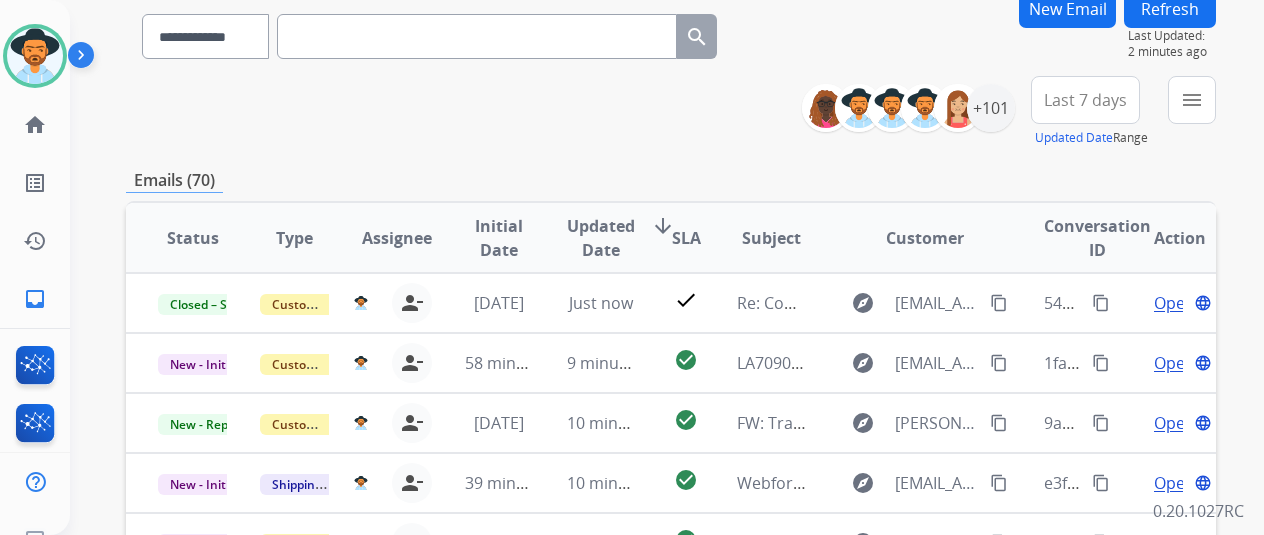 scroll, scrollTop: 300, scrollLeft: 0, axis: vertical 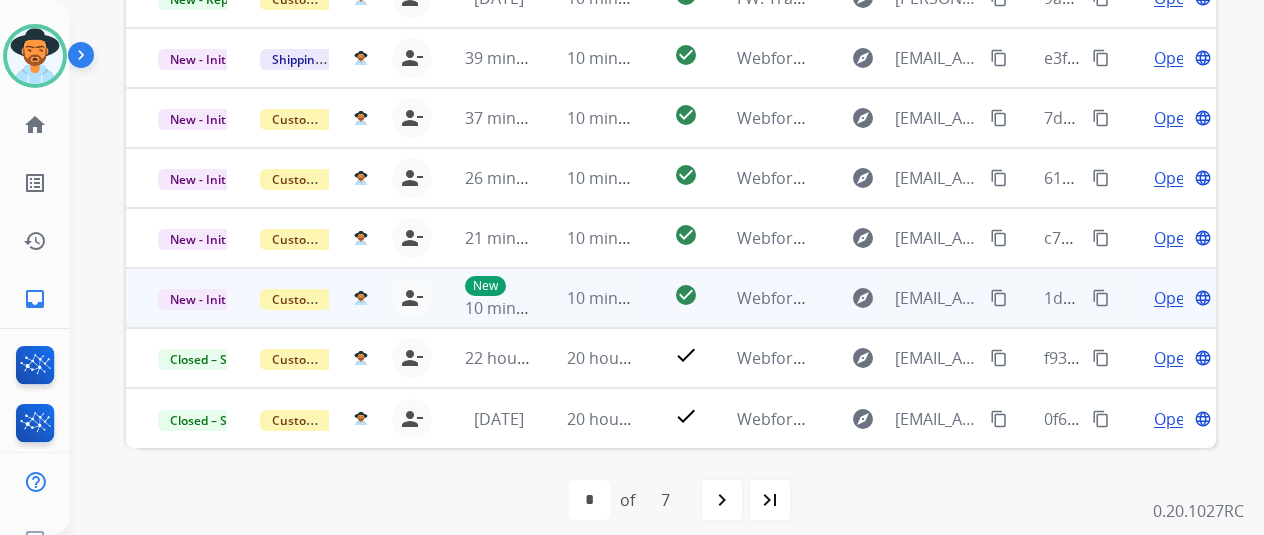 click on "content_copy" at bounding box center (1101, 298) 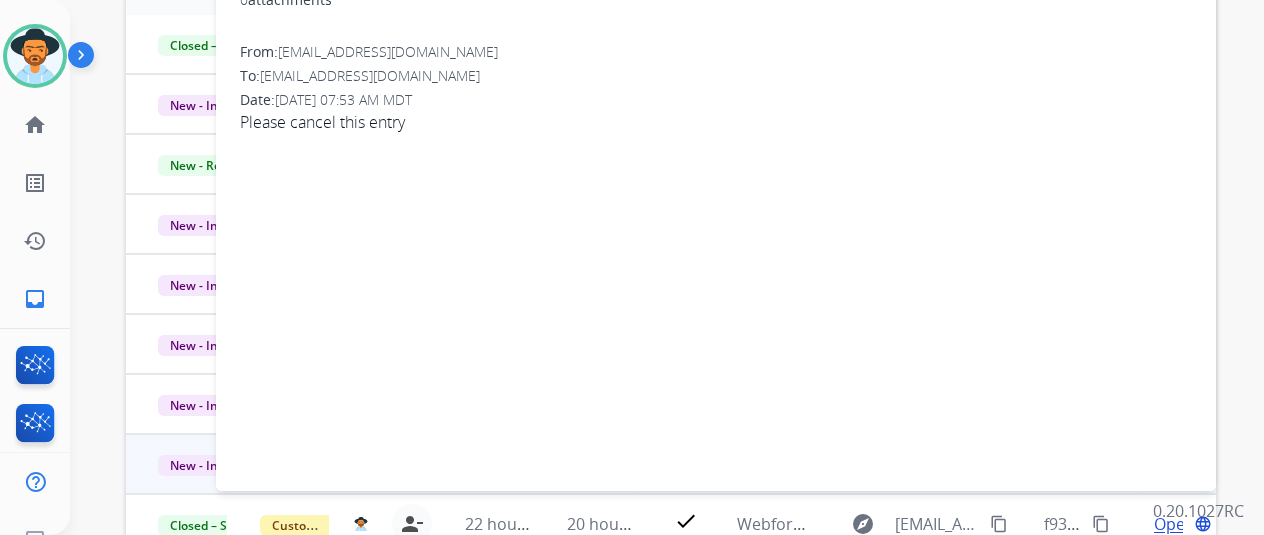 scroll, scrollTop: 86, scrollLeft: 0, axis: vertical 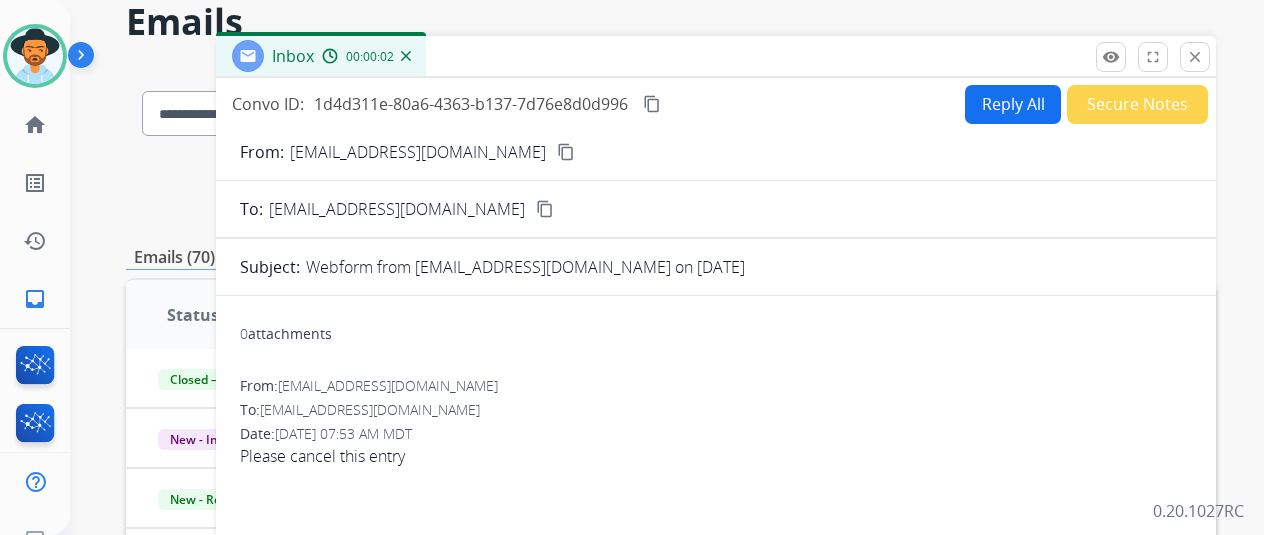 click on "Secure Notes" at bounding box center [1137, 104] 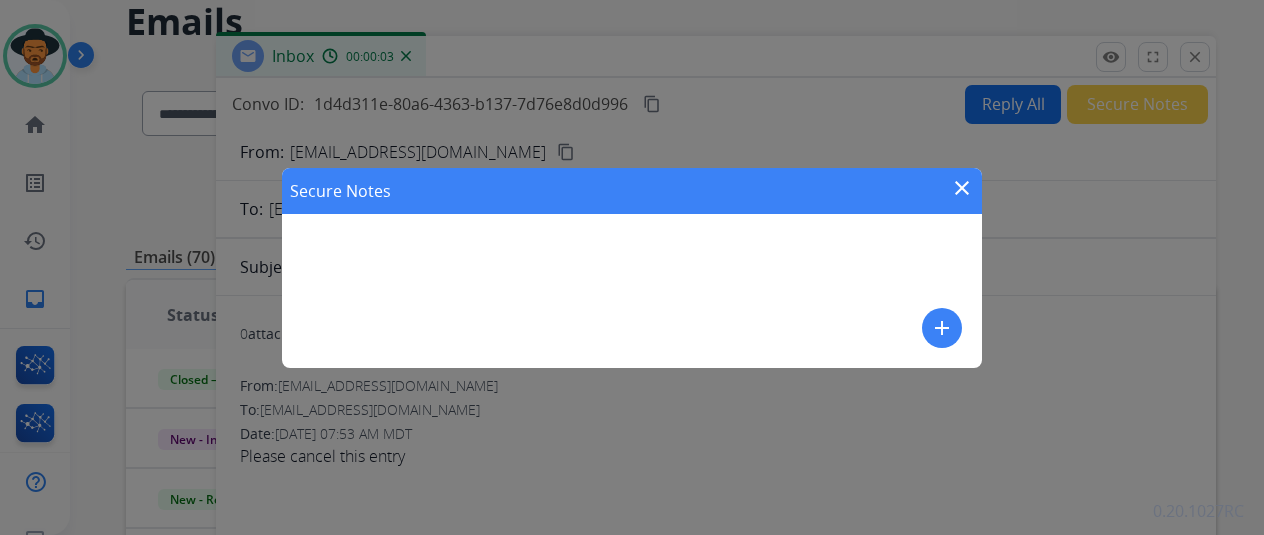 click on "add" at bounding box center (942, 328) 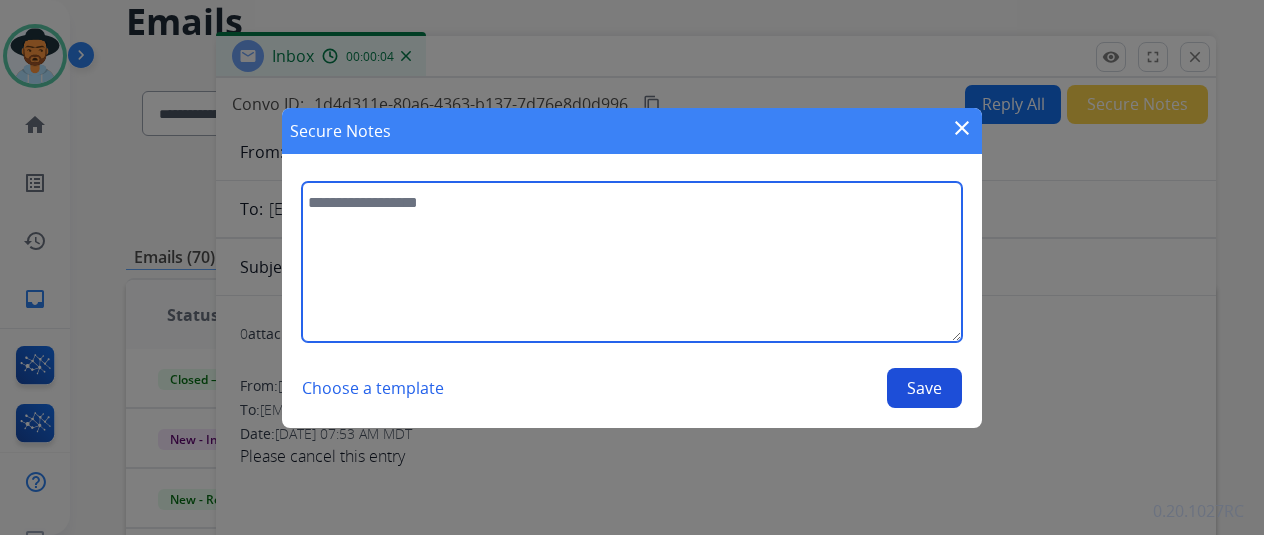 click at bounding box center [632, 262] 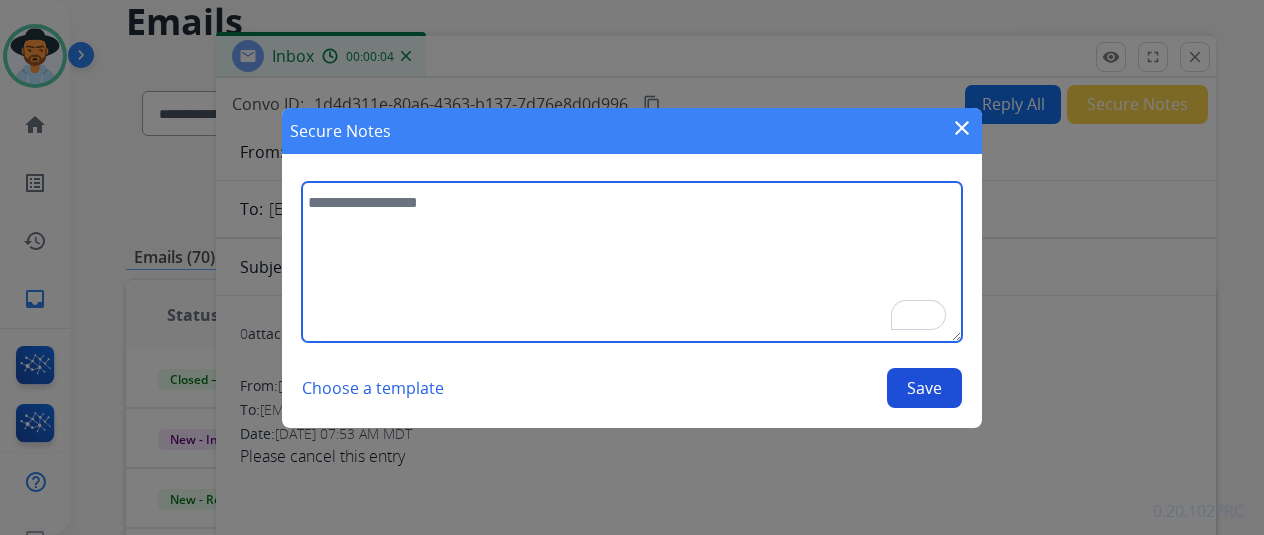 type on "*" 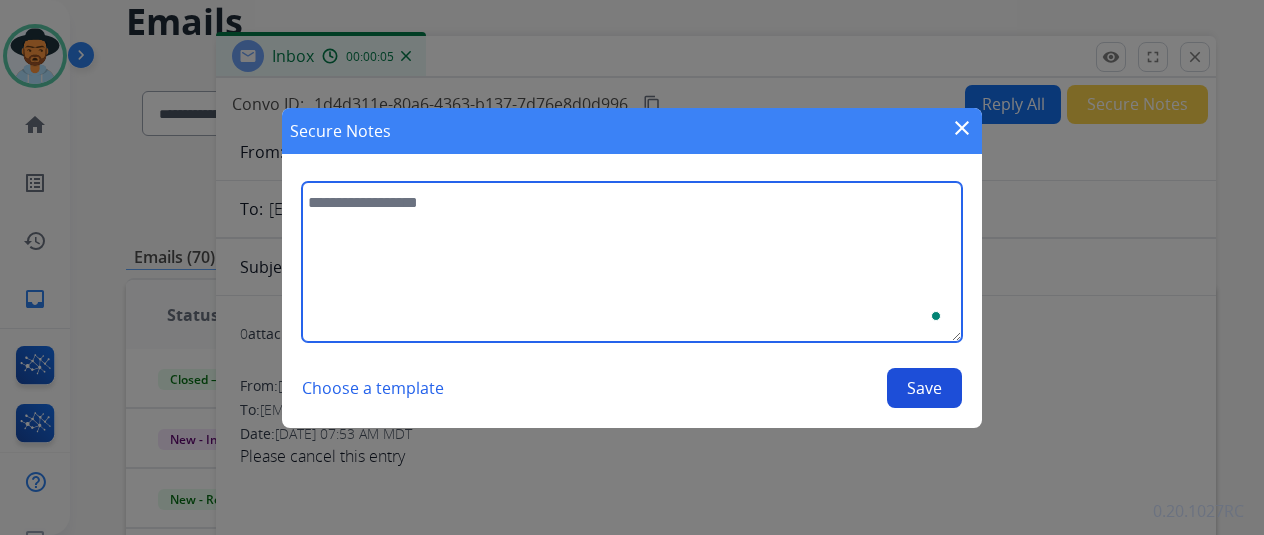 type on "*" 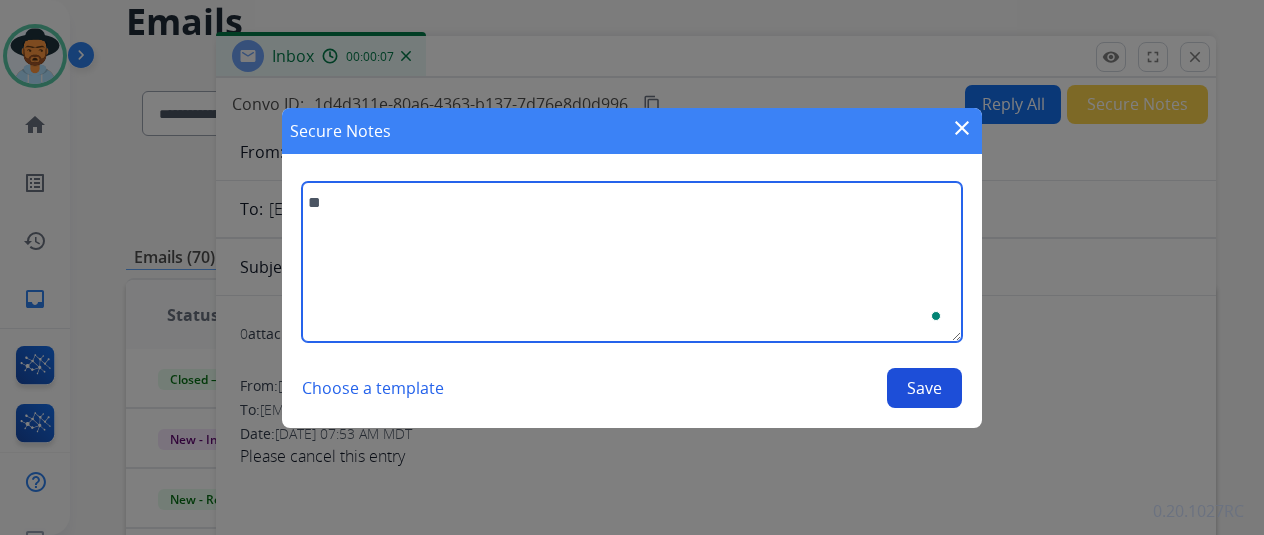 type on "*" 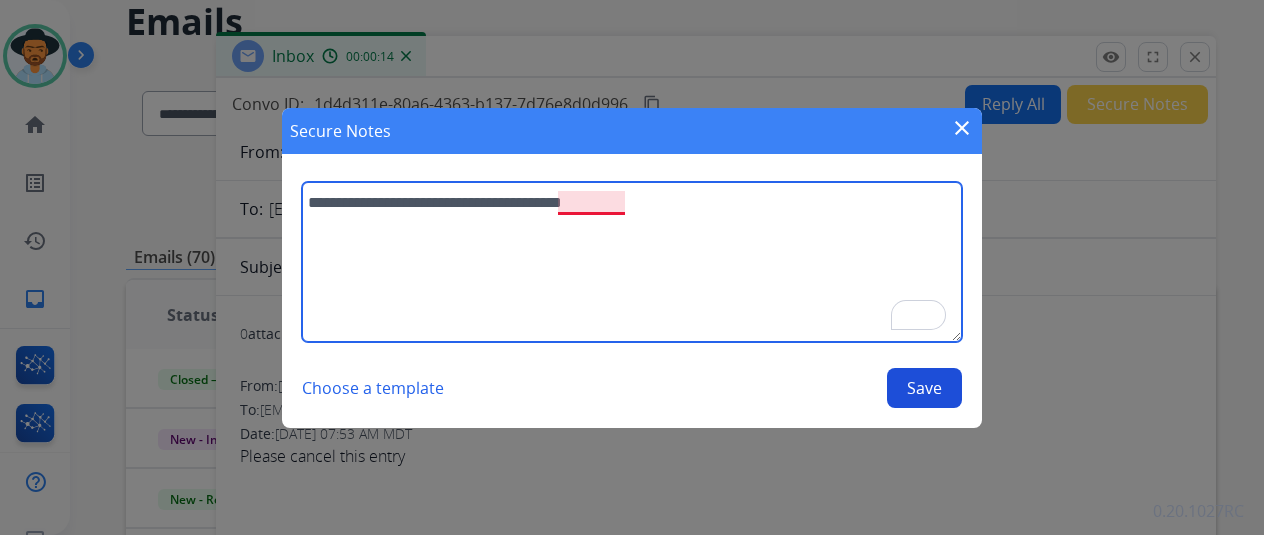click on "**********" at bounding box center (632, 262) 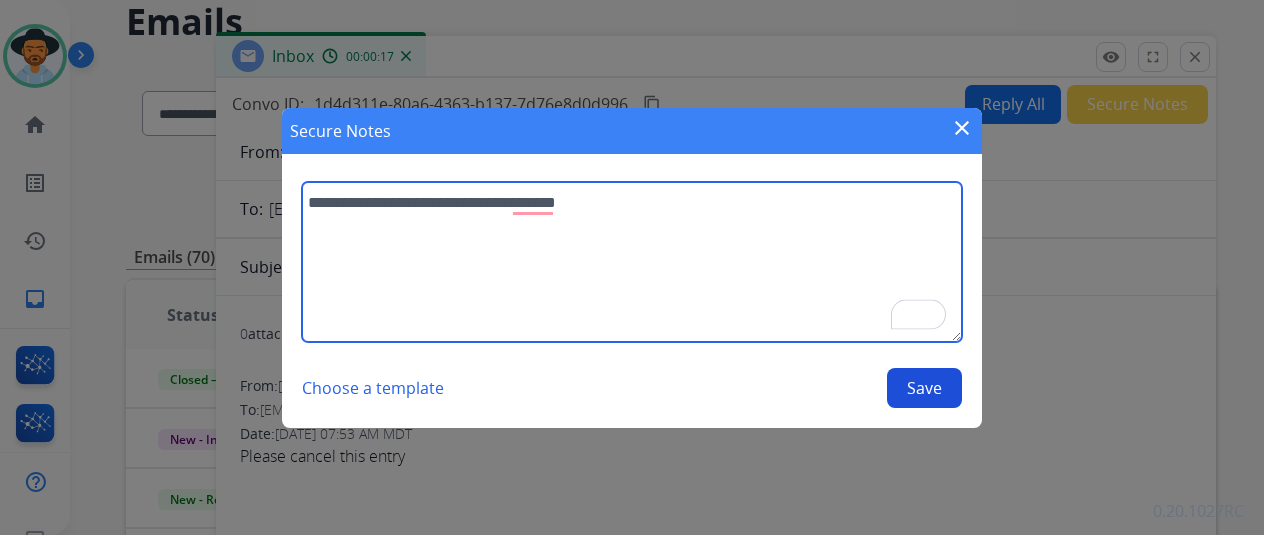 type on "**********" 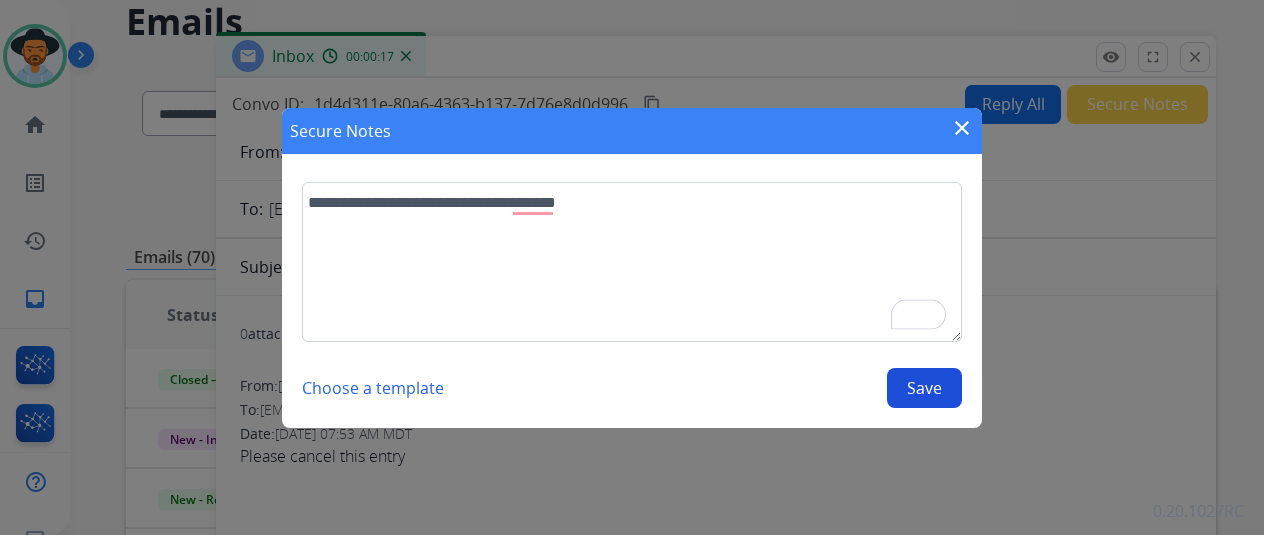 click on "Save" at bounding box center [924, 388] 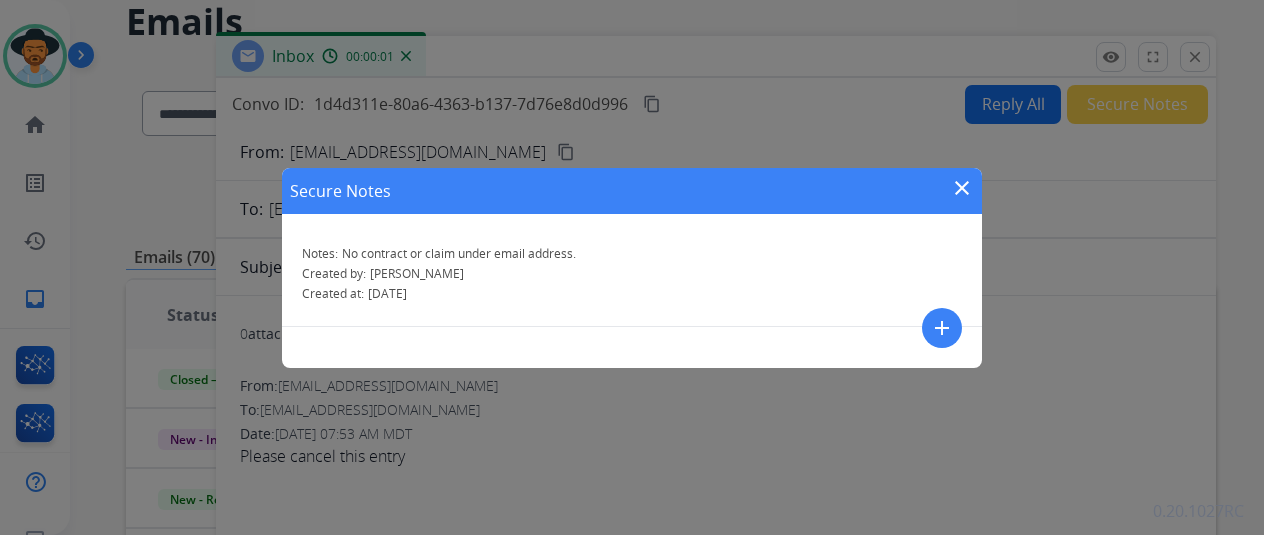 click on "close" at bounding box center [962, 188] 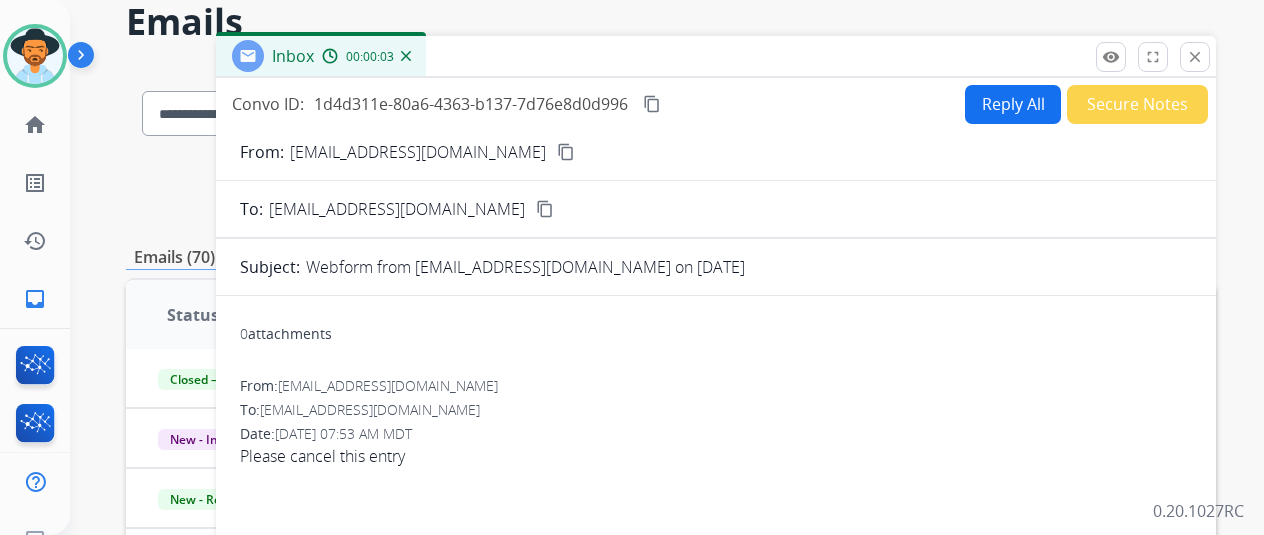 scroll, scrollTop: 0, scrollLeft: 0, axis: both 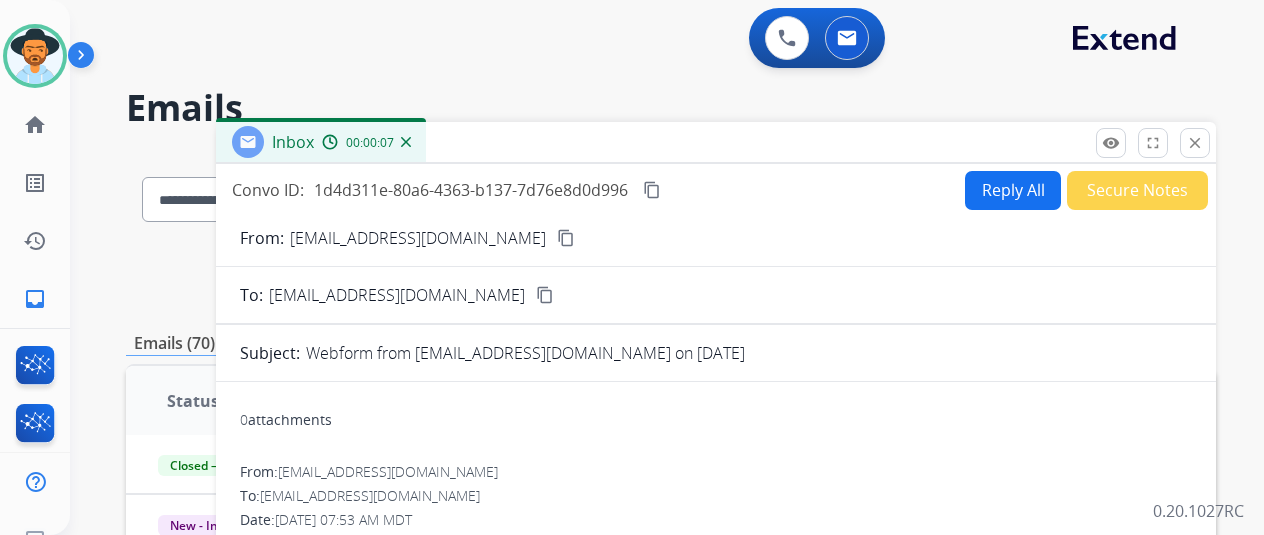 click on "Reply All" at bounding box center (1013, 190) 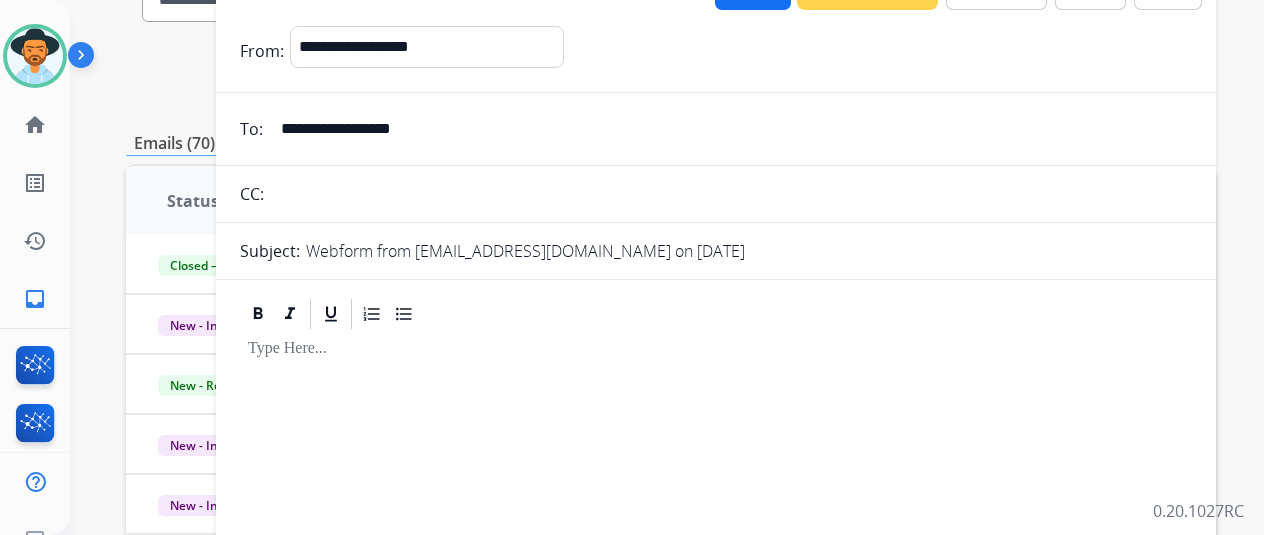 scroll, scrollTop: 100, scrollLeft: 0, axis: vertical 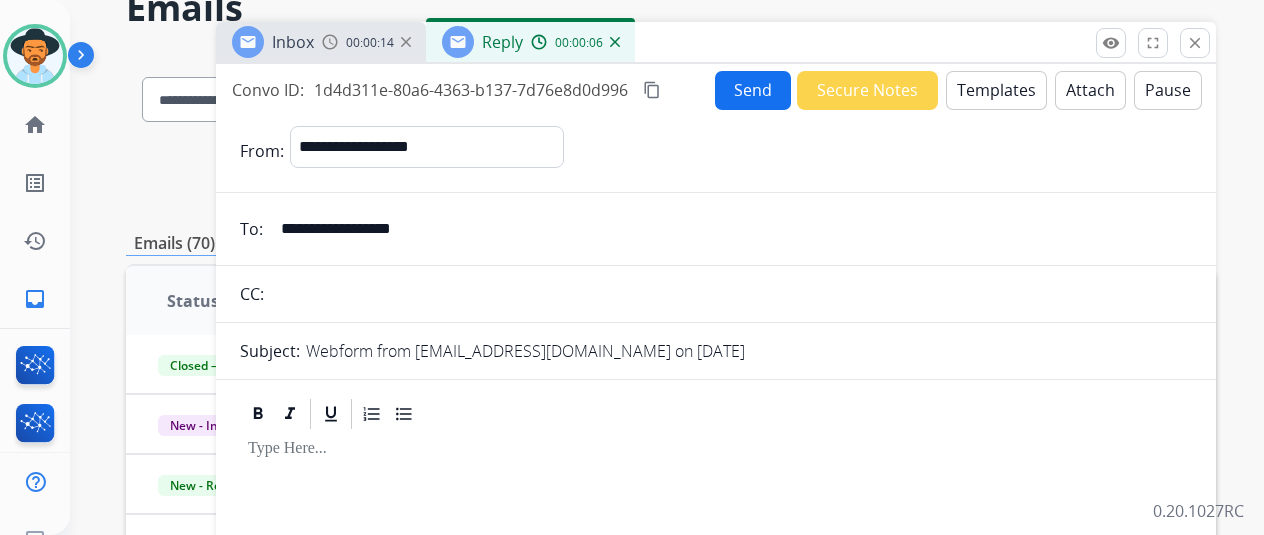 click on "Templates" at bounding box center (996, 90) 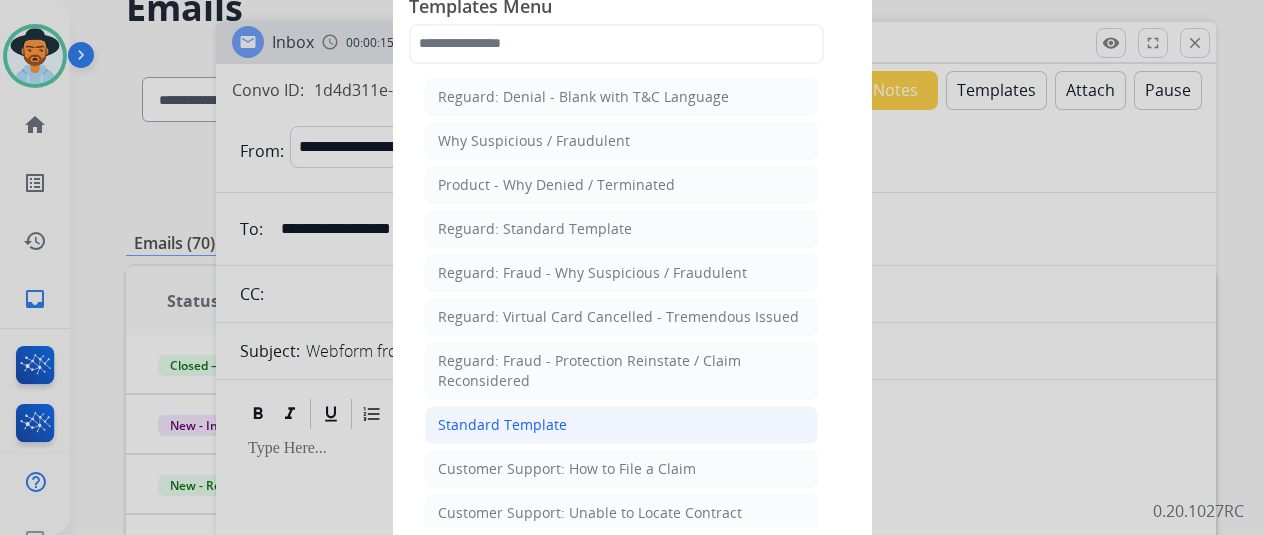 click on "Standard Template" 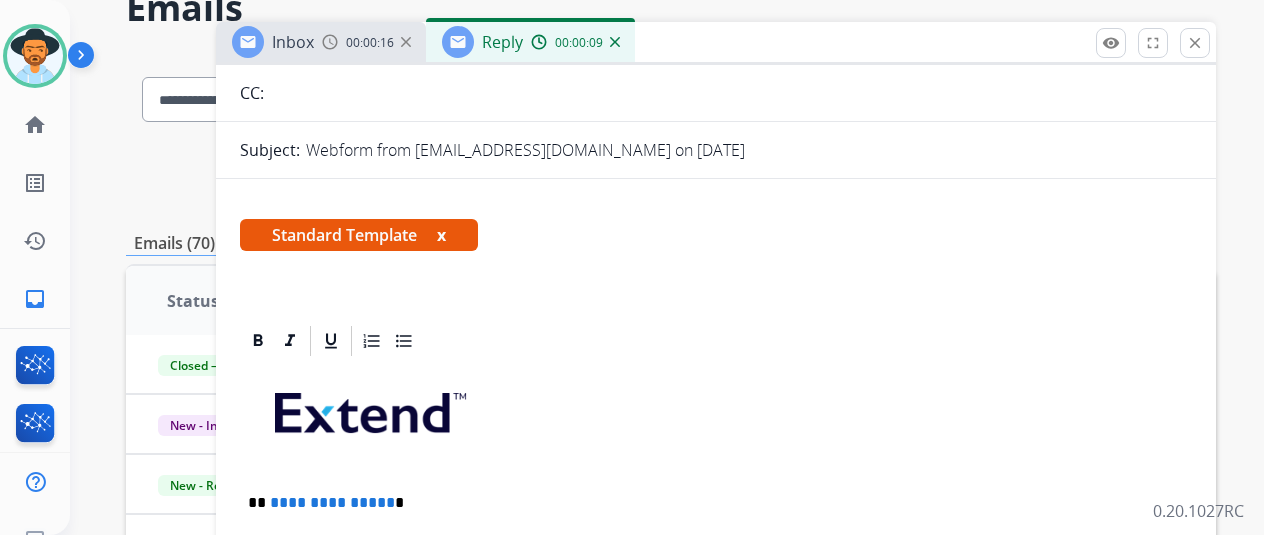 scroll, scrollTop: 552, scrollLeft: 0, axis: vertical 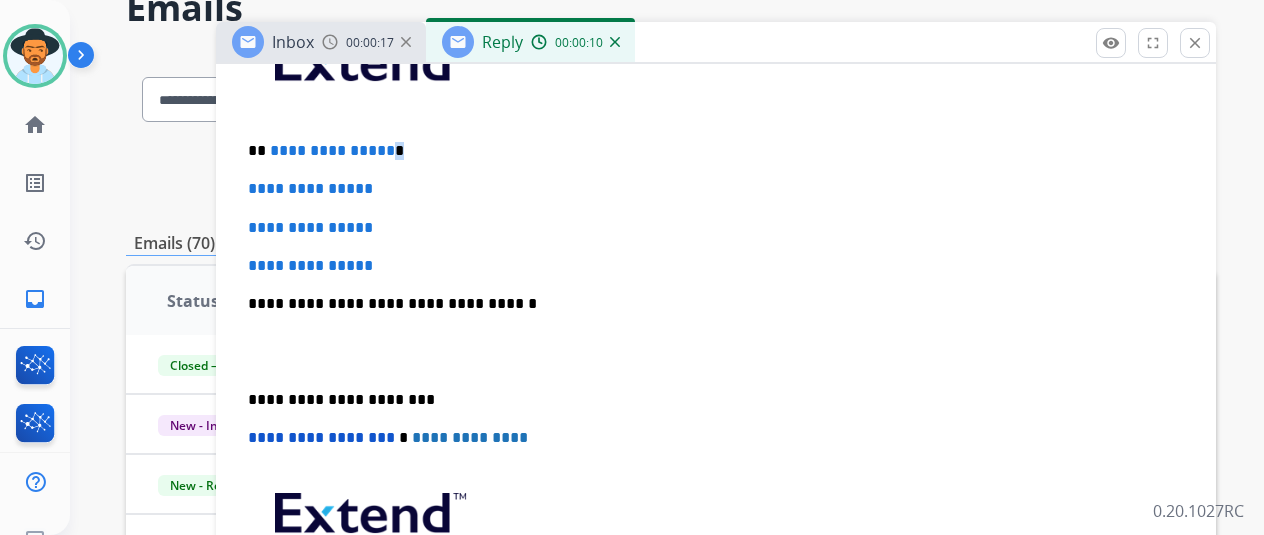 click on "**********" at bounding box center [708, 151] 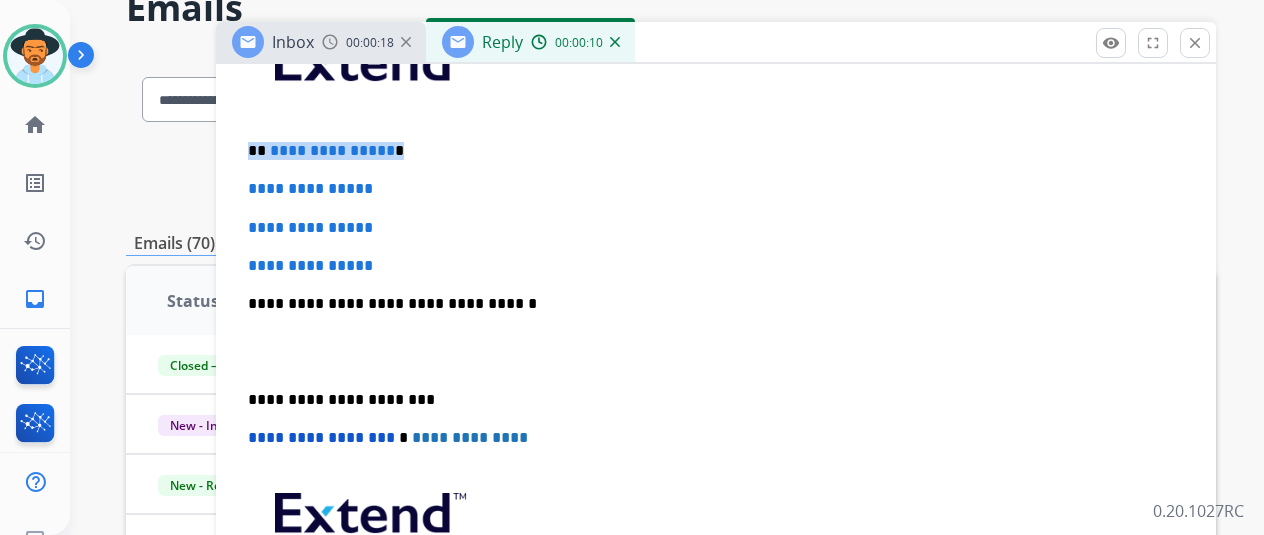 drag, startPoint x: 398, startPoint y: 147, endPoint x: 279, endPoint y: 147, distance: 119 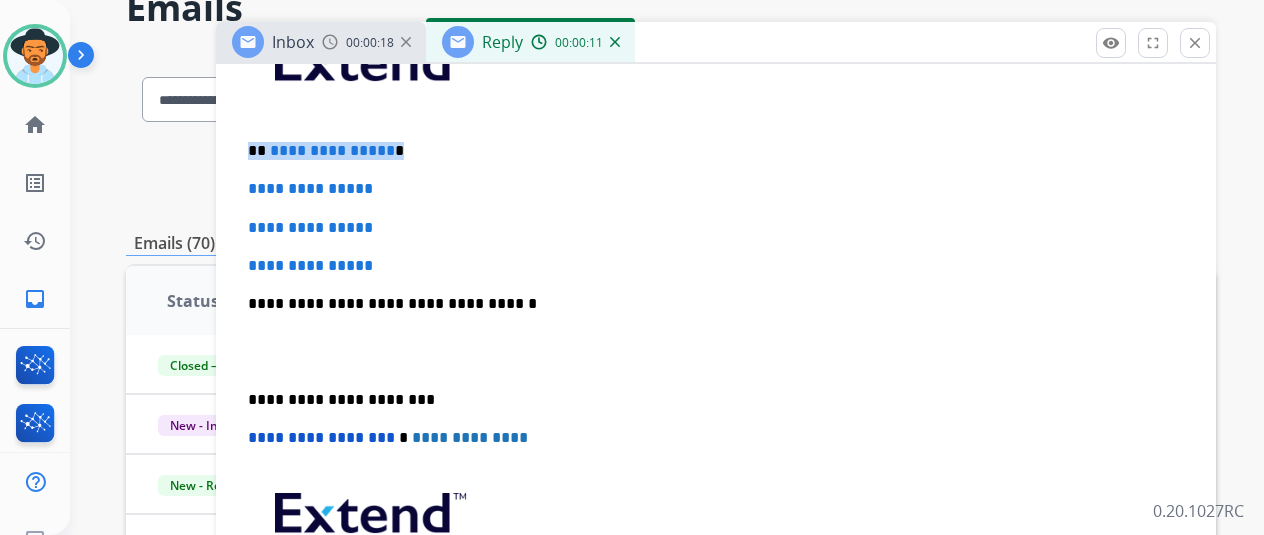 click on "**********" at bounding box center (708, 151) 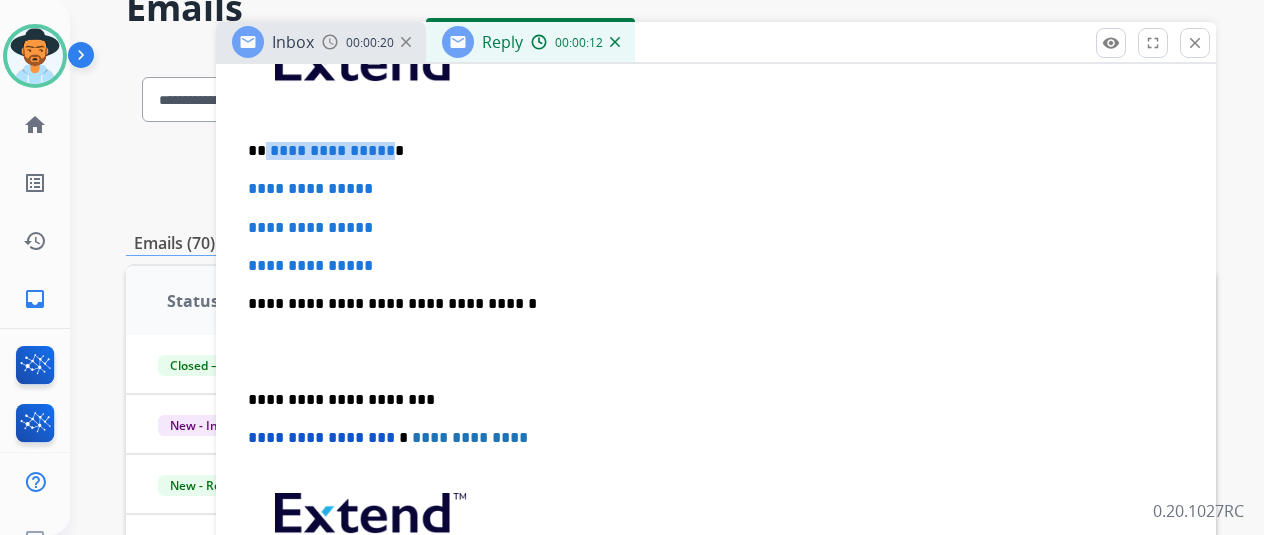 drag, startPoint x: 279, startPoint y: 147, endPoint x: 395, endPoint y: 151, distance: 116.06895 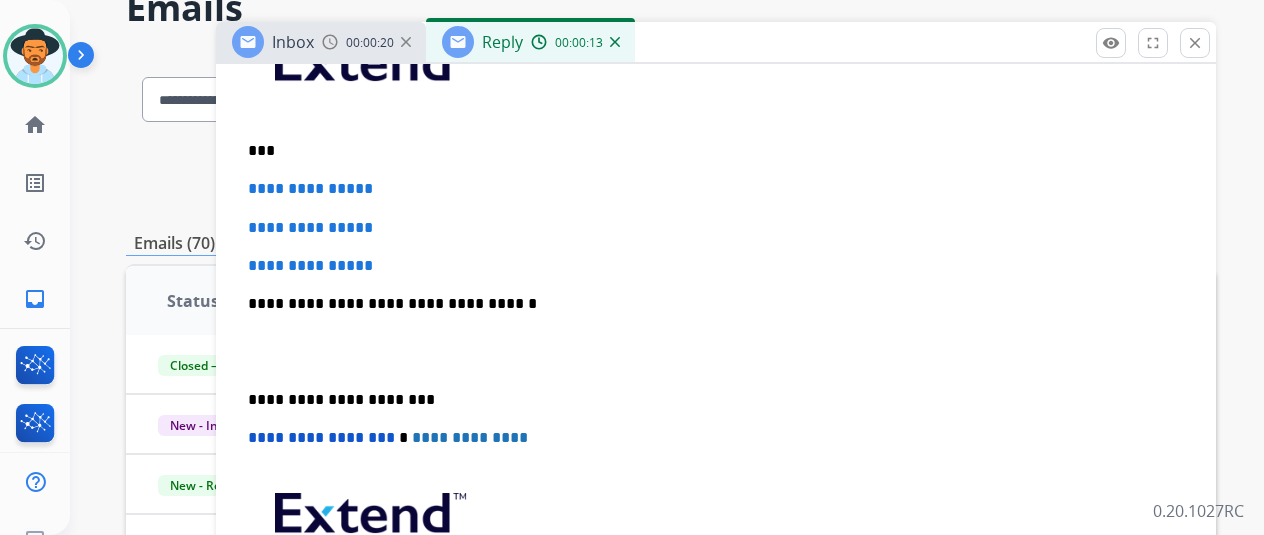 type 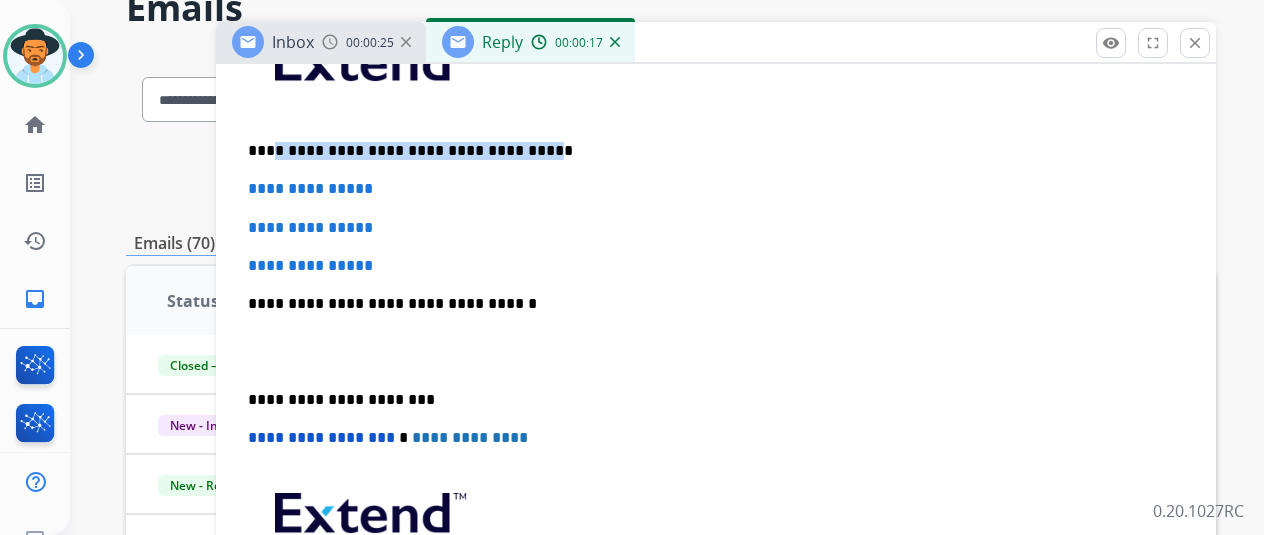 drag, startPoint x: 558, startPoint y: 153, endPoint x: 284, endPoint y: 146, distance: 274.08942 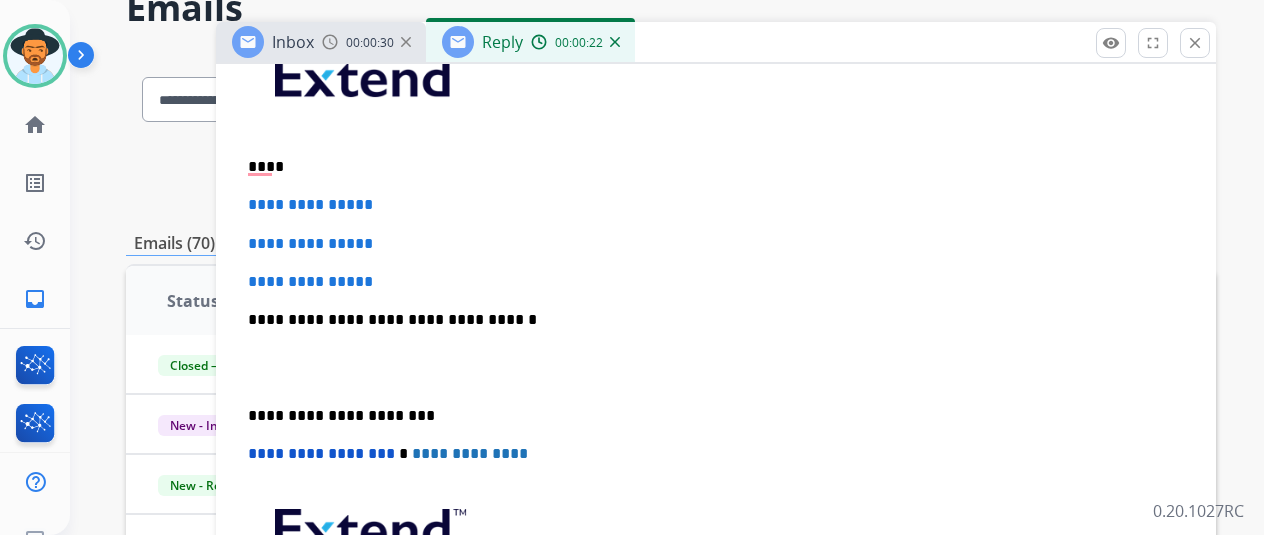 scroll, scrollTop: 552, scrollLeft: 0, axis: vertical 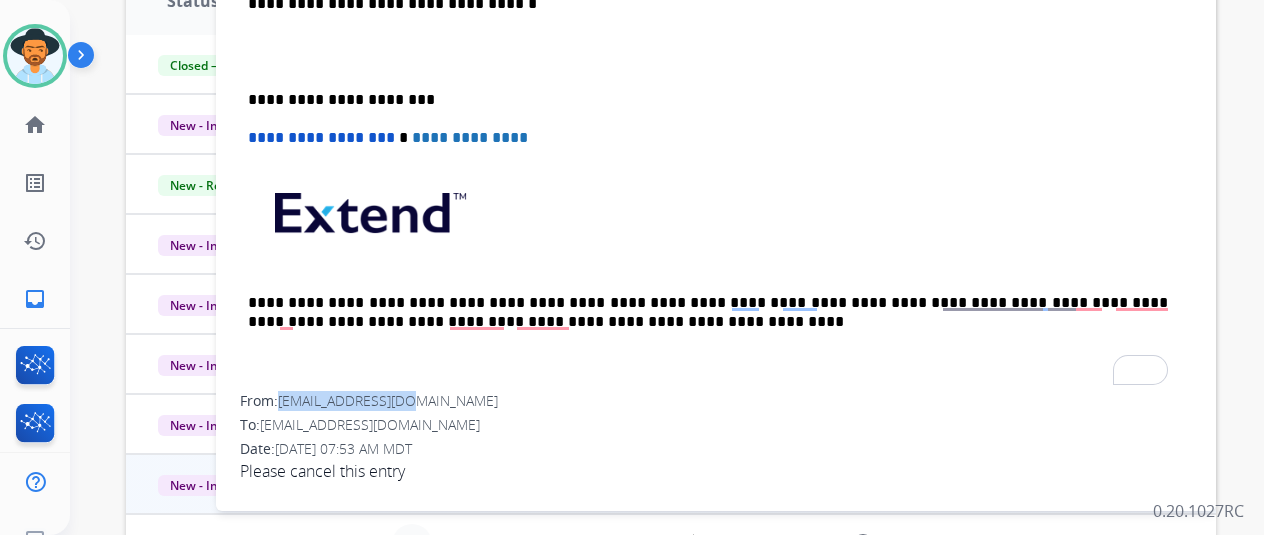 drag, startPoint x: 414, startPoint y: 395, endPoint x: 300, endPoint y: 395, distance: 114 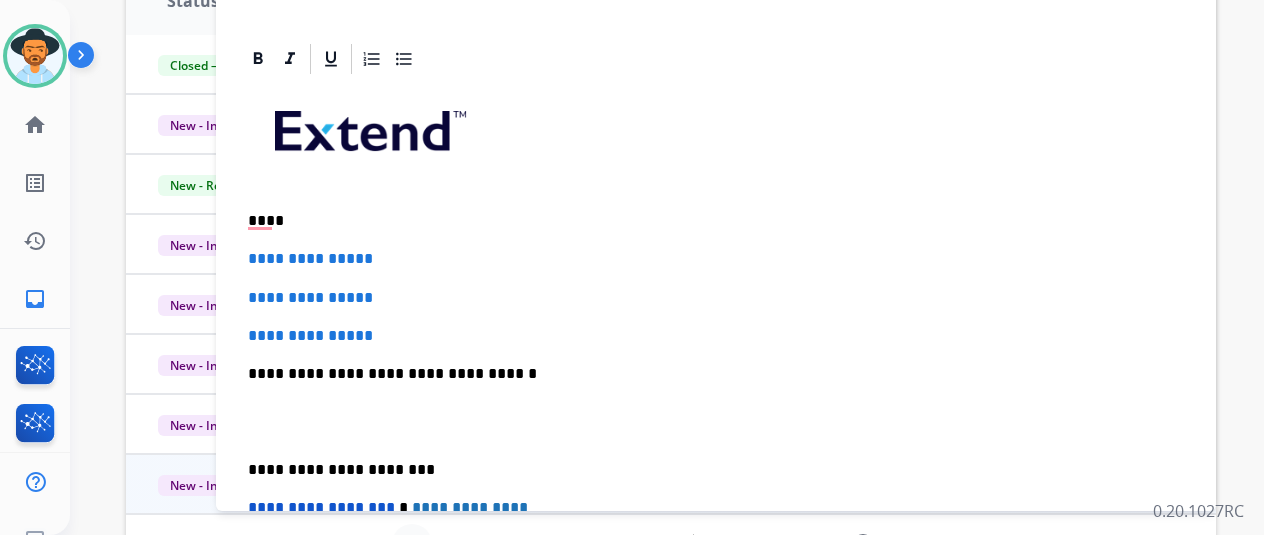 scroll, scrollTop: 152, scrollLeft: 0, axis: vertical 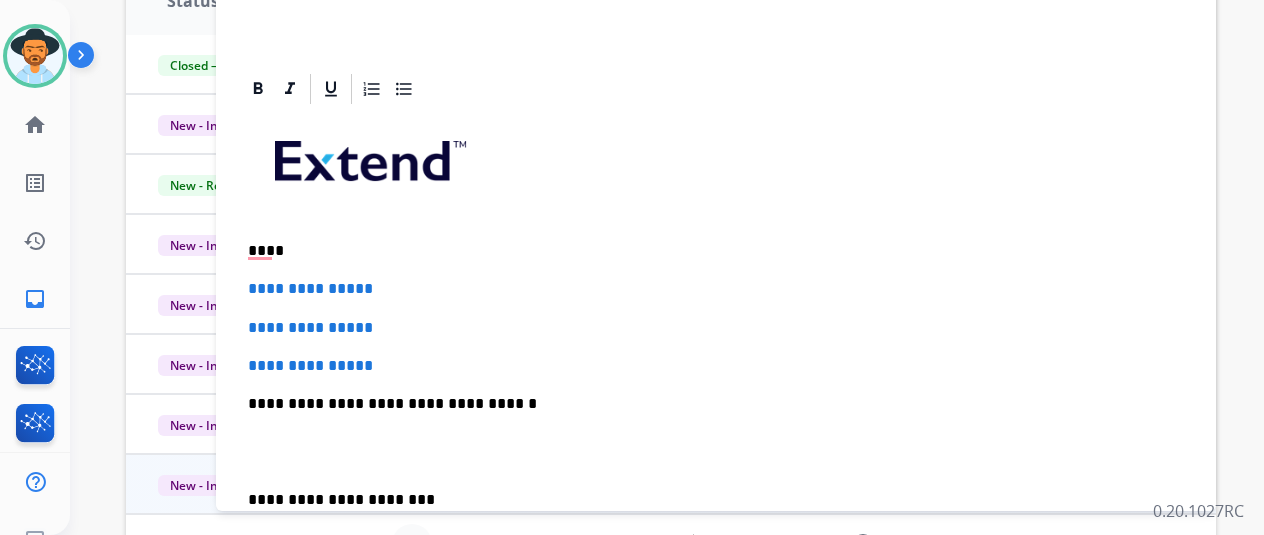 click on "**********" at bounding box center [716, 451] 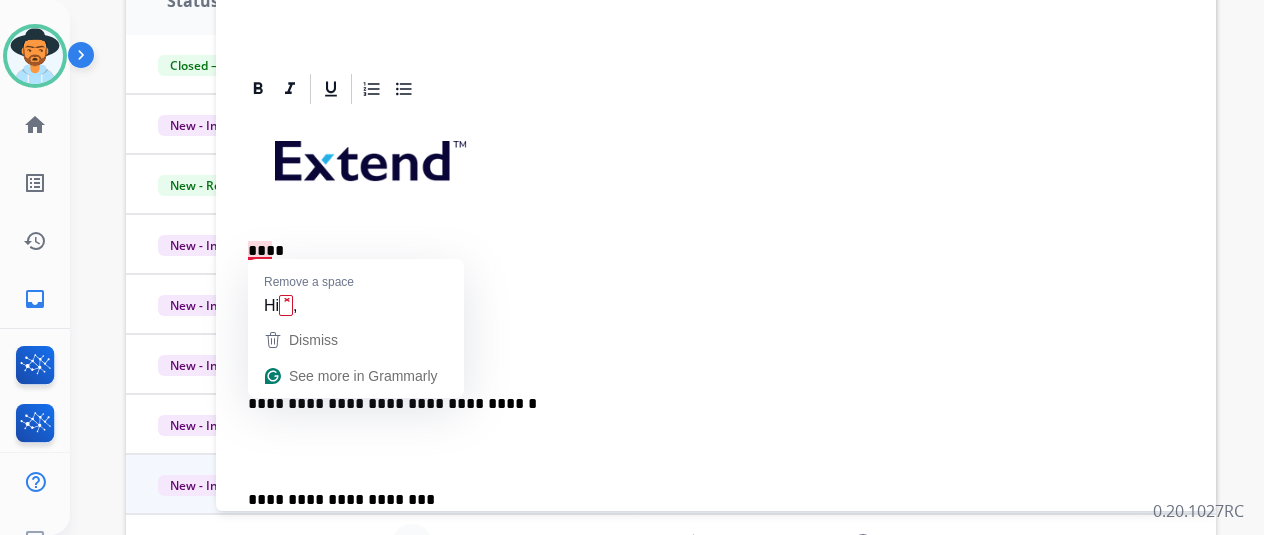 click on "****" at bounding box center [708, 251] 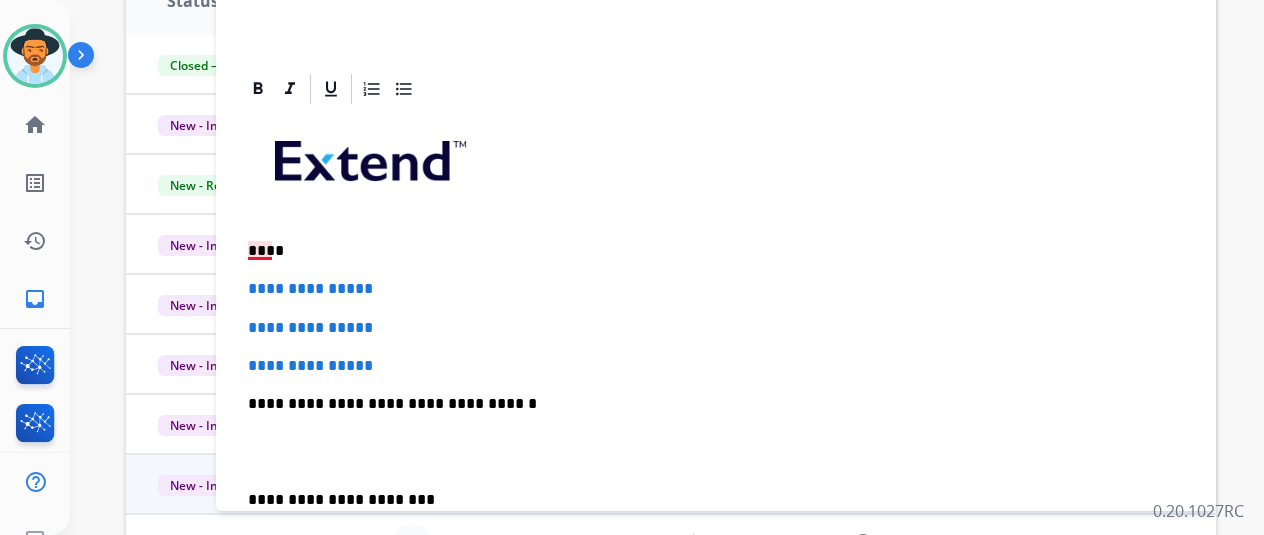 click on "****" at bounding box center [708, 251] 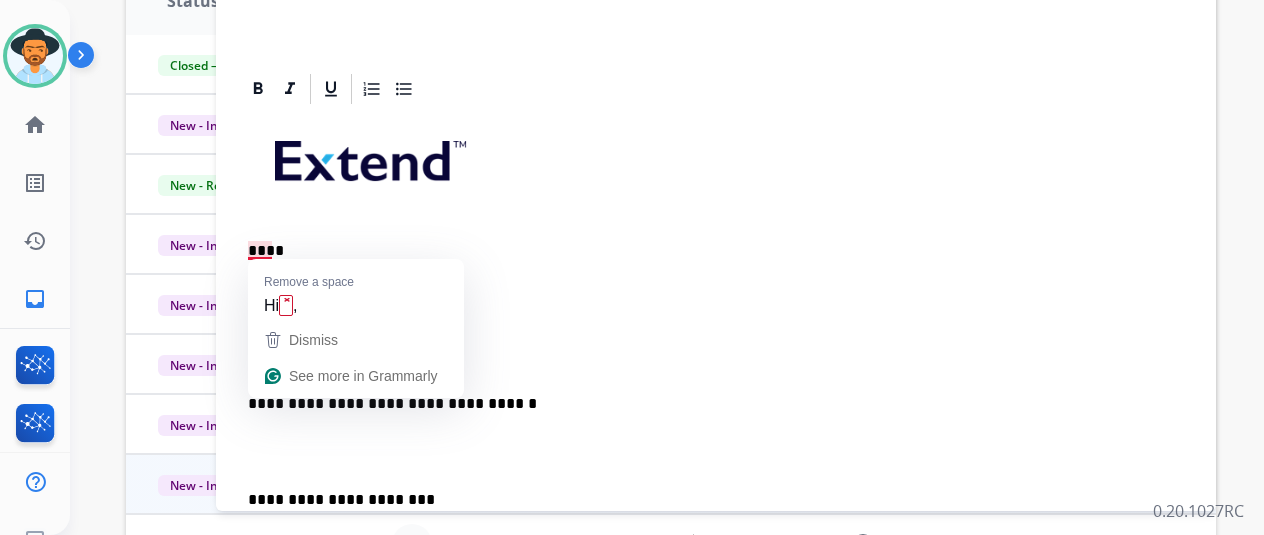 click on "****" at bounding box center [708, 251] 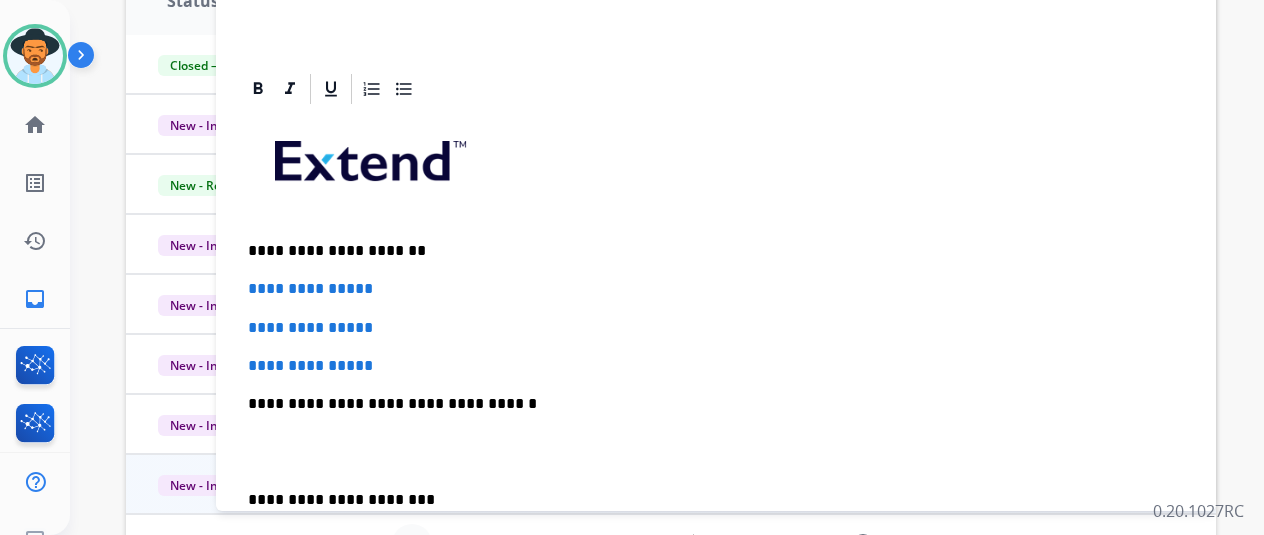 click on "**********" at bounding box center (716, 451) 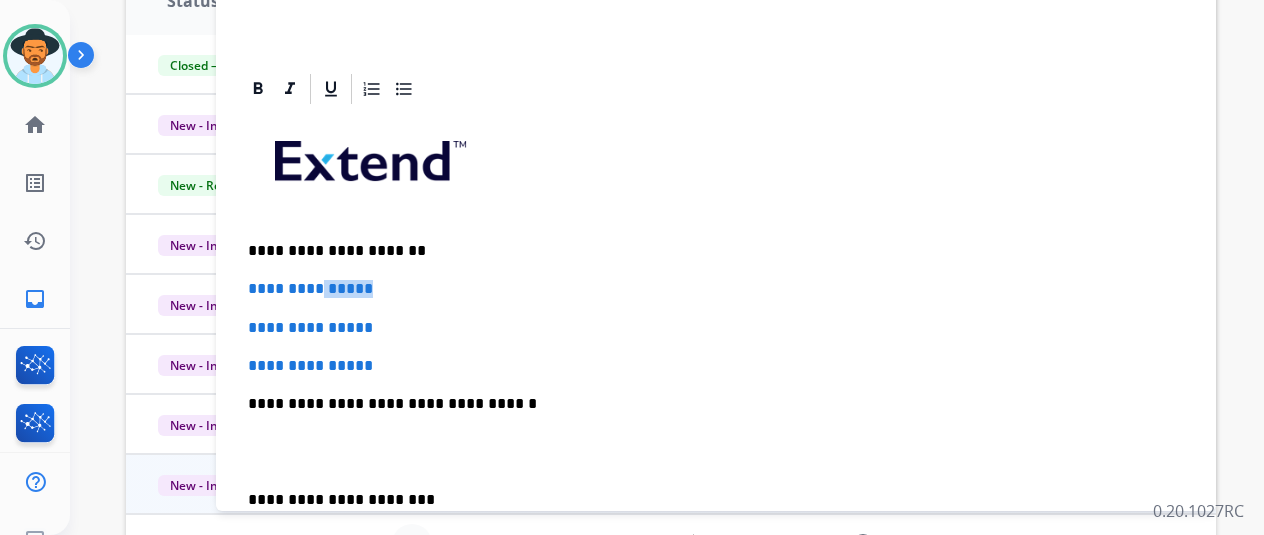 drag, startPoint x: 396, startPoint y: 272, endPoint x: 347, endPoint y: 271, distance: 49.010204 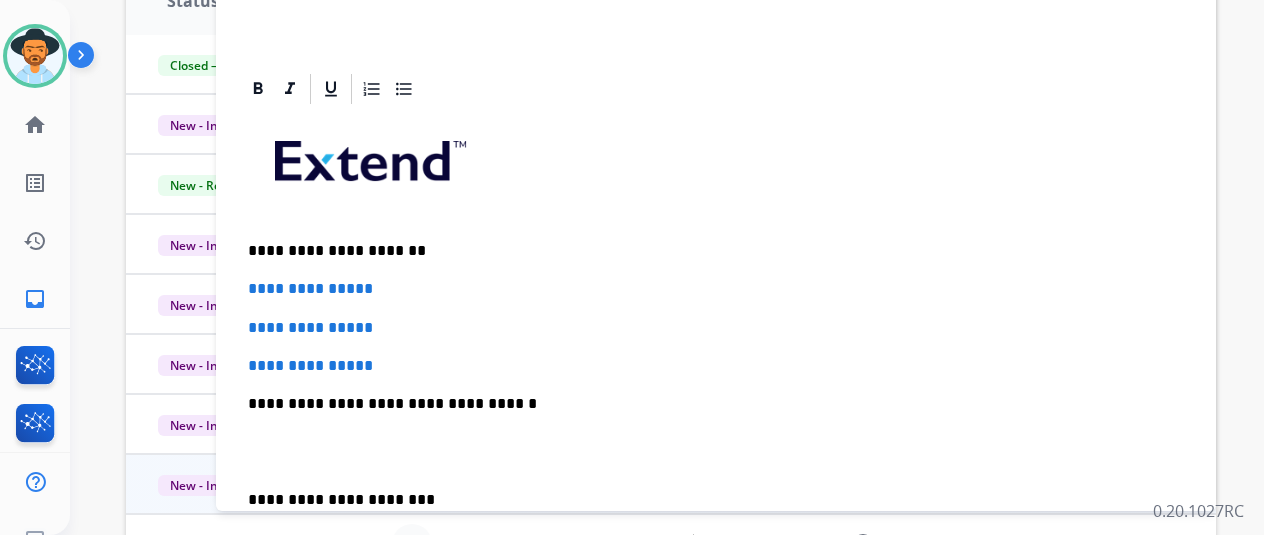 click on "**********" at bounding box center [716, 328] 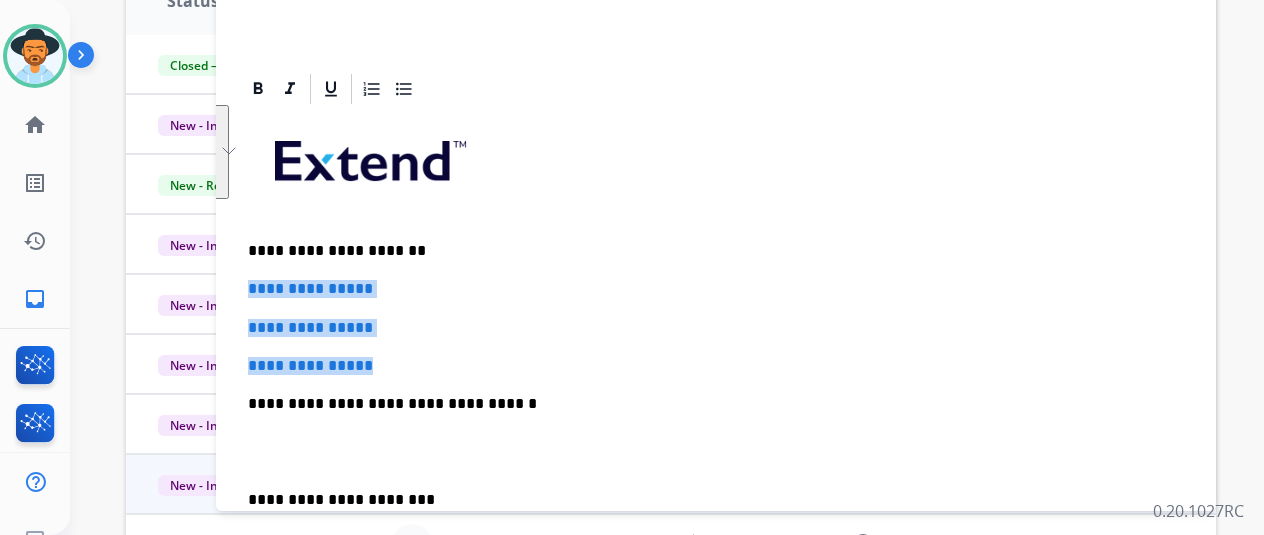 drag, startPoint x: 404, startPoint y: 367, endPoint x: 262, endPoint y: 291, distance: 161.05899 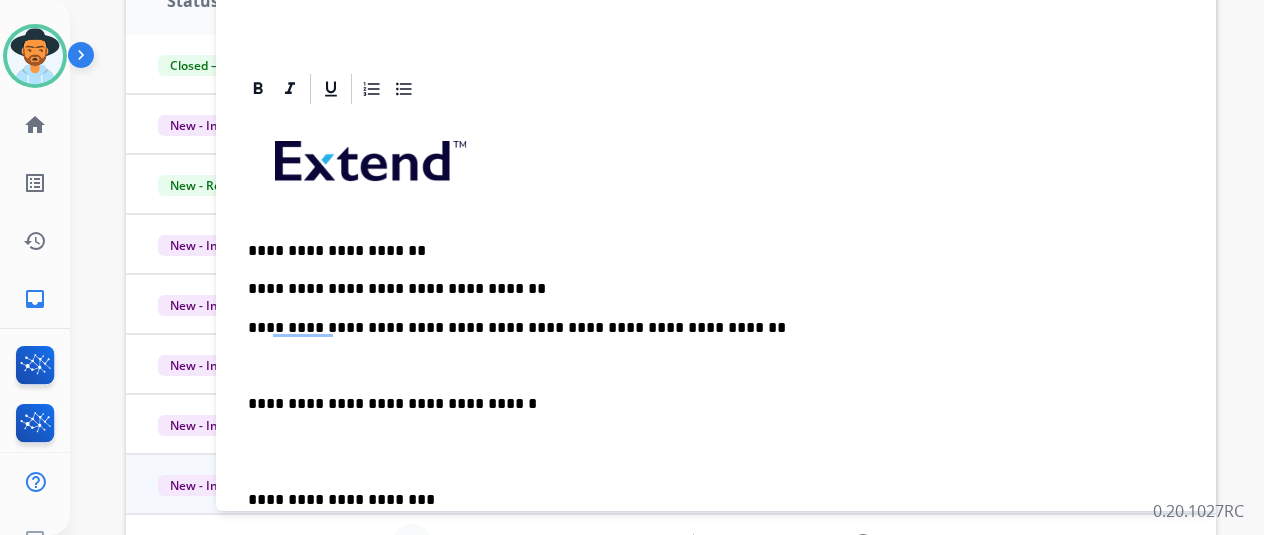 click on "**********" at bounding box center (716, 451) 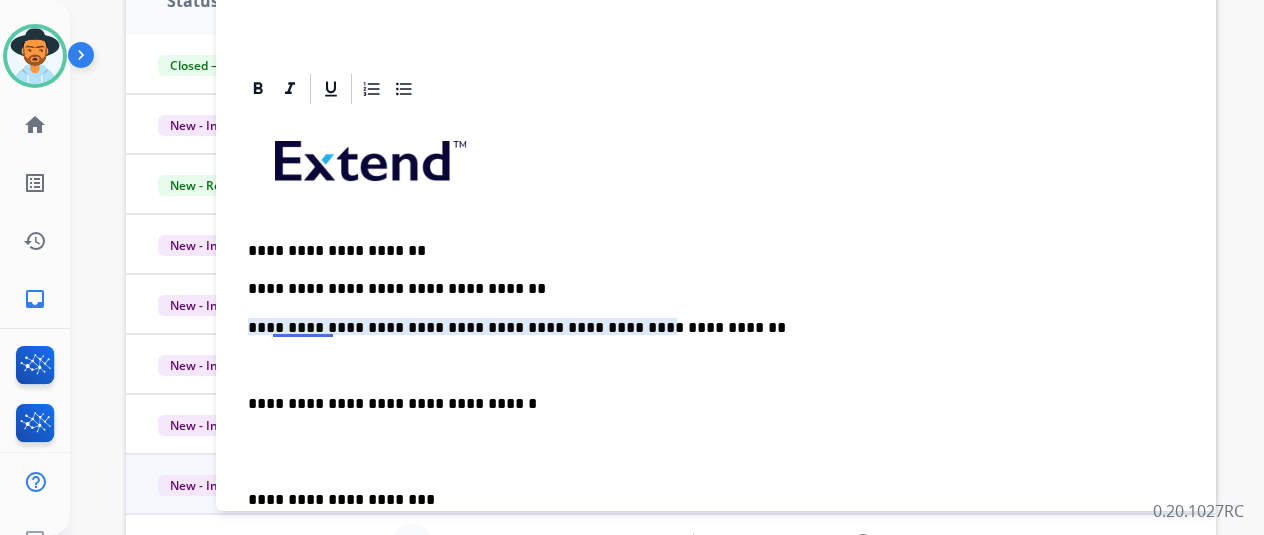 click on "**********" at bounding box center [708, 328] 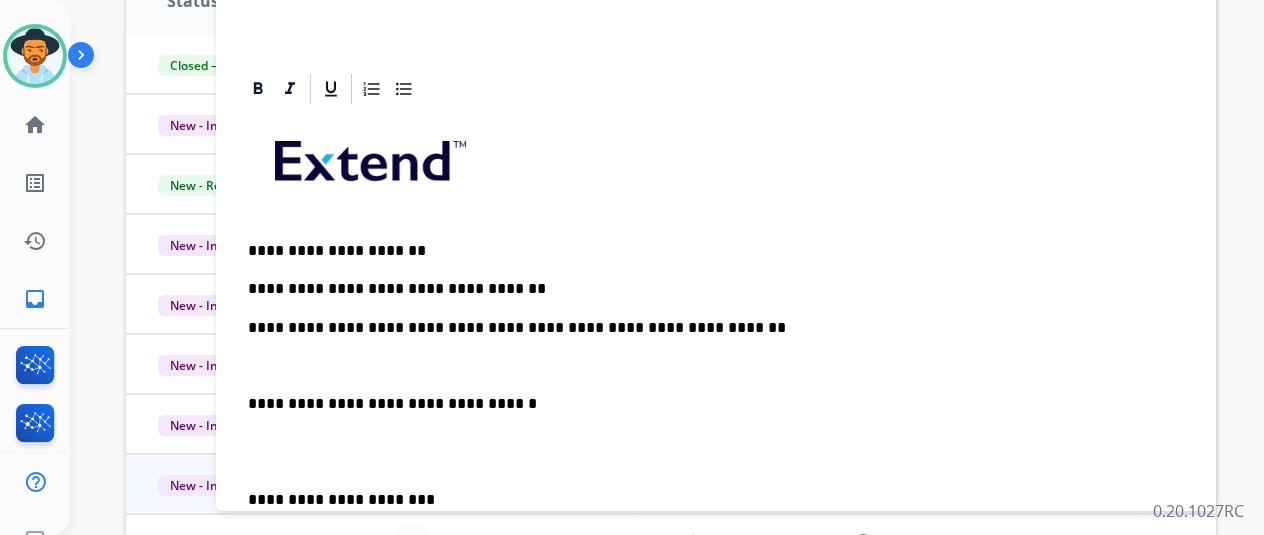 click on "**********" at bounding box center (716, 451) 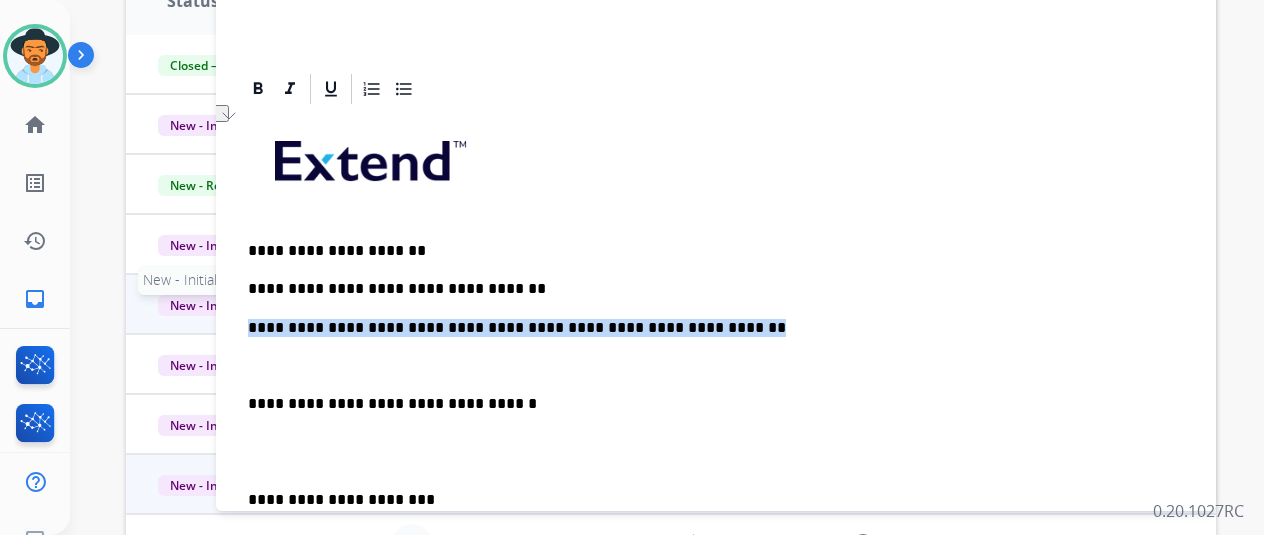 drag, startPoint x: 702, startPoint y: 325, endPoint x: 212, endPoint y: 311, distance: 490.19995 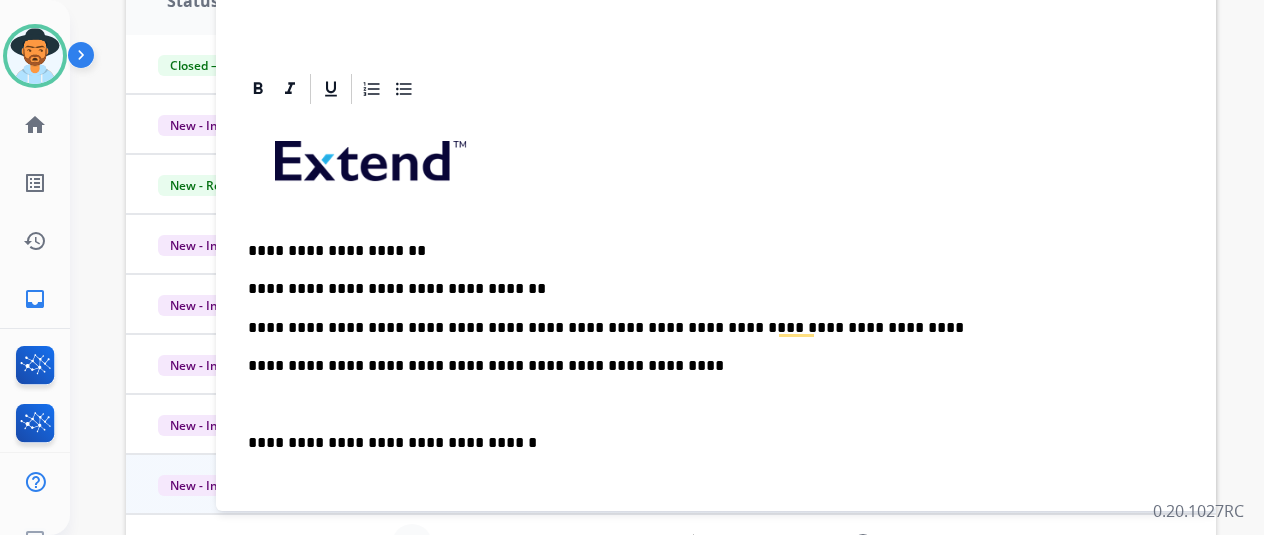 click on "**********" at bounding box center [708, 328] 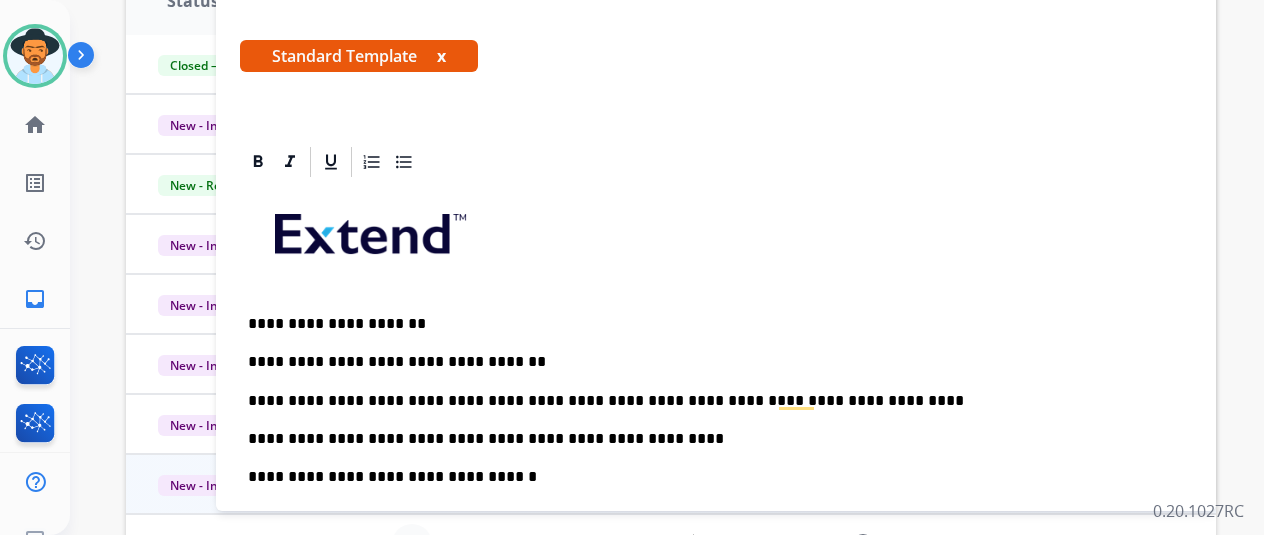 scroll, scrollTop: 52, scrollLeft: 0, axis: vertical 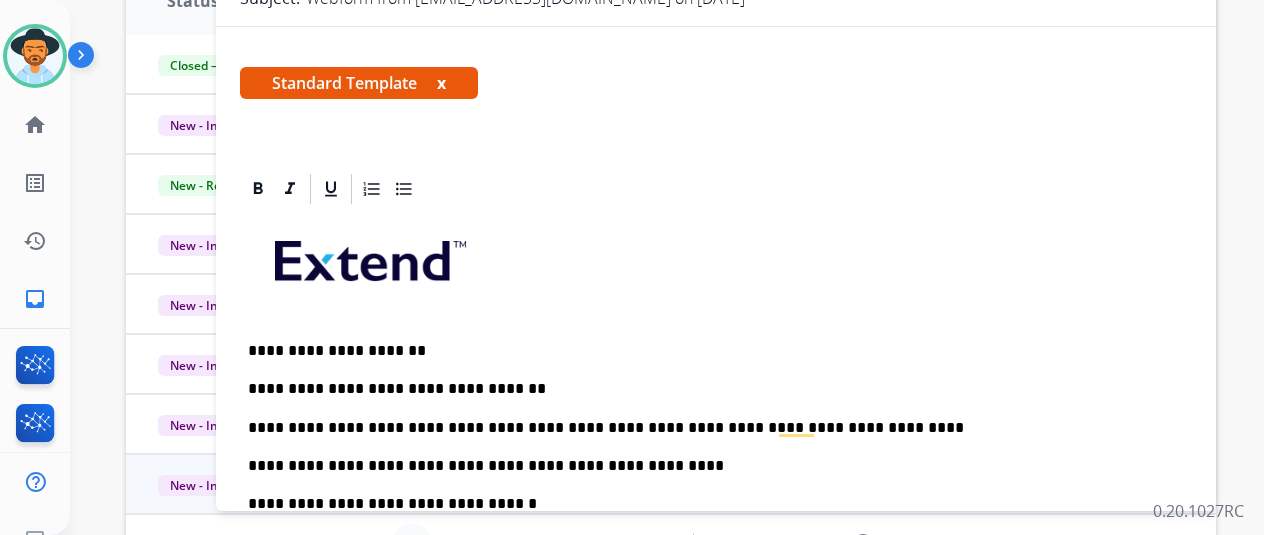 click on "**********" at bounding box center (708, 428) 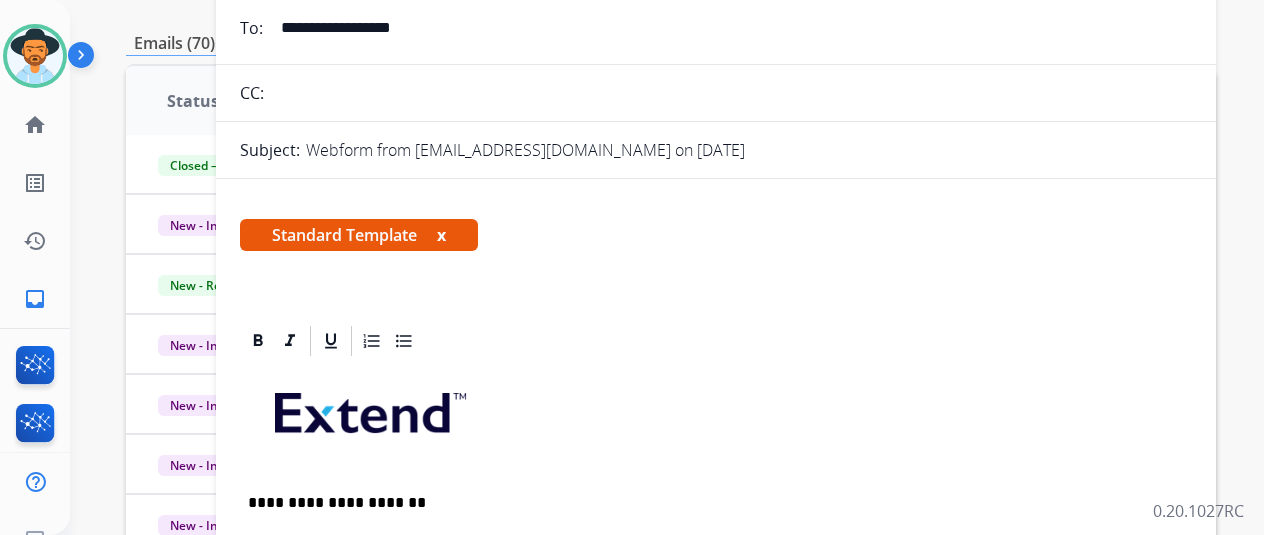 scroll, scrollTop: 100, scrollLeft: 0, axis: vertical 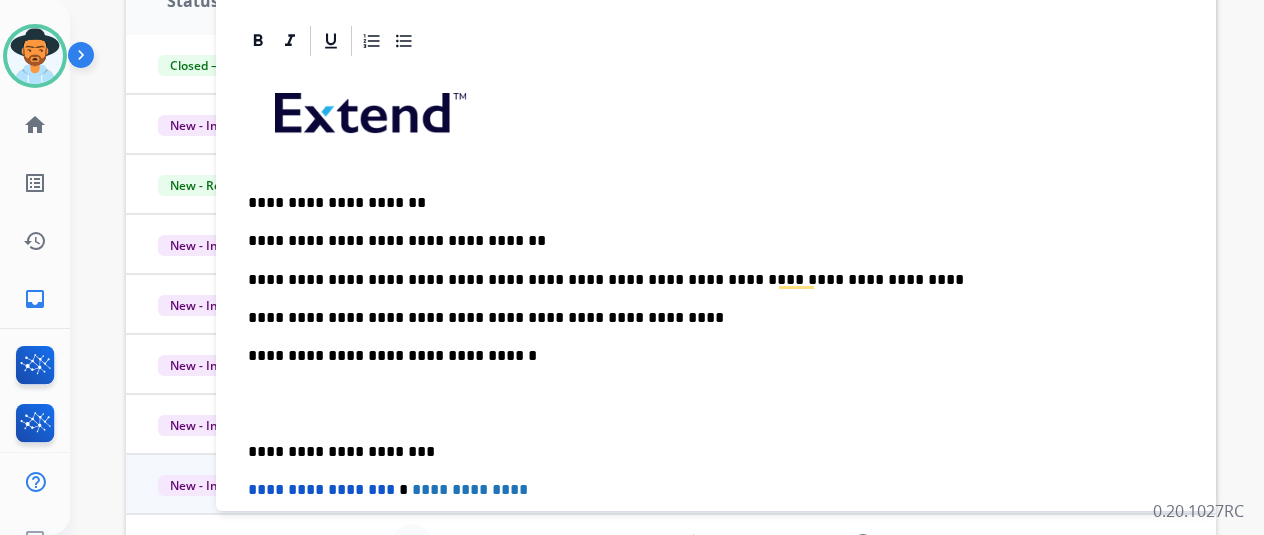 click on "**********" at bounding box center (708, 318) 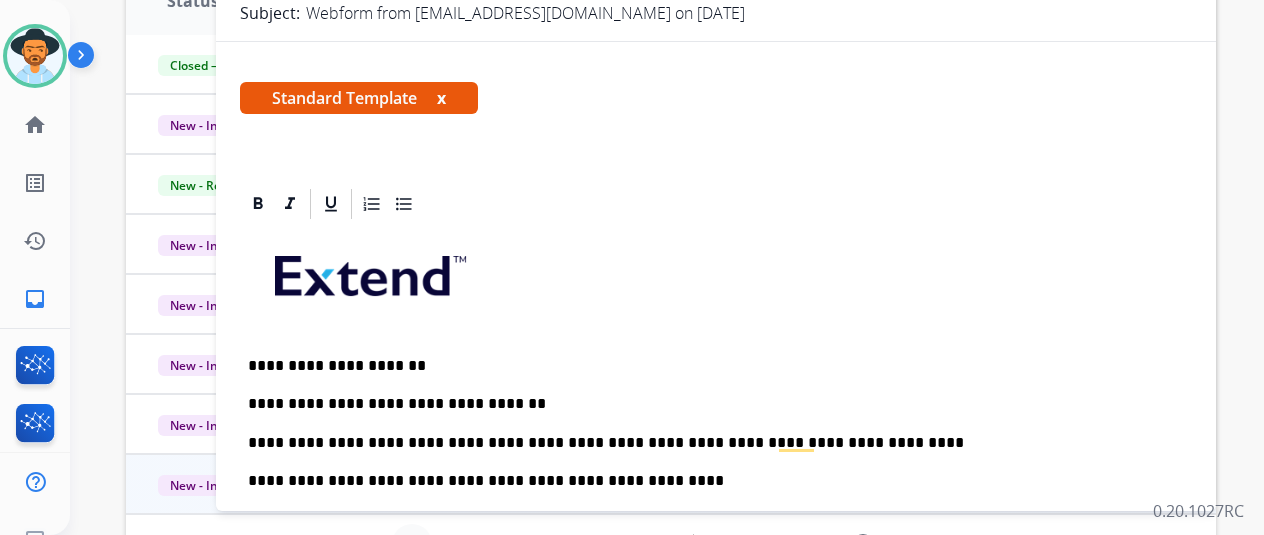 scroll, scrollTop: 0, scrollLeft: 0, axis: both 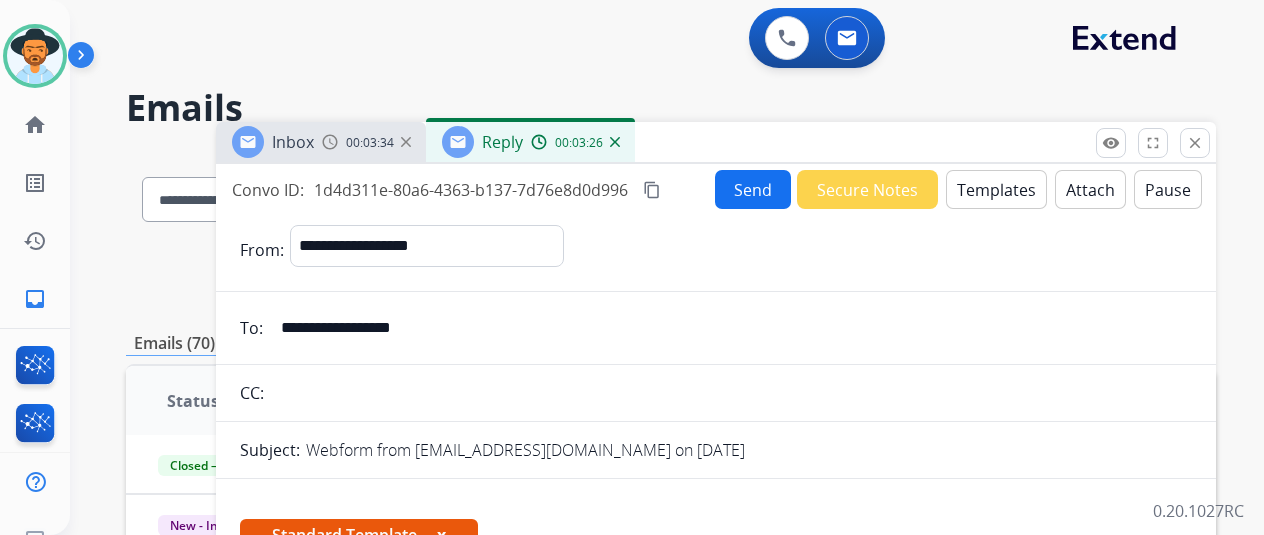 click on "Send" at bounding box center [753, 189] 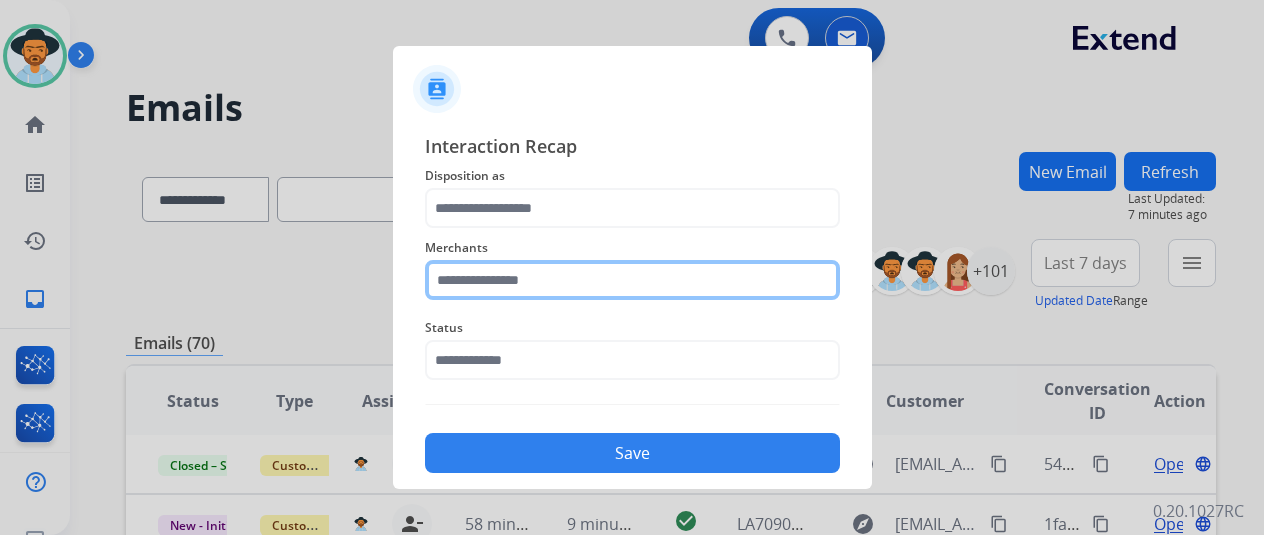 click 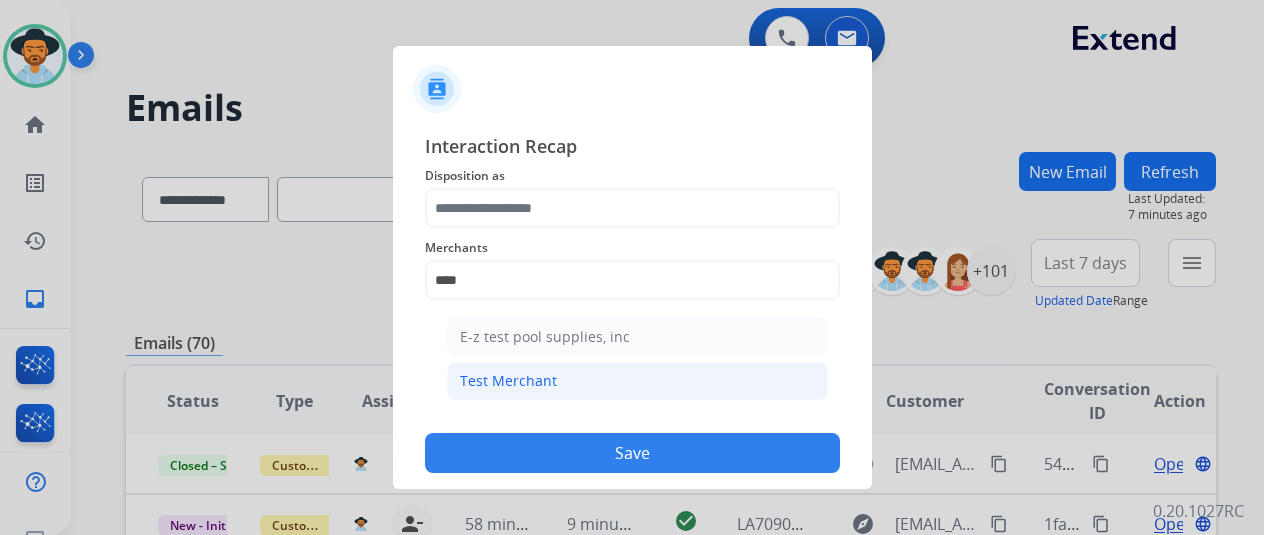 click on "Test Merchant" 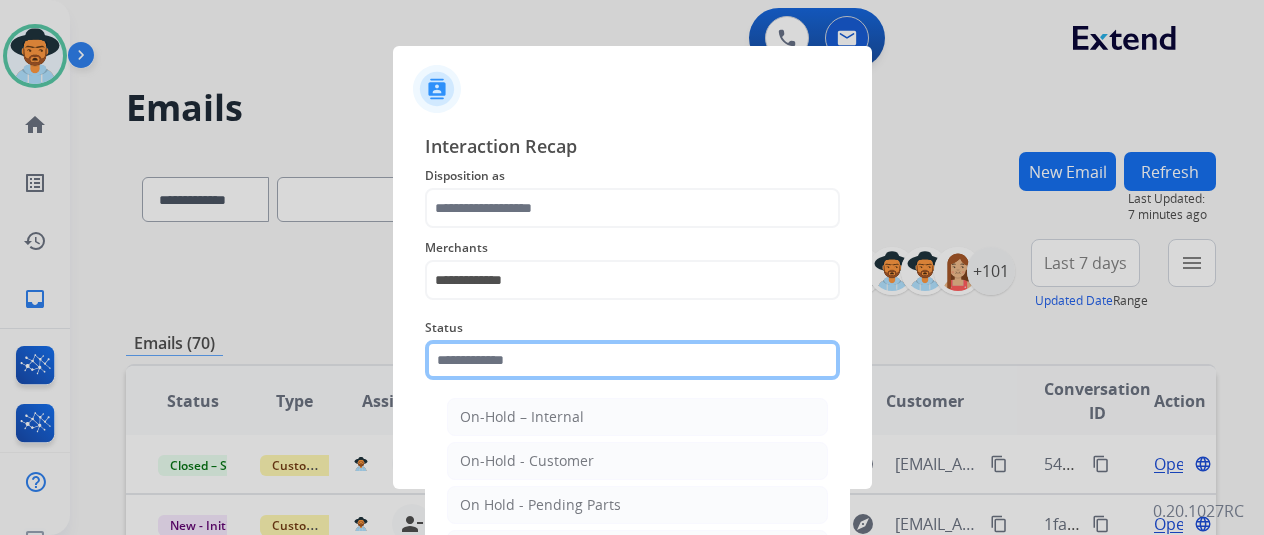 click 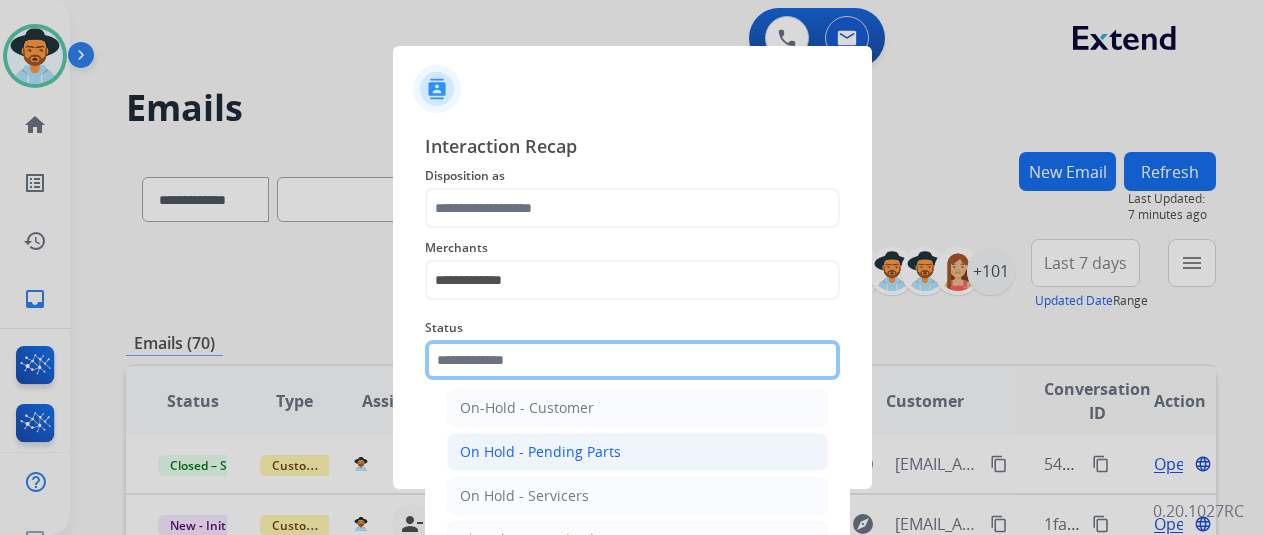 scroll, scrollTop: 114, scrollLeft: 0, axis: vertical 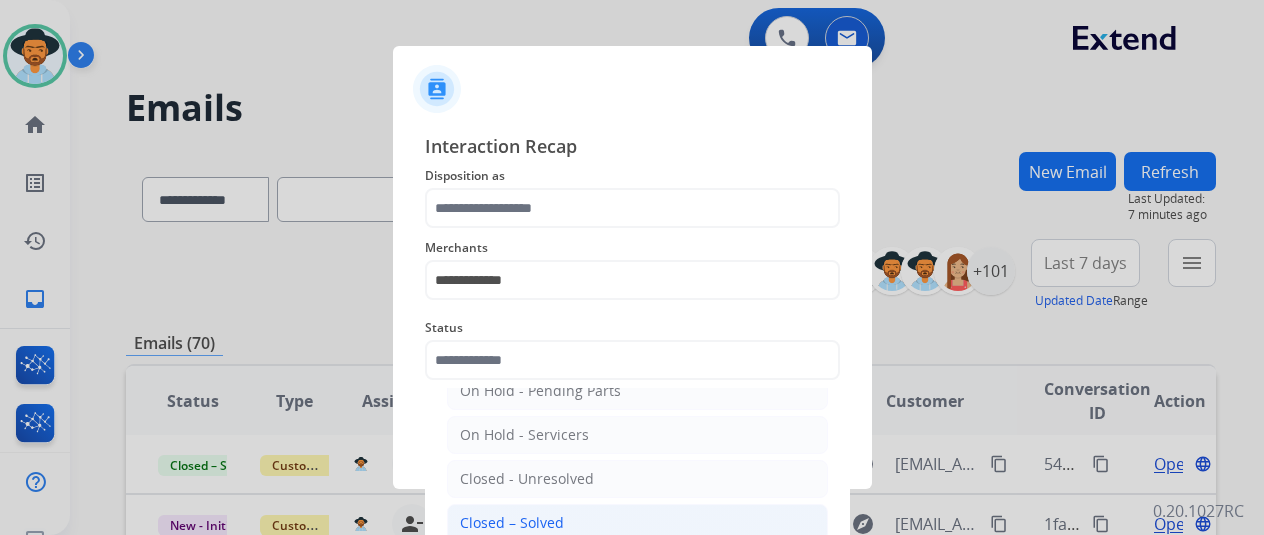 click on "Closed – Solved" 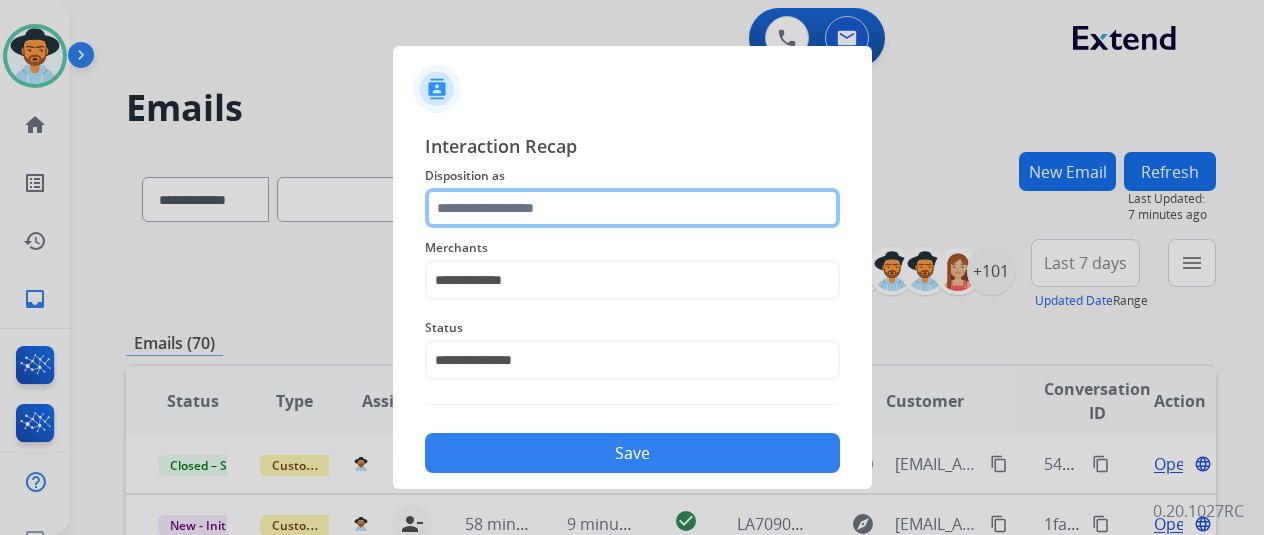 click 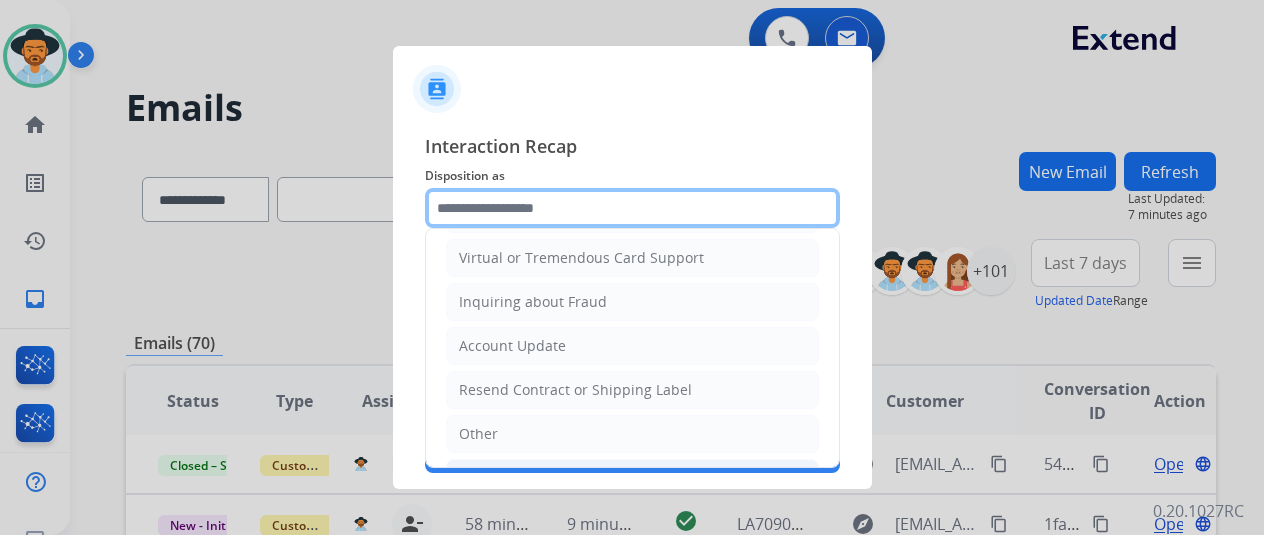 scroll, scrollTop: 300, scrollLeft: 0, axis: vertical 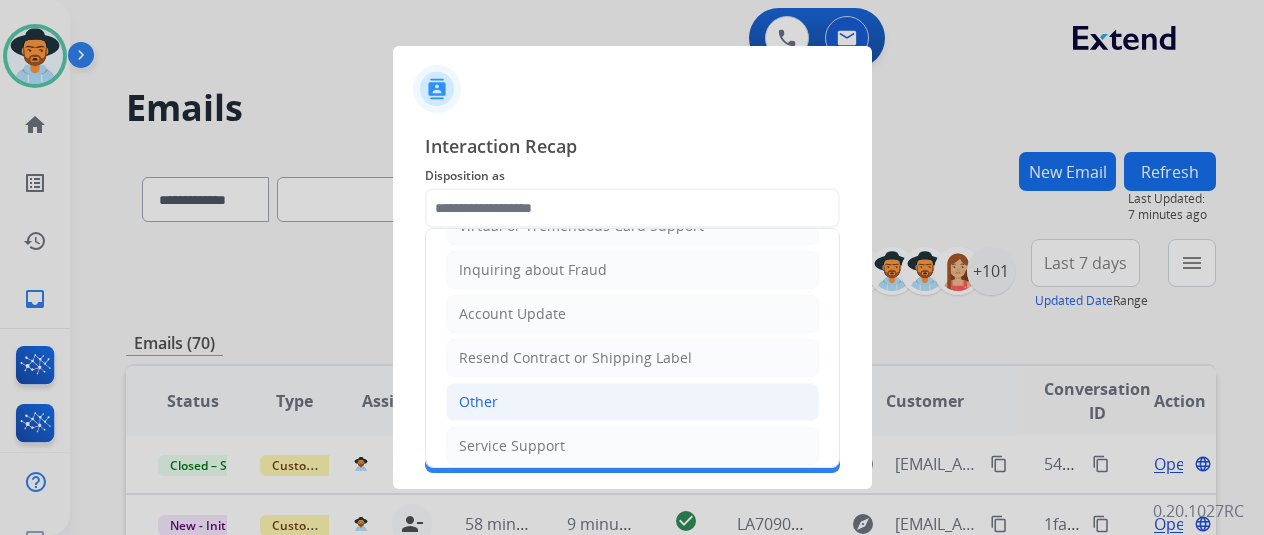 click on "Other" 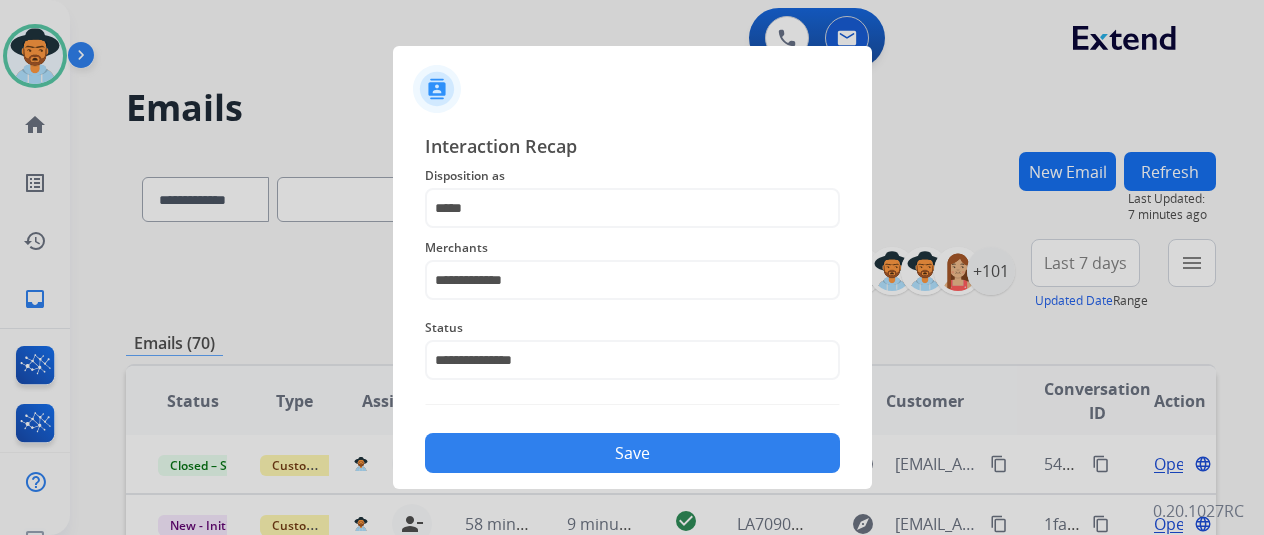 click on "Save" 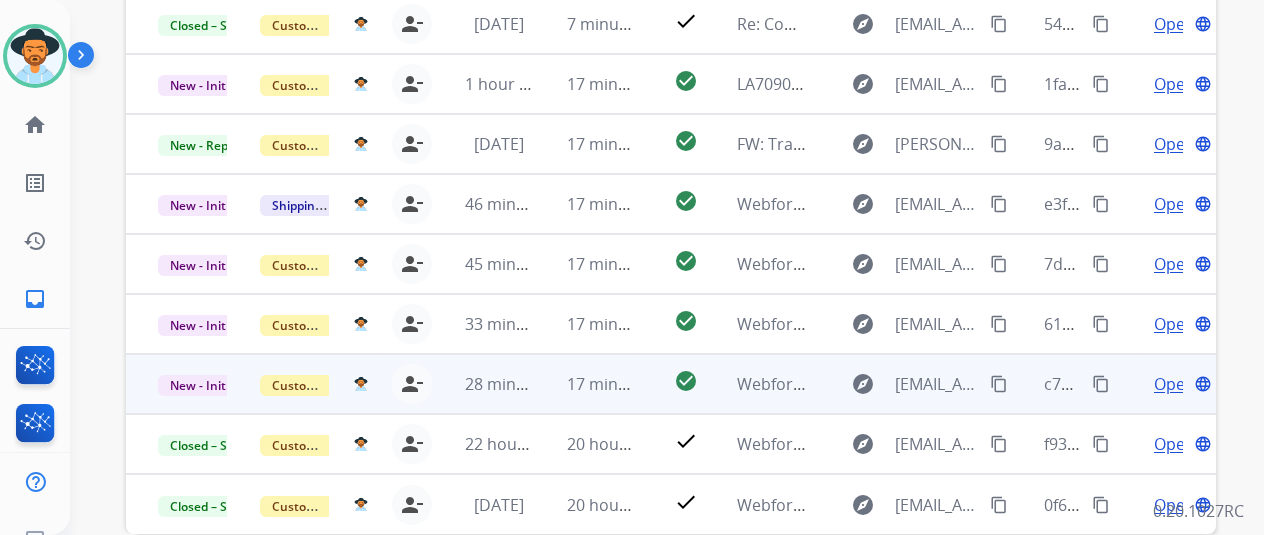 scroll, scrollTop: 586, scrollLeft: 0, axis: vertical 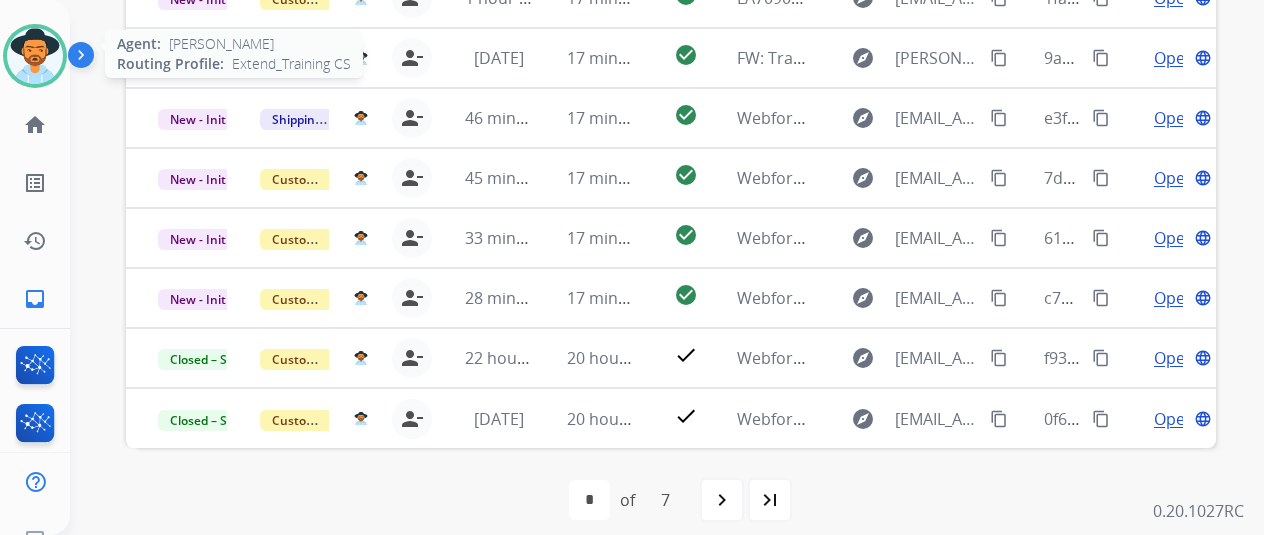 click at bounding box center [35, 56] 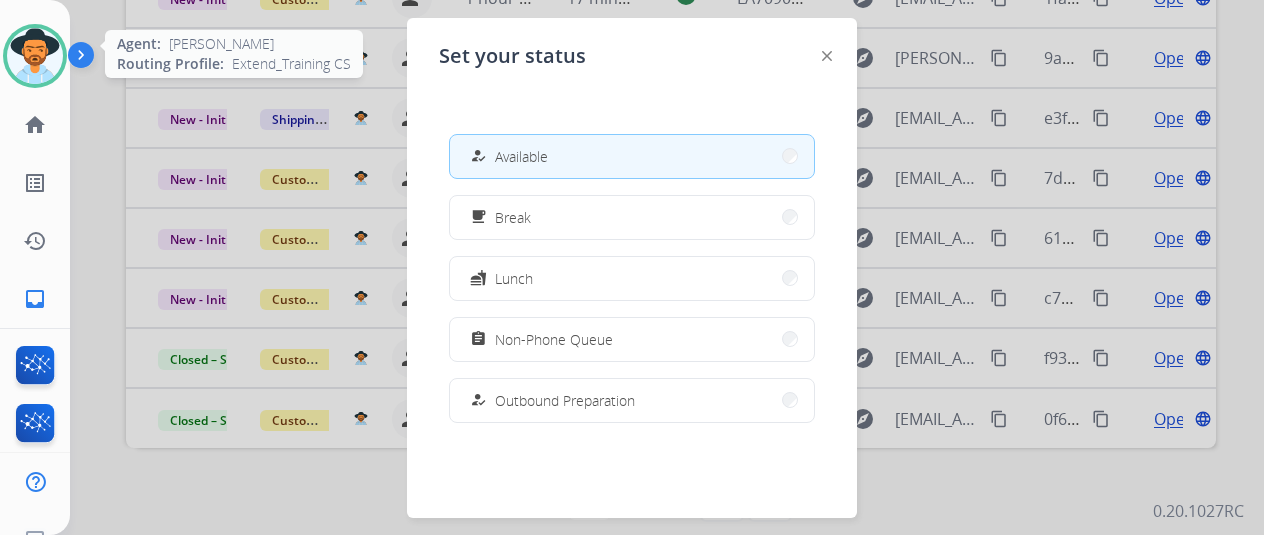 click at bounding box center (35, 56) 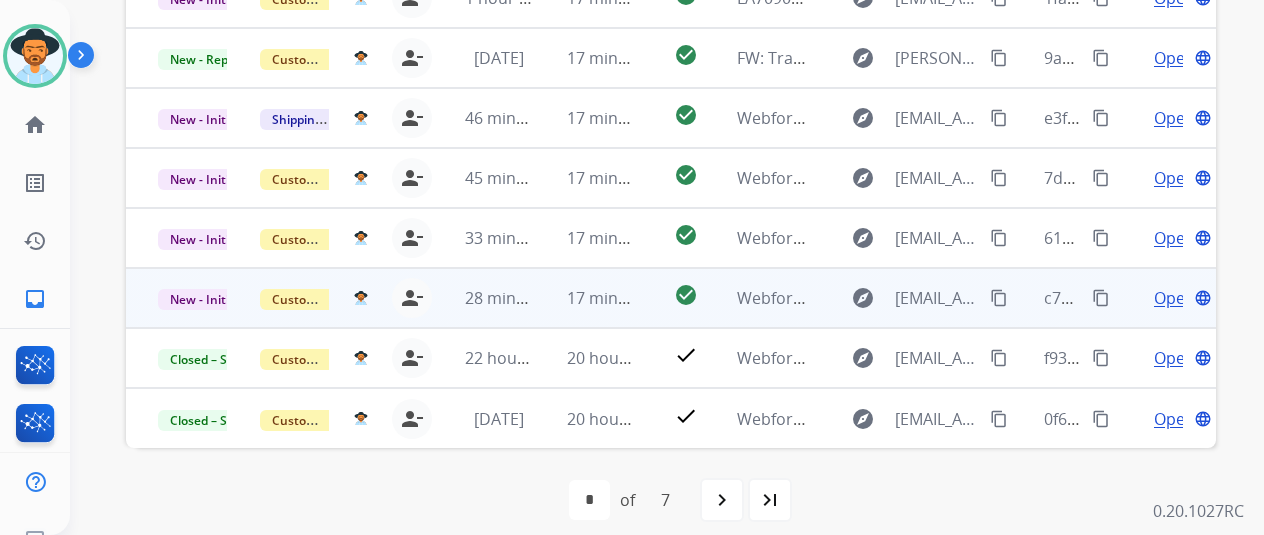 click on "Open" at bounding box center (1174, 298) 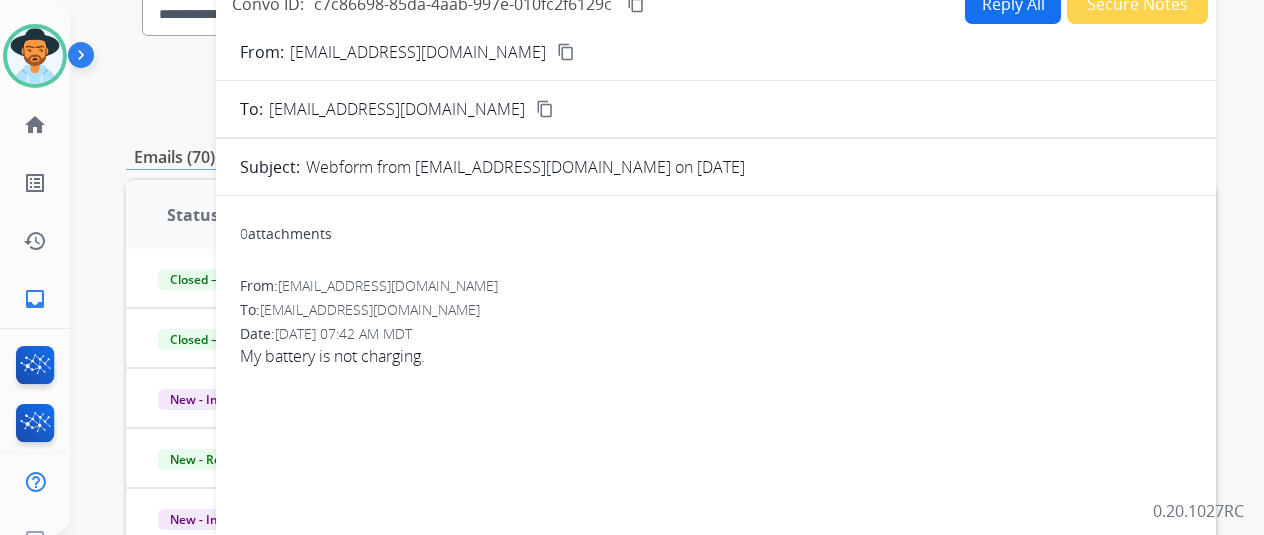 scroll, scrollTop: 86, scrollLeft: 0, axis: vertical 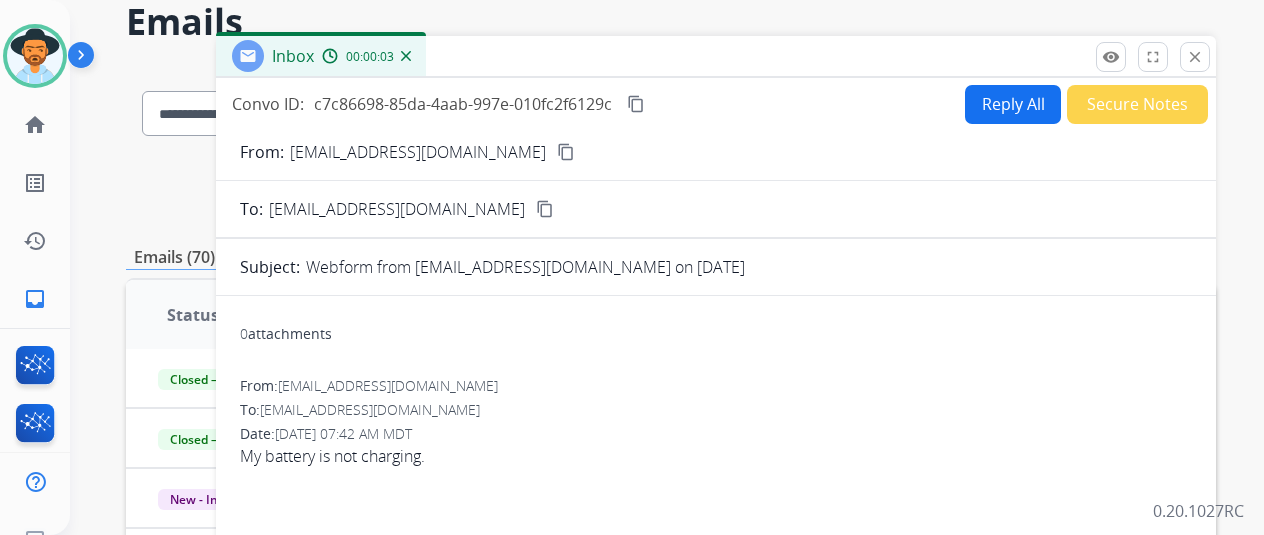 click on "content_copy" at bounding box center [566, 152] 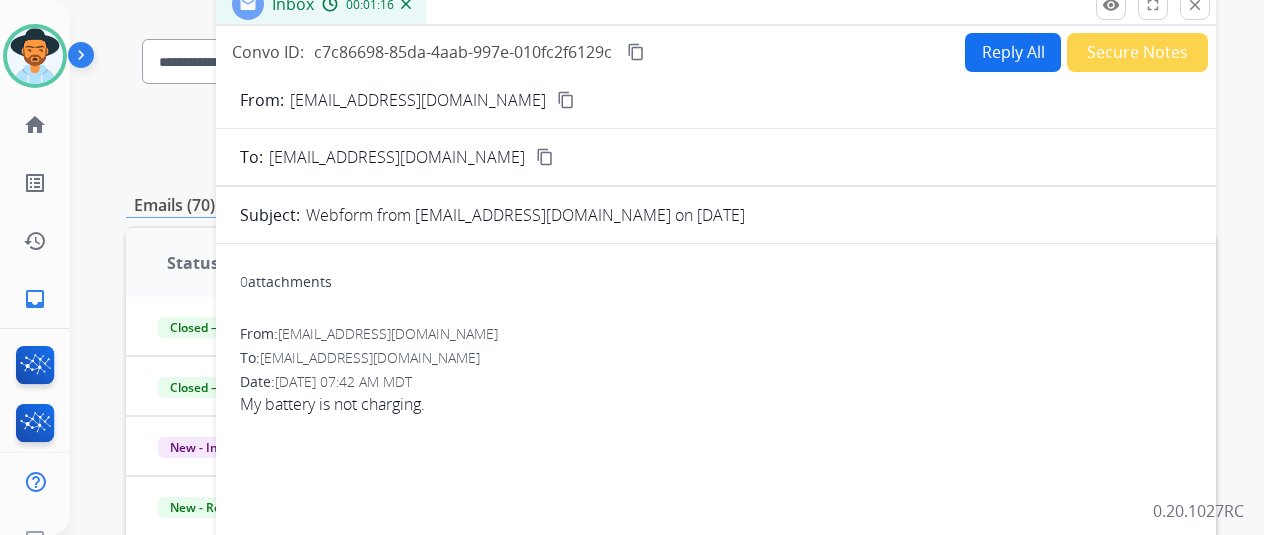 scroll, scrollTop: 0, scrollLeft: 0, axis: both 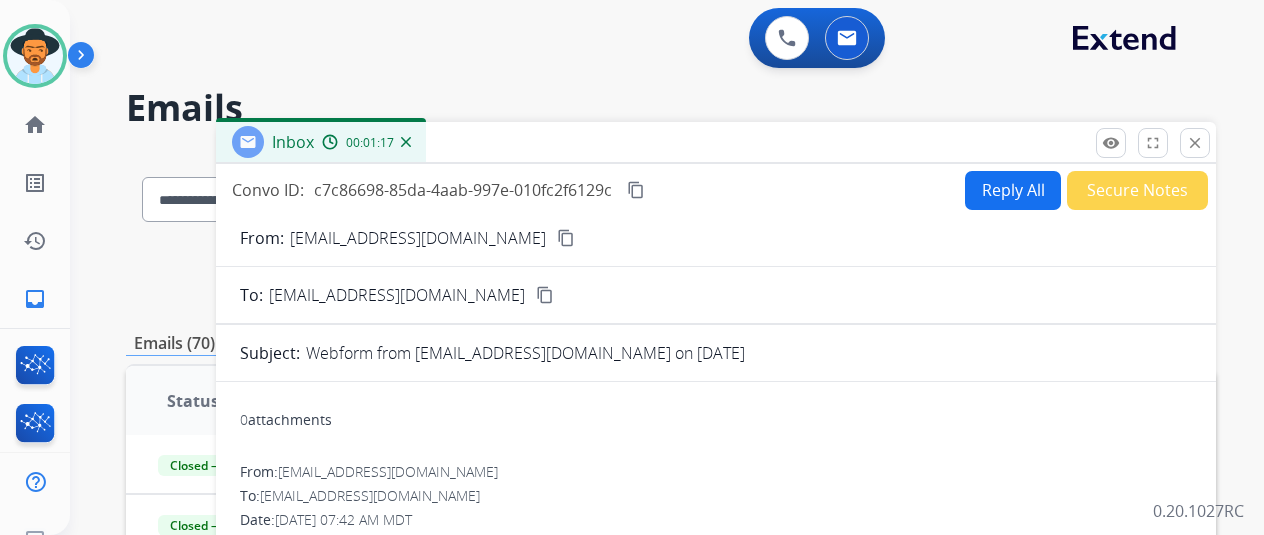 click on "Reply All" at bounding box center (1013, 190) 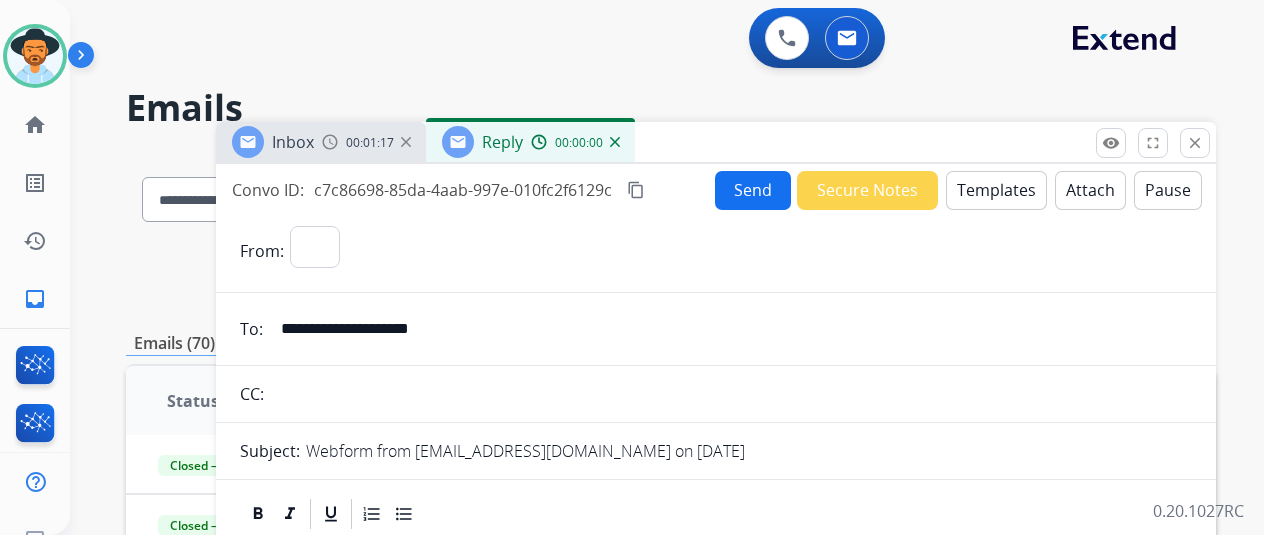 select on "**********" 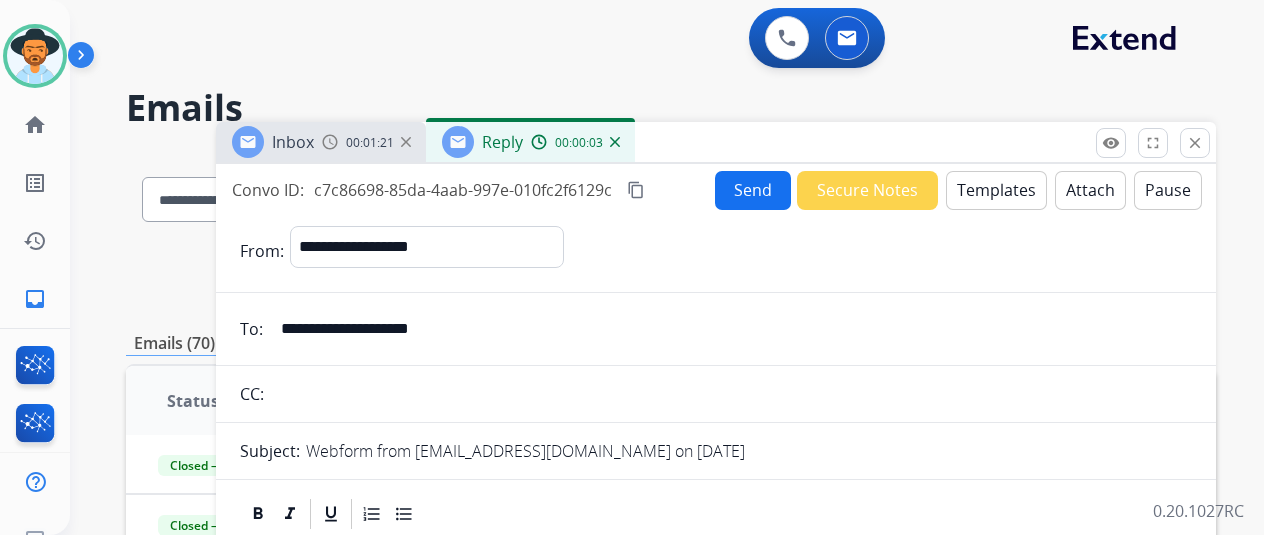 click on "Templates" at bounding box center [996, 190] 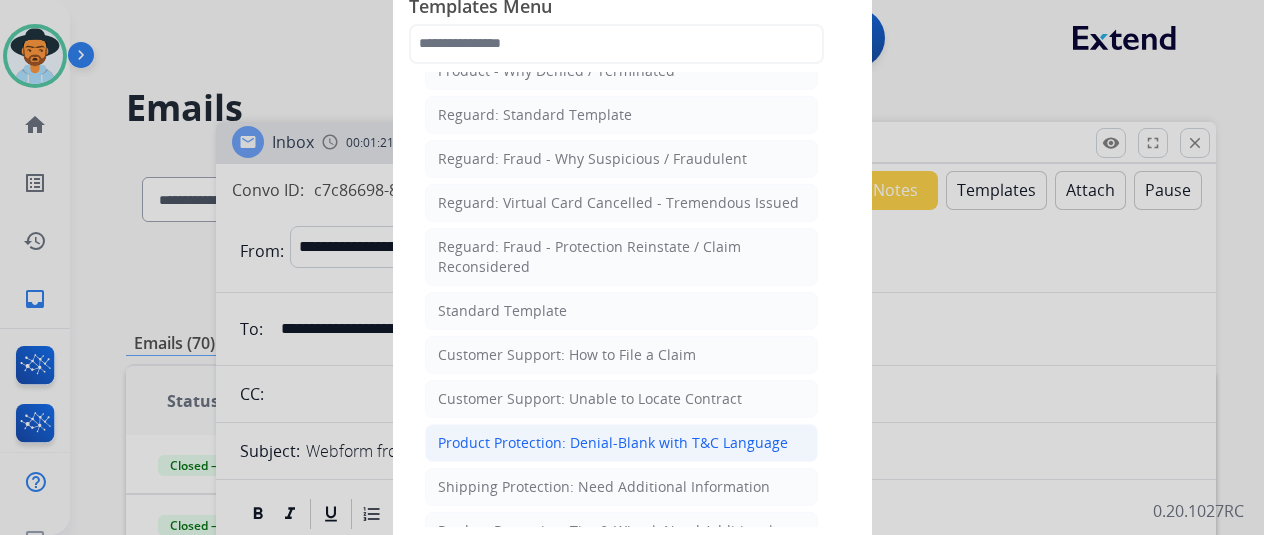 scroll, scrollTop: 200, scrollLeft: 0, axis: vertical 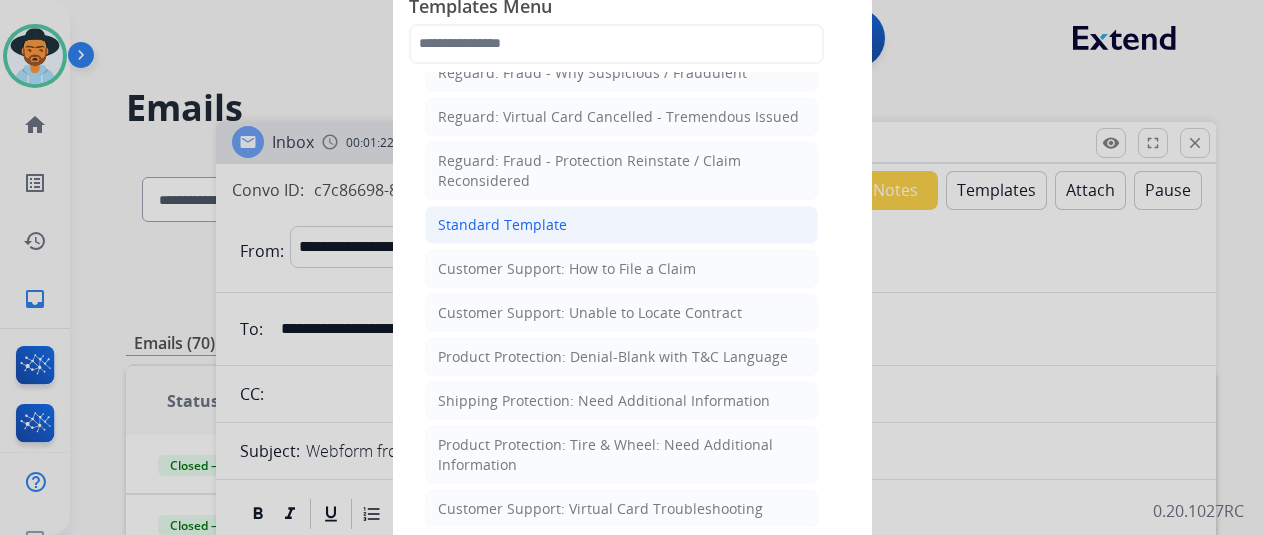 click on "Standard Template" 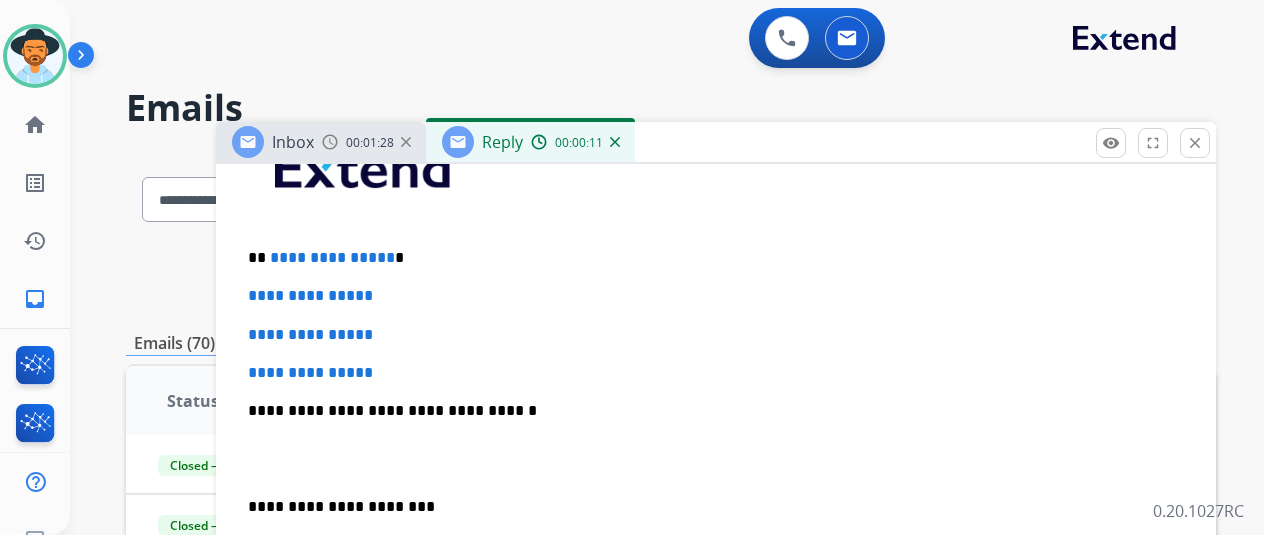 scroll, scrollTop: 552, scrollLeft: 0, axis: vertical 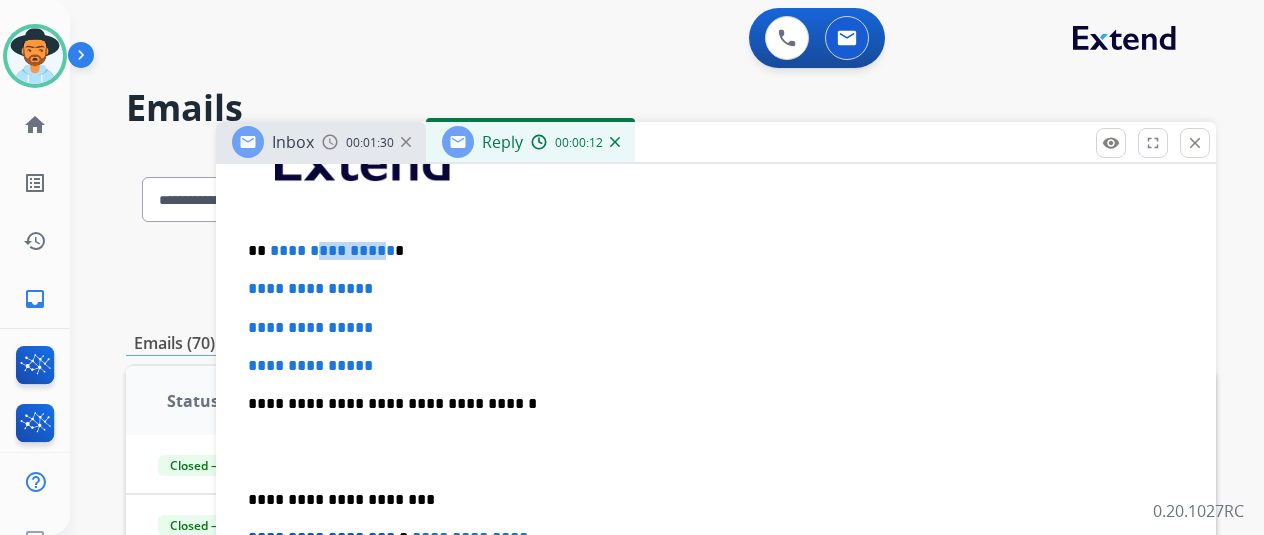 drag, startPoint x: 396, startPoint y: 247, endPoint x: 324, endPoint y: 254, distance: 72.33948 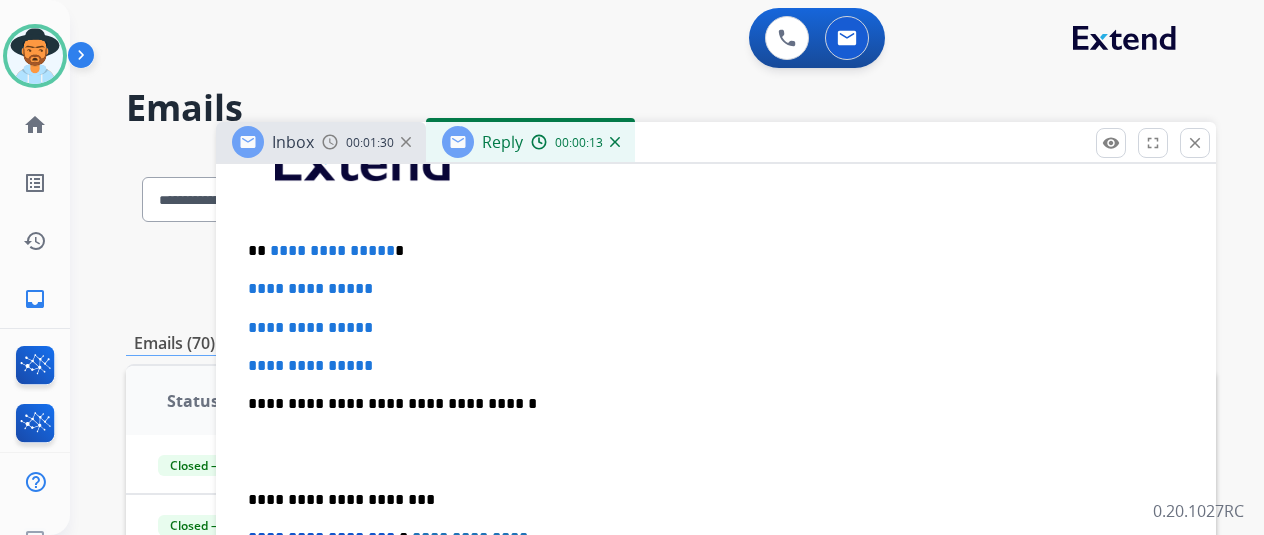 click on "**********" at bounding box center (332, 250) 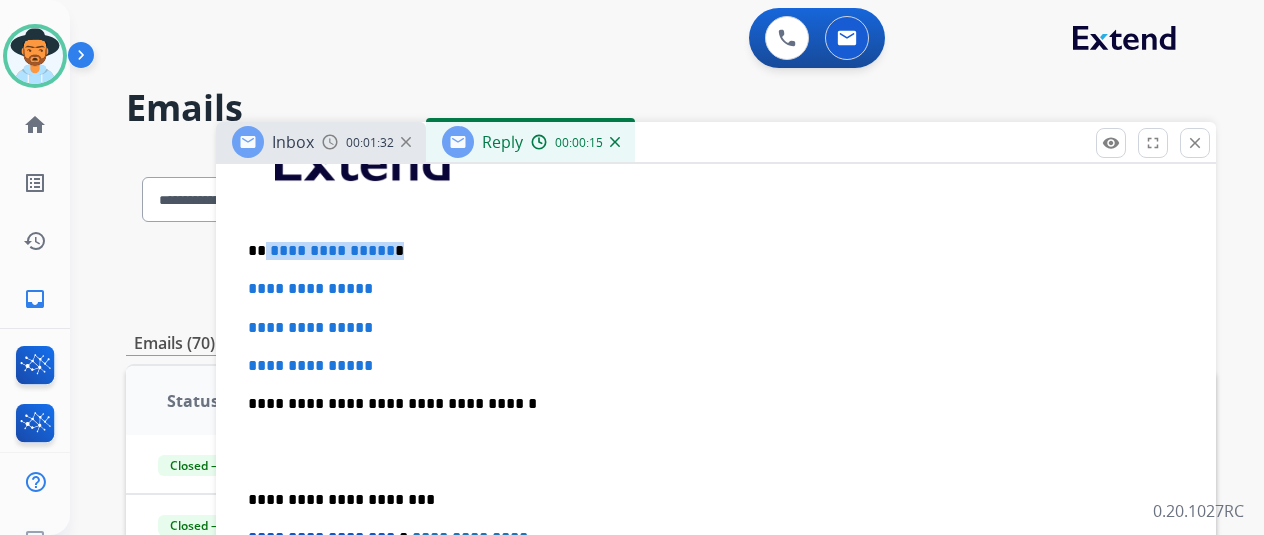 drag, startPoint x: 396, startPoint y: 249, endPoint x: 380, endPoint y: 279, distance: 34 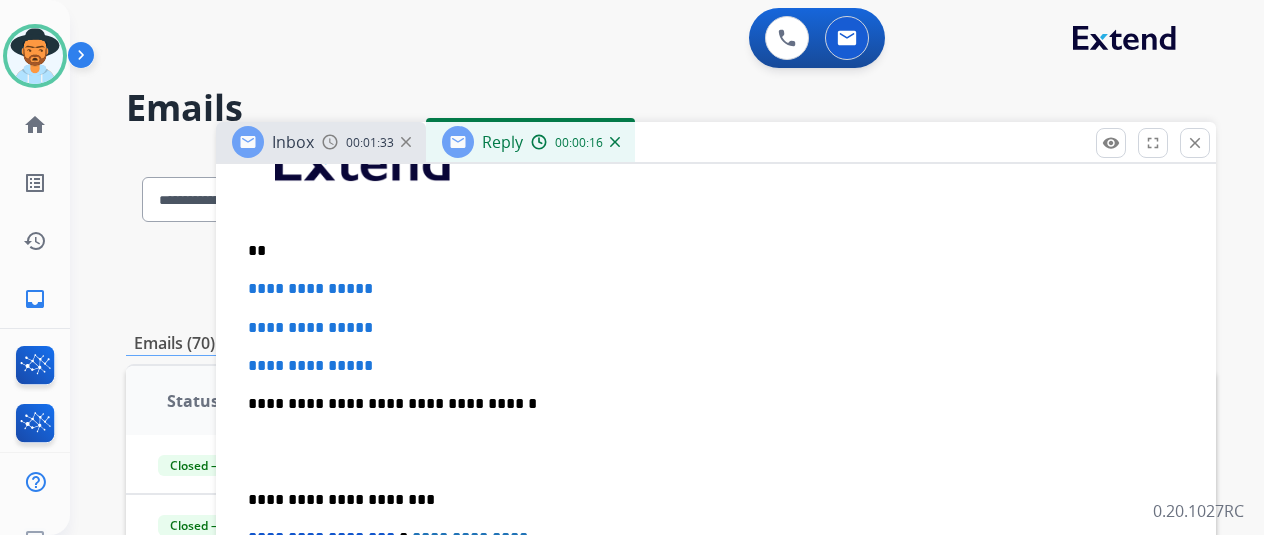 type 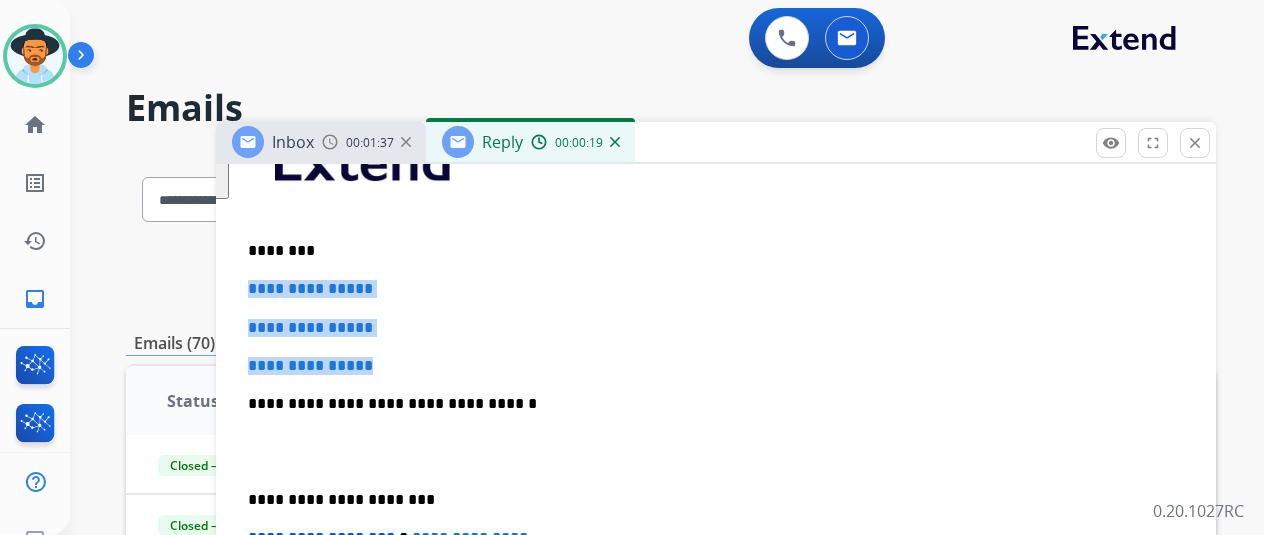 drag, startPoint x: 428, startPoint y: 362, endPoint x: 565, endPoint y: 325, distance: 141.90842 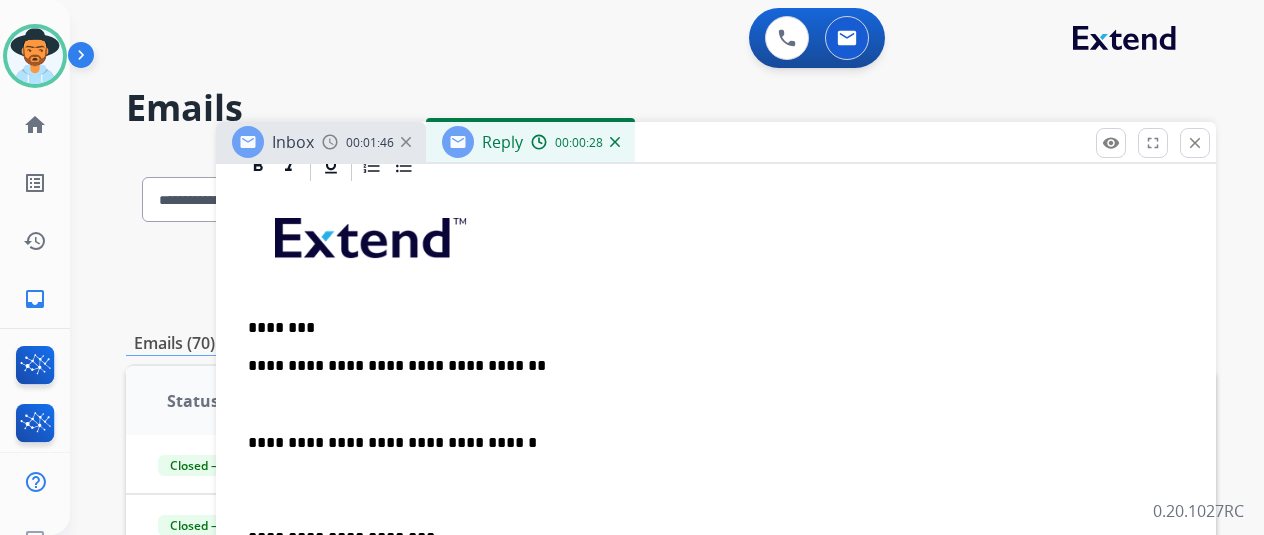 scroll, scrollTop: 514, scrollLeft: 0, axis: vertical 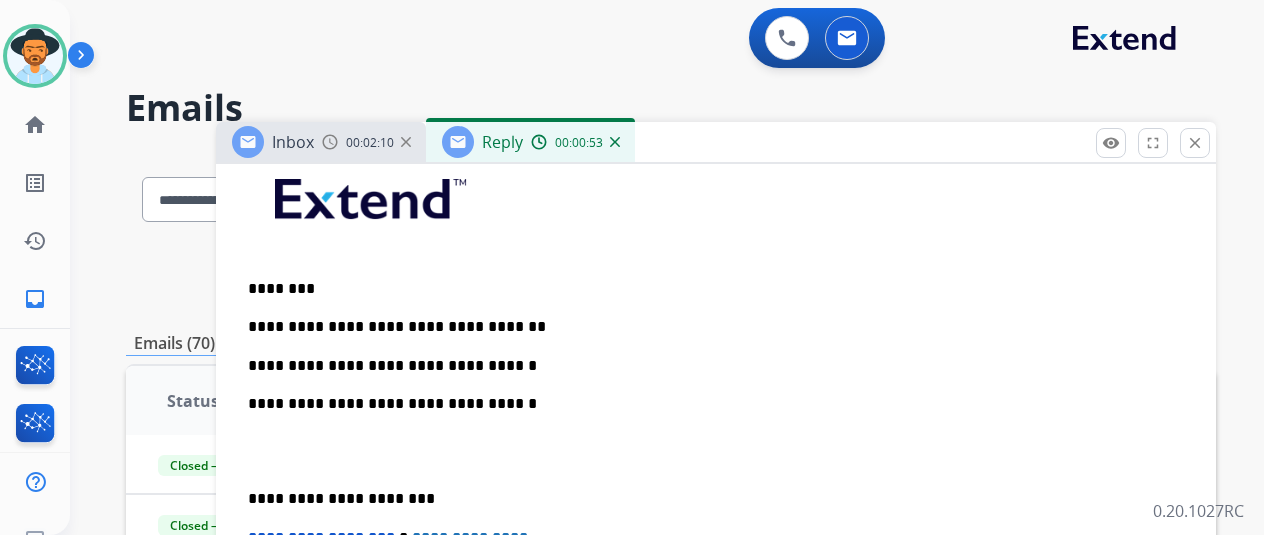 click on "**********" at bounding box center (716, 470) 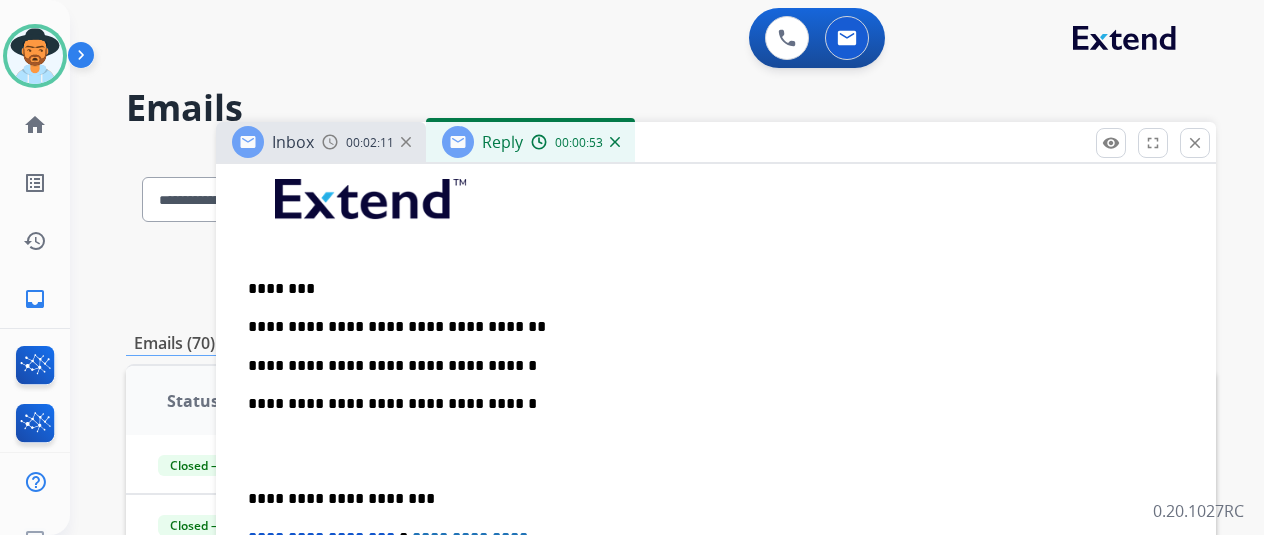 click on "**********" at bounding box center [708, 366] 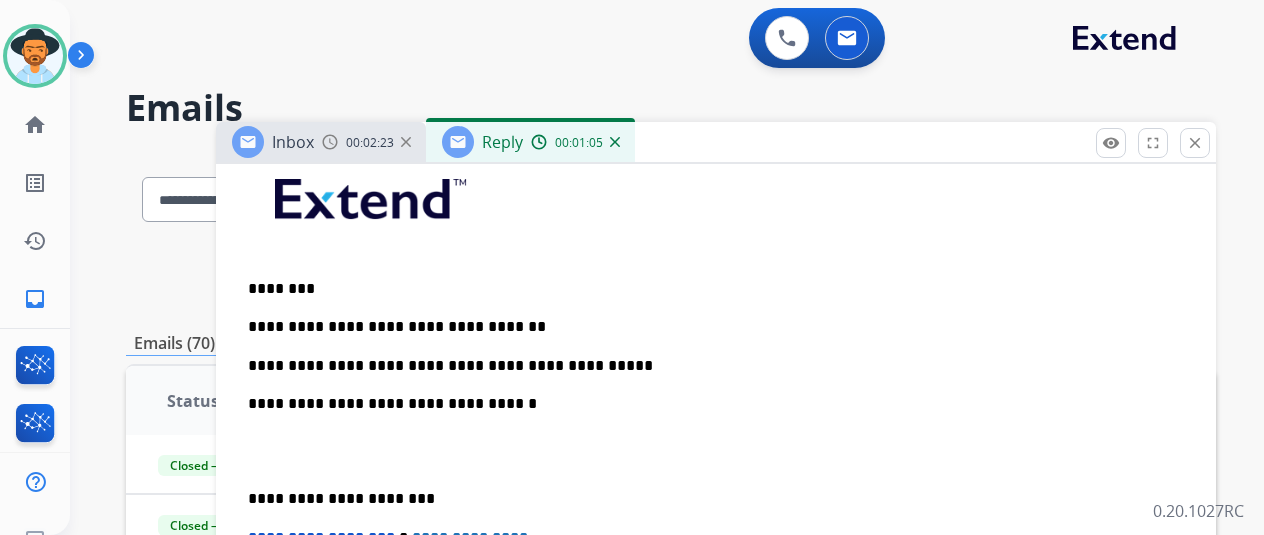 click on "**********" at bounding box center [716, 470] 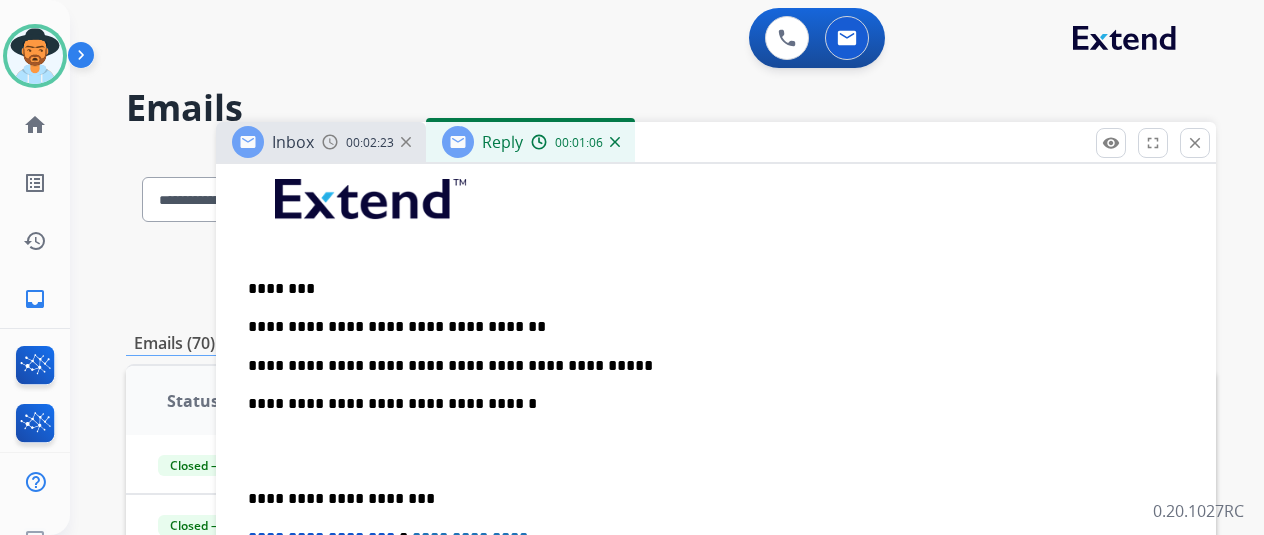 click on "**********" at bounding box center (708, 366) 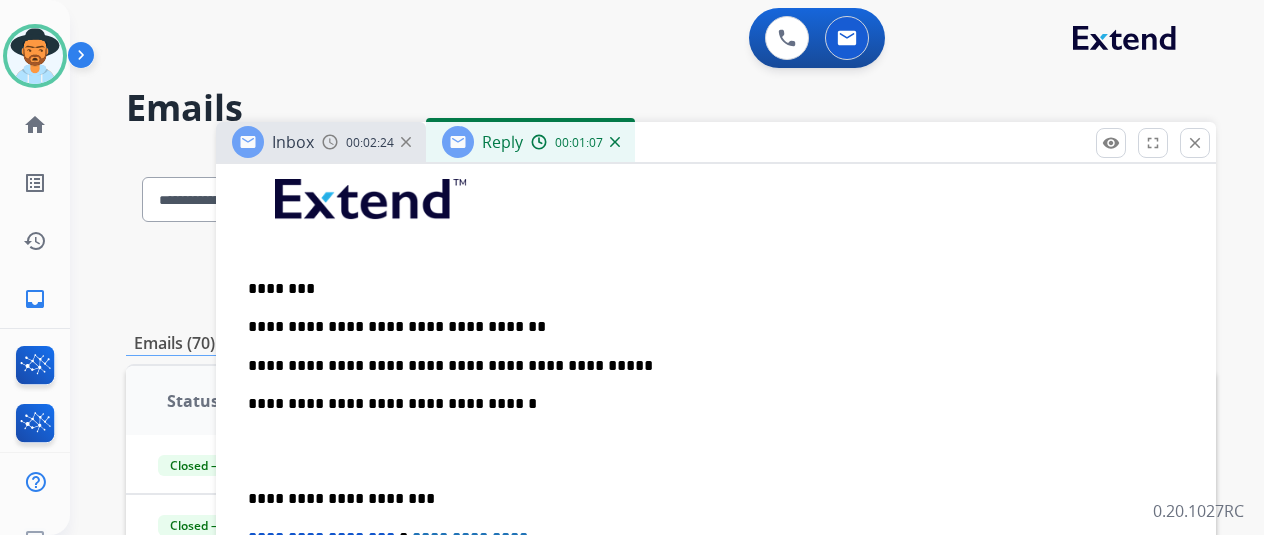 scroll, scrollTop: 552, scrollLeft: 0, axis: vertical 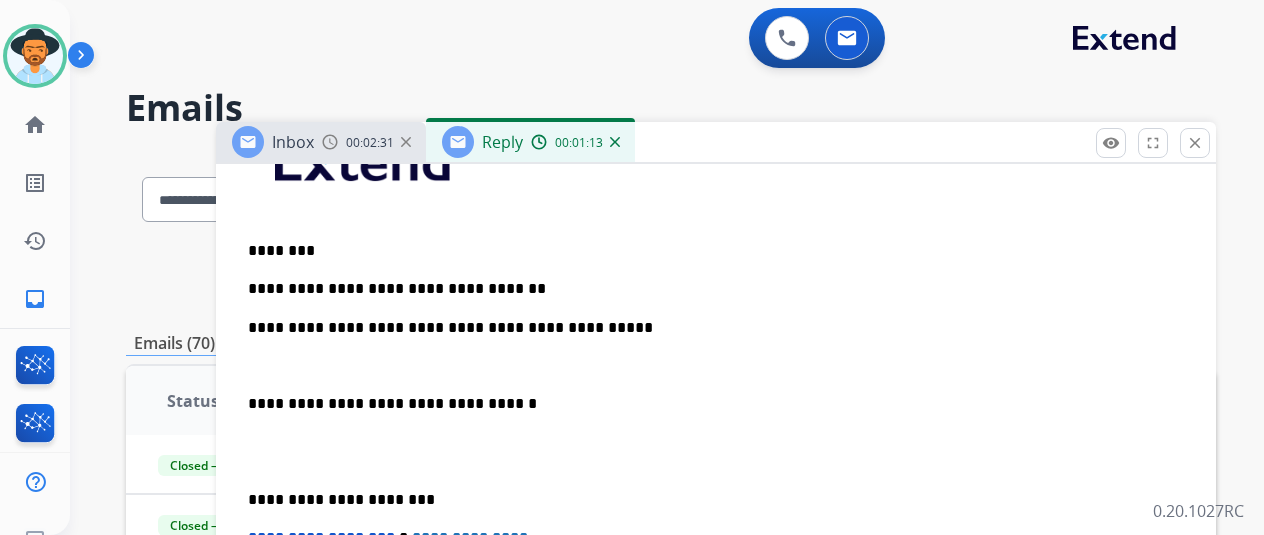 click at bounding box center [716, 366] 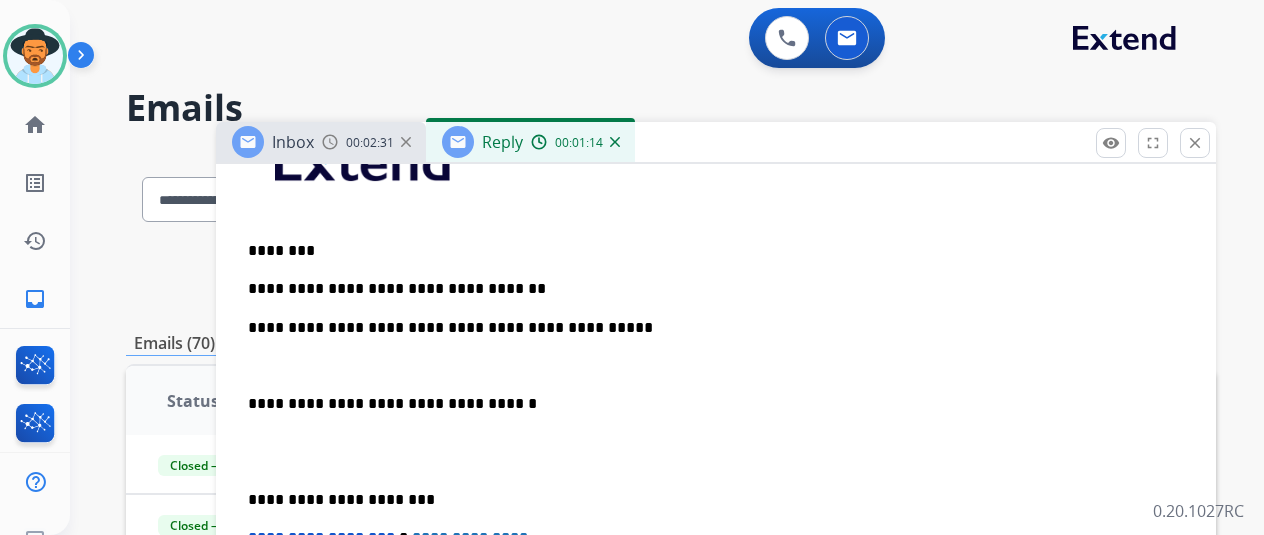 click on "**********" at bounding box center [716, 451] 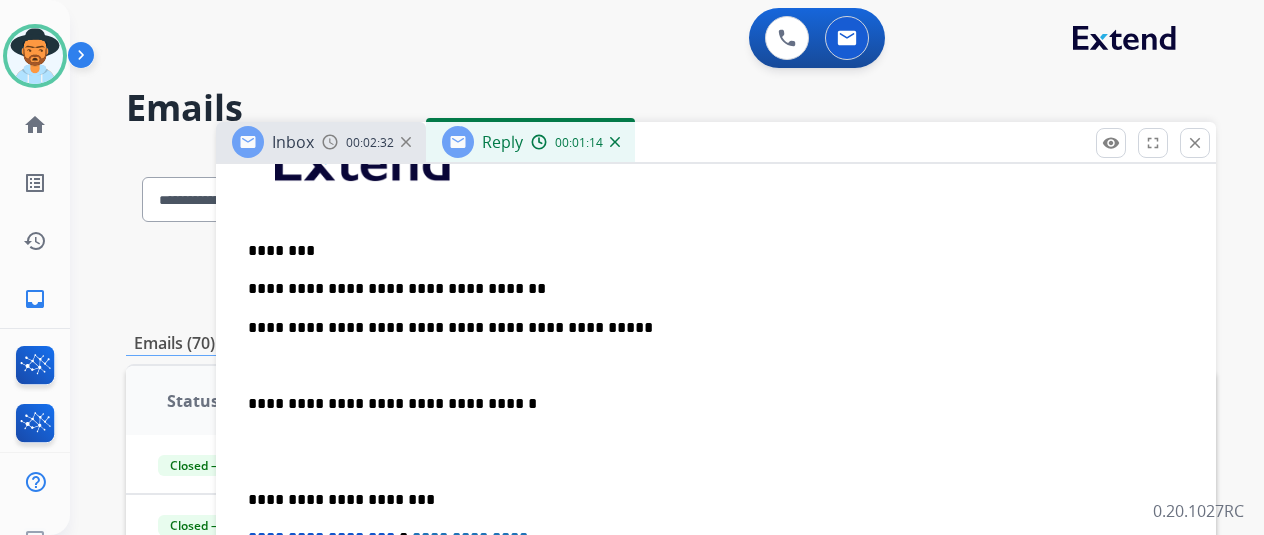 click on "**********" at bounding box center (716, 451) 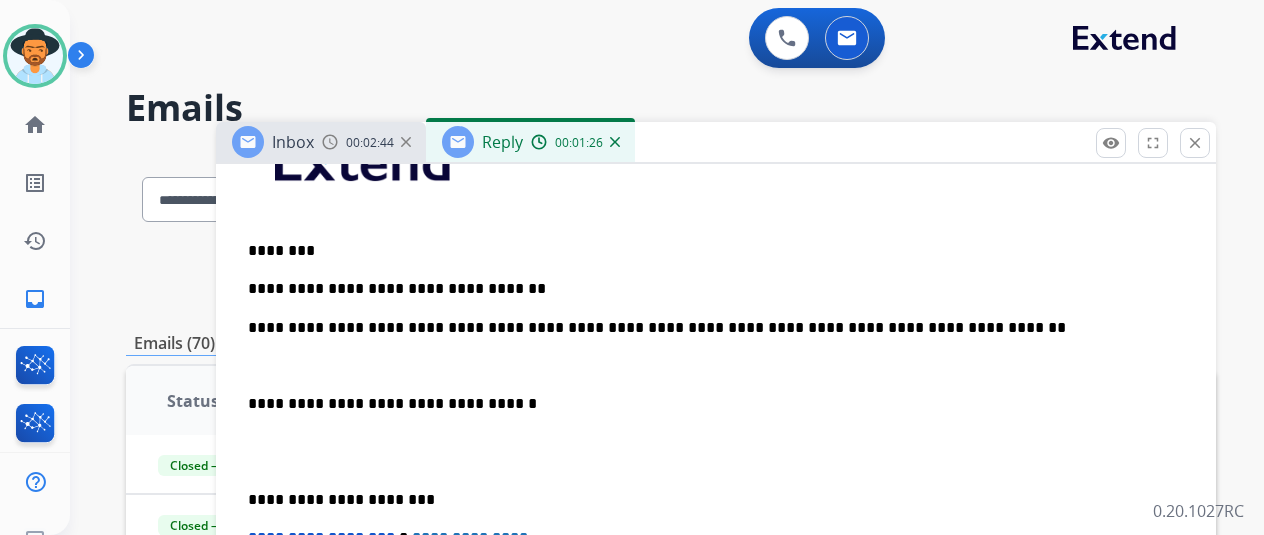 click on "**********" at bounding box center [716, 451] 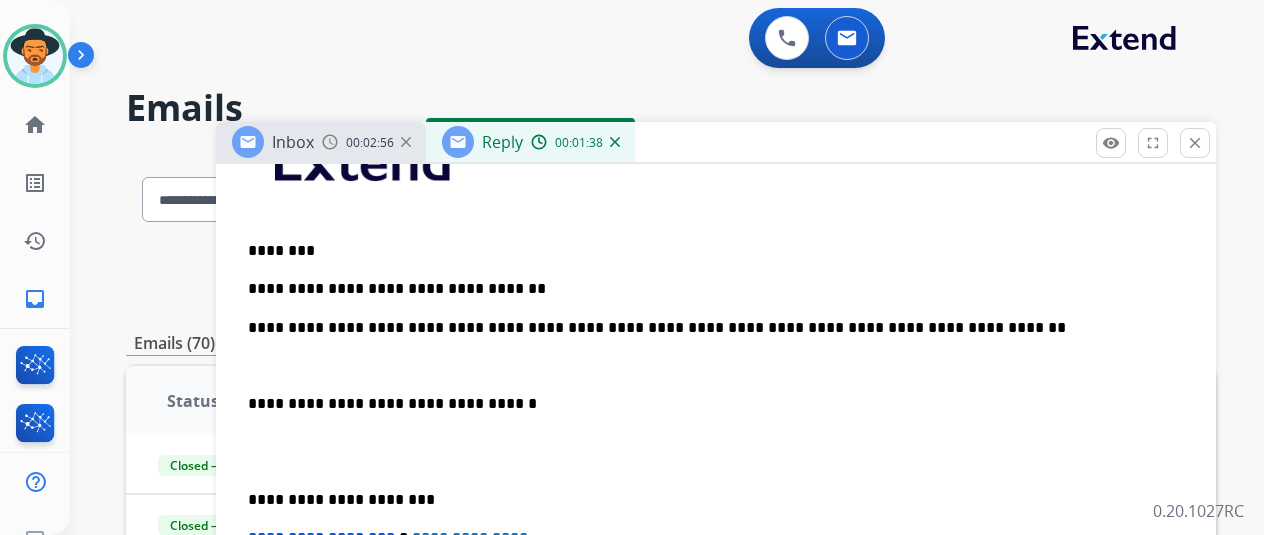 click on "**********" at bounding box center (708, 328) 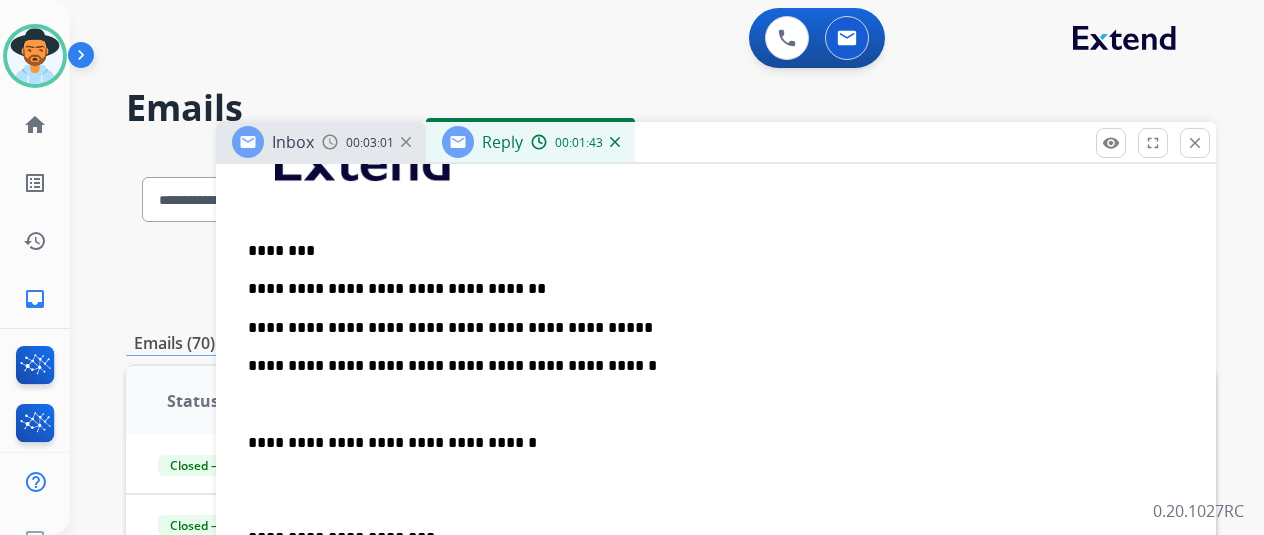 click on "**********" at bounding box center [716, 470] 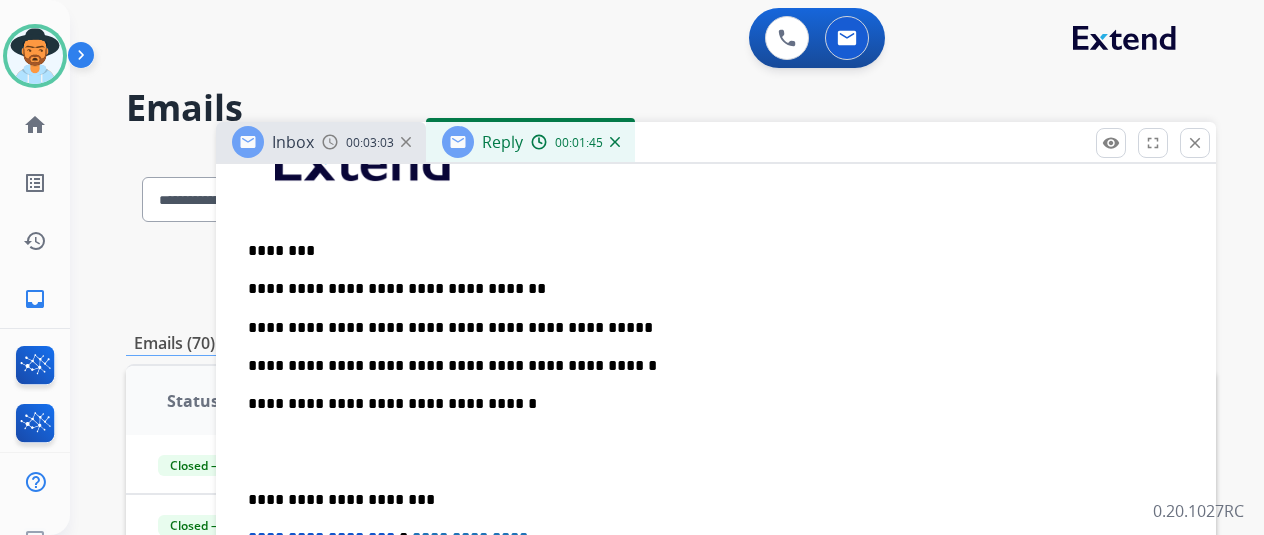 click on "**********" at bounding box center (716, 451) 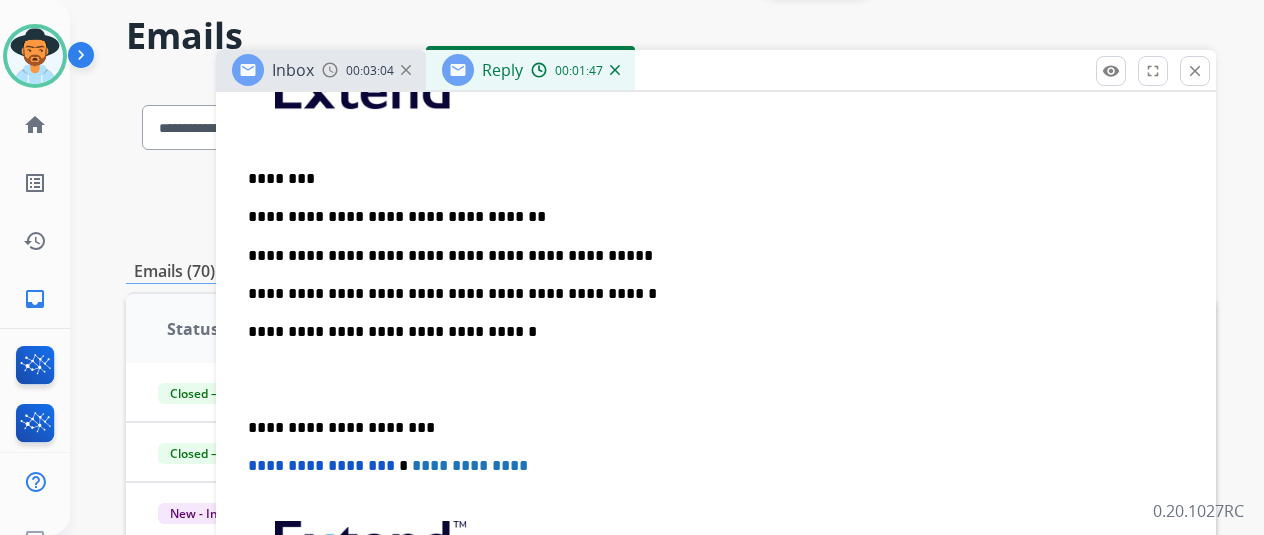 scroll, scrollTop: 100, scrollLeft: 0, axis: vertical 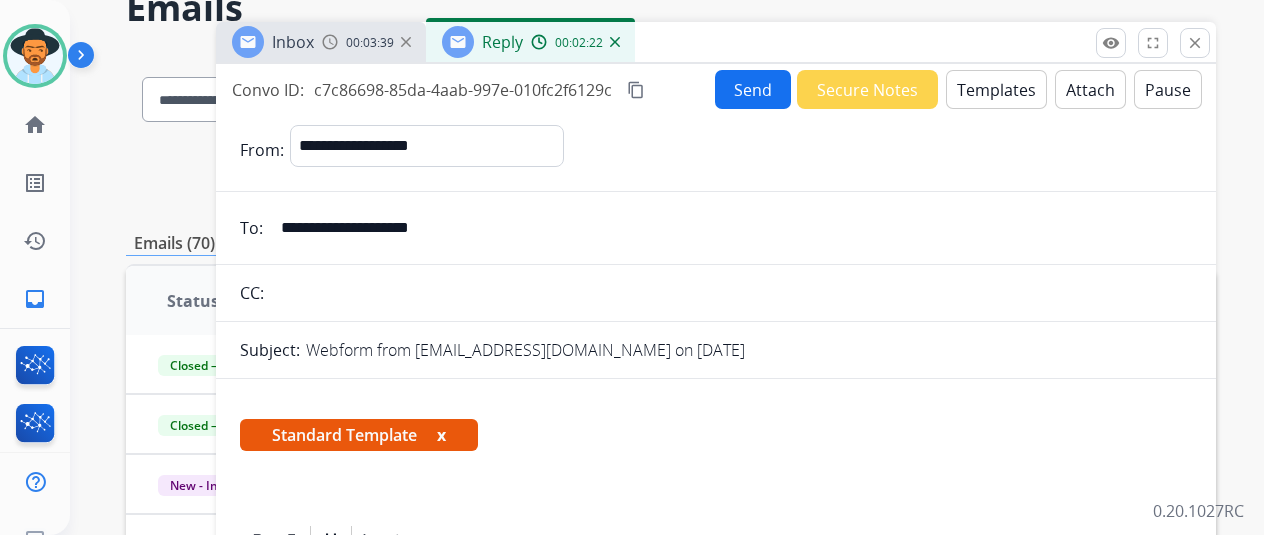 click on "content_copy" at bounding box center [636, 90] 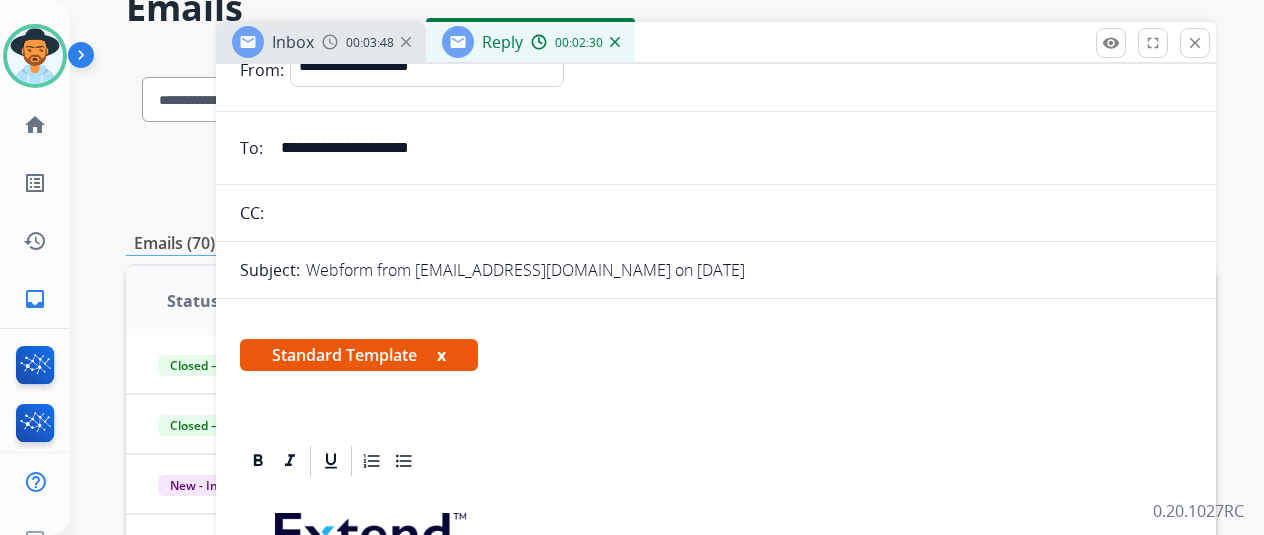 scroll, scrollTop: 0, scrollLeft: 0, axis: both 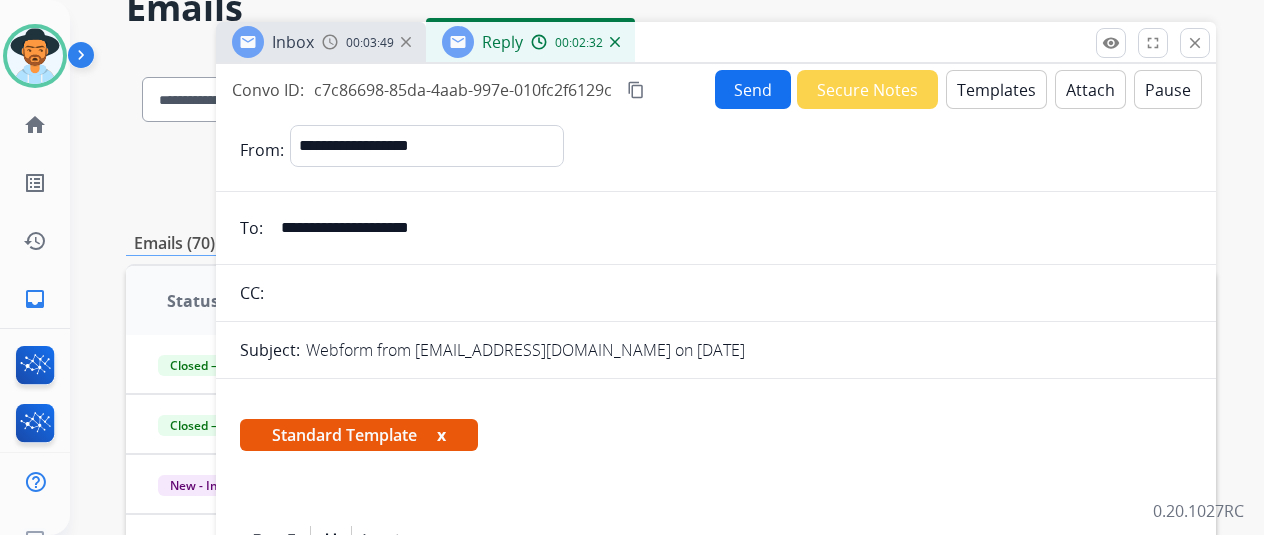 click on "content_copy" at bounding box center [636, 90] 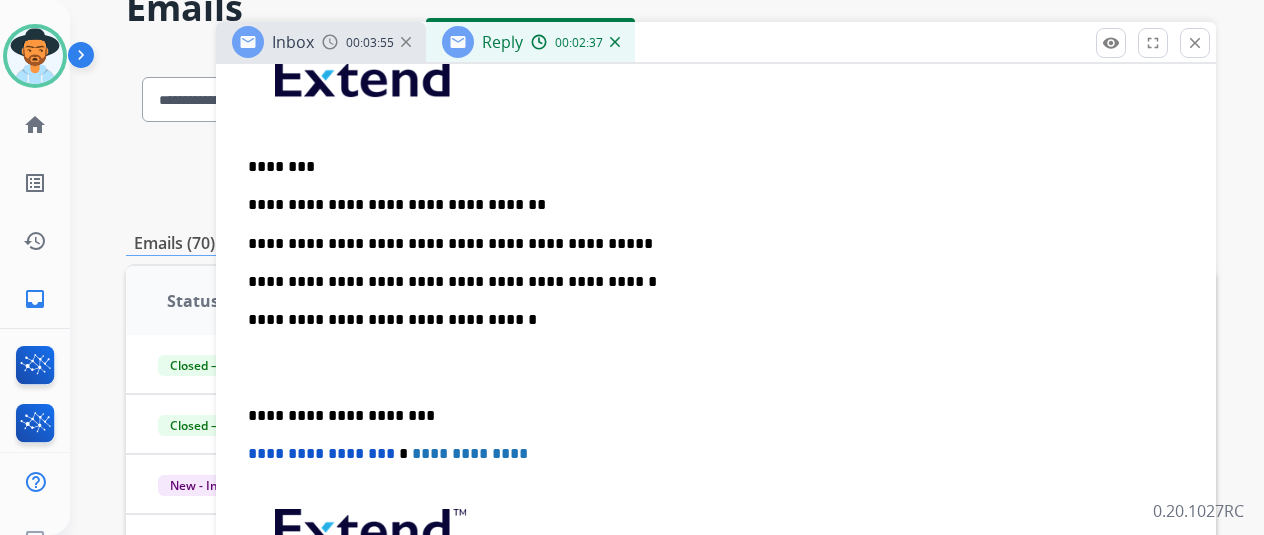 scroll, scrollTop: 552, scrollLeft: 0, axis: vertical 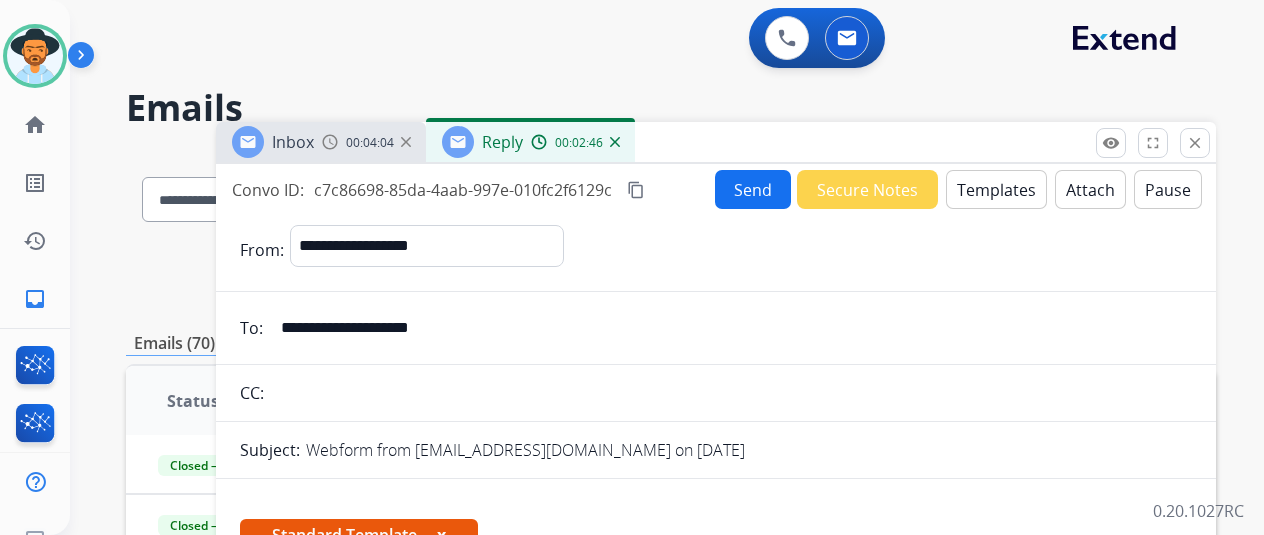 click on "Send" at bounding box center [753, 189] 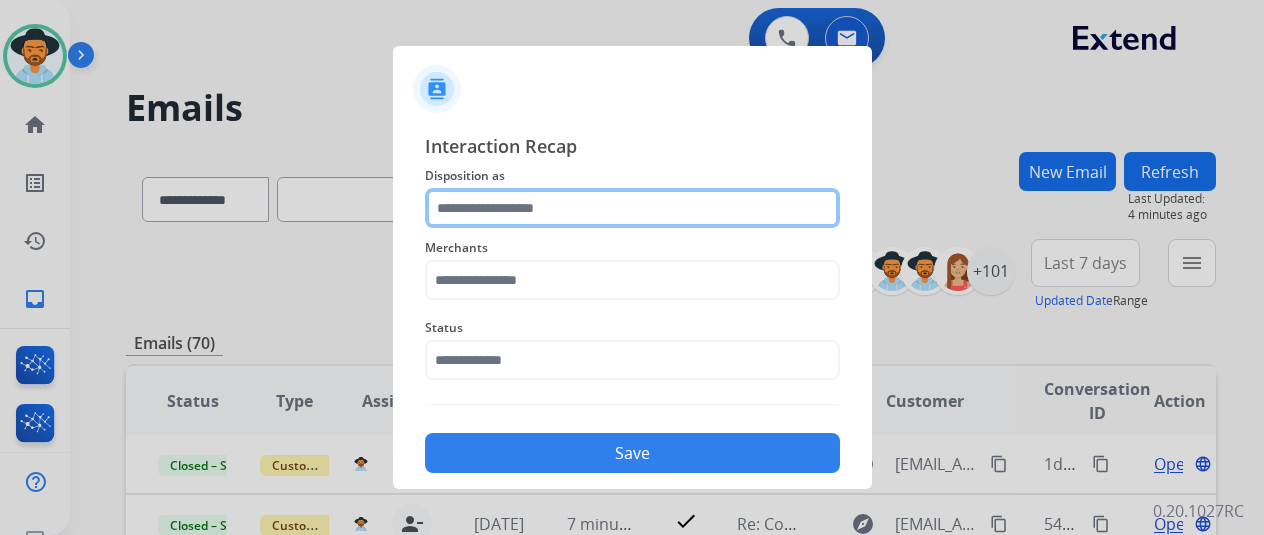 click 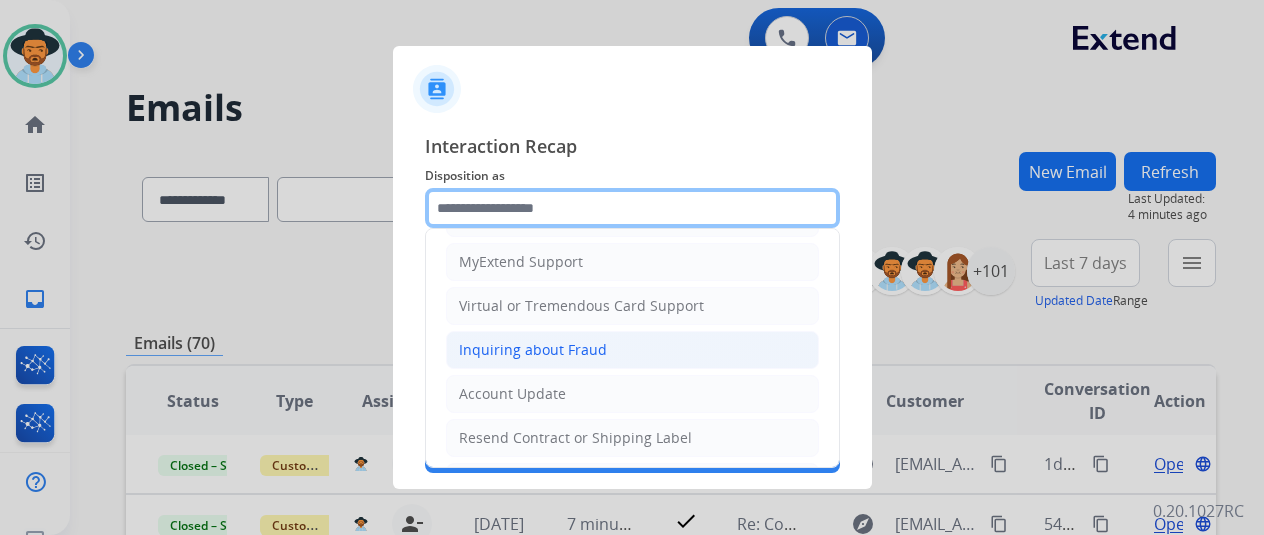 scroll, scrollTop: 100, scrollLeft: 0, axis: vertical 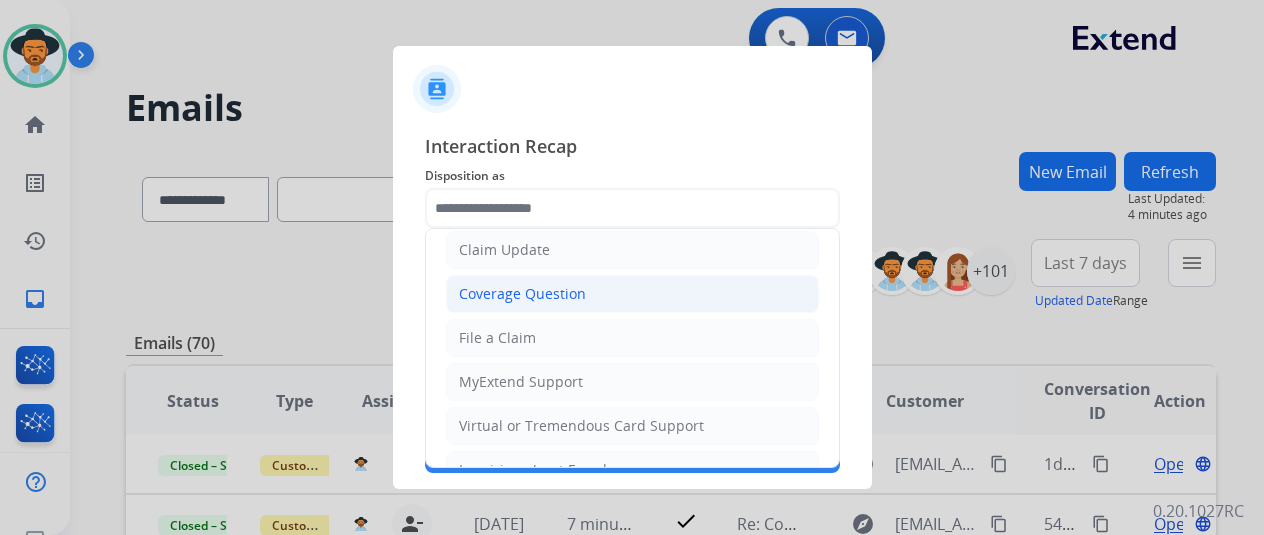 click on "Coverage Question" 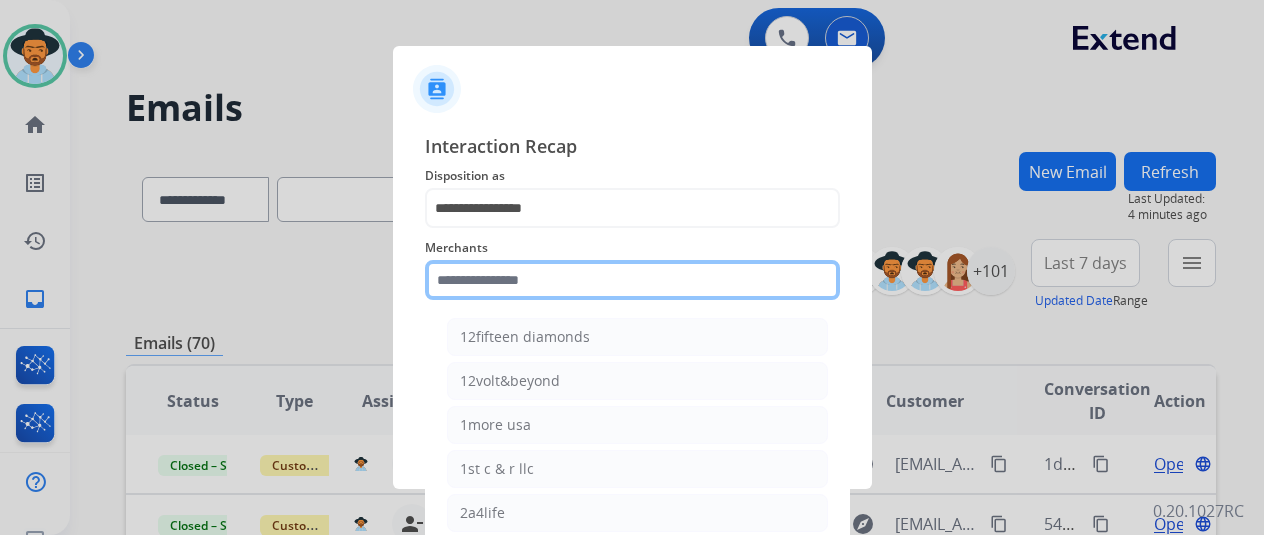 click 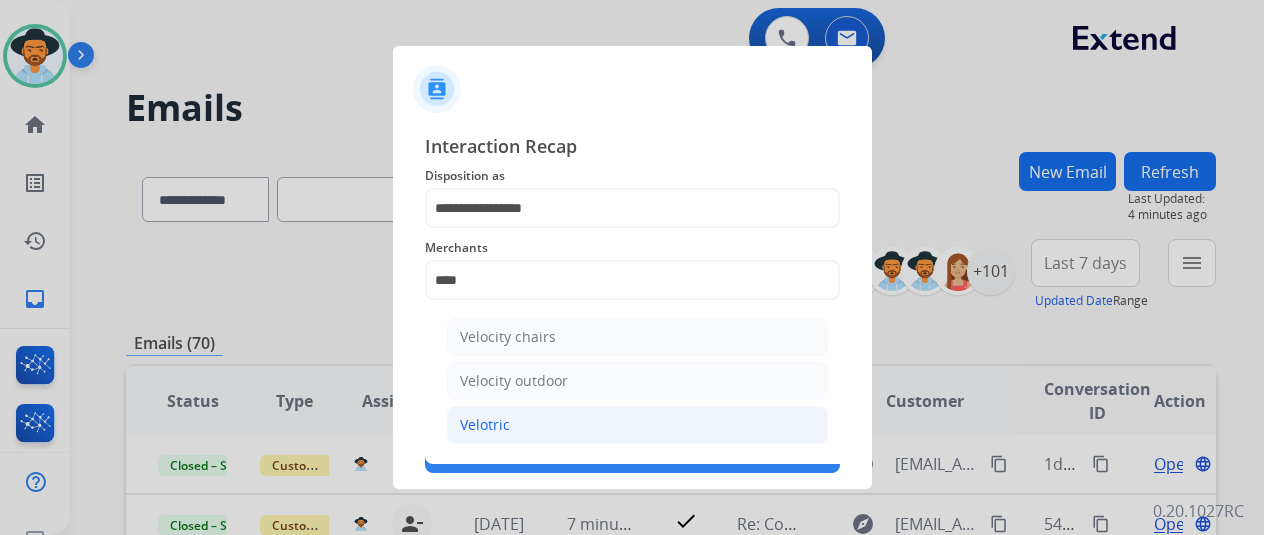 click on "Velotric" 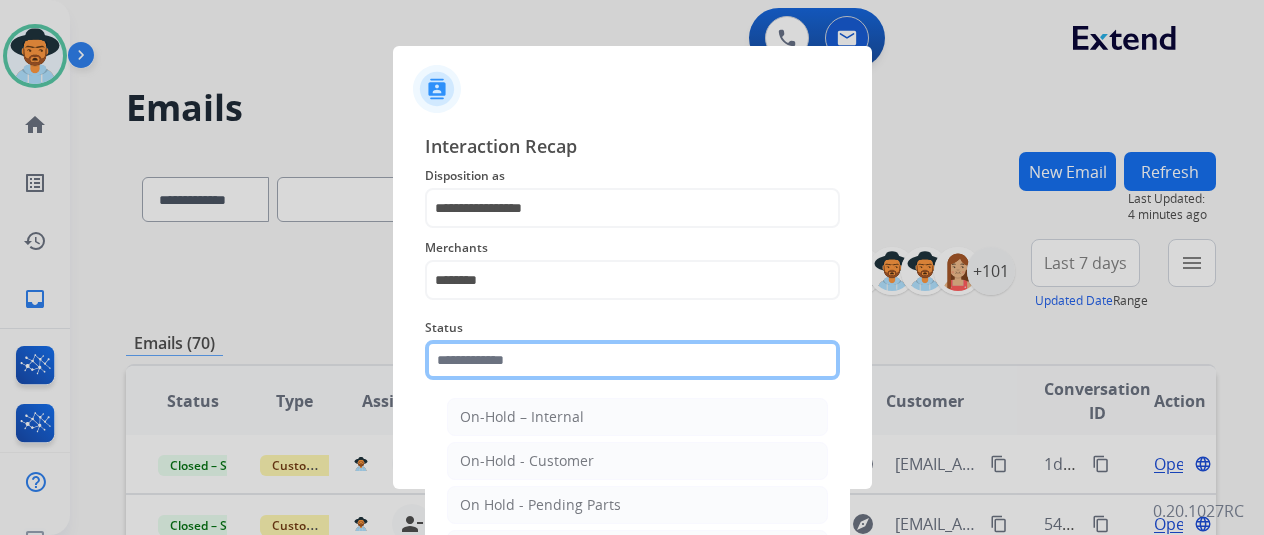click 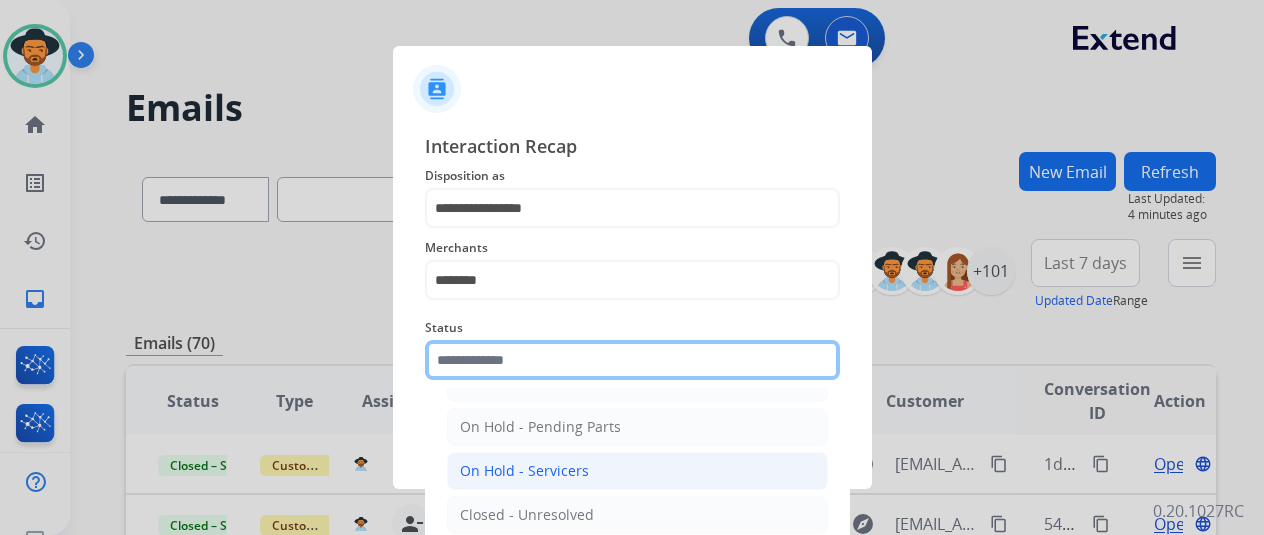 scroll, scrollTop: 114, scrollLeft: 0, axis: vertical 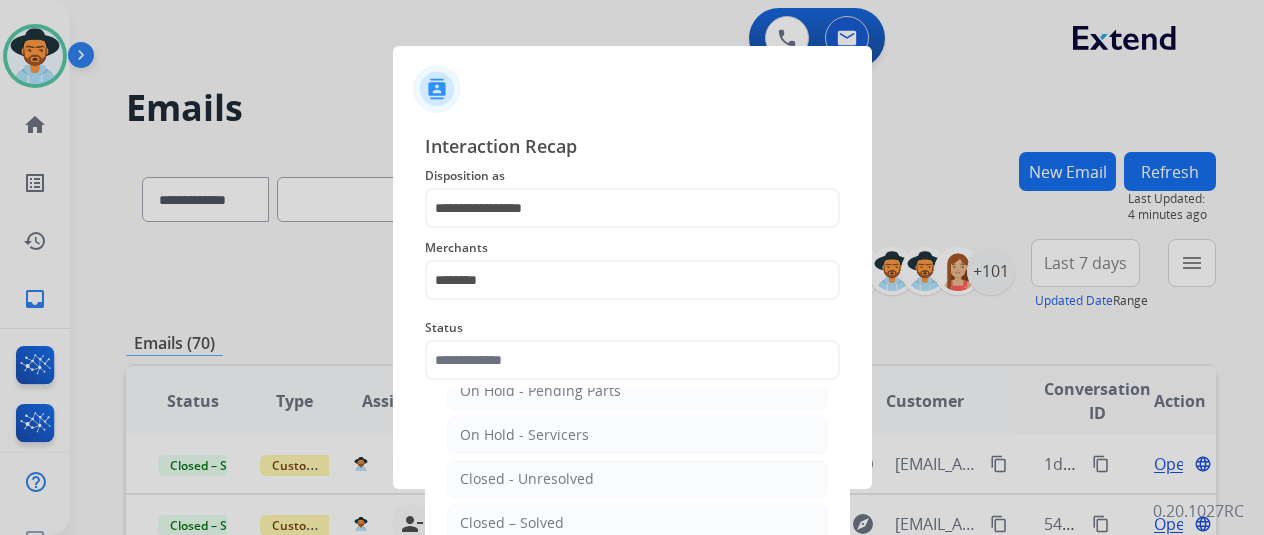 click on "Closed – Solved" 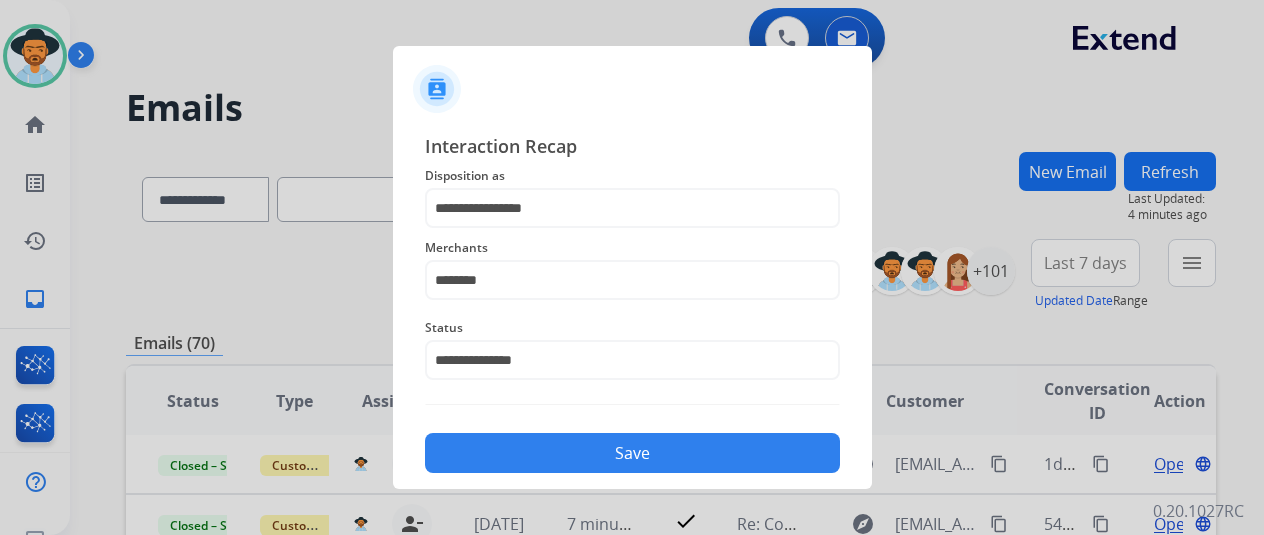 click on "Save" 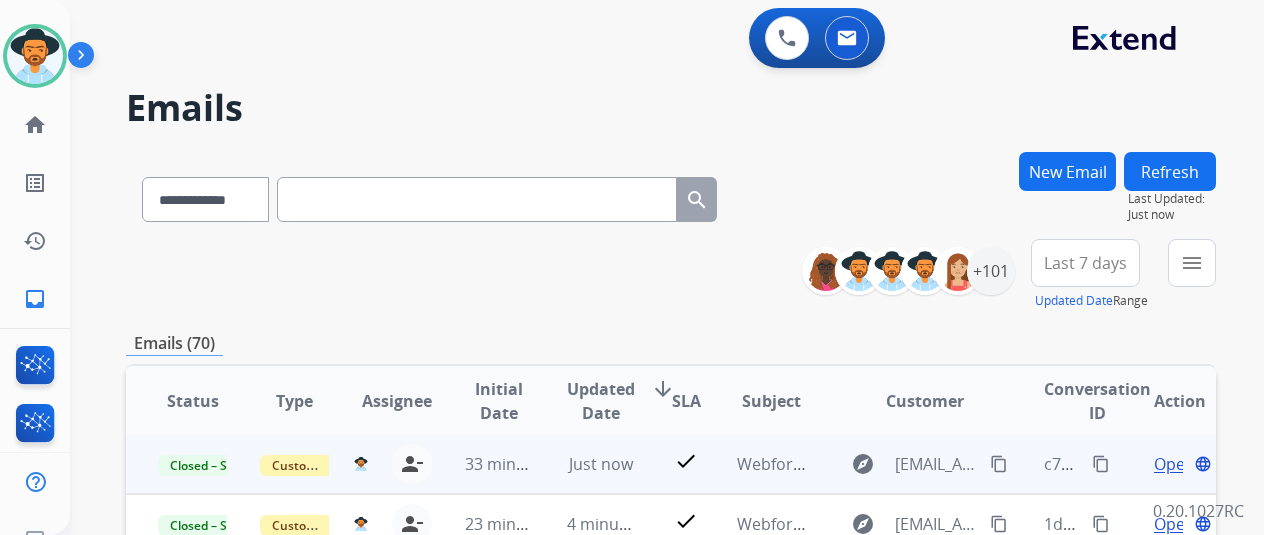 click on "content_copy" at bounding box center [1101, 464] 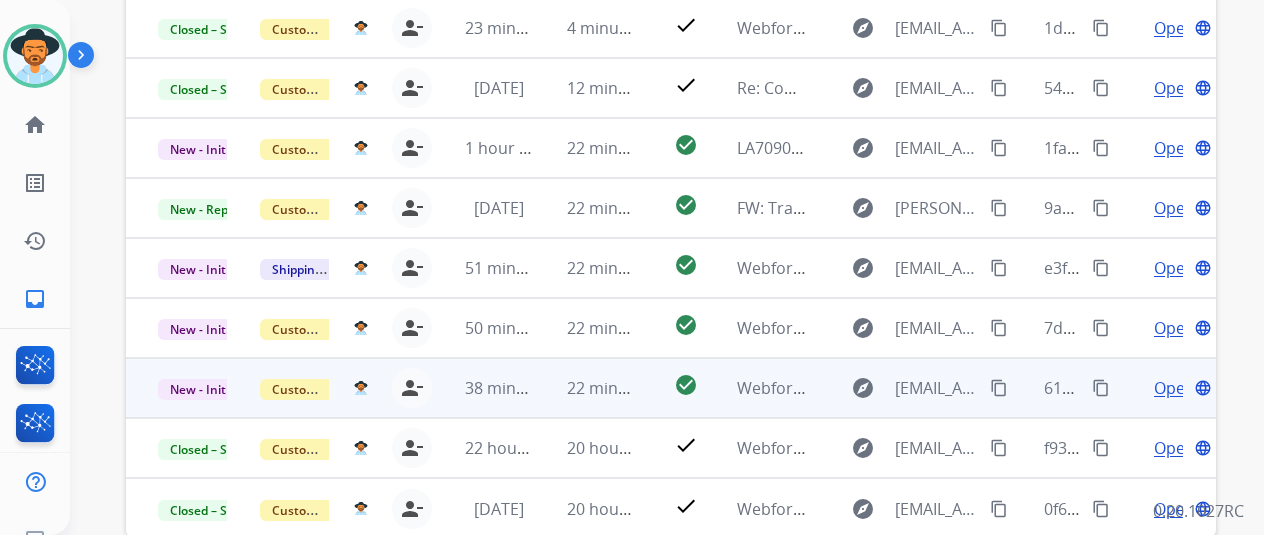 scroll, scrollTop: 586, scrollLeft: 0, axis: vertical 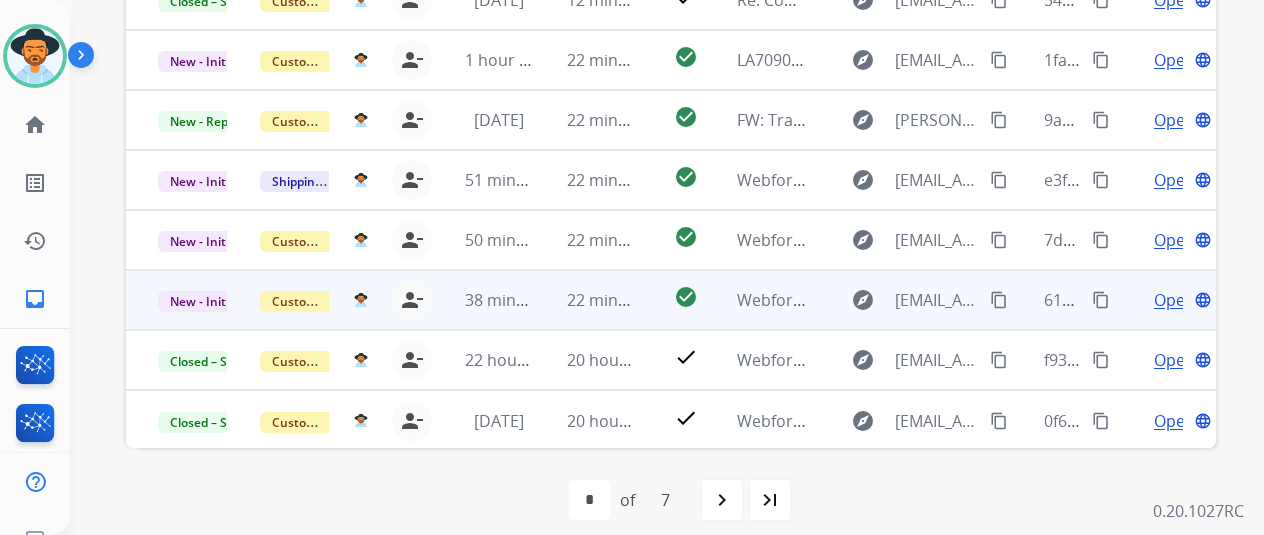 click on "Open" at bounding box center (1174, 300) 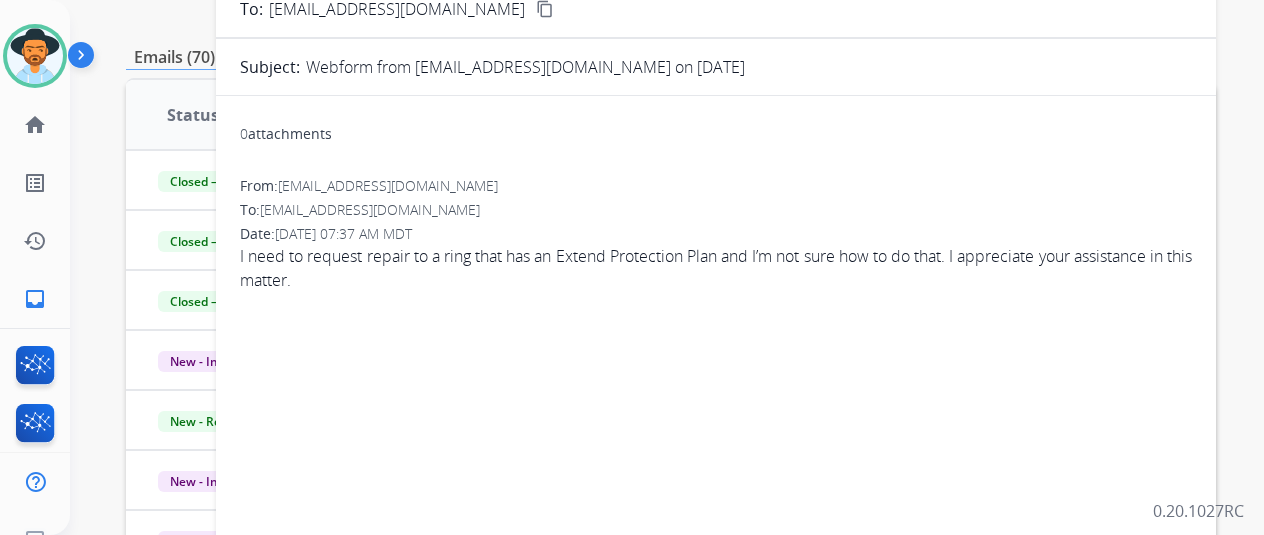 scroll, scrollTop: 86, scrollLeft: 0, axis: vertical 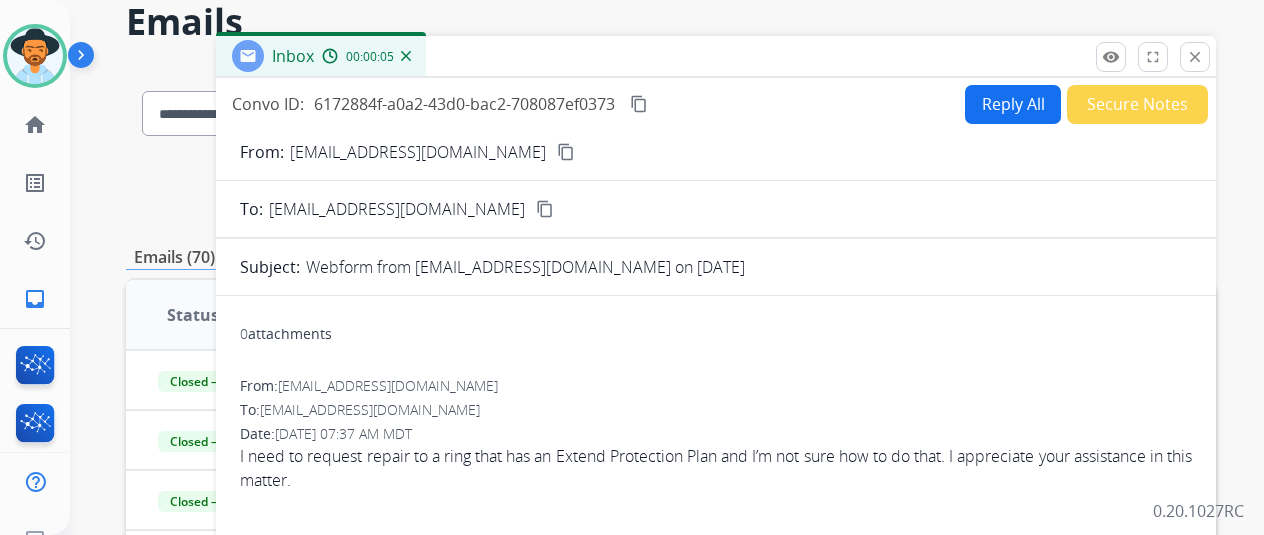 click on "content_copy" at bounding box center [566, 152] 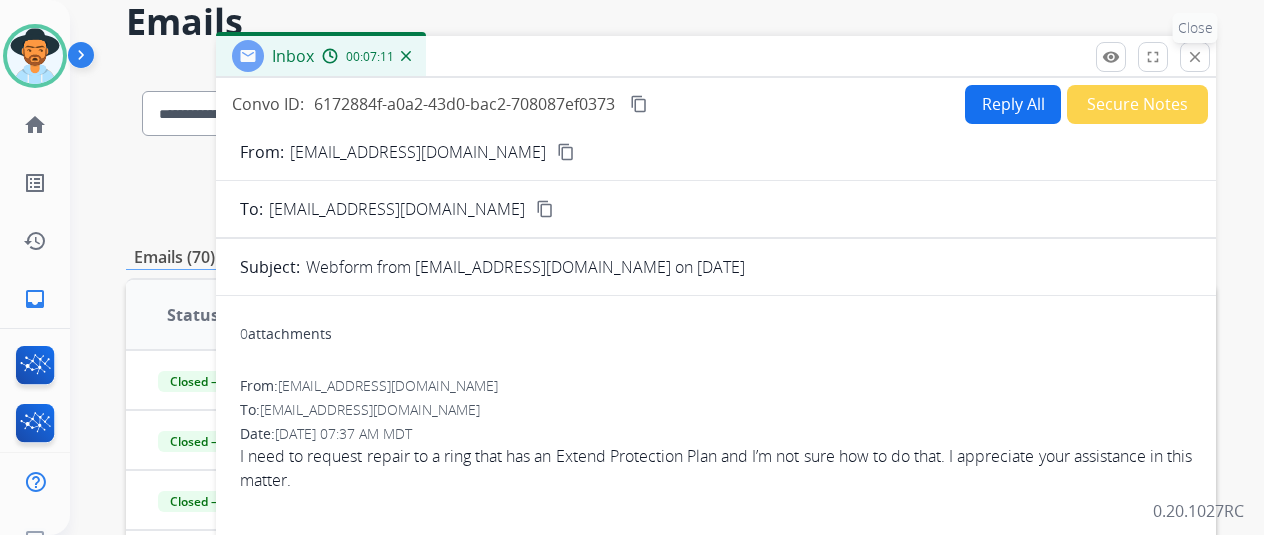 click on "close" at bounding box center [1195, 57] 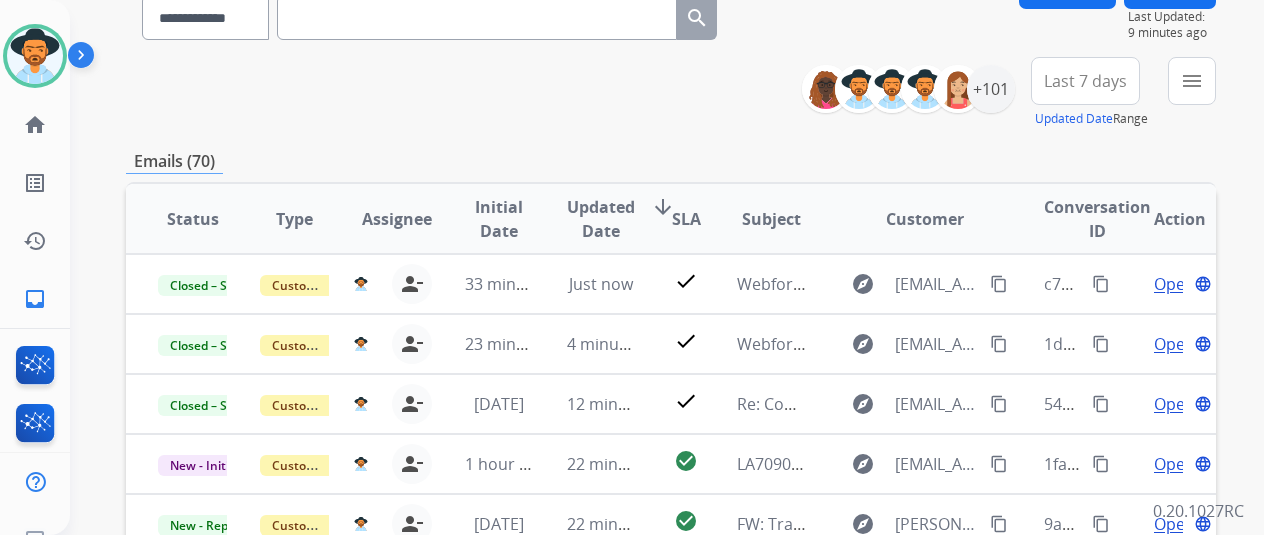 scroll, scrollTop: 386, scrollLeft: 0, axis: vertical 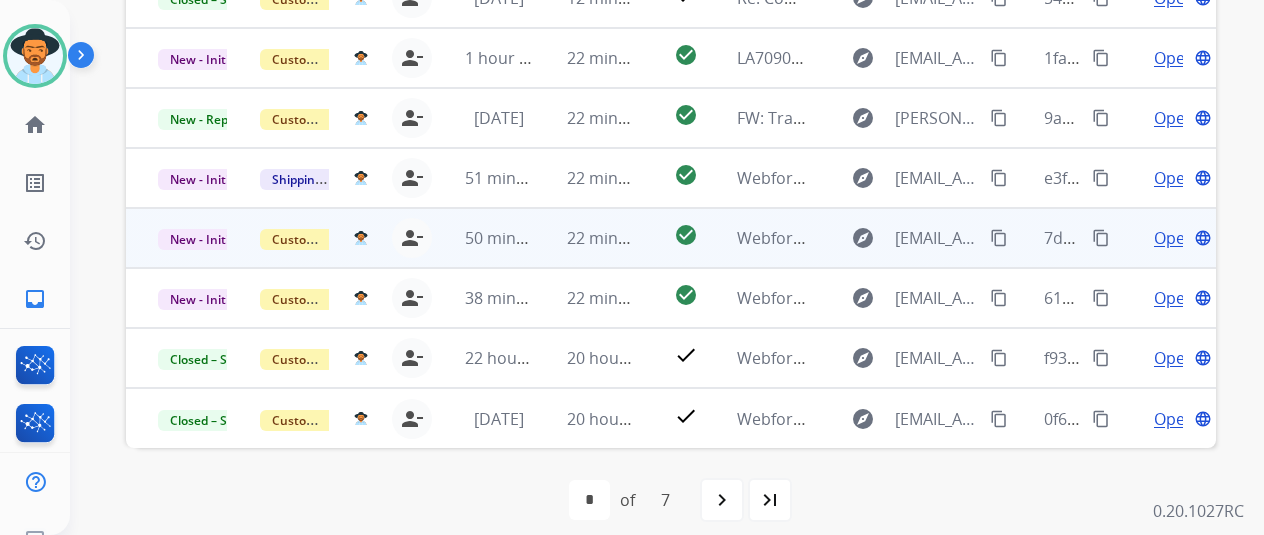 click on "Open" at bounding box center [1174, 238] 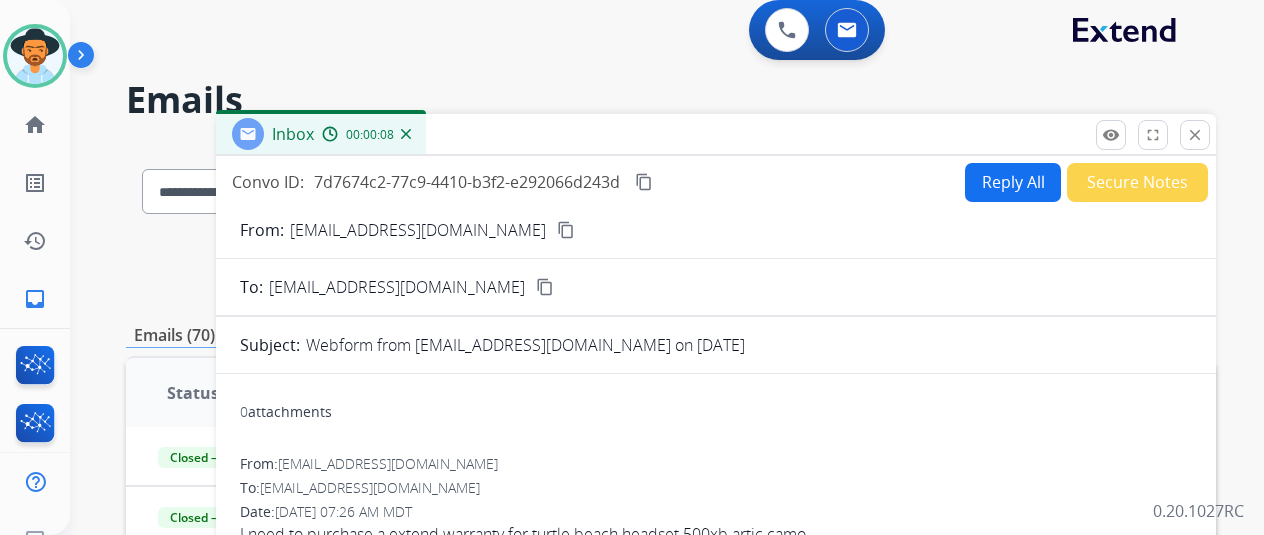 scroll, scrollTop: 0, scrollLeft: 0, axis: both 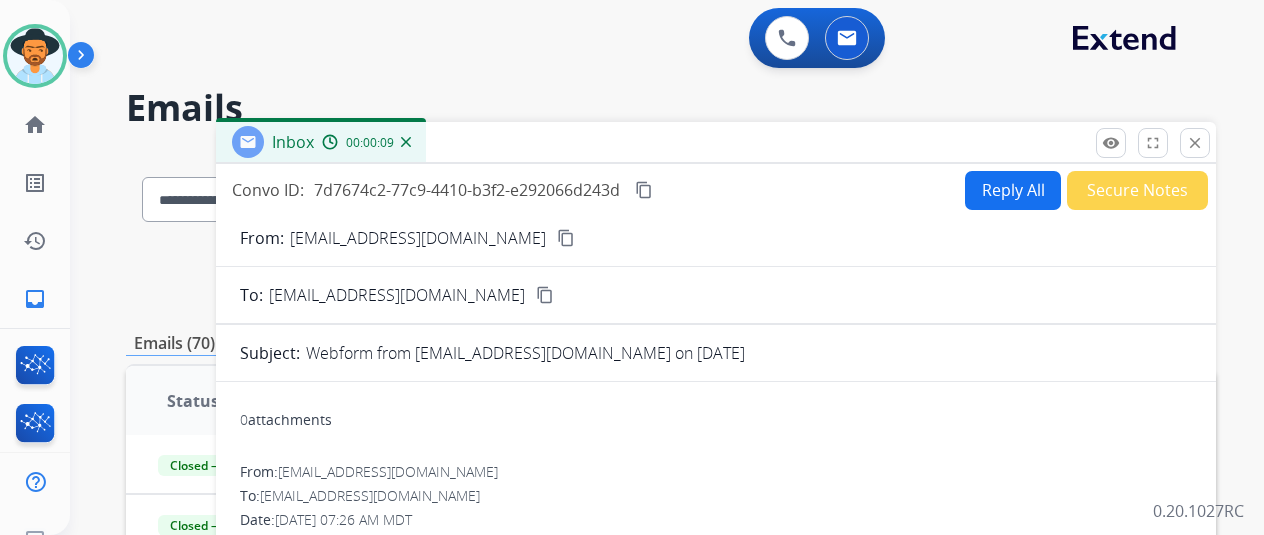 click on "content_copy" at bounding box center (566, 238) 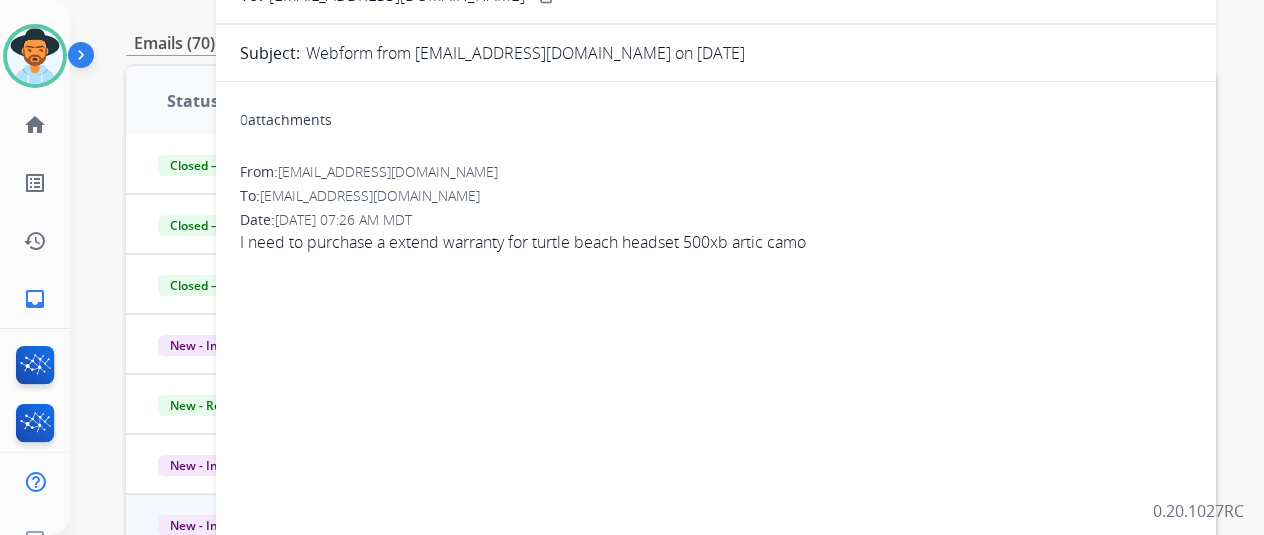 scroll, scrollTop: 0, scrollLeft: 0, axis: both 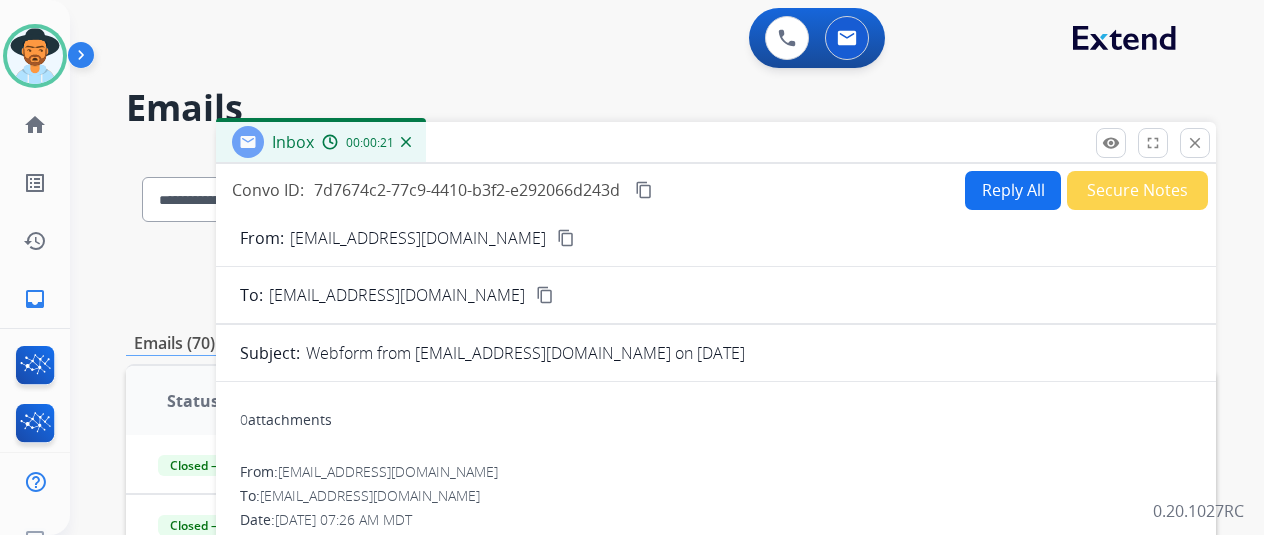 click on "Reply All" at bounding box center [1013, 190] 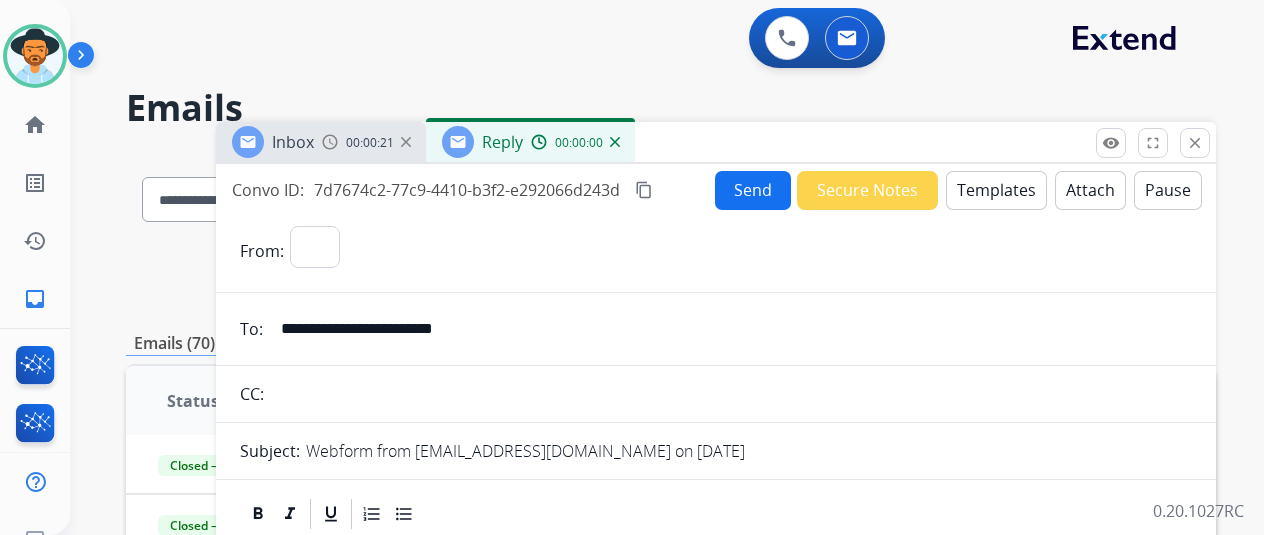 select on "**********" 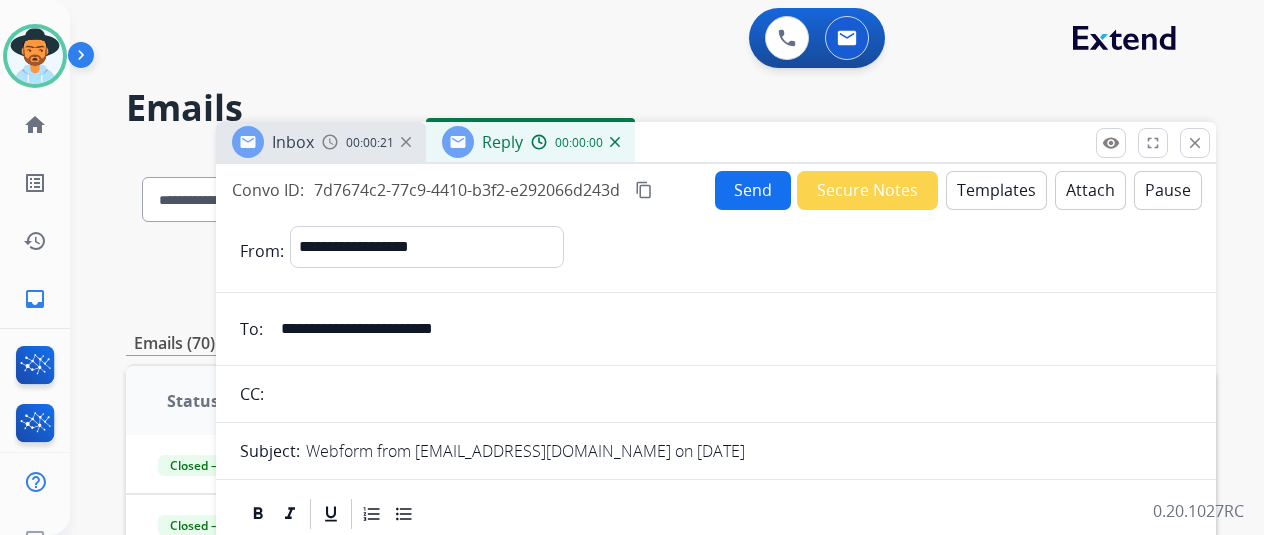 click on "Templates" at bounding box center [996, 190] 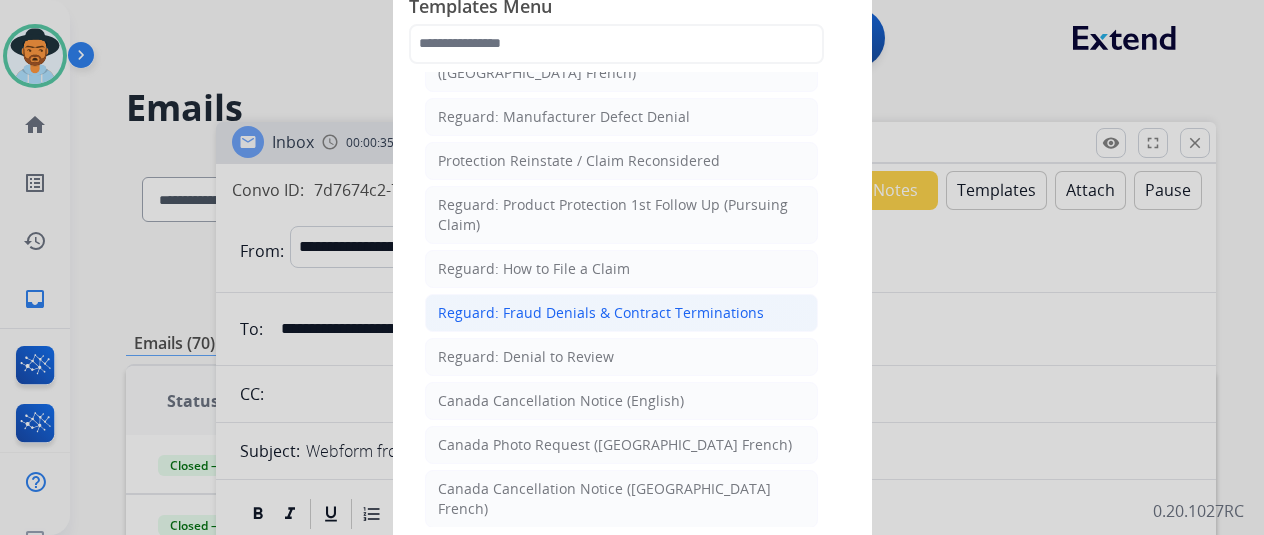 scroll, scrollTop: 2020, scrollLeft: 0, axis: vertical 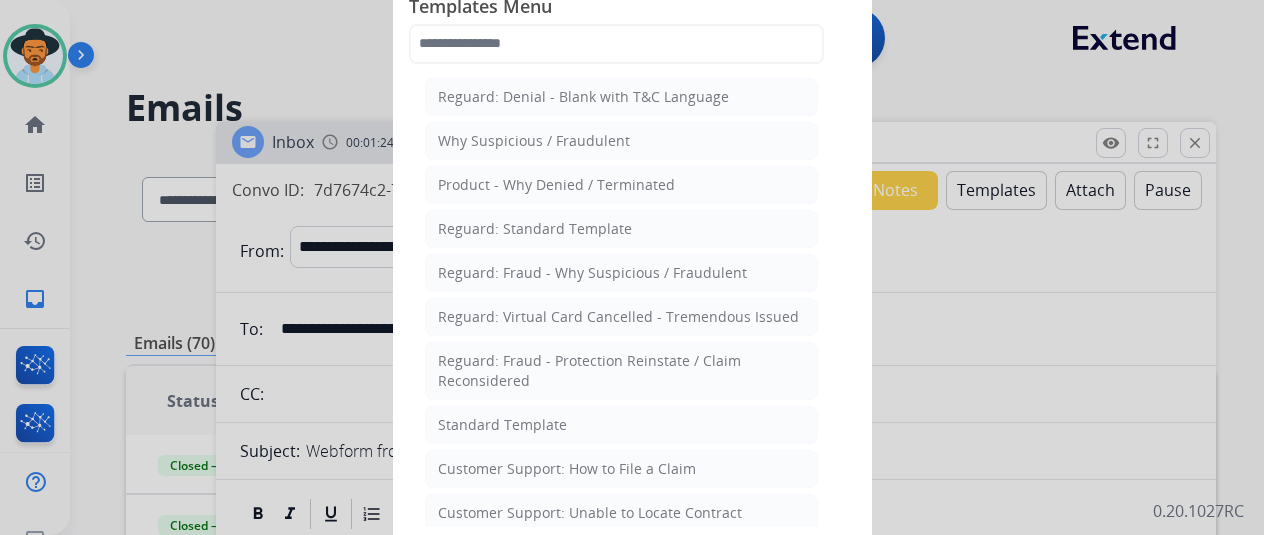 click 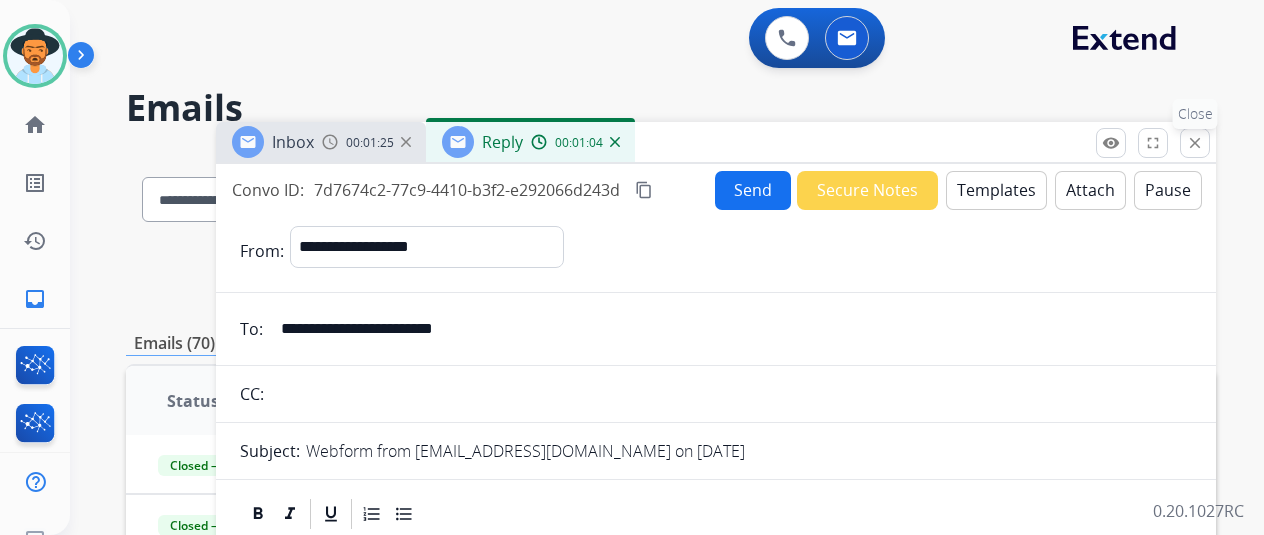 click on "close" at bounding box center (1195, 143) 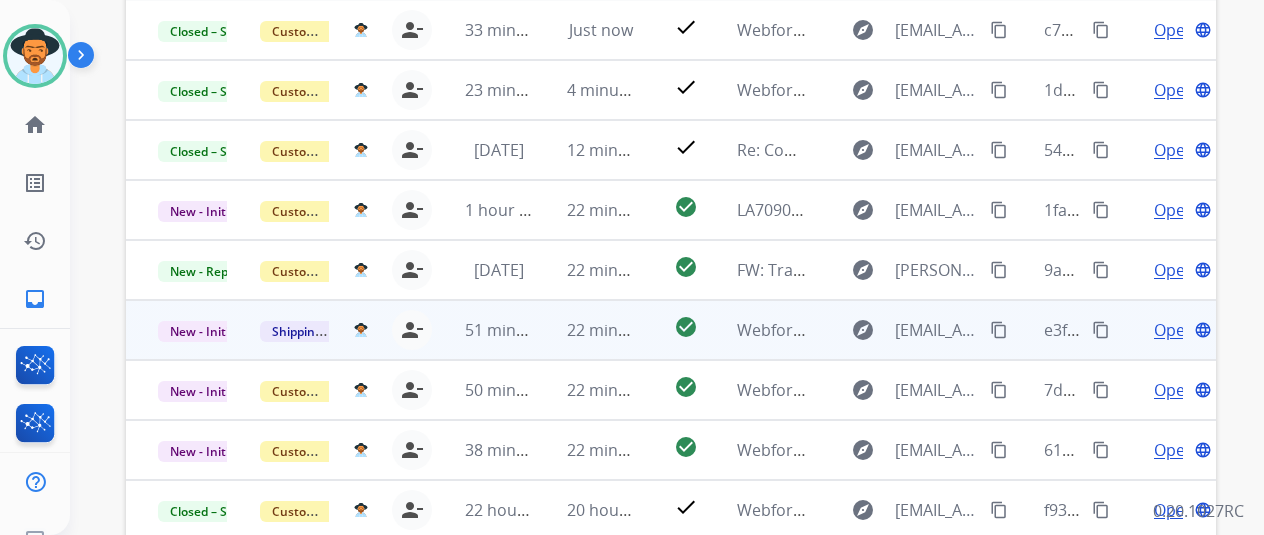 scroll, scrollTop: 500, scrollLeft: 0, axis: vertical 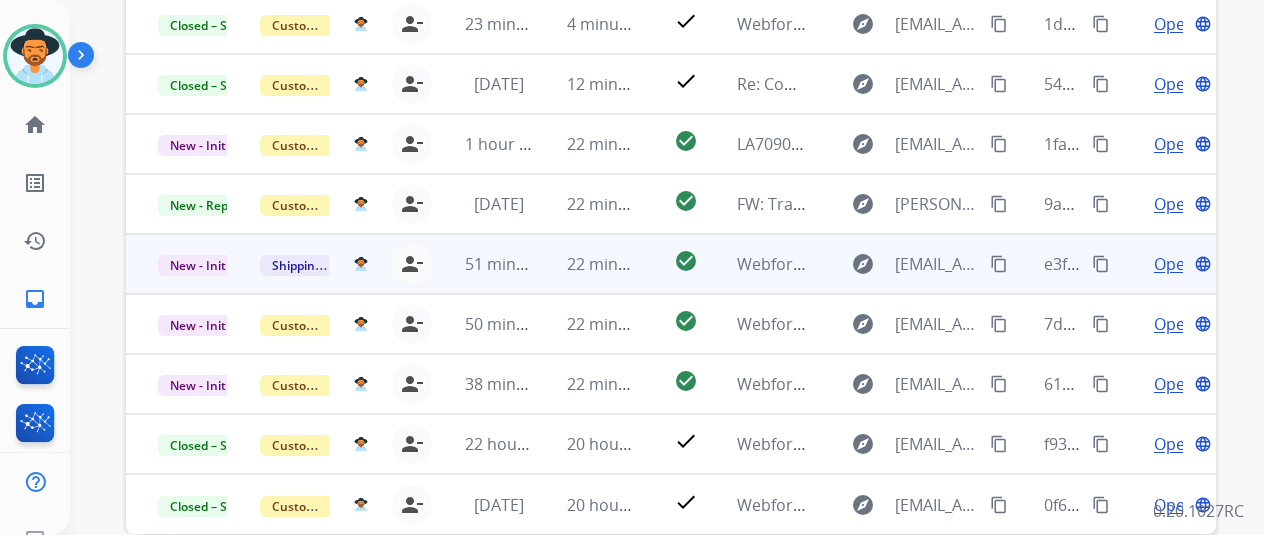 click on "Open language" at bounding box center [1165, 264] 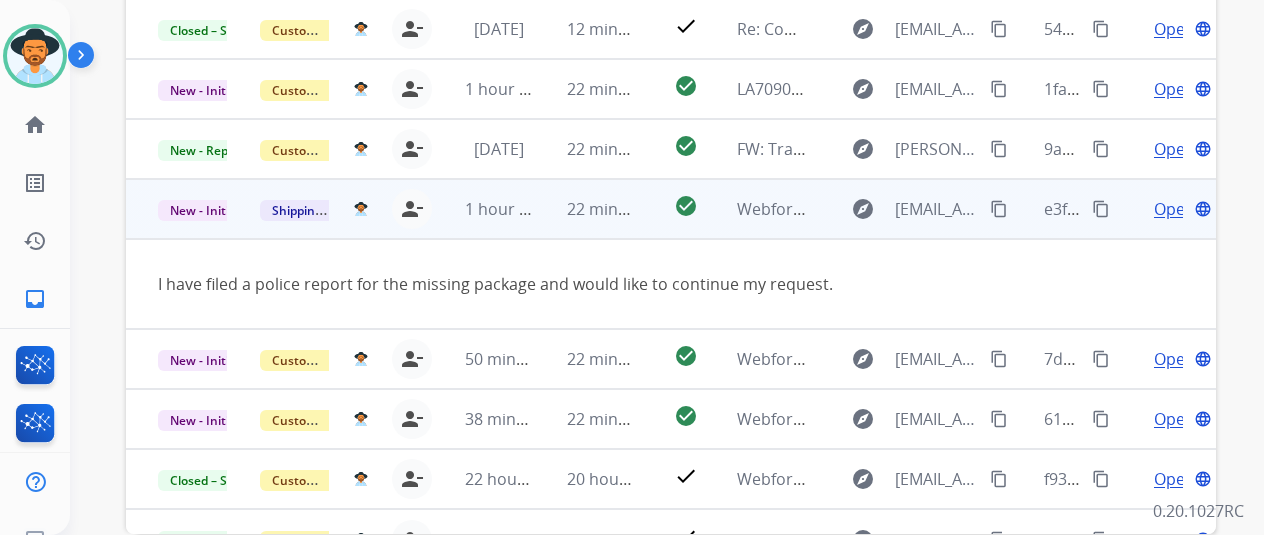 scroll, scrollTop: 0, scrollLeft: 0, axis: both 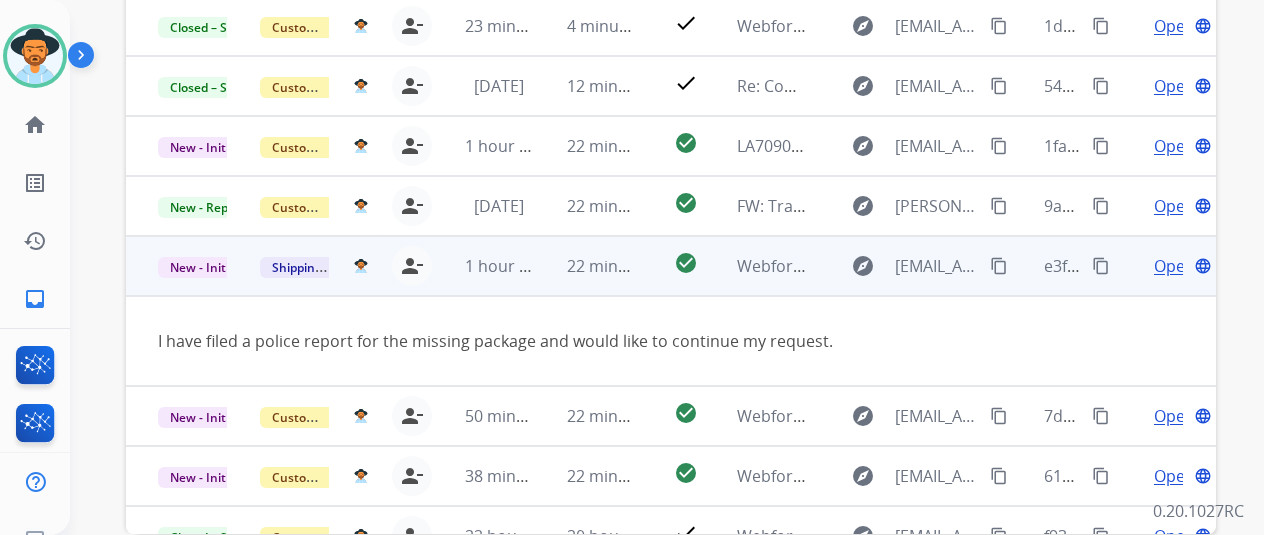 click on "Open" at bounding box center [1174, 266] 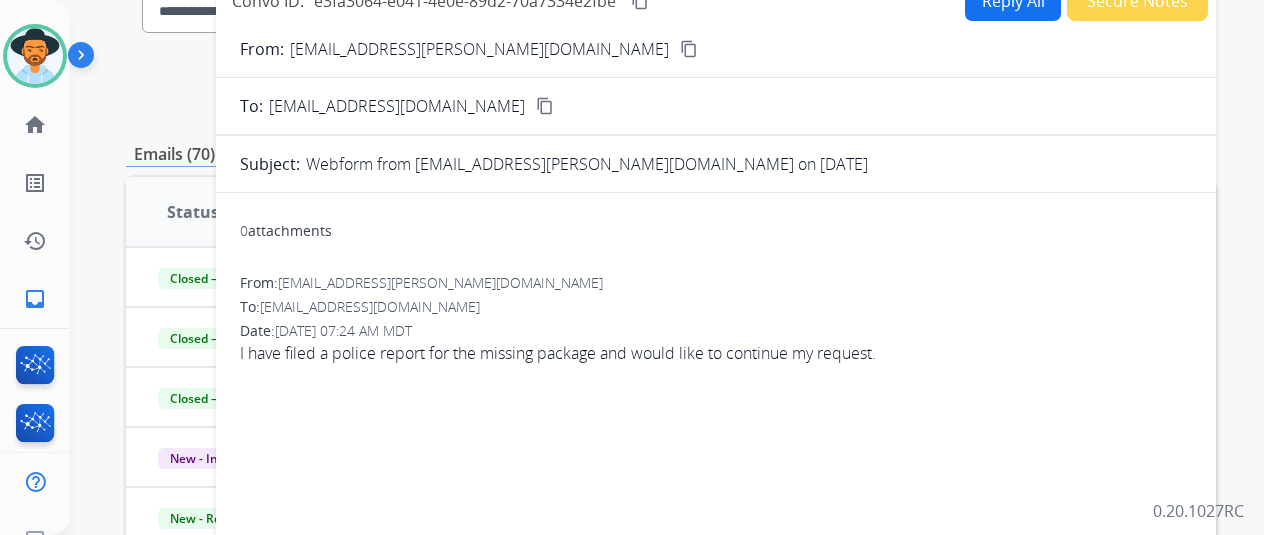 scroll, scrollTop: 100, scrollLeft: 0, axis: vertical 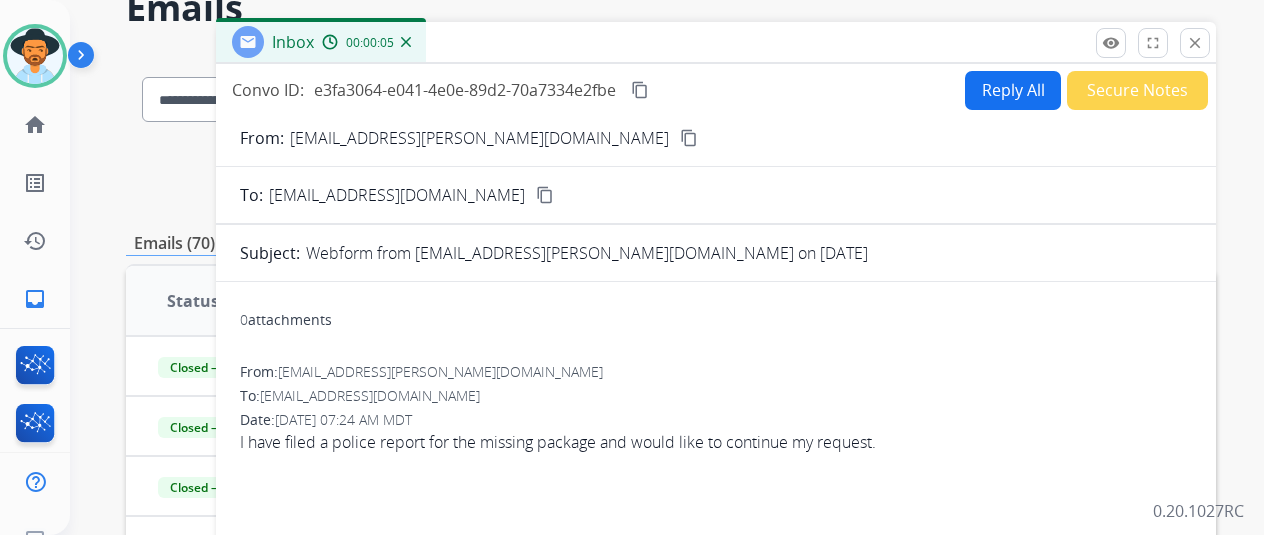 click on "content_copy" at bounding box center (689, 138) 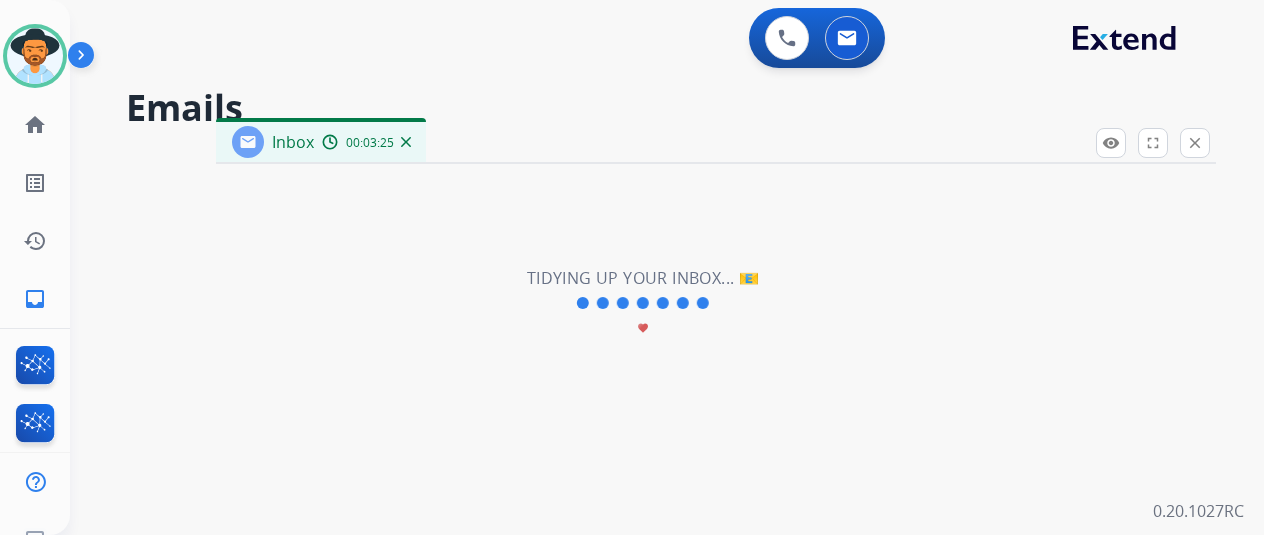 scroll, scrollTop: 0, scrollLeft: 0, axis: both 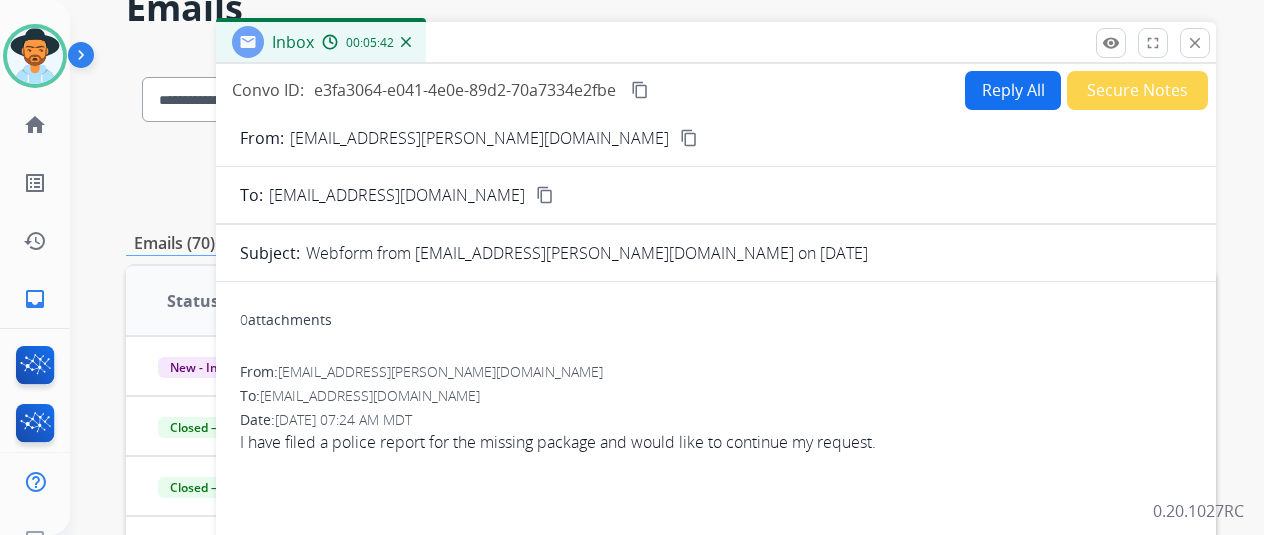click on "Reply All" at bounding box center (1013, 90) 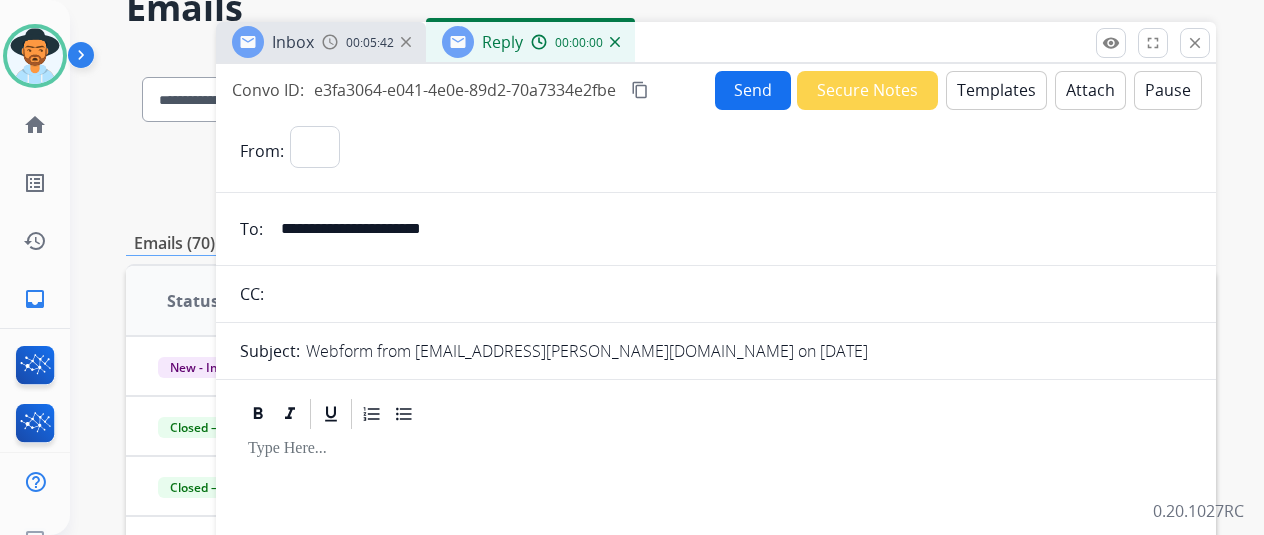 select on "**********" 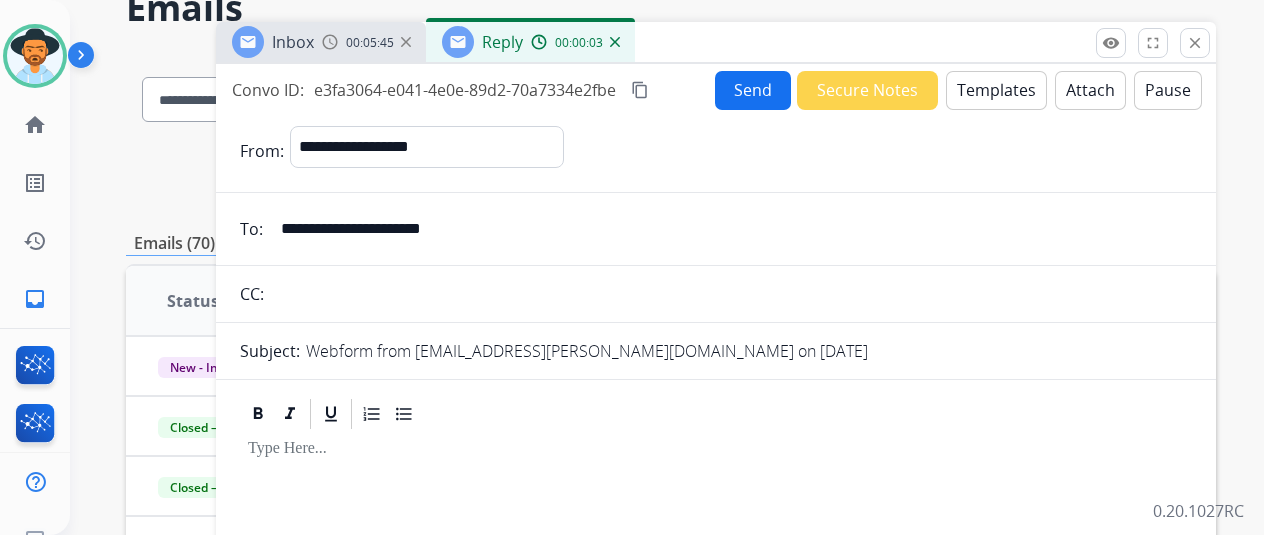 click on "Templates" at bounding box center (996, 90) 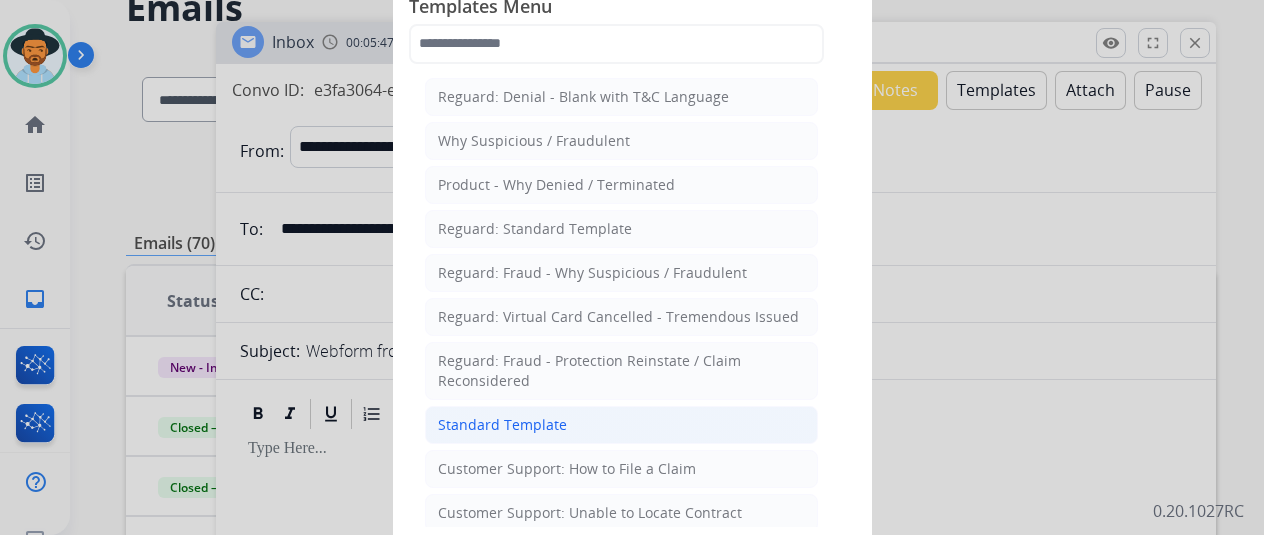 click on "Standard Template" 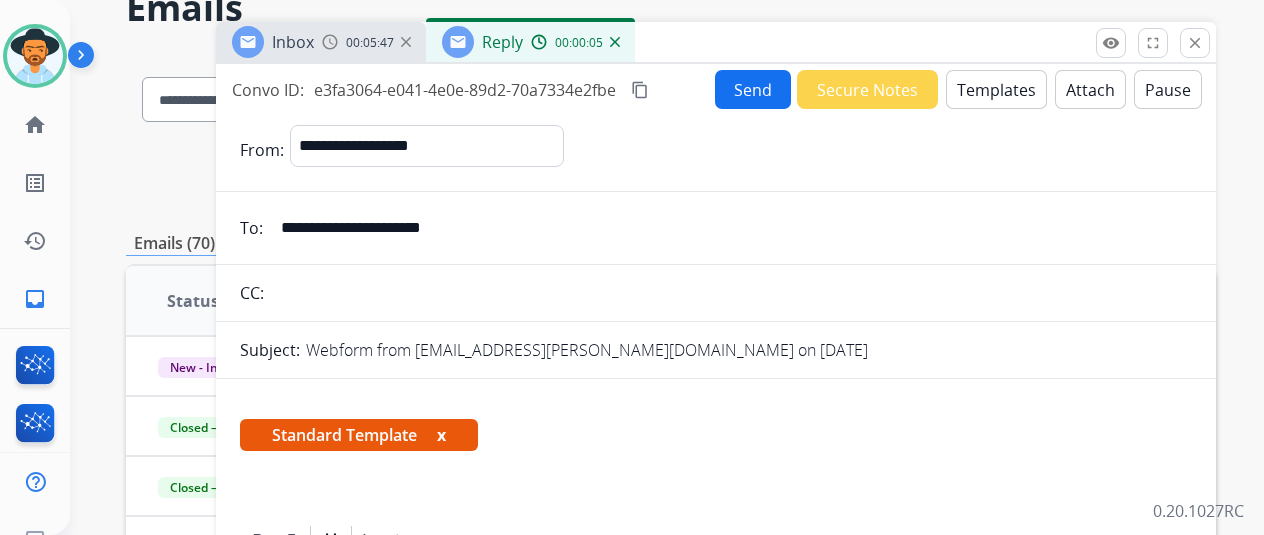 scroll, scrollTop: 300, scrollLeft: 0, axis: vertical 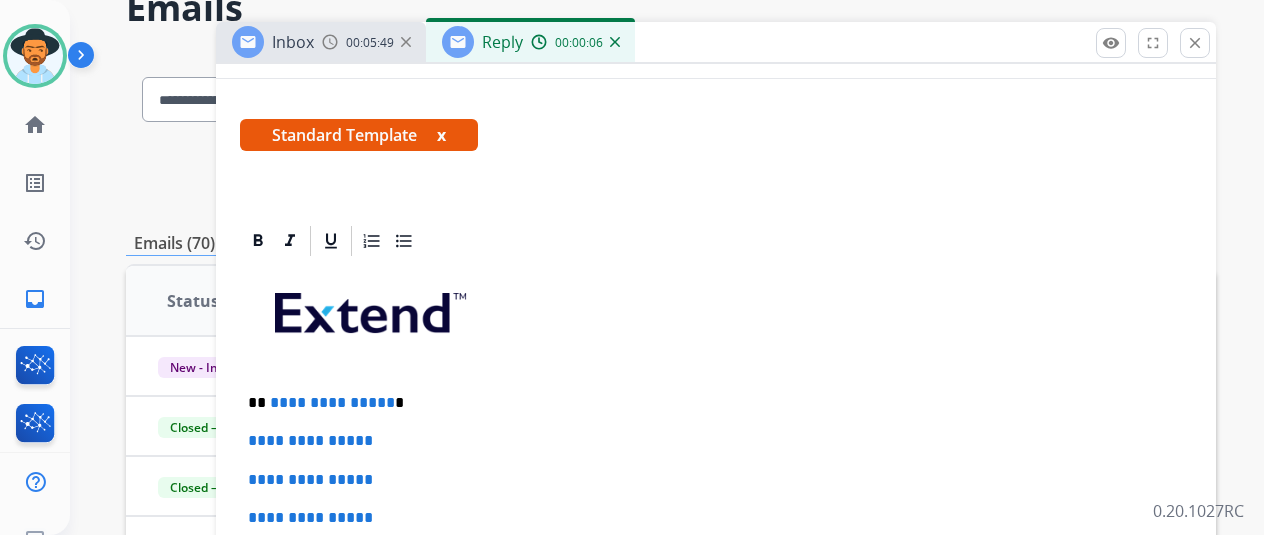 click on "**********" at bounding box center (708, 403) 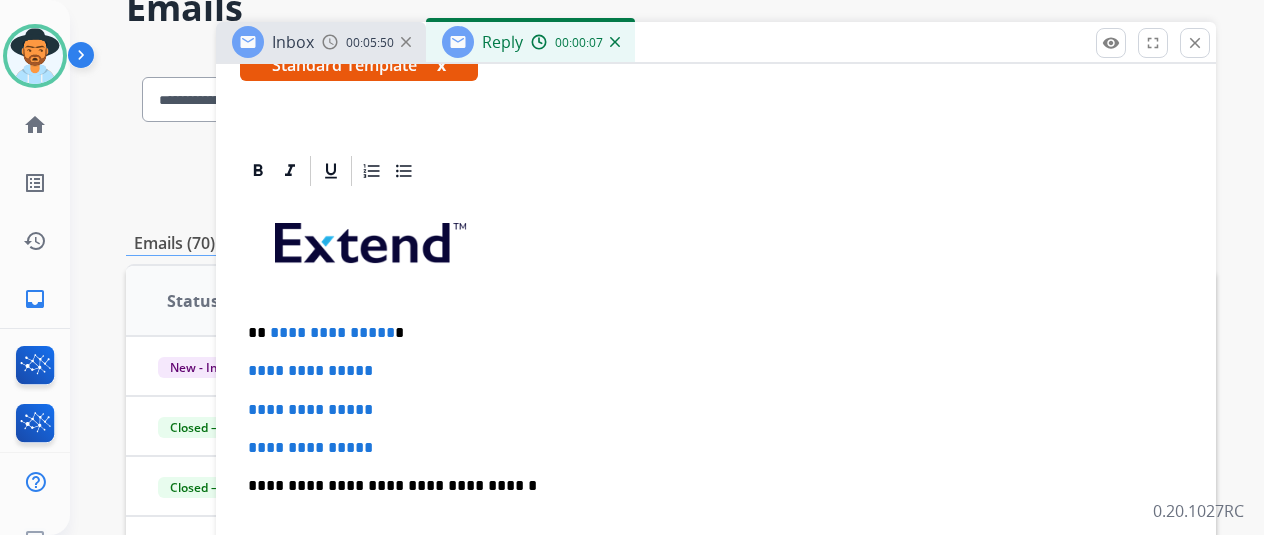 scroll, scrollTop: 400, scrollLeft: 0, axis: vertical 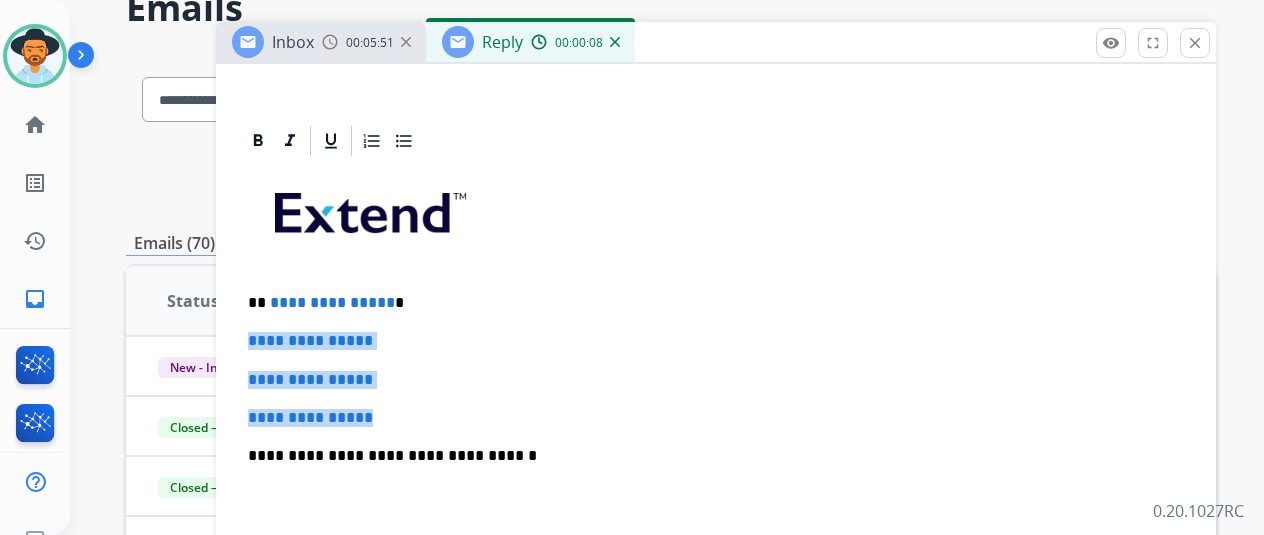 drag, startPoint x: 458, startPoint y: 402, endPoint x: 238, endPoint y: 319, distance: 235.13612 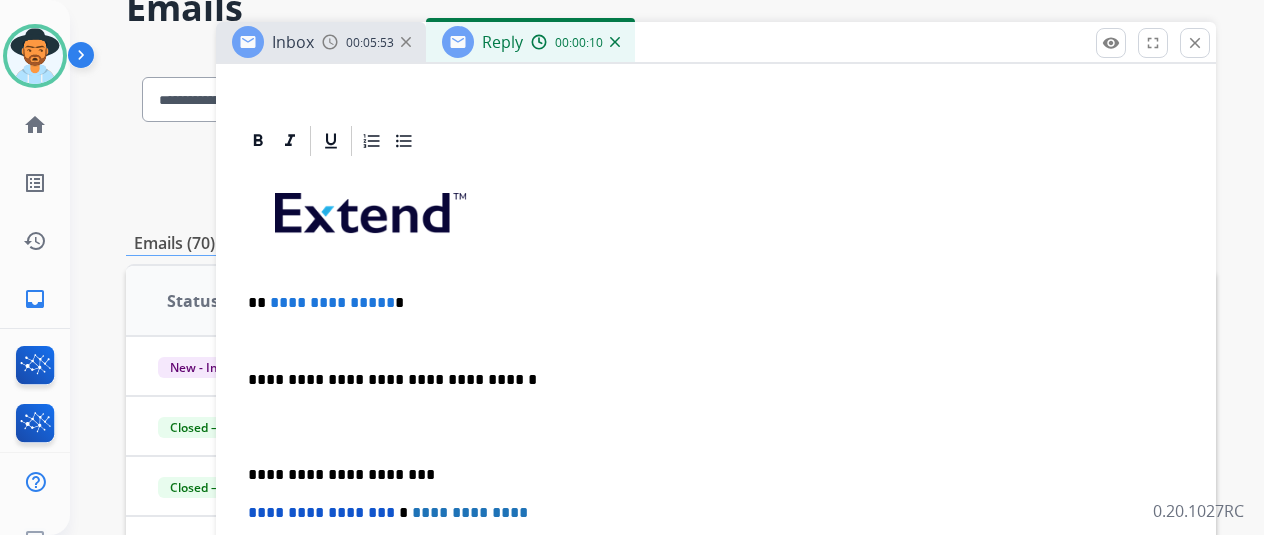 type 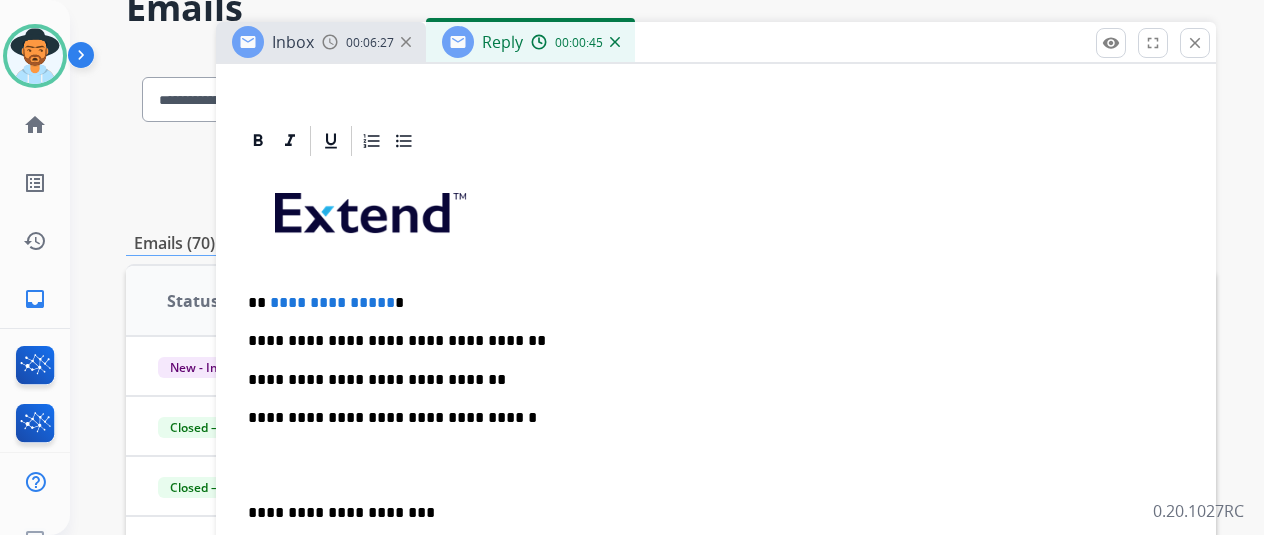 click on "**********" at bounding box center [708, 341] 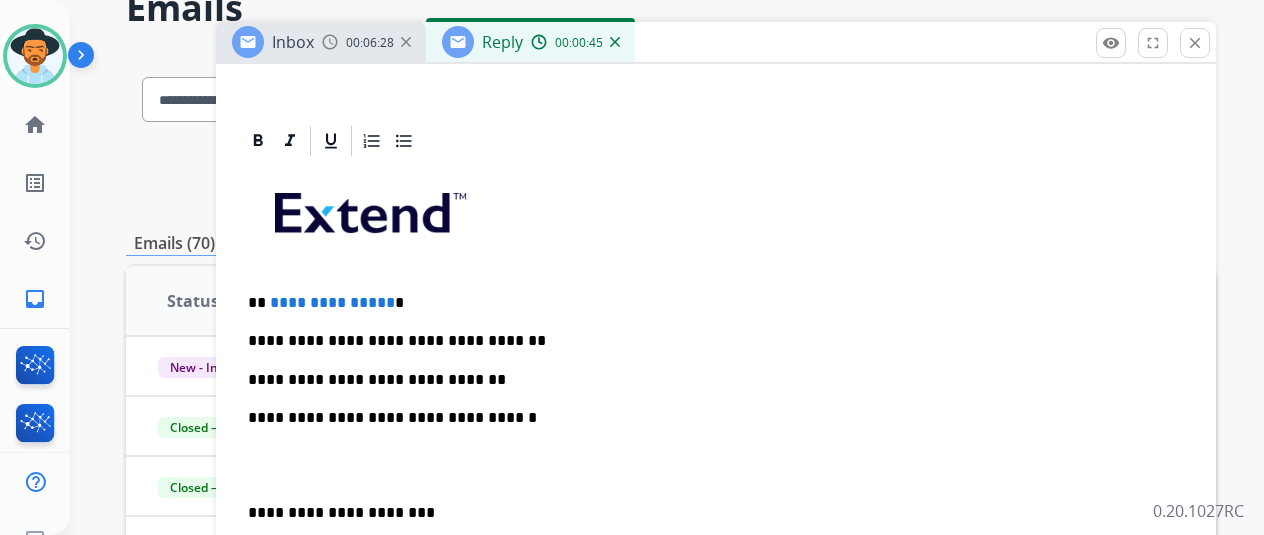 click on "**********" at bounding box center [708, 380] 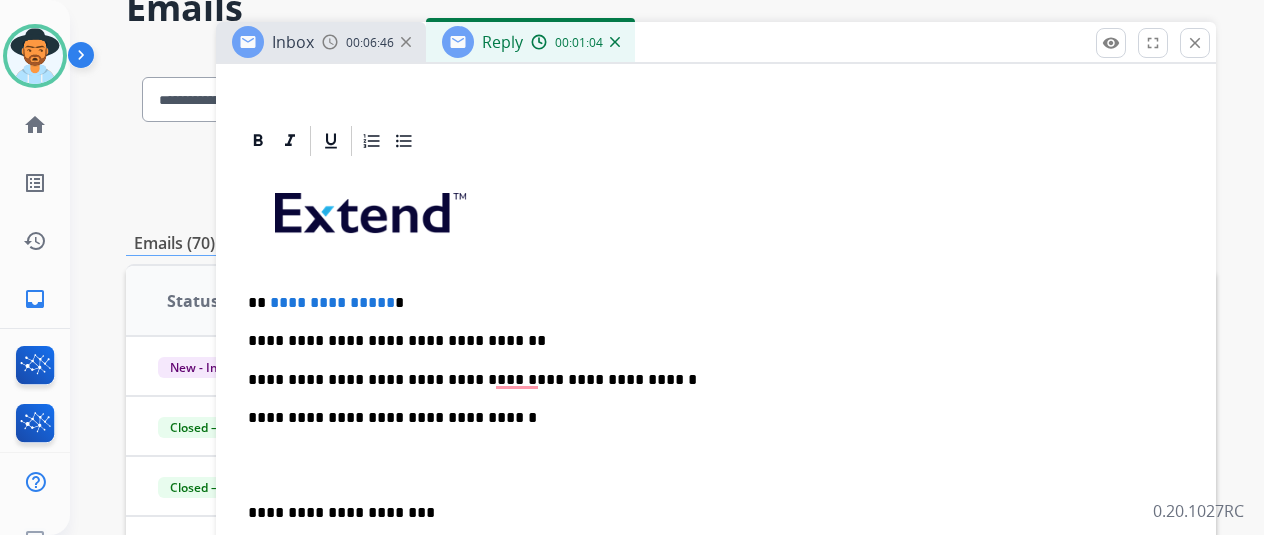 click on "**********" at bounding box center (708, 380) 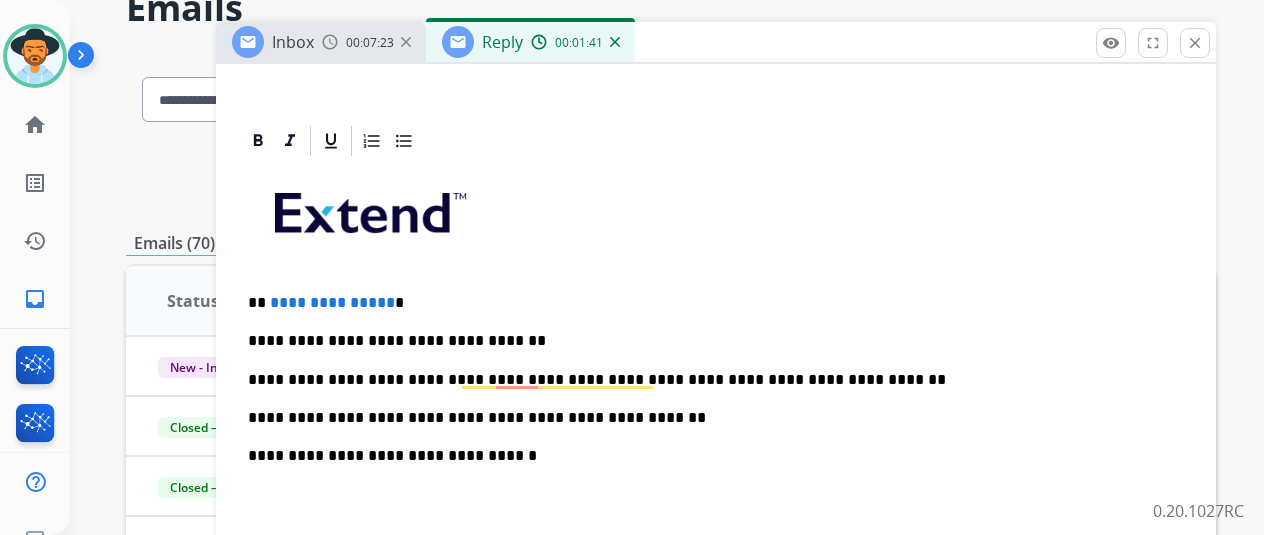 click on "**********" at bounding box center (716, 503) 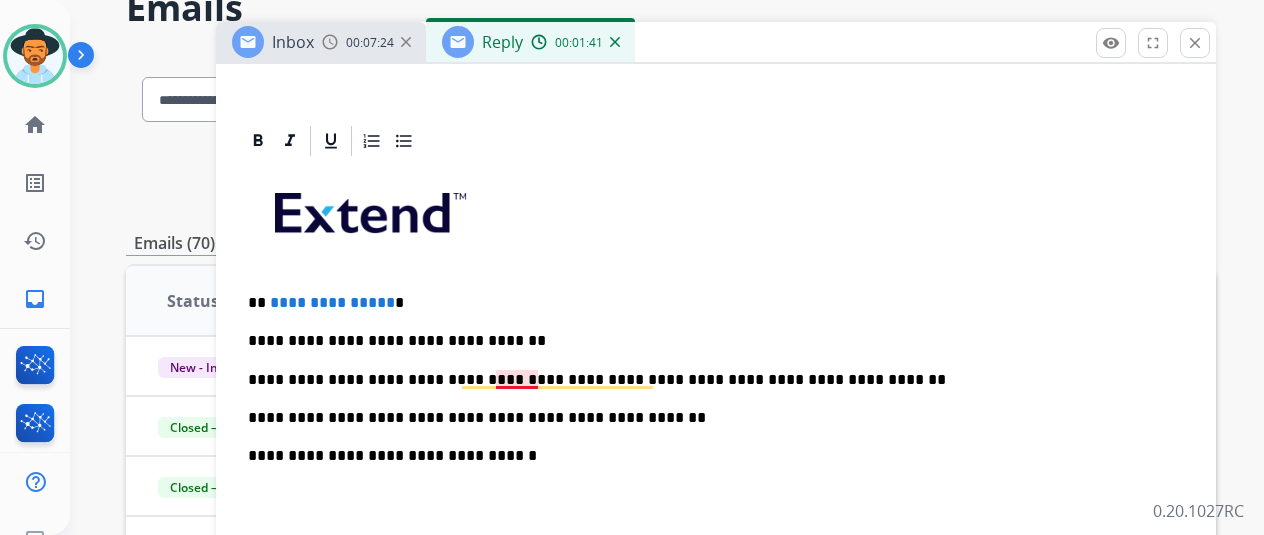 click on "**********" at bounding box center [708, 380] 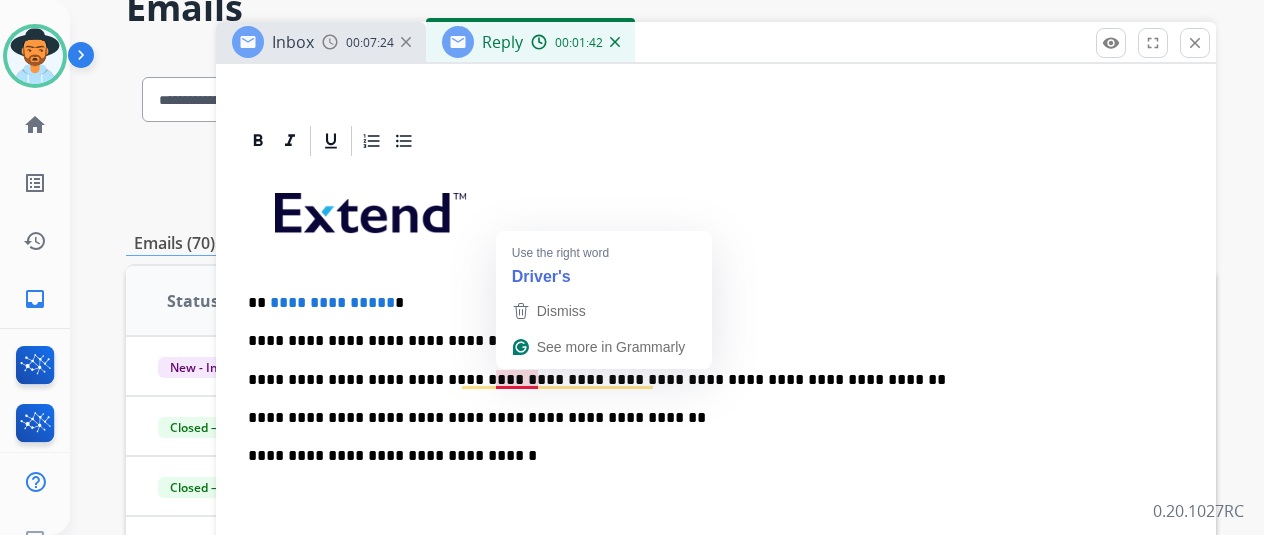 click on "**********" at bounding box center (716, 503) 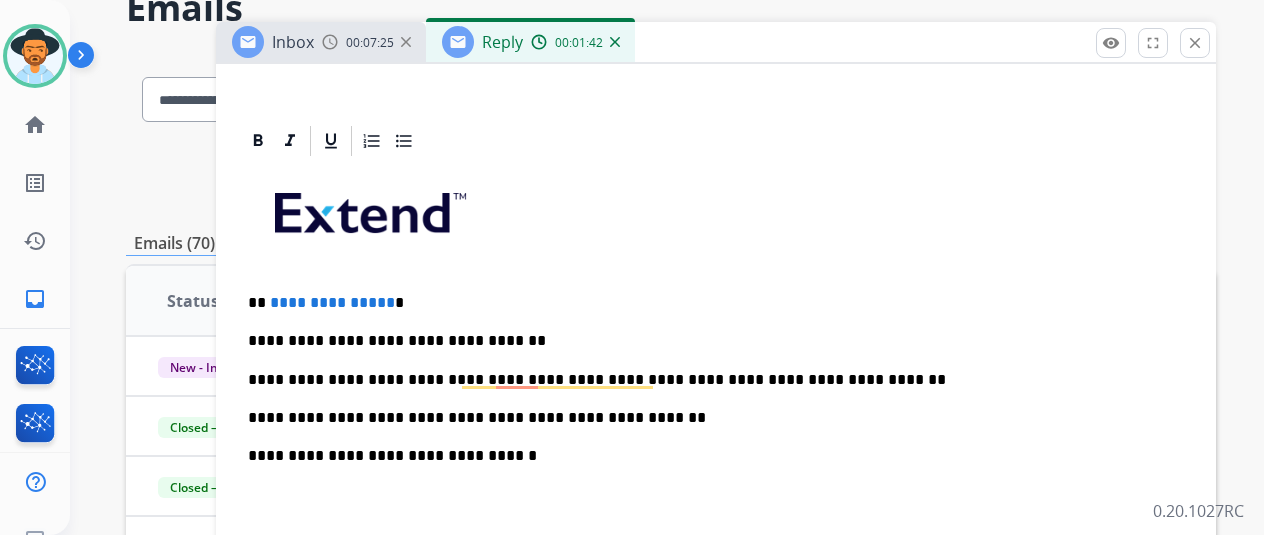 click on "**********" at bounding box center [708, 418] 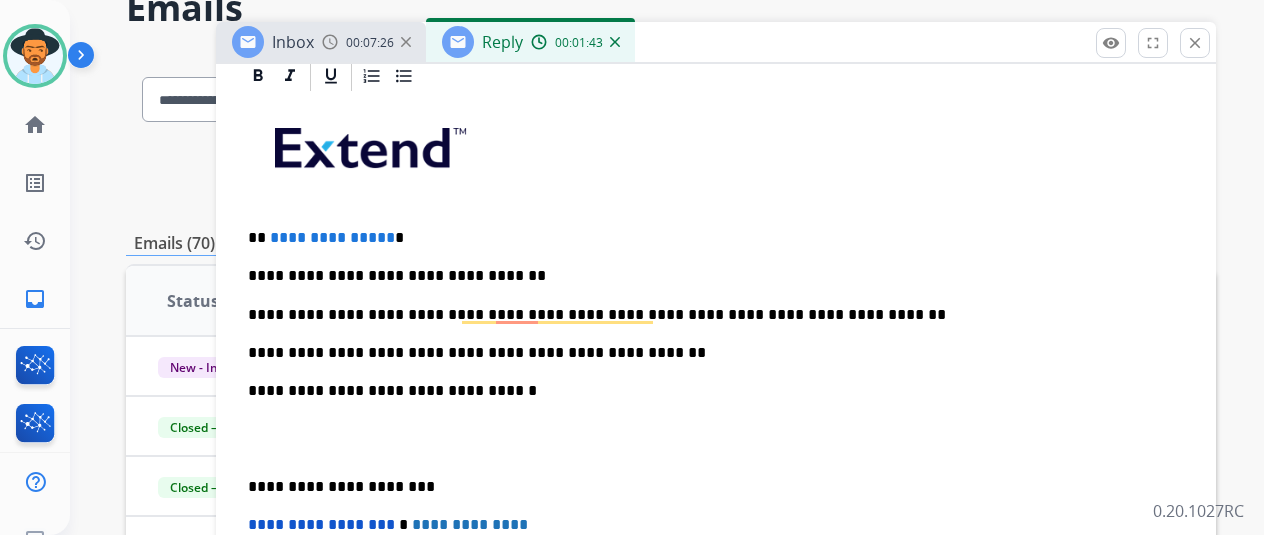 scroll, scrollTop: 552, scrollLeft: 0, axis: vertical 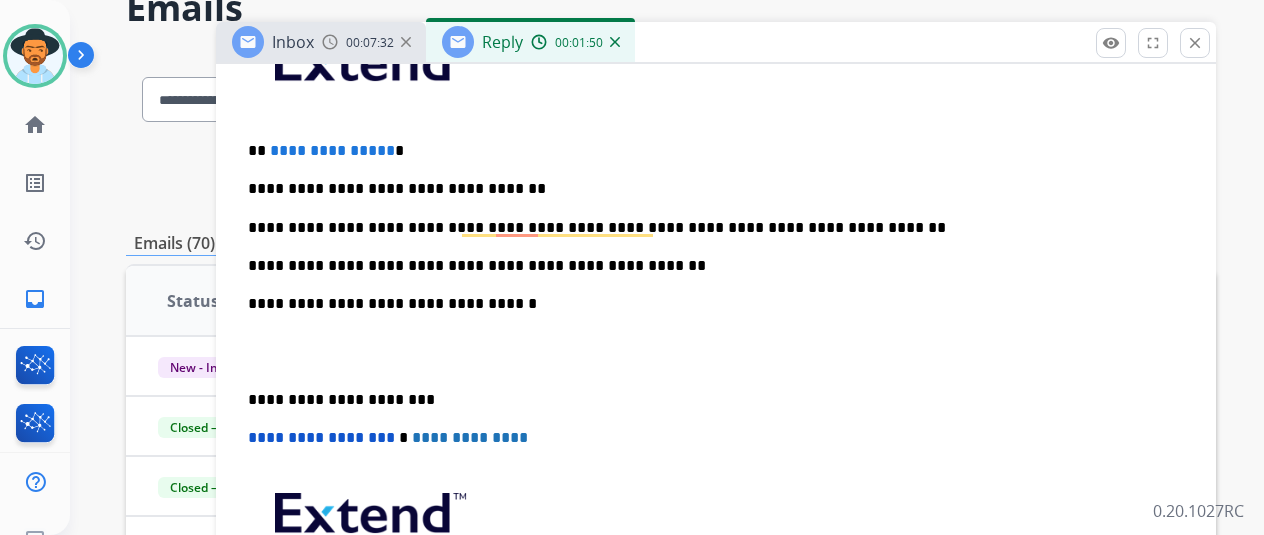click on "**********" at bounding box center (708, 151) 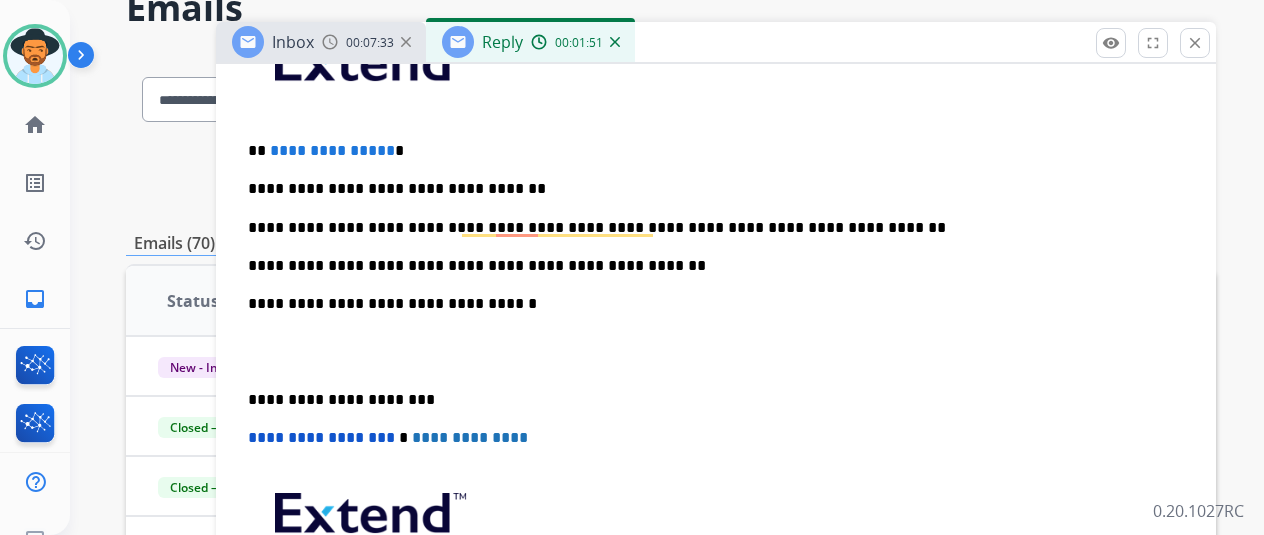 click on "**********" at bounding box center (332, 150) 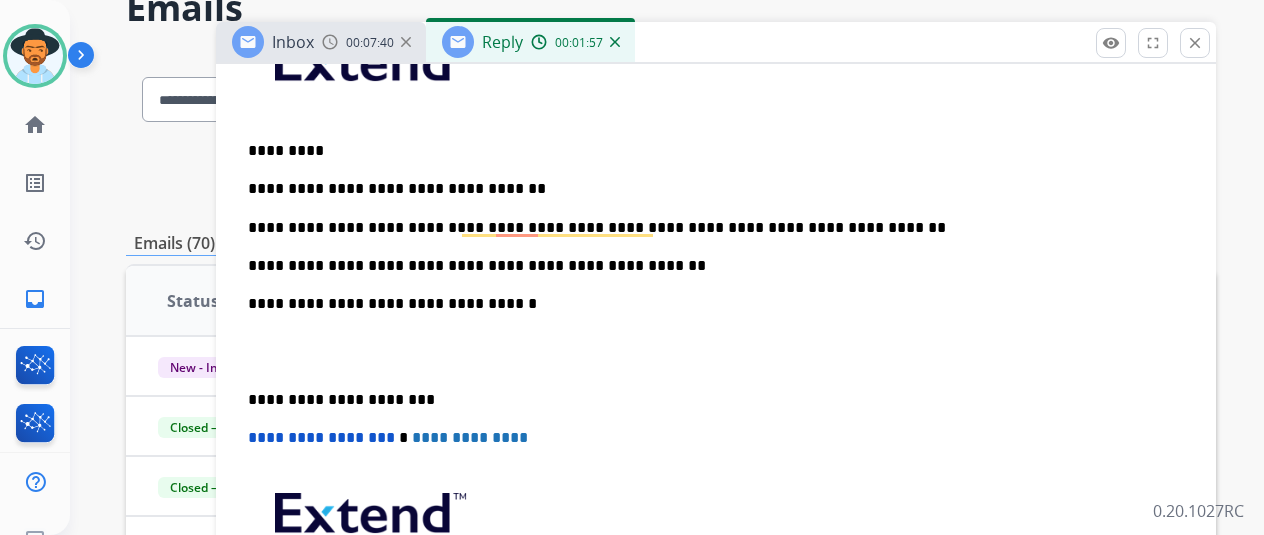 click on "**********" at bounding box center [716, 351] 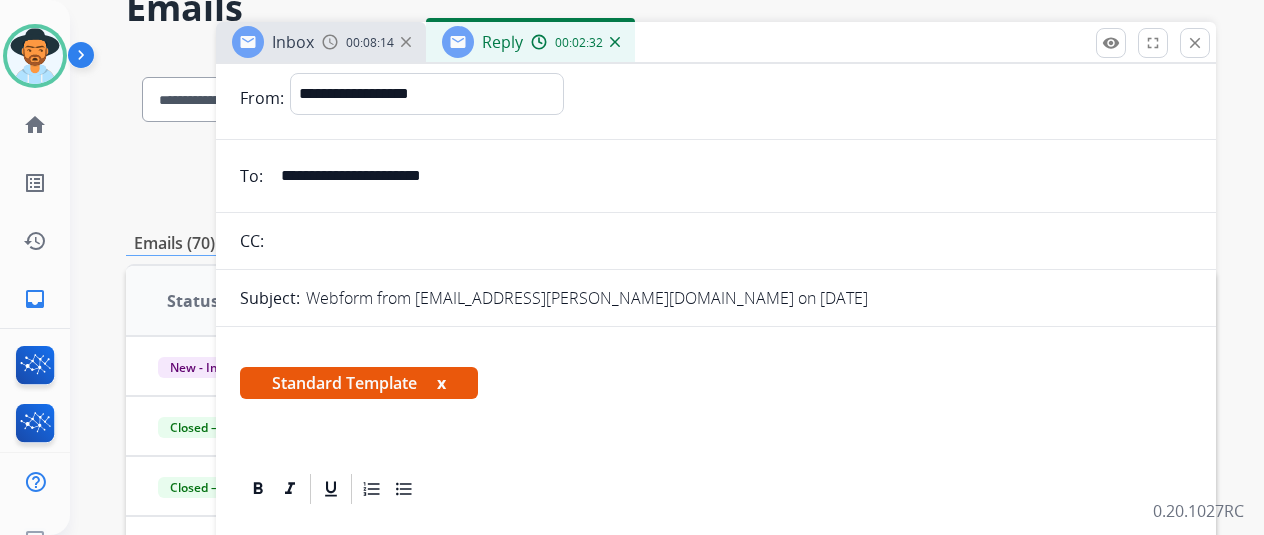 scroll, scrollTop: 0, scrollLeft: 0, axis: both 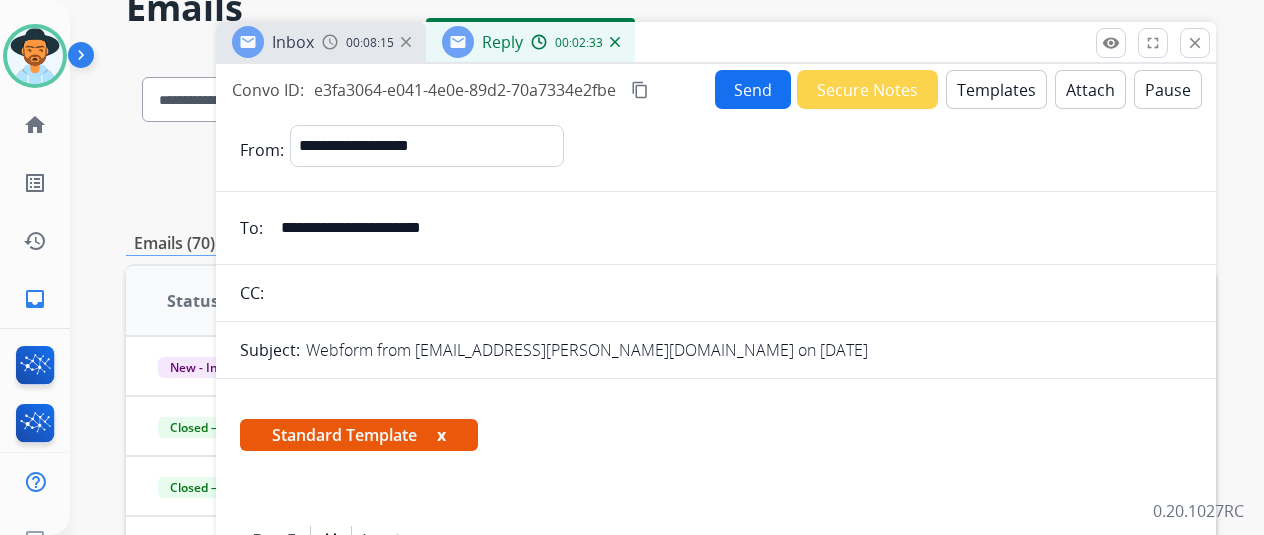 click on "content_copy" at bounding box center [640, 90] 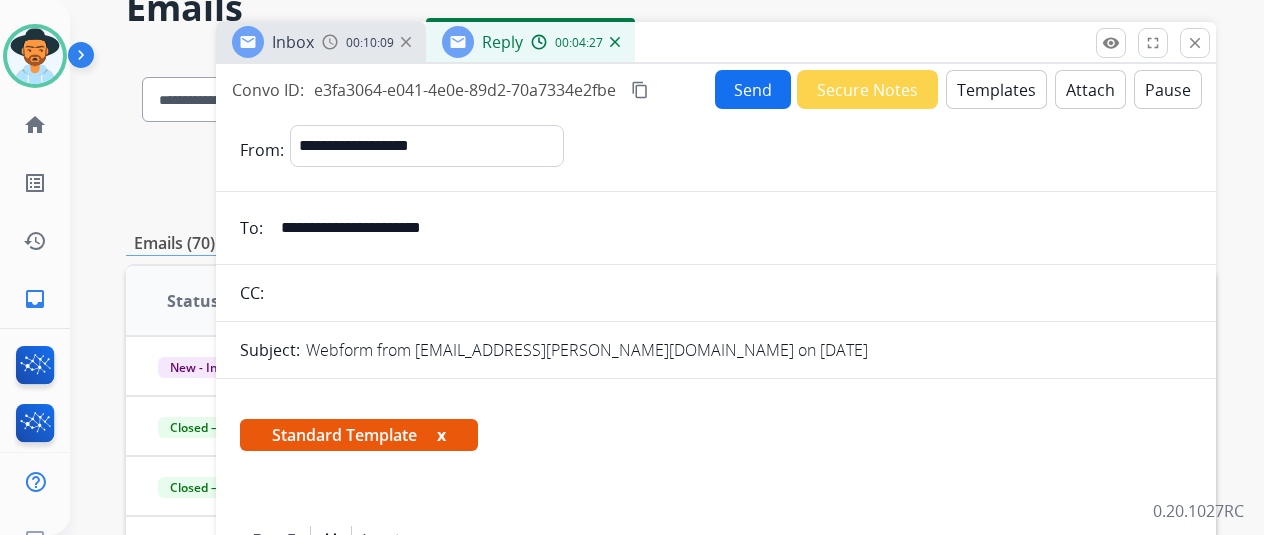 click on "content_copy" at bounding box center [640, 90] 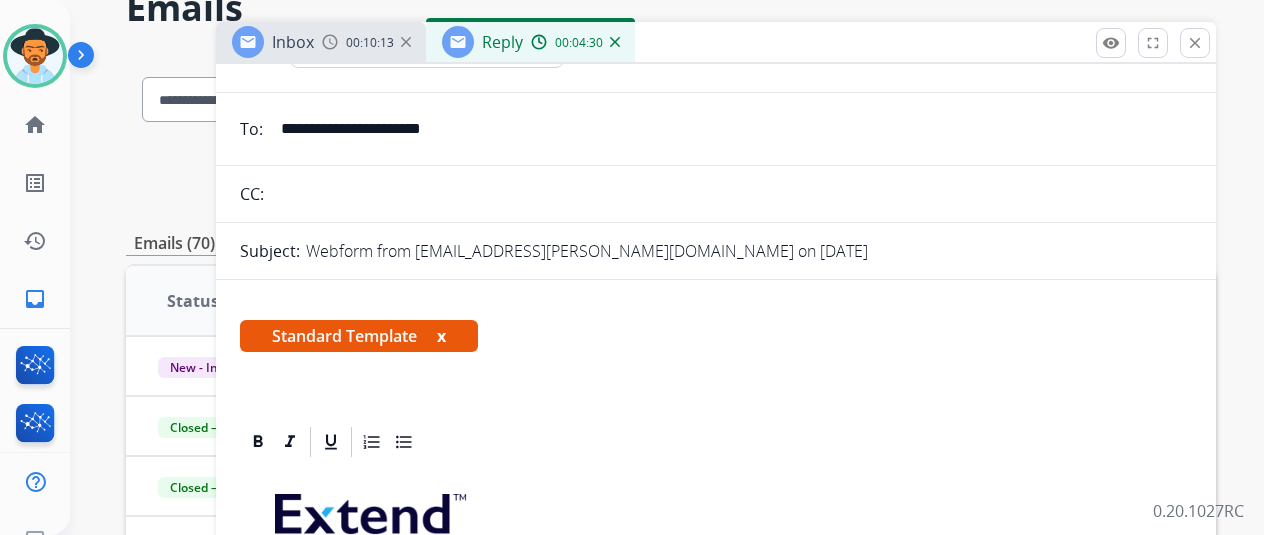 scroll, scrollTop: 0, scrollLeft: 0, axis: both 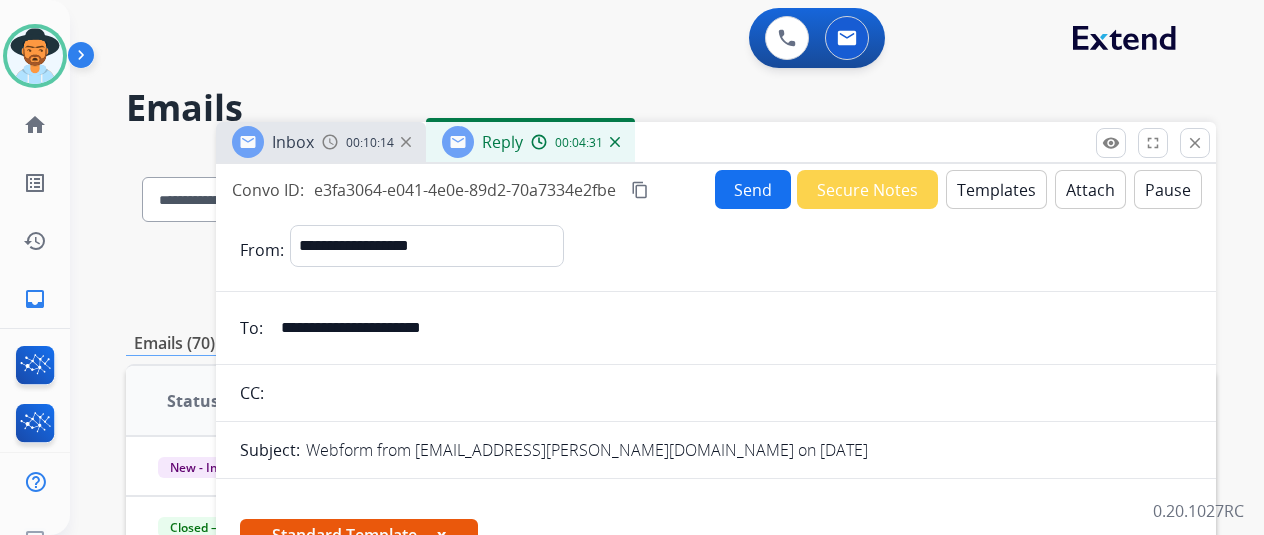click on "Send" at bounding box center [753, 189] 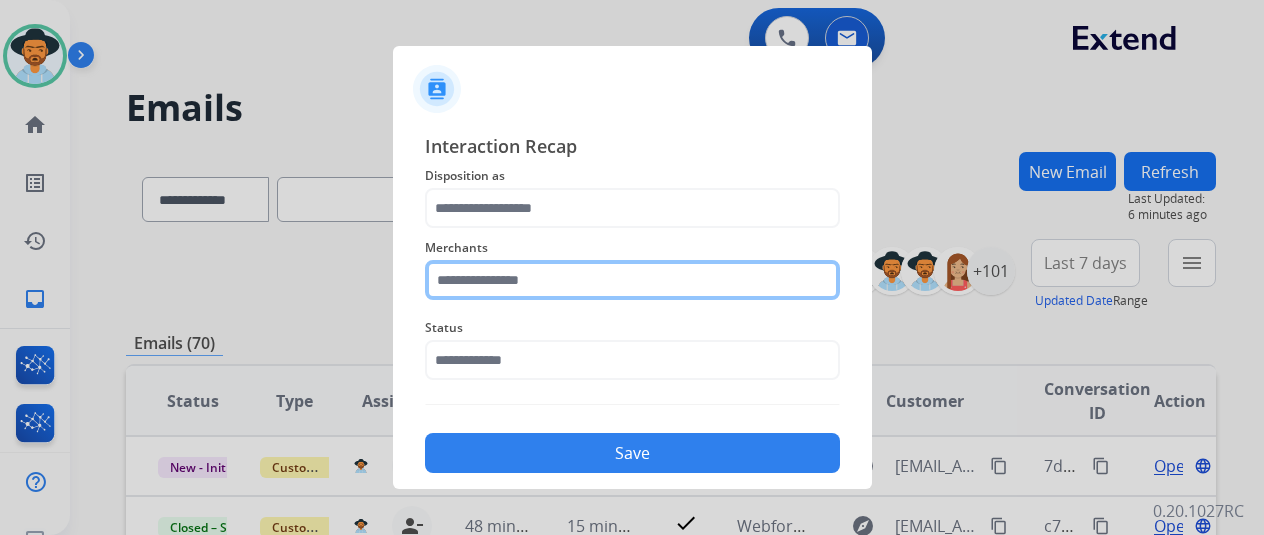 click 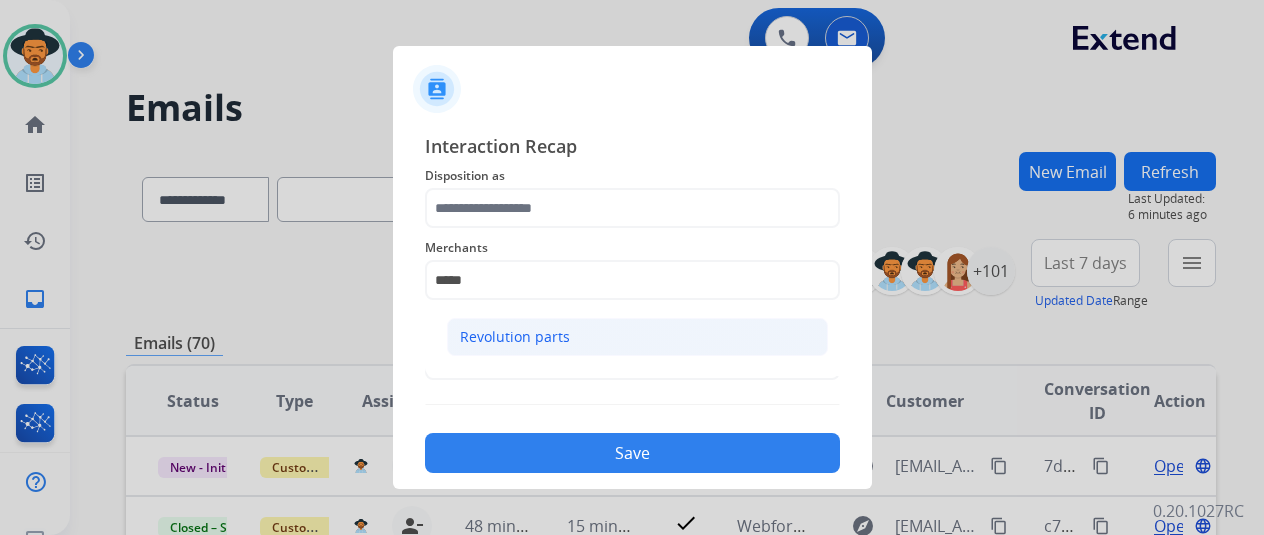 click on "Revolution parts" 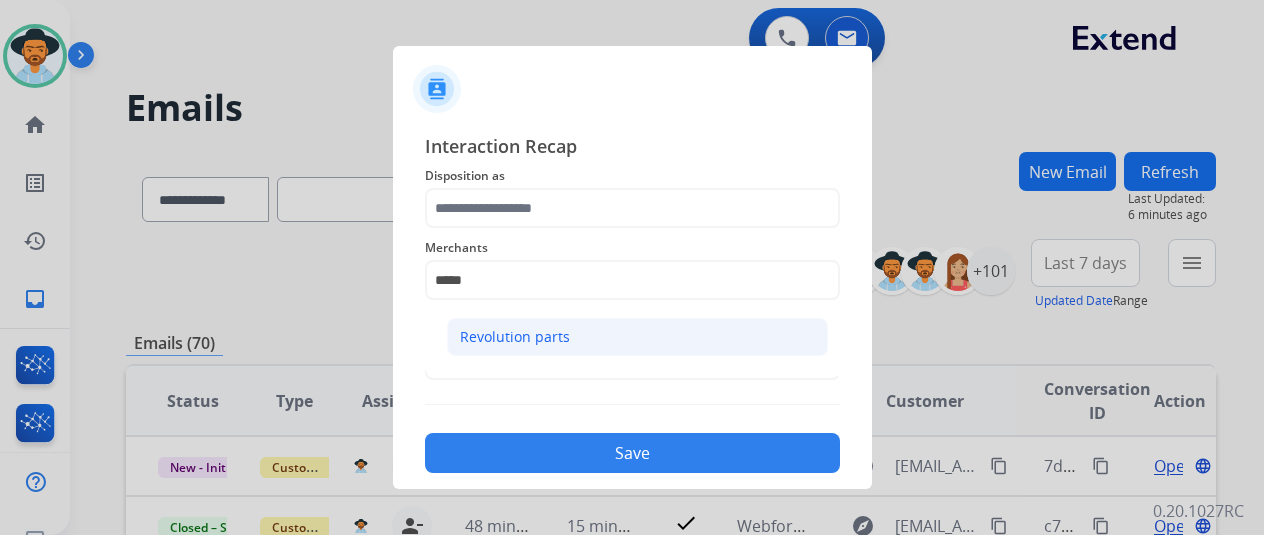type on "**********" 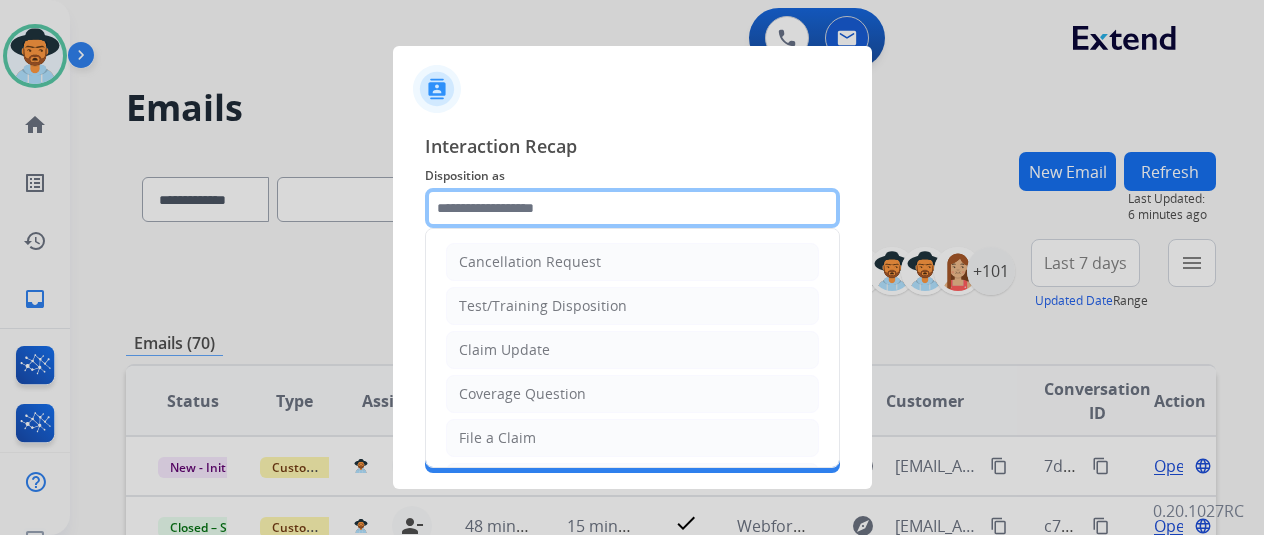 click 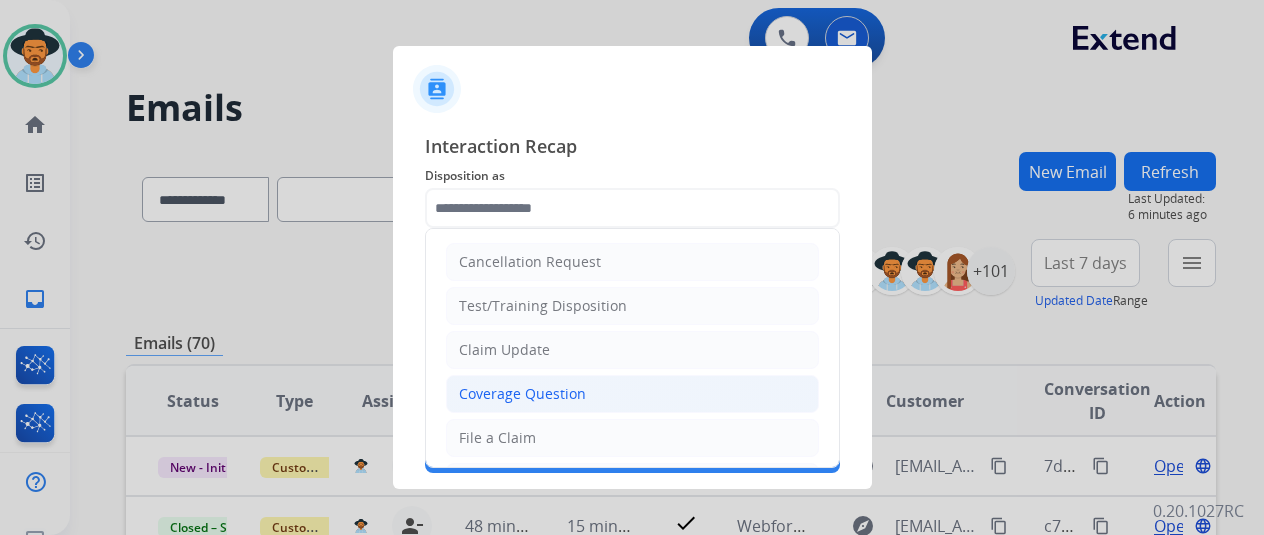 click on "Coverage Question" 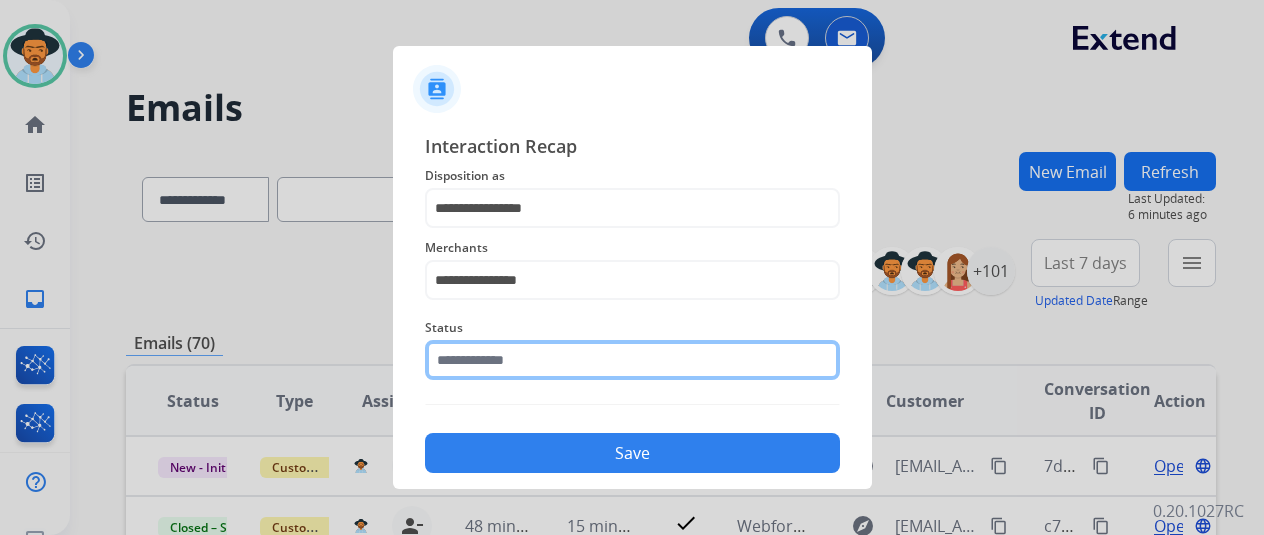 click 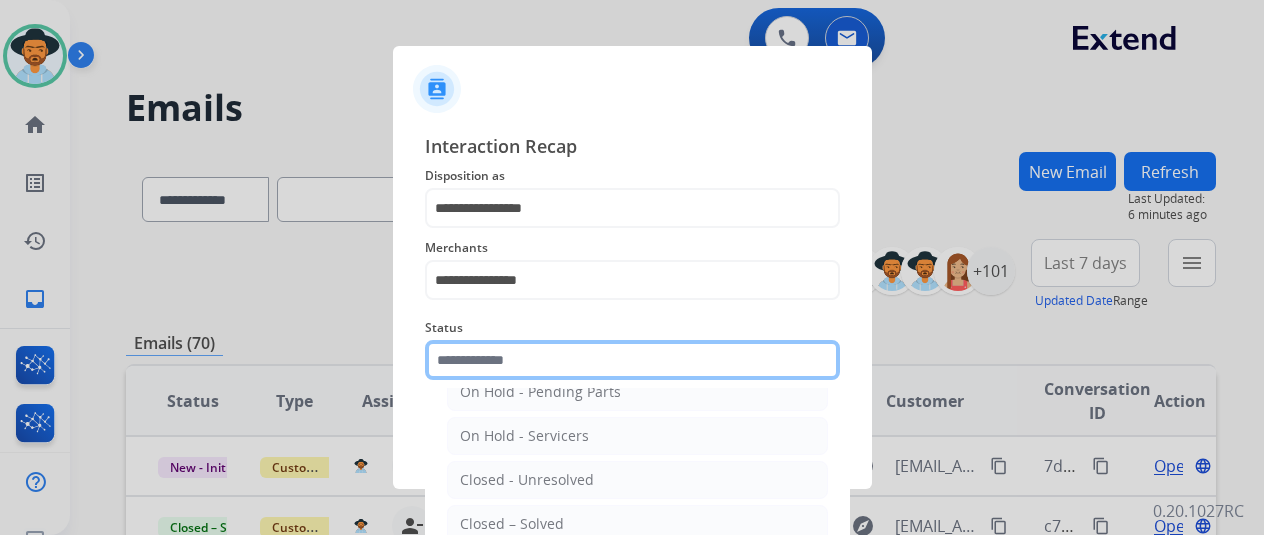 scroll, scrollTop: 114, scrollLeft: 0, axis: vertical 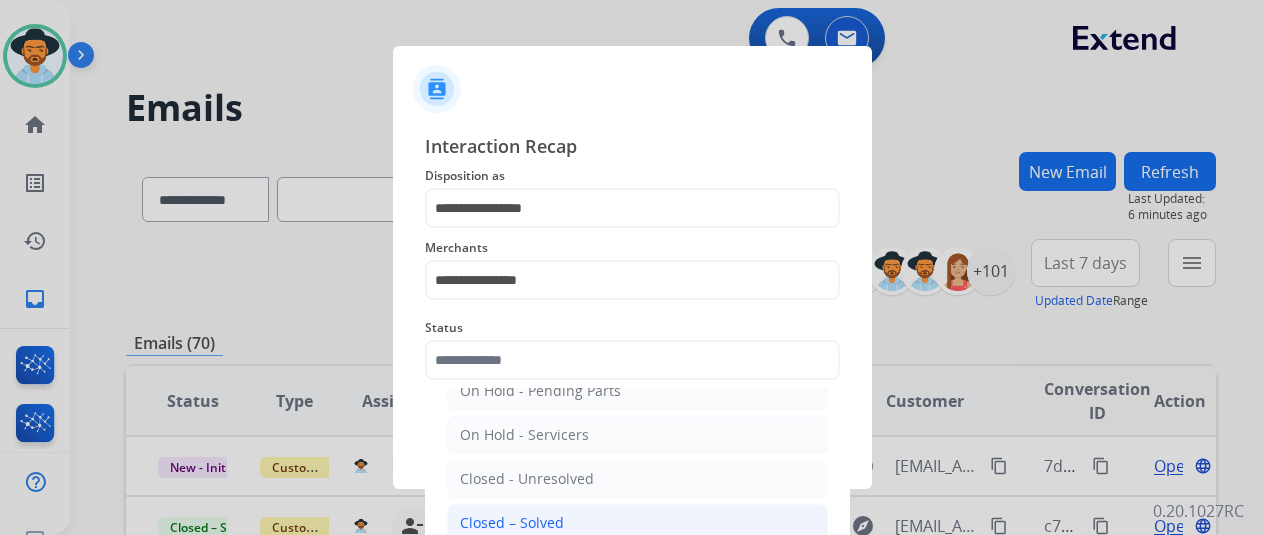 click on "Closed – Solved" 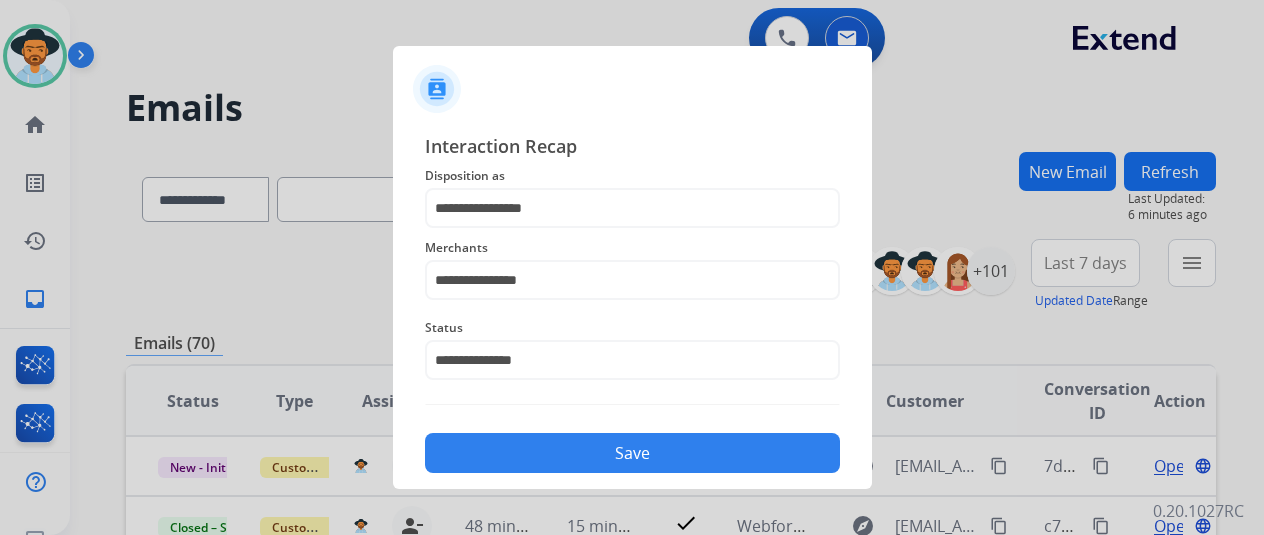 click on "Save" 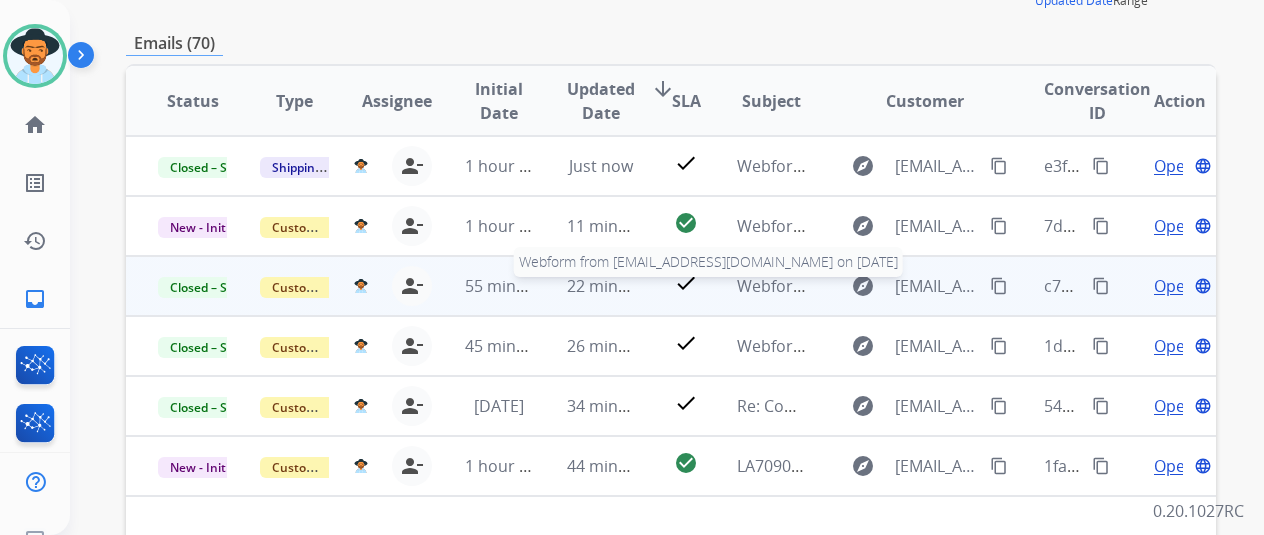 scroll, scrollTop: 586, scrollLeft: 0, axis: vertical 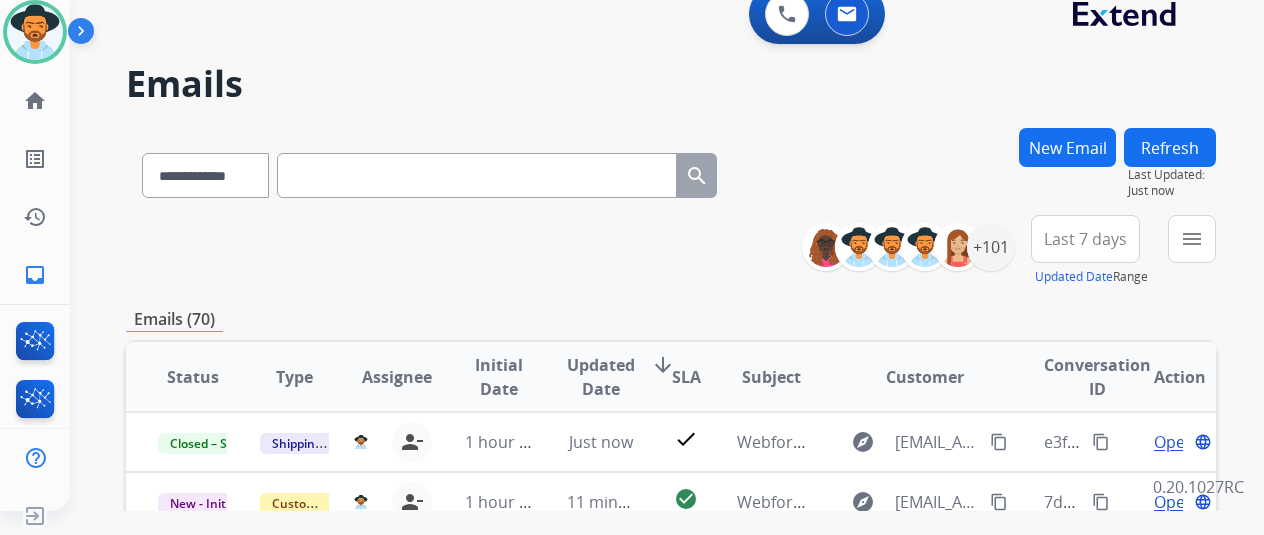 click on "Refresh" at bounding box center [1170, 147] 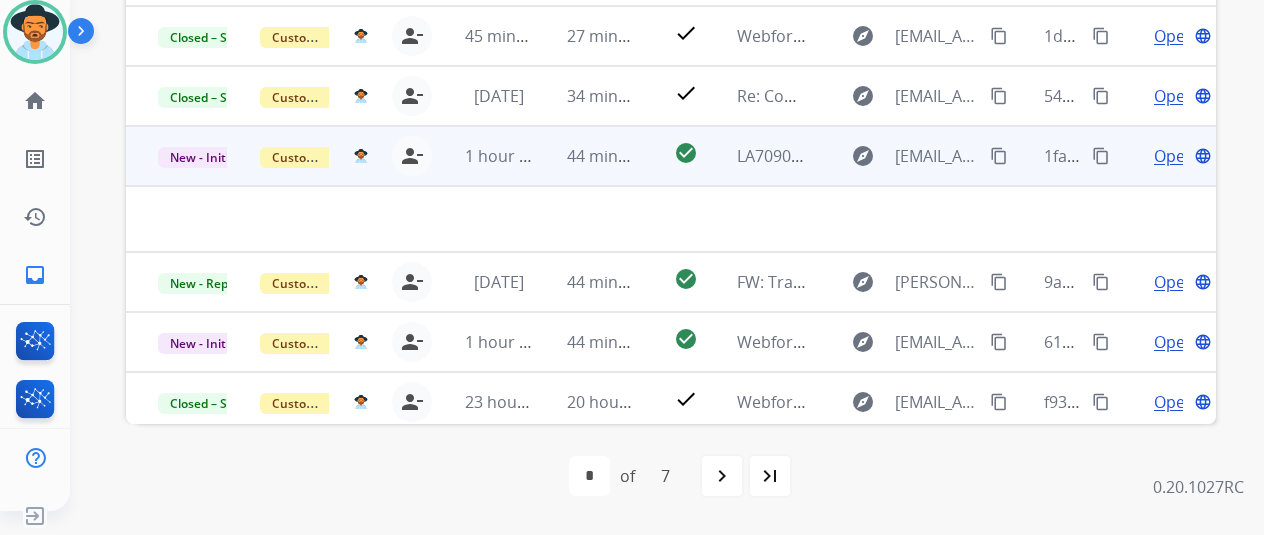 scroll, scrollTop: 386, scrollLeft: 0, axis: vertical 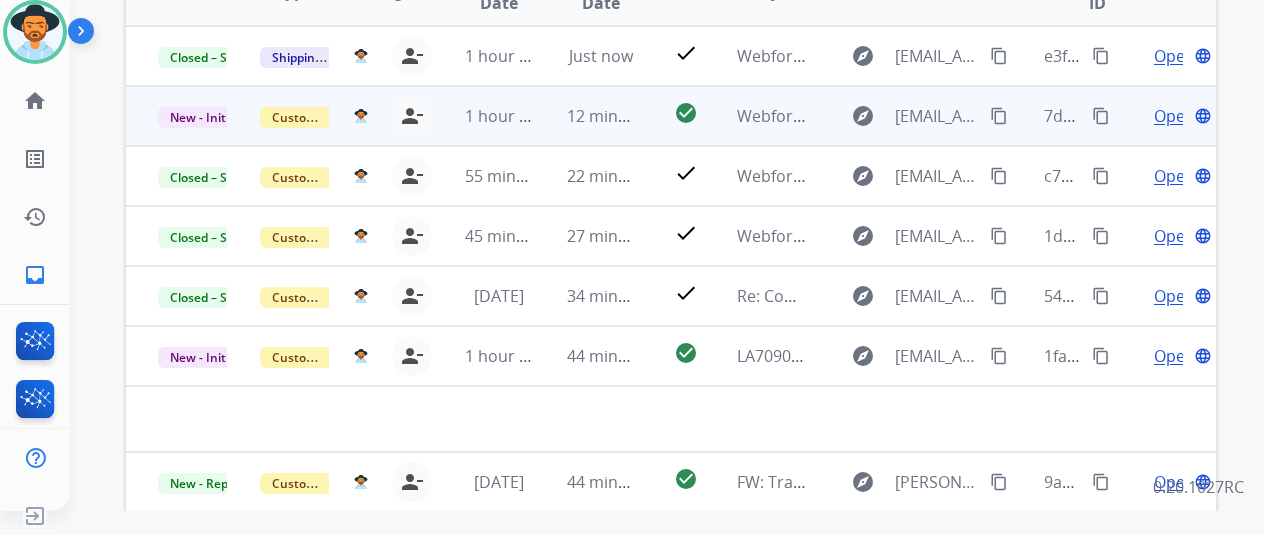click on "Open language" at bounding box center (1180, 116) 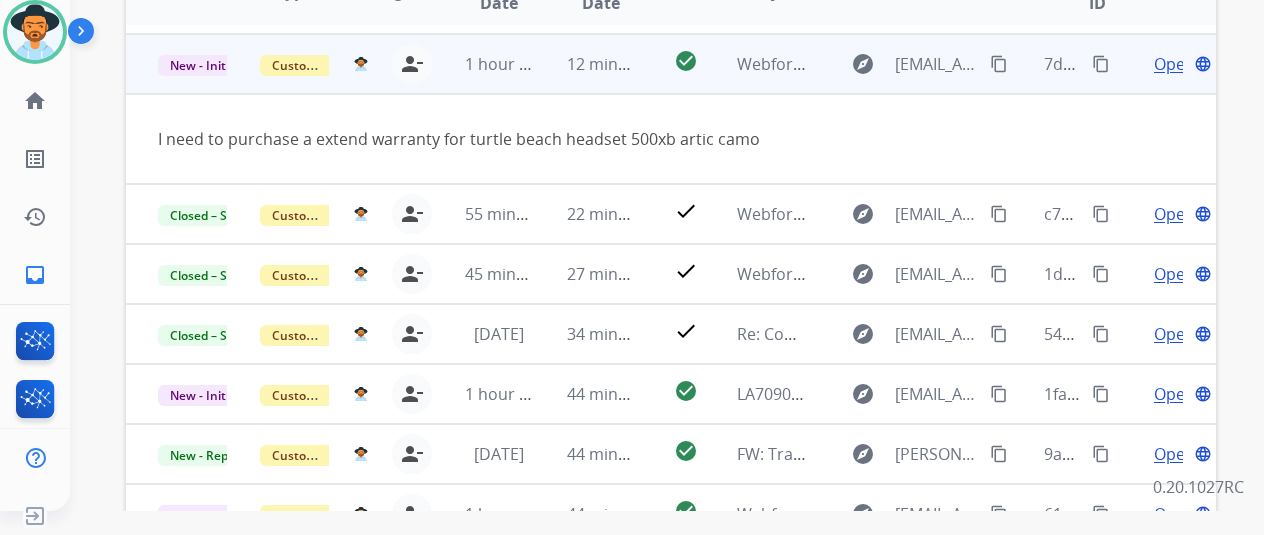 scroll, scrollTop: 92, scrollLeft: 0, axis: vertical 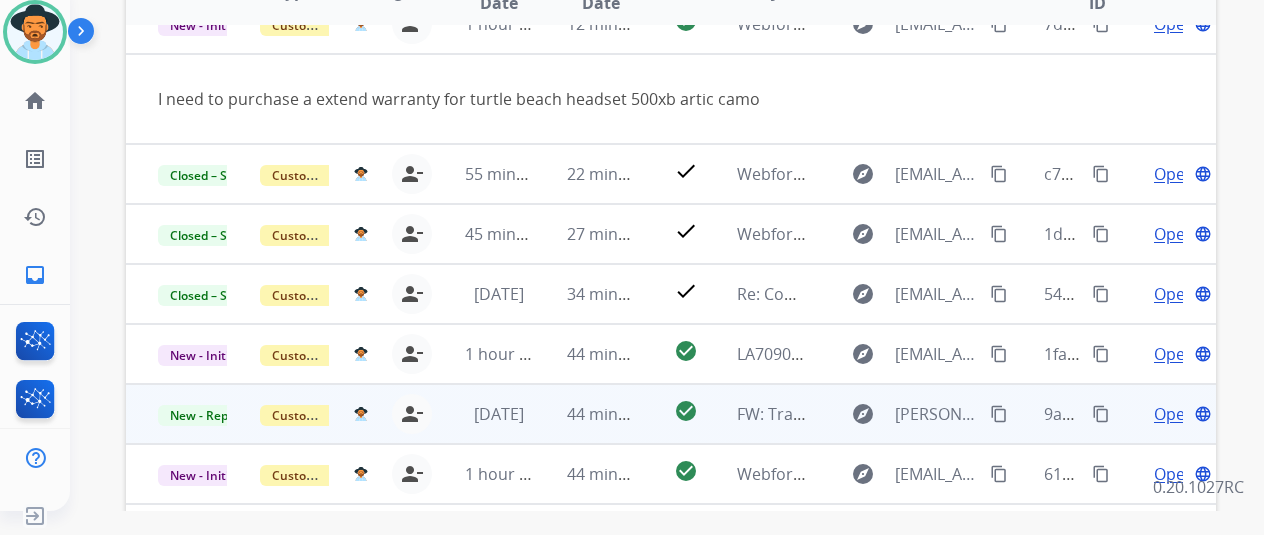 click on "Open" at bounding box center [1174, 414] 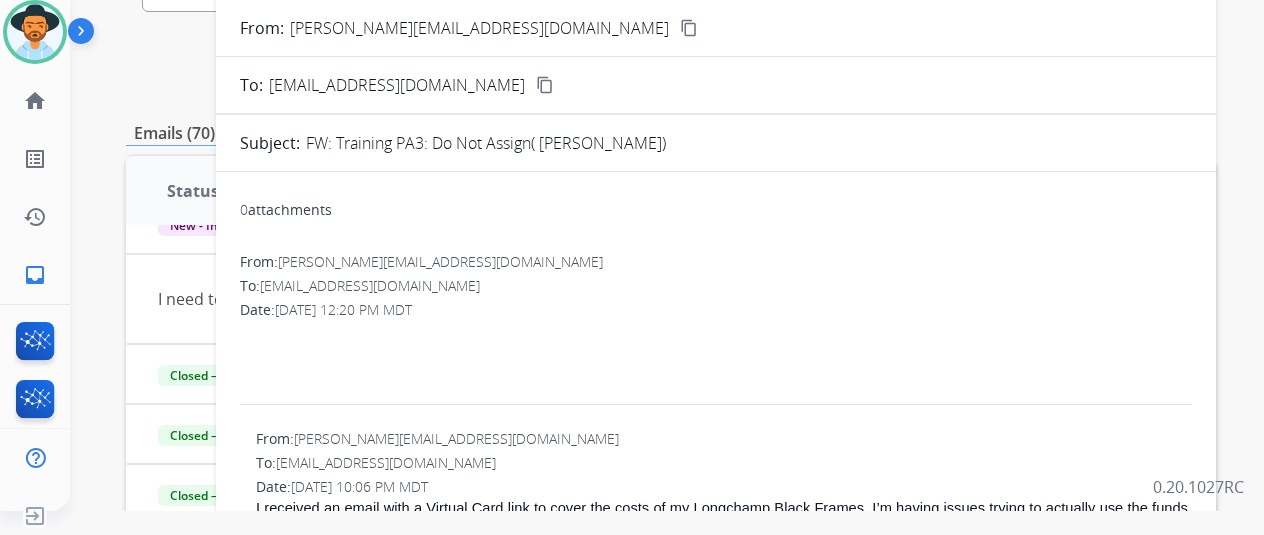 scroll, scrollTop: 86, scrollLeft: 0, axis: vertical 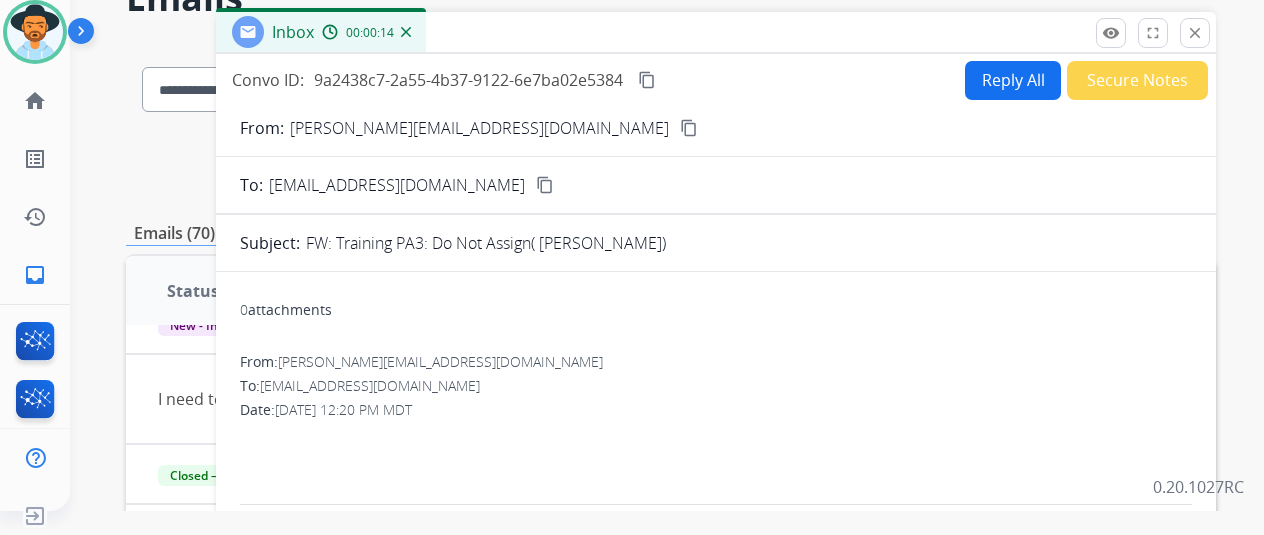 click on "content_copy" 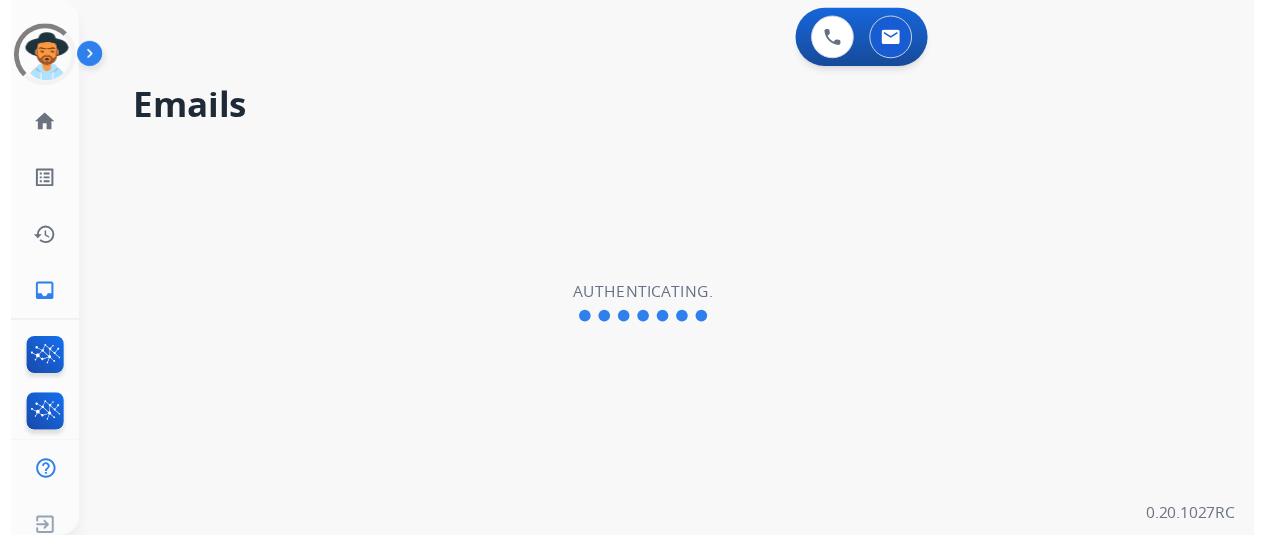 scroll, scrollTop: 24, scrollLeft: 0, axis: vertical 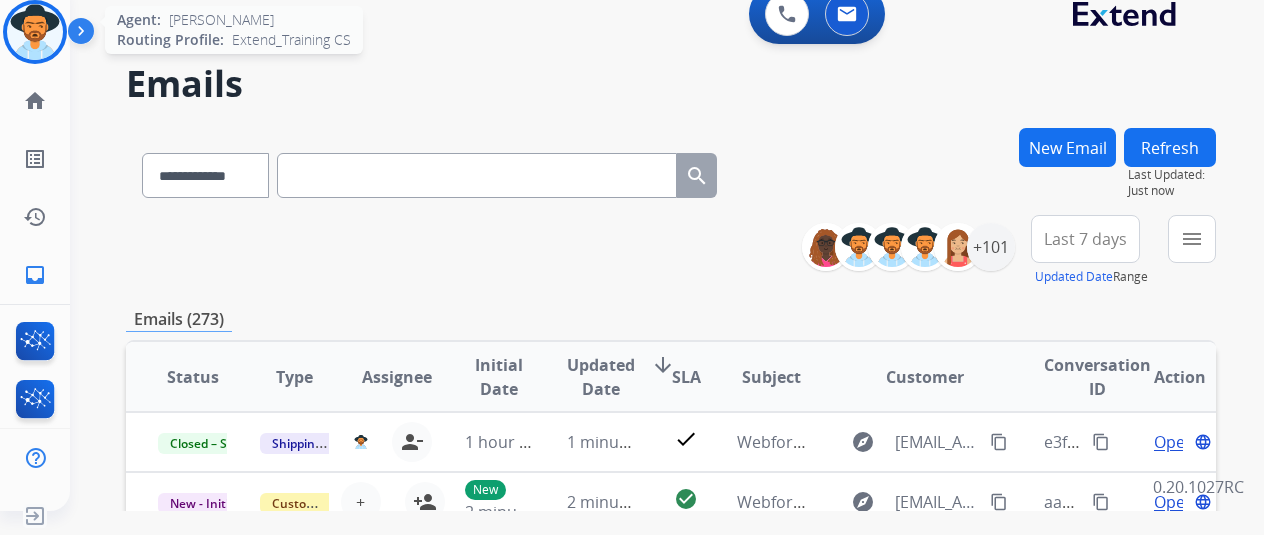 click at bounding box center (35, 32) 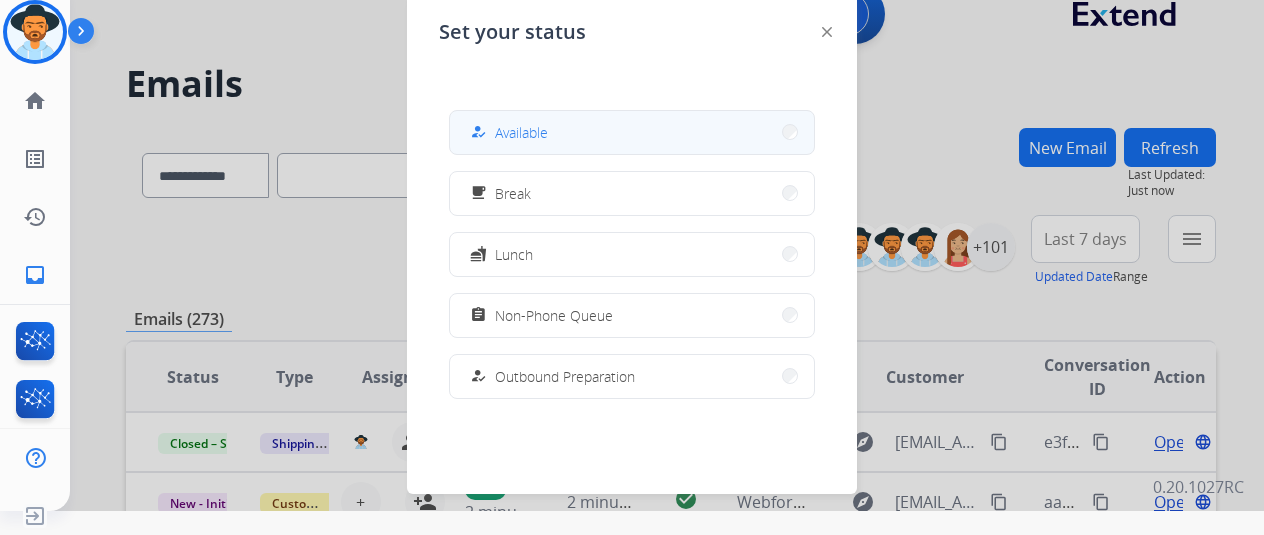 click on "how_to_reg Available" at bounding box center [632, 132] 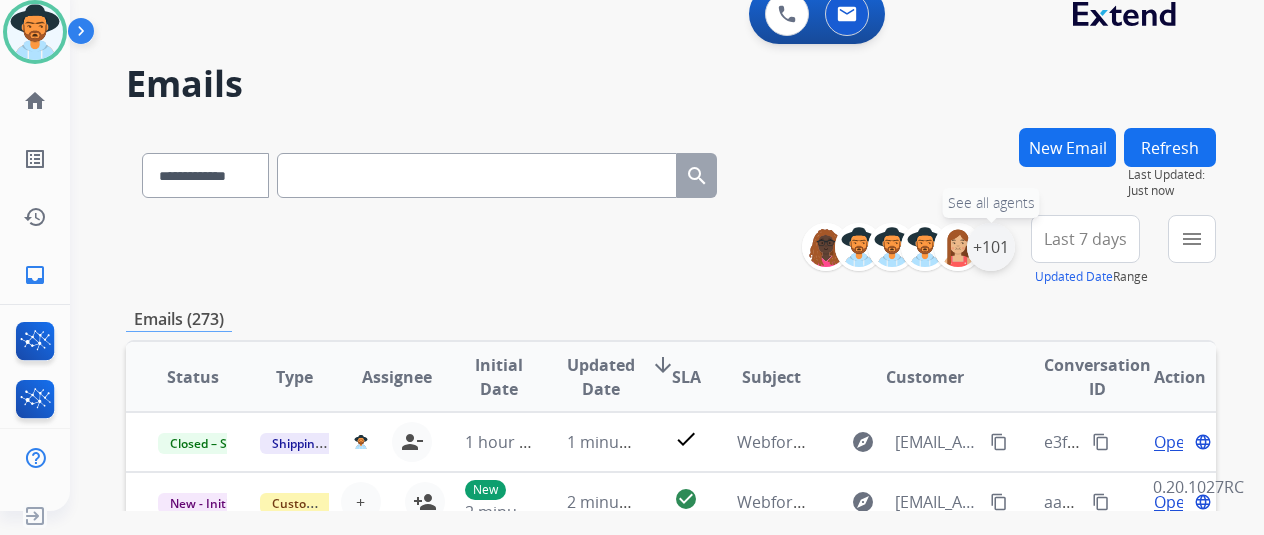 click on "+101" at bounding box center (991, 247) 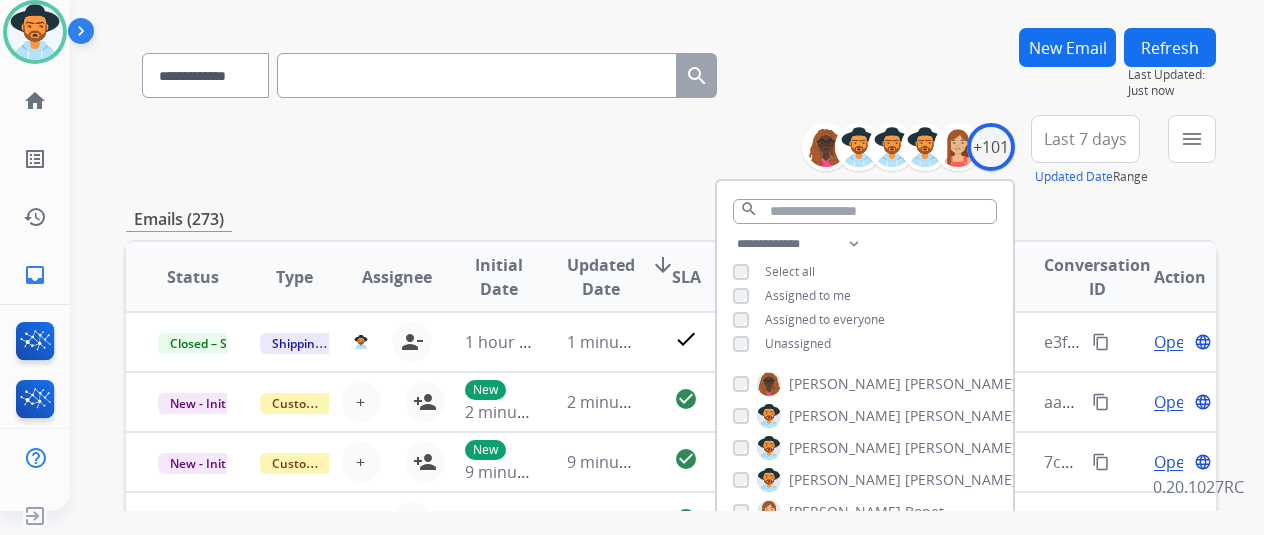 click on "Unassigned" at bounding box center (798, 343) 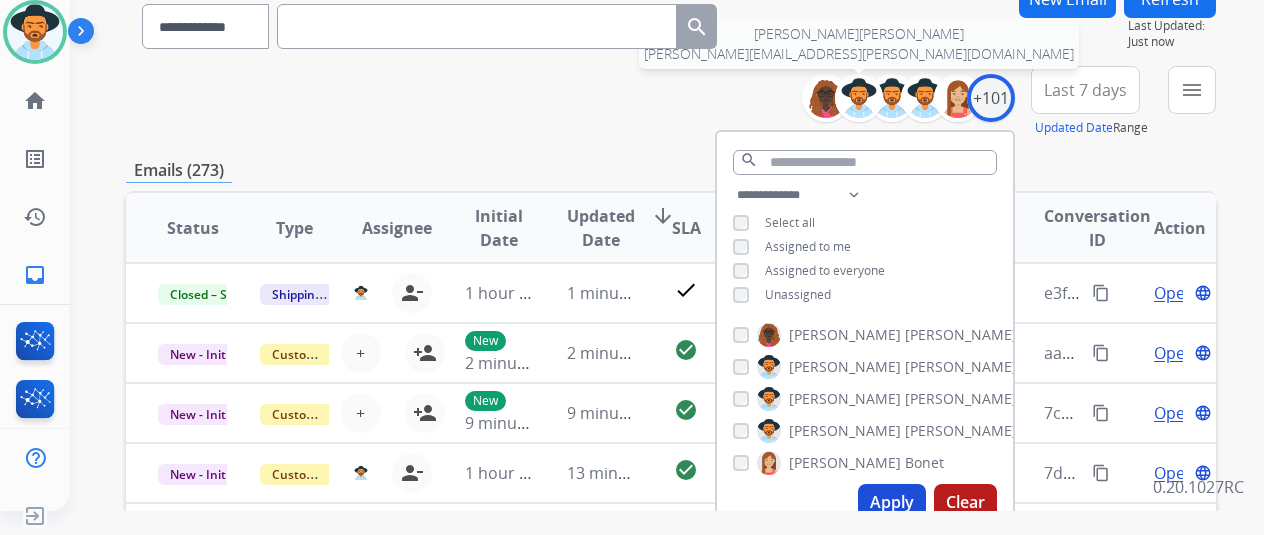 scroll, scrollTop: 100, scrollLeft: 0, axis: vertical 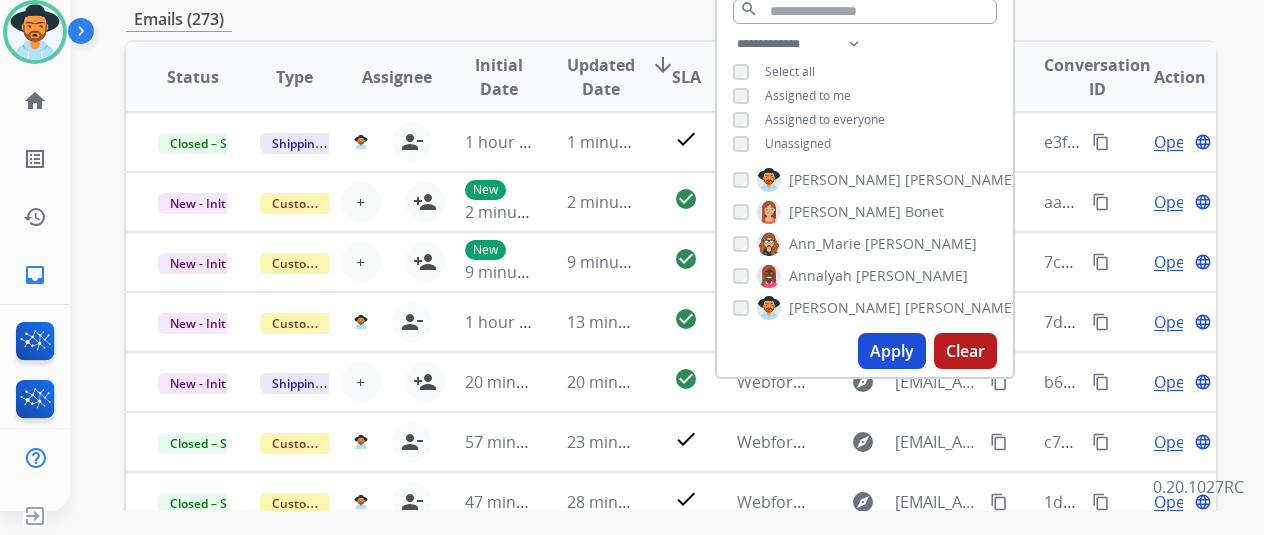 click on "Apply" at bounding box center [892, 351] 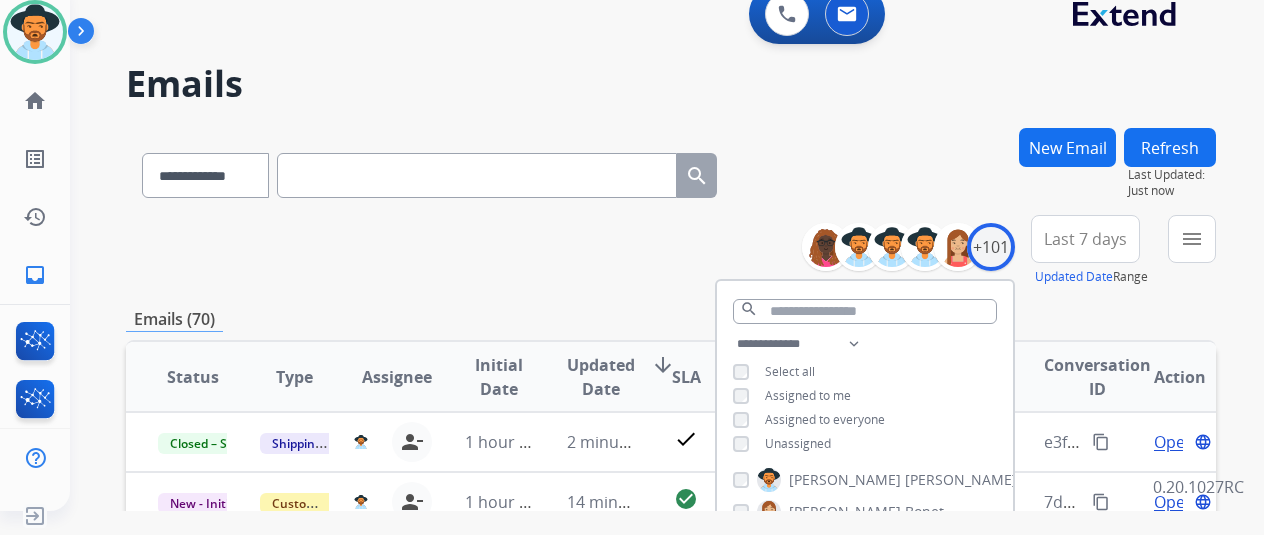 click on "**********" at bounding box center (671, 621) 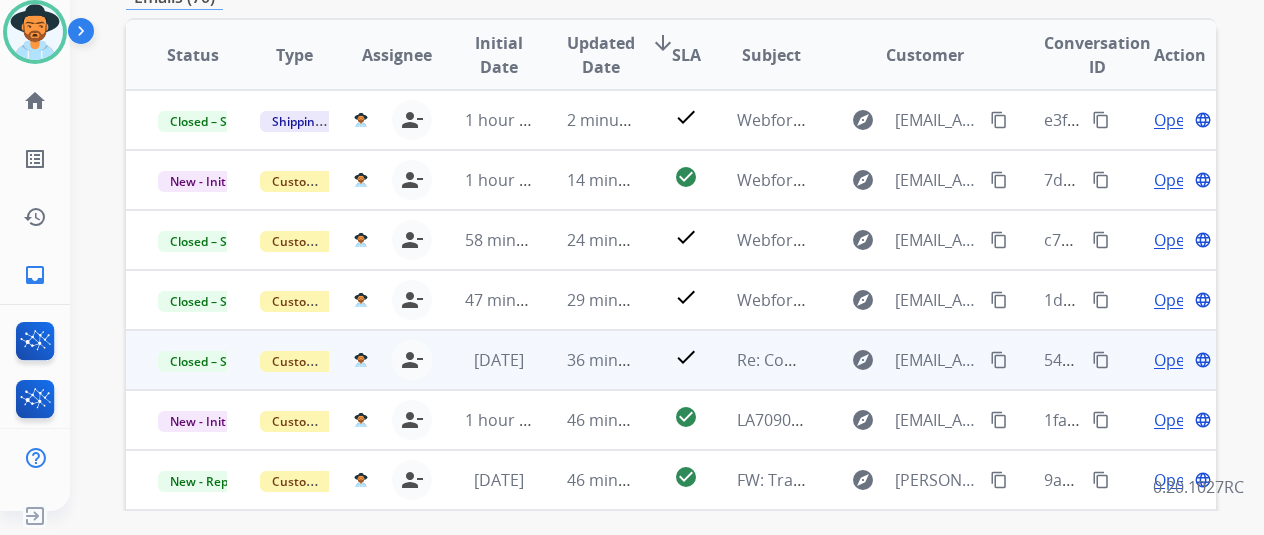 scroll, scrollTop: 400, scrollLeft: 0, axis: vertical 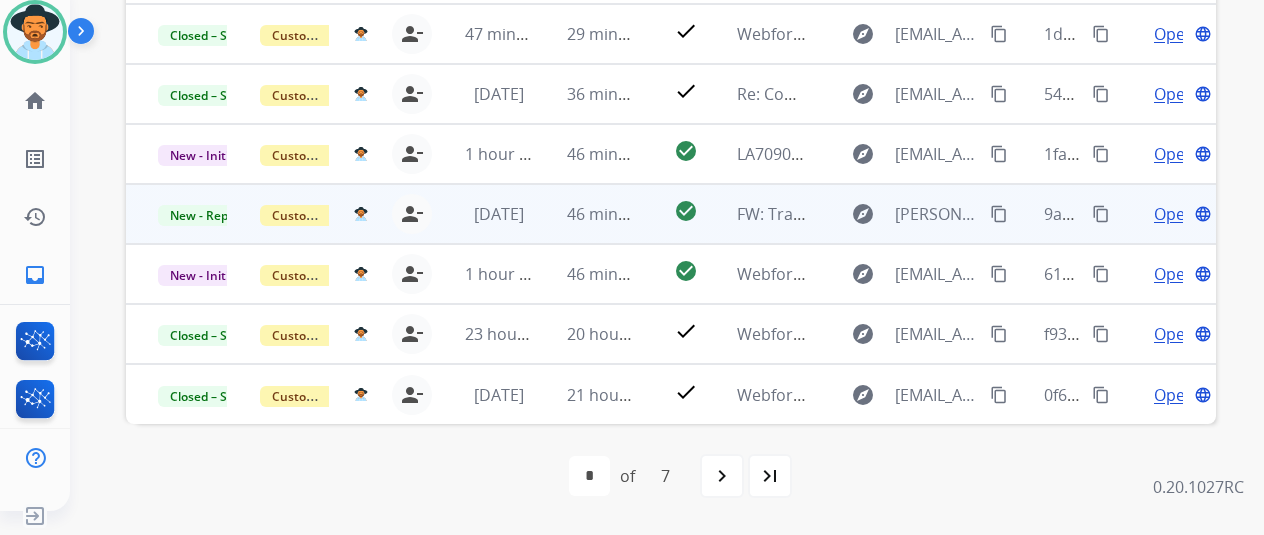 click on "Open" at bounding box center (1174, 214) 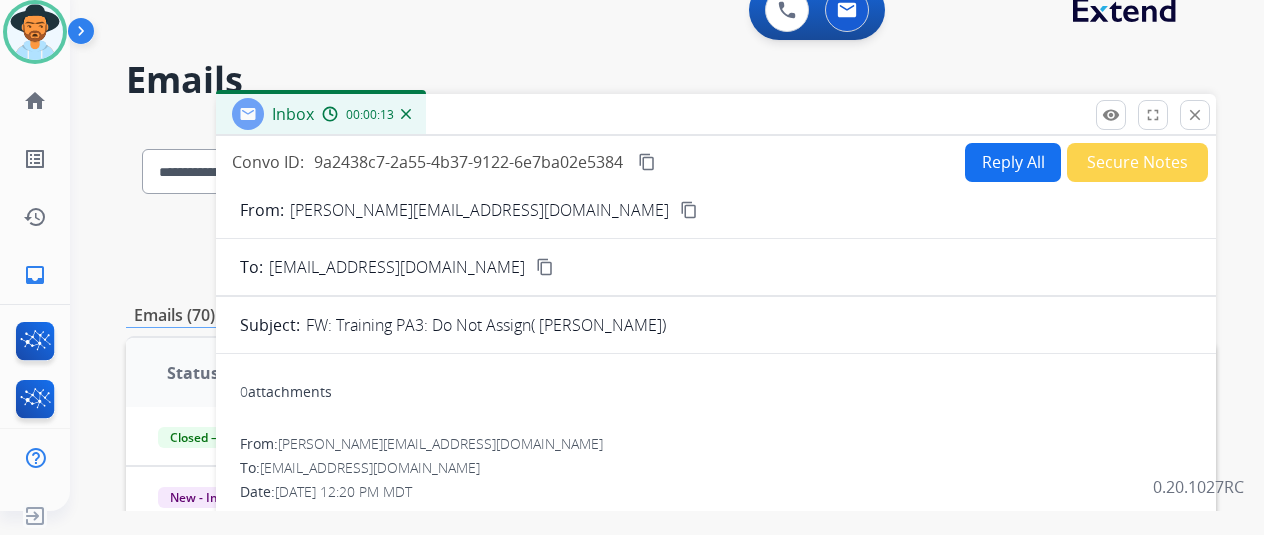 scroll, scrollTop: 0, scrollLeft: 0, axis: both 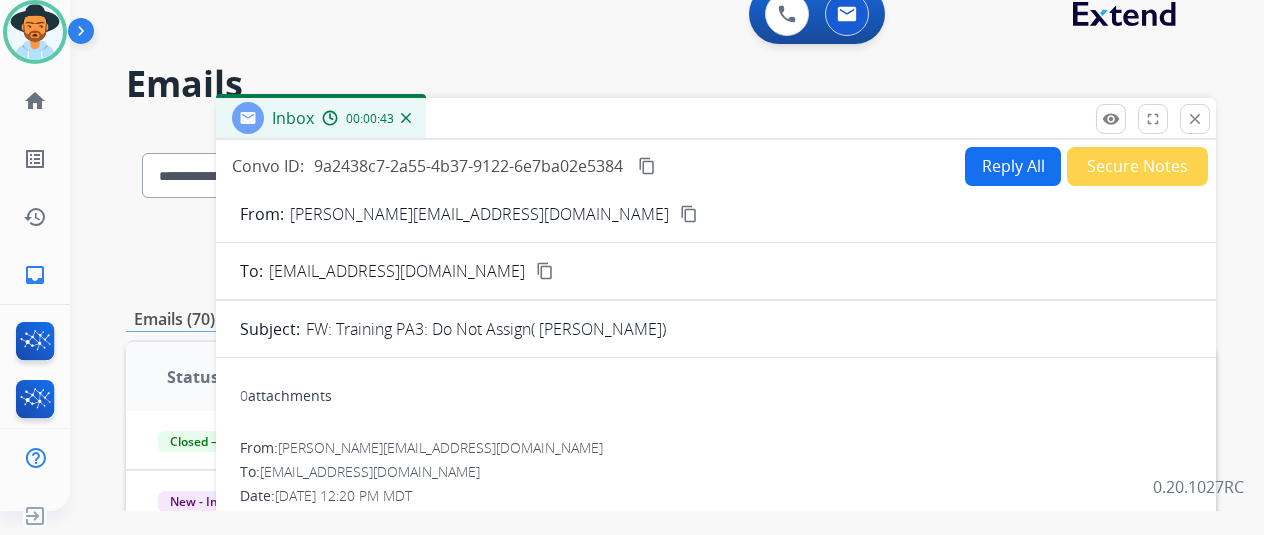 click on "content_copy" at bounding box center [647, 166] 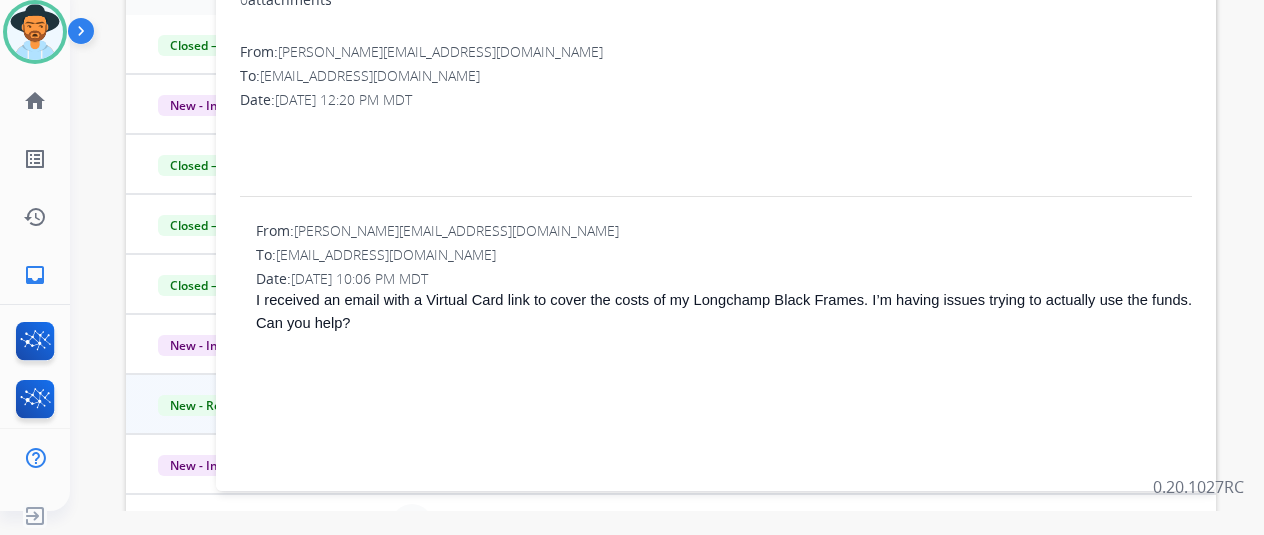 scroll, scrollTop: 400, scrollLeft: 0, axis: vertical 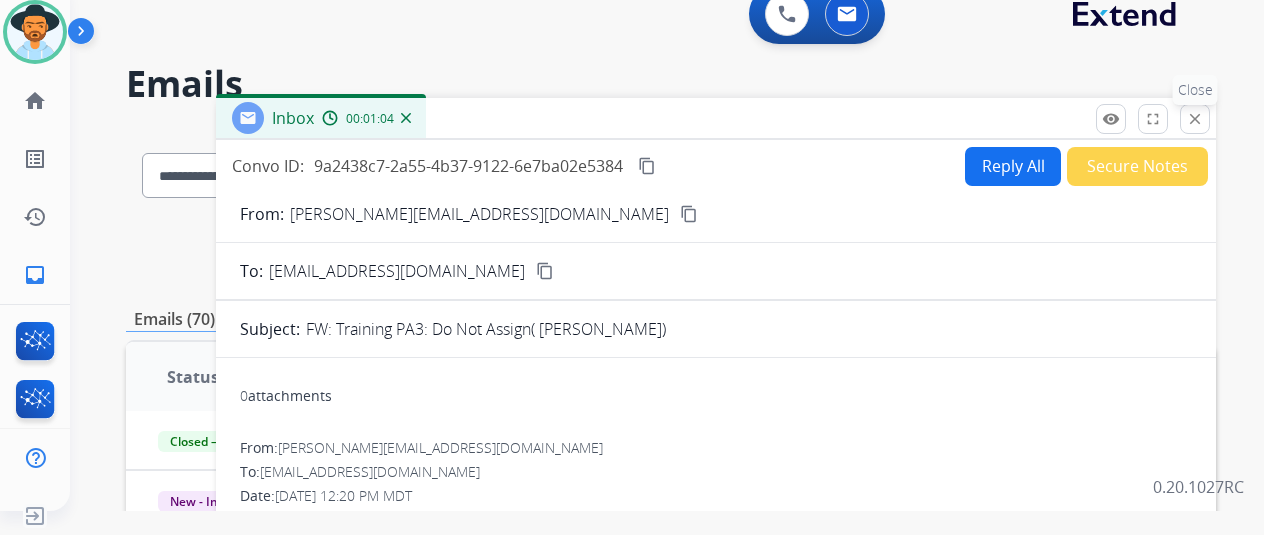 click on "close" at bounding box center (1195, 119) 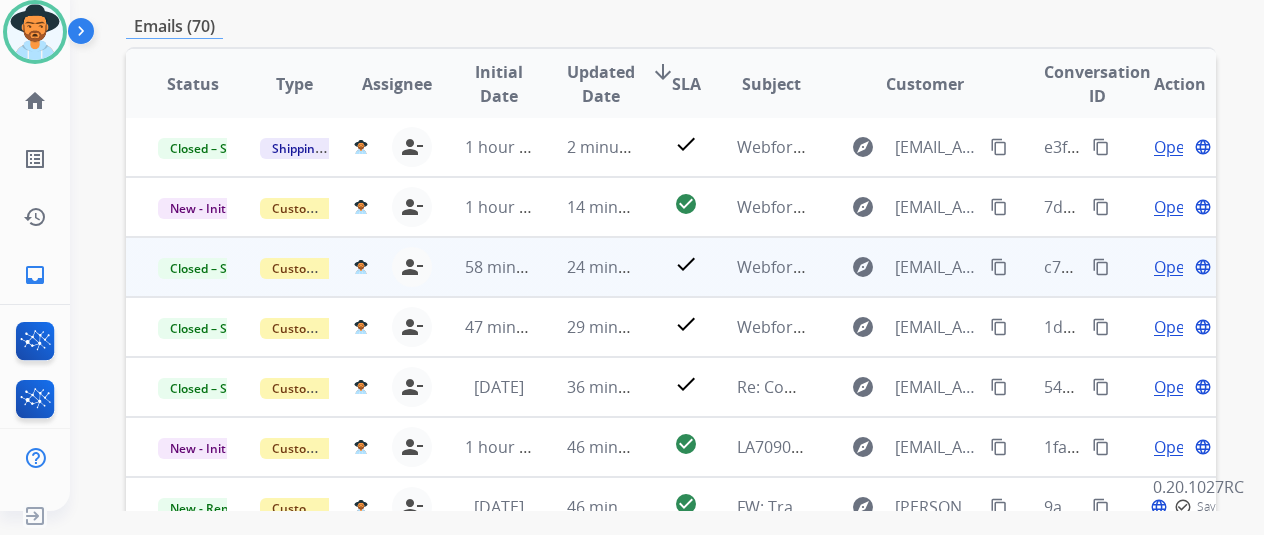 scroll, scrollTop: 300, scrollLeft: 0, axis: vertical 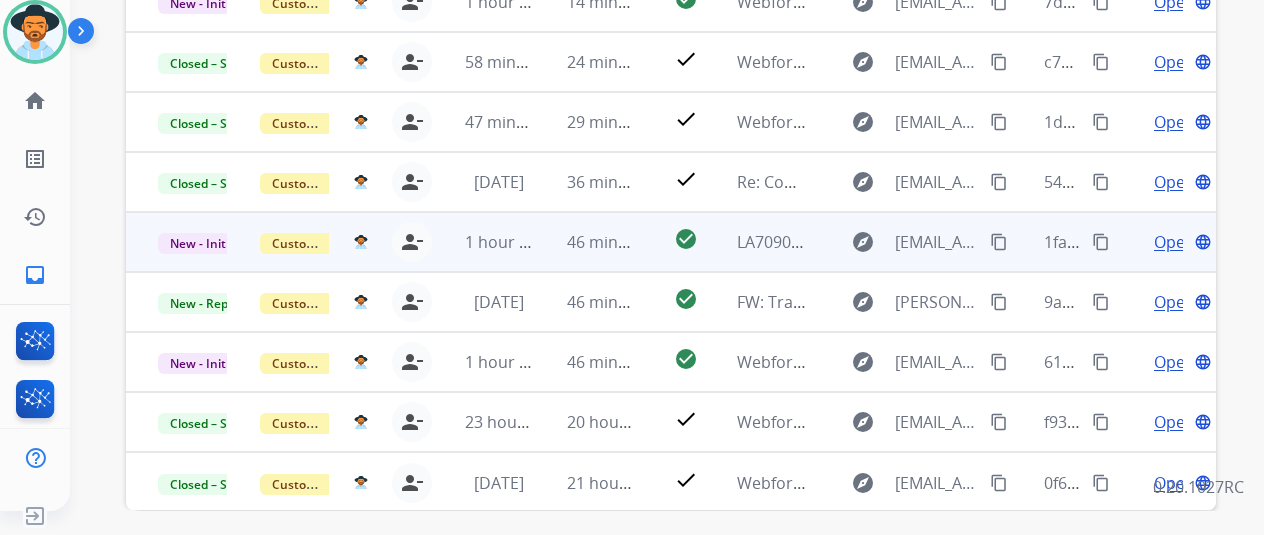 click on "Open" at bounding box center (1174, 242) 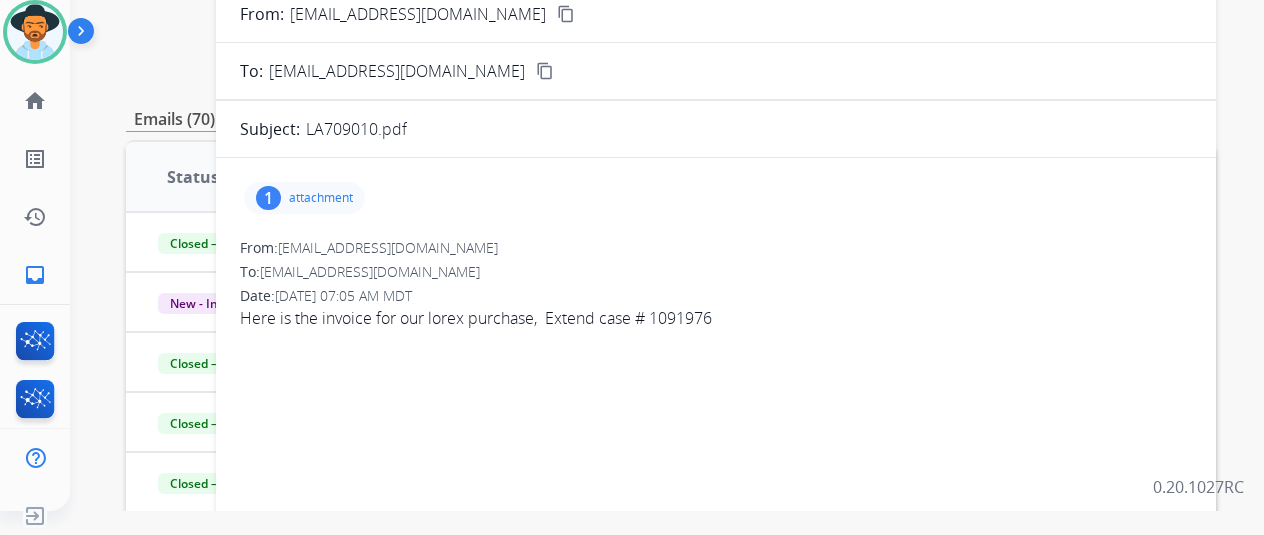 scroll, scrollTop: 100, scrollLeft: 0, axis: vertical 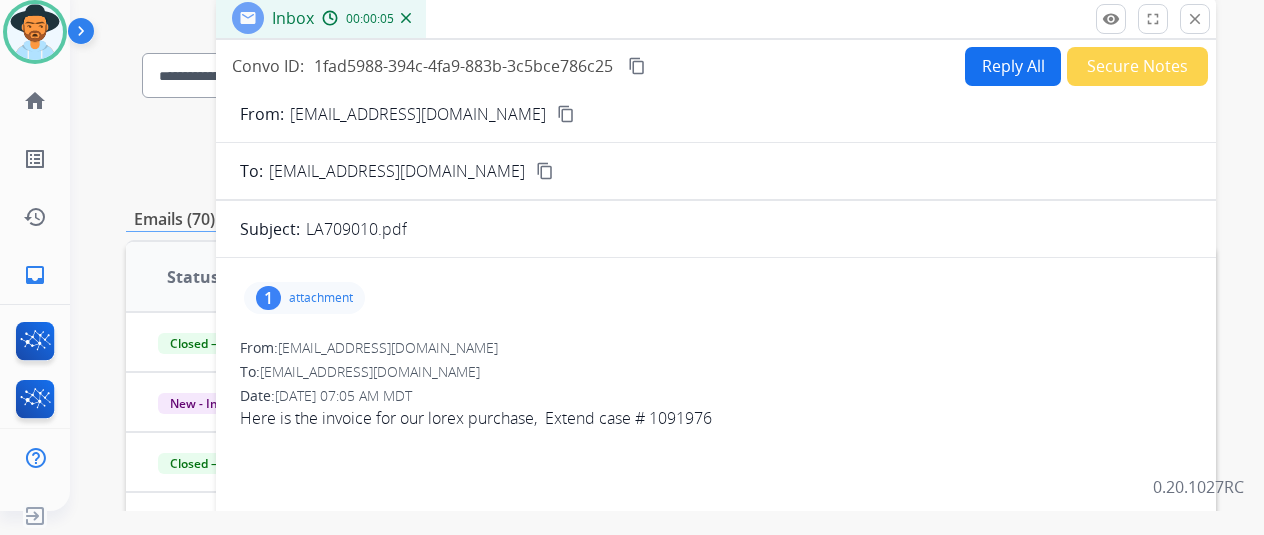 click on "content_copy" at bounding box center [566, 114] 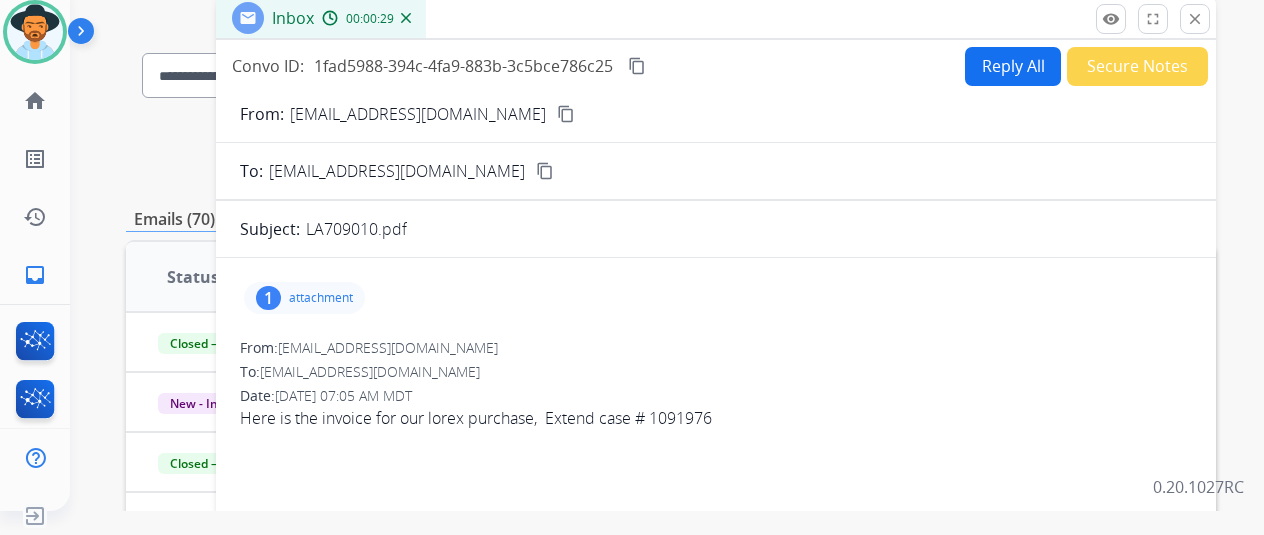 click on "attachment" at bounding box center (321, 298) 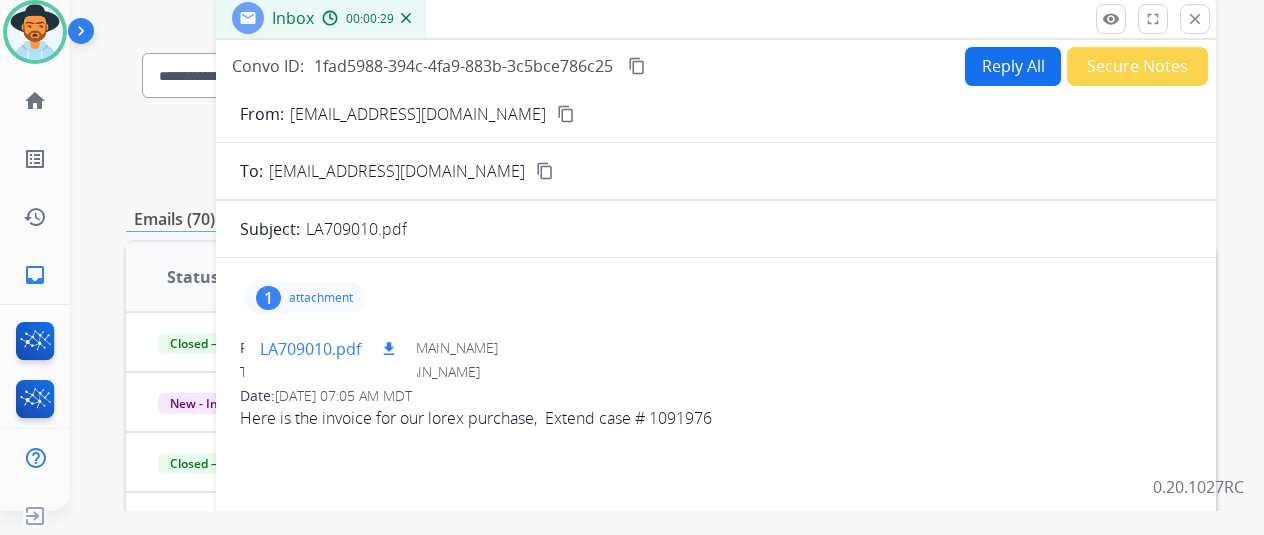 click on "LA709010.pdf" at bounding box center [310, 349] 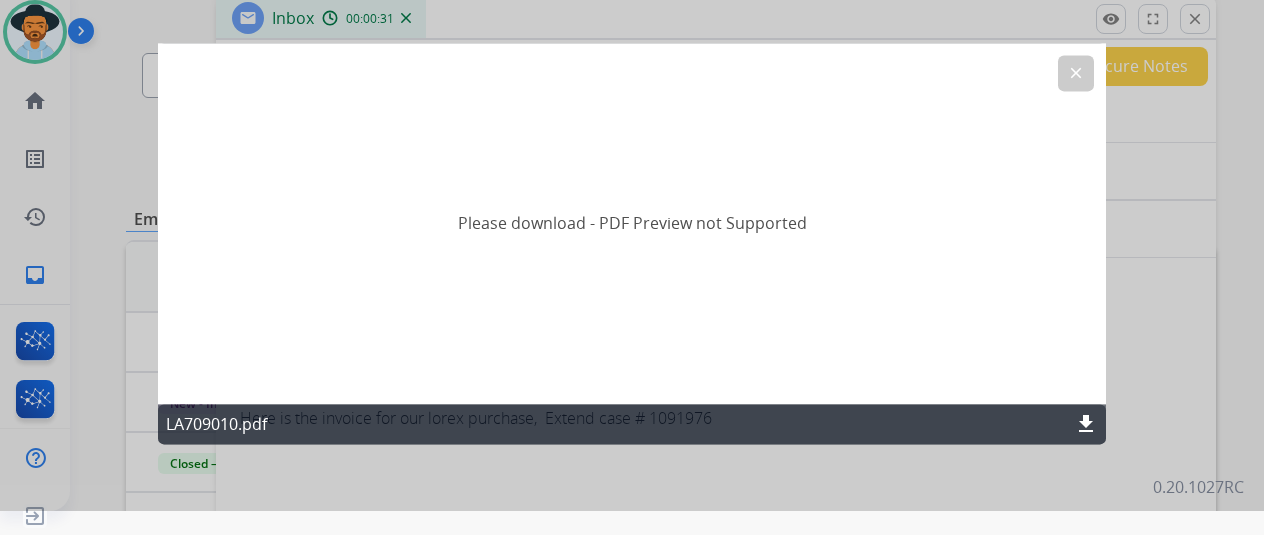click on "LA709010.pdf download" 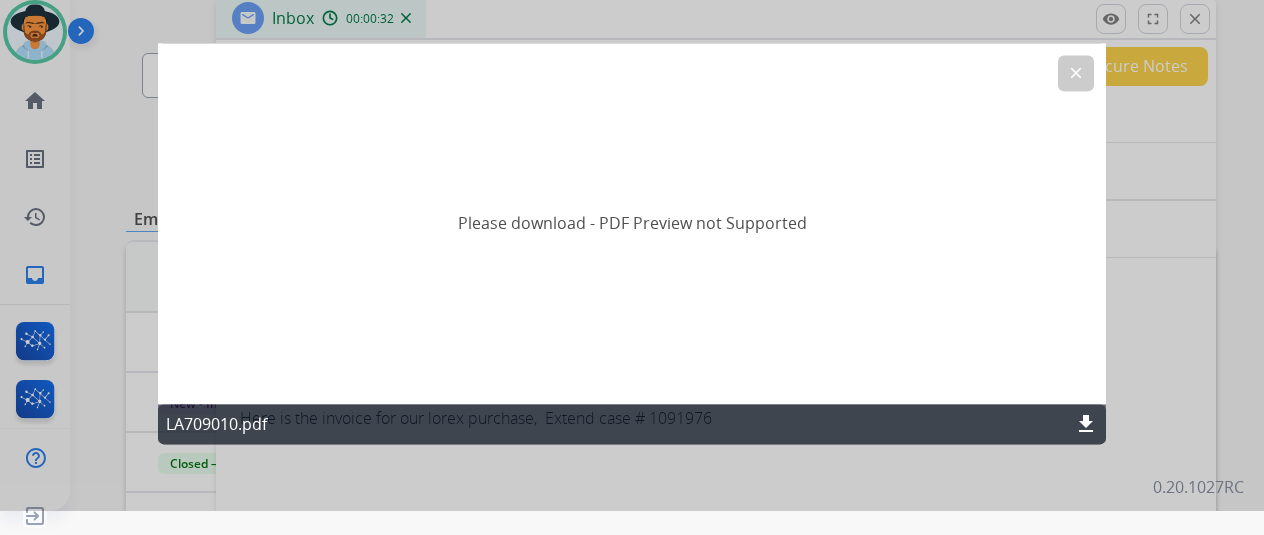 click on "download" 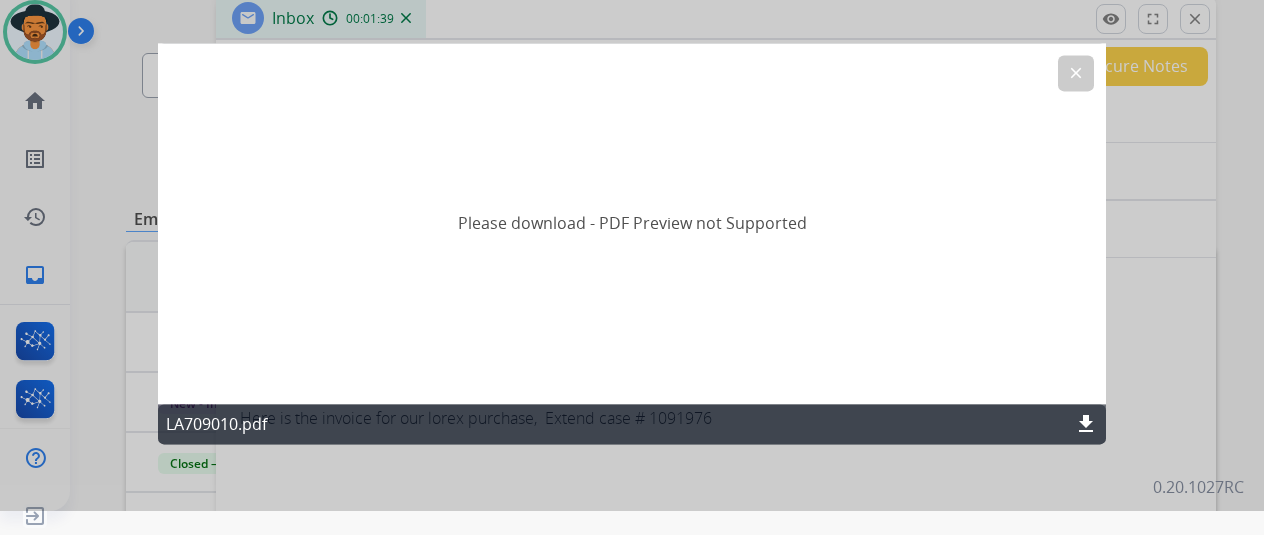 click on "clear" 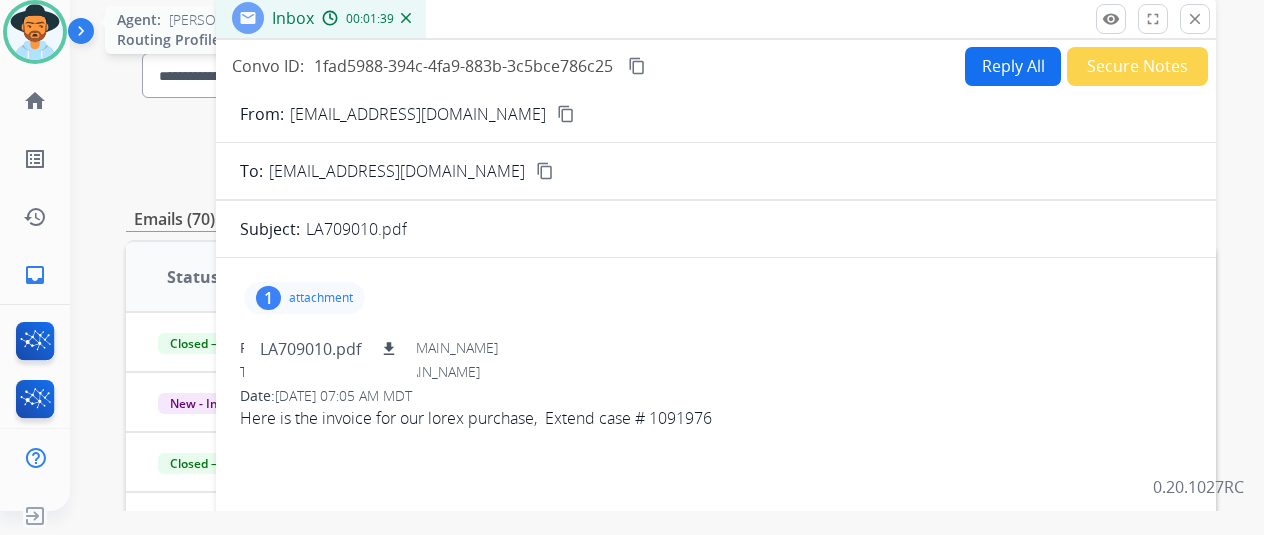 click at bounding box center [35, 32] 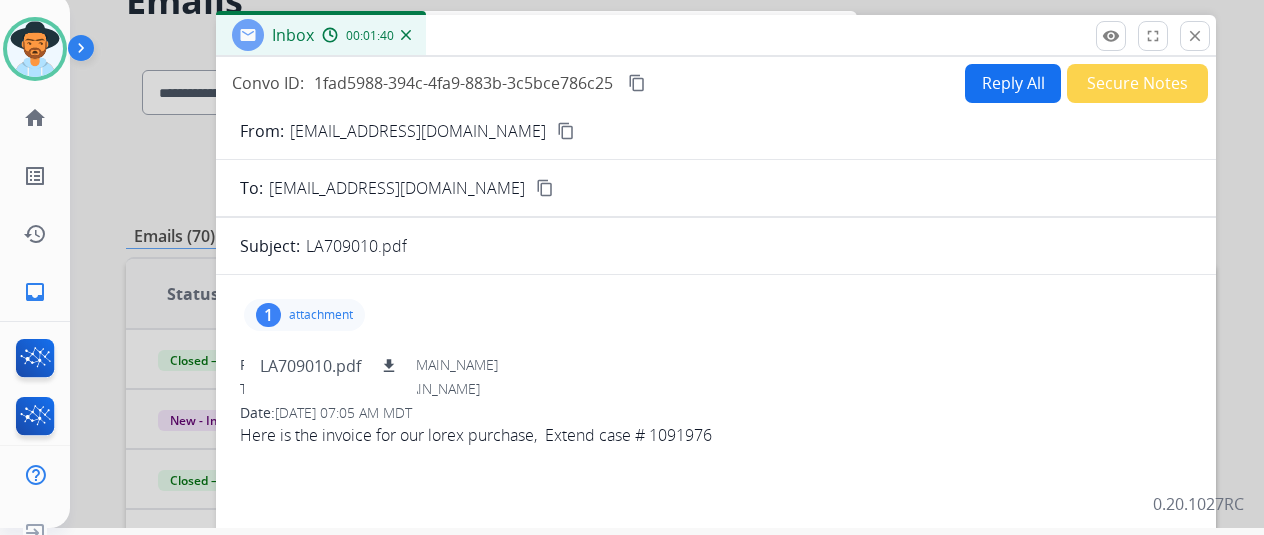 scroll, scrollTop: 0, scrollLeft: 0, axis: both 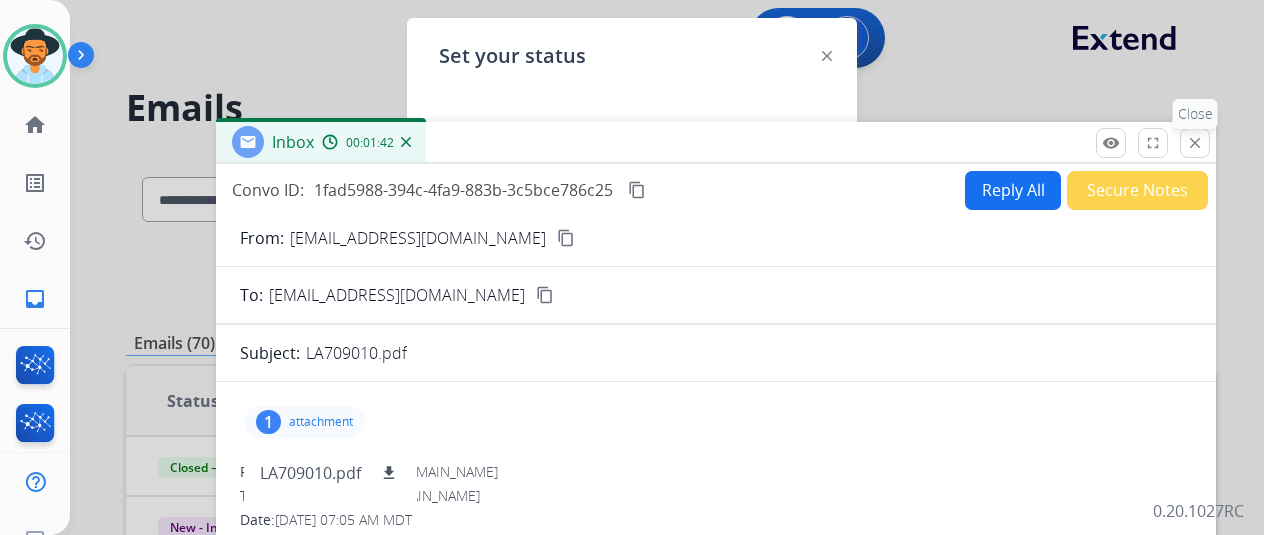 click on "close Close" at bounding box center [1195, 143] 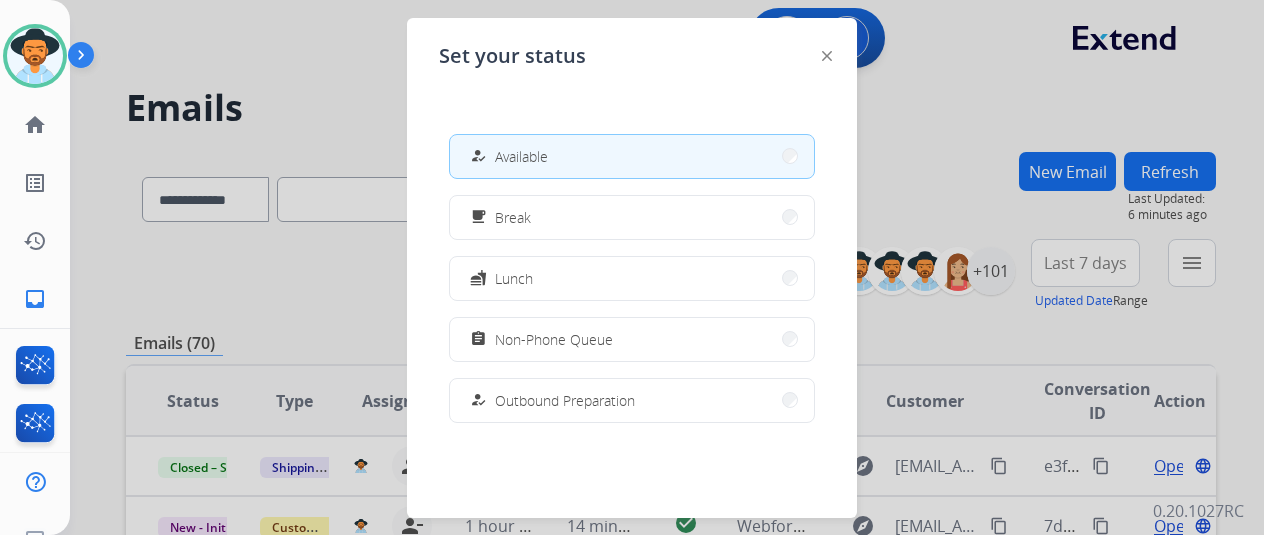 click on "Set your status how_to_reg Available free_breakfast Break fastfood Lunch assignment Non-Phone Queue how_to_reg Outbound Preparation campaign Team Huddle menu_book Training school Coaching phonelink_off System Issue login Logged In work_off Offline" 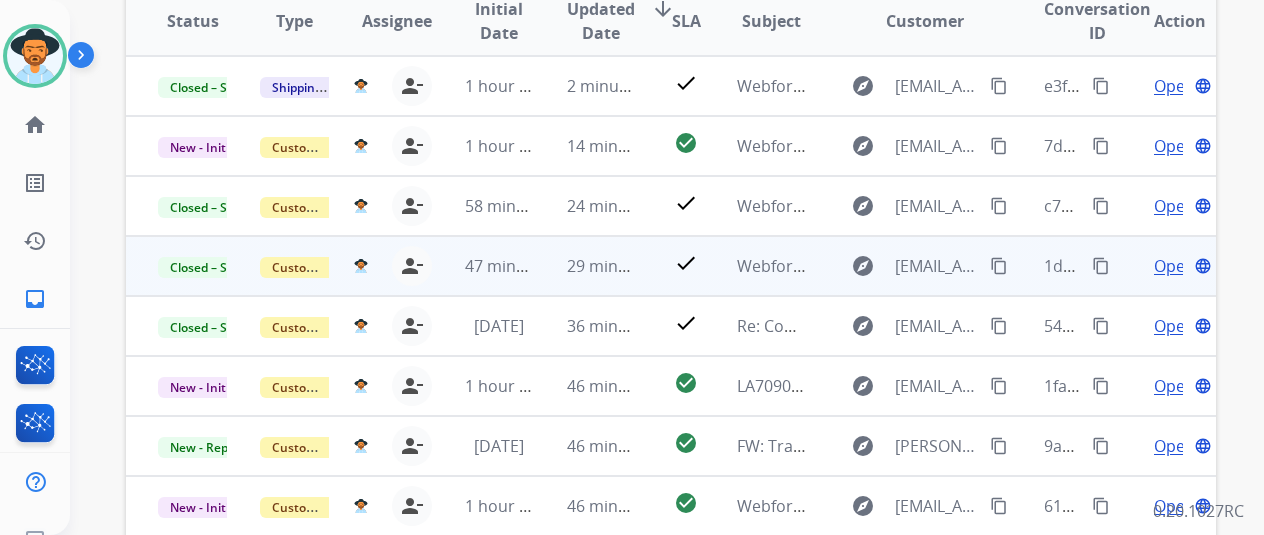scroll, scrollTop: 400, scrollLeft: 0, axis: vertical 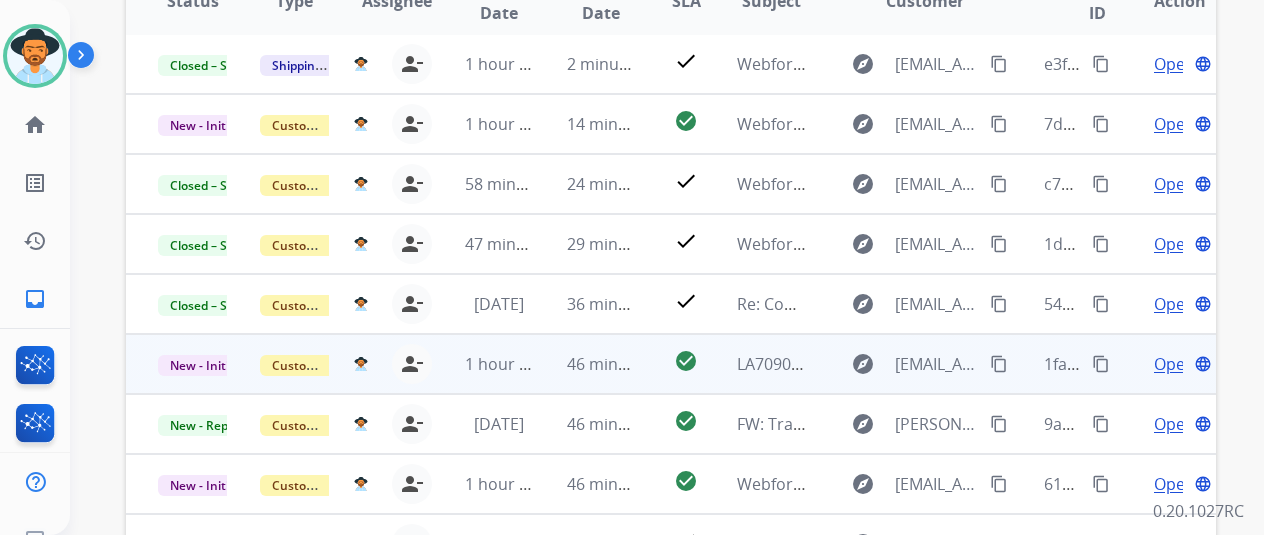 click on "content_copy" at bounding box center (999, 364) 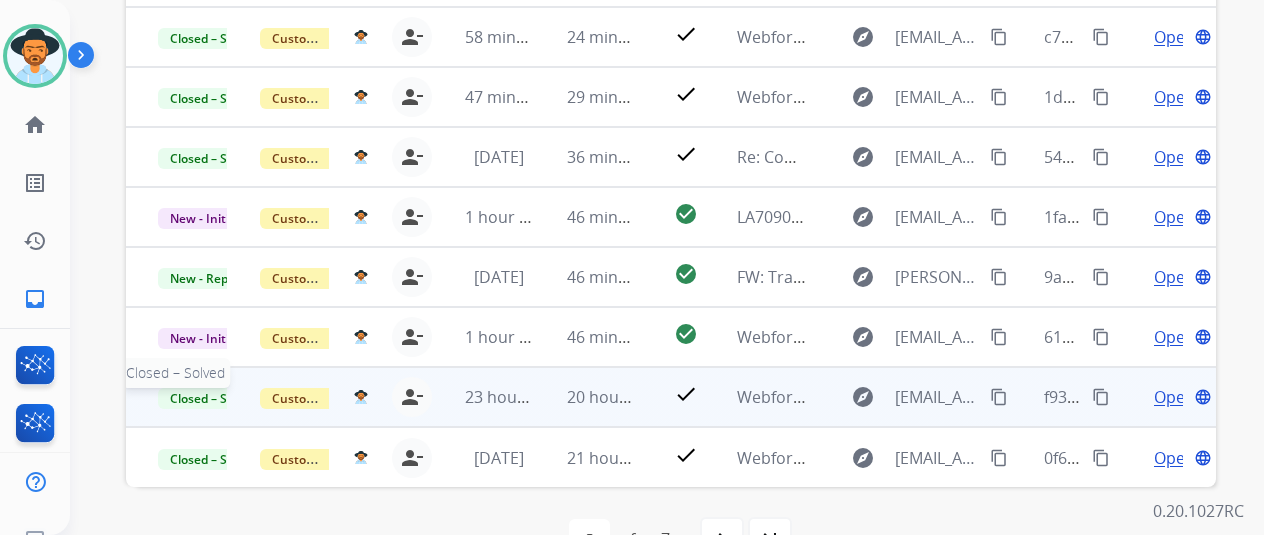 scroll, scrollTop: 586, scrollLeft: 0, axis: vertical 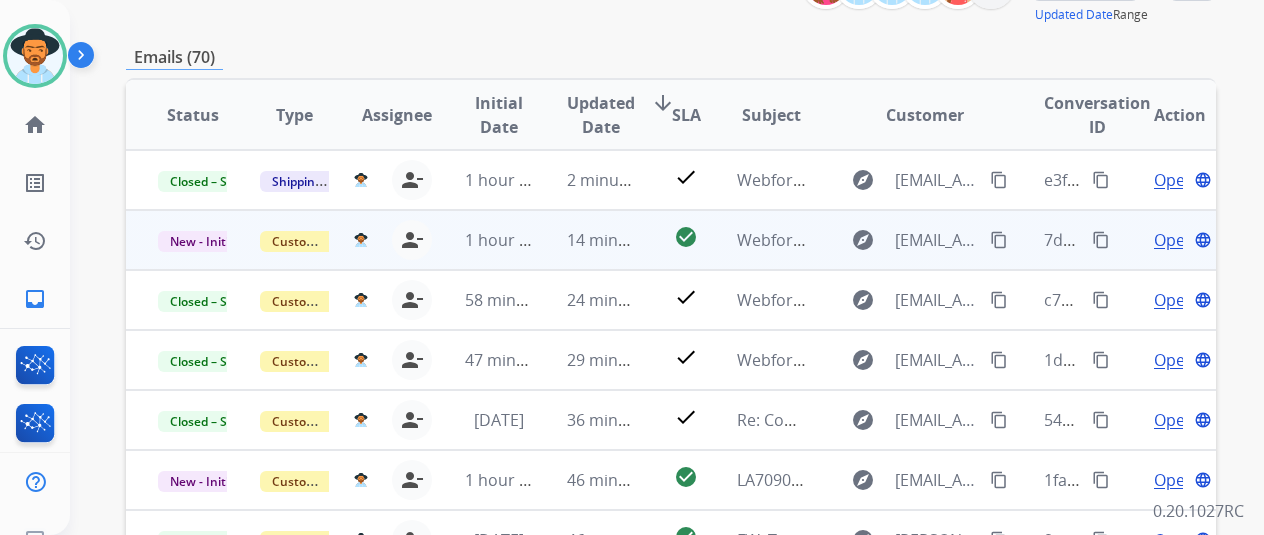 click on "Open language" at bounding box center (1165, 240) 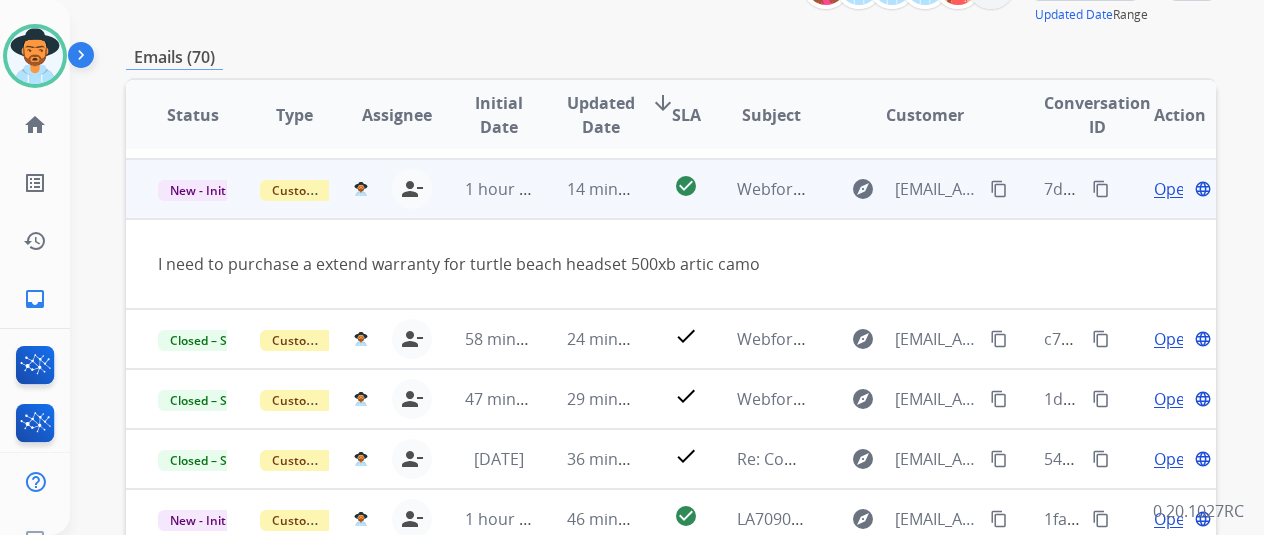 click on "Status Type Assignee Initial Date Updated Date arrow_downward SLA Subject Customer Conversation ID Action Closed – Solved Shipping Protection [PERSON_NAME][EMAIL_ADDRESS][PERSON_NAME][DOMAIN_NAME] person_remove Unassign to Me 1 hour ago 2 minutes ago check  Webform from [EMAIL_ADDRESS][PERSON_NAME][DOMAIN_NAME] on [DATE]  explore [EMAIL_ADDRESS][PERSON_NAME][DOMAIN_NAME] content_copy  e3fa3064-e041-4e0e-89d2-70a7334e2fbe  content_copy Open language New - Initial Customer Support [PERSON_NAME][EMAIL_ADDRESS][PERSON_NAME][DOMAIN_NAME] person_remove Unassign to Me 1 hour ago 14 minutes ago check_circle  Webform from [EMAIL_ADDRESS][DOMAIN_NAME] on [DATE]  explore [EMAIL_ADDRESS][DOMAIN_NAME] content_copy  7d7674c2-77c9-4410-b3f2-e292066d243d  content_copy Open language I need to purchase a extend warranty for turtle beach headset 500xb artic camo Closed – Solved Customer Support [PERSON_NAME][EMAIL_ADDRESS][PERSON_NAME][DOMAIN_NAME] person_remove Unassign to Me 58 minutes ago 24 minutes ago check  Webform from [EMAIL_ADDRESS][DOMAIN_NAME] on [DATE]  explore [EMAIL_ADDRESS][DOMAIN_NAME] content_copy content_copy Open language check" at bounding box center [671, 409] 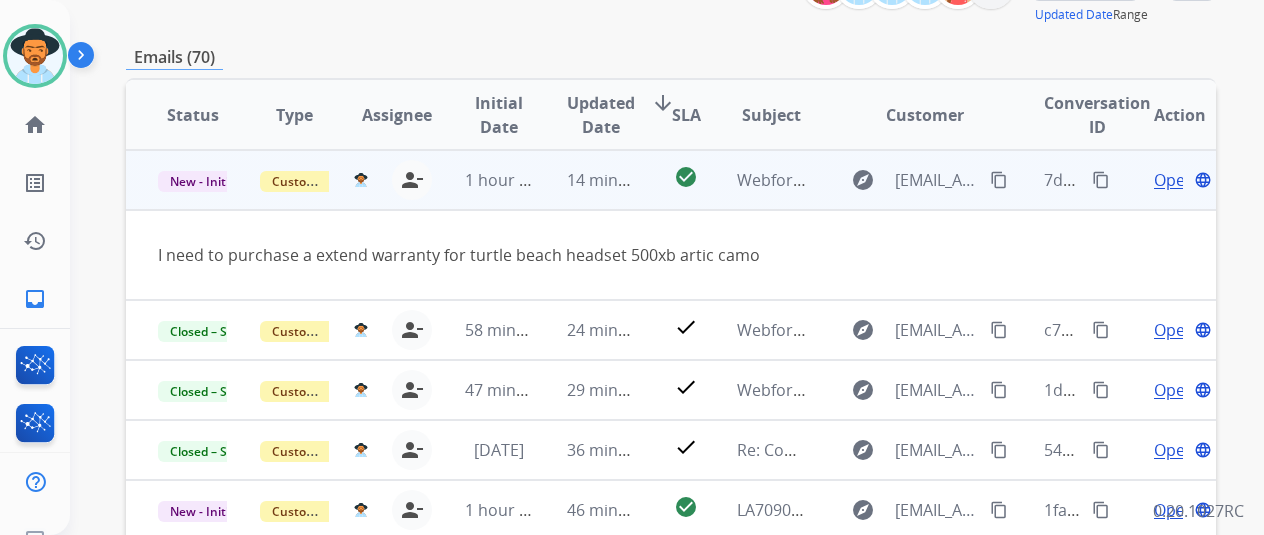 click on "Open" at bounding box center [1174, 180] 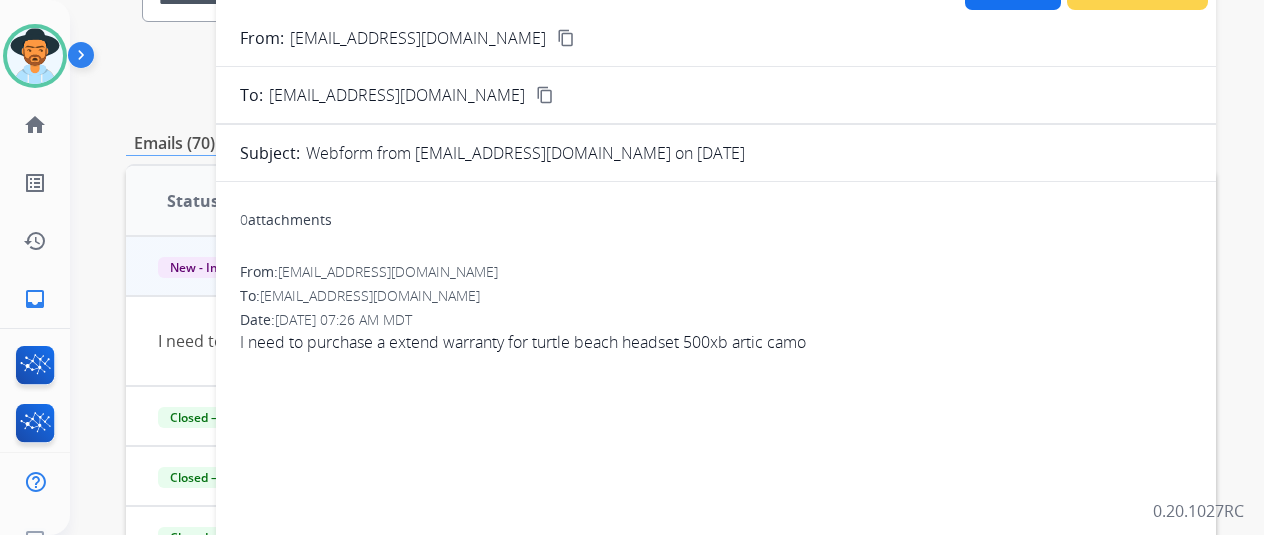 scroll, scrollTop: 0, scrollLeft: 0, axis: both 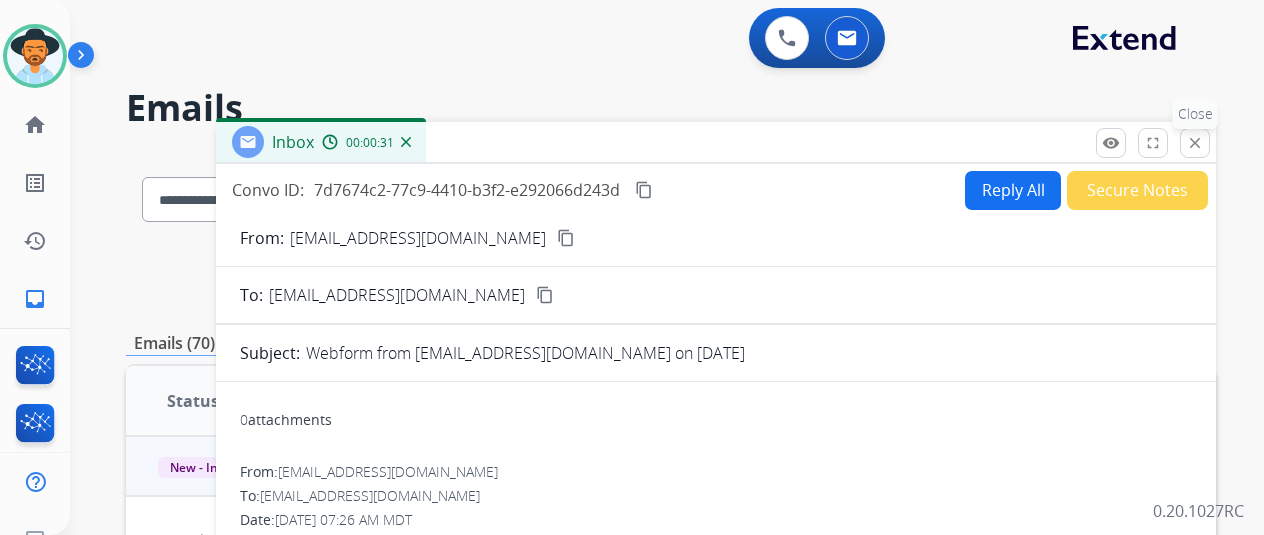 click on "close" at bounding box center [1195, 143] 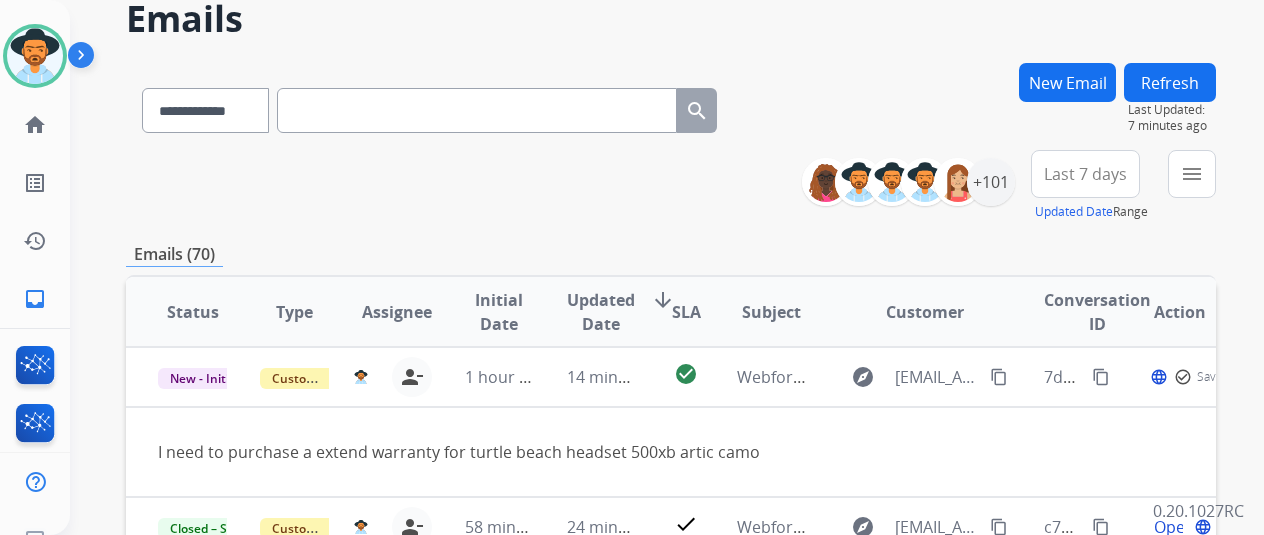 scroll, scrollTop: 300, scrollLeft: 0, axis: vertical 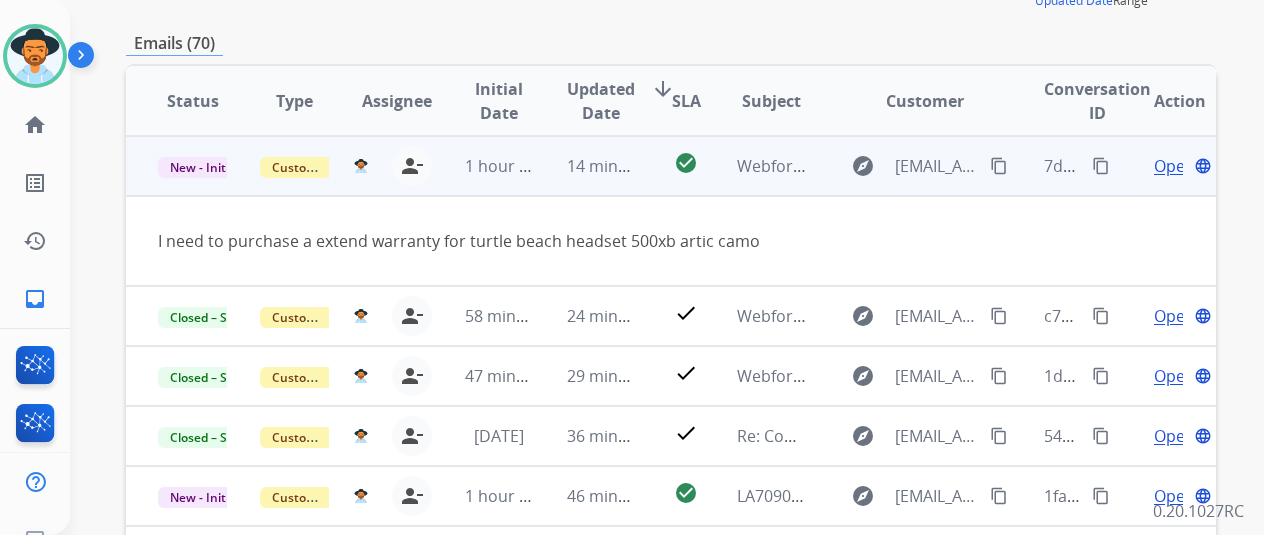 click on "Open" at bounding box center [1174, 166] 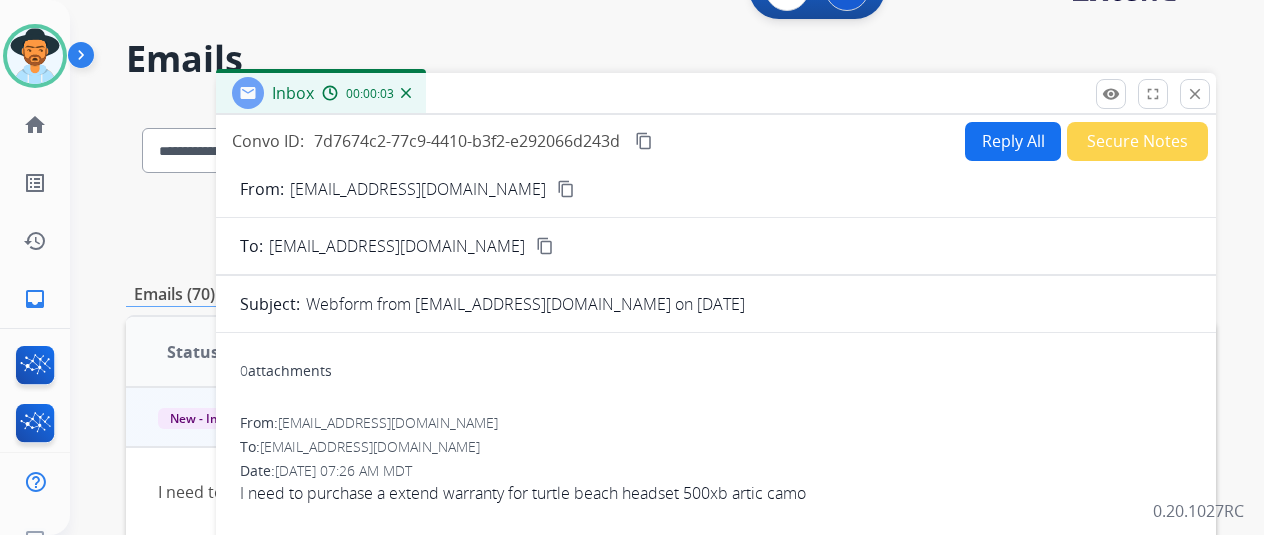 scroll, scrollTop: 0, scrollLeft: 0, axis: both 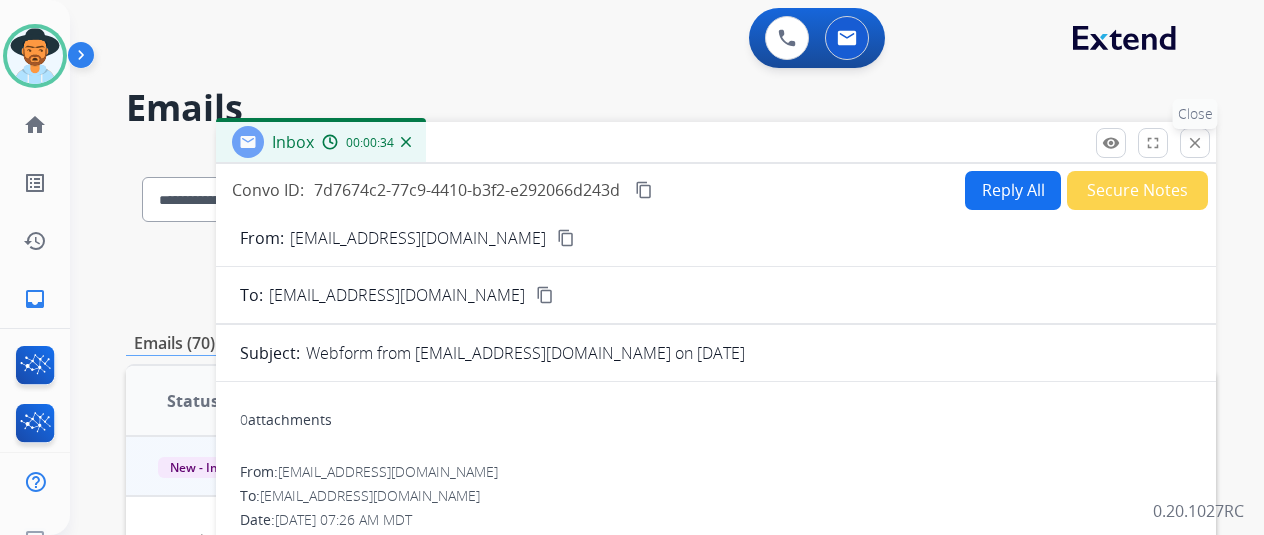 click on "close Close" at bounding box center [1195, 143] 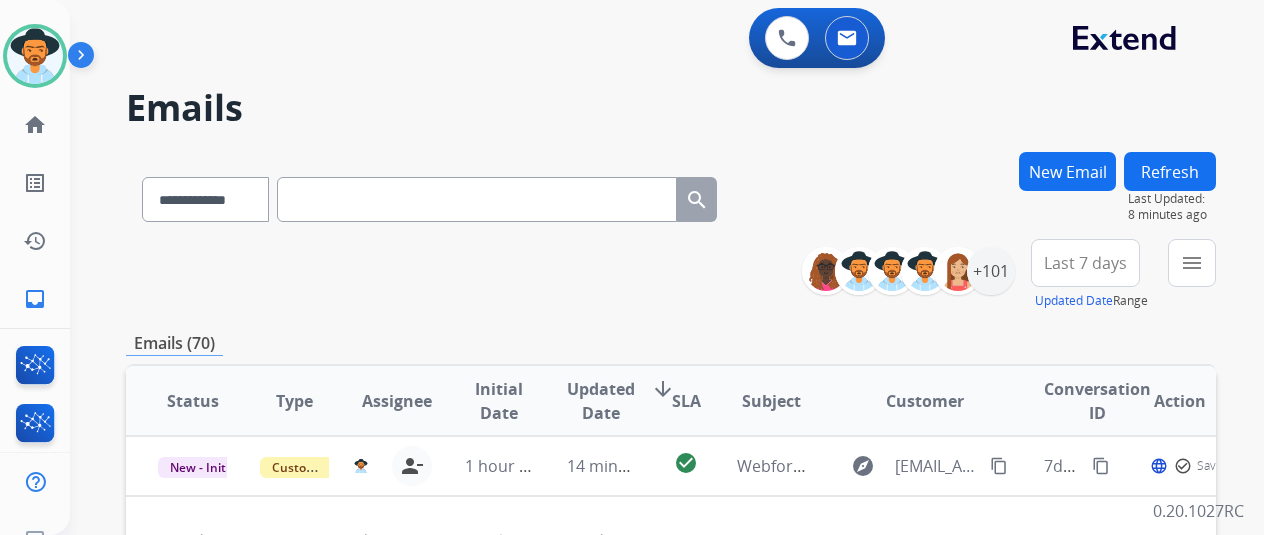 scroll, scrollTop: 200, scrollLeft: 0, axis: vertical 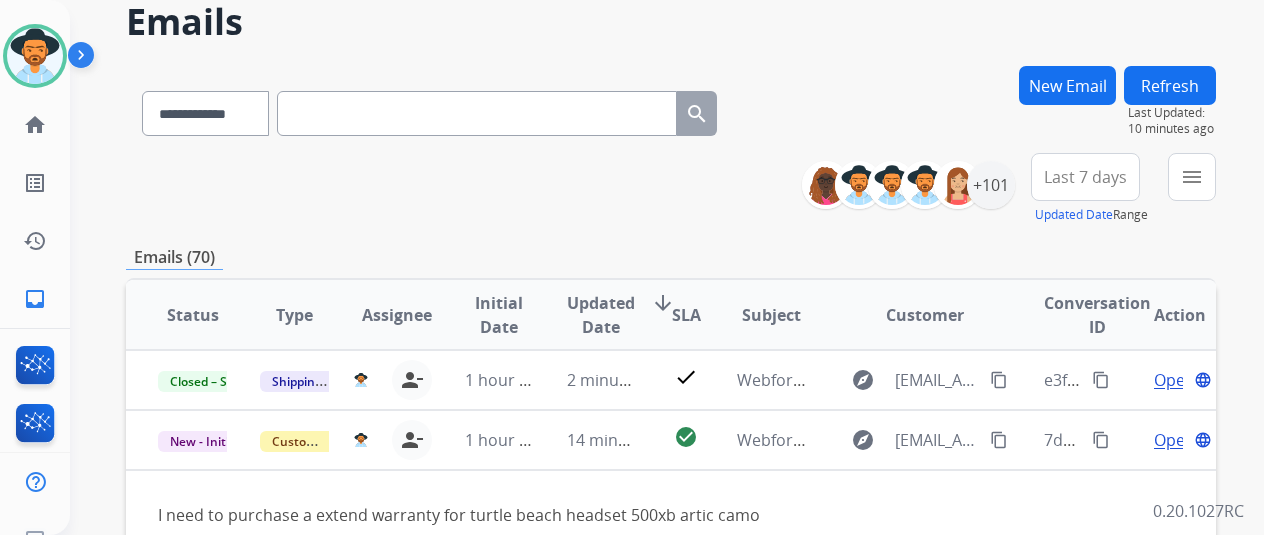 click on "Refresh" at bounding box center (1170, 85) 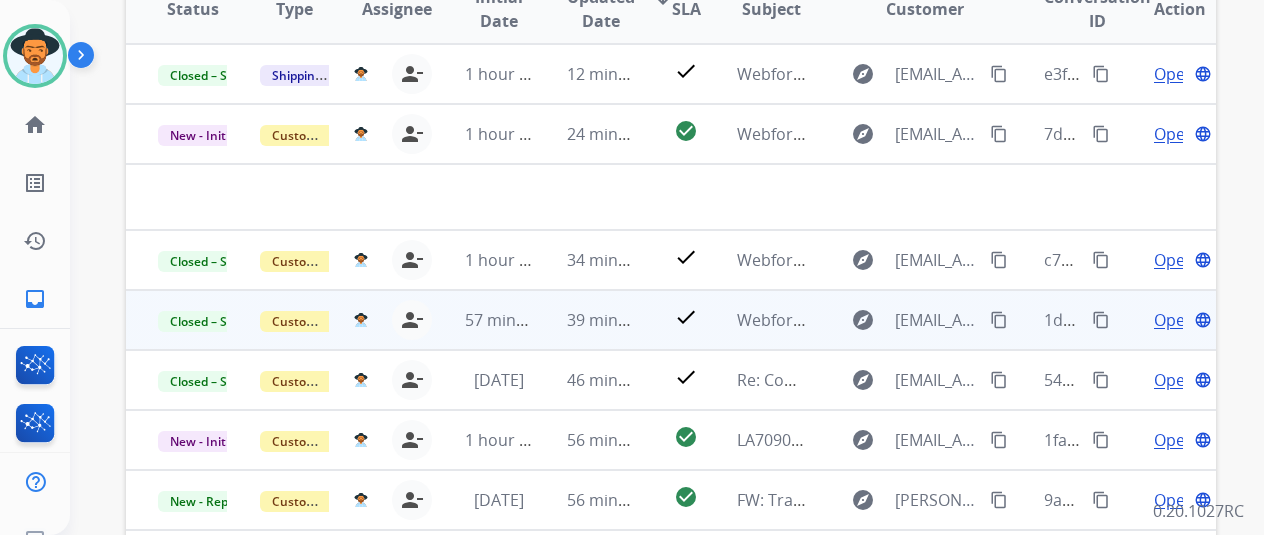 scroll, scrollTop: 400, scrollLeft: 0, axis: vertical 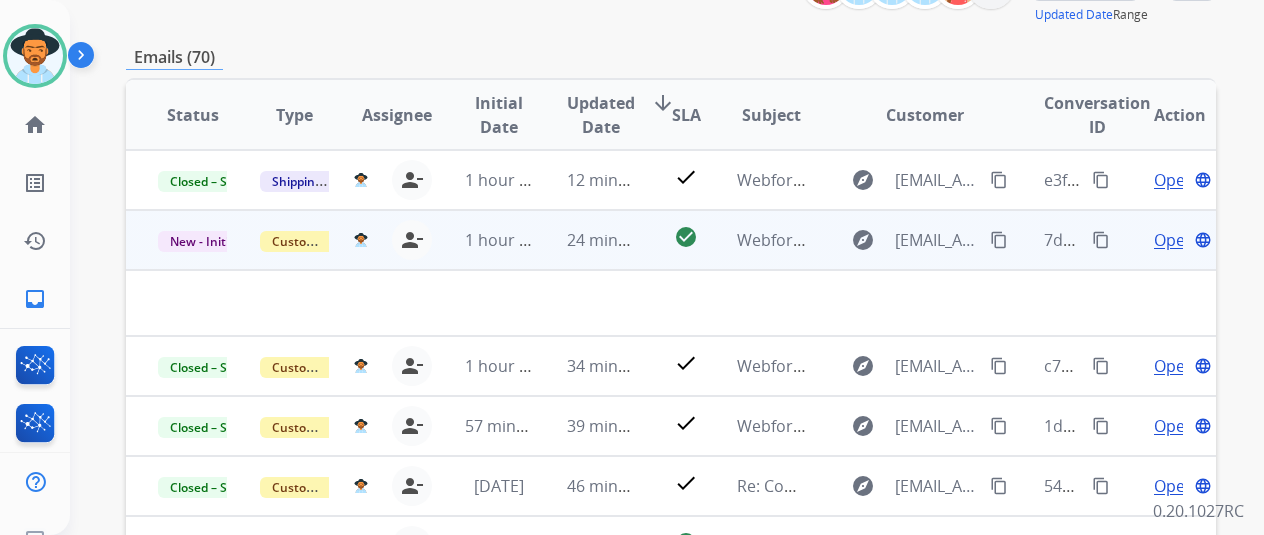 click on "Open" at bounding box center [1174, 240] 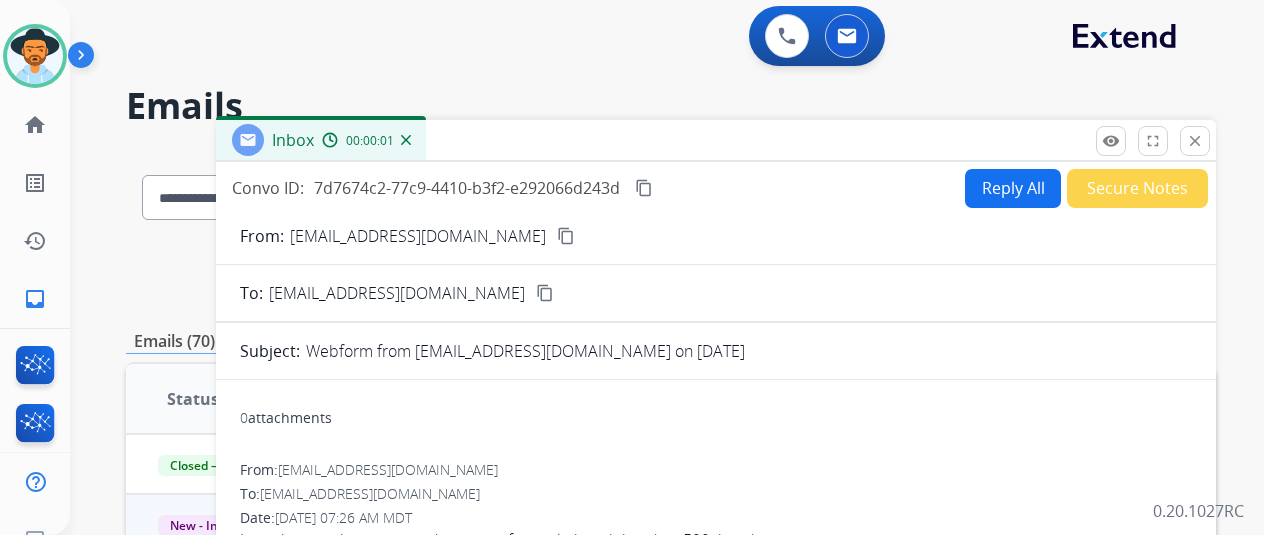 scroll, scrollTop: 0, scrollLeft: 0, axis: both 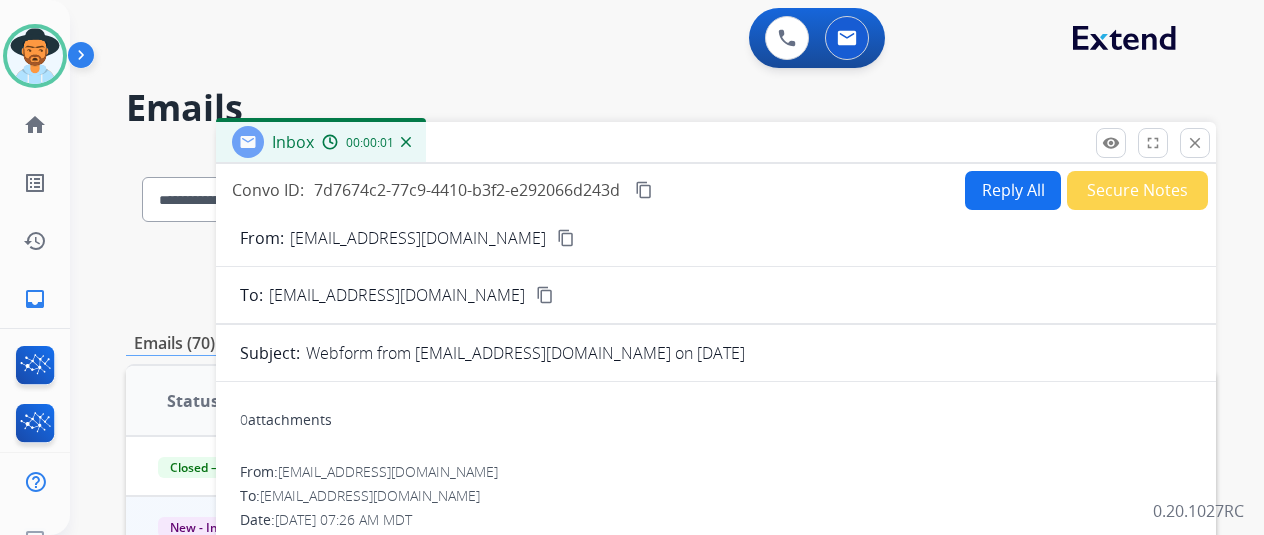 click on "Reply All" at bounding box center (1013, 190) 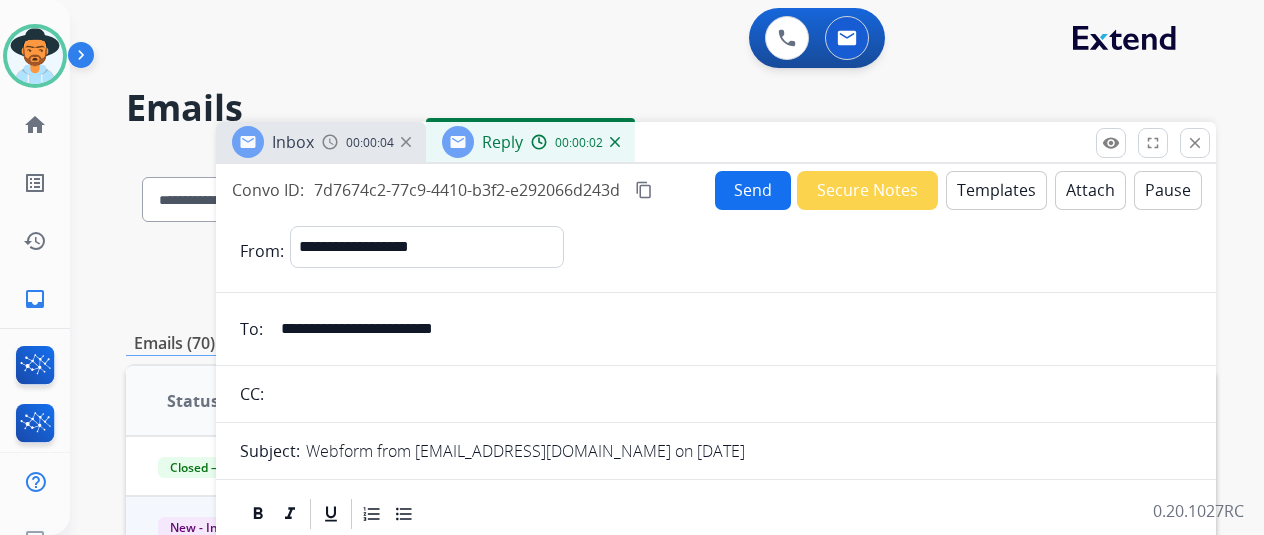 click on "Templates" at bounding box center [996, 190] 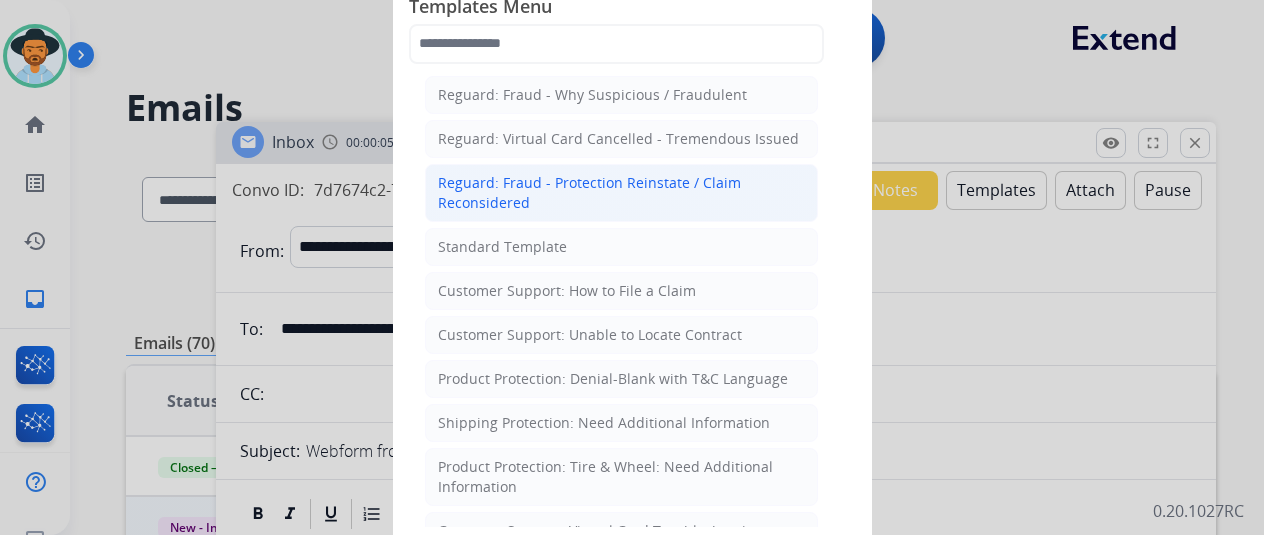 scroll, scrollTop: 300, scrollLeft: 0, axis: vertical 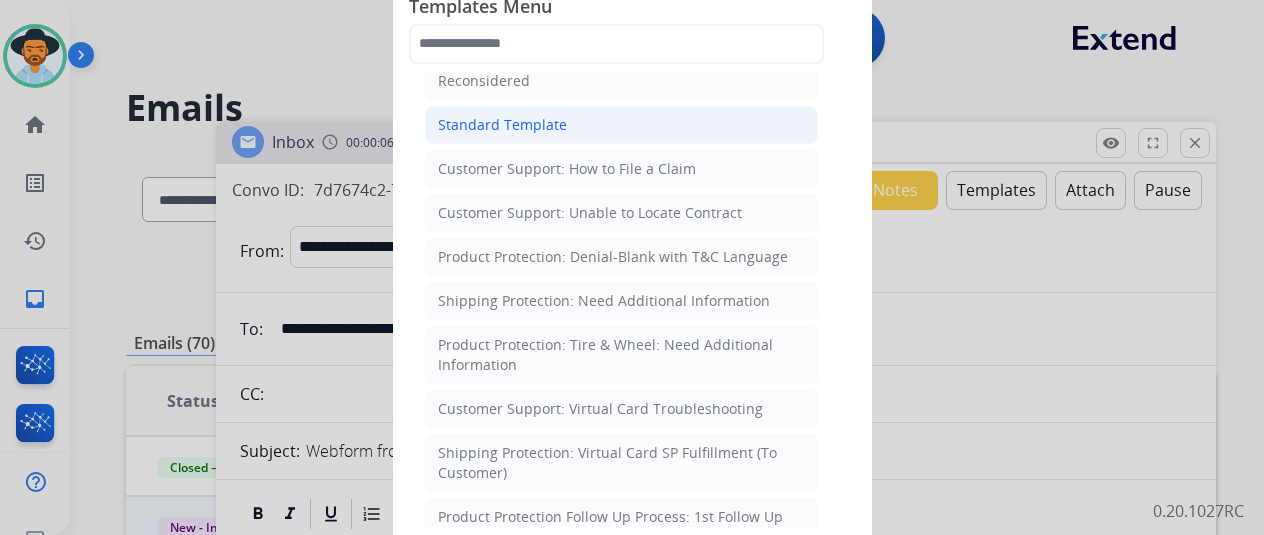 click on "Standard Template" 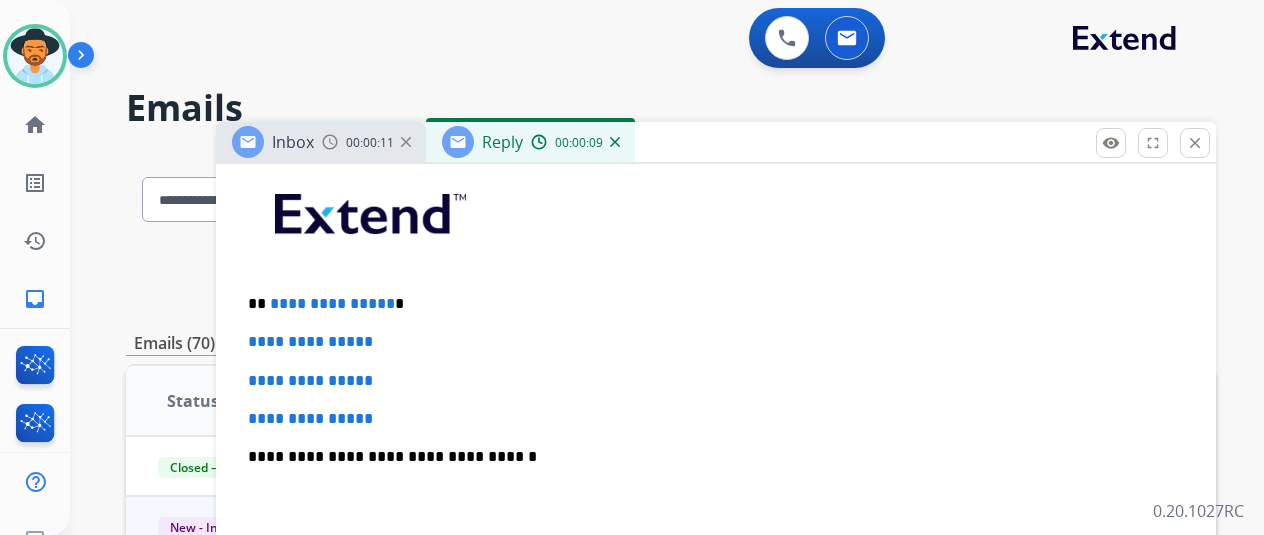 scroll, scrollTop: 500, scrollLeft: 0, axis: vertical 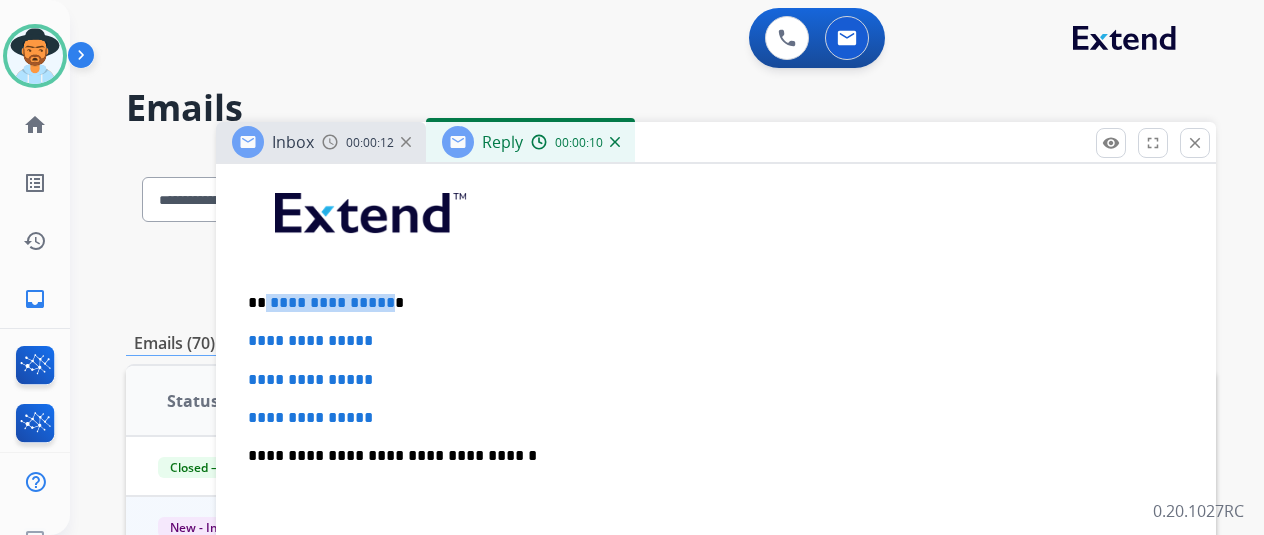 drag, startPoint x: 400, startPoint y: 295, endPoint x: 352, endPoint y: 287, distance: 48.6621 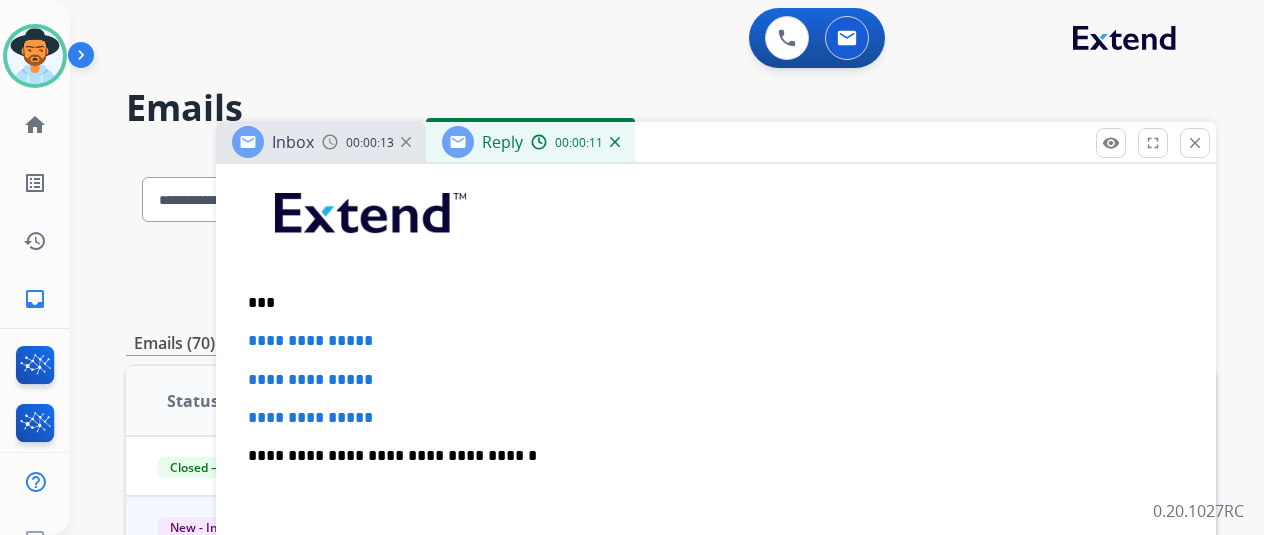 type 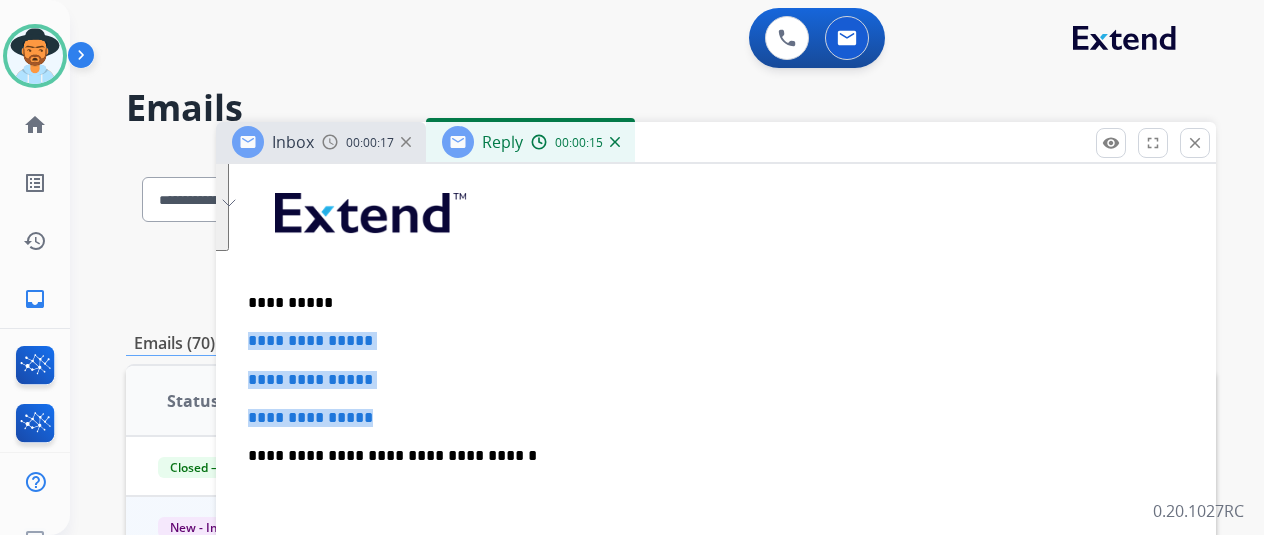 drag, startPoint x: 455, startPoint y: 420, endPoint x: 242, endPoint y: 331, distance: 230.84627 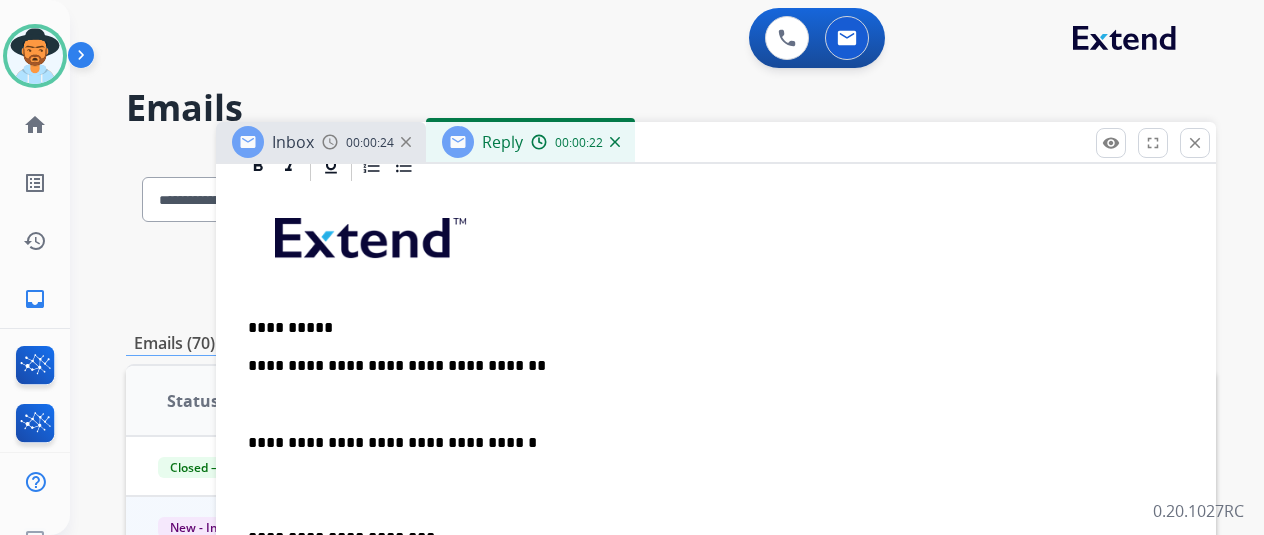 scroll, scrollTop: 500, scrollLeft: 0, axis: vertical 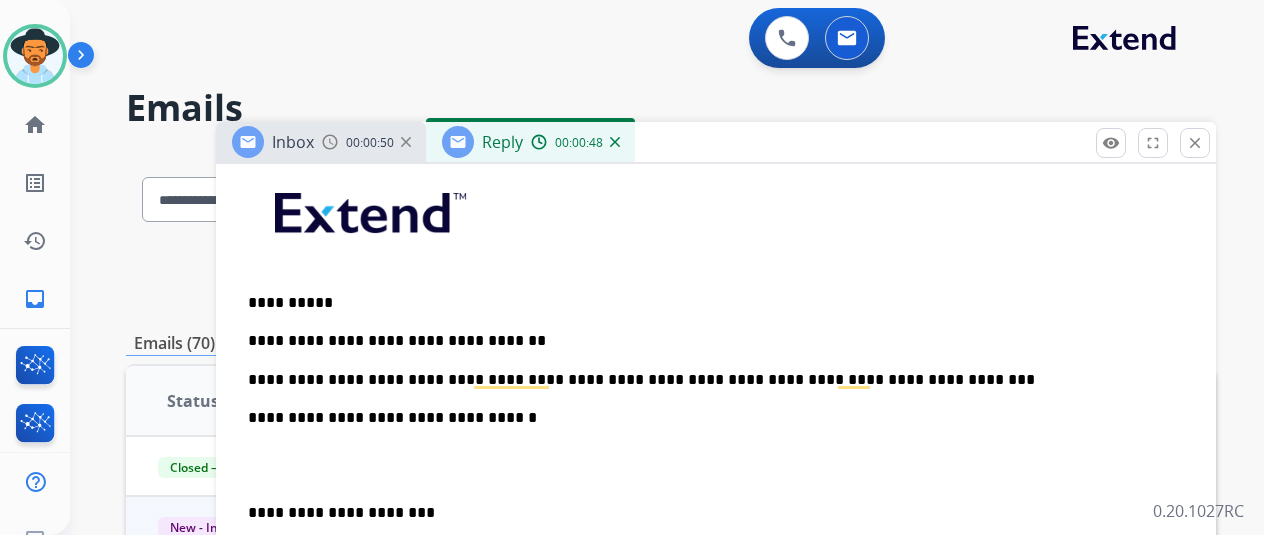click on "**********" at bounding box center (716, 484) 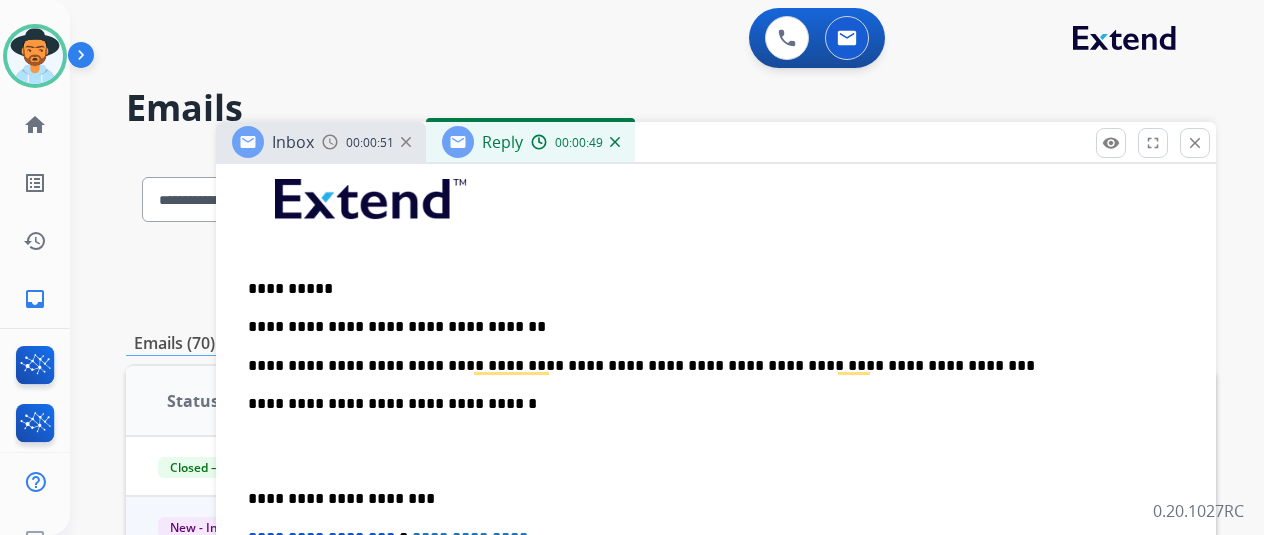 scroll, scrollTop: 100, scrollLeft: 0, axis: vertical 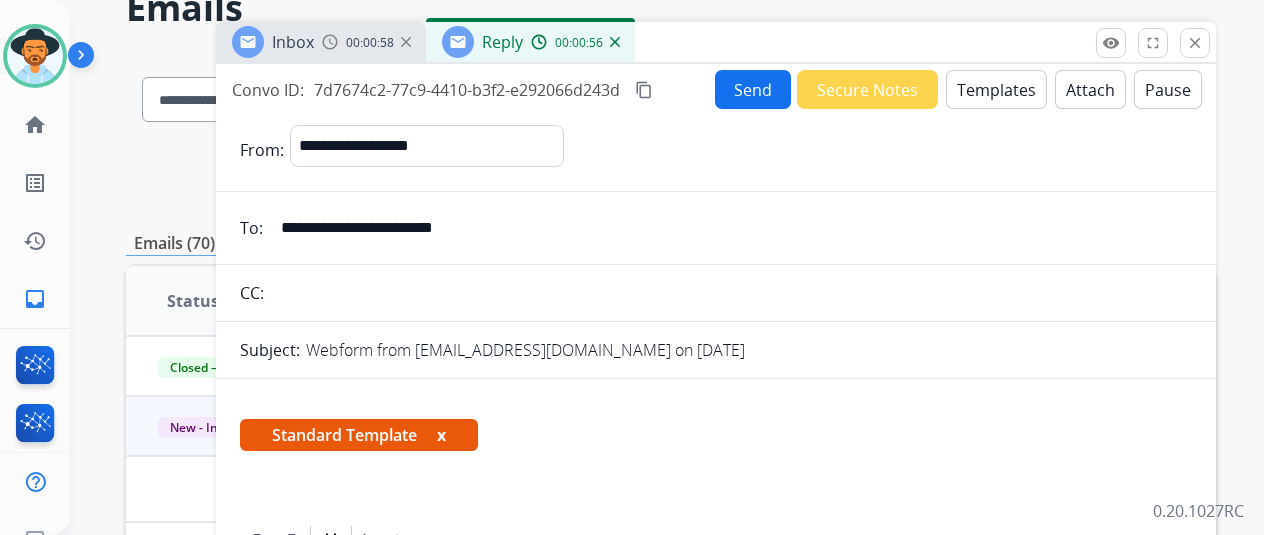 click on "Send" at bounding box center (753, 89) 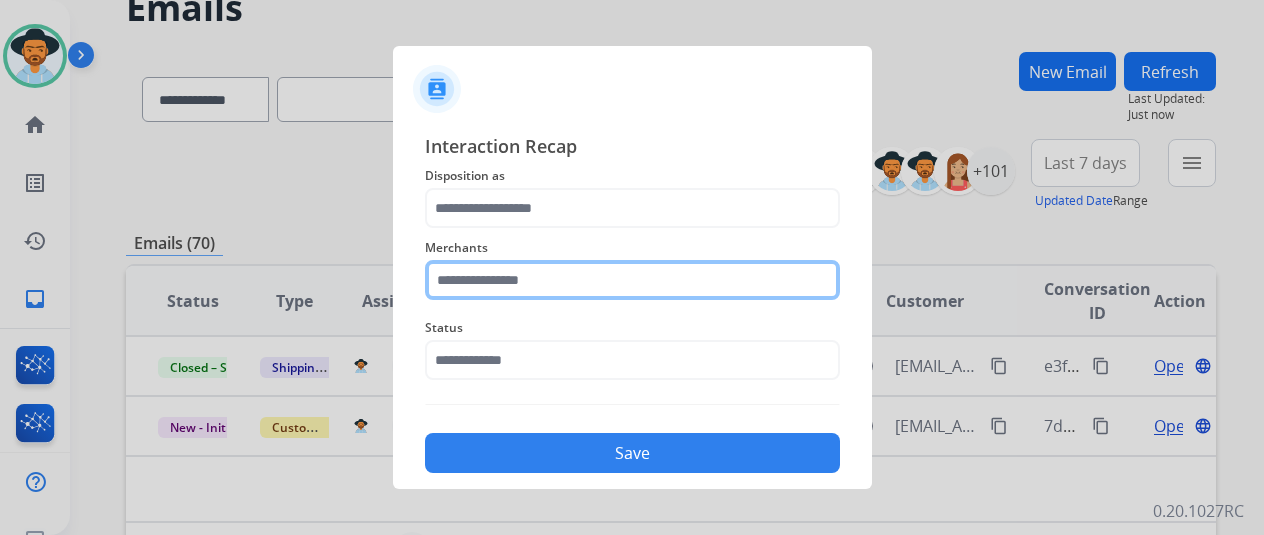 click 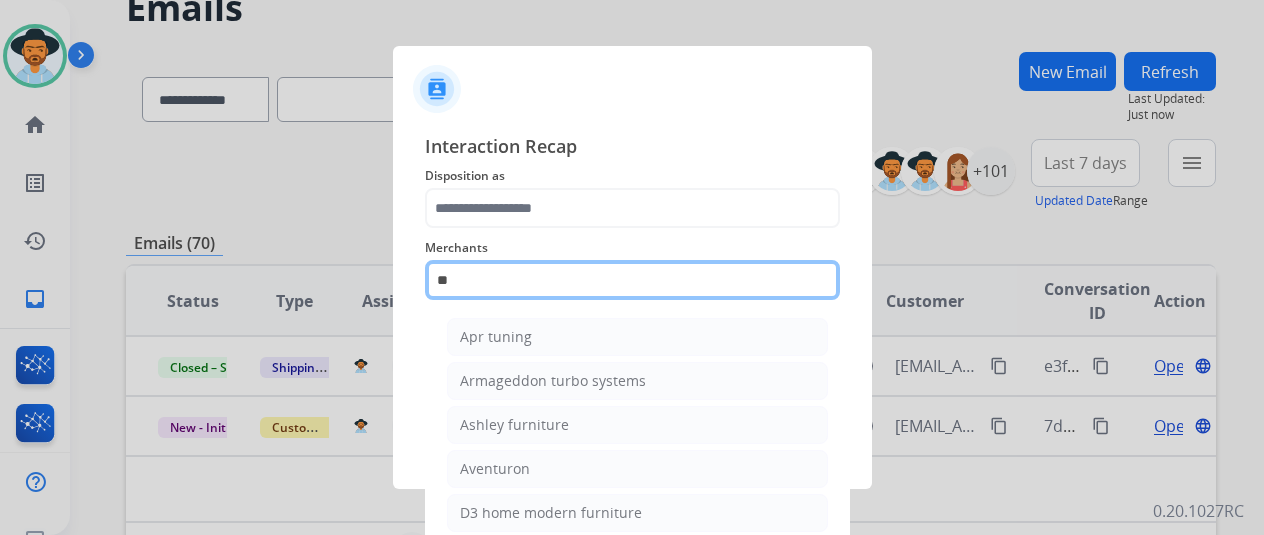 type on "*" 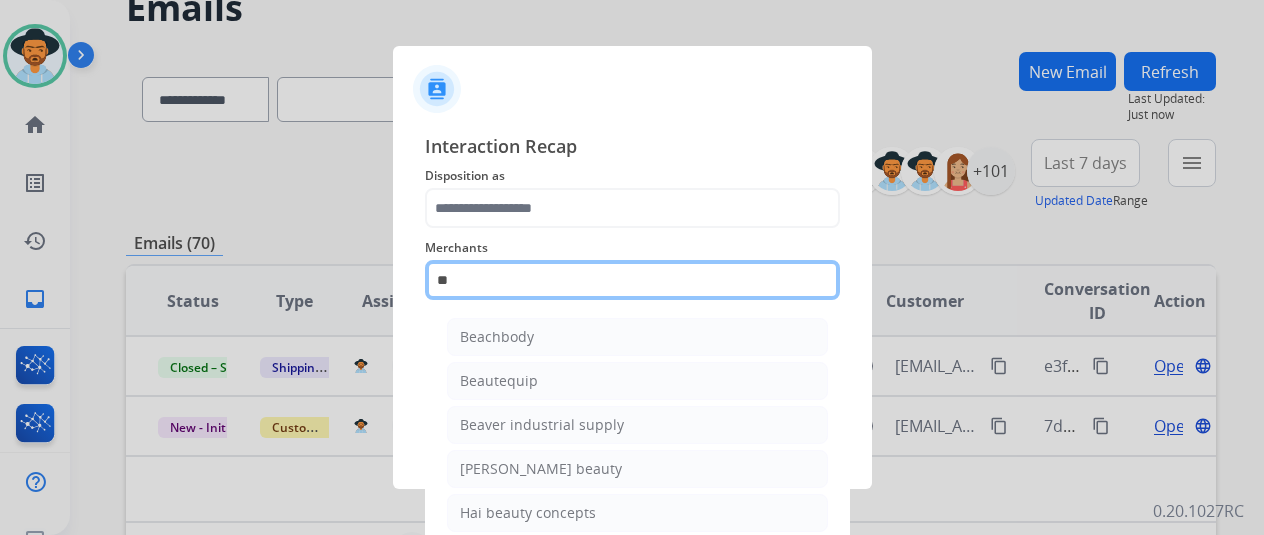 type on "*" 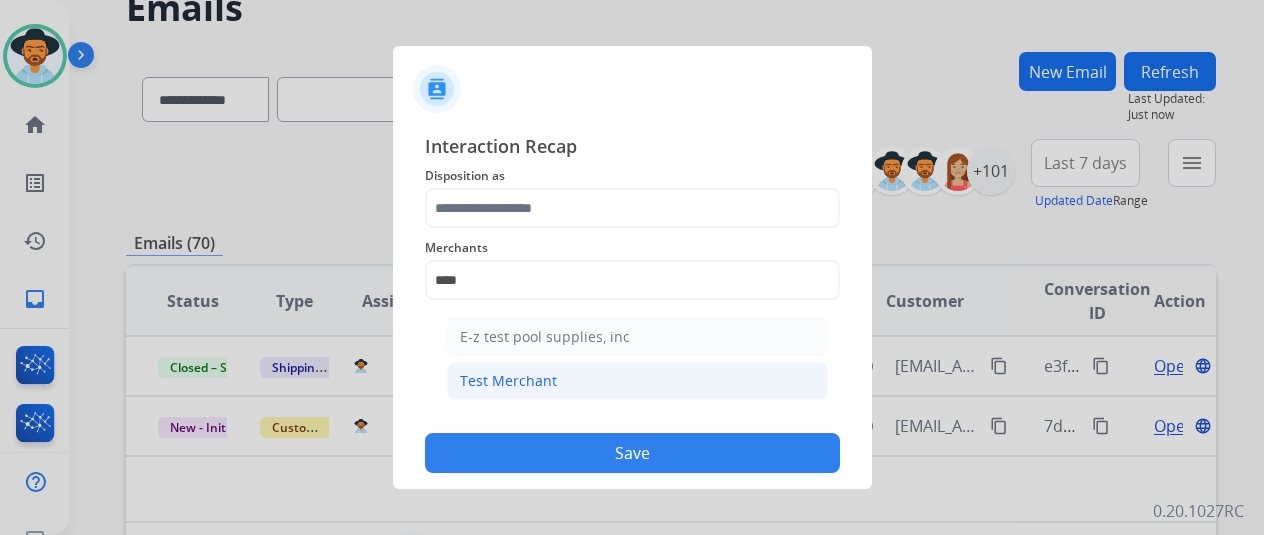 click on "Test Merchant" 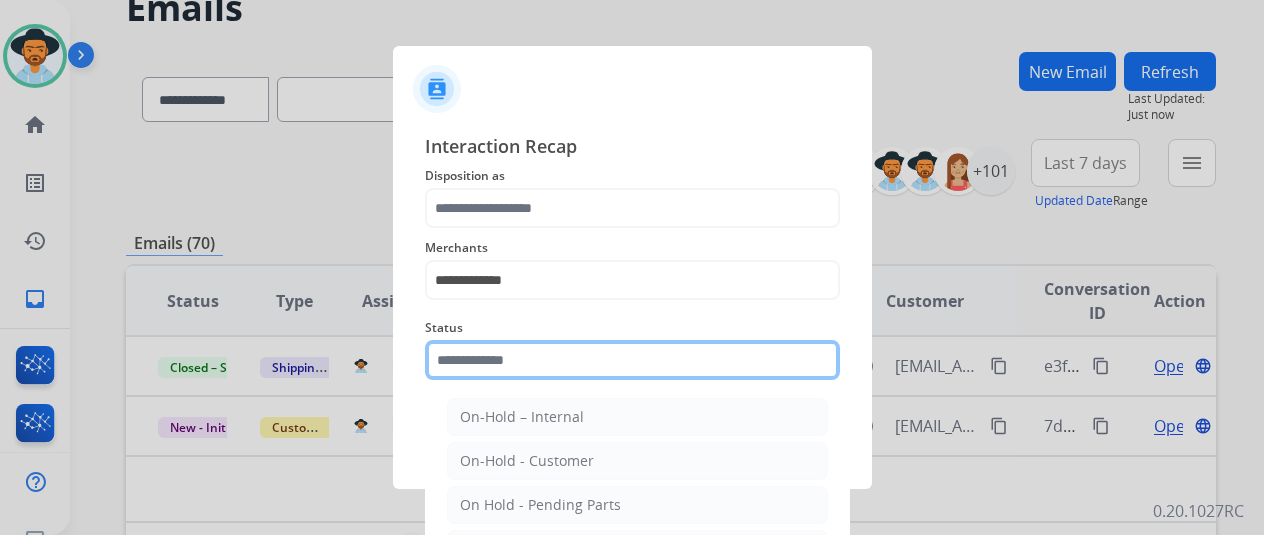 click 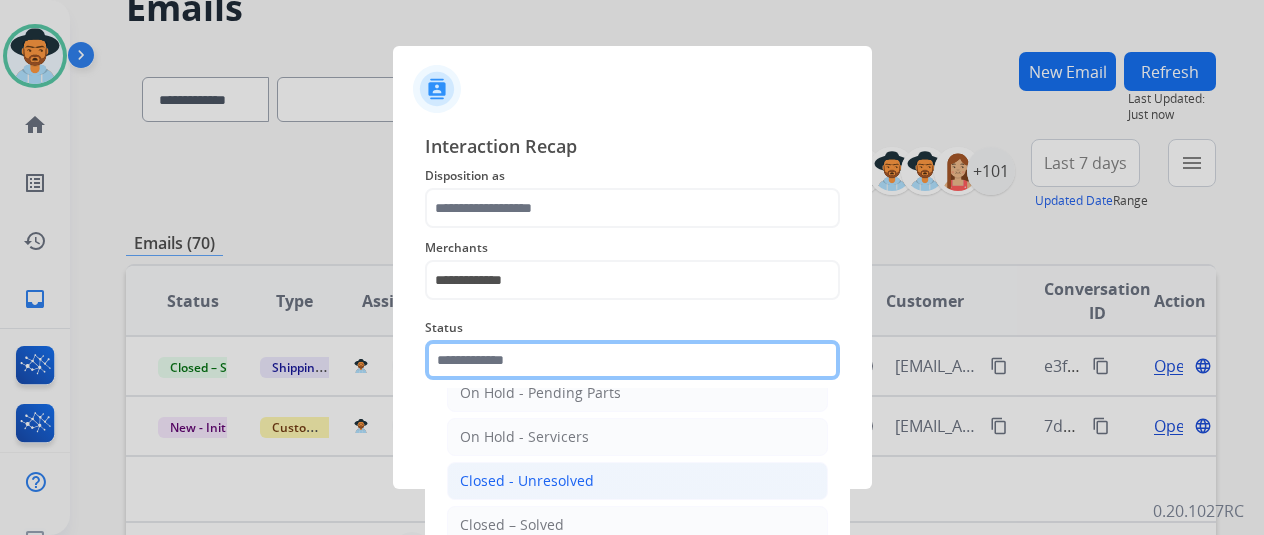 scroll, scrollTop: 114, scrollLeft: 0, axis: vertical 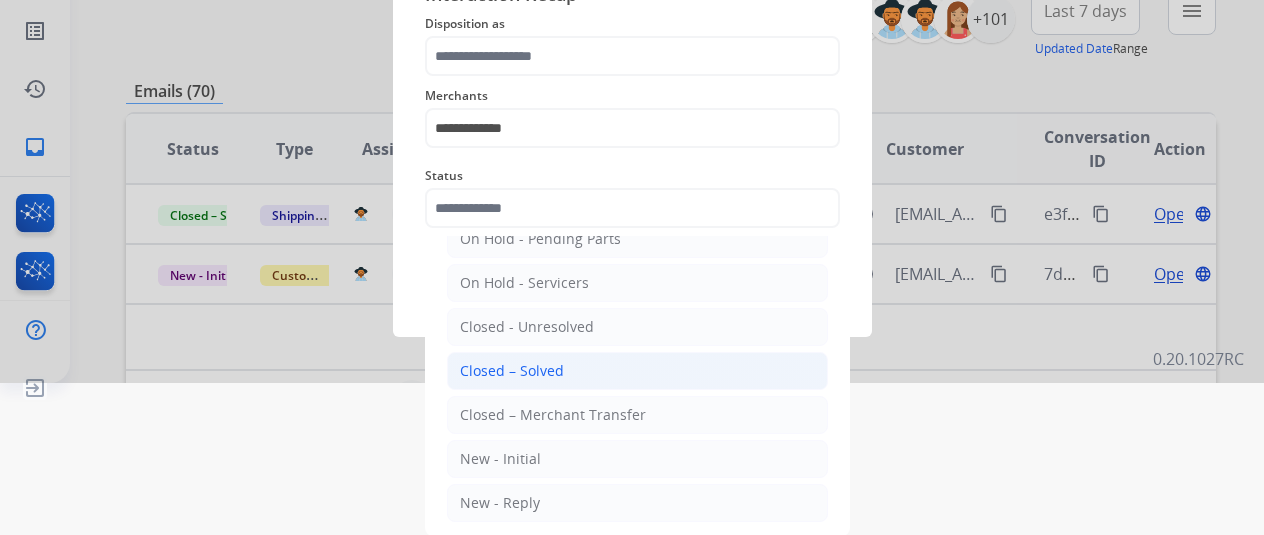 click on "Closed – Solved" 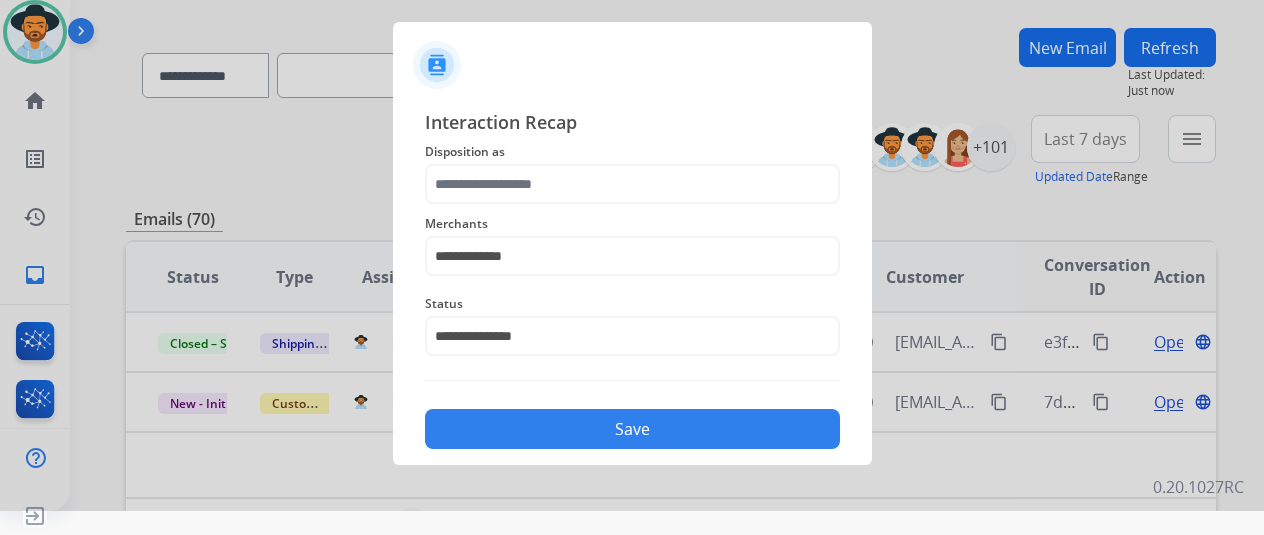 scroll, scrollTop: 0, scrollLeft: 0, axis: both 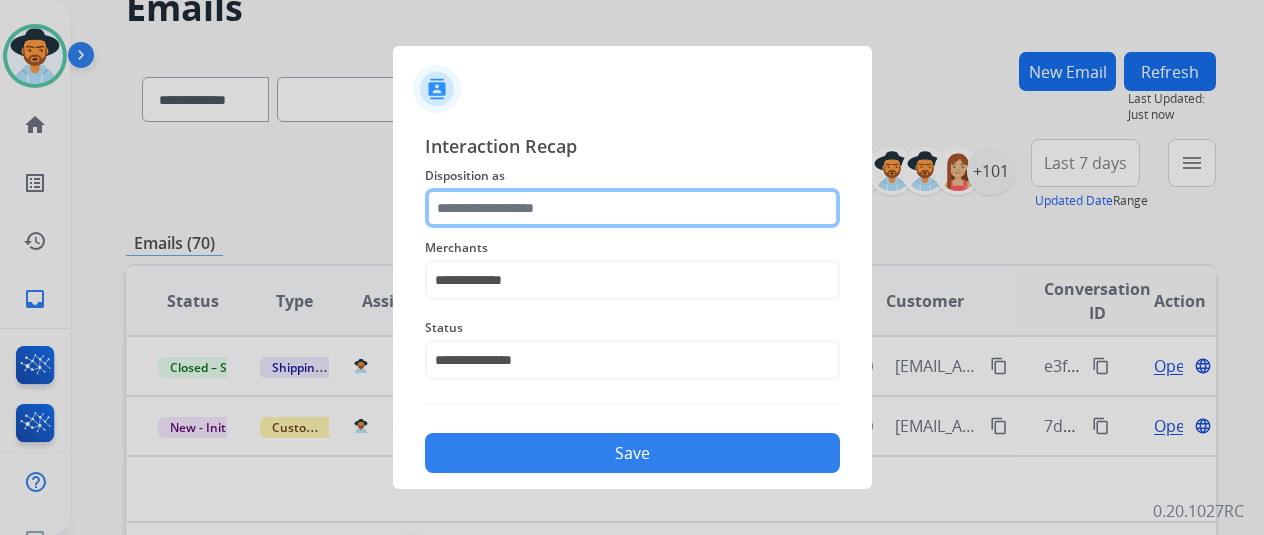 click 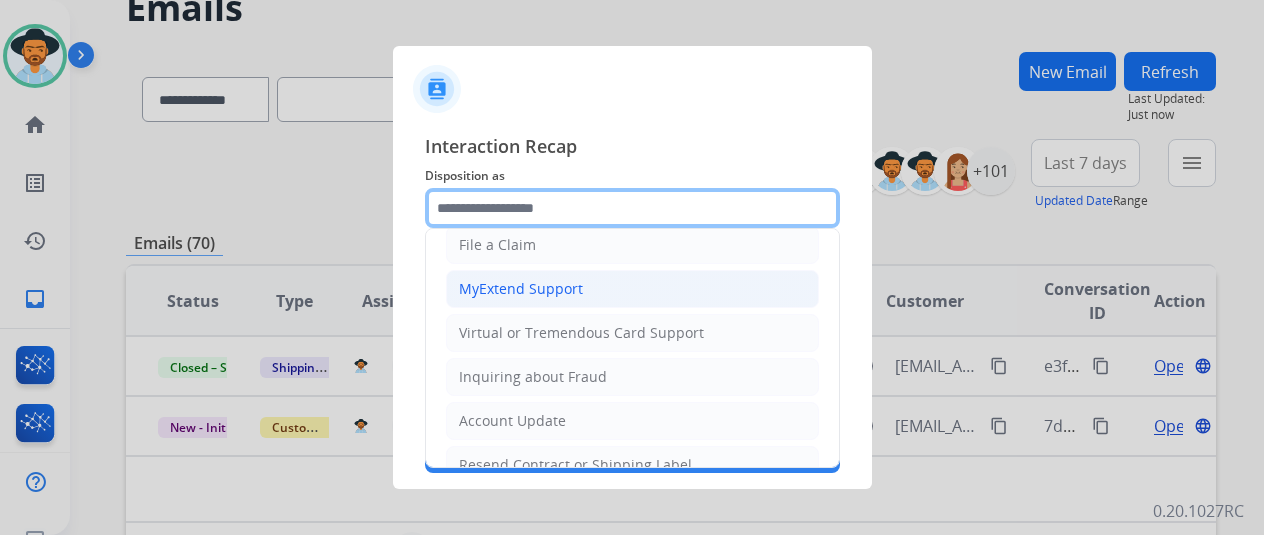 scroll, scrollTop: 200, scrollLeft: 0, axis: vertical 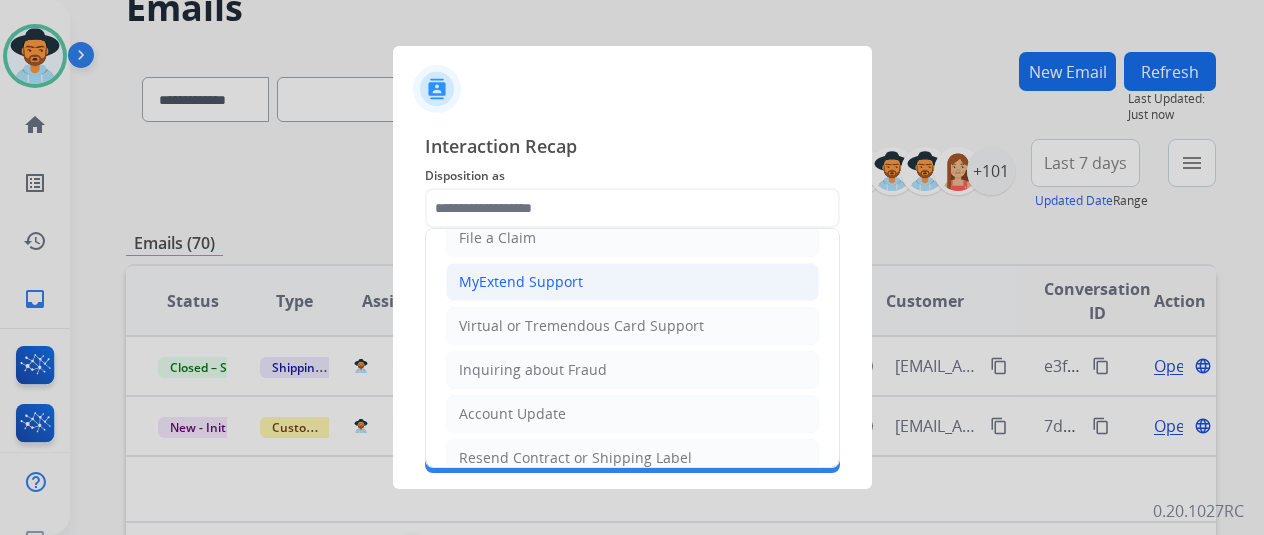 click on "MyExtend Support" 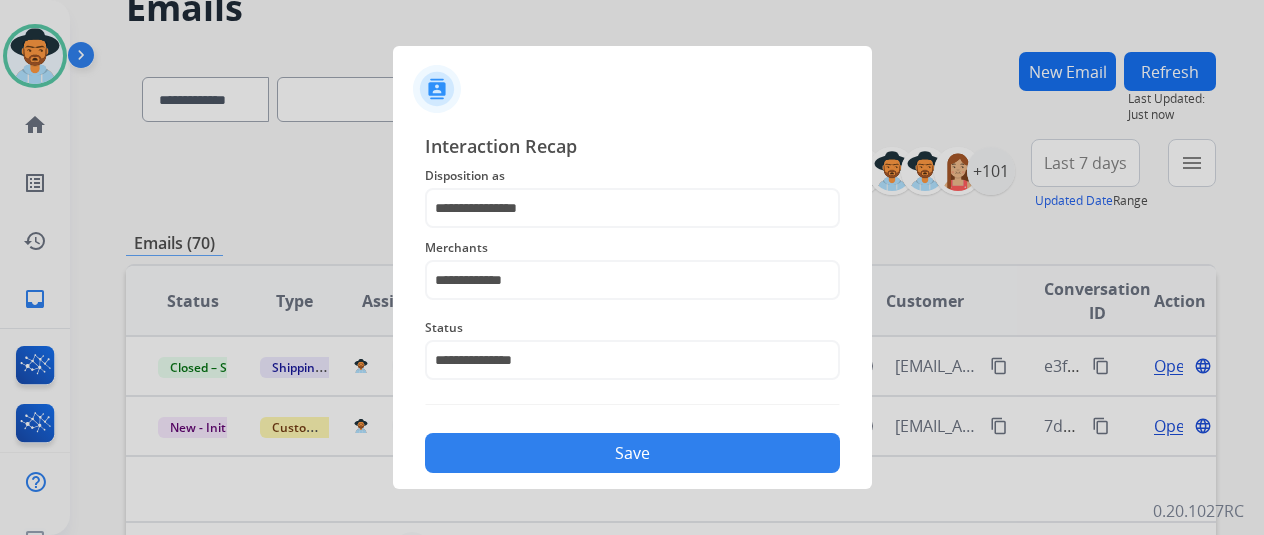 click on "Save" 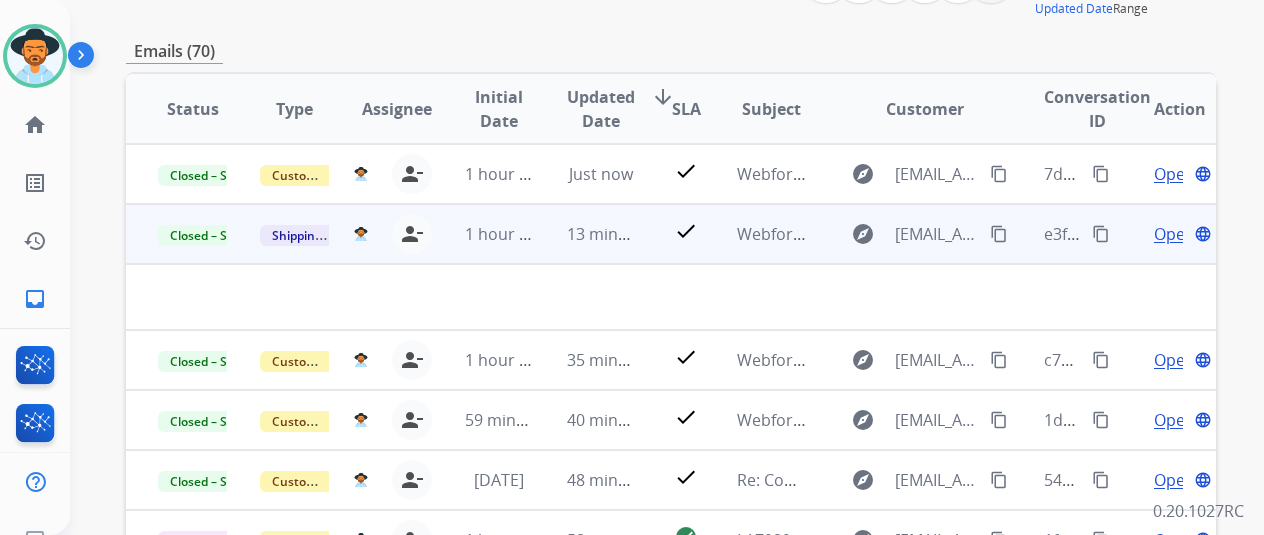 scroll, scrollTop: 300, scrollLeft: 0, axis: vertical 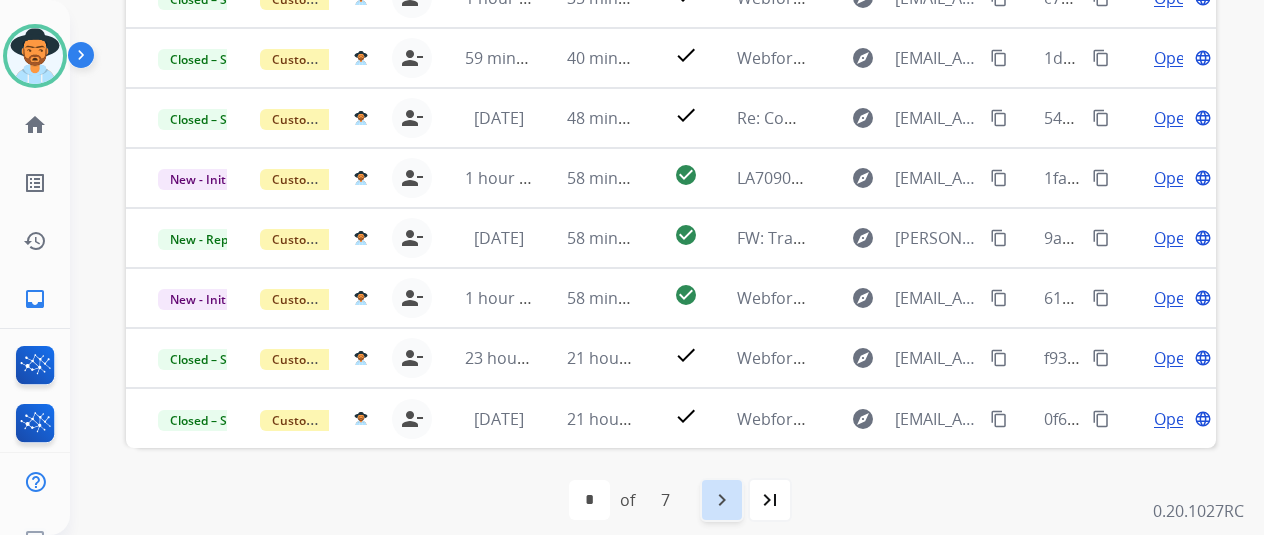 click on "navigate_next" at bounding box center [722, 500] 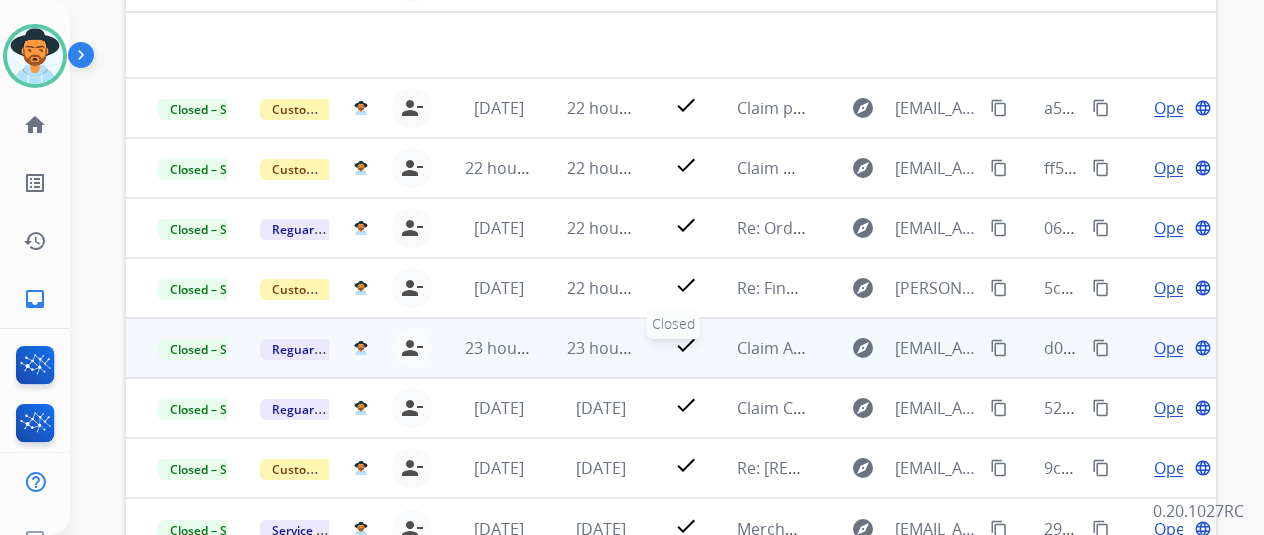 scroll, scrollTop: 586, scrollLeft: 0, axis: vertical 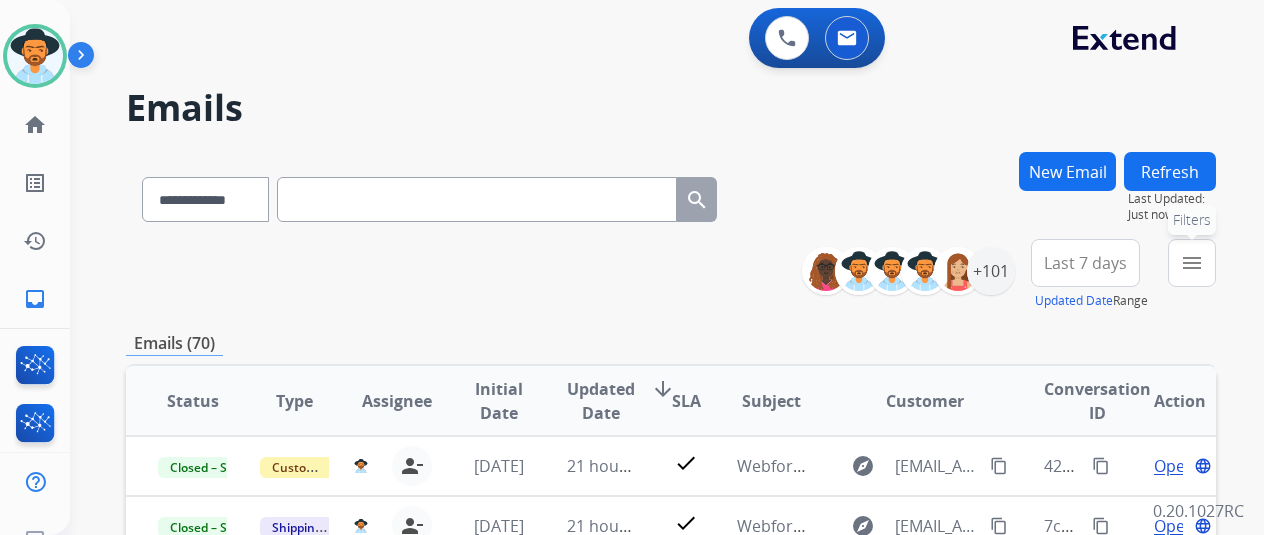 click on "menu  Filters" at bounding box center [1192, 263] 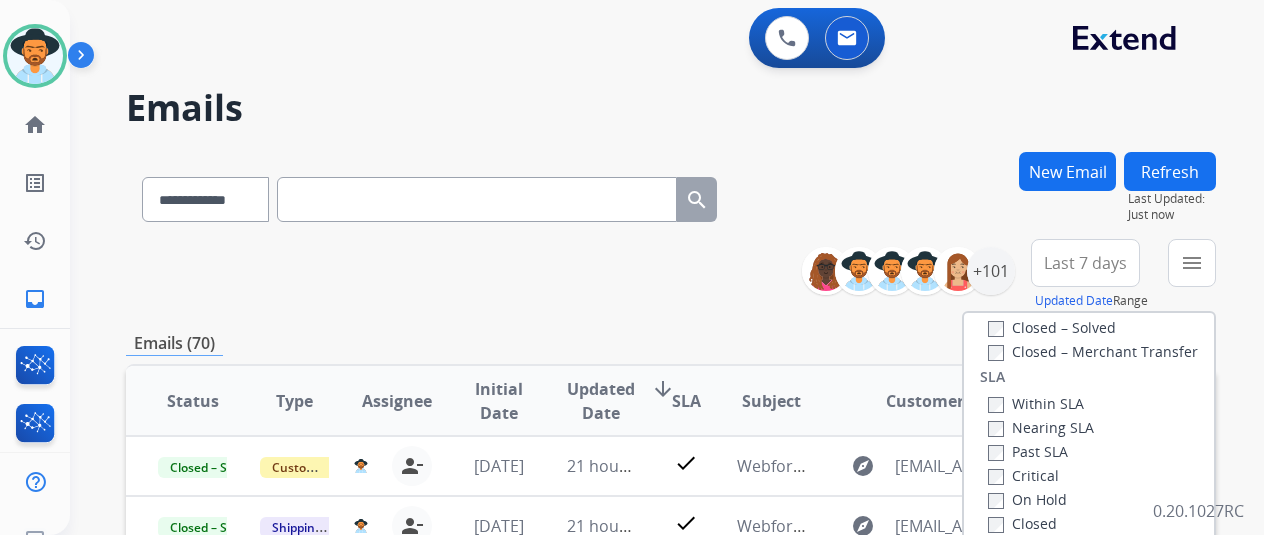 scroll, scrollTop: 528, scrollLeft: 0, axis: vertical 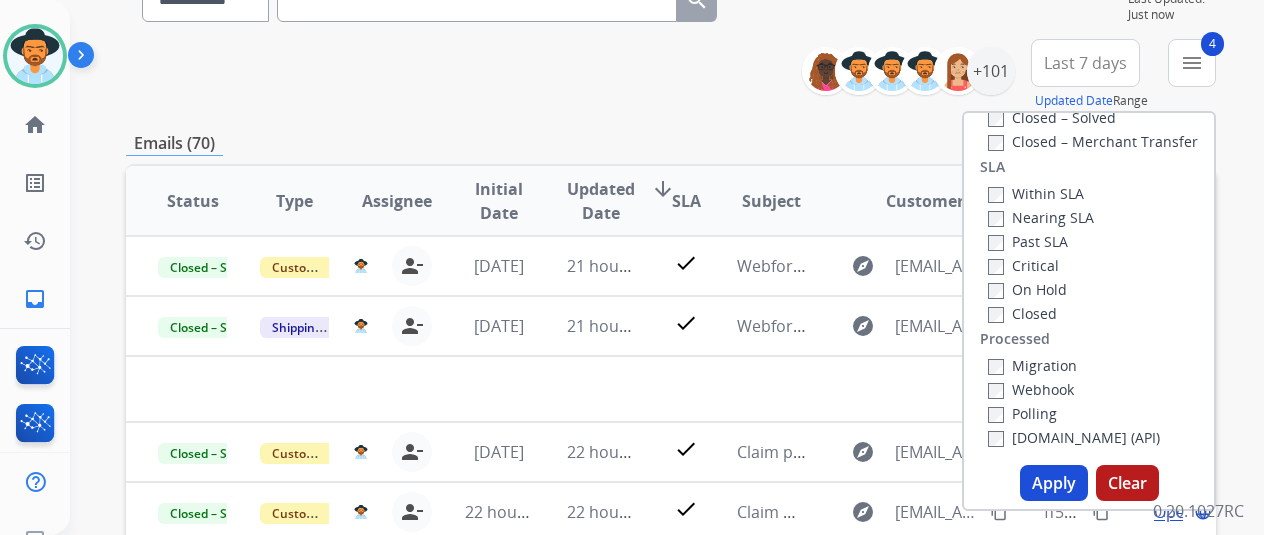click on "Apply" at bounding box center (1054, 483) 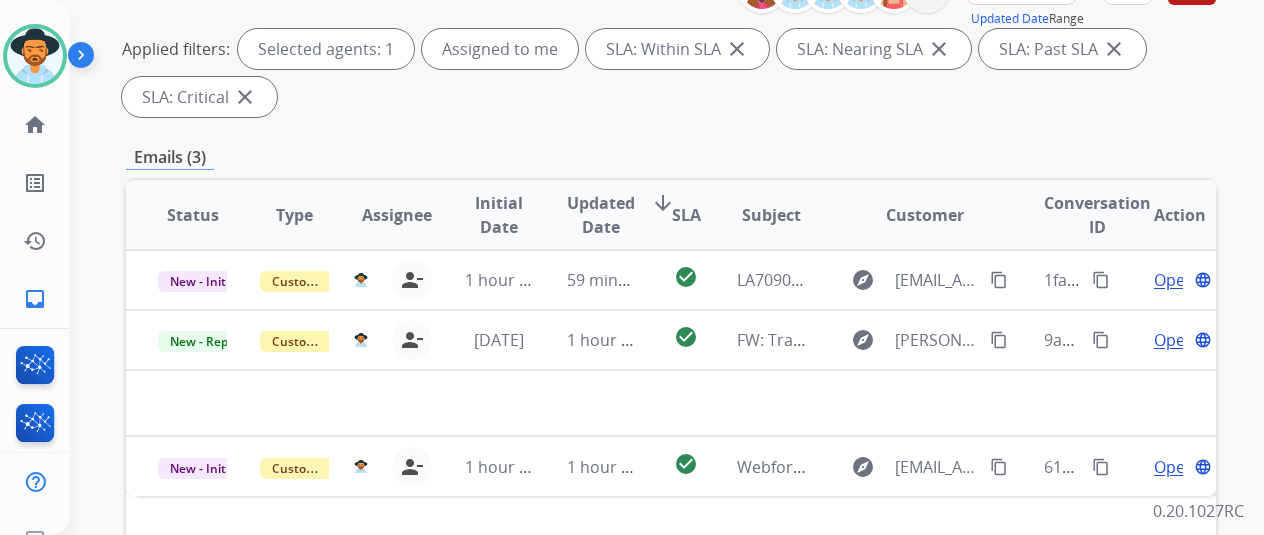 scroll, scrollTop: 82, scrollLeft: 0, axis: vertical 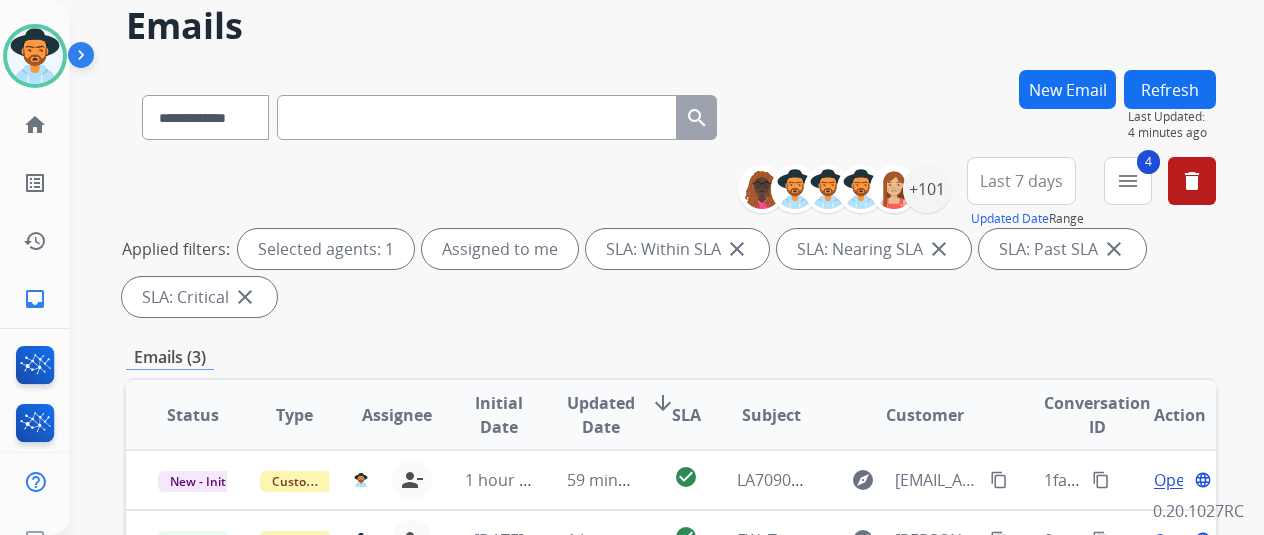 click on "Refresh" at bounding box center [1170, 89] 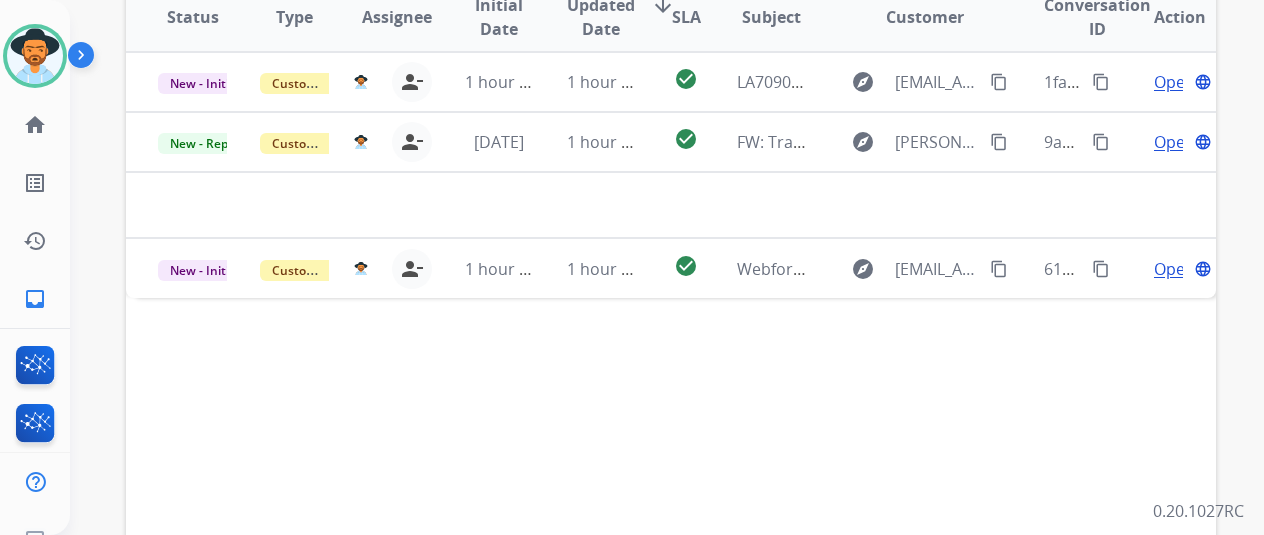scroll, scrollTop: 500, scrollLeft: 0, axis: vertical 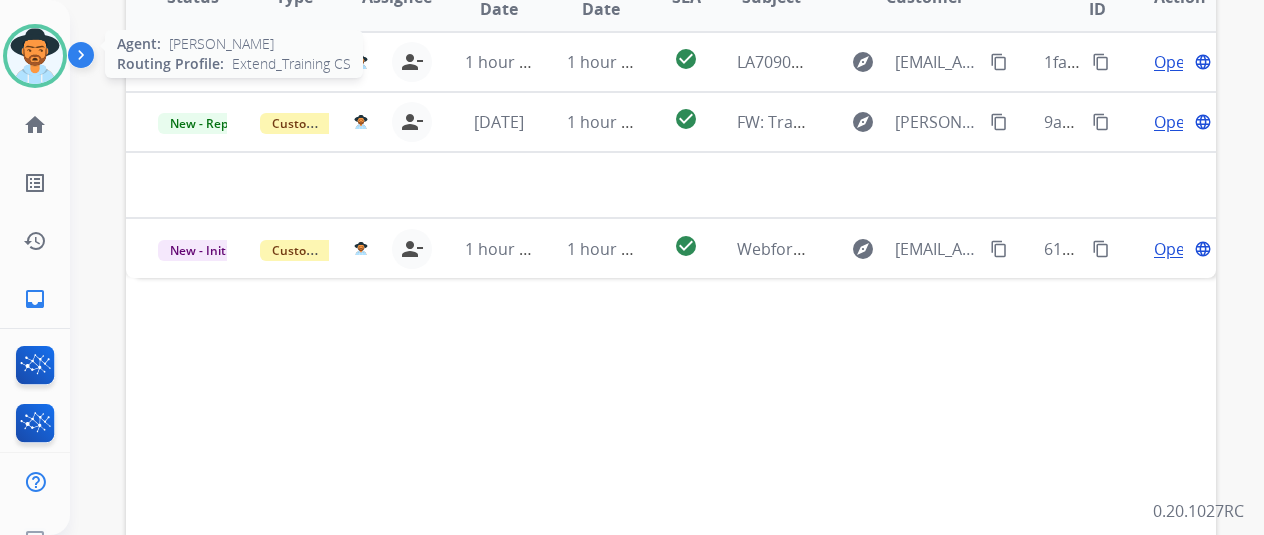 click at bounding box center (35, 56) 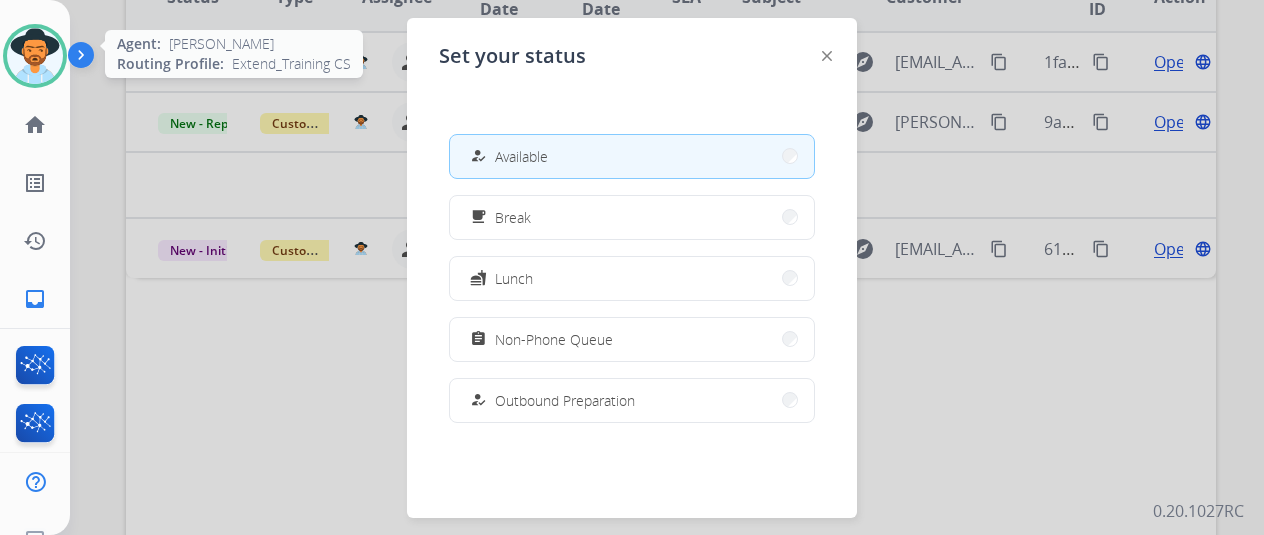 click at bounding box center [35, 56] 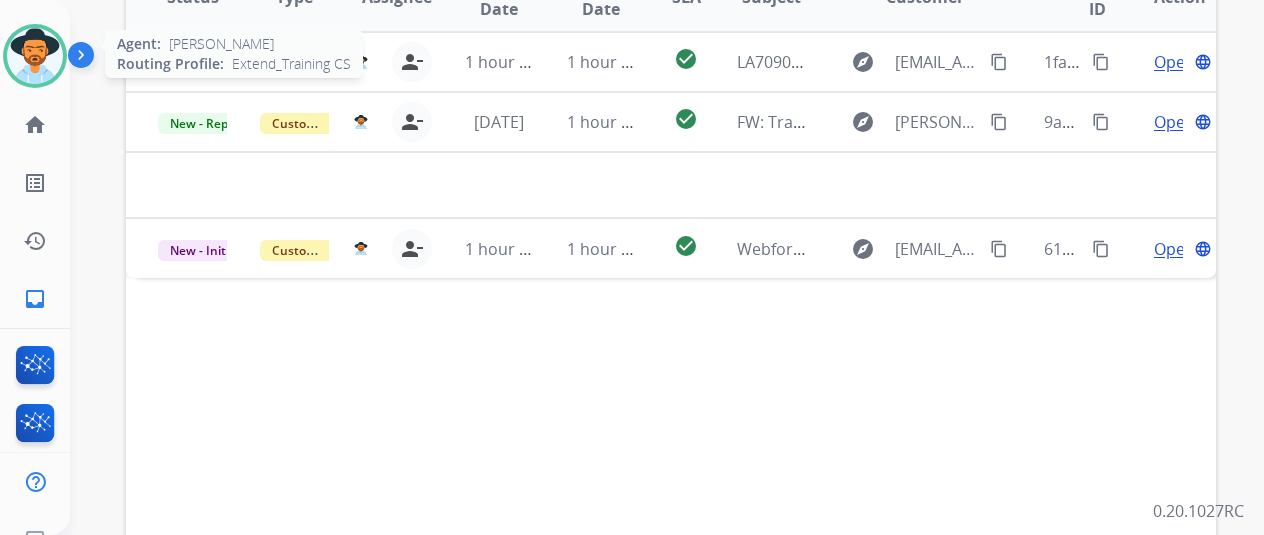click at bounding box center (35, 56) 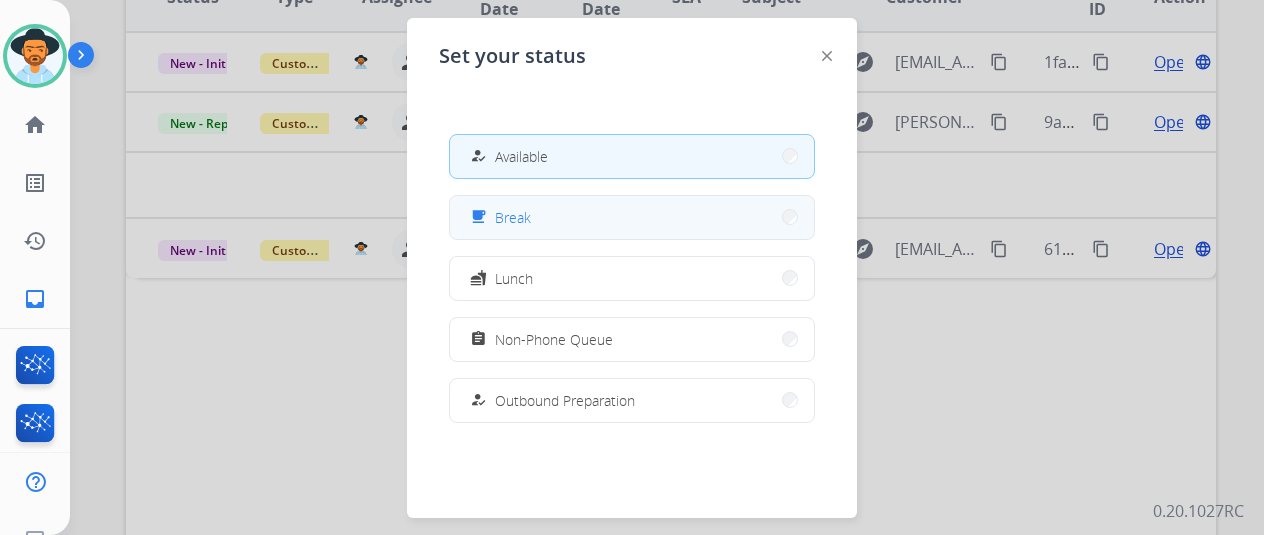 click on "free_breakfast Break" at bounding box center (632, 217) 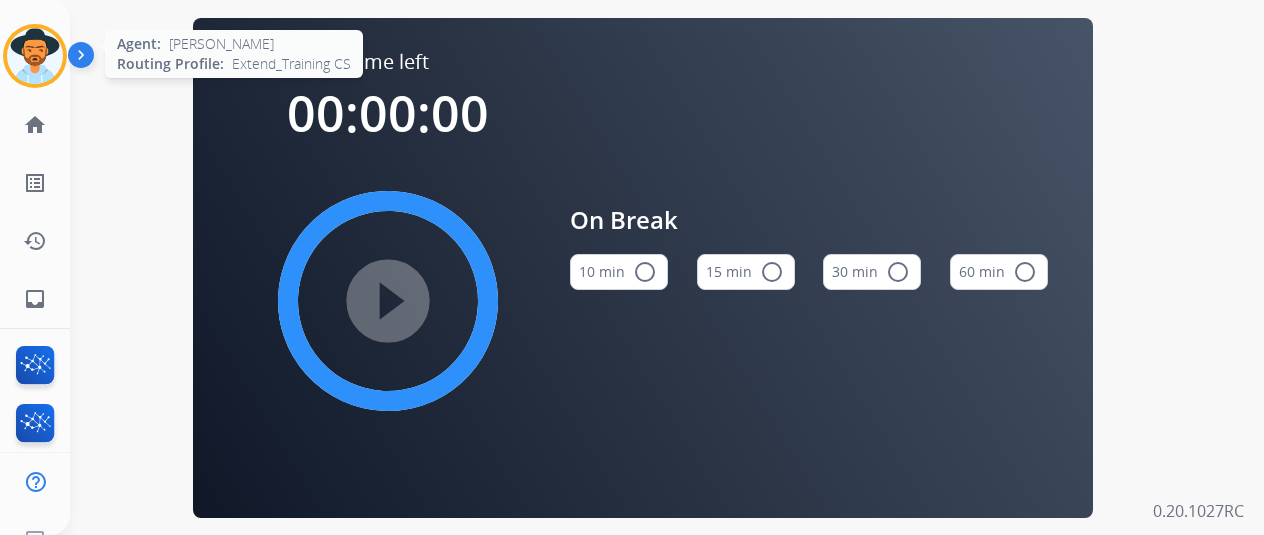 click at bounding box center [35, 56] 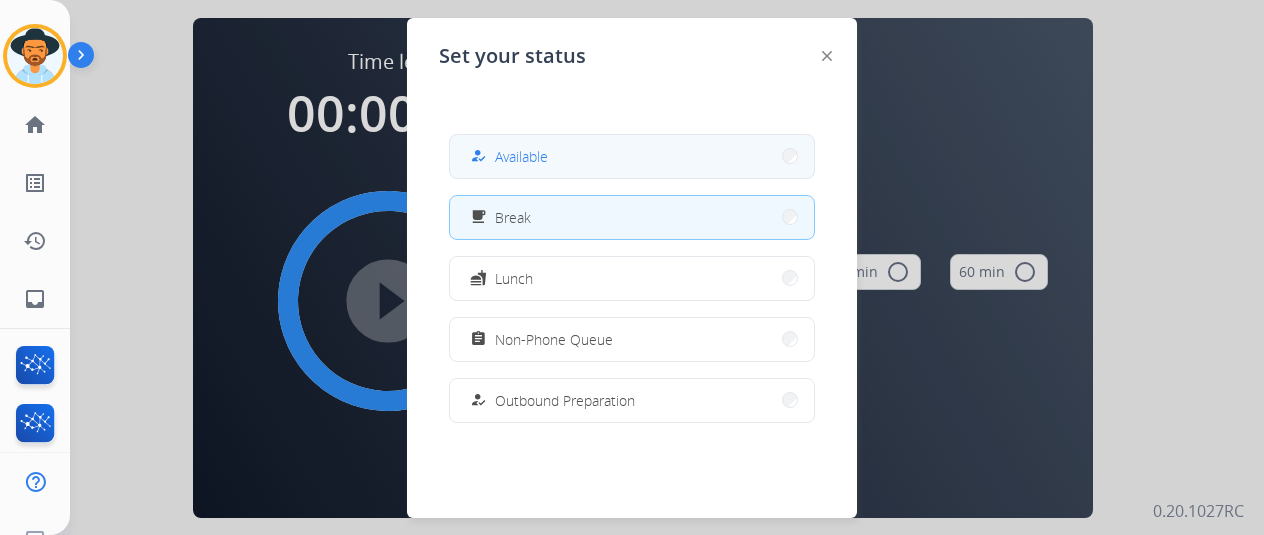 click on "how_to_reg Available" at bounding box center (632, 156) 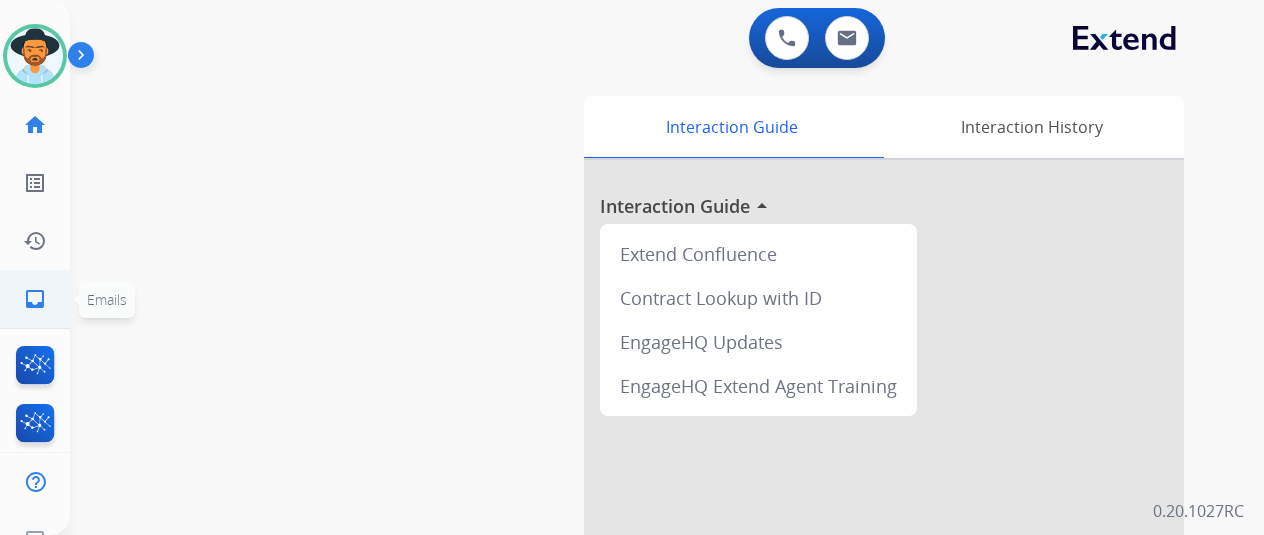 click on "inbox  Emails" 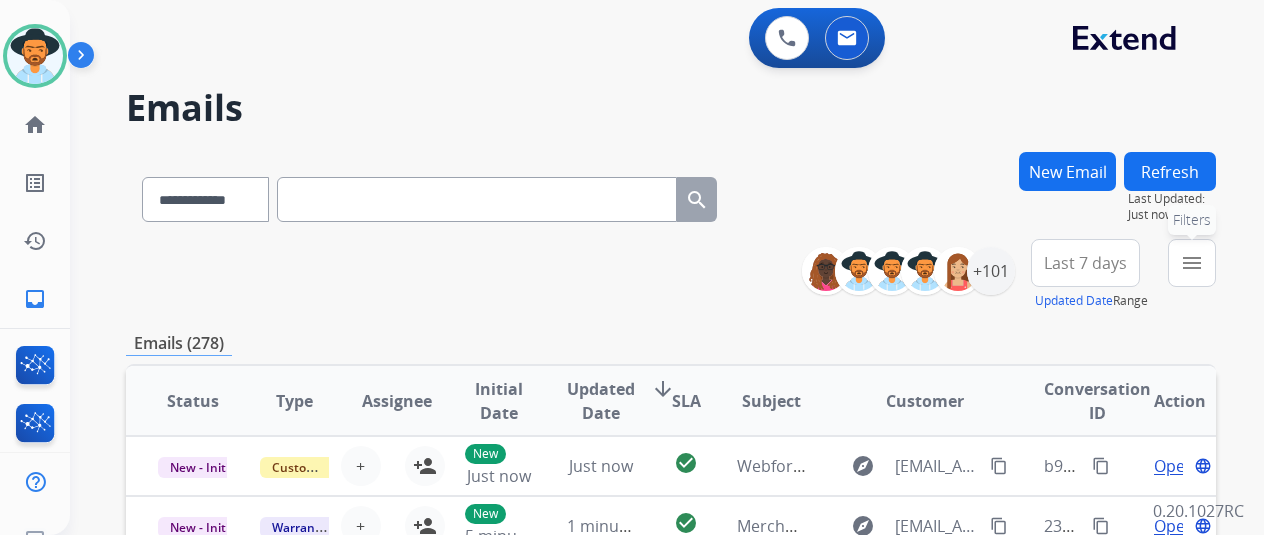 click on "menu  Filters" at bounding box center [1192, 263] 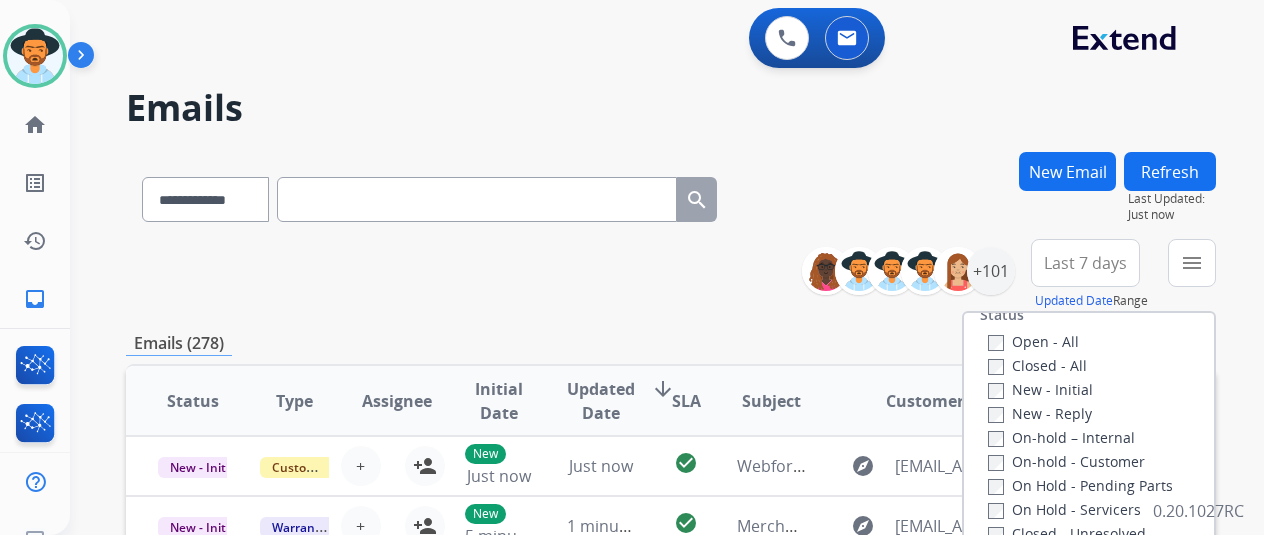 scroll, scrollTop: 300, scrollLeft: 0, axis: vertical 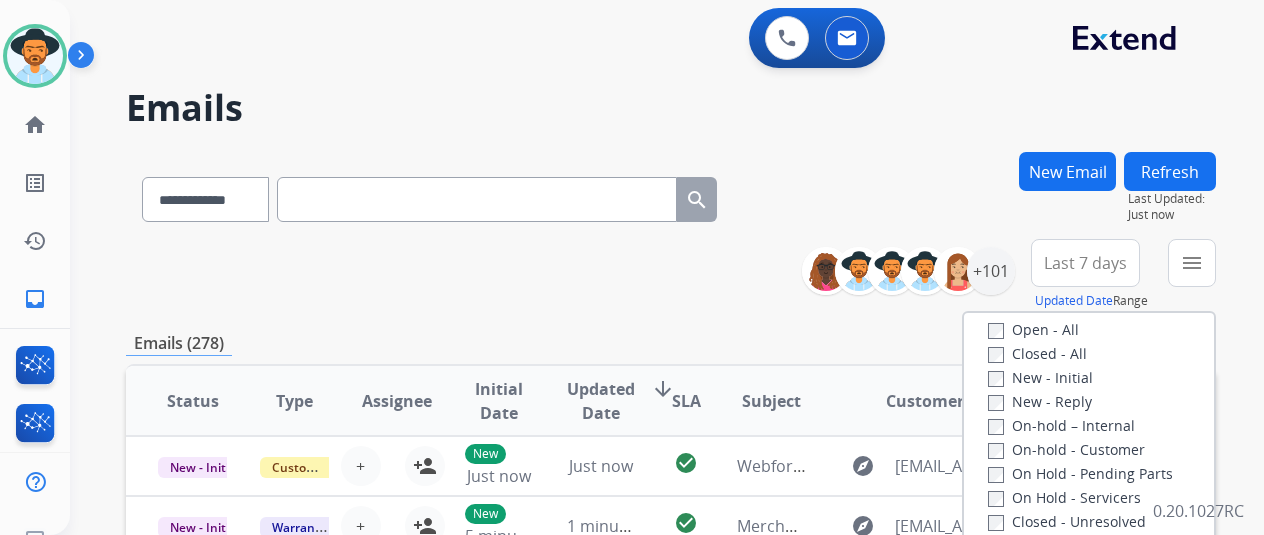 click on "**********" at bounding box center [671, 195] 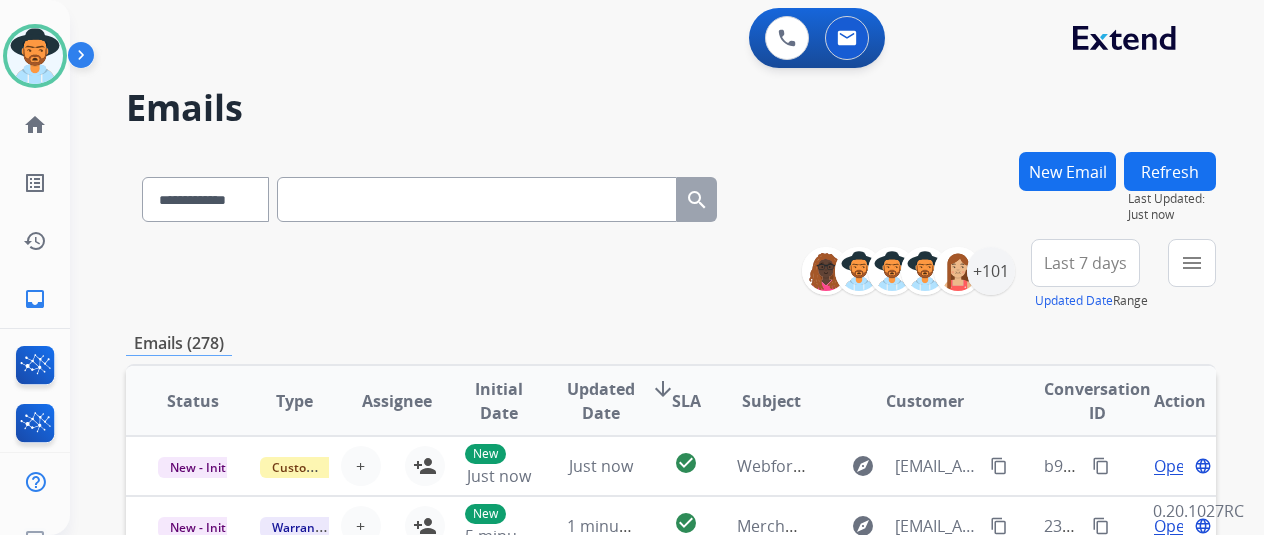 click on "+101" at bounding box center [916, 271] 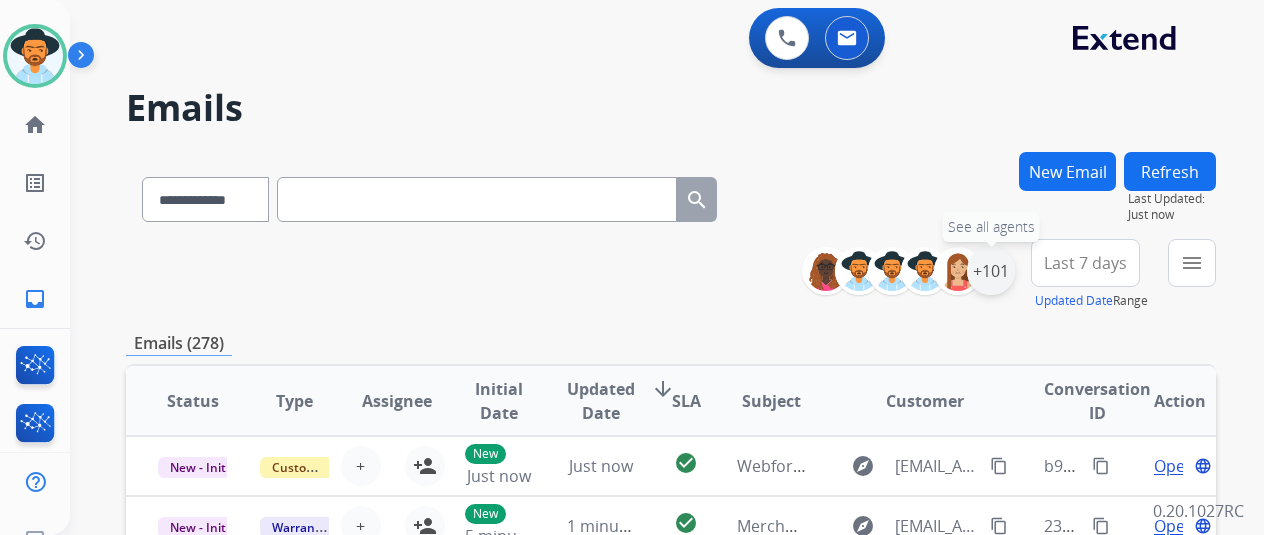 click on "+101" at bounding box center (991, 271) 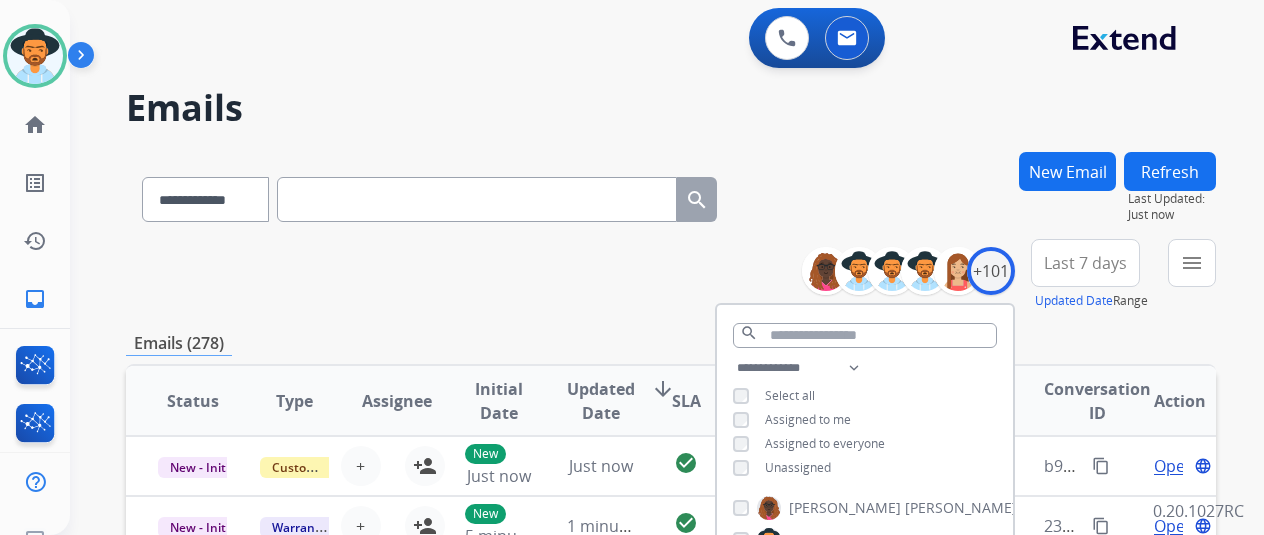 scroll, scrollTop: 100, scrollLeft: 0, axis: vertical 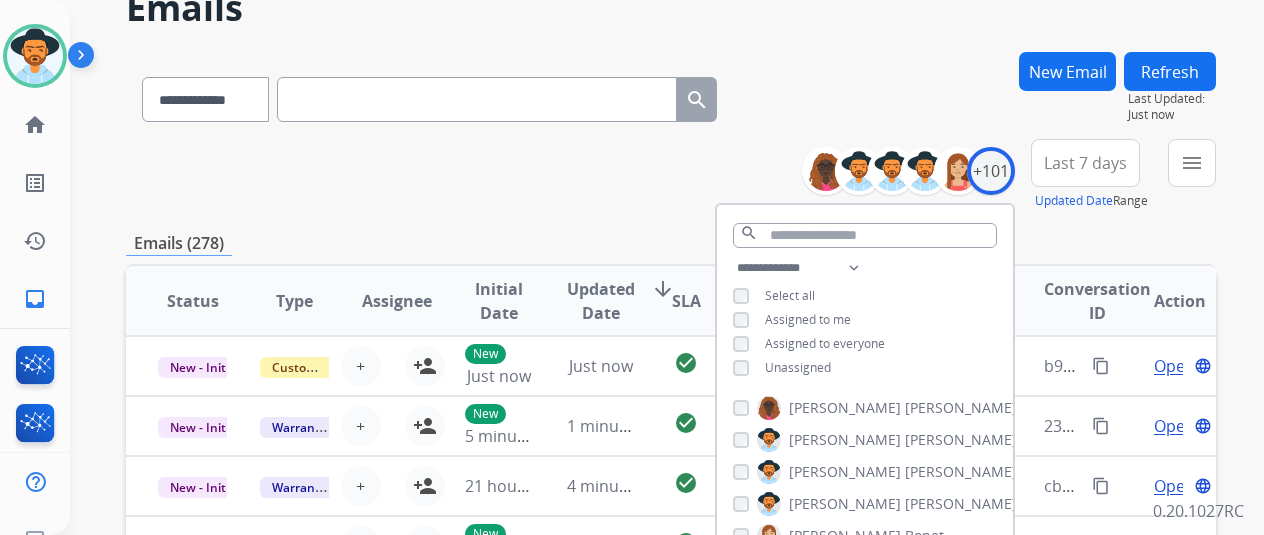 click on "Unassigned" at bounding box center (782, 368) 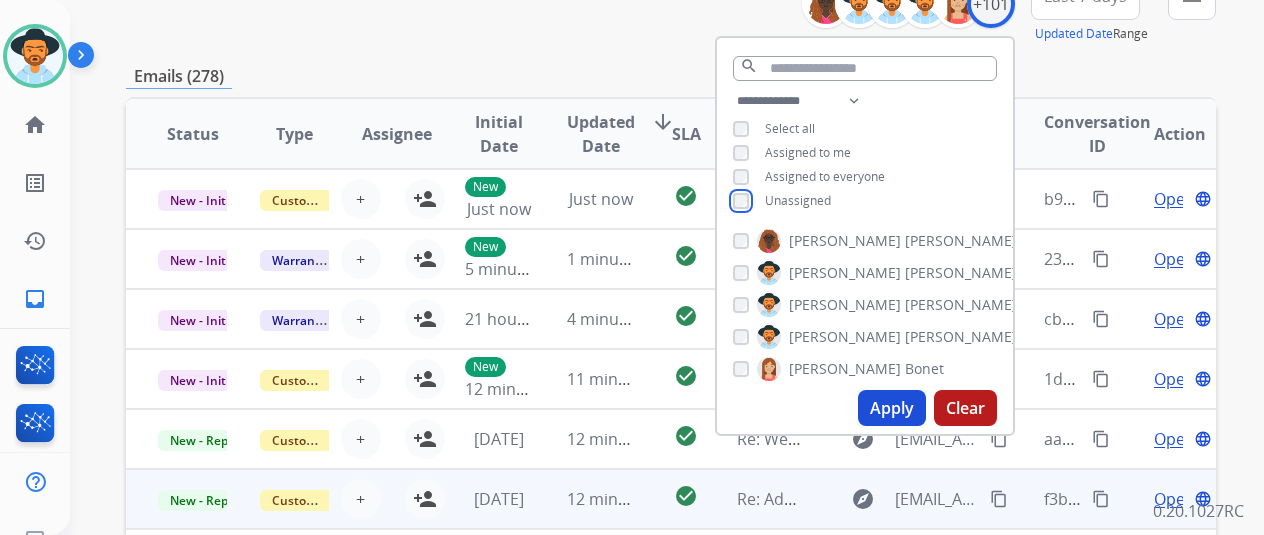 scroll, scrollTop: 400, scrollLeft: 0, axis: vertical 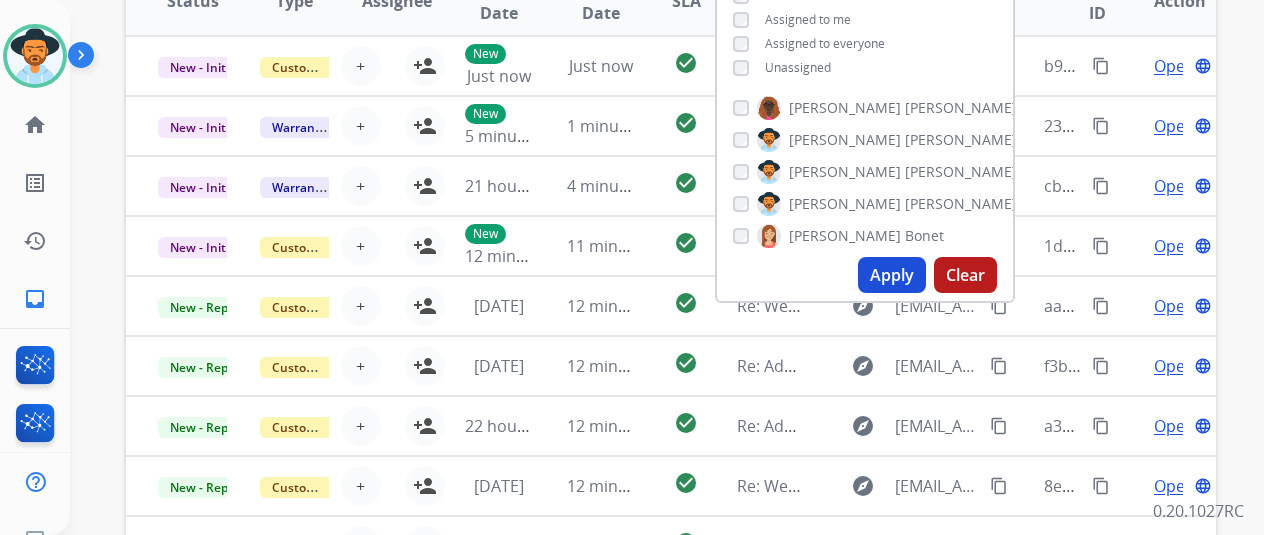 click on "Apply" at bounding box center (892, 275) 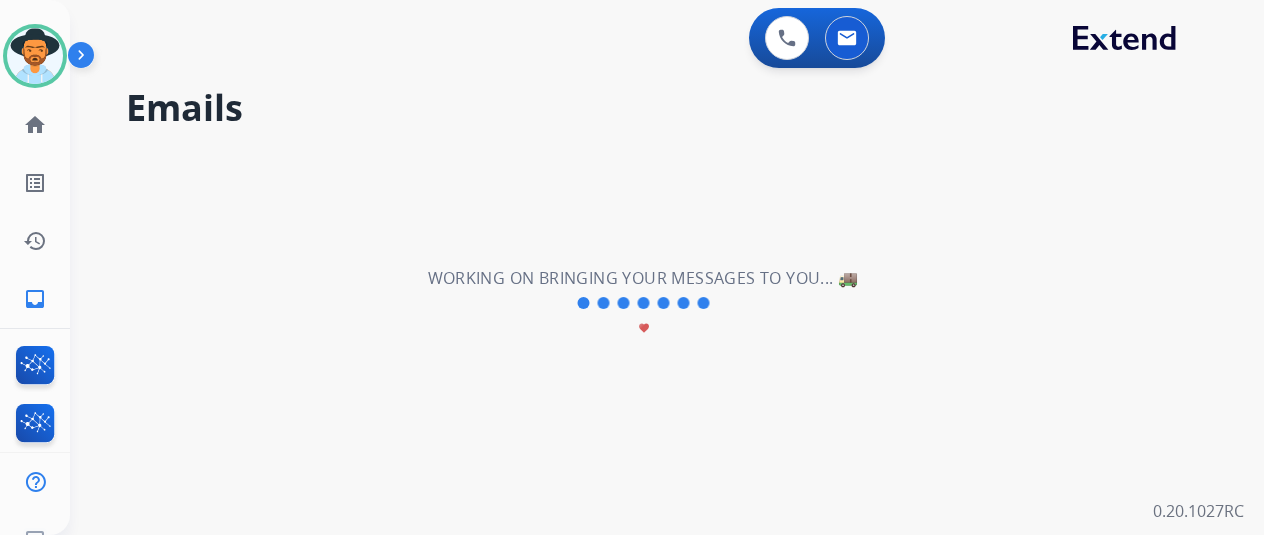 scroll, scrollTop: 0, scrollLeft: 0, axis: both 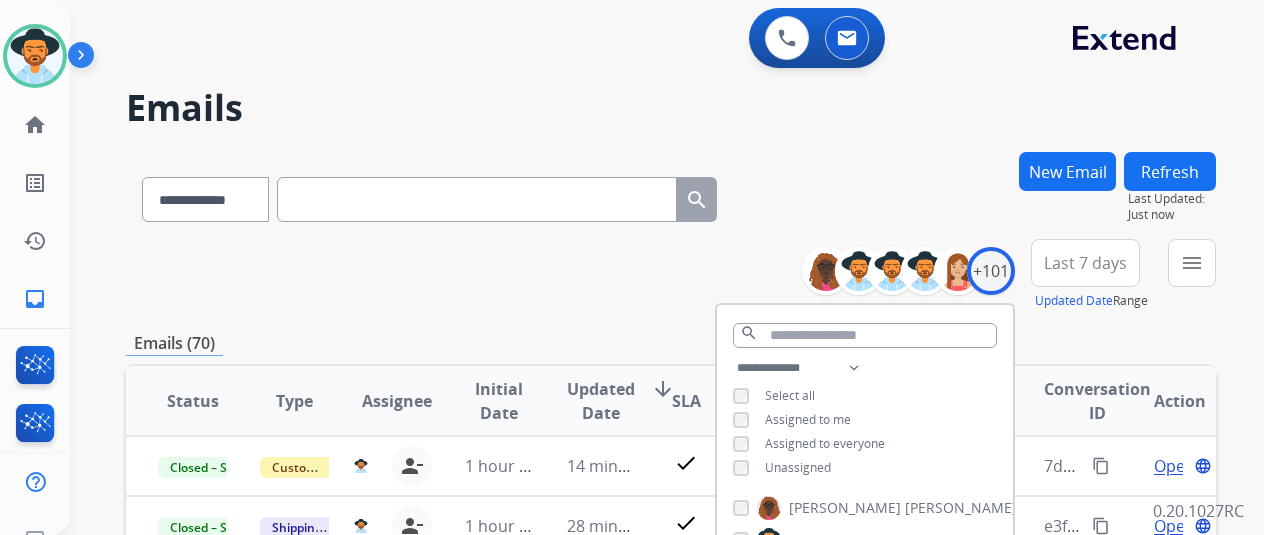 click on "**********" at bounding box center (667, 267) 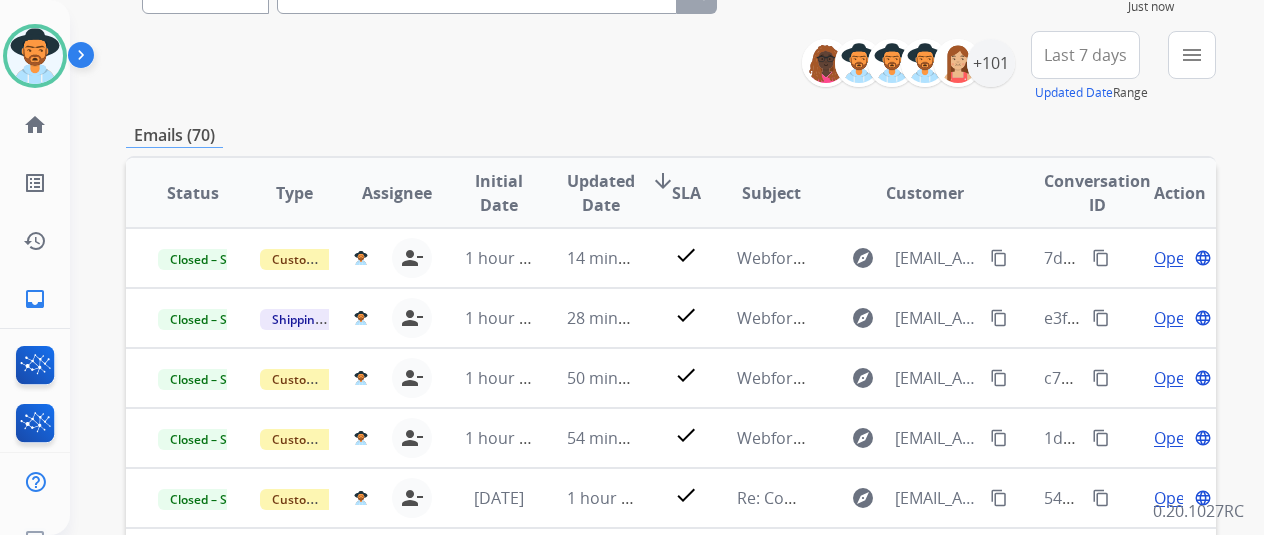 scroll, scrollTop: 400, scrollLeft: 0, axis: vertical 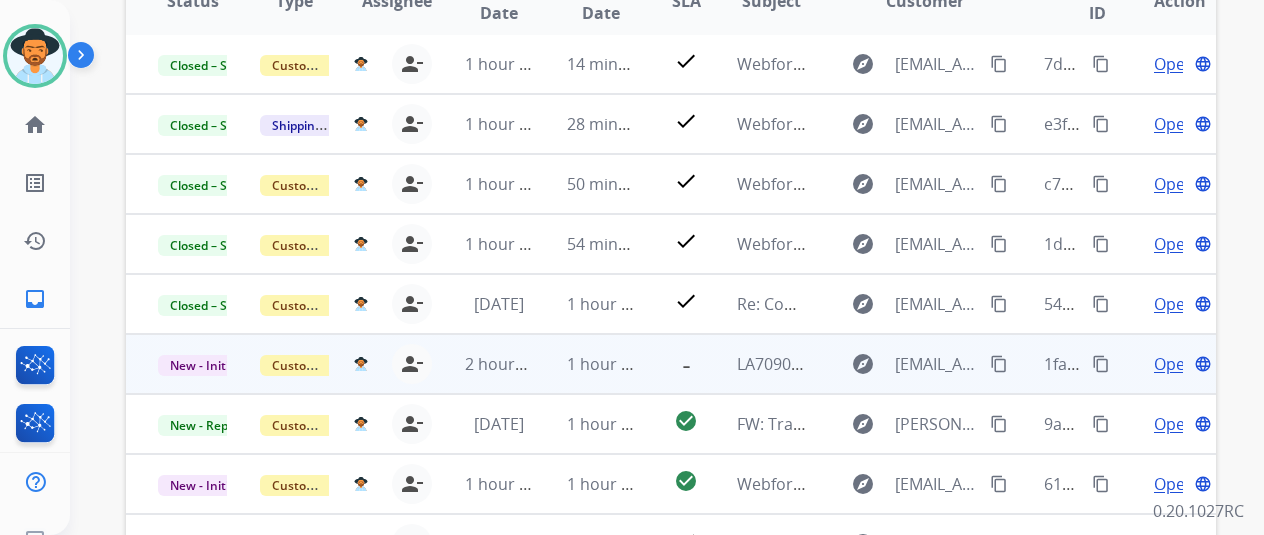 click on "-" at bounding box center [671, 364] 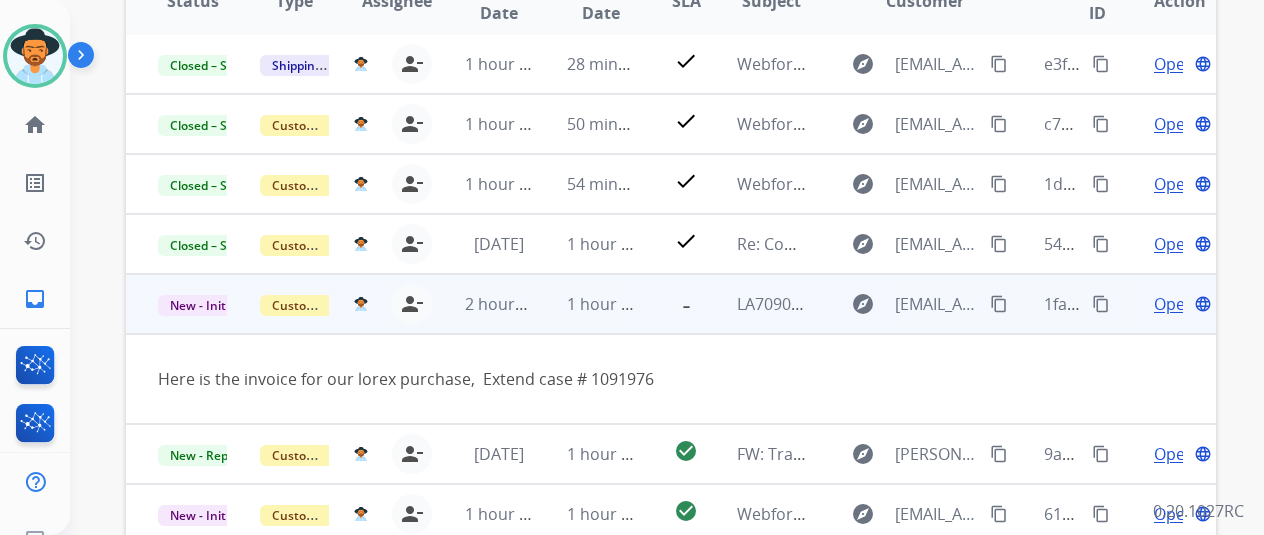 scroll, scrollTop: 92, scrollLeft: 0, axis: vertical 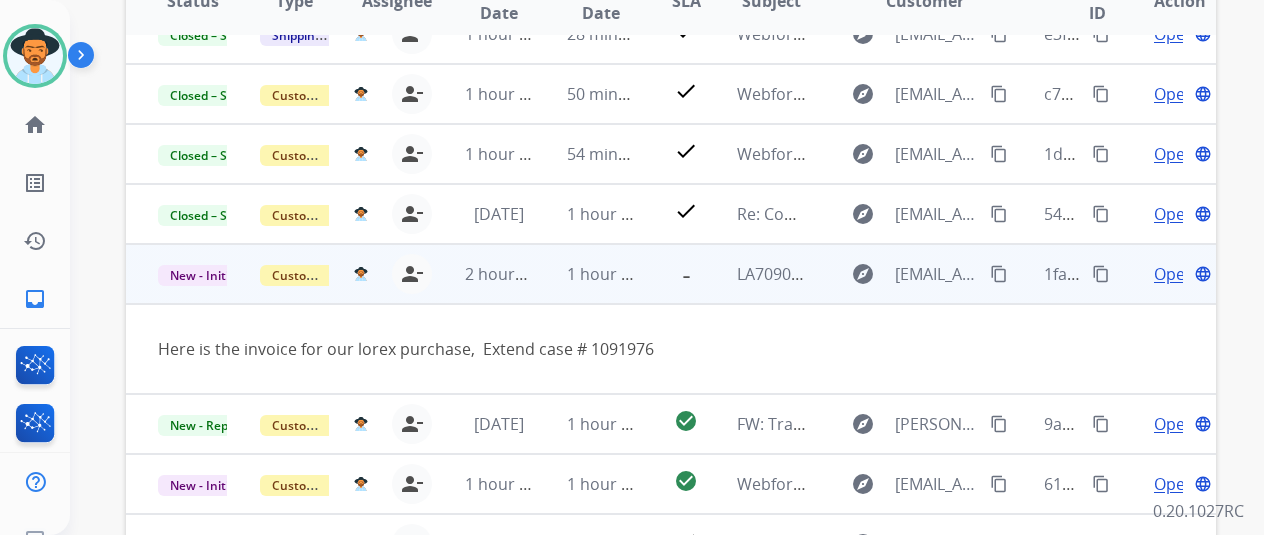 click on "Here is the invoice for our lorex purchase,  Extend case # 1091976" at bounding box center [569, 349] 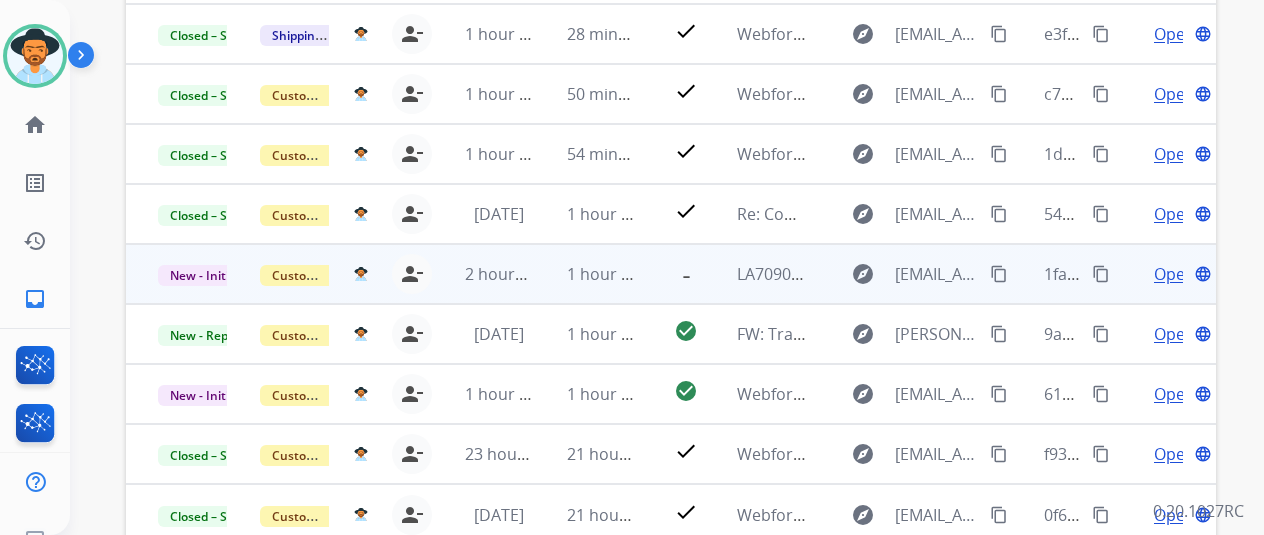 scroll, scrollTop: 0, scrollLeft: 0, axis: both 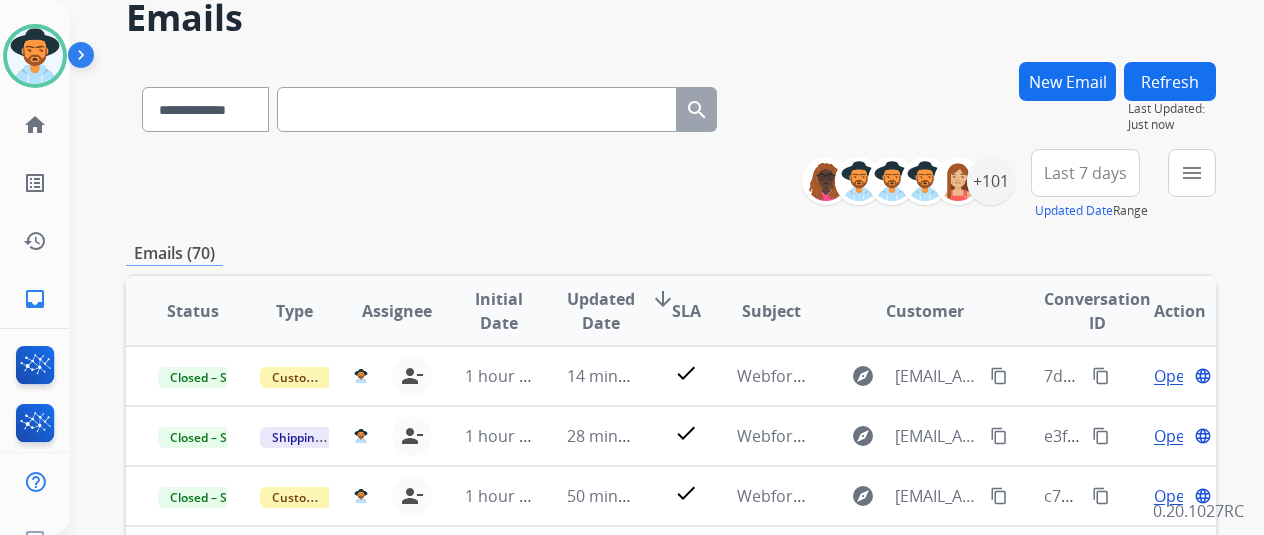 click on "menu" at bounding box center [1192, 173] 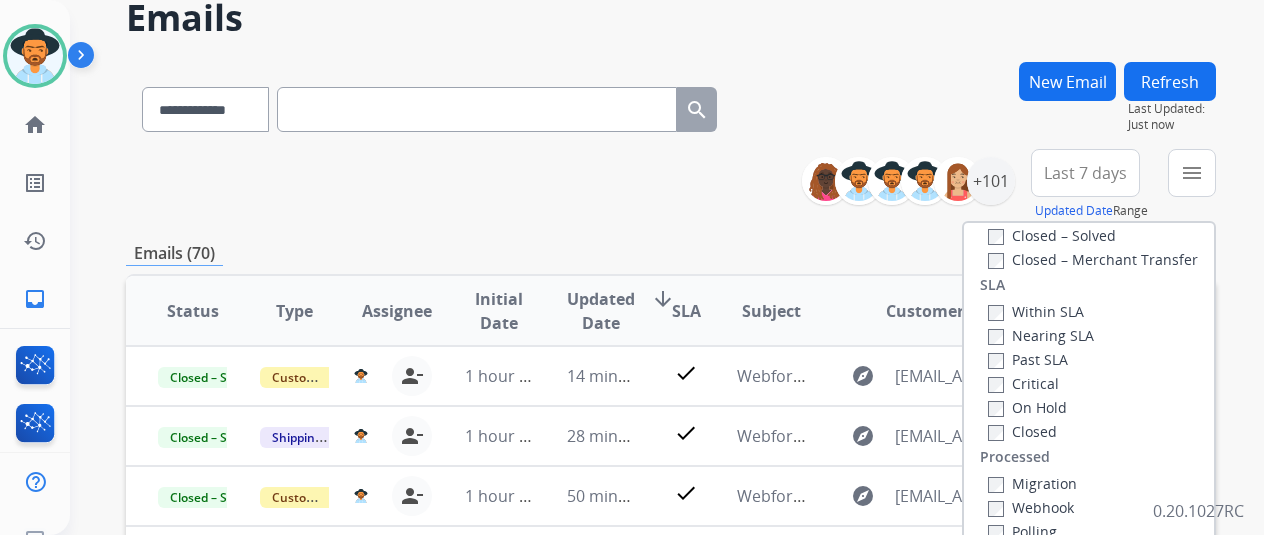 scroll, scrollTop: 528, scrollLeft: 0, axis: vertical 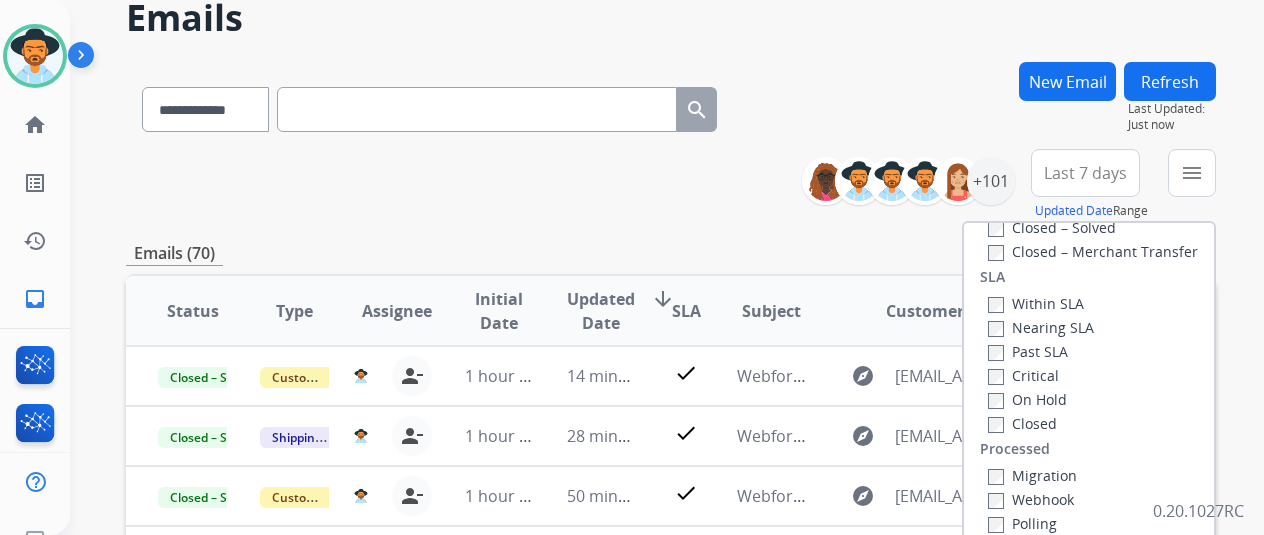 click on "Type  Claims Adjudication   Customer Support   Escalation   Service Support   Shipping Protection   Warranty Ops   Dev Test   Spam/Phishing   Merchant Team   Reguard CS  Status  Open - All   Closed - All   New - Initial   New - Reply   On-hold – Internal   On-hold - Customer   On Hold - Pending Parts   On Hold - Servicers   Closed - Unresolved   Closed – Solved   Closed – Merchant Transfer  SLA  Within SLA   Nearing SLA   Past SLA   Critical   On Hold   Closed  Processed  Migration   Webhook   Polling   [DOMAIN_NAME] (API)" at bounding box center (1089, 395) 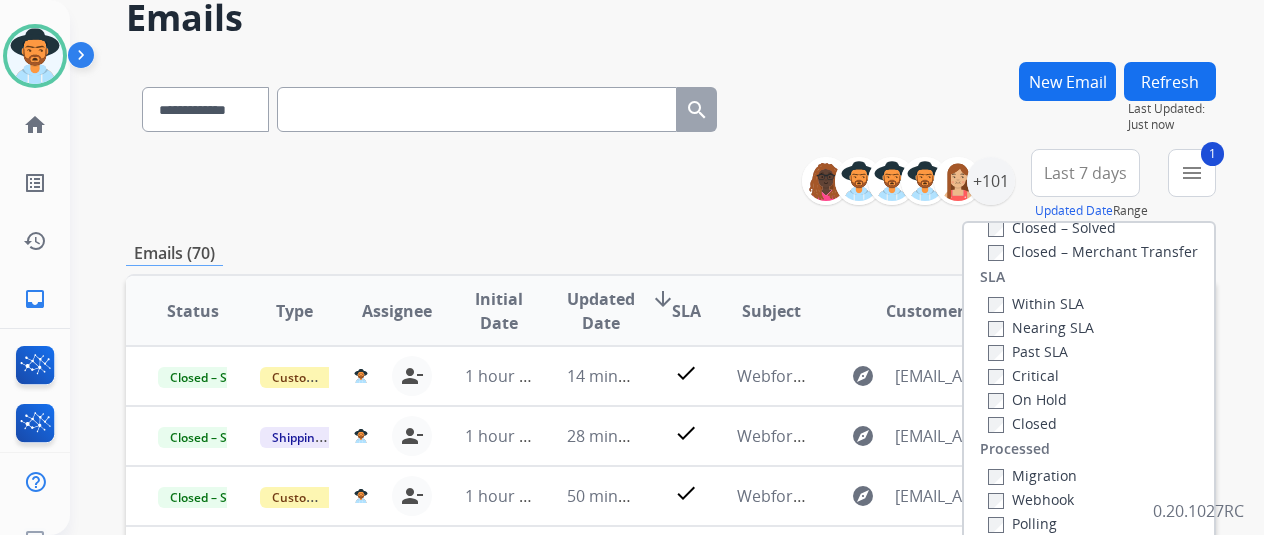 click on "Nearing SLA" at bounding box center (1041, 327) 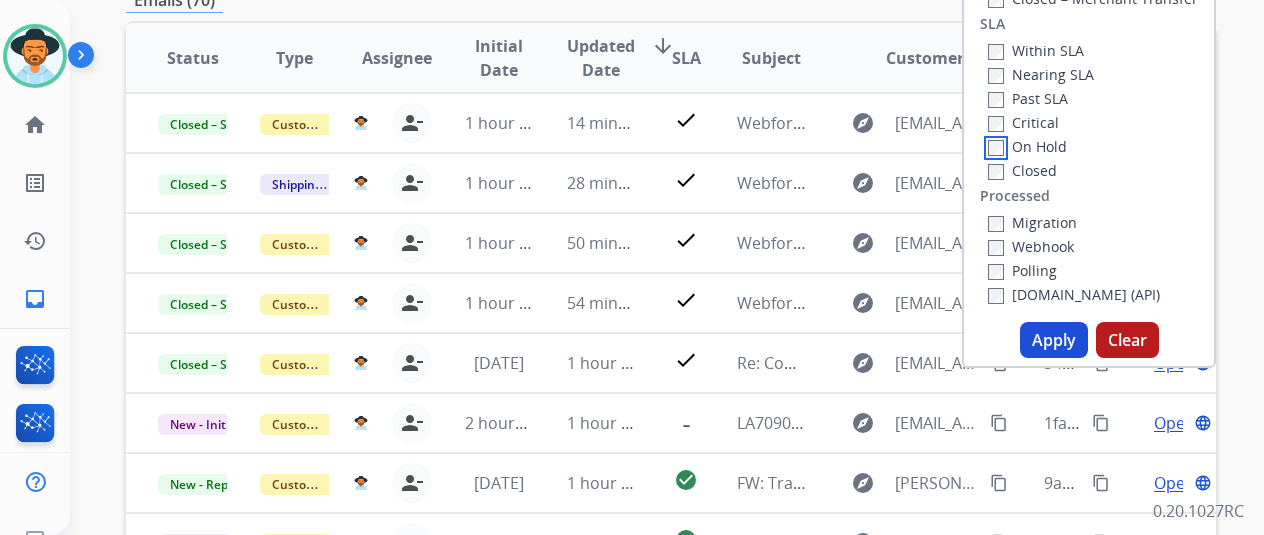 scroll, scrollTop: 586, scrollLeft: 0, axis: vertical 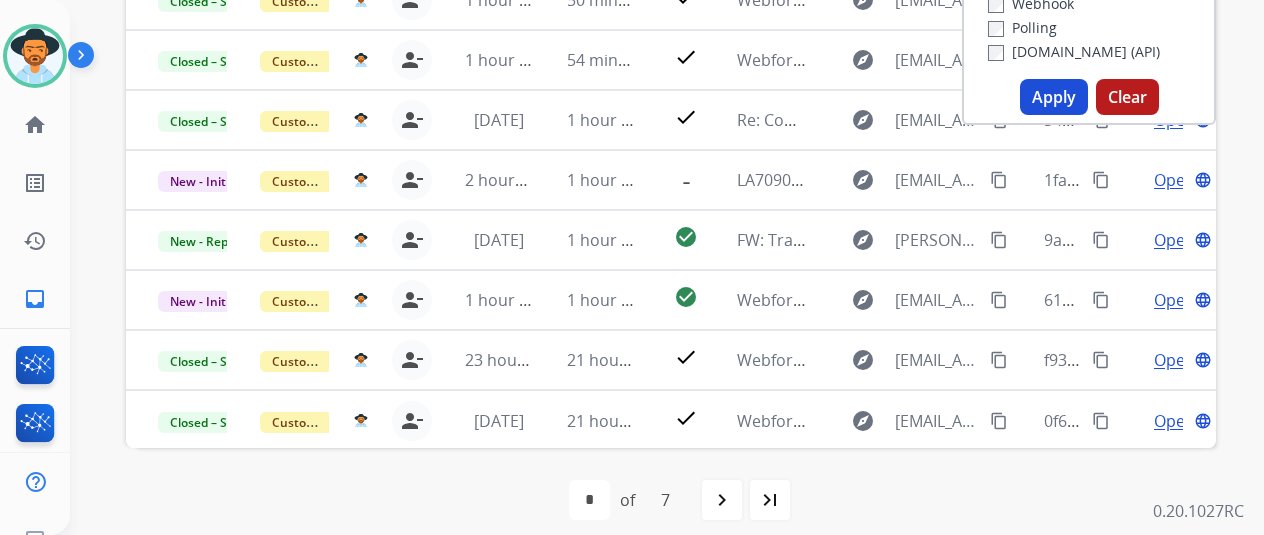click on "Apply" at bounding box center (1054, 97) 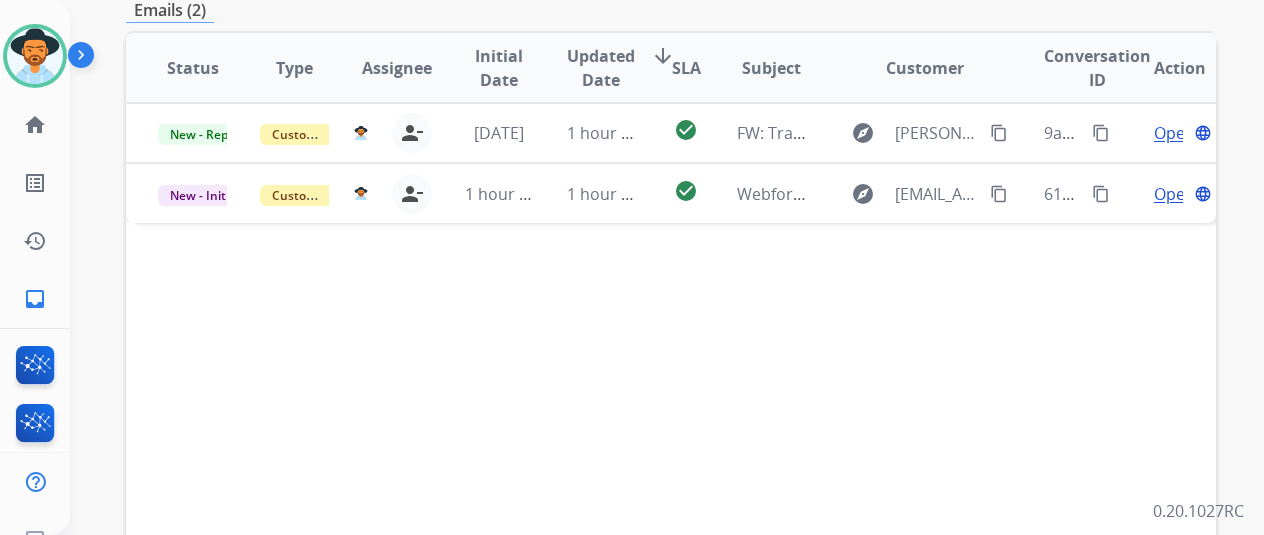 scroll, scrollTop: 300, scrollLeft: 0, axis: vertical 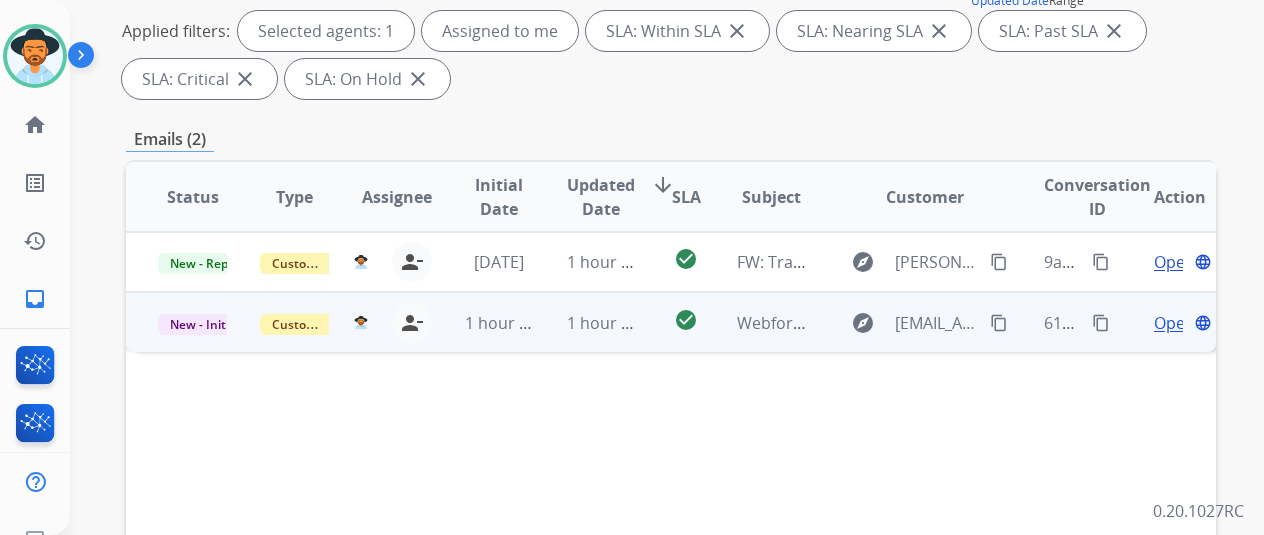 click on "Open" at bounding box center [1174, 323] 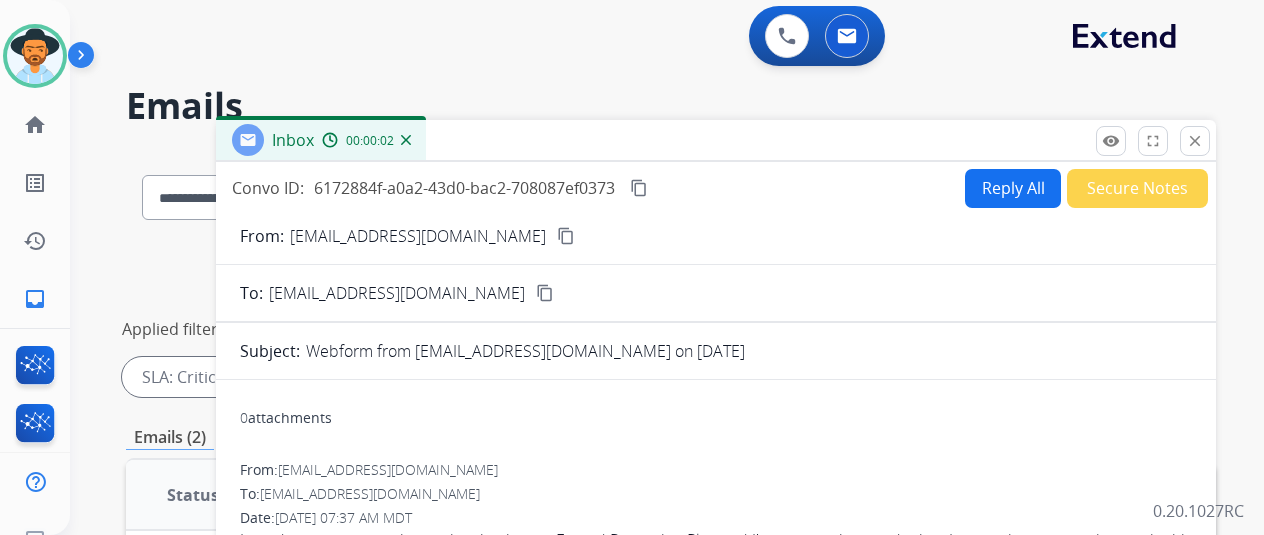 scroll, scrollTop: 0, scrollLeft: 0, axis: both 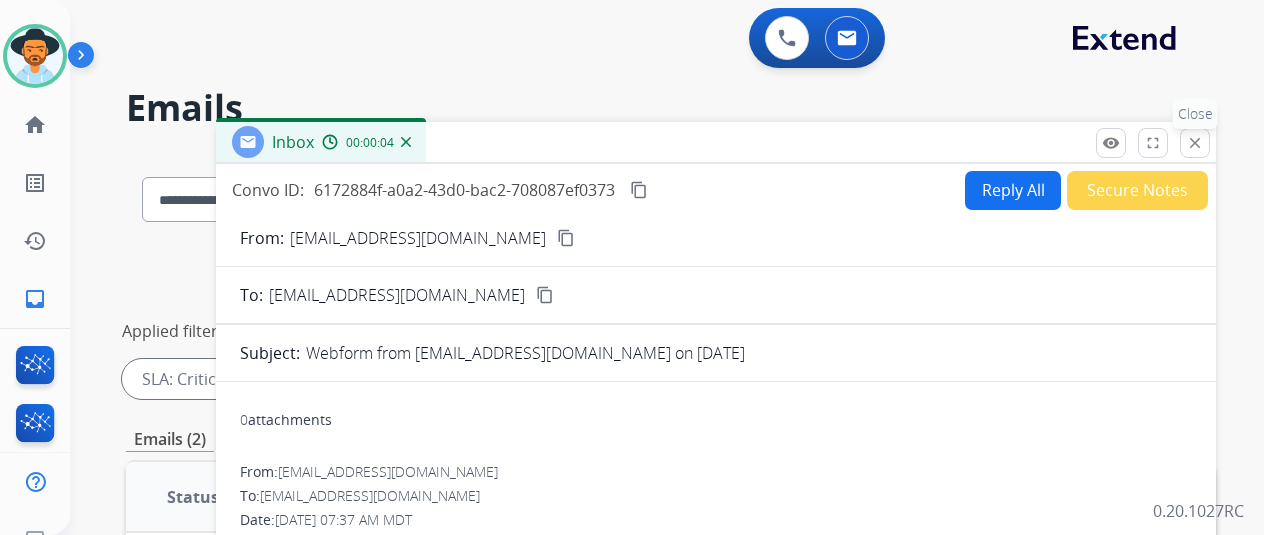 click on "remove_red_eye Logs fullscreen Expand close Close" at bounding box center [1153, 143] 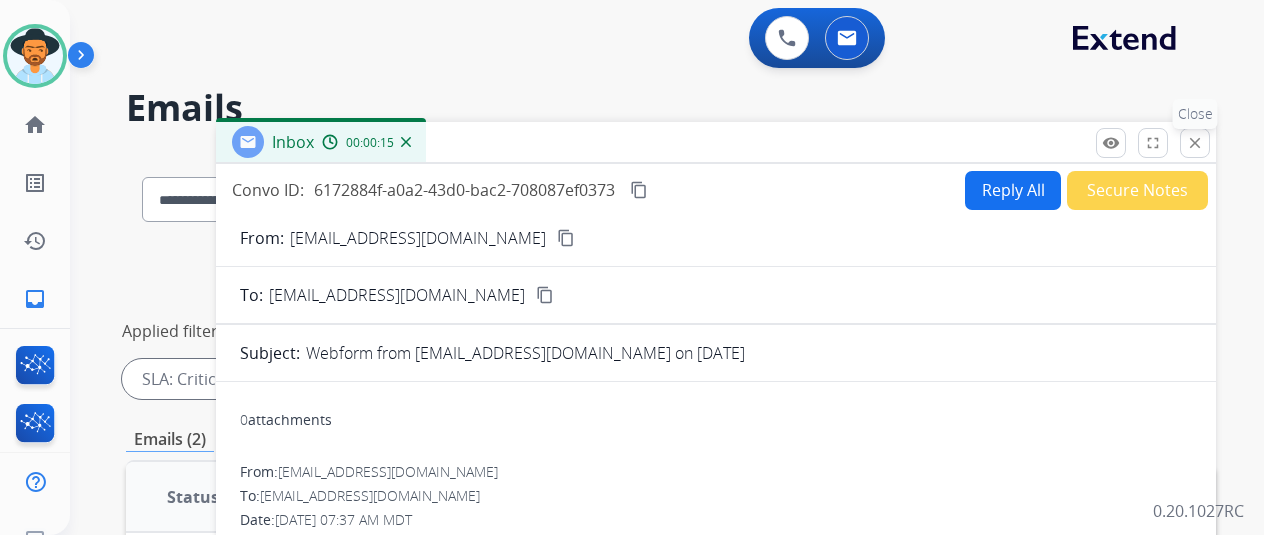 click on "close Close" at bounding box center (1195, 143) 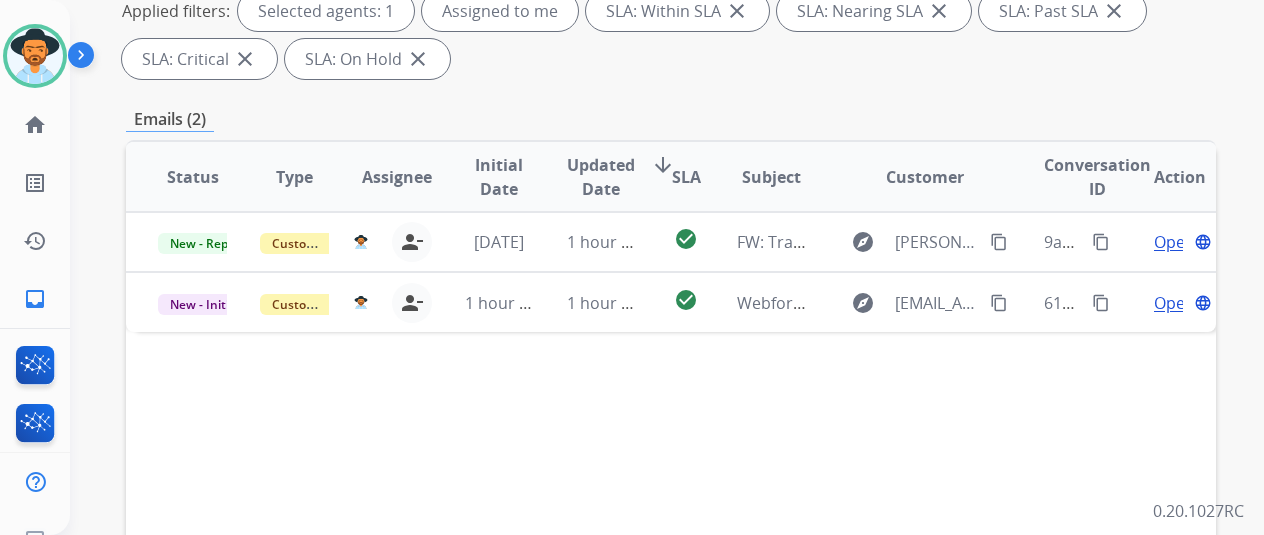 scroll, scrollTop: 200, scrollLeft: 0, axis: vertical 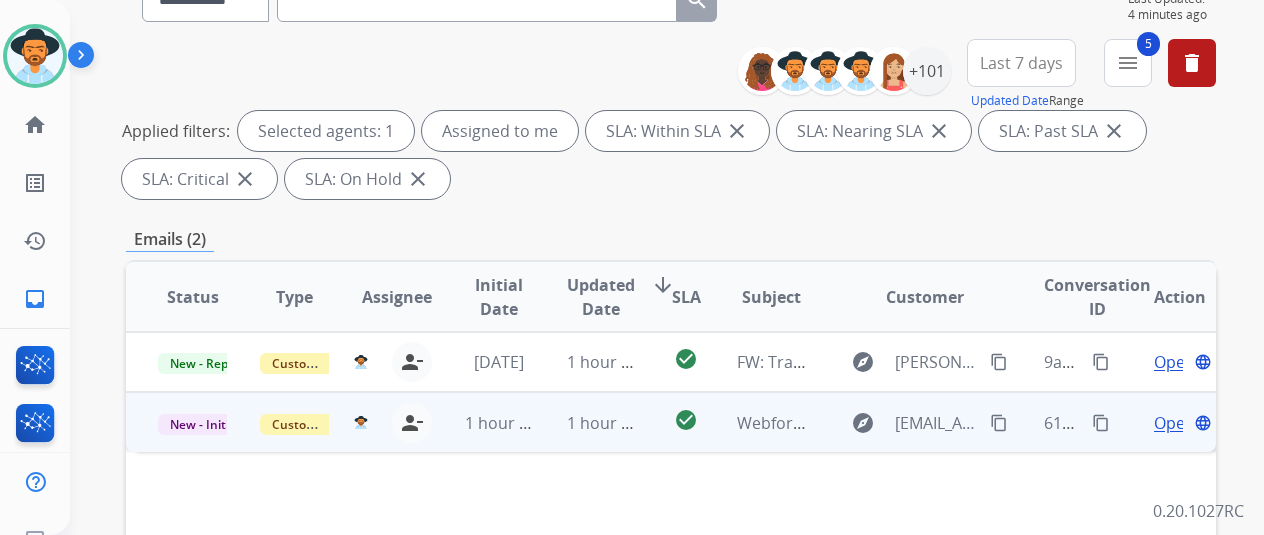 click on "Open" at bounding box center (1174, 423) 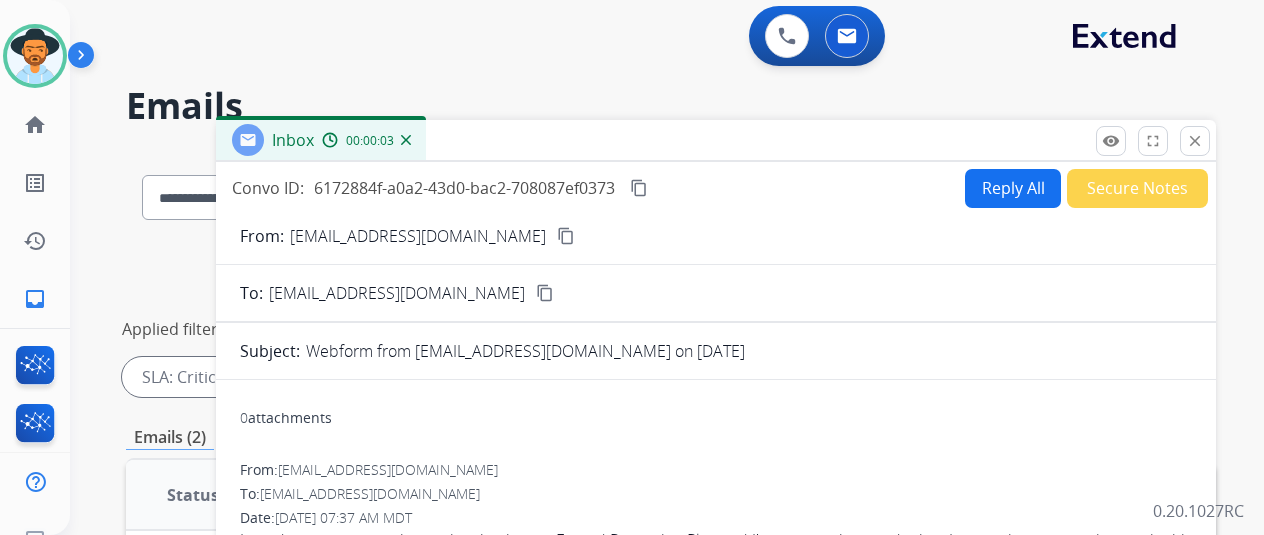 scroll, scrollTop: 0, scrollLeft: 0, axis: both 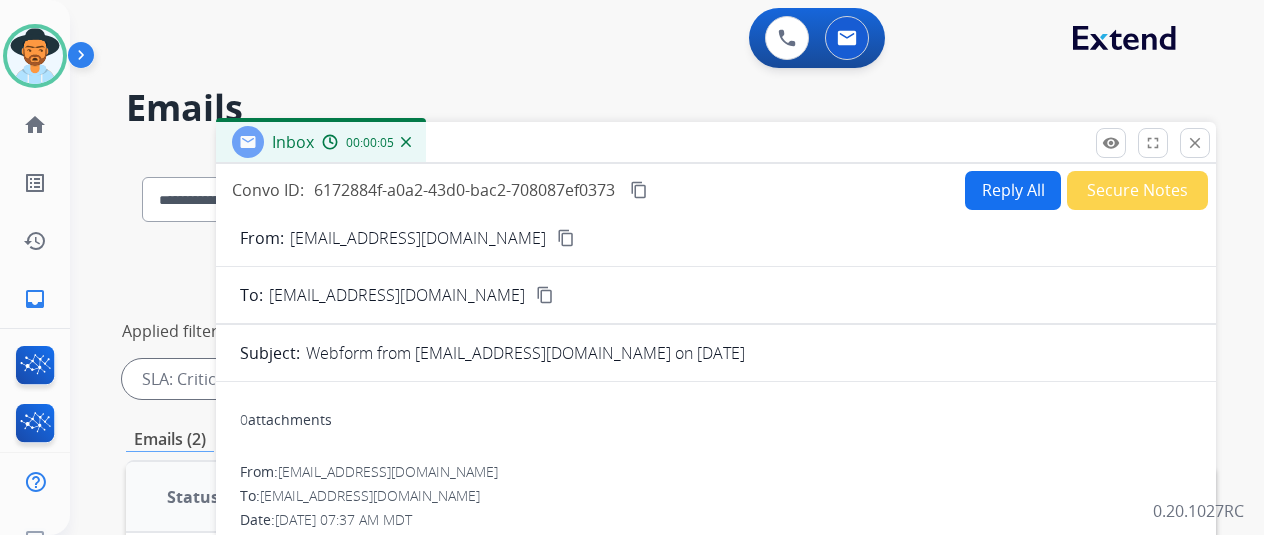 click on "Reply All" at bounding box center (1013, 190) 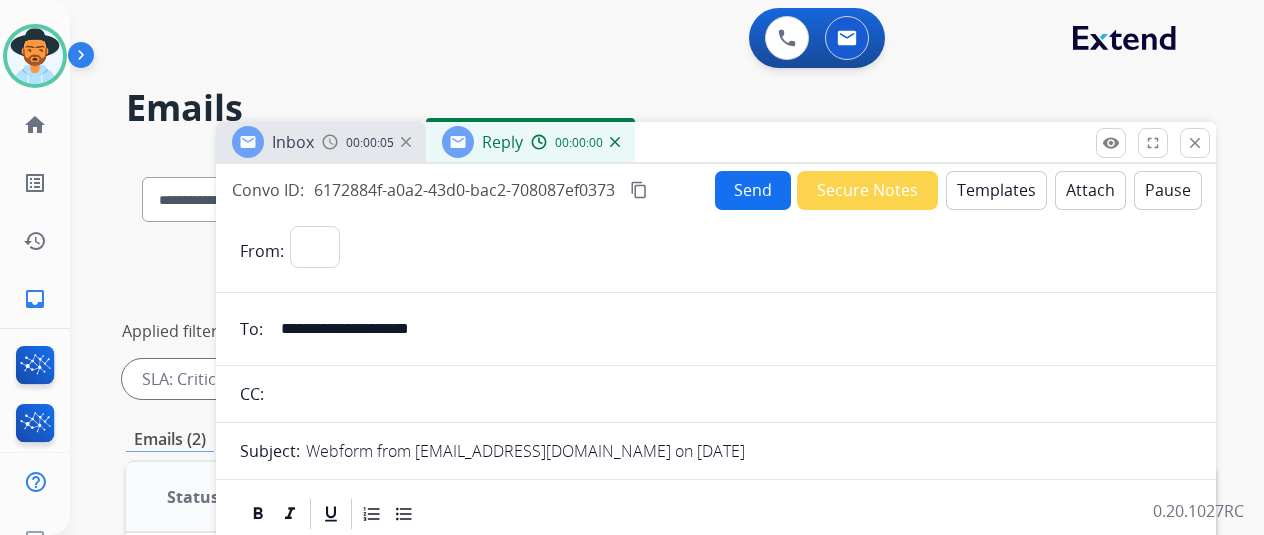 select on "**********" 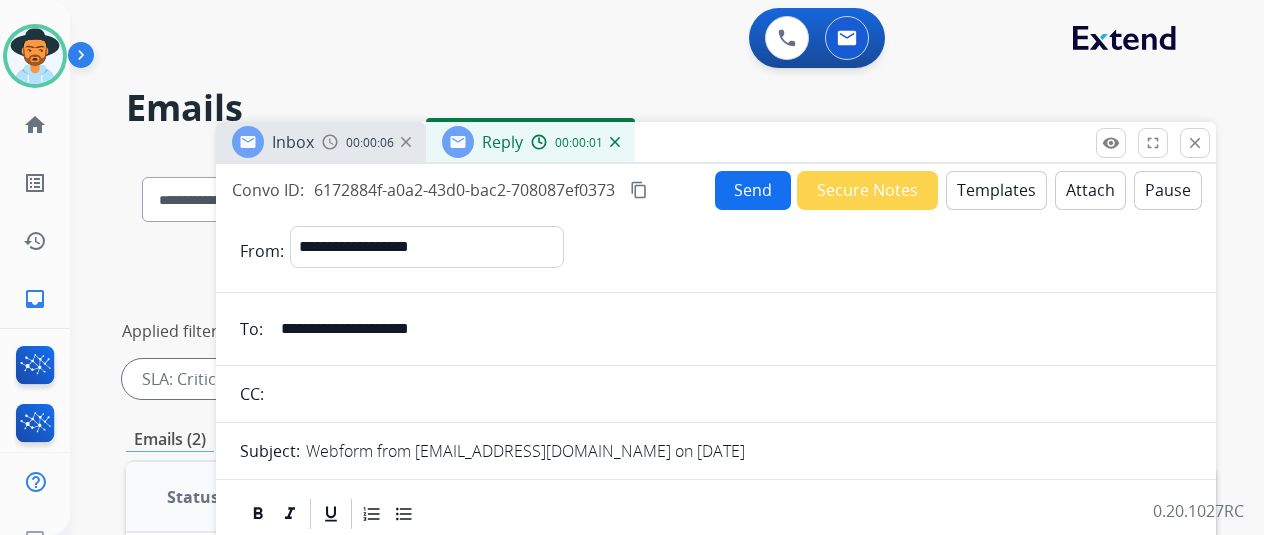 click on "Templates" at bounding box center [996, 190] 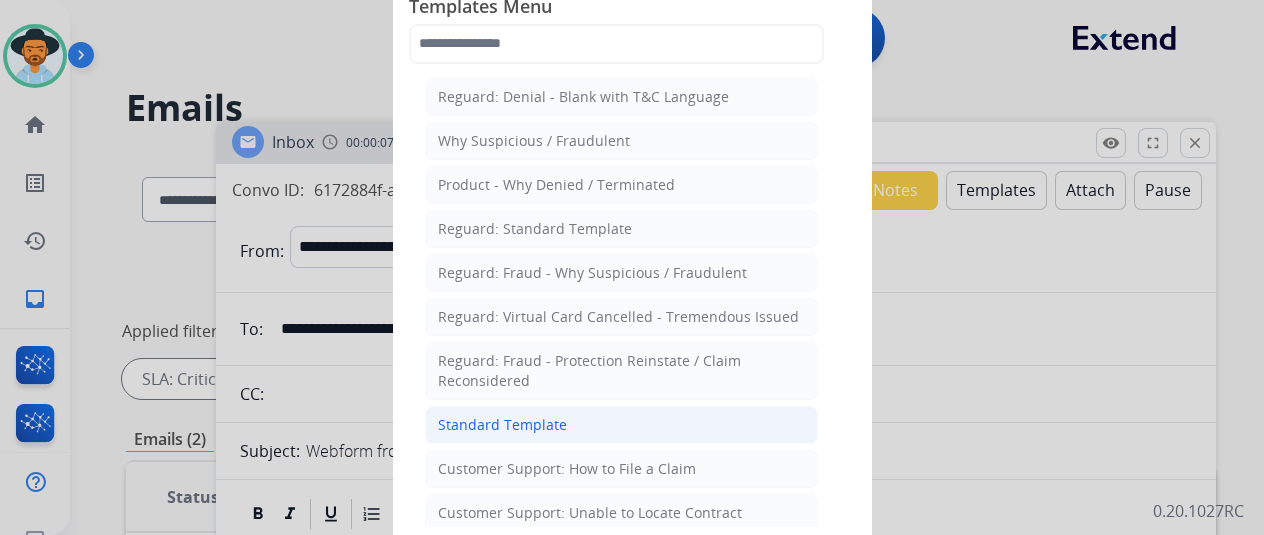 click on "Standard Template" 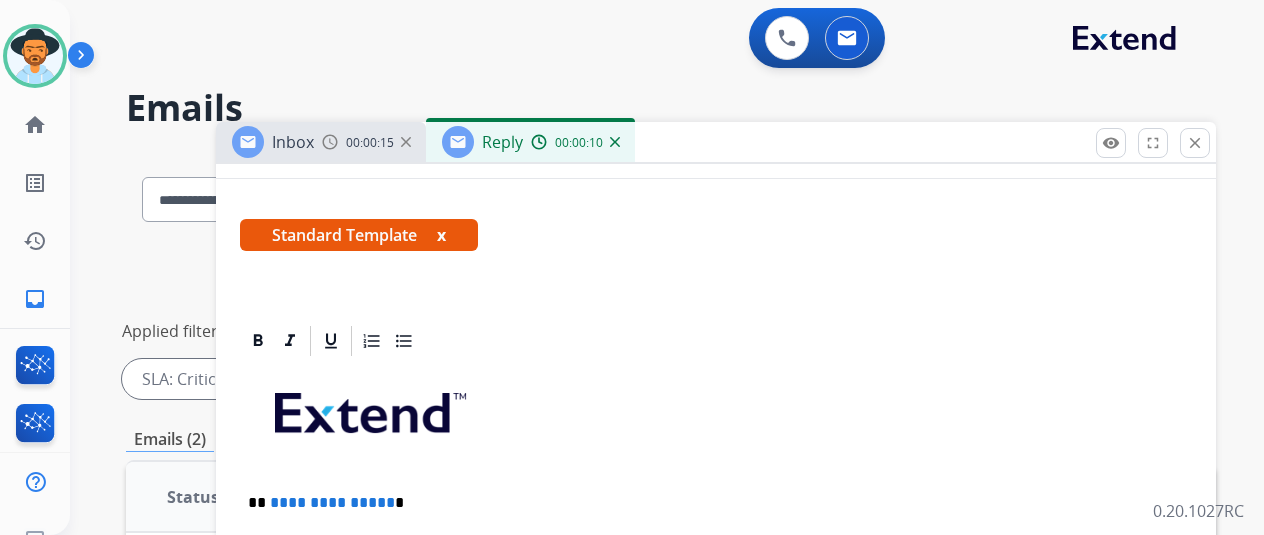 scroll, scrollTop: 499, scrollLeft: 0, axis: vertical 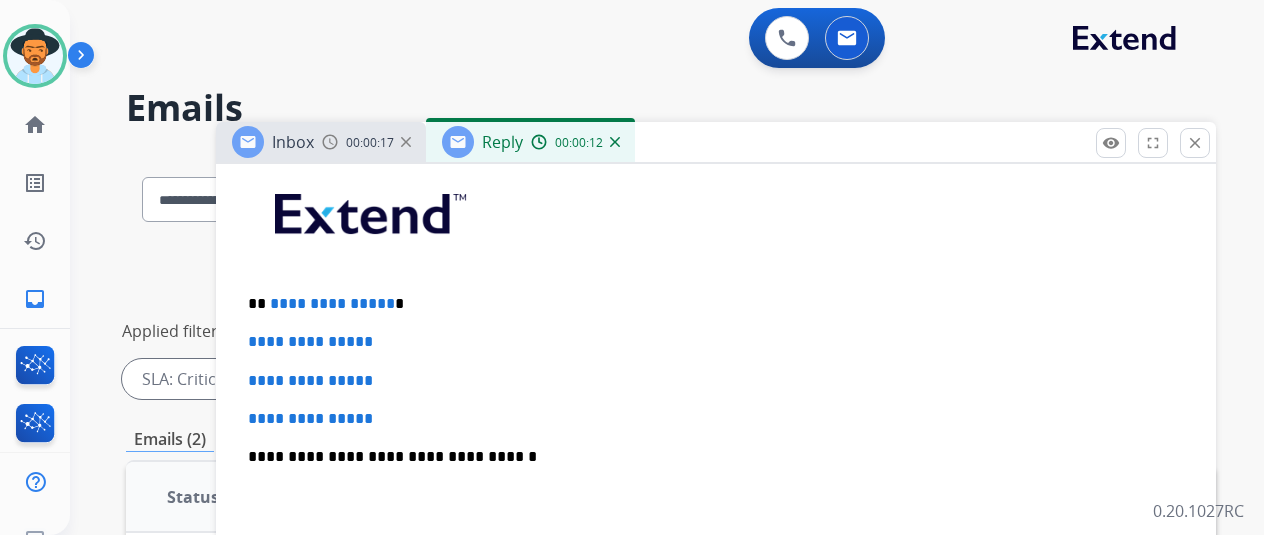 click on "**********" at bounding box center (708, 304) 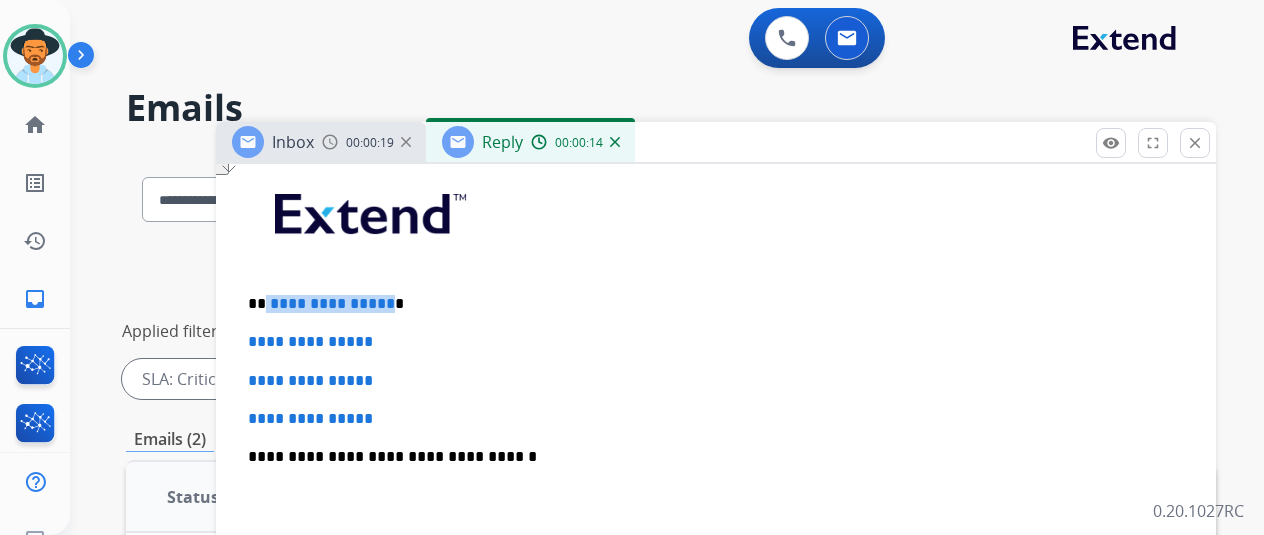 drag, startPoint x: 400, startPoint y: 297, endPoint x: 281, endPoint y: 283, distance: 119.8207 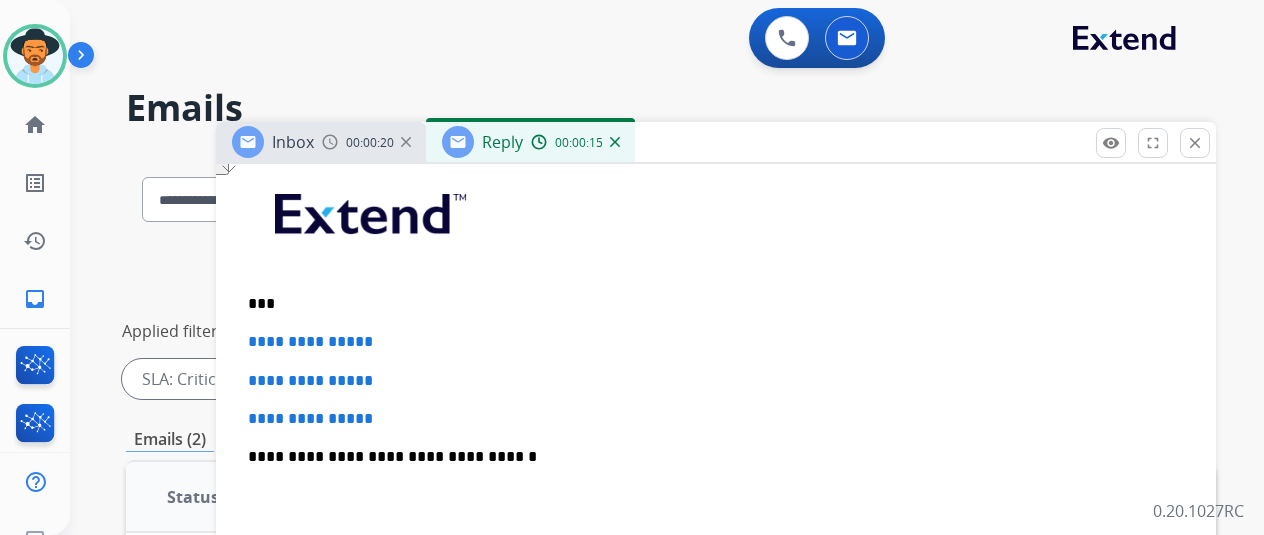 type 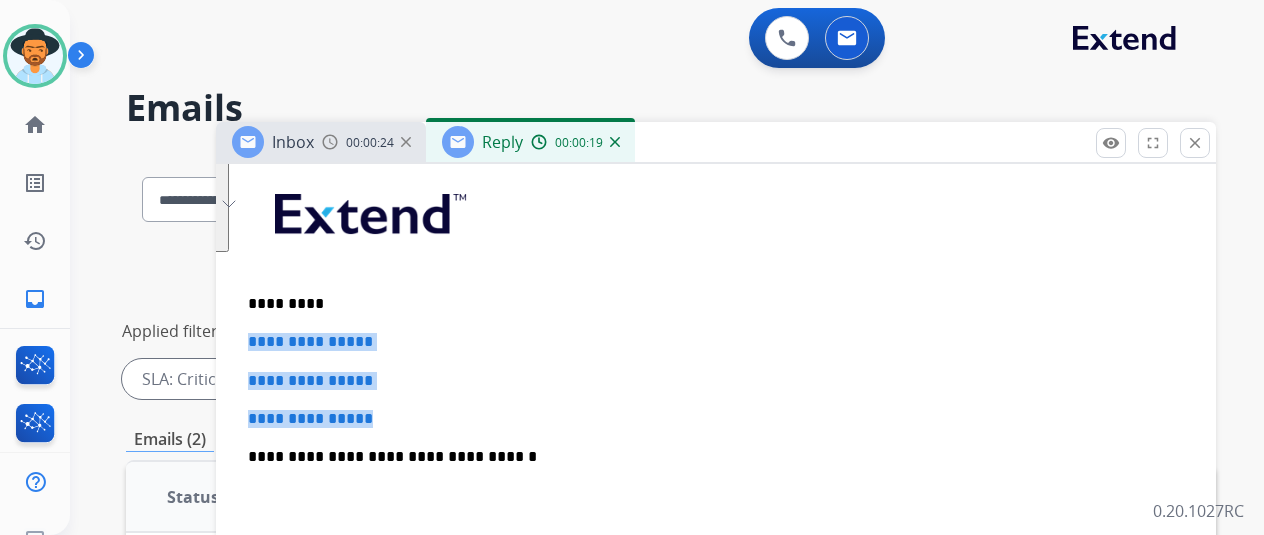 drag, startPoint x: 398, startPoint y: 415, endPoint x: 263, endPoint y: 321, distance: 164.50227 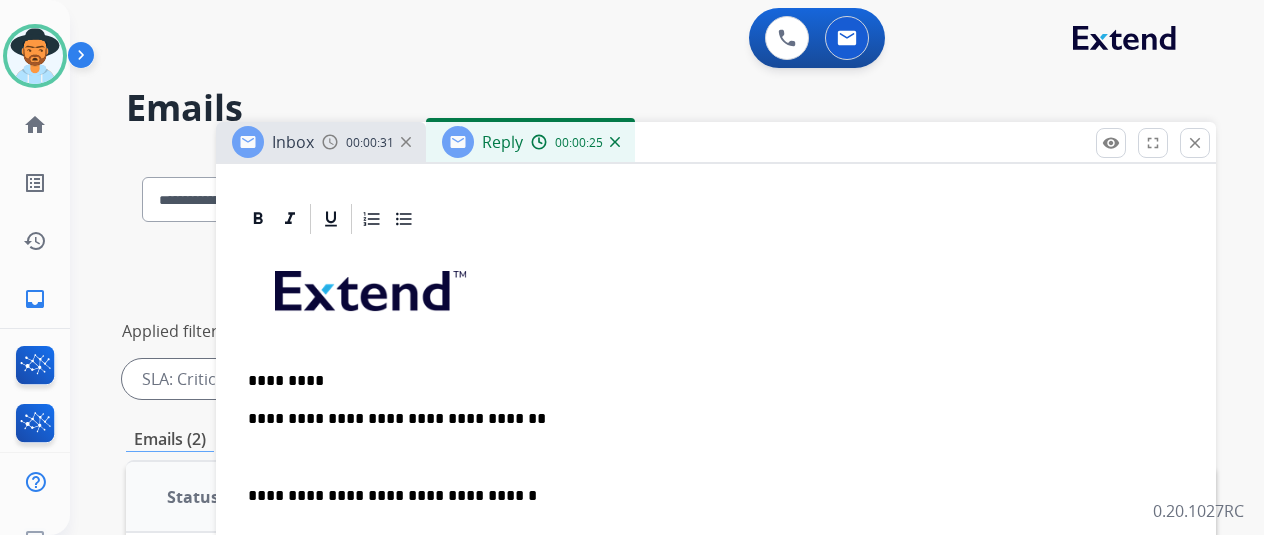 scroll, scrollTop: 461, scrollLeft: 0, axis: vertical 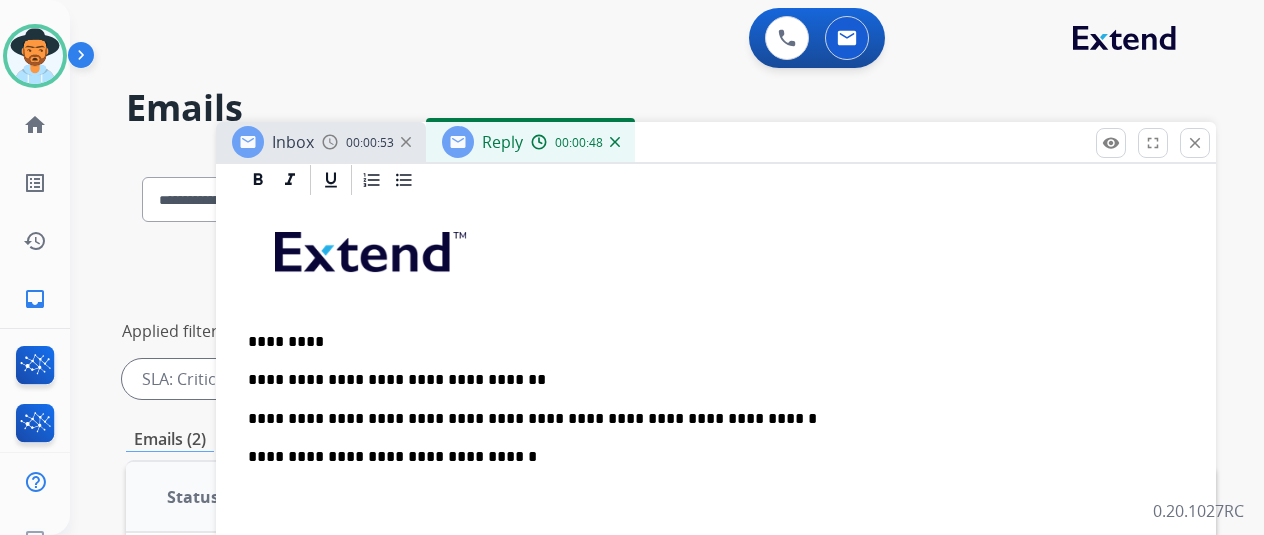 click on "**********" at bounding box center [708, 380] 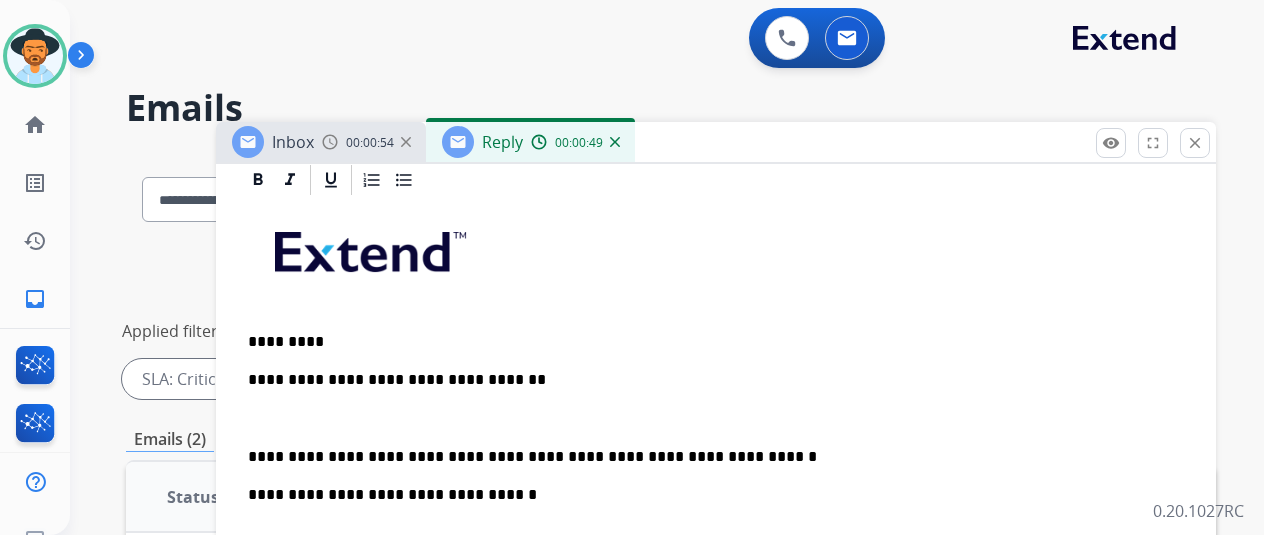 scroll, scrollTop: 499, scrollLeft: 0, axis: vertical 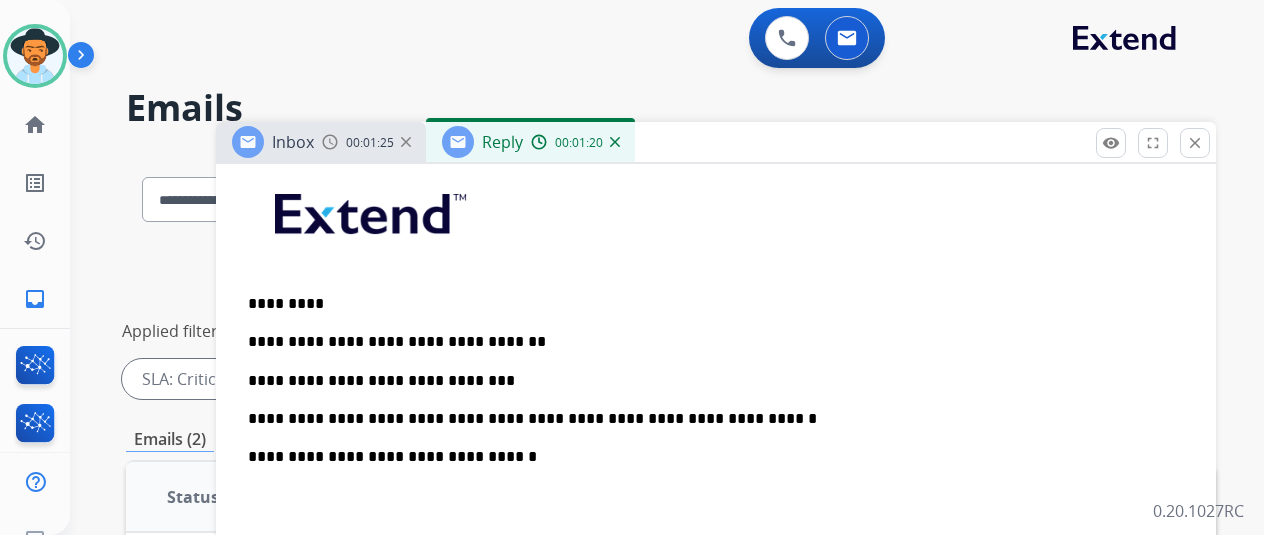 click on "**********" at bounding box center [708, 381] 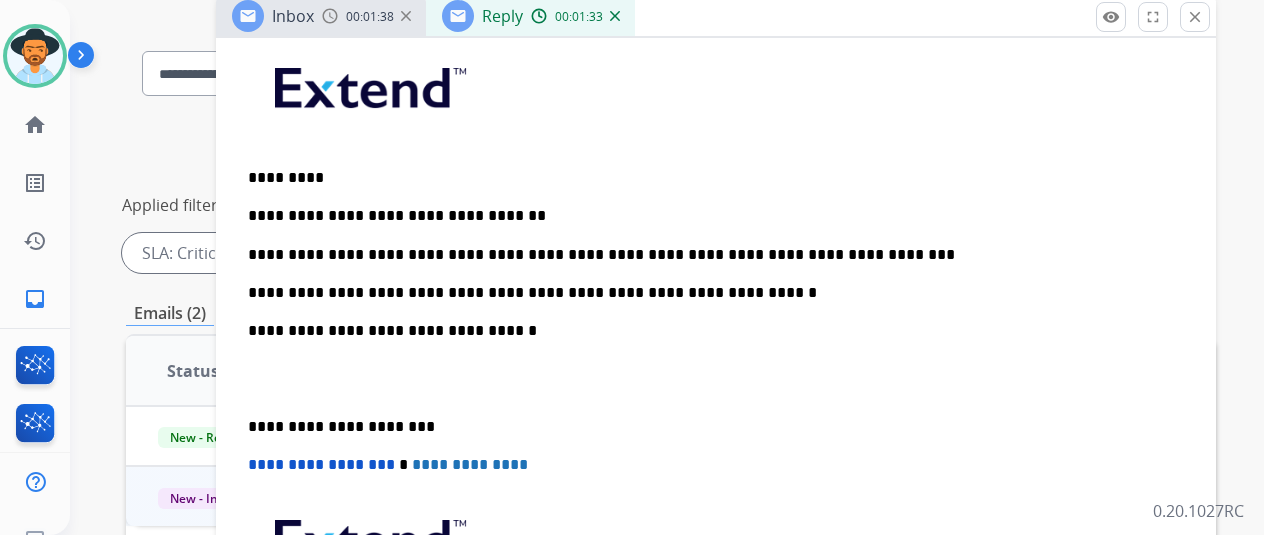 scroll, scrollTop: 200, scrollLeft: 0, axis: vertical 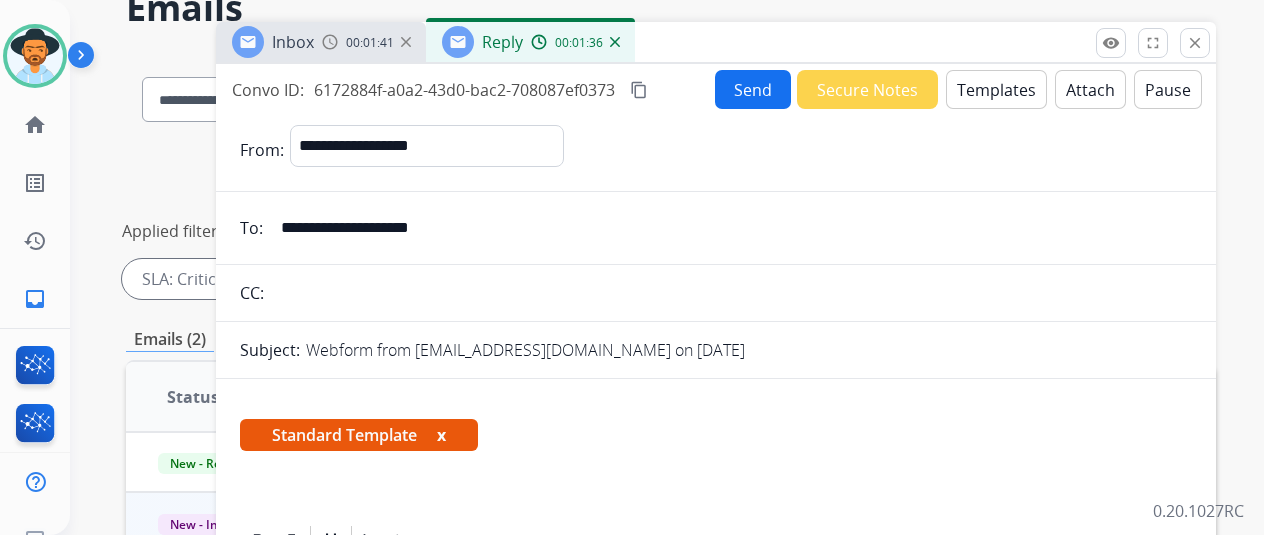 click on "Convo ID:  6172884f-a0a2-43d0-bac2-708087ef0373  content_copy Send  Secure Notes  Templates Attach  Pause" at bounding box center [716, 89] 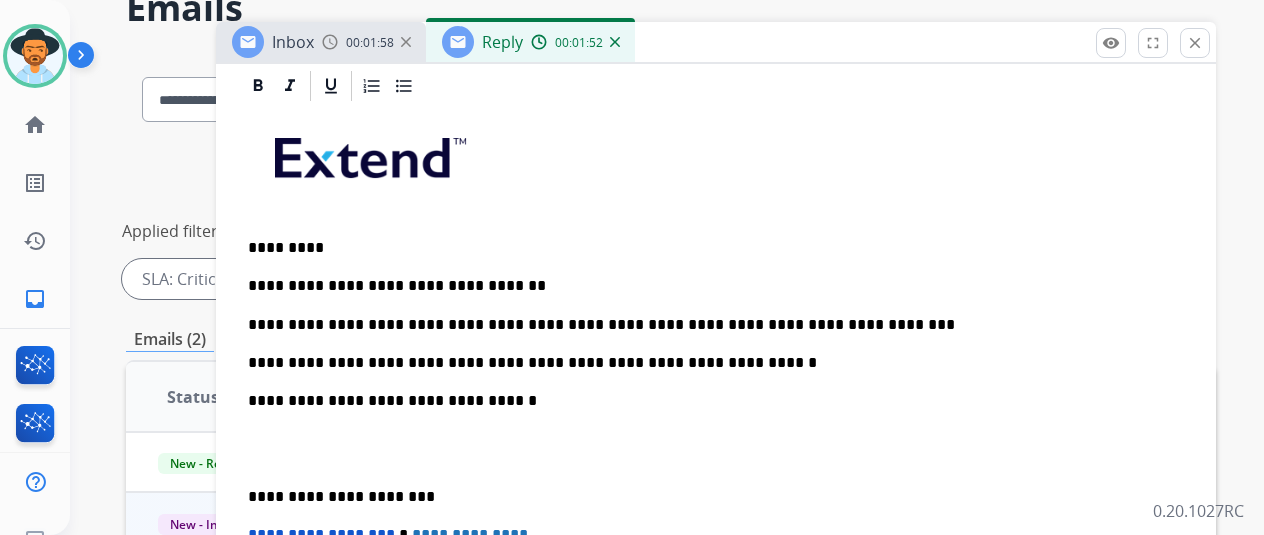 scroll, scrollTop: 499, scrollLeft: 0, axis: vertical 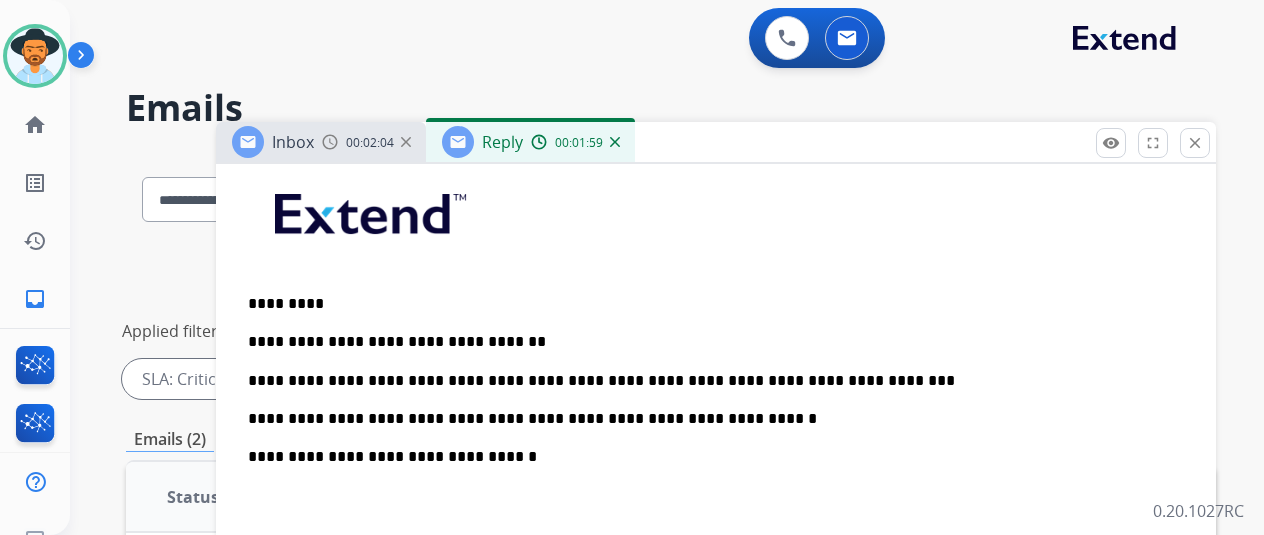 click on "**********" at bounding box center (708, 381) 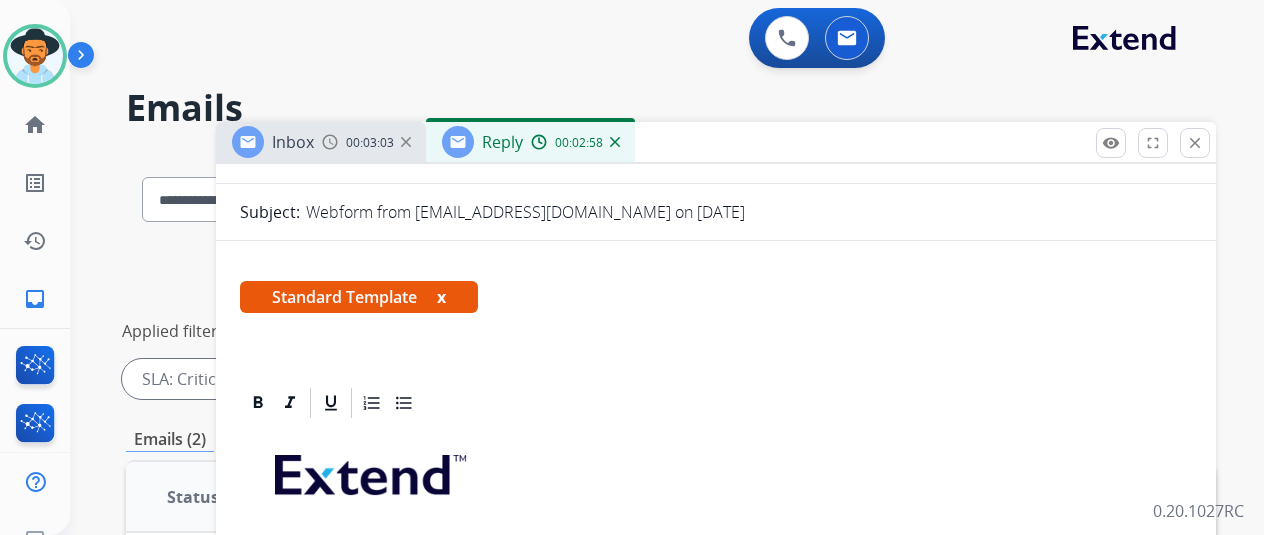 scroll, scrollTop: 538, scrollLeft: 0, axis: vertical 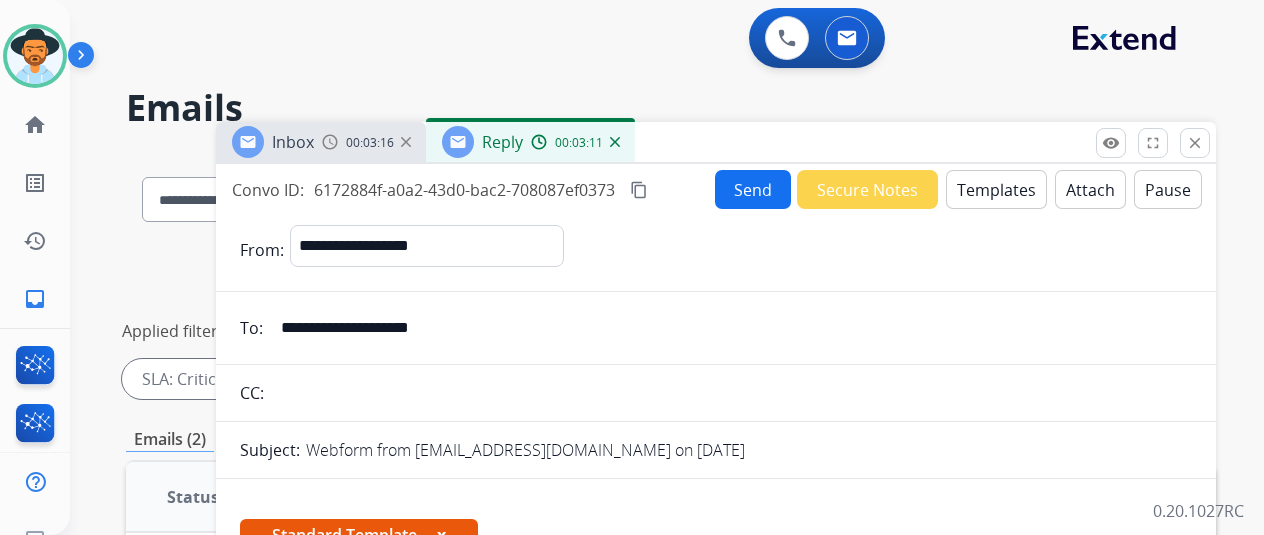 click on "Convo ID:  6172884f-a0a2-43d0-bac2-708087ef0373  content_copy Send  Secure Notes  Templates Attach  Pause" at bounding box center [716, 189] 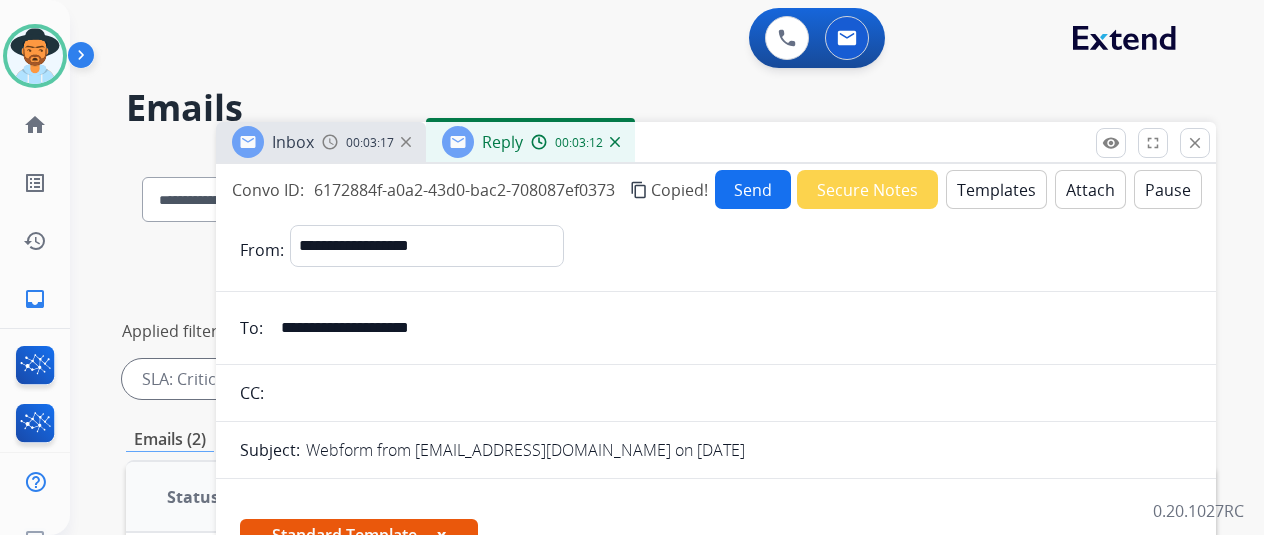 click on "Send" at bounding box center [753, 189] 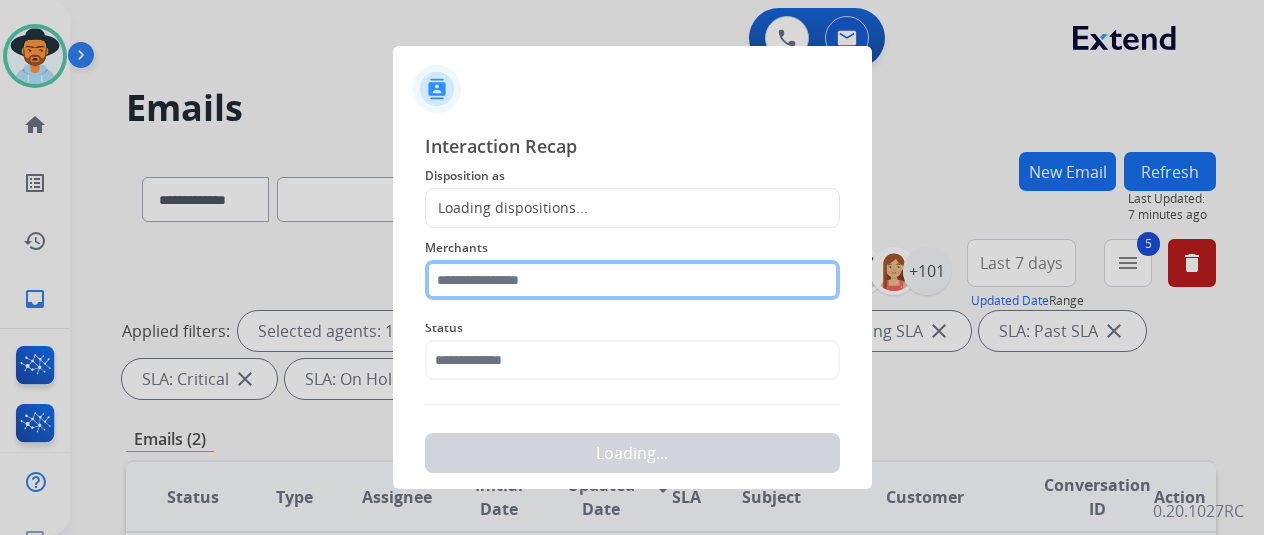 click 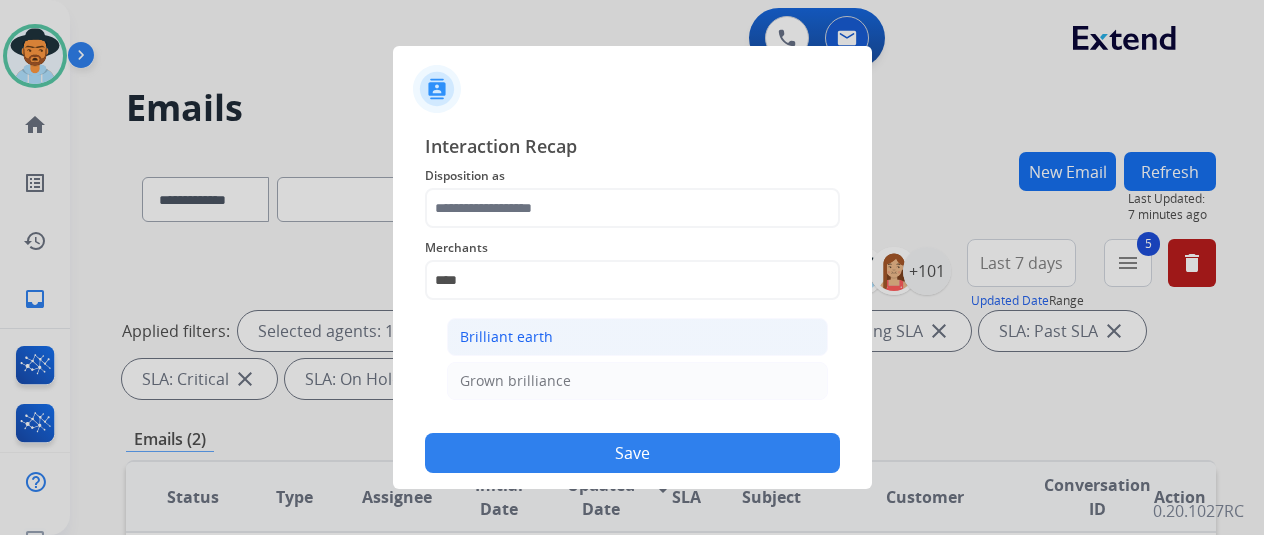 click on "Brilliant earth" 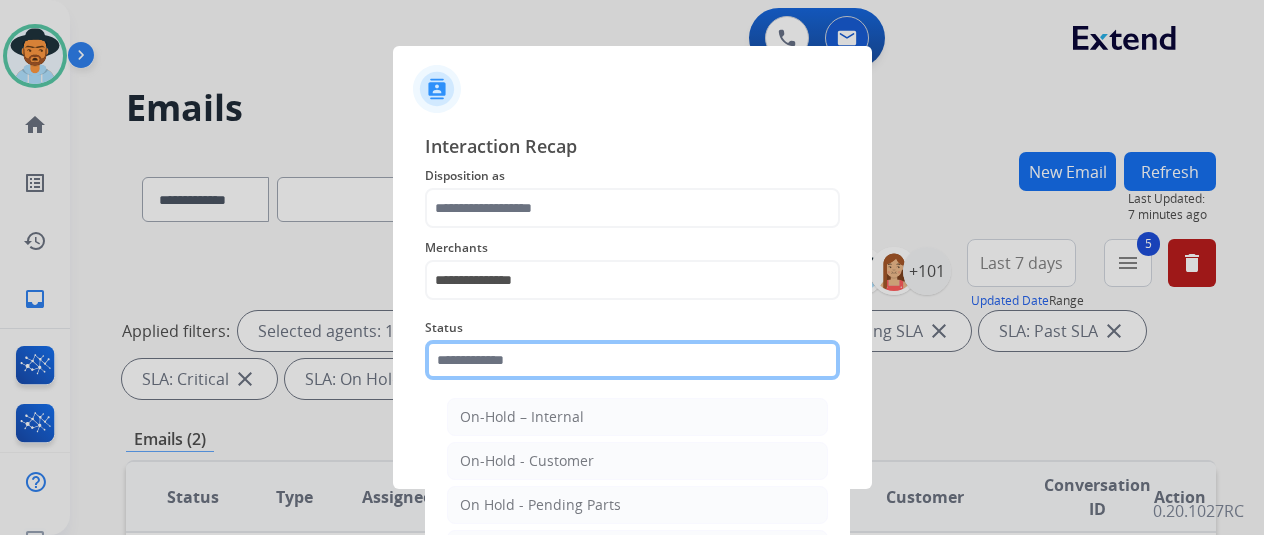 click 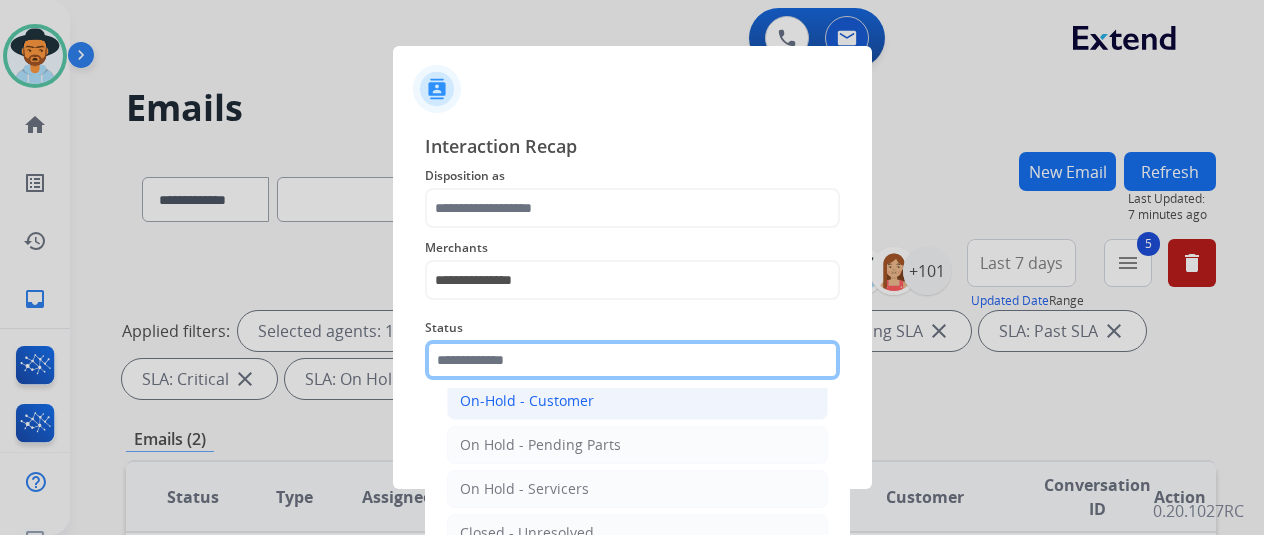 scroll, scrollTop: 114, scrollLeft: 0, axis: vertical 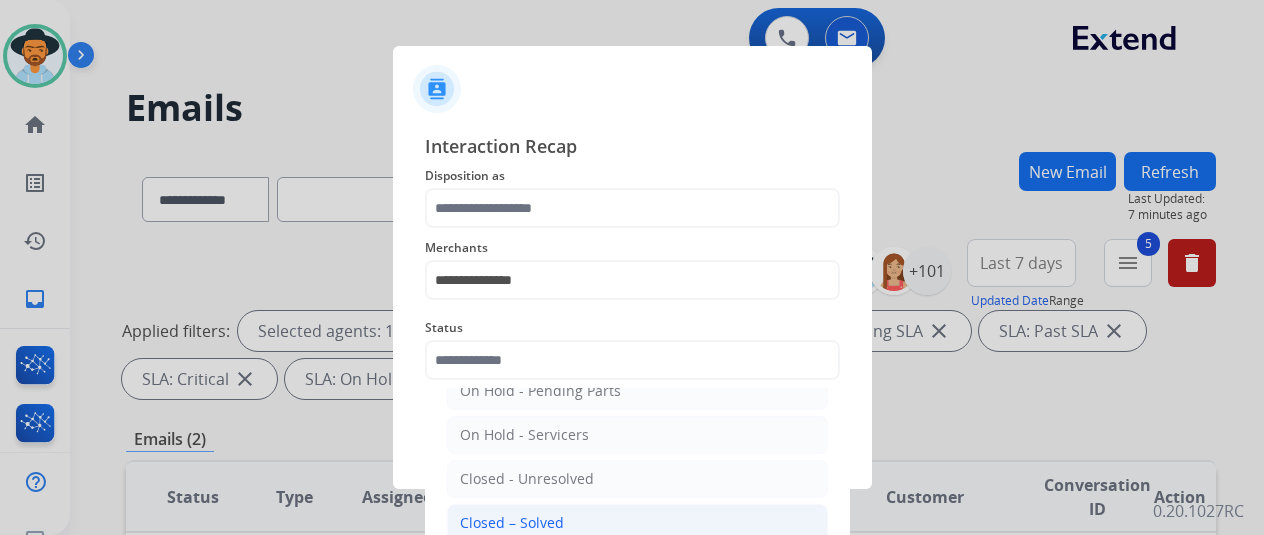 click on "Closed – Solved" 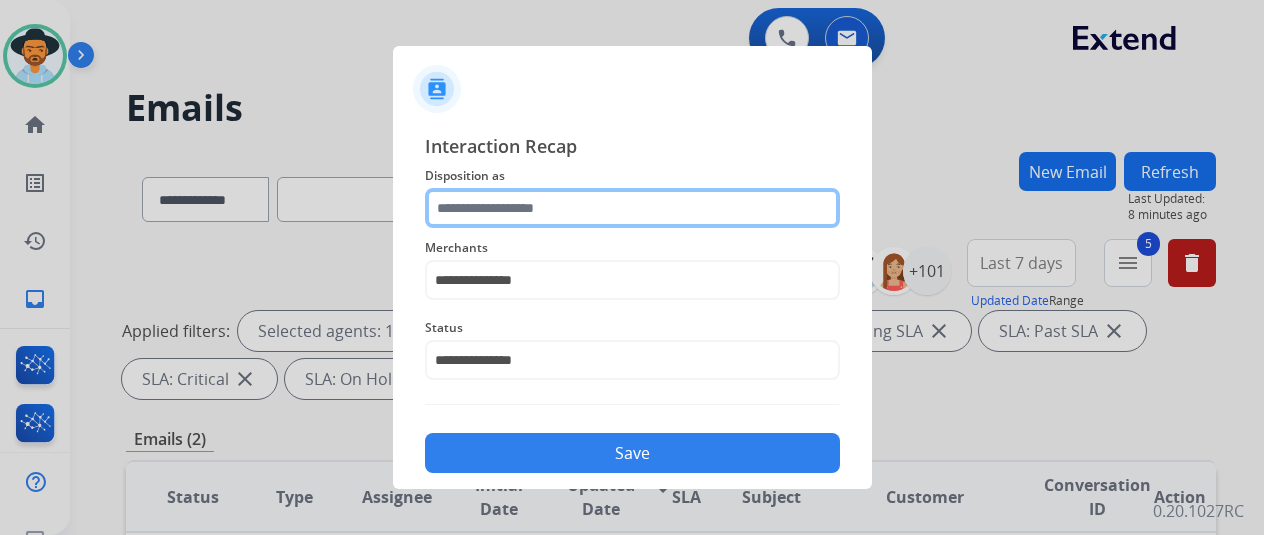 click 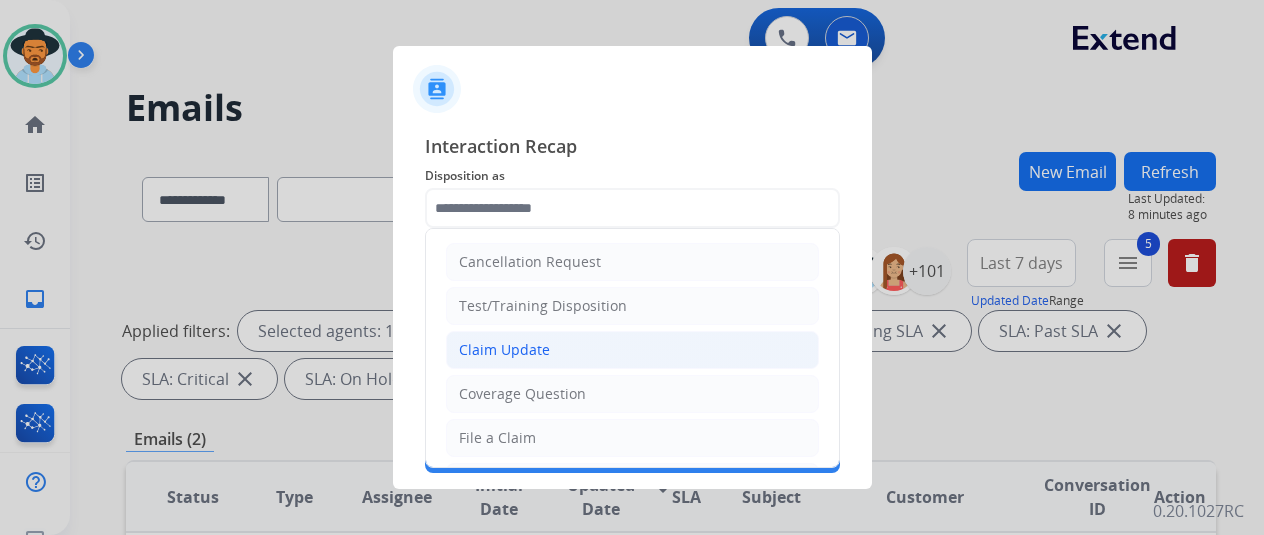 click on "Claim Update" 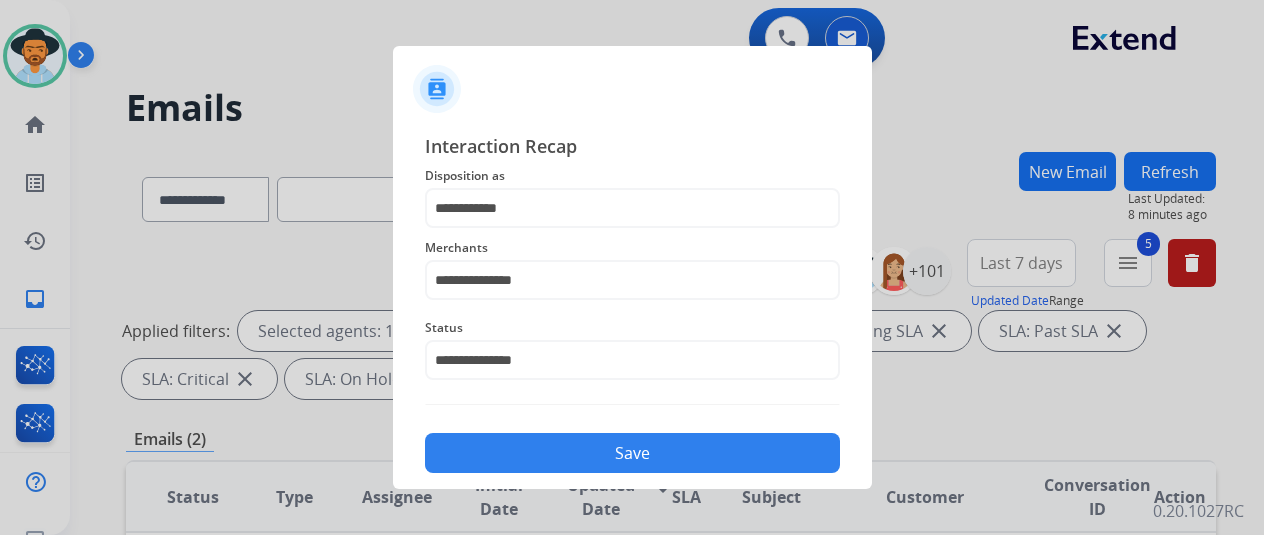 click on "Save" 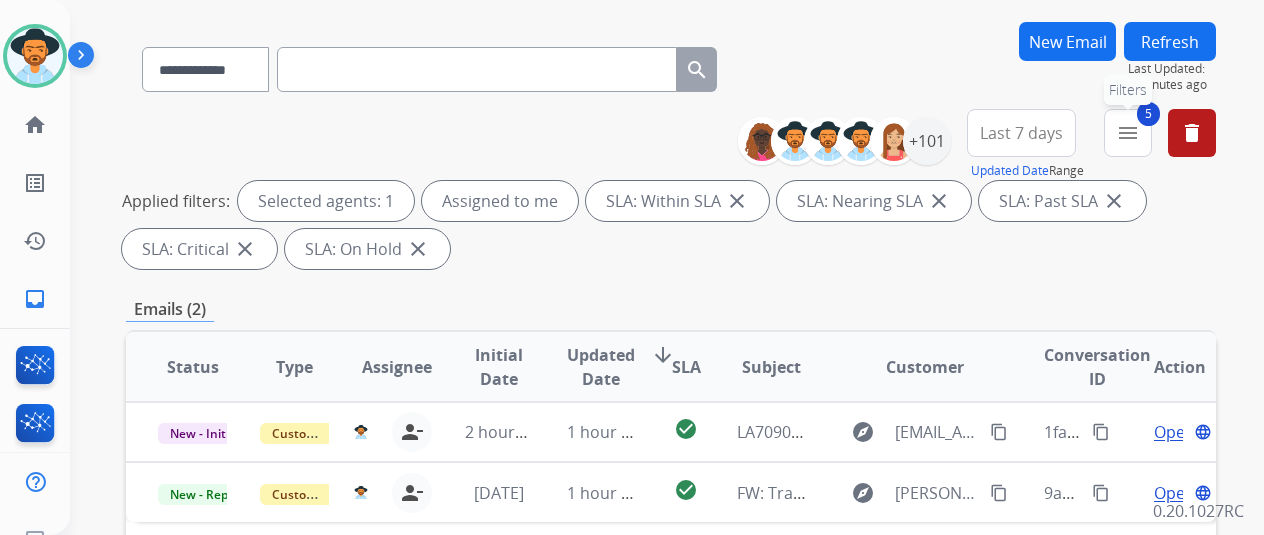 scroll, scrollTop: 100, scrollLeft: 0, axis: vertical 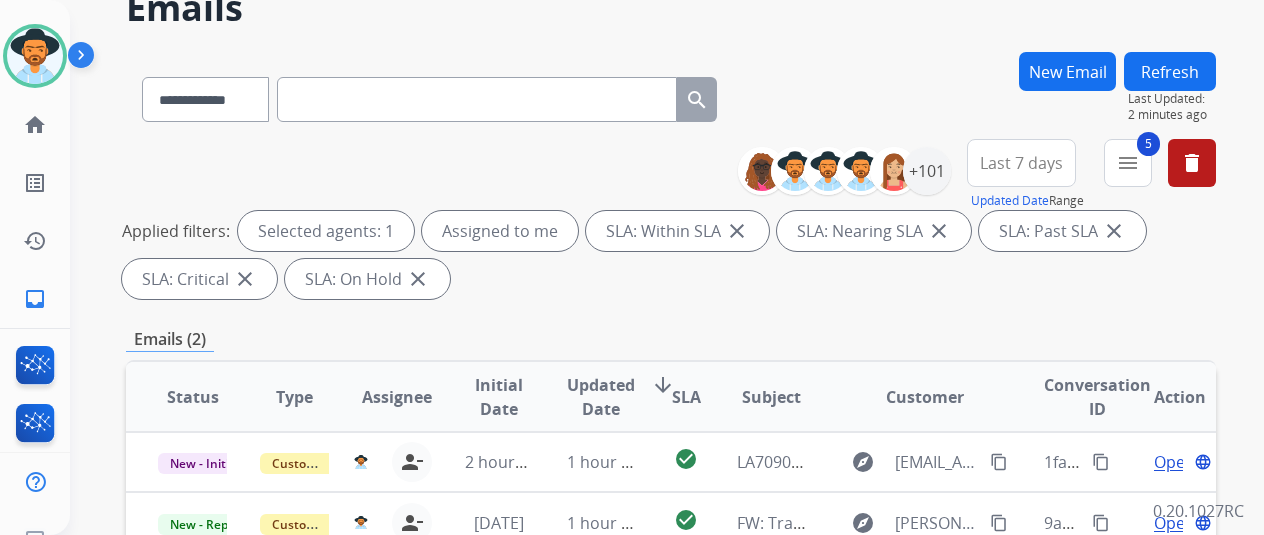 click on "Refresh" at bounding box center (1170, 71) 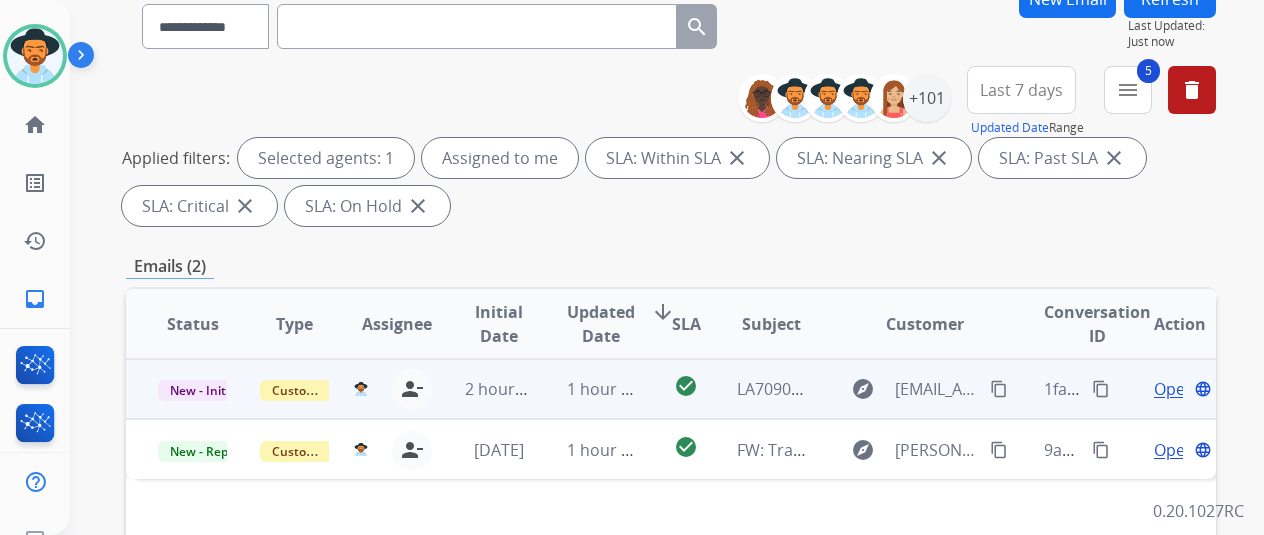 scroll, scrollTop: 200, scrollLeft: 0, axis: vertical 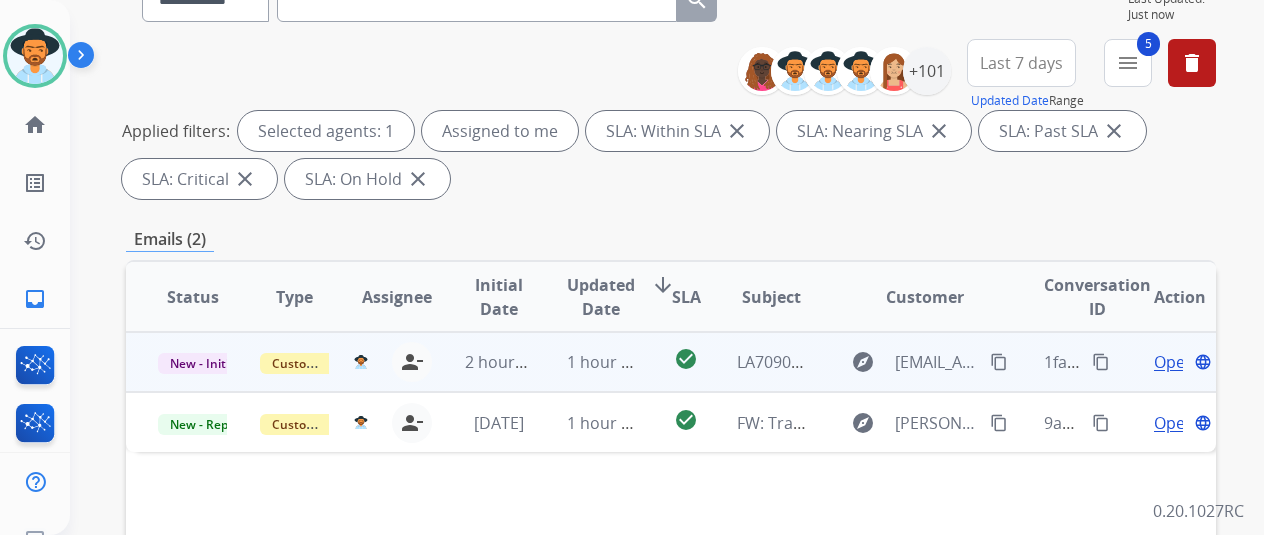click on "Open" at bounding box center (1174, 362) 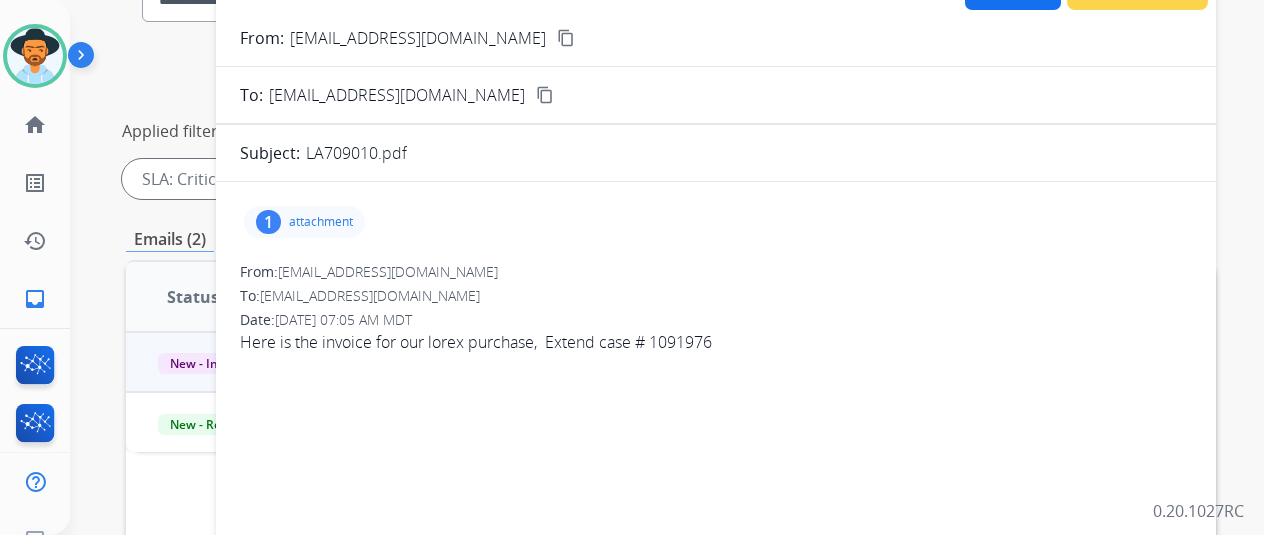 scroll, scrollTop: 0, scrollLeft: 0, axis: both 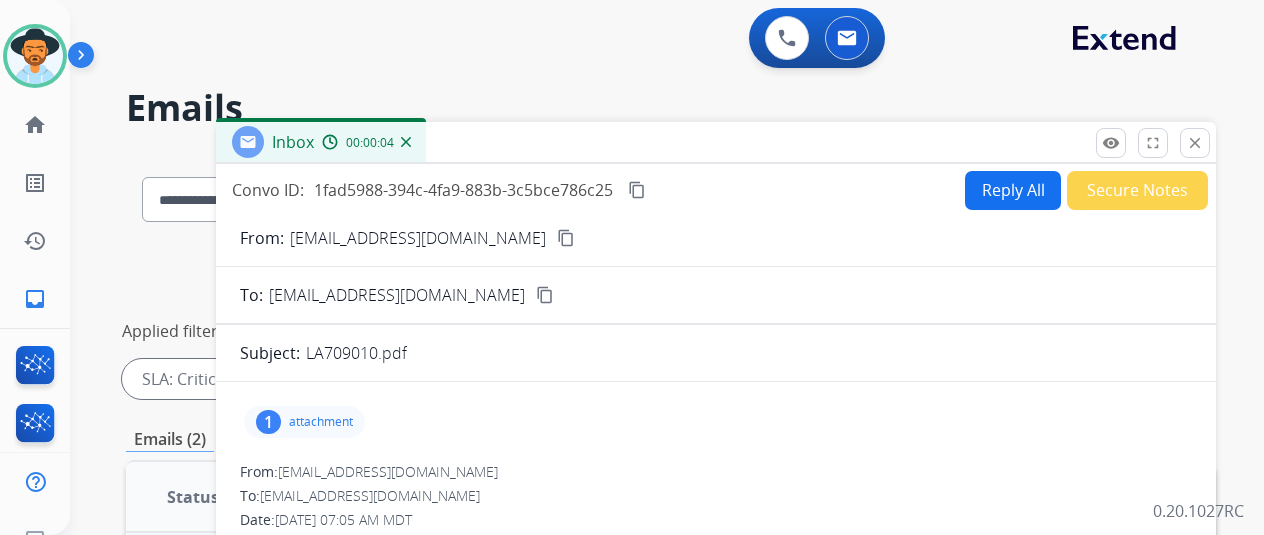 click on "content_copy" at bounding box center [566, 238] 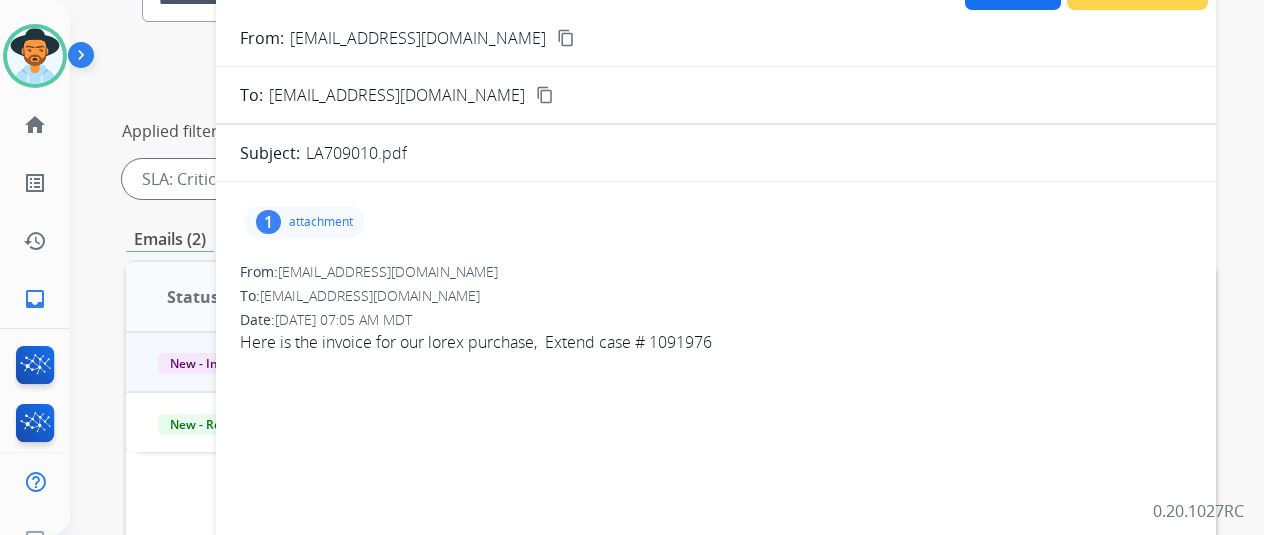 scroll, scrollTop: 0, scrollLeft: 0, axis: both 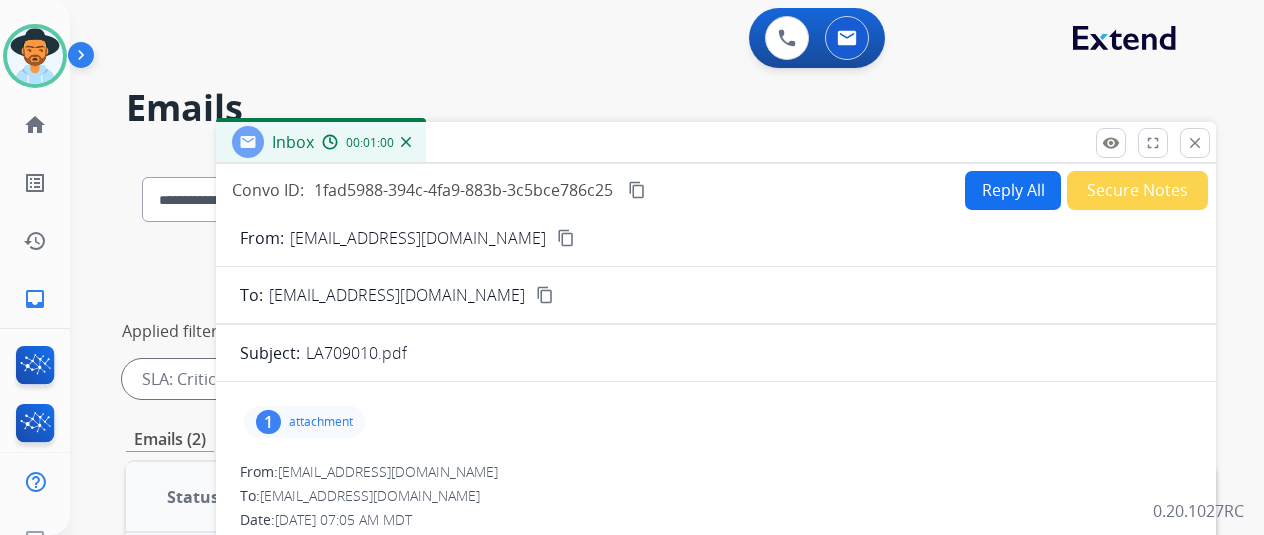 click on "Reply All" at bounding box center (1013, 190) 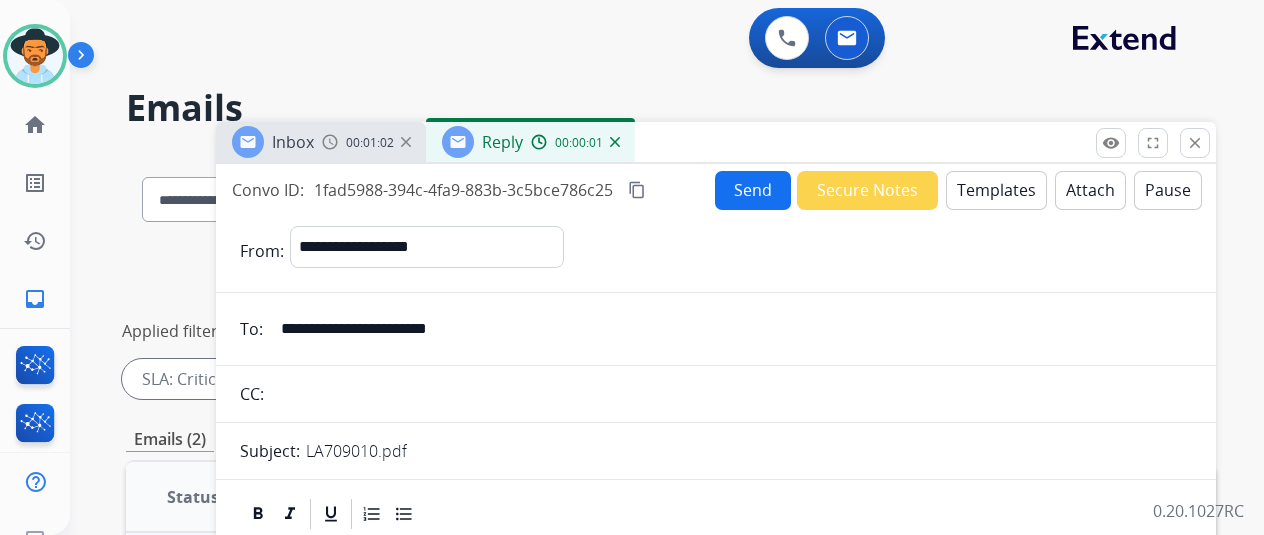 click on "Attach" at bounding box center [1090, 190] 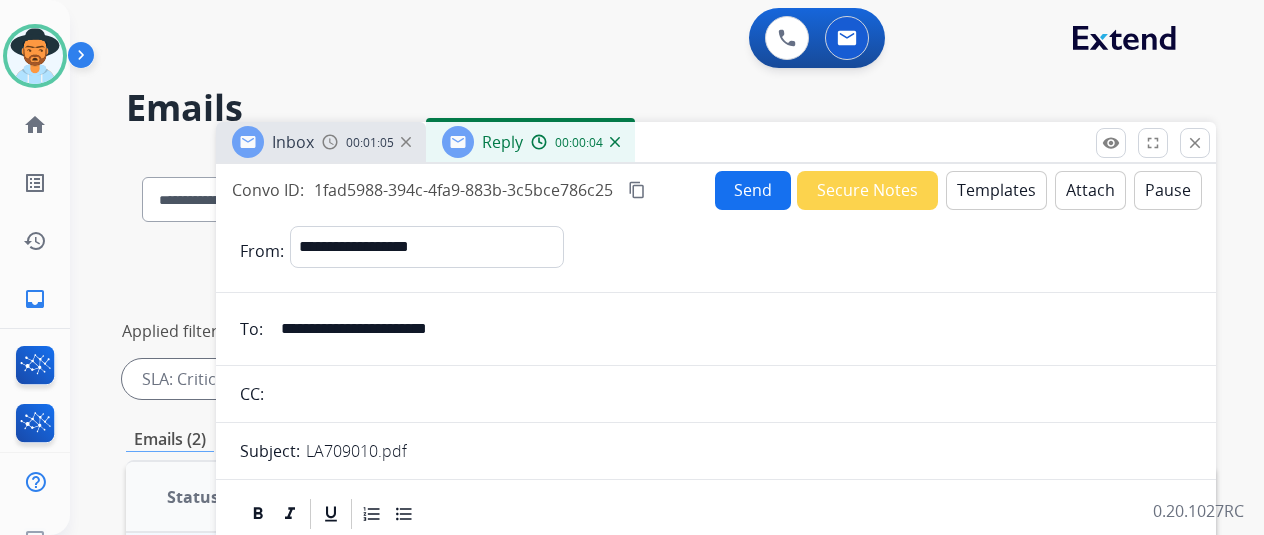 click on "Templates" at bounding box center [996, 190] 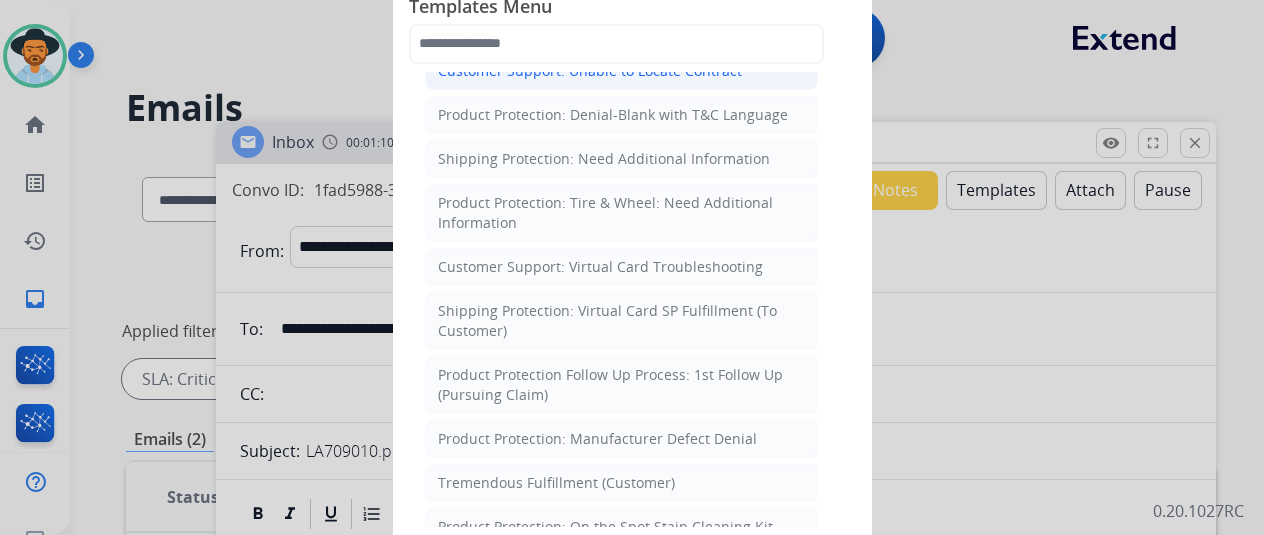 scroll, scrollTop: 300, scrollLeft: 0, axis: vertical 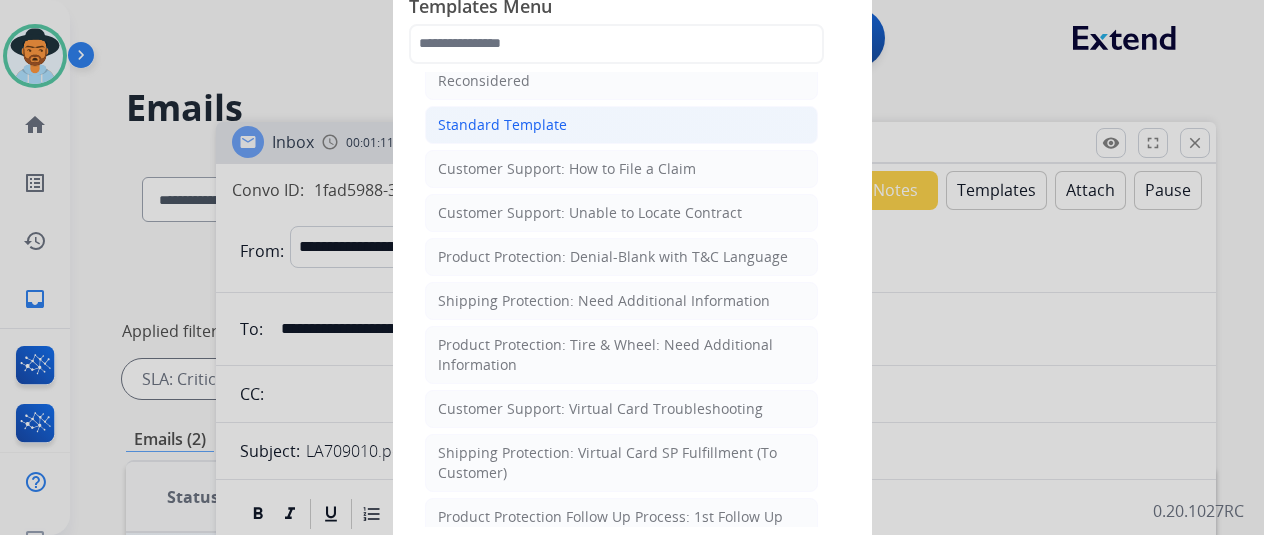 click on "Standard Template" 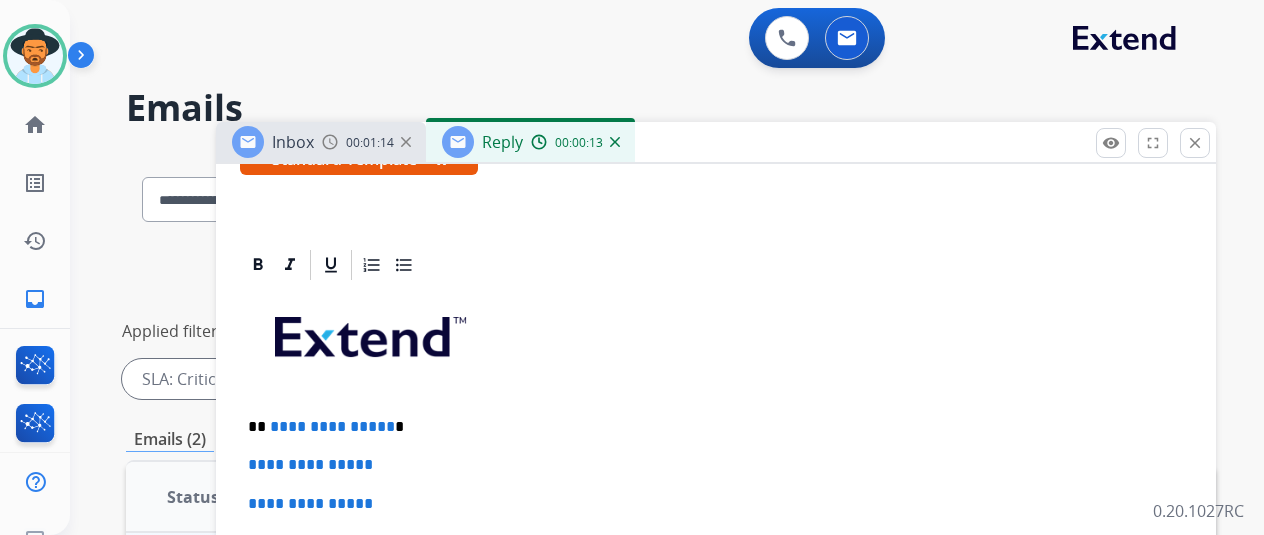 scroll, scrollTop: 475, scrollLeft: 0, axis: vertical 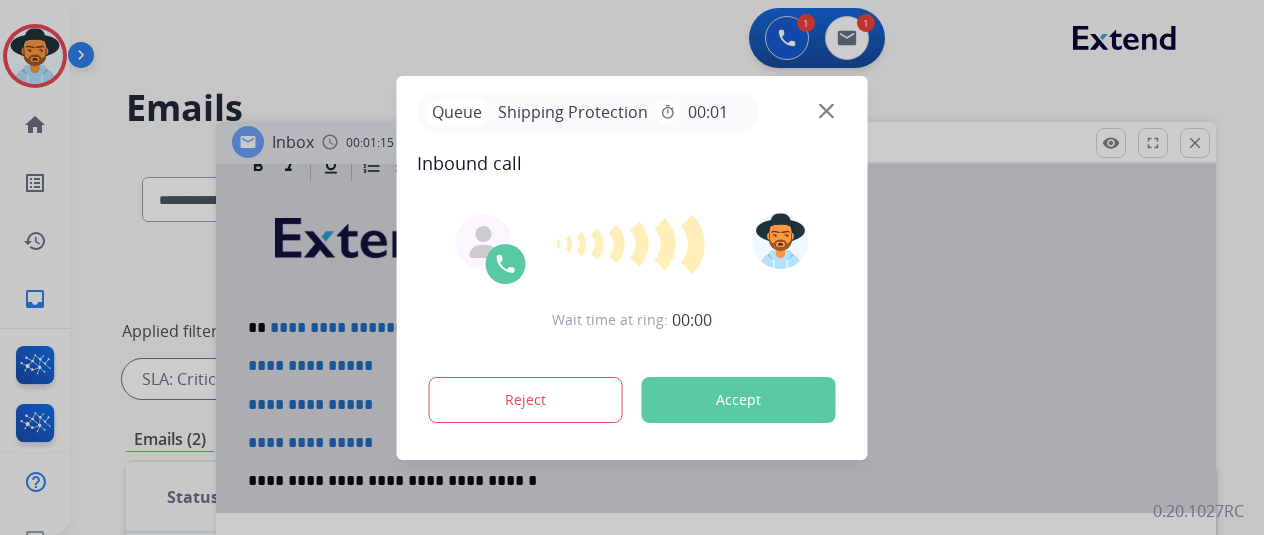 click on "Queue Shipping Protection  timer 00:01 Inbound call Wait time at ring:  00:00 Reject Accept" at bounding box center (632, 268) 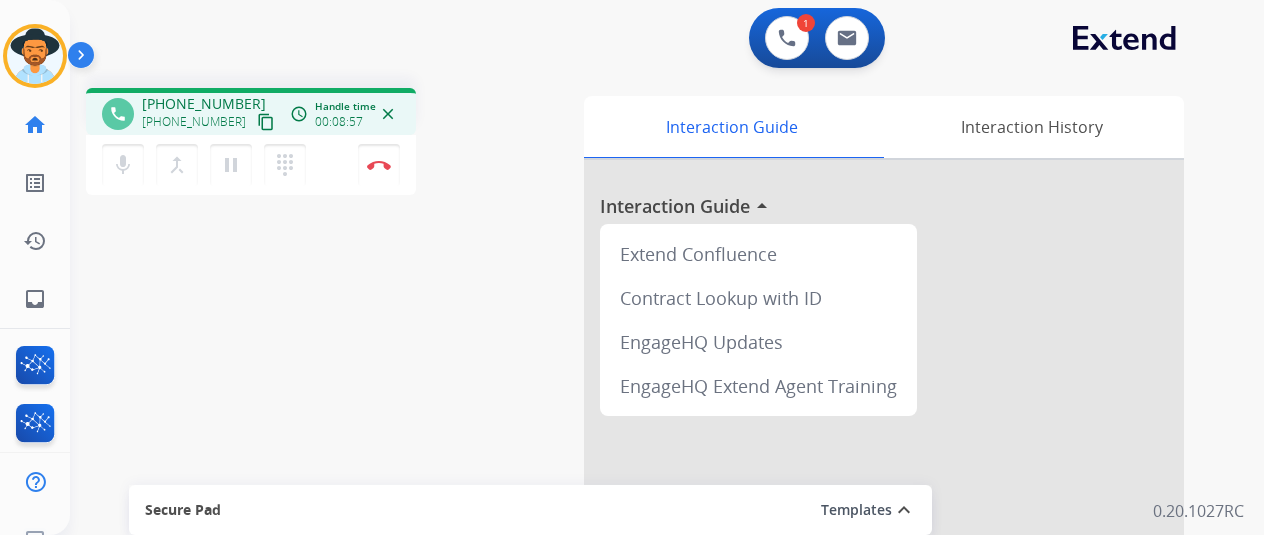 click on "dialpad Dialpad" at bounding box center (291, 165) 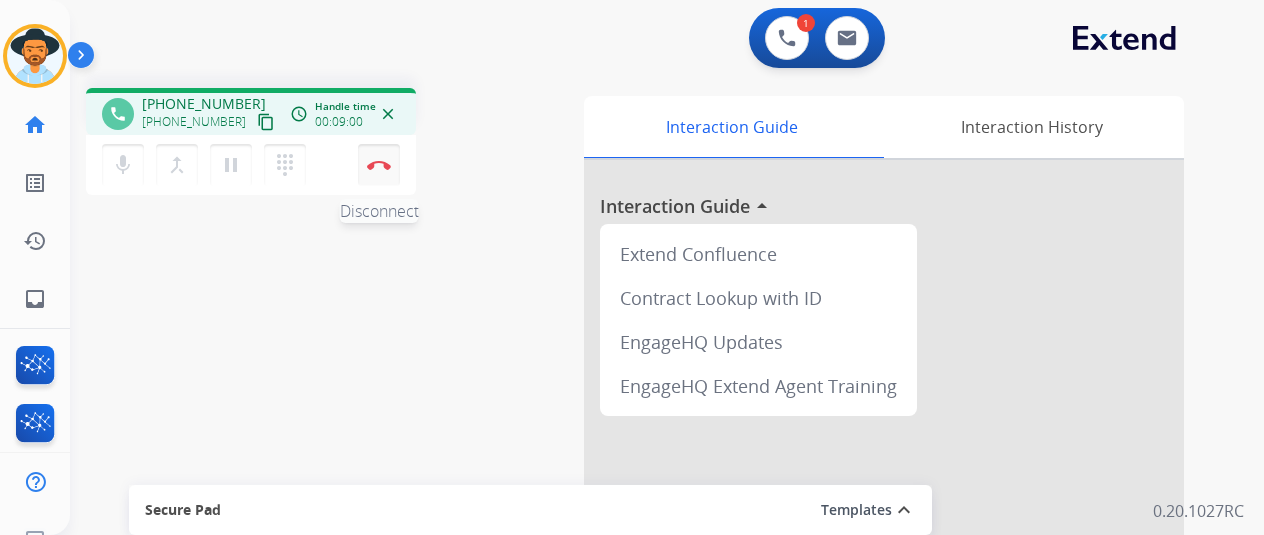 click on "Disconnect" at bounding box center (379, 165) 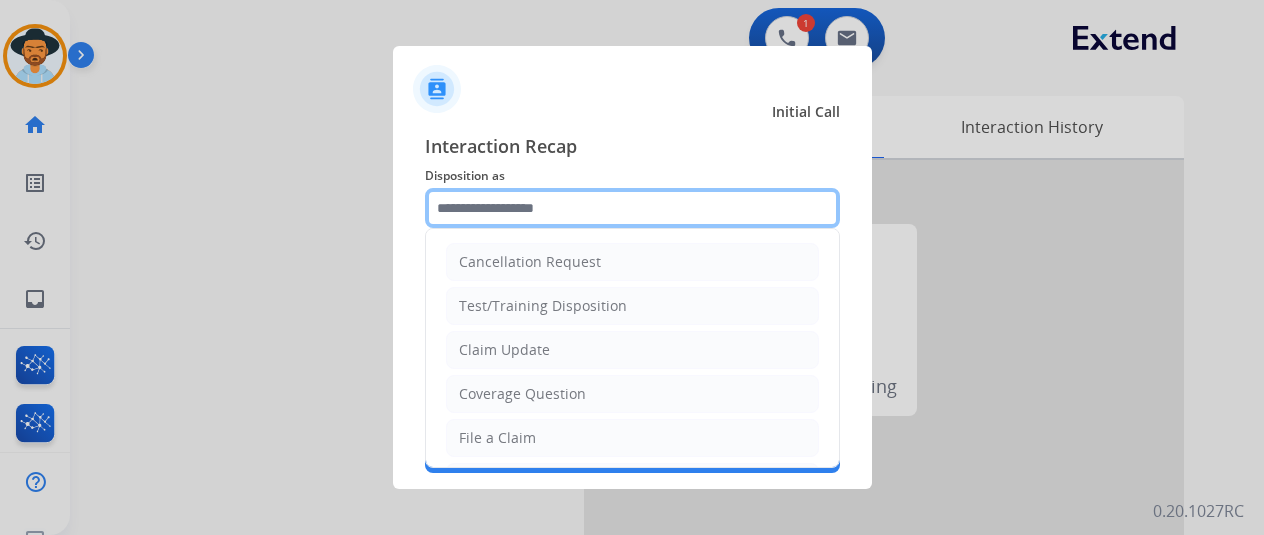 click 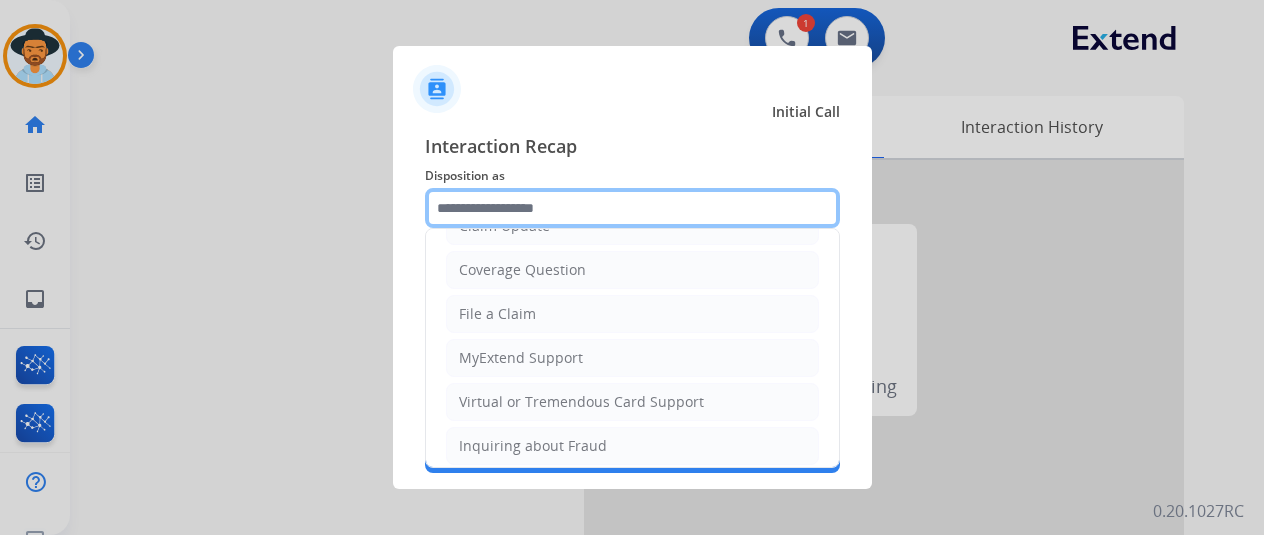 scroll, scrollTop: 0, scrollLeft: 0, axis: both 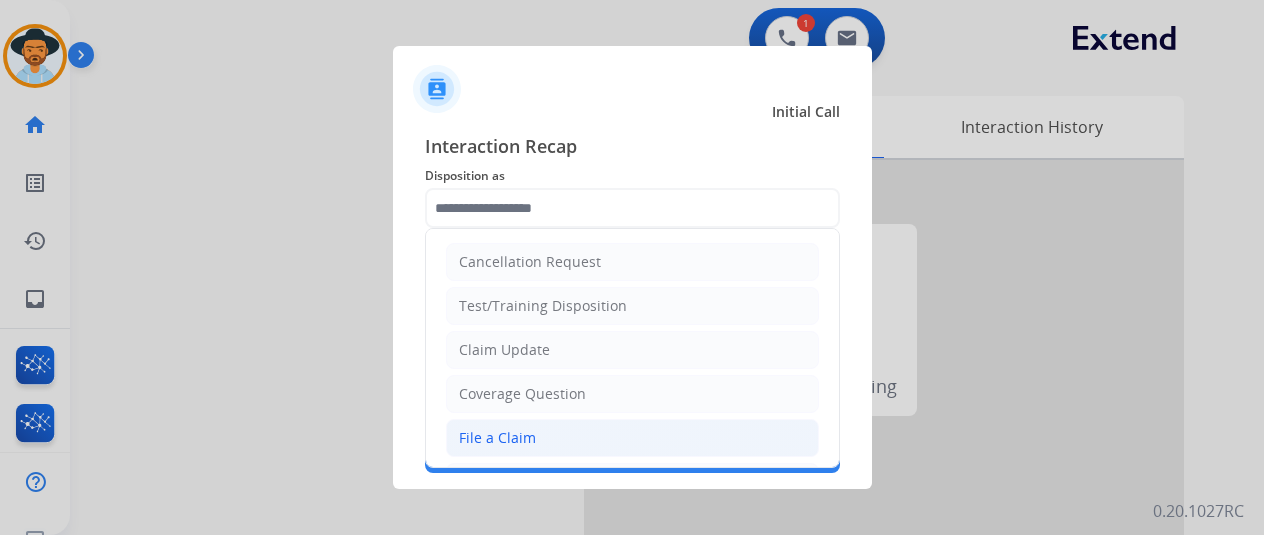 click on "File a Claim" 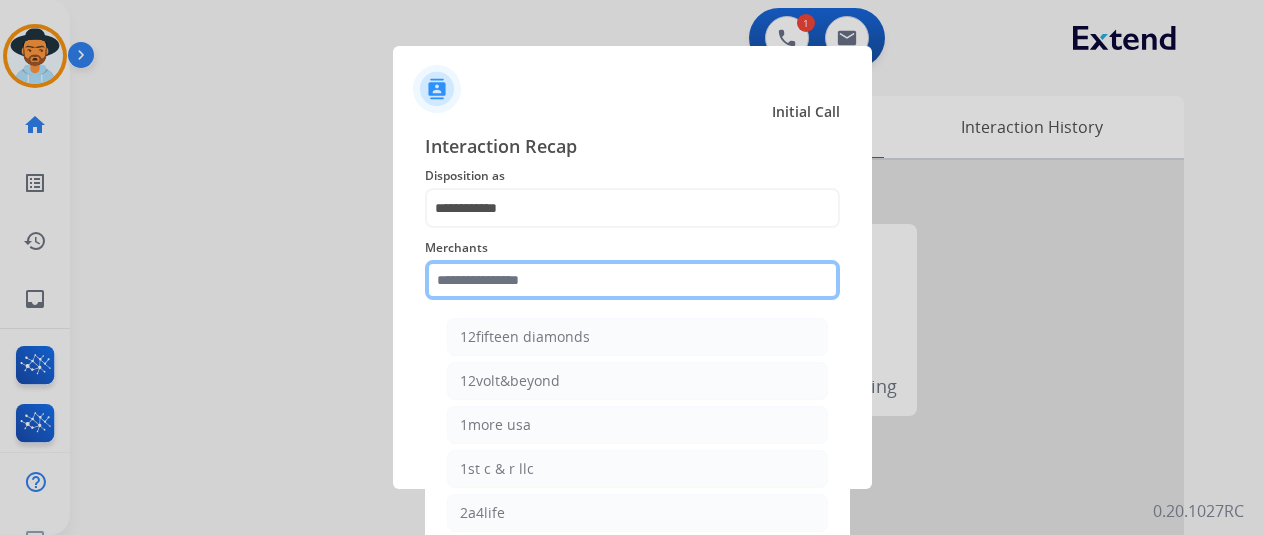 click 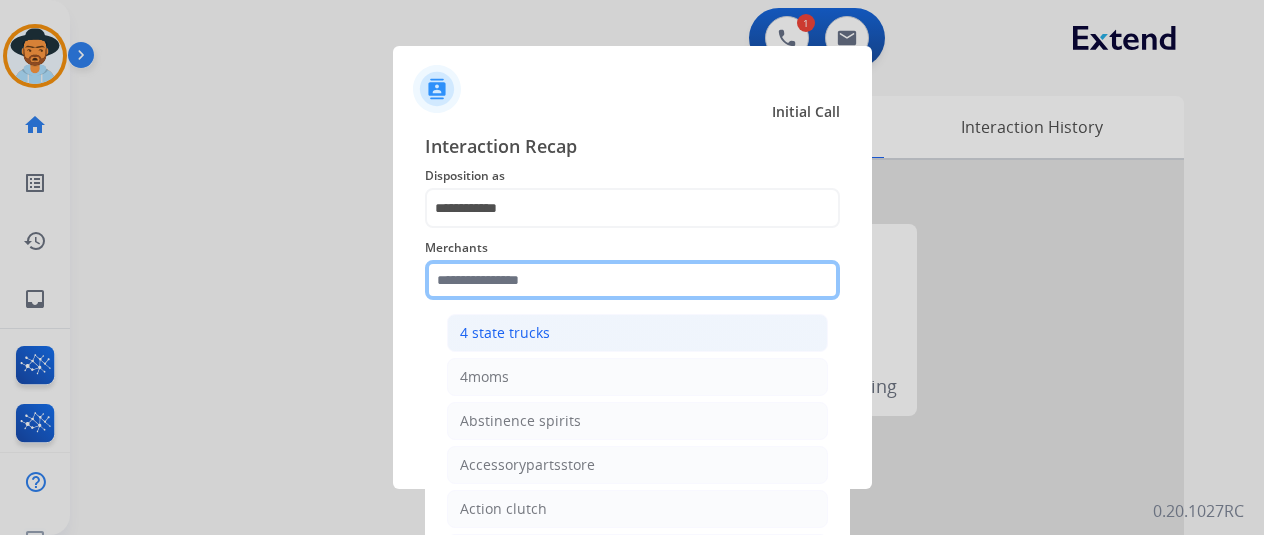 scroll, scrollTop: 500, scrollLeft: 0, axis: vertical 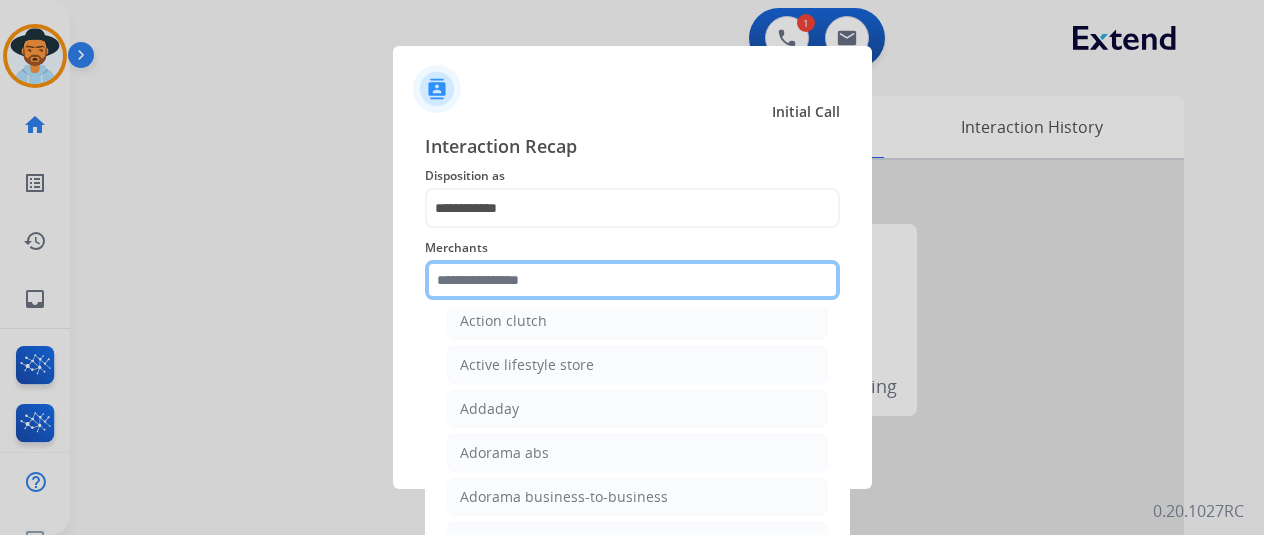 click 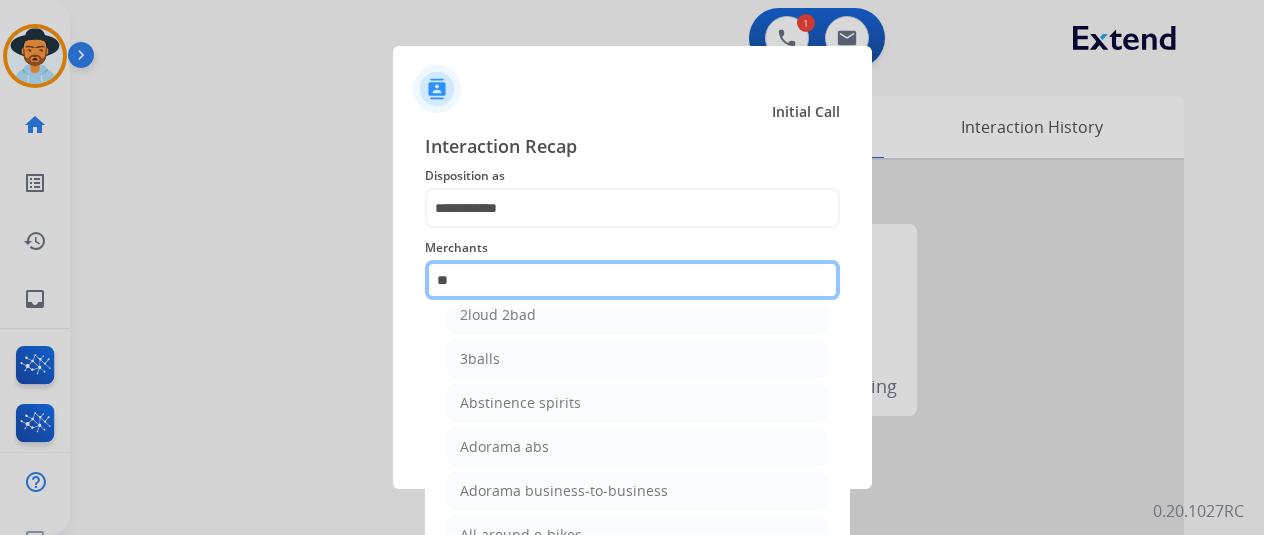 scroll, scrollTop: 0, scrollLeft: 0, axis: both 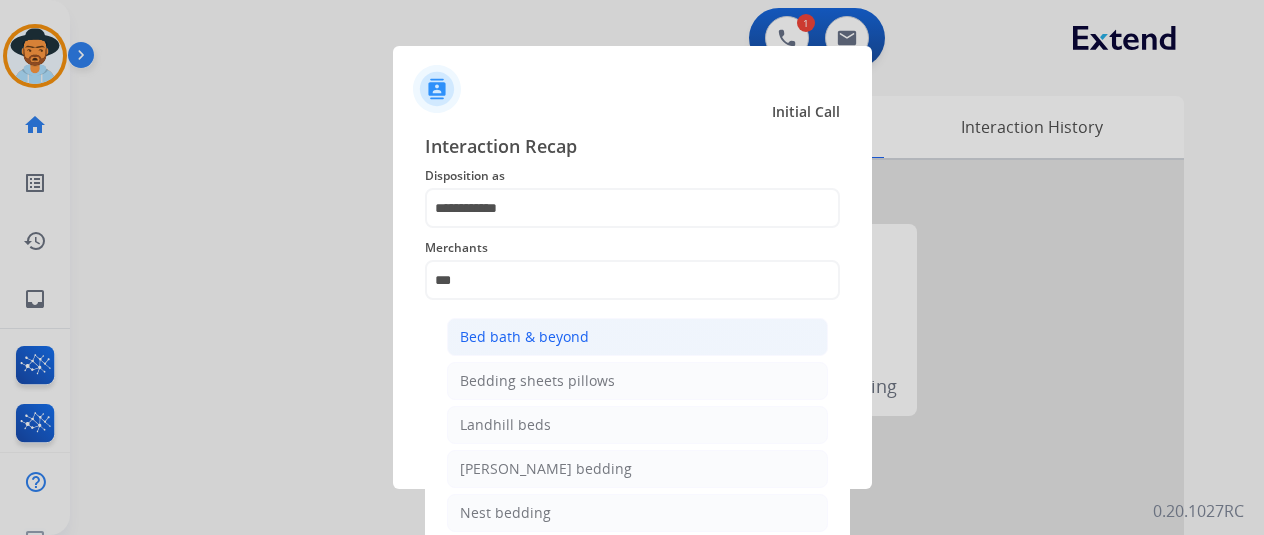 click on "Bed bath & beyond" 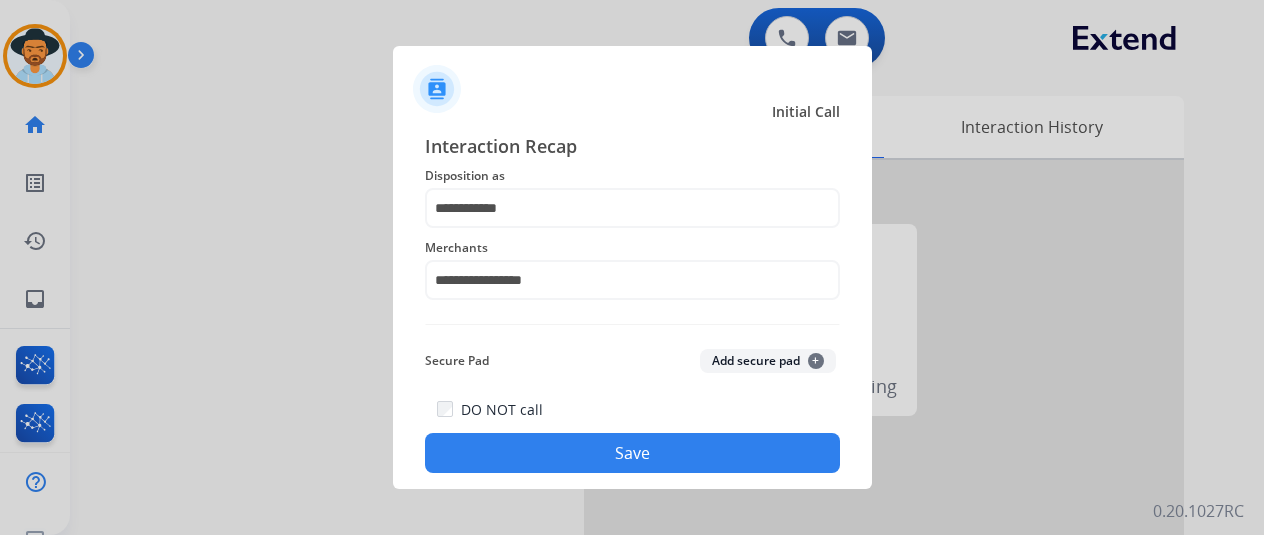 click on "Save" 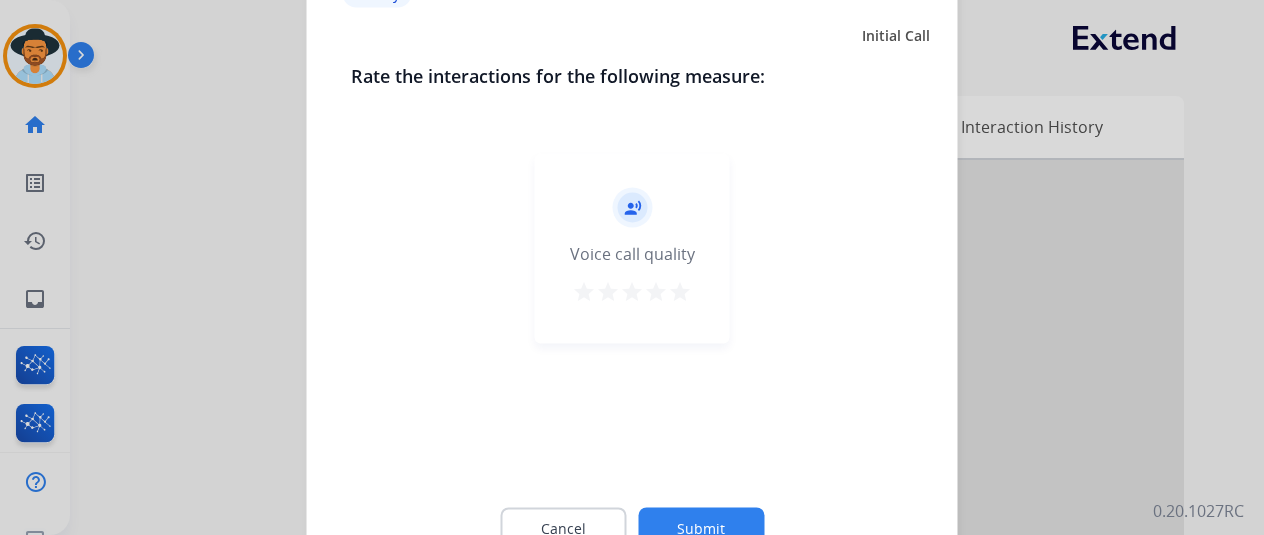 click on "star" at bounding box center (680, 291) 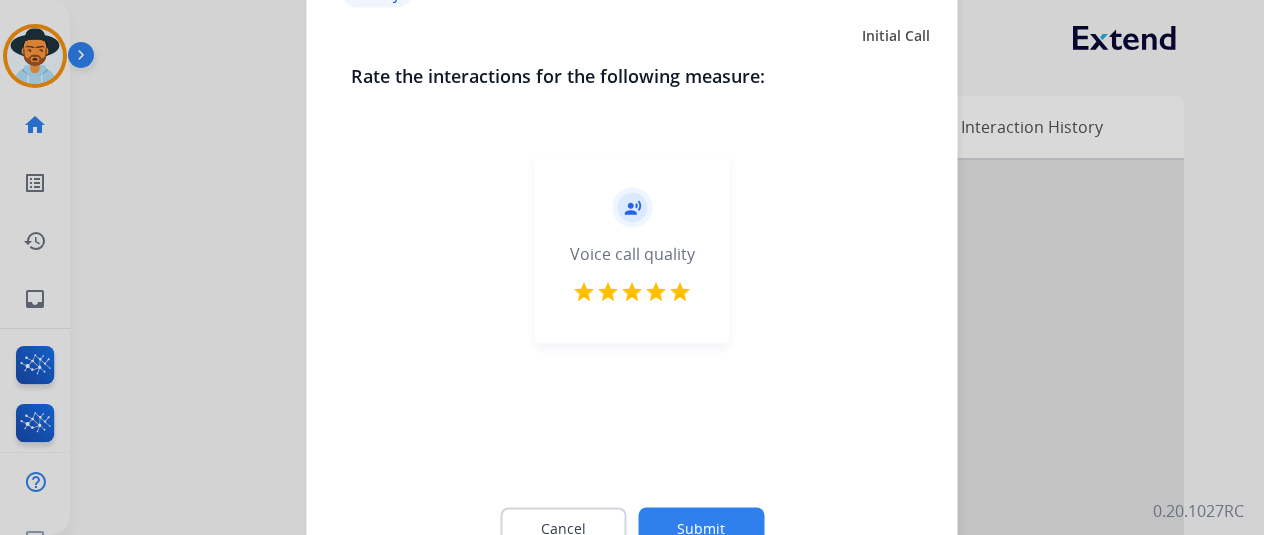 click on "Submit" 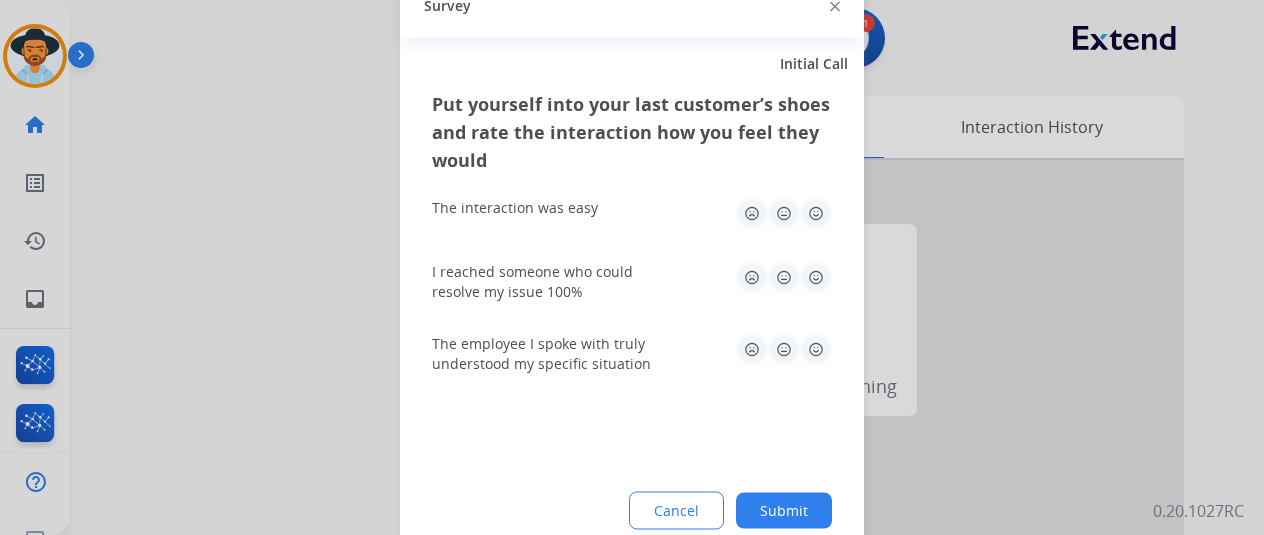 click on "I reached someone who could resolve my issue 100%" 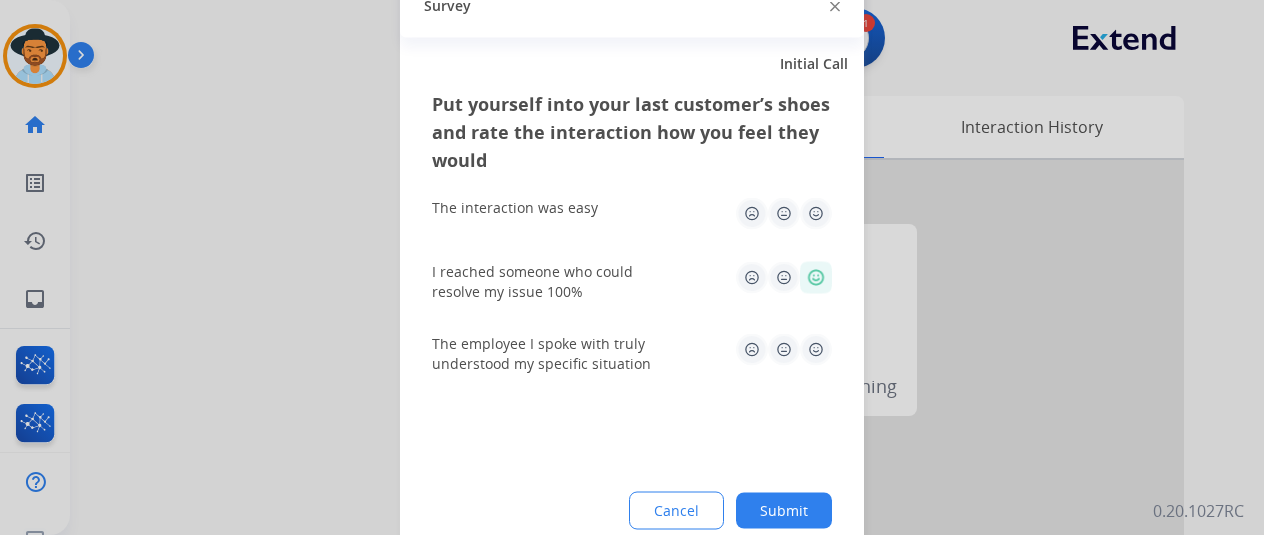 click 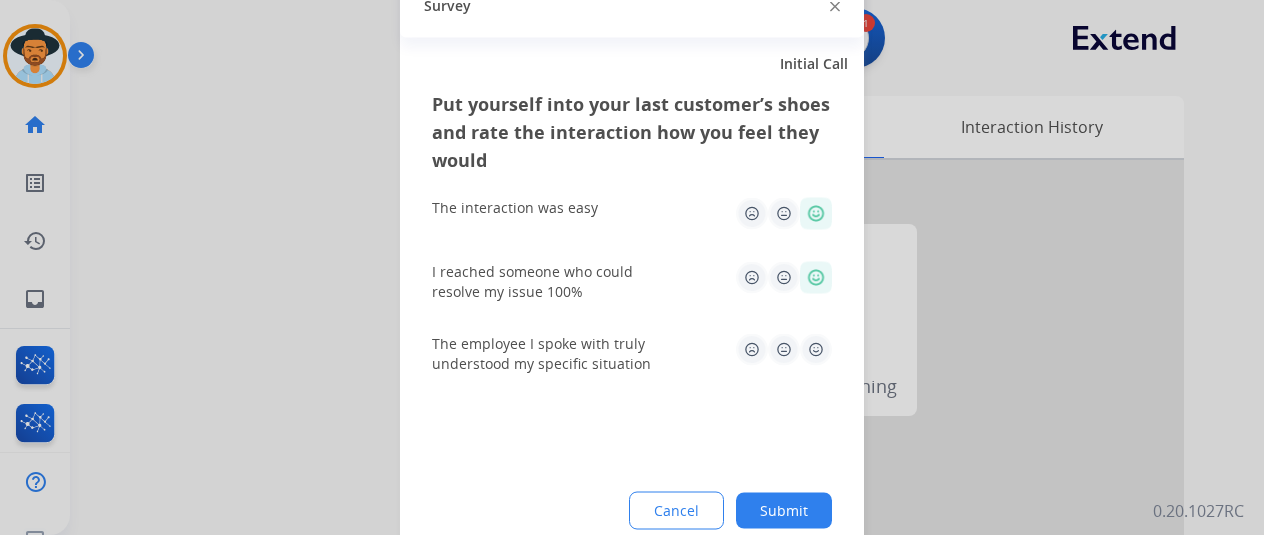 click 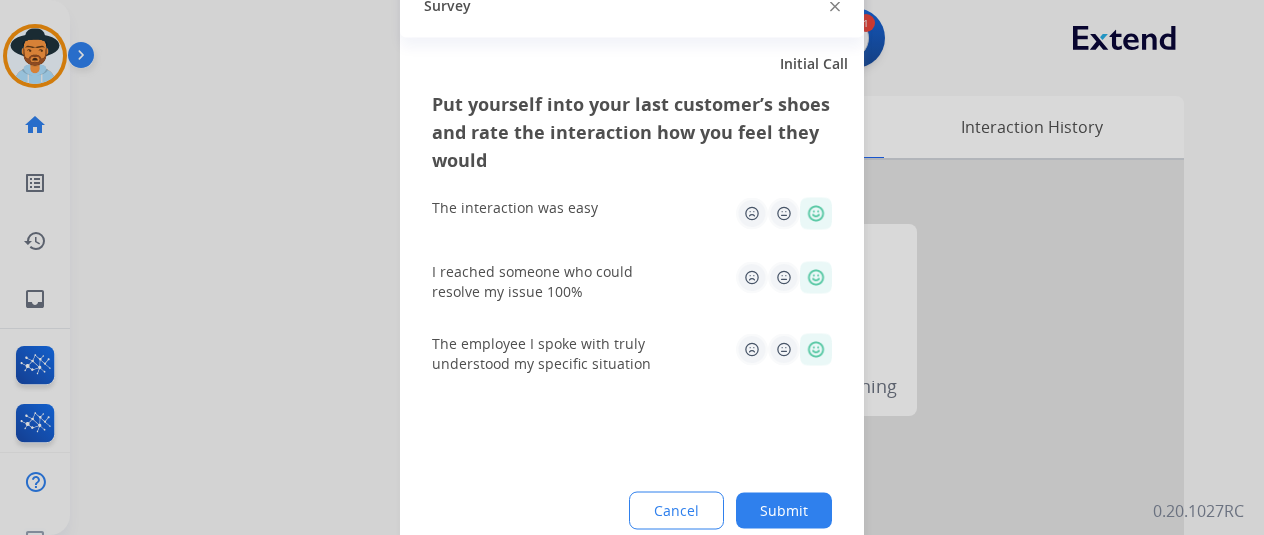 click on "Put yourself into your last customer’s shoes and rate the interaction how you feel they would  The interaction was easy   I reached someone who could resolve my issue 100%   The employee I spoke with truly understood my specific situation  Cancel Submit" 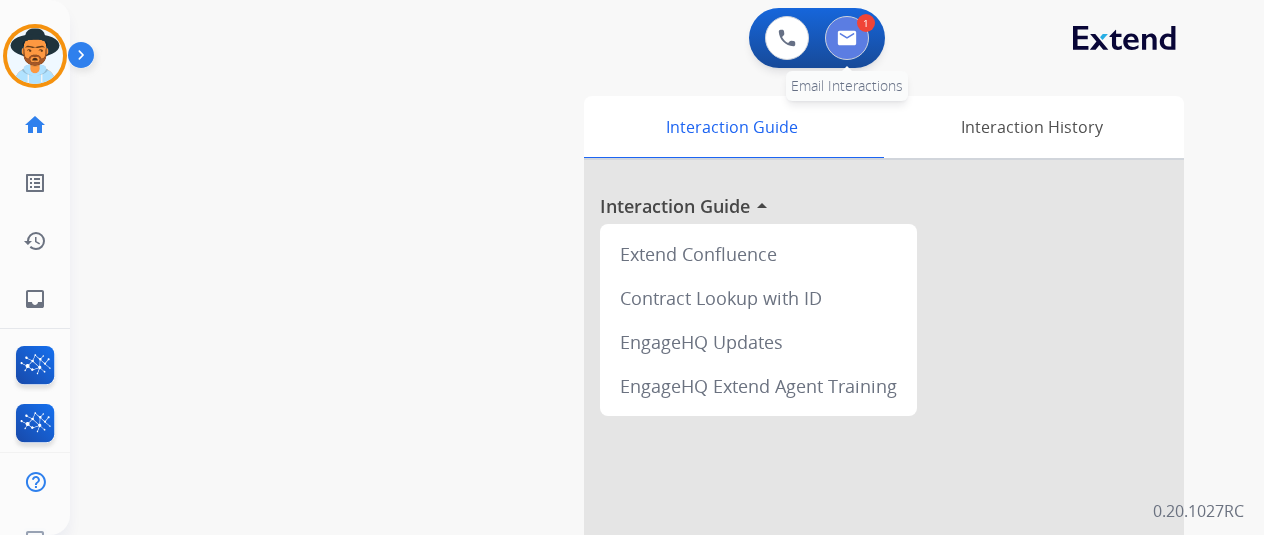 click at bounding box center (847, 38) 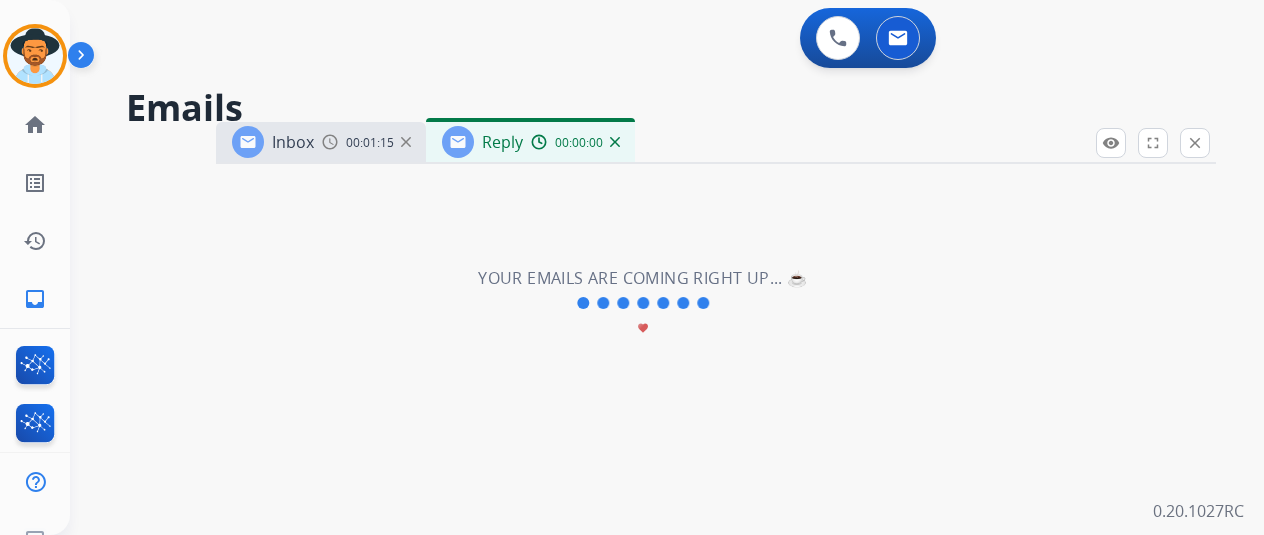 select on "**********" 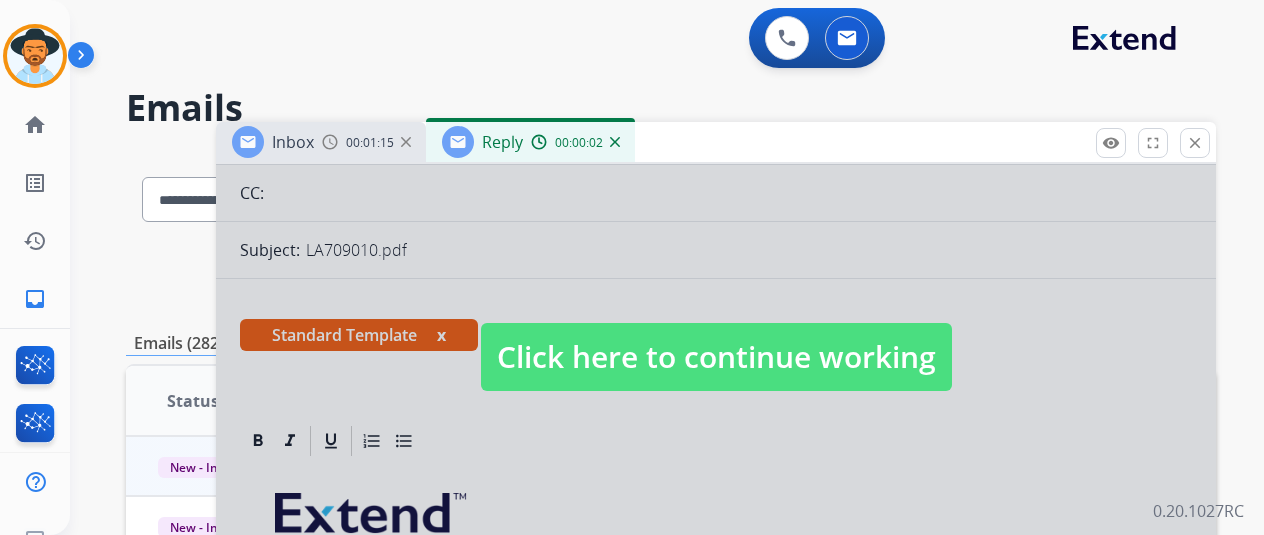 click on "Click here to continue working" at bounding box center [716, 357] 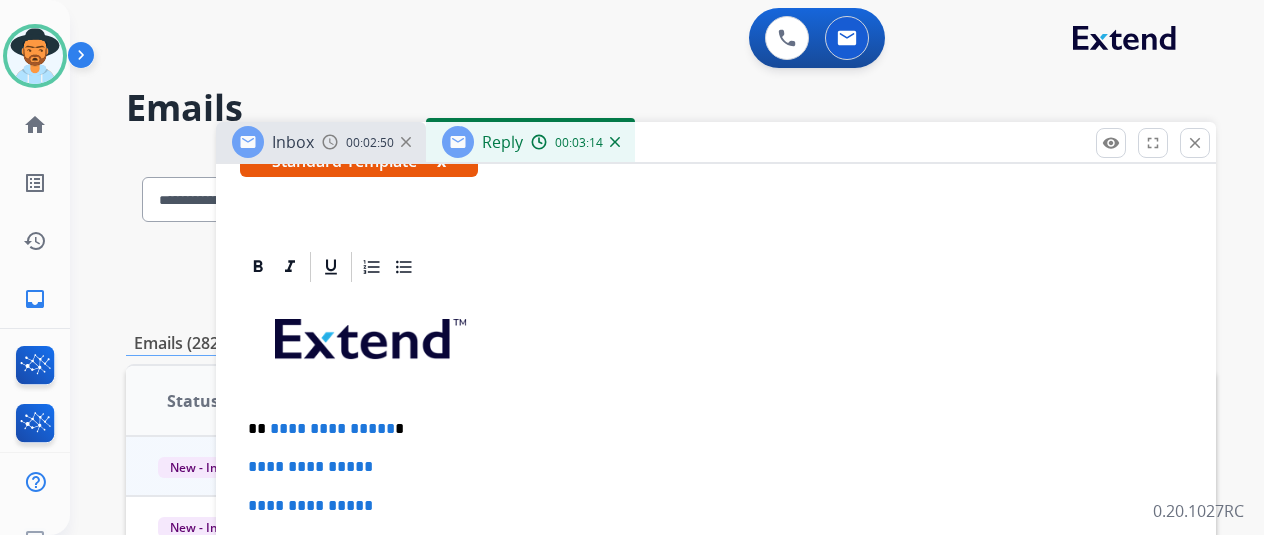 scroll, scrollTop: 500, scrollLeft: 0, axis: vertical 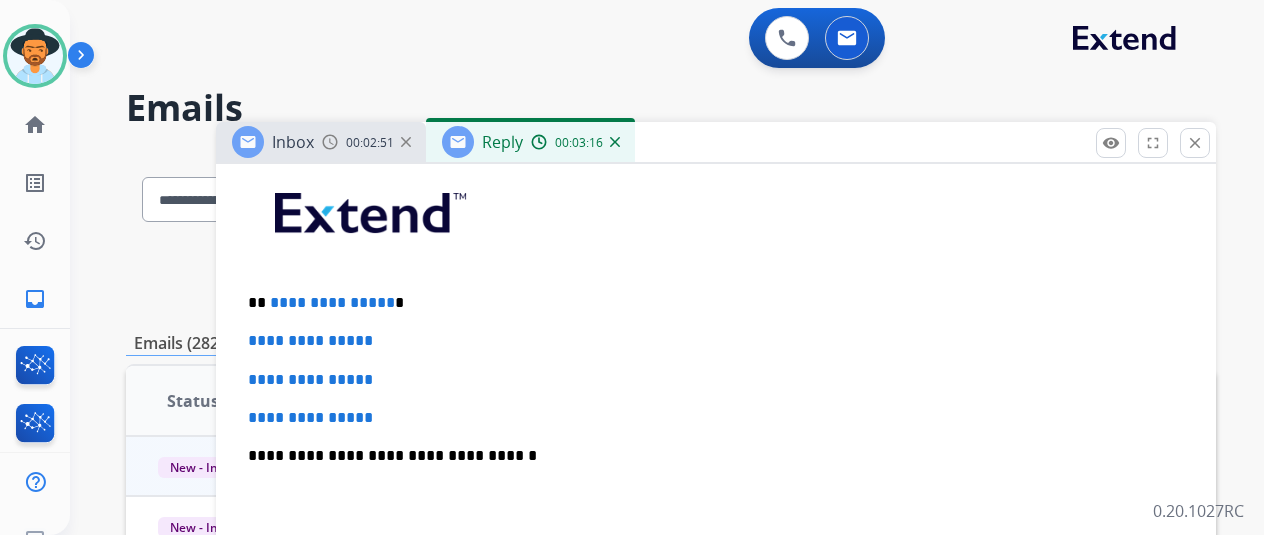 click on "**********" at bounding box center [332, 302] 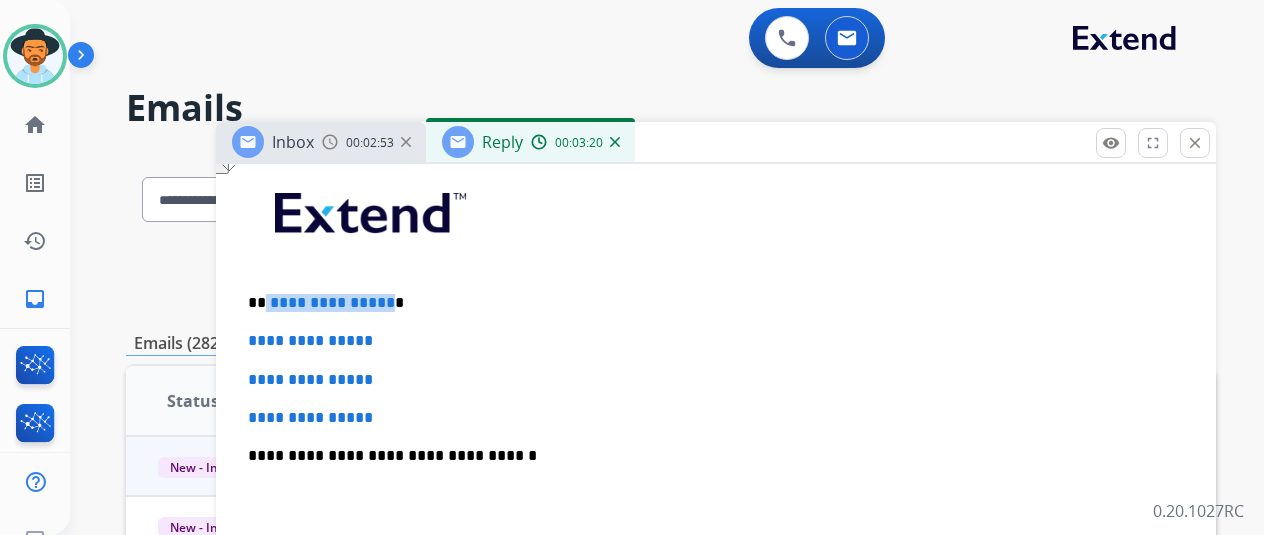 drag, startPoint x: 398, startPoint y: 302, endPoint x: 279, endPoint y: 304, distance: 119.01681 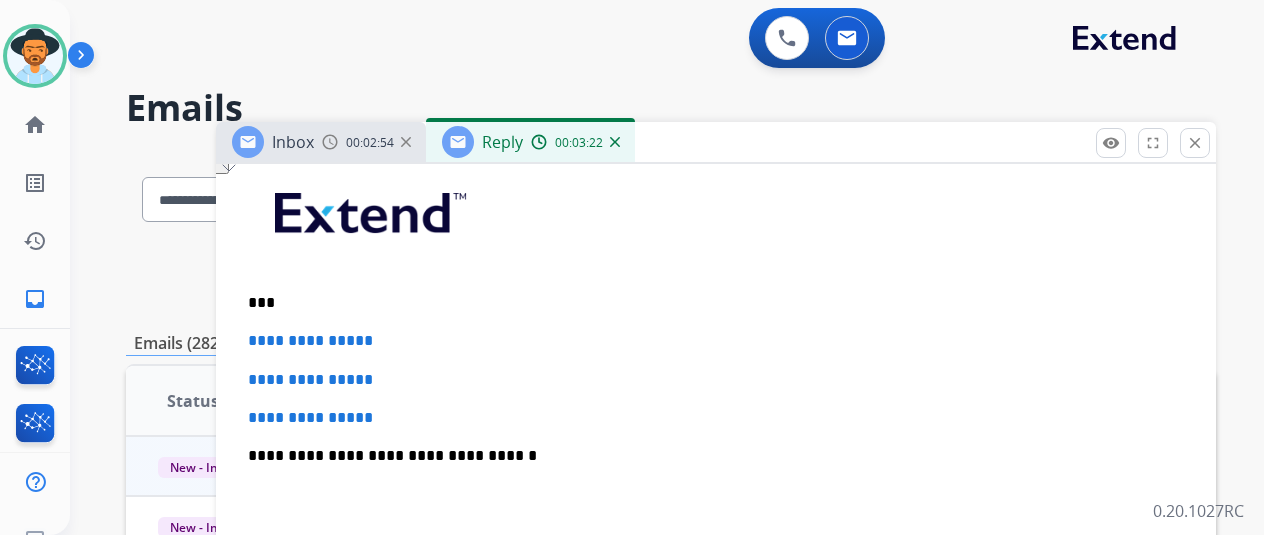 type 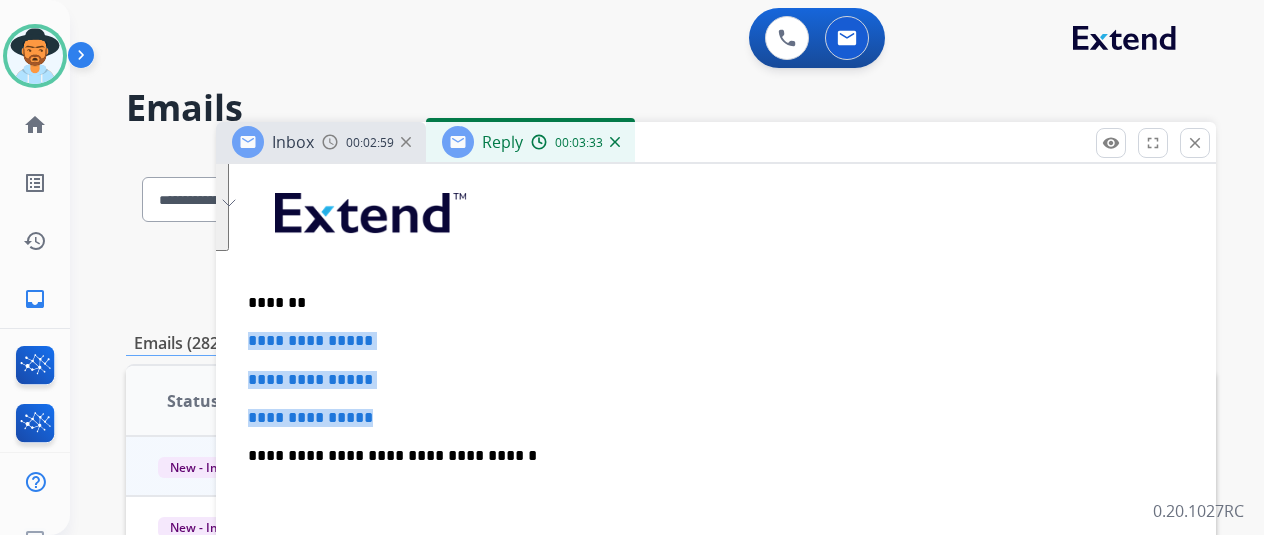 drag, startPoint x: 454, startPoint y: 422, endPoint x: 264, endPoint y: 335, distance: 208.97128 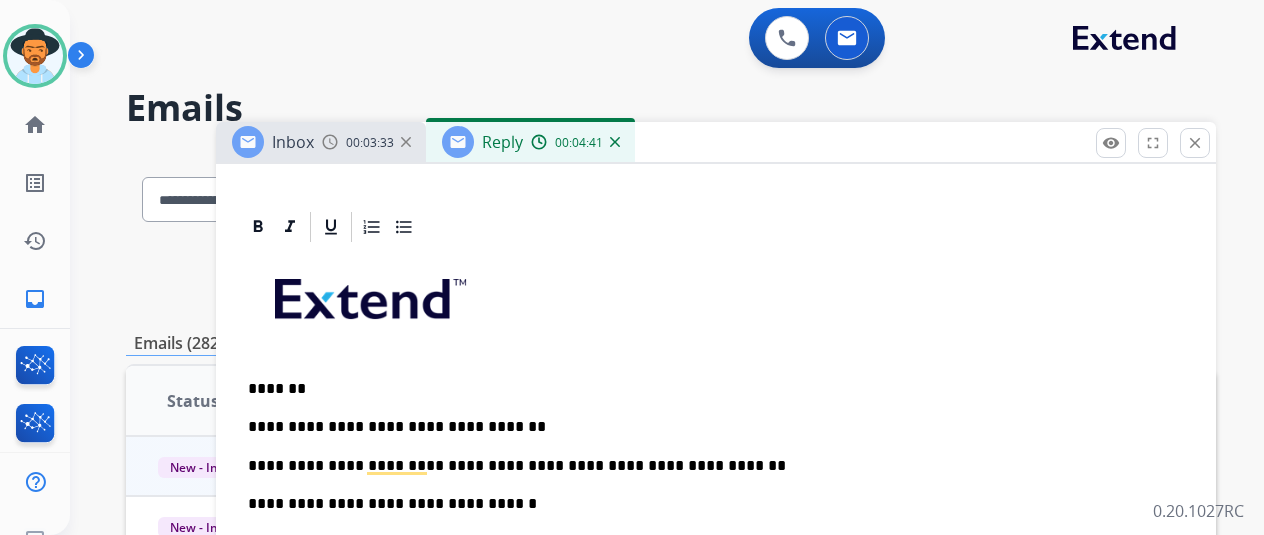 scroll, scrollTop: 514, scrollLeft: 0, axis: vertical 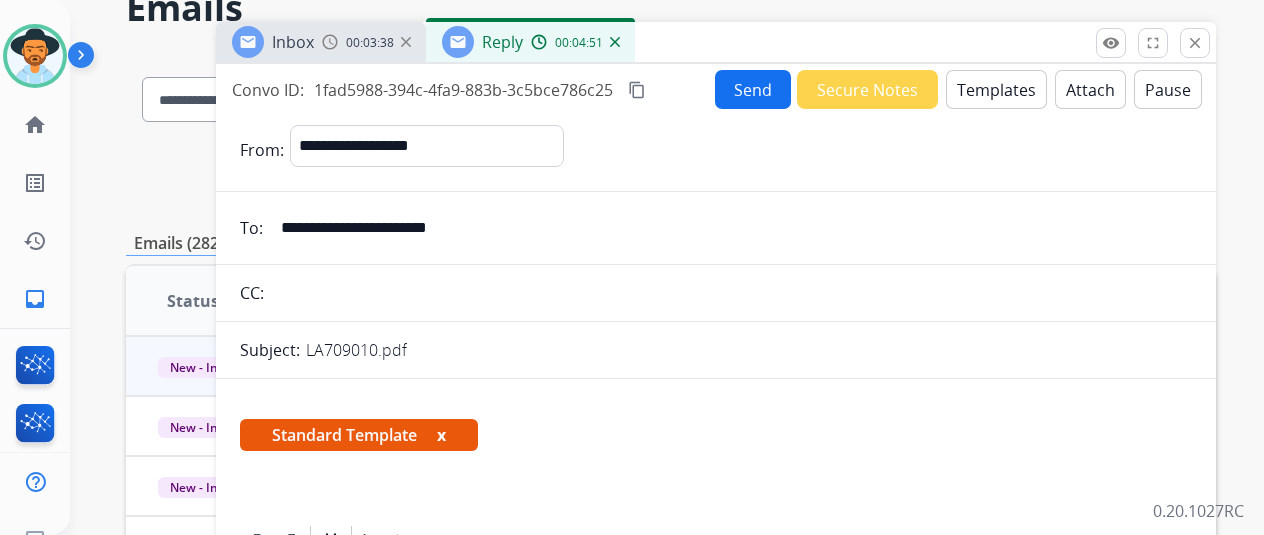 click on "Send" at bounding box center [753, 89] 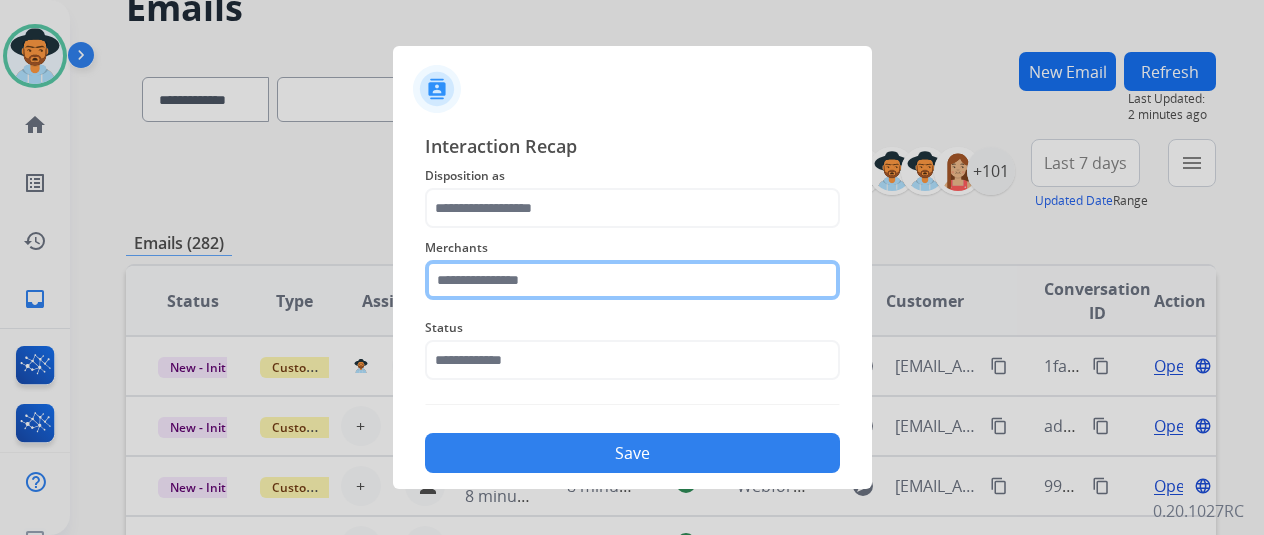 click 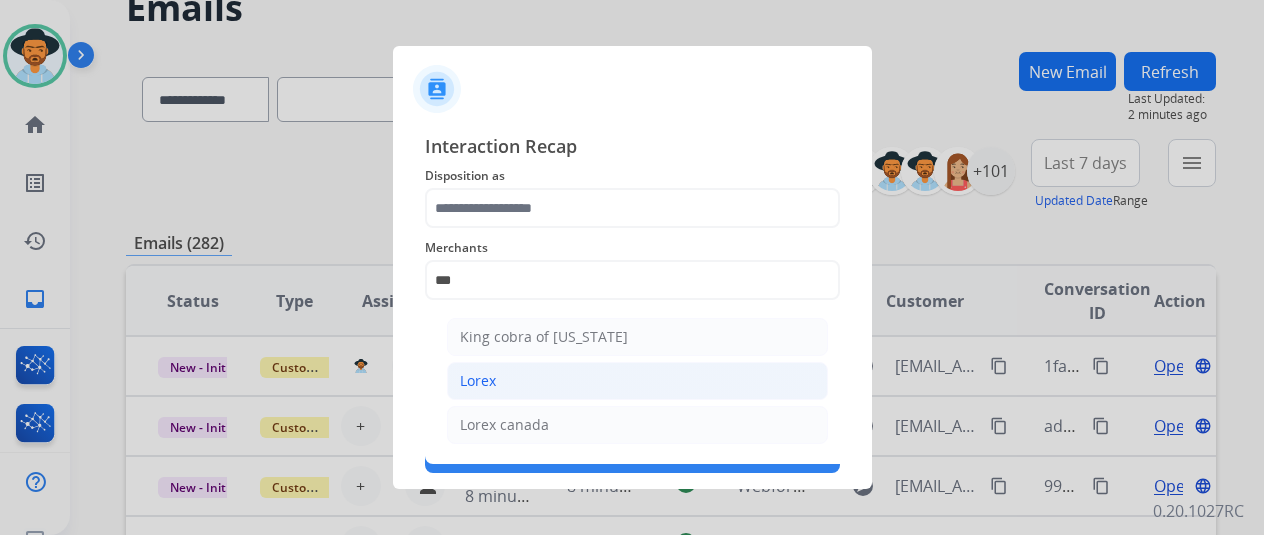 click on "Lorex" 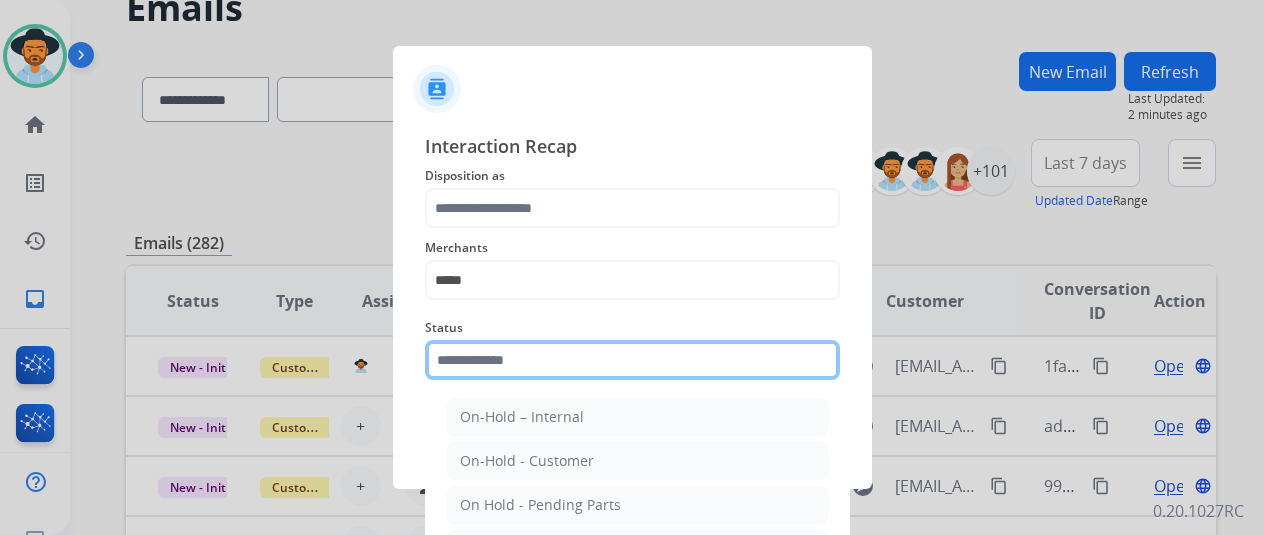click 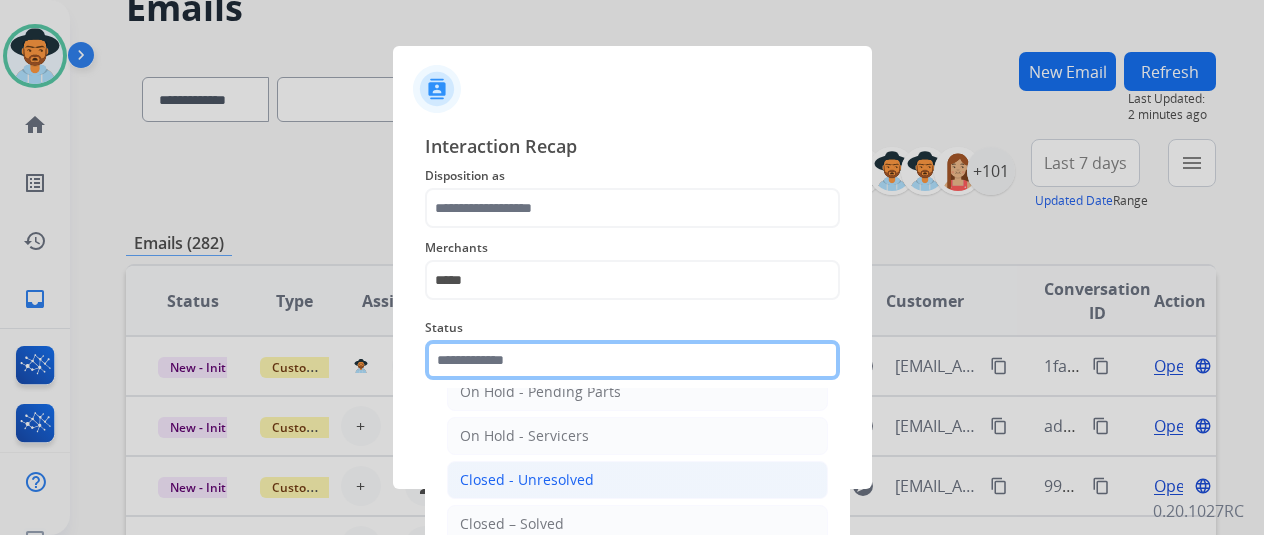 scroll, scrollTop: 114, scrollLeft: 0, axis: vertical 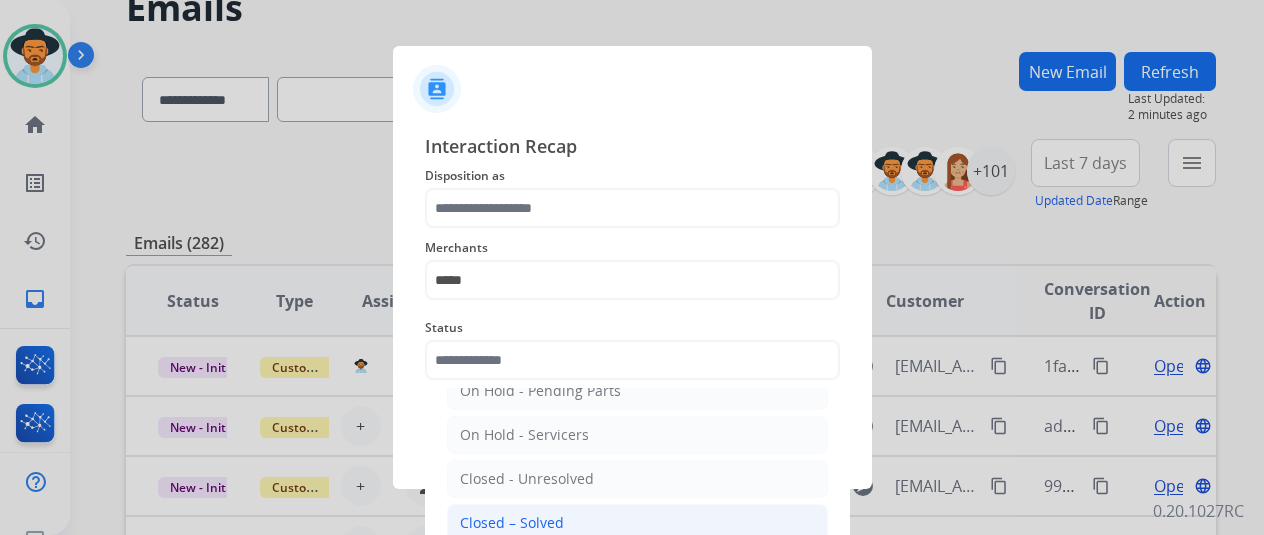 click on "Closed – Solved" 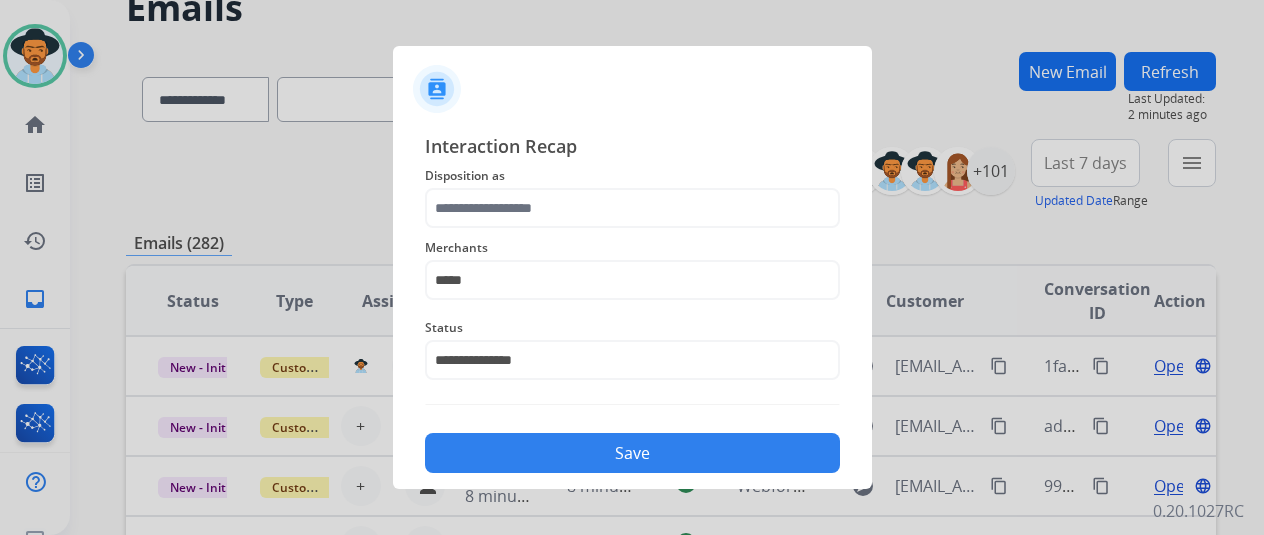 click on "Save" 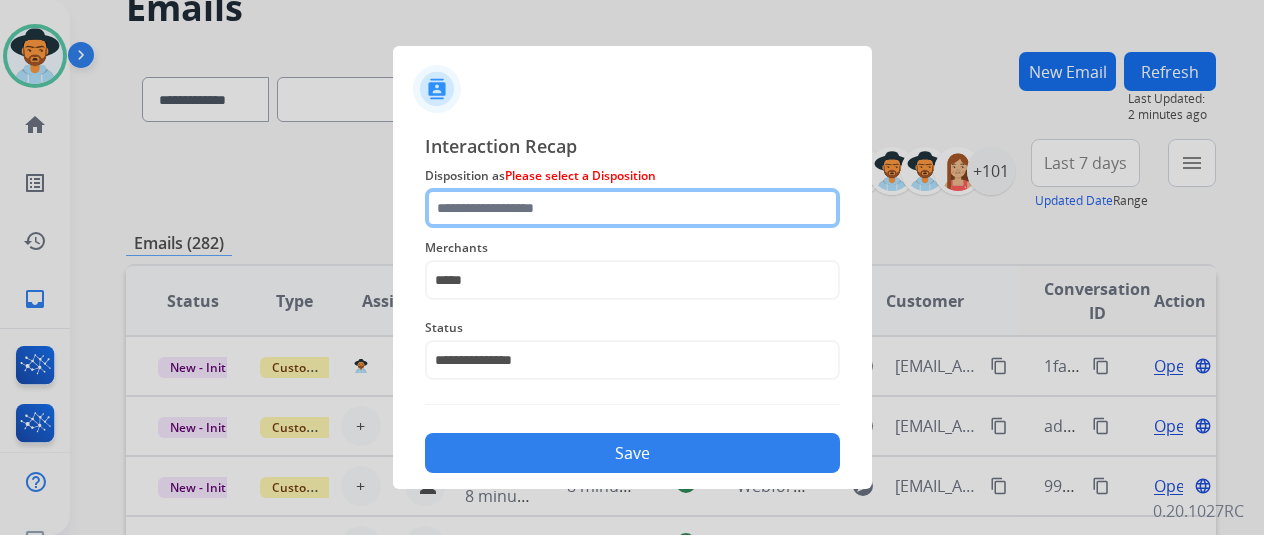 click 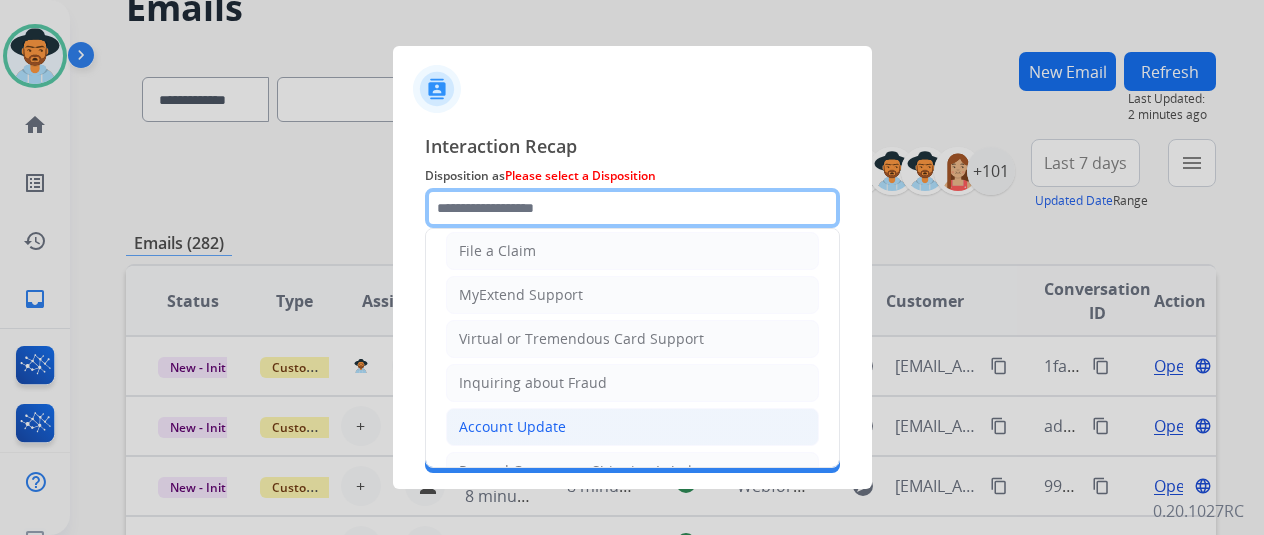 scroll, scrollTop: 303, scrollLeft: 0, axis: vertical 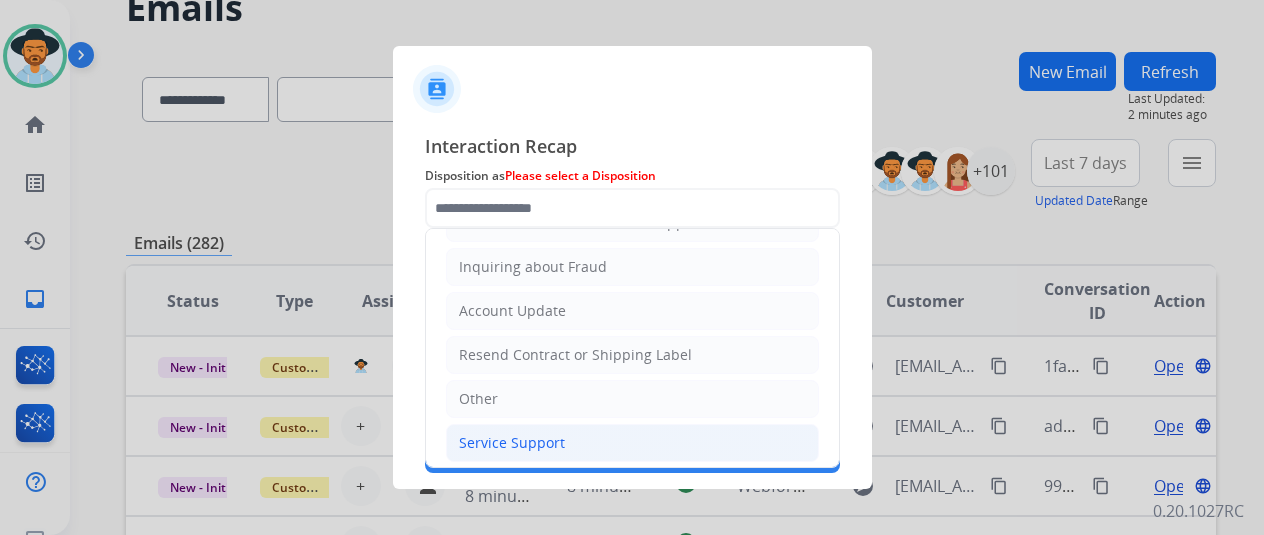 click on "Service Support" 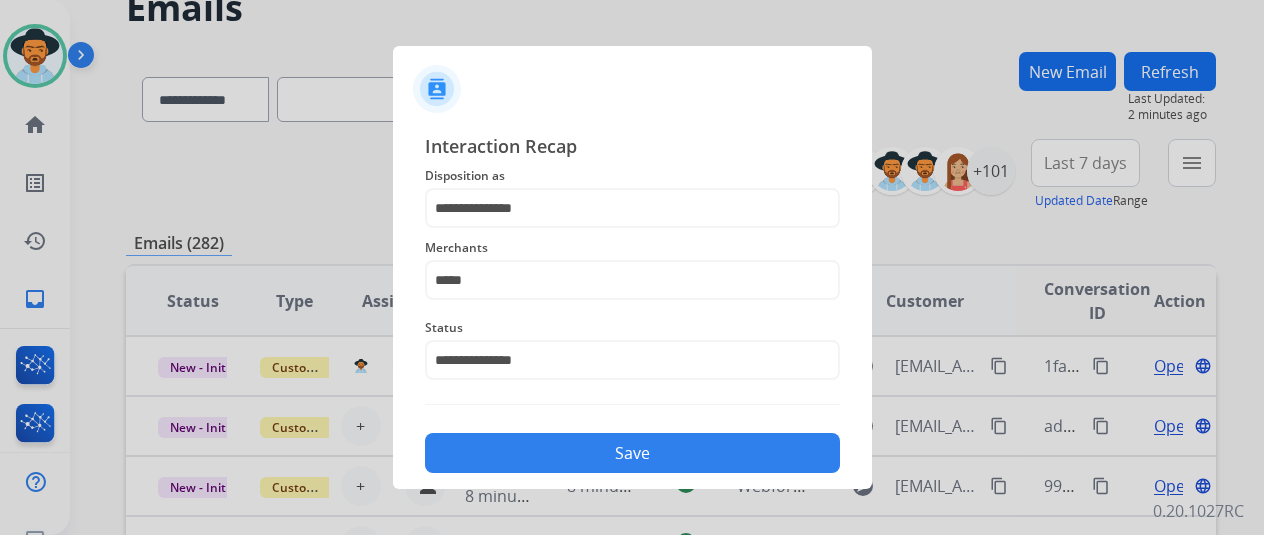 click on "Save" 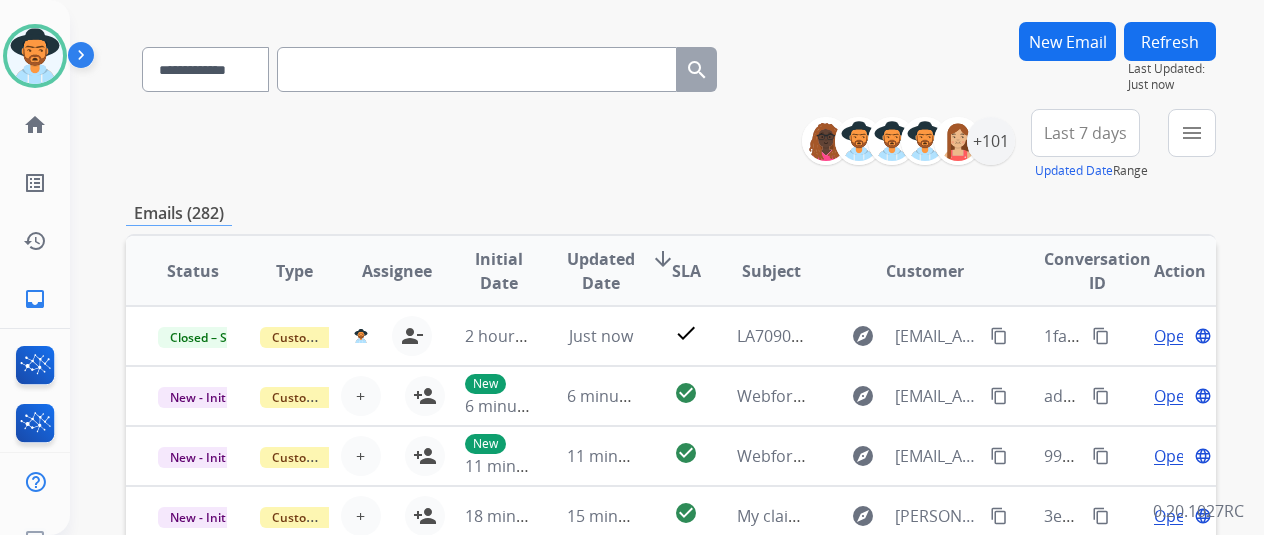 scroll, scrollTop: 100, scrollLeft: 0, axis: vertical 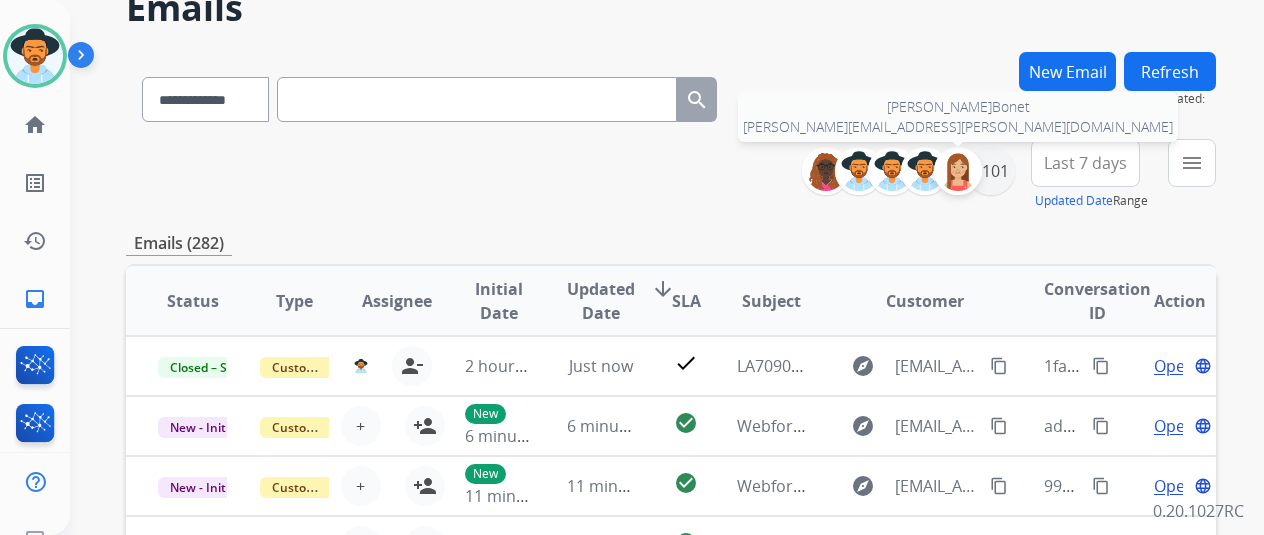 click at bounding box center [958, 171] 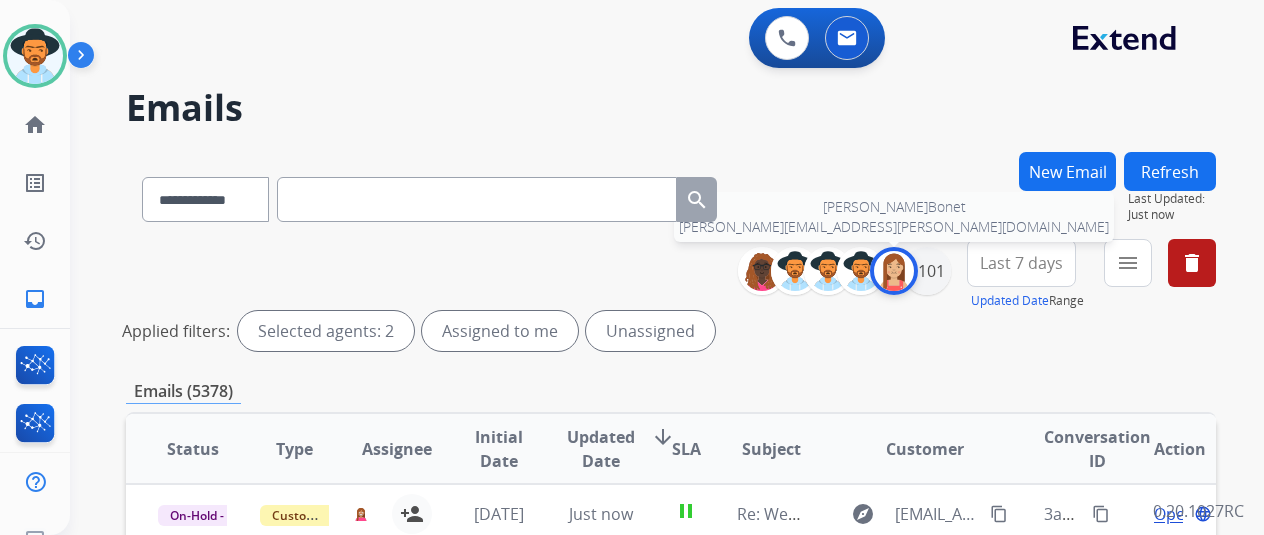 click at bounding box center [894, 271] 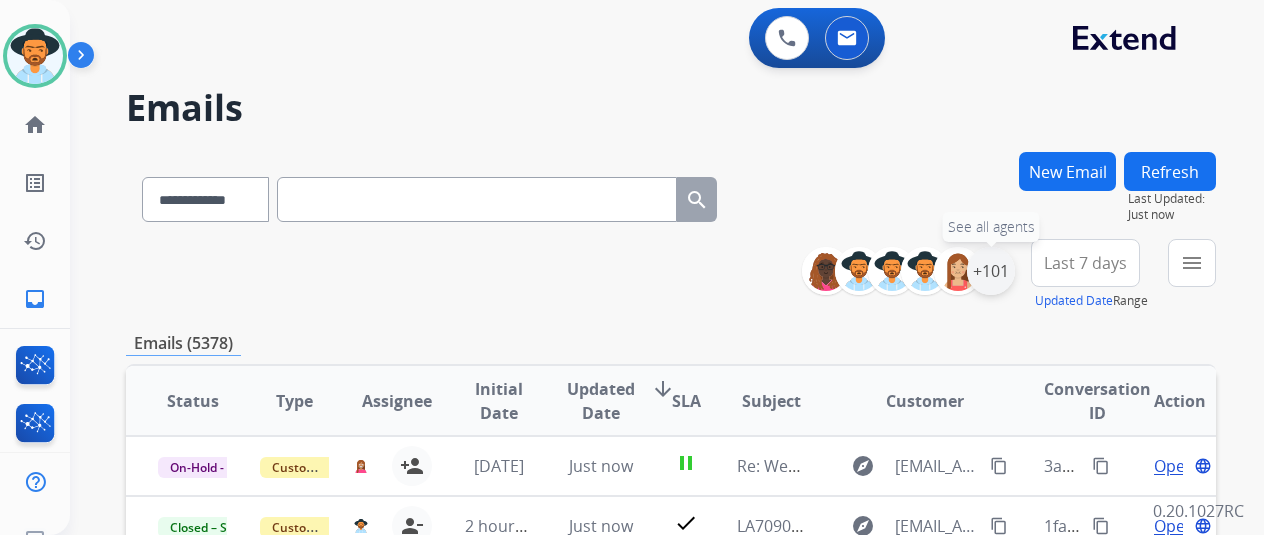 click on "+101" at bounding box center (991, 271) 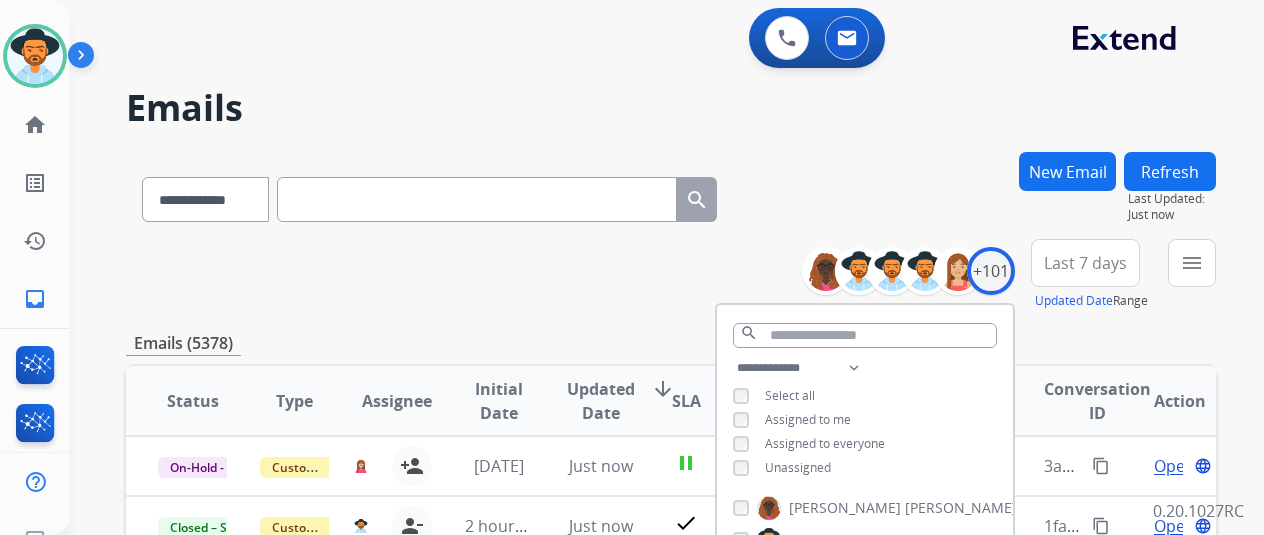 scroll, scrollTop: 300, scrollLeft: 0, axis: vertical 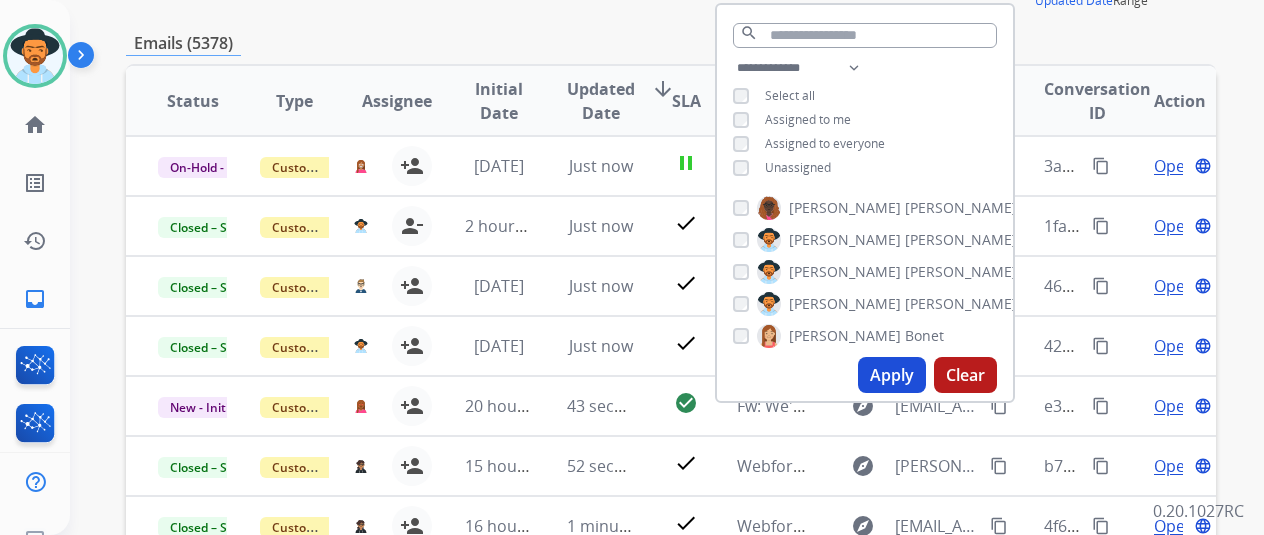 click on "Apply" at bounding box center (892, 375) 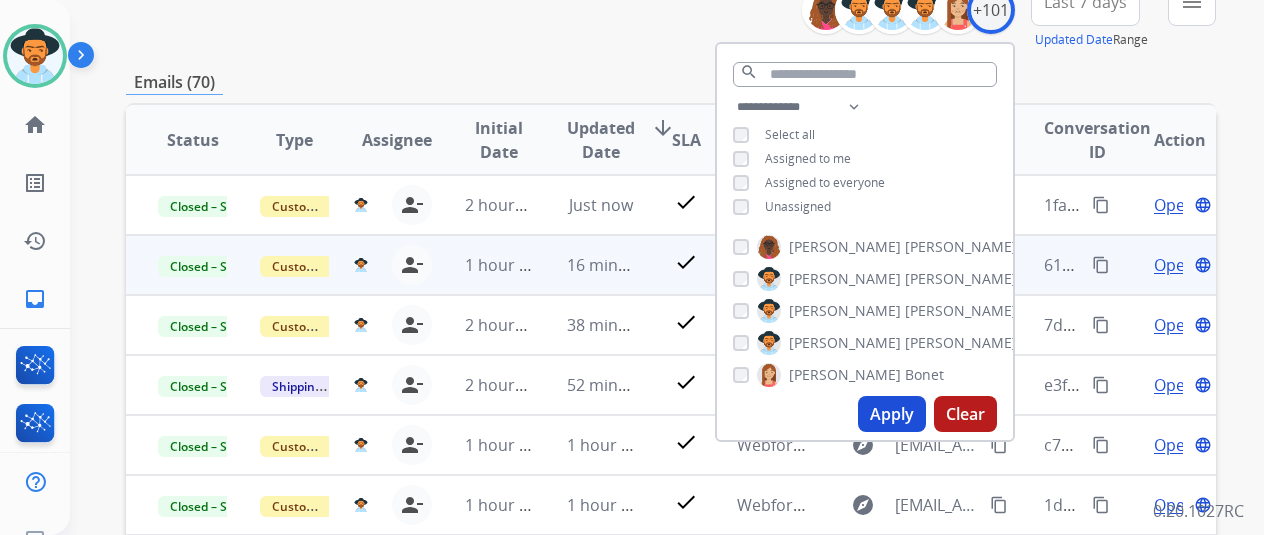 scroll, scrollTop: 300, scrollLeft: 0, axis: vertical 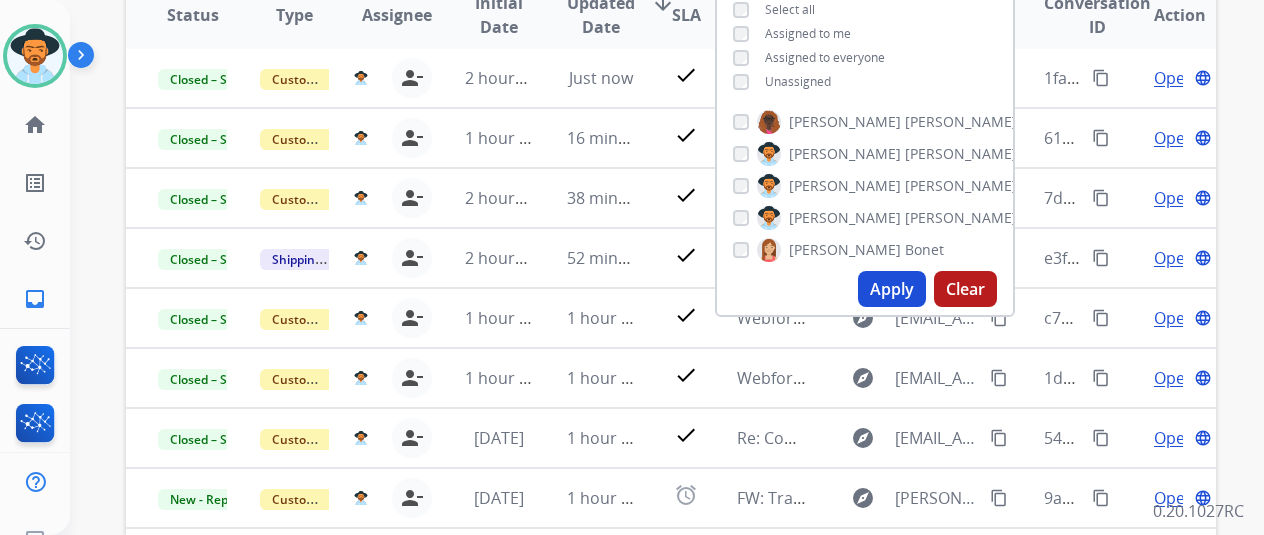 click on "Apply" at bounding box center (892, 289) 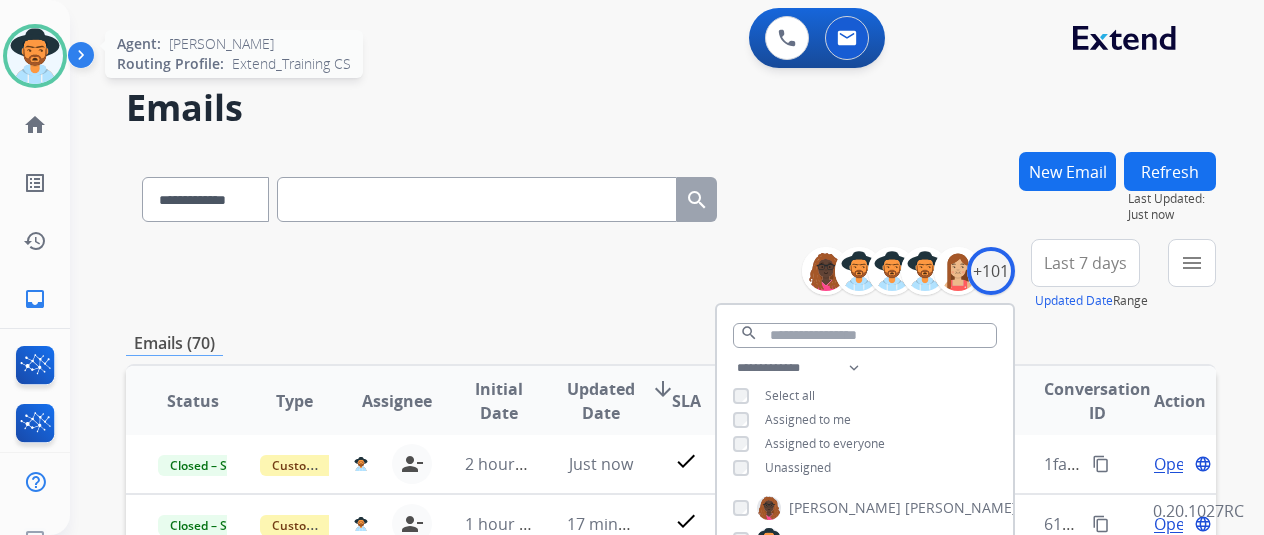 click at bounding box center (35, 56) 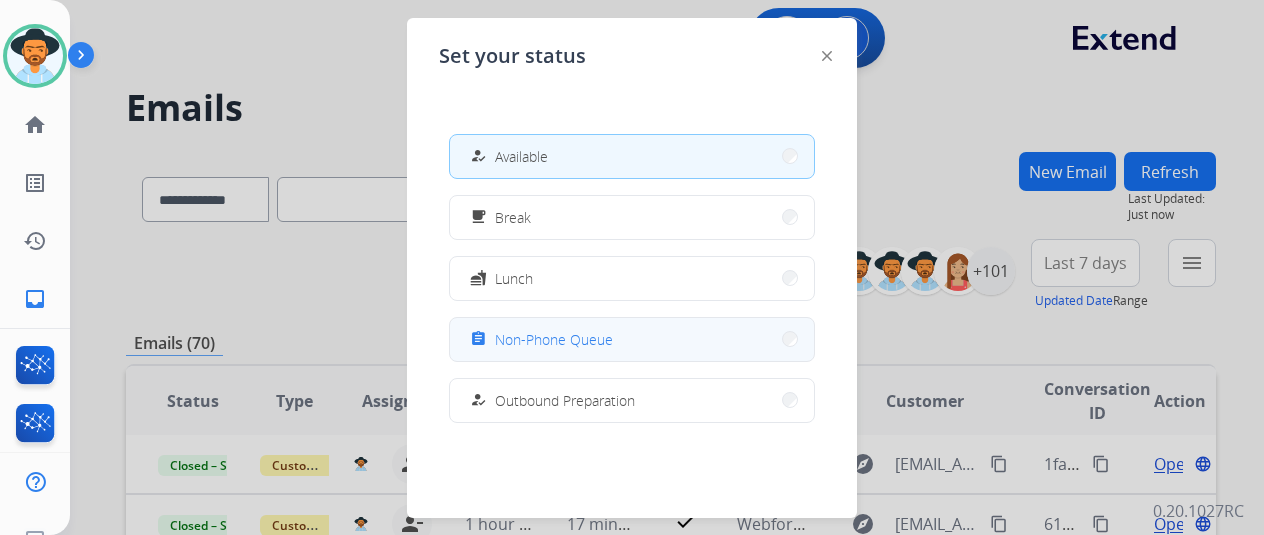 click on "assignment Non-Phone Queue" at bounding box center (632, 339) 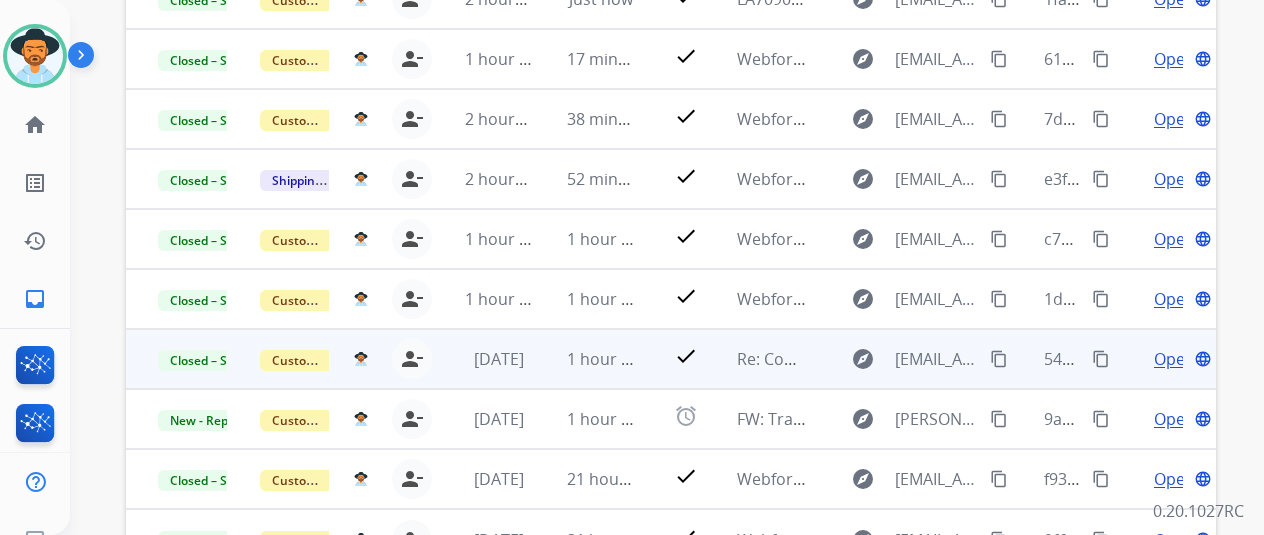 scroll, scrollTop: 586, scrollLeft: 0, axis: vertical 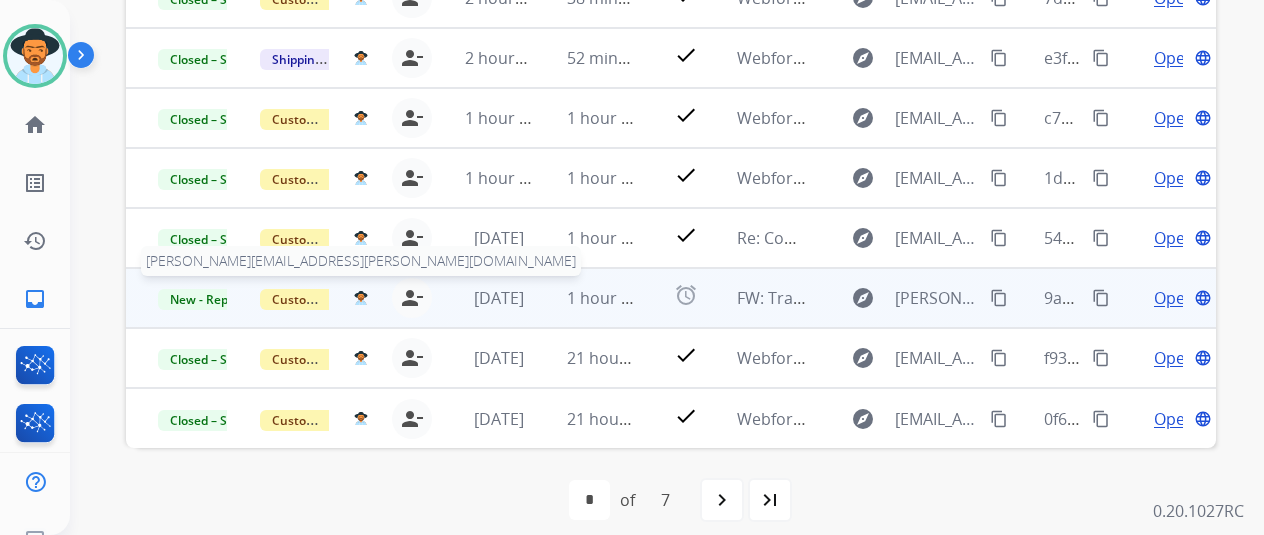 click at bounding box center [360, 298] 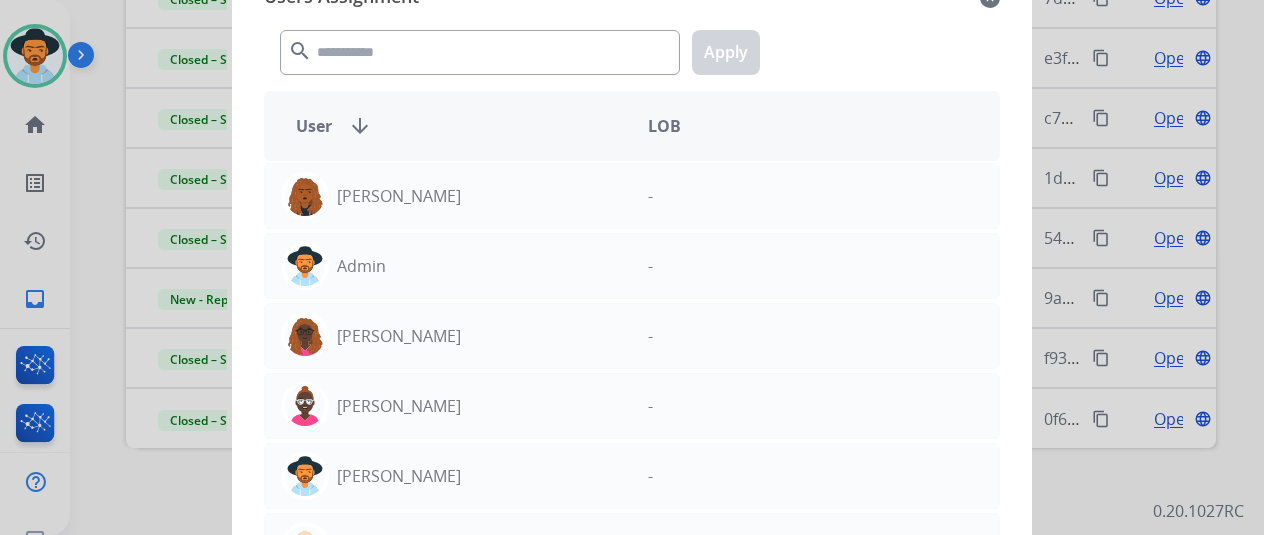 click on "close" 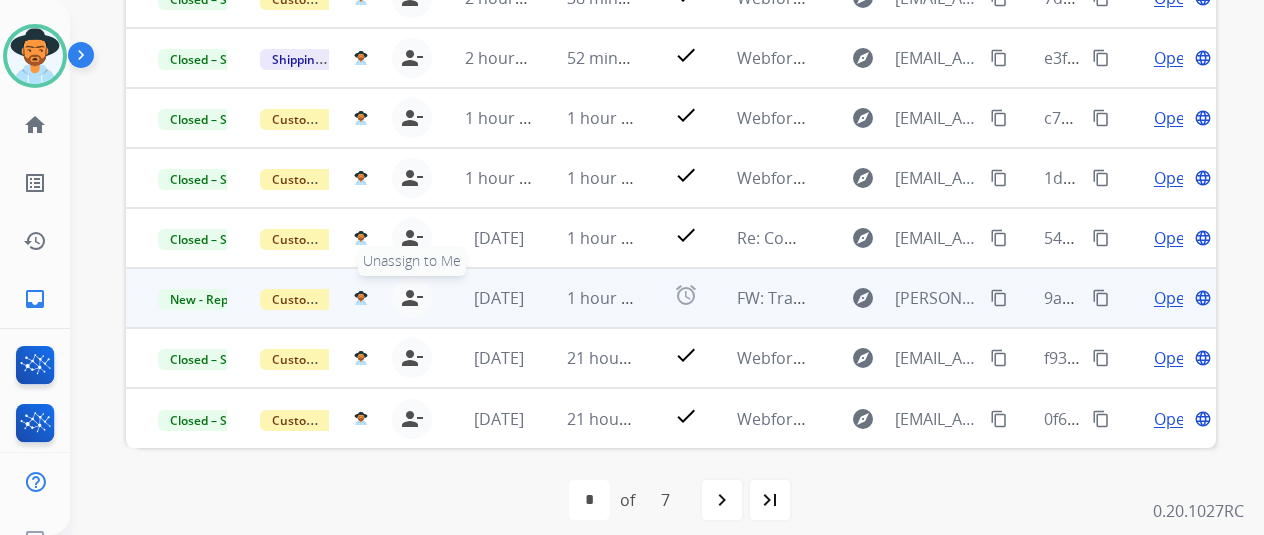 click on "person_remove" at bounding box center (412, 298) 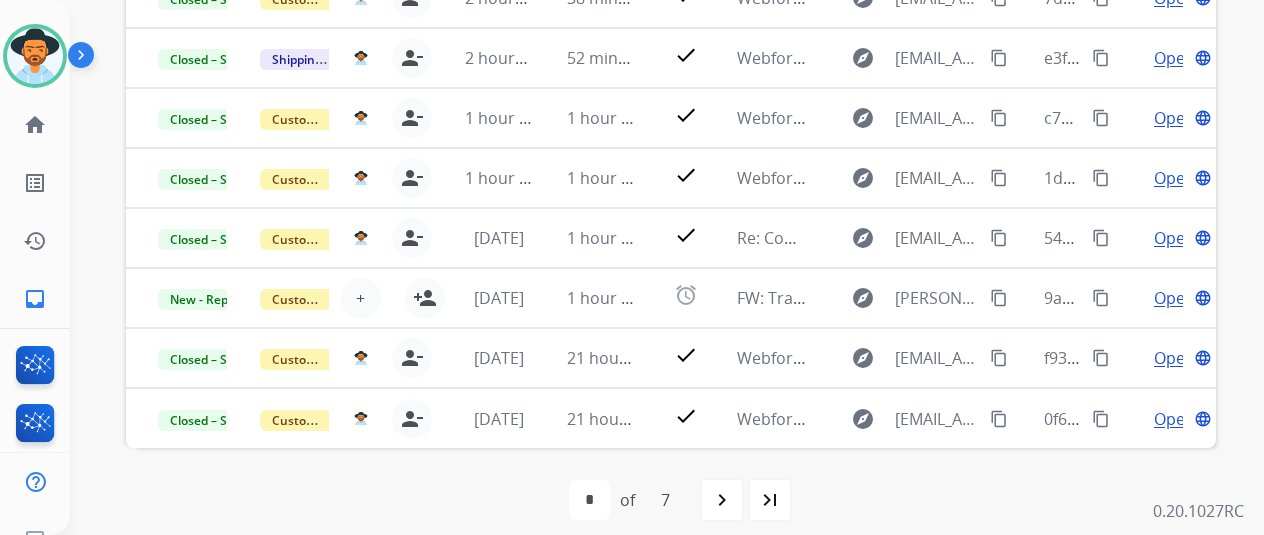click on "first_page navigate_before * * * * * * * of 7 navigate_next last_page" at bounding box center [671, 500] 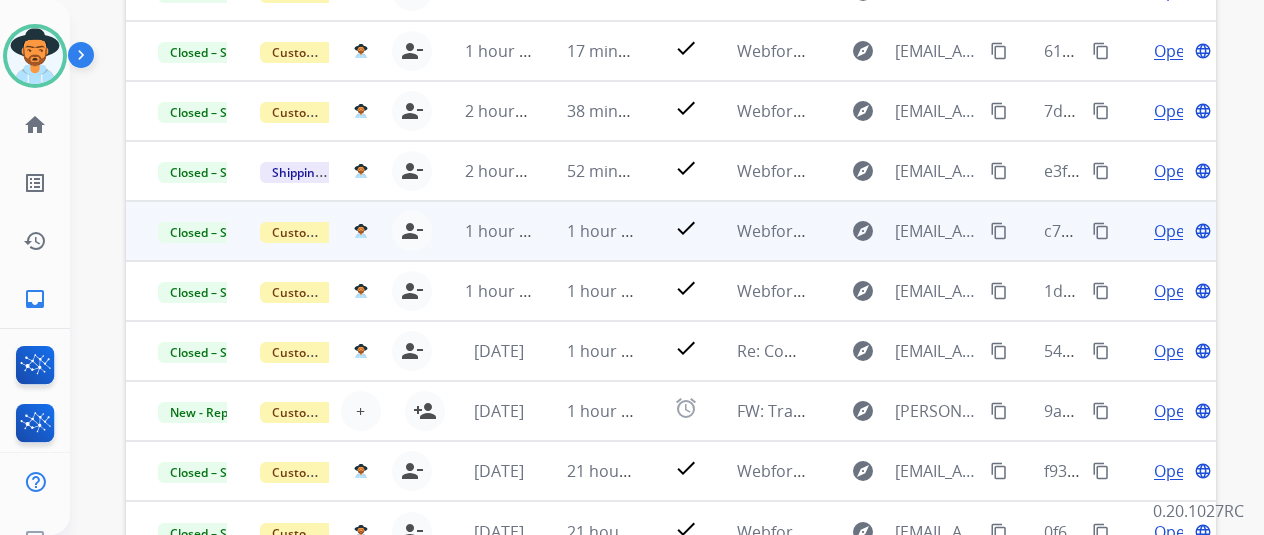 scroll, scrollTop: 386, scrollLeft: 0, axis: vertical 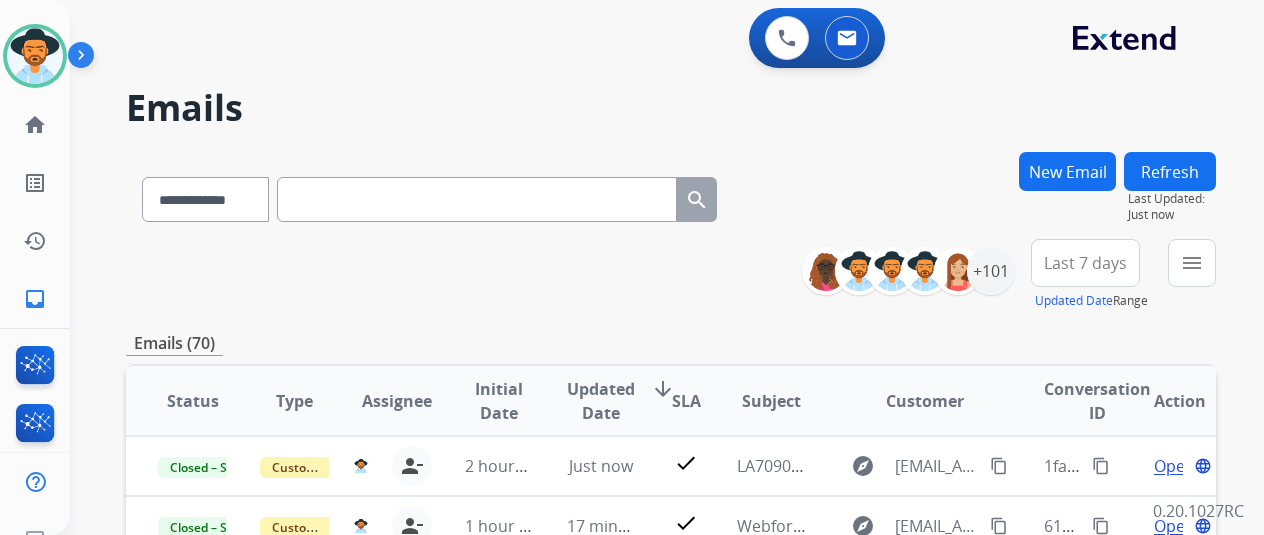 click on "Refresh" at bounding box center (1170, 171) 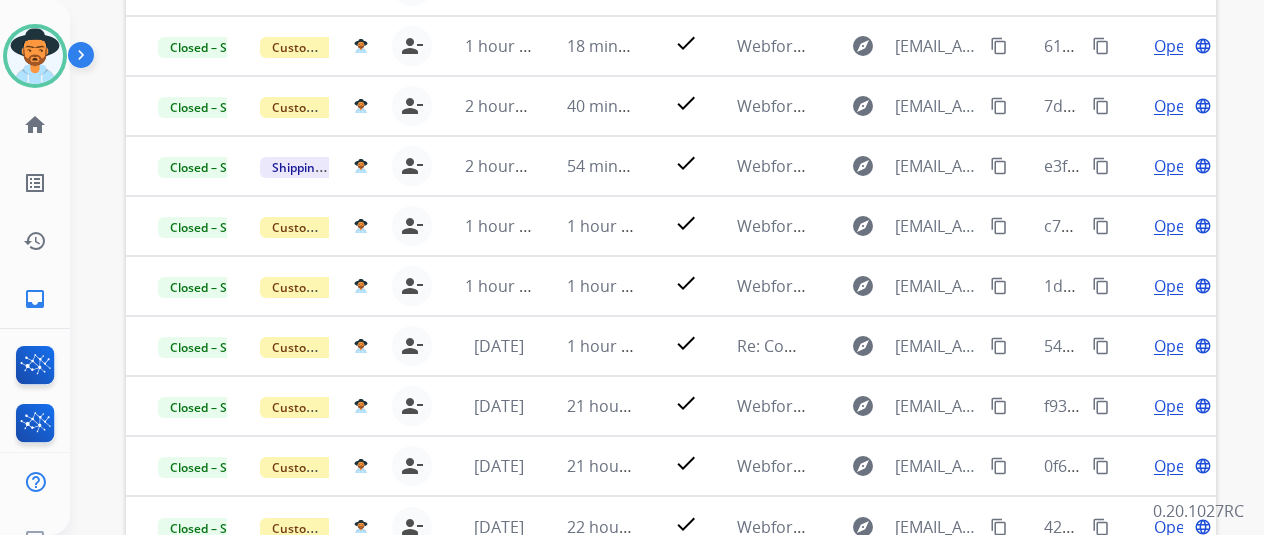 scroll, scrollTop: 500, scrollLeft: 0, axis: vertical 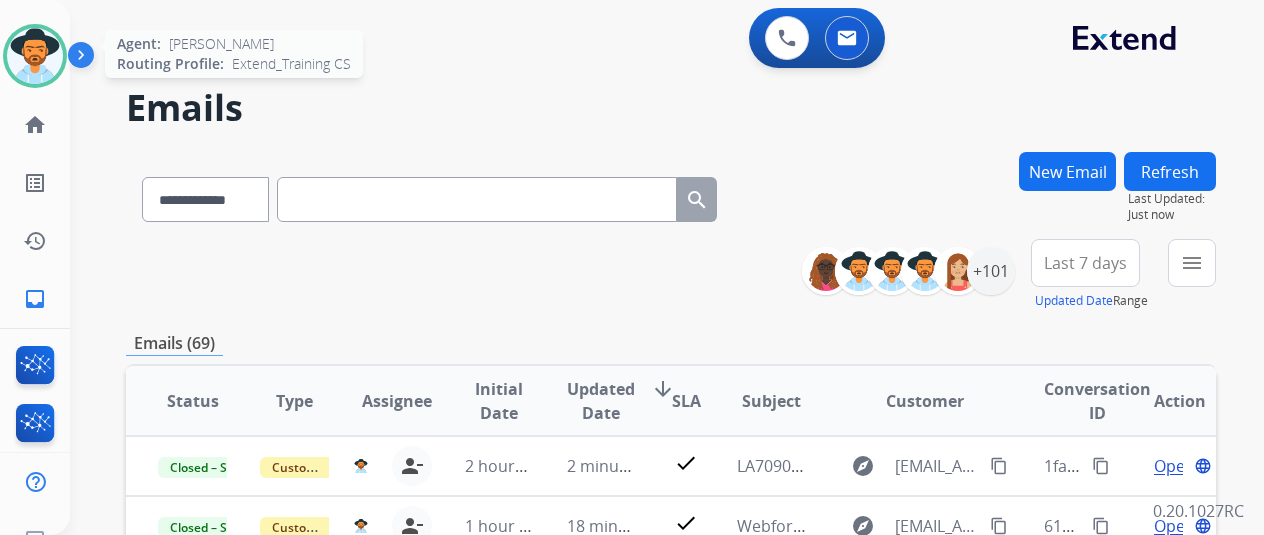 click at bounding box center [35, 56] 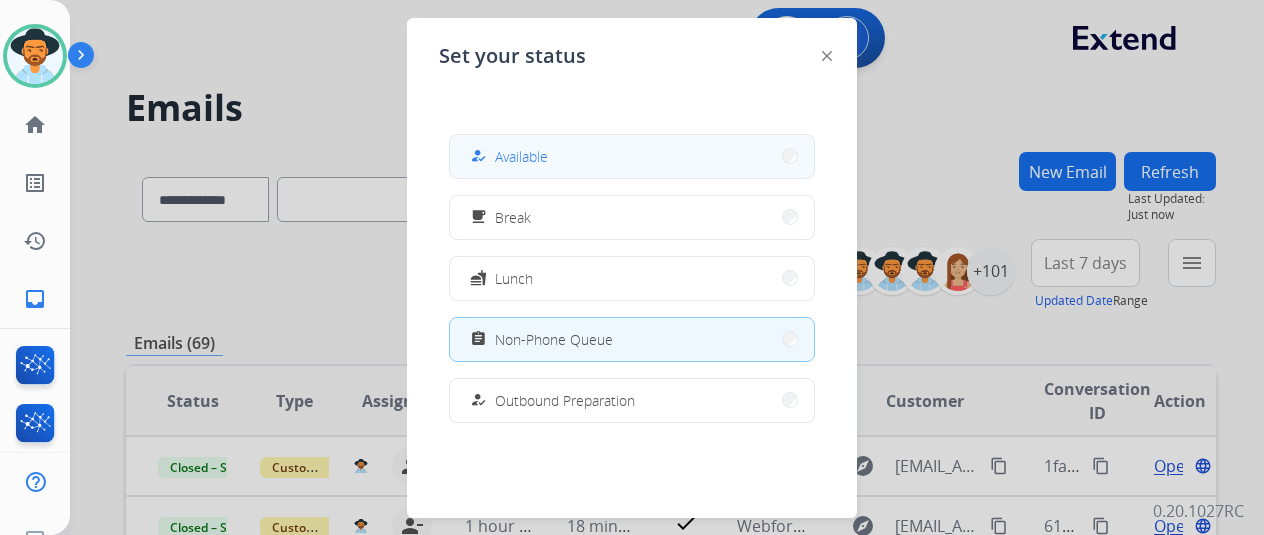 click on "how_to_reg Available" at bounding box center (632, 156) 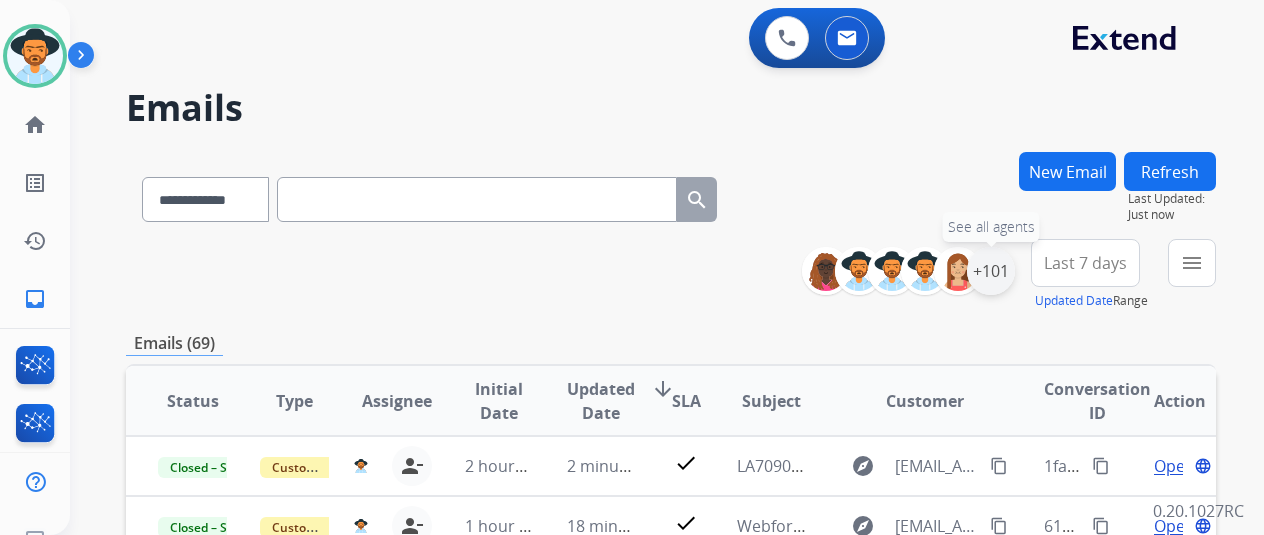 click on "+101" at bounding box center [991, 271] 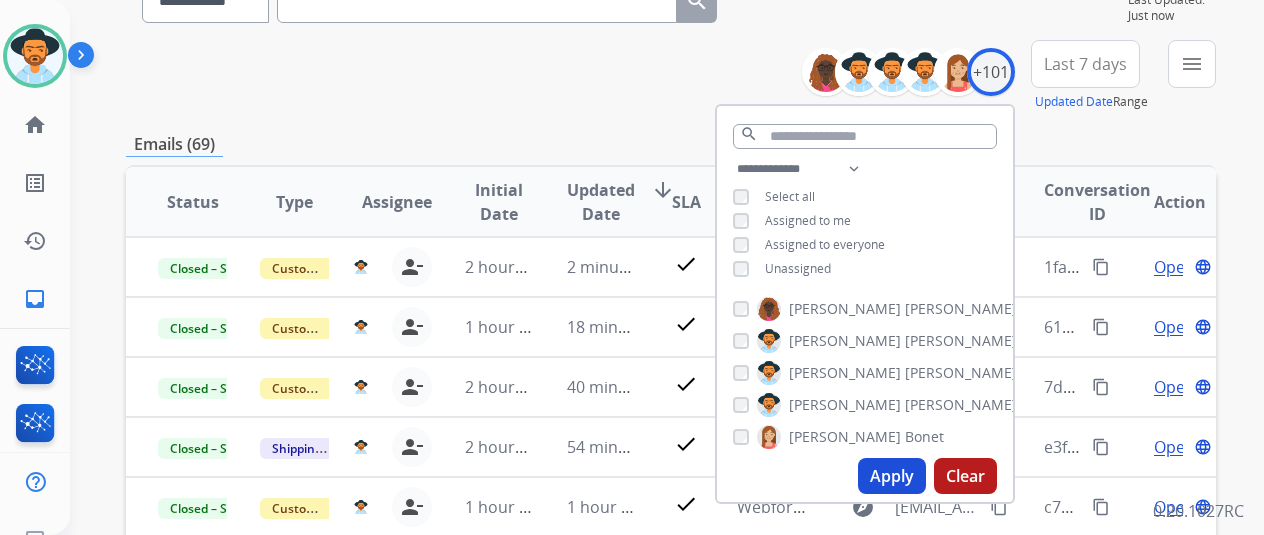 scroll, scrollTop: 200, scrollLeft: 0, axis: vertical 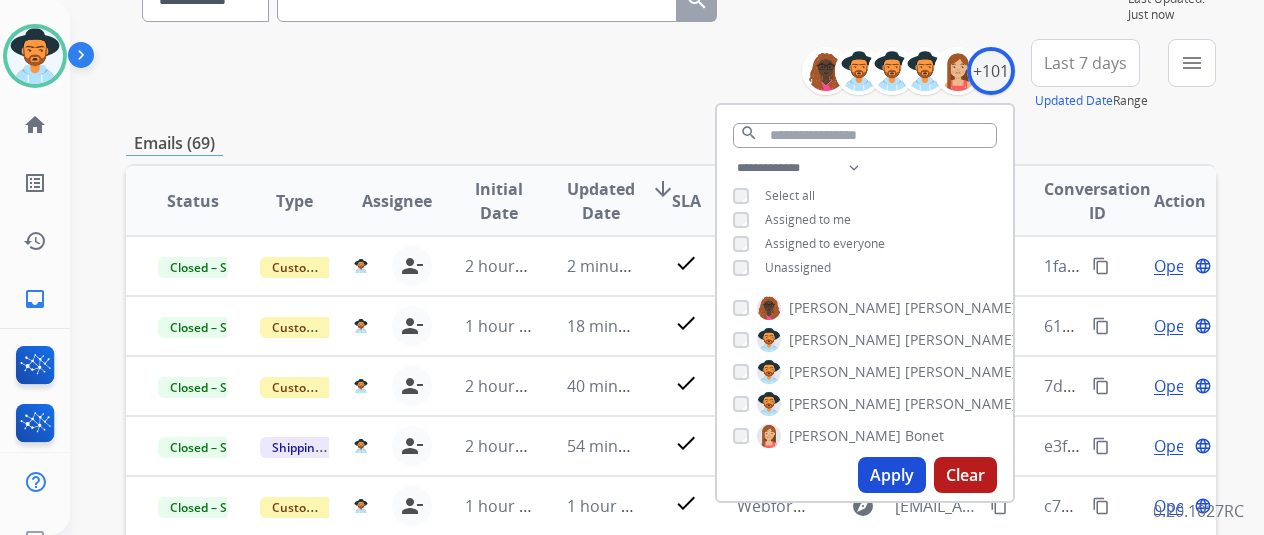 click on "Apply" at bounding box center [892, 475] 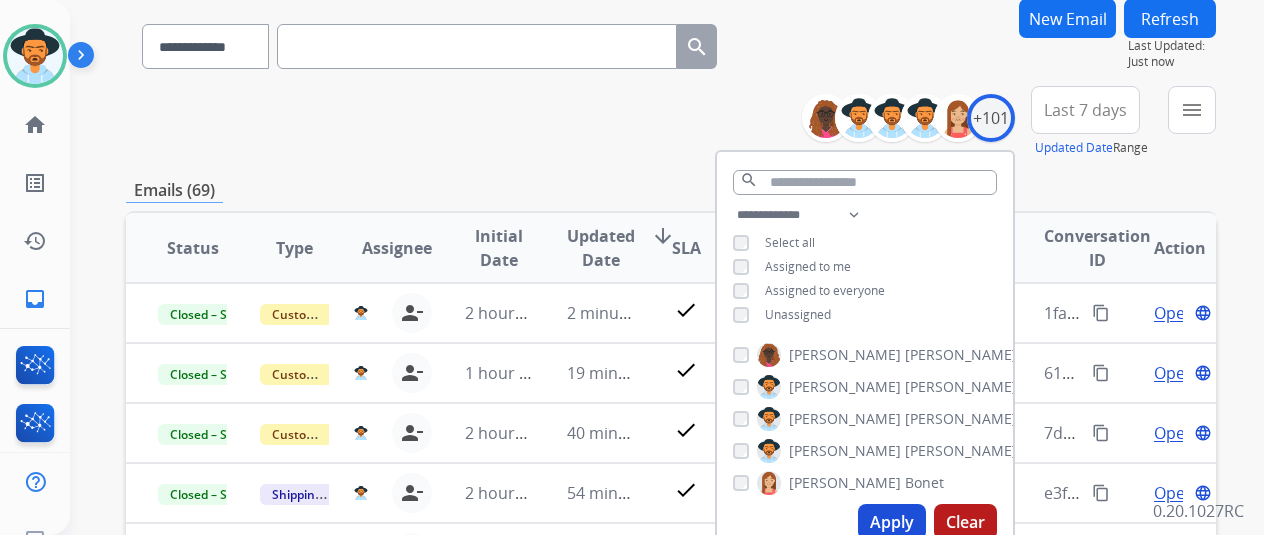 scroll, scrollTop: 300, scrollLeft: 0, axis: vertical 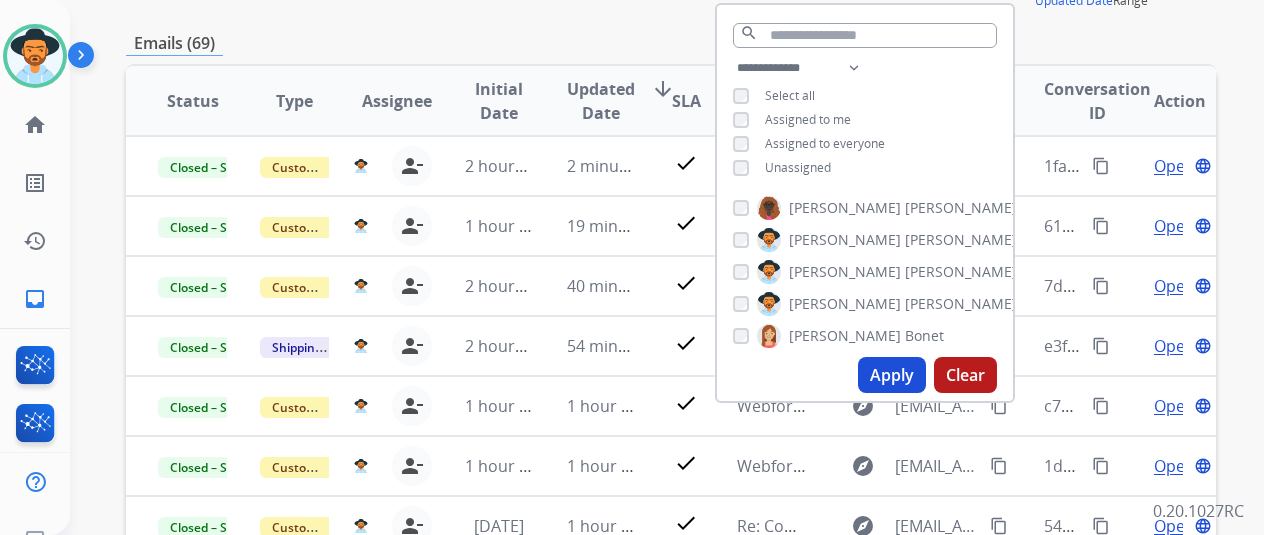 click on "Apply" at bounding box center (892, 375) 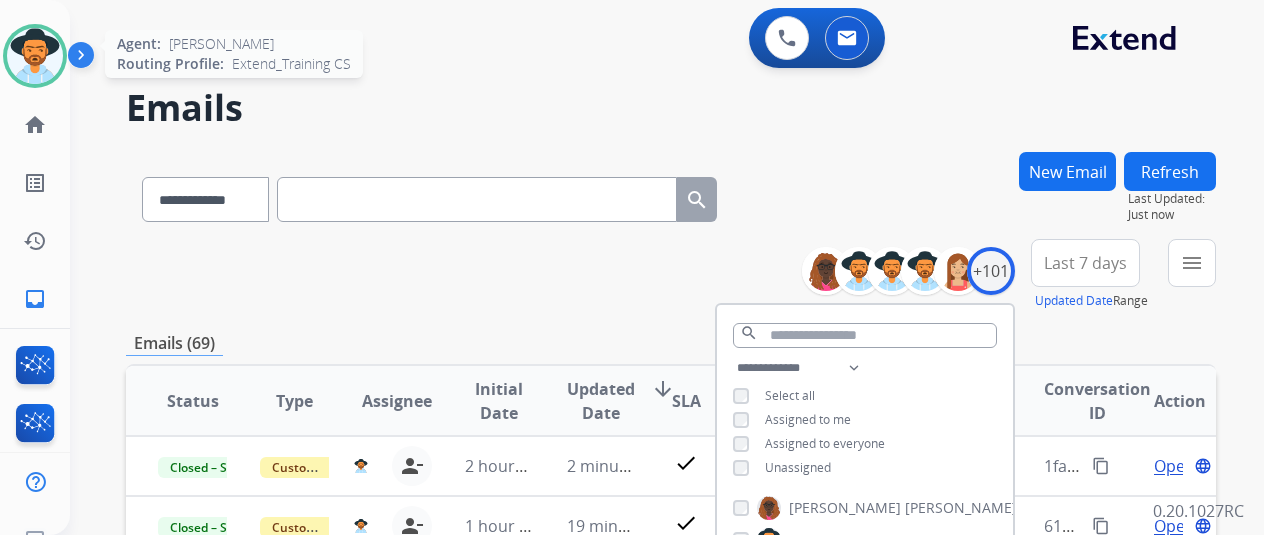 click at bounding box center (35, 56) 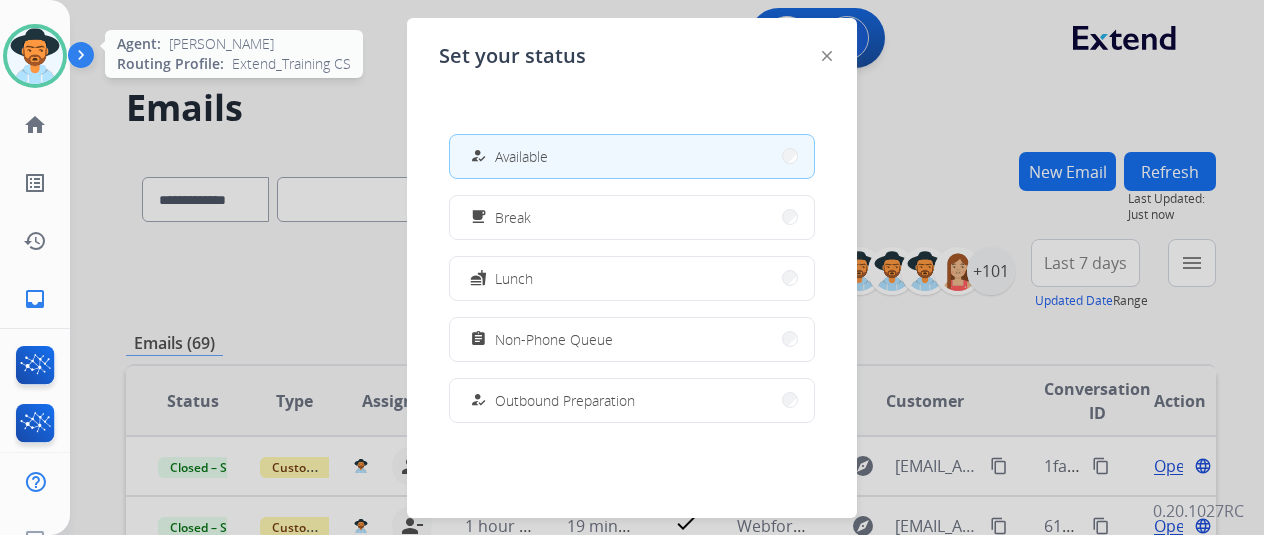 click at bounding box center [35, 56] 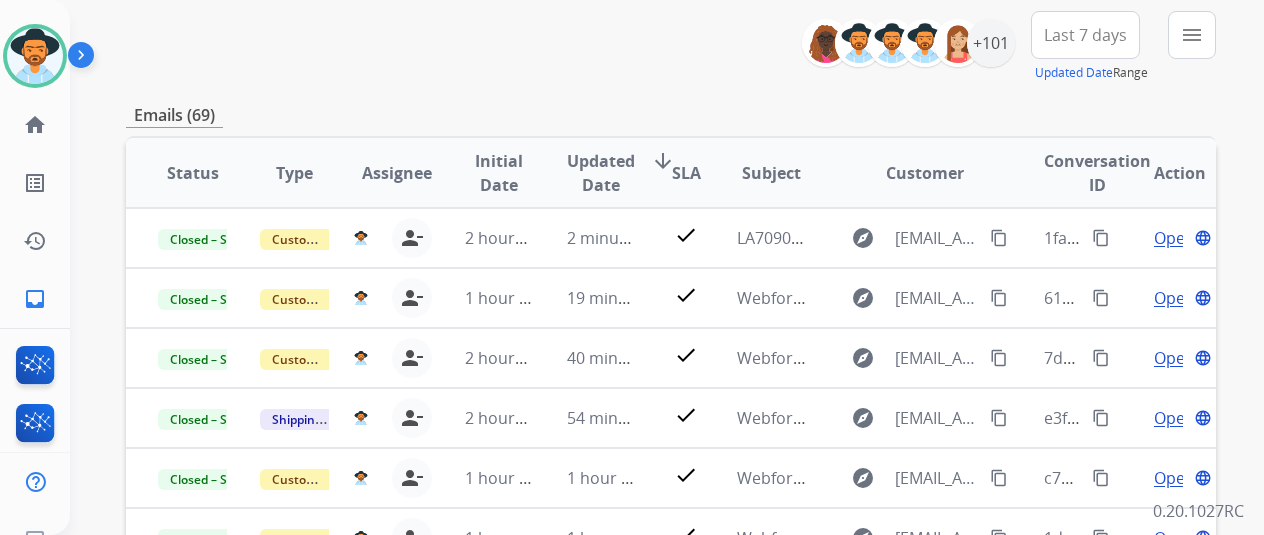 scroll, scrollTop: 186, scrollLeft: 0, axis: vertical 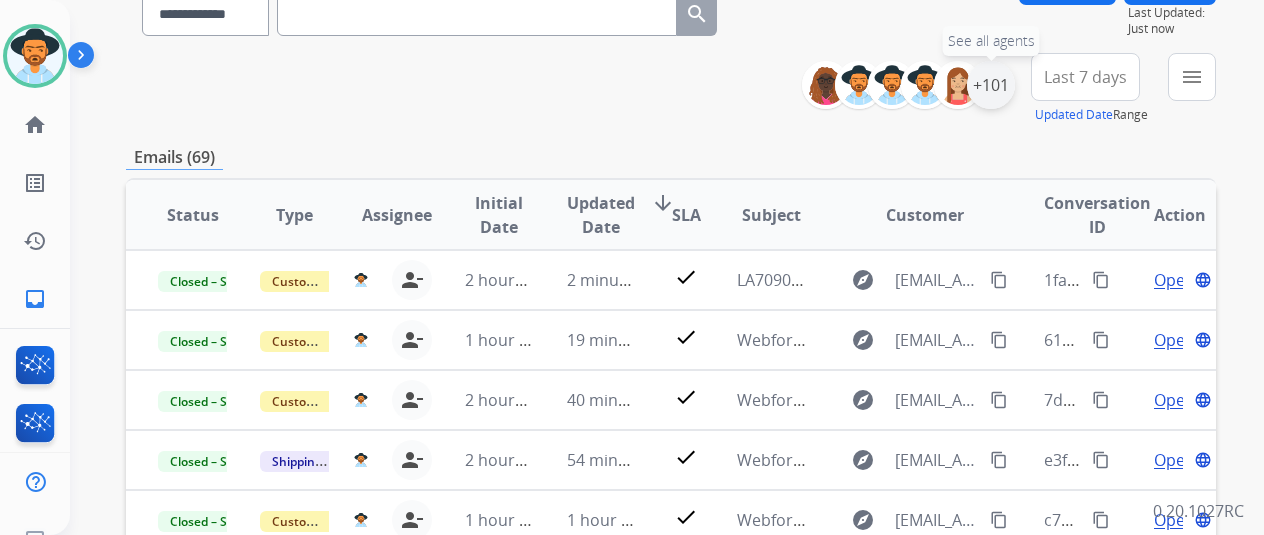 click on "+101" at bounding box center (991, 85) 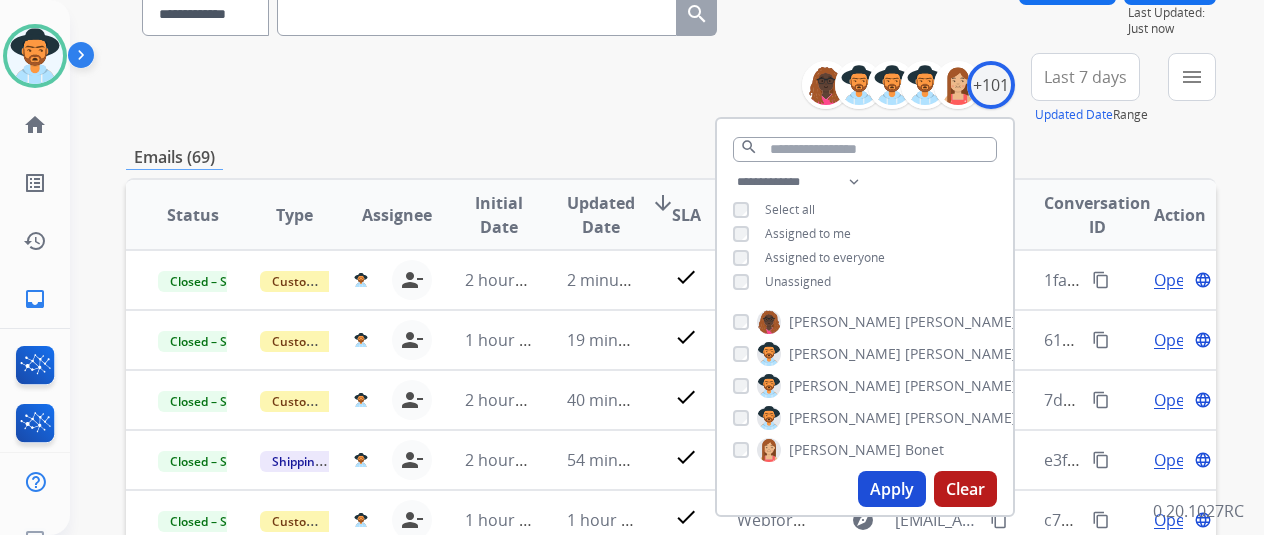 click on "Unassigned" at bounding box center (798, 281) 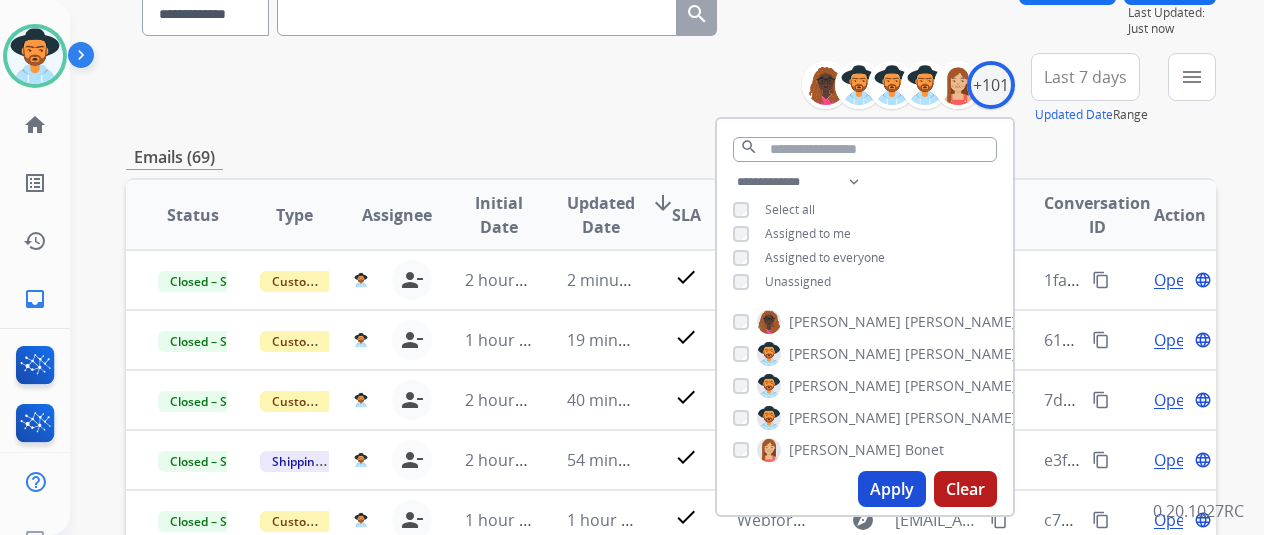 scroll, scrollTop: 0, scrollLeft: 0, axis: both 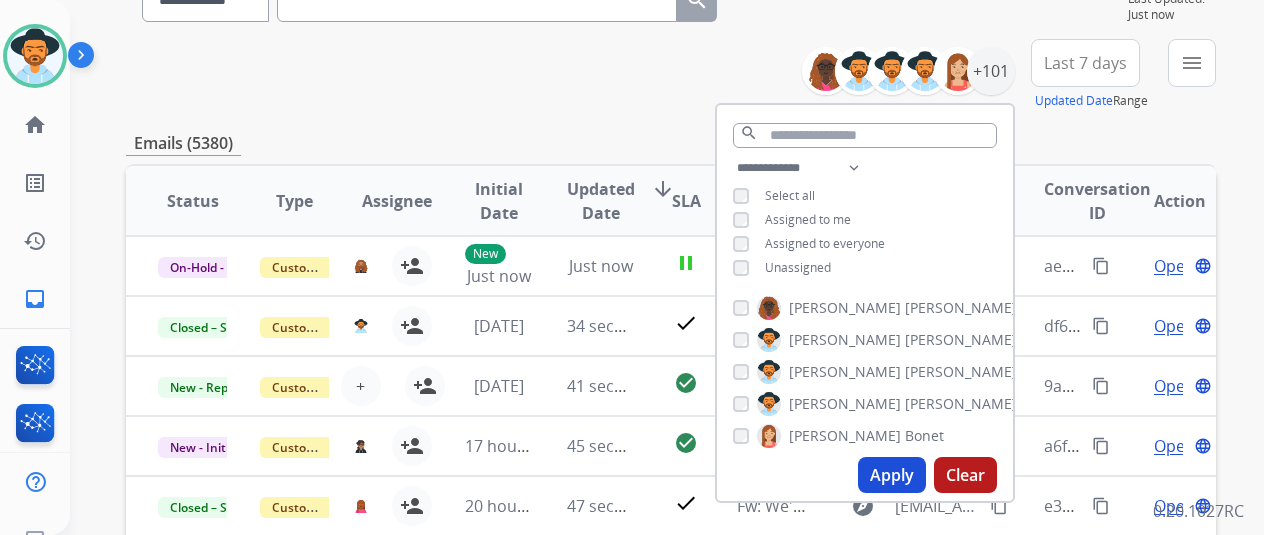 click on "Apply" at bounding box center (892, 475) 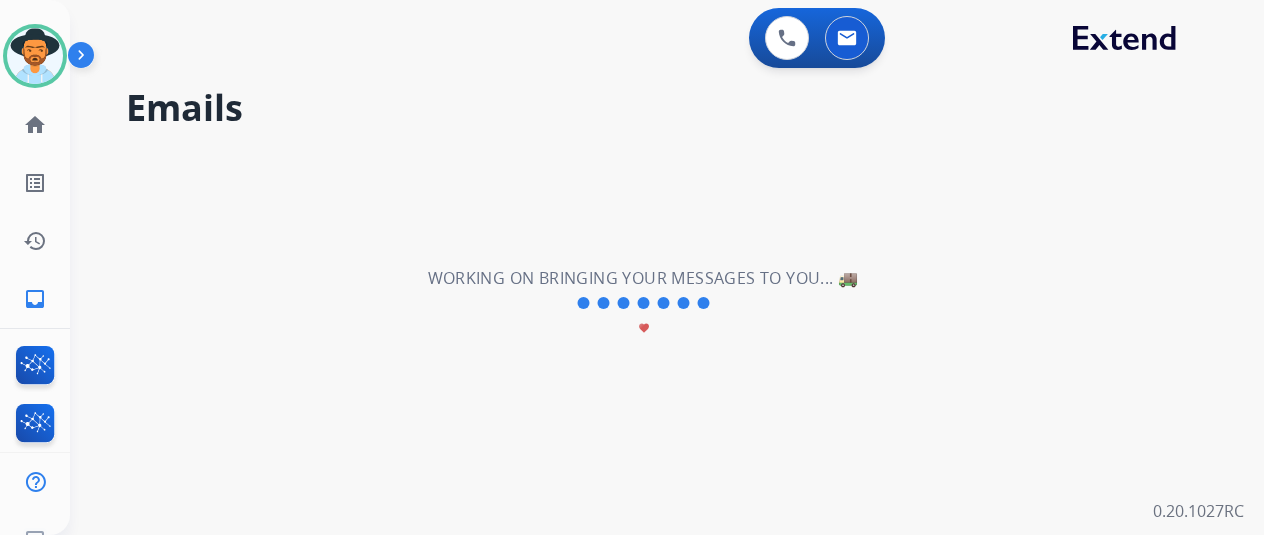 scroll, scrollTop: 0, scrollLeft: 0, axis: both 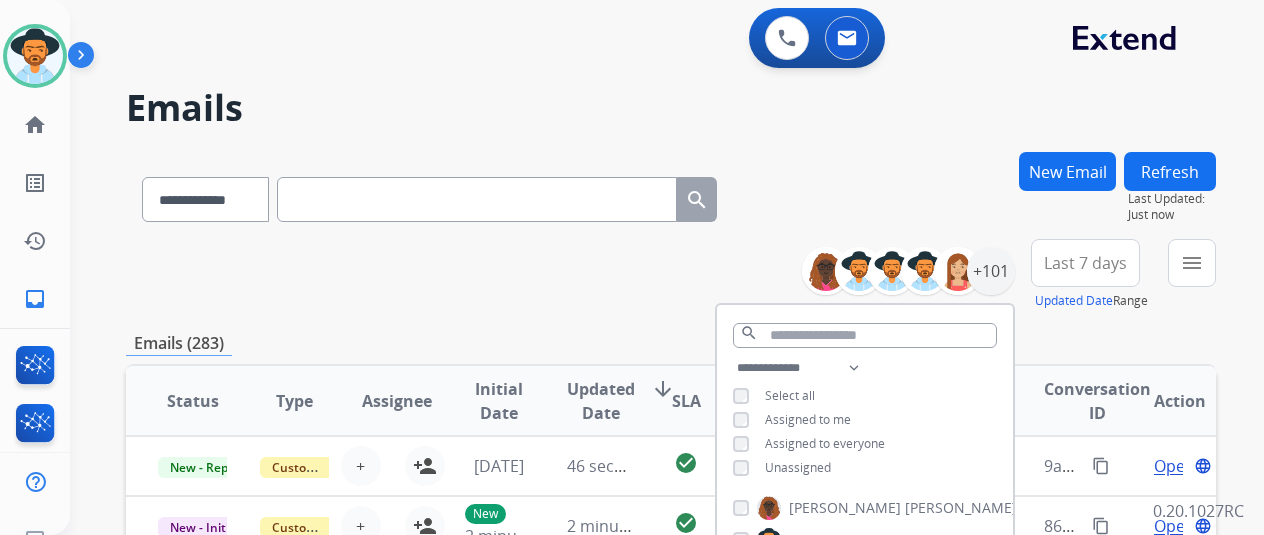 click on "**********" at bounding box center [671, 275] 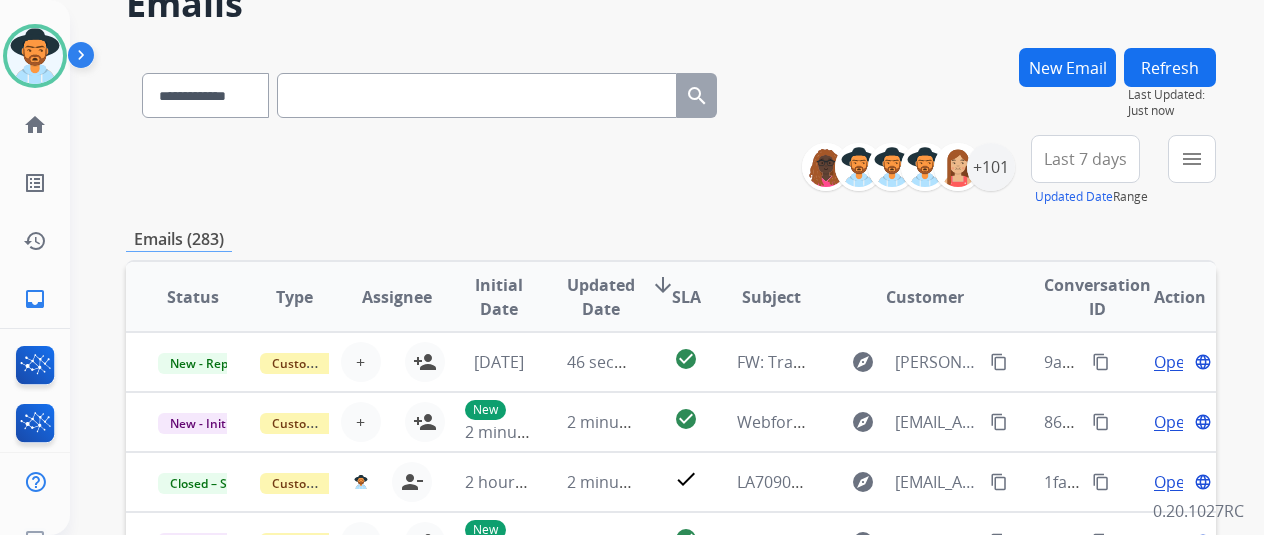 scroll, scrollTop: 200, scrollLeft: 0, axis: vertical 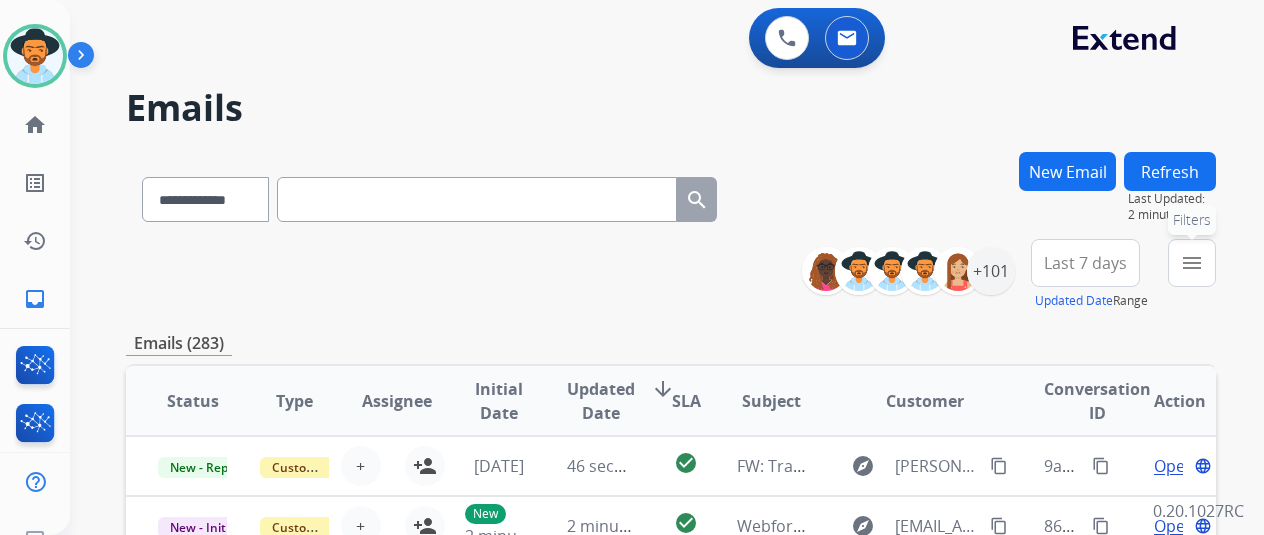 click on "menu" at bounding box center (1192, 263) 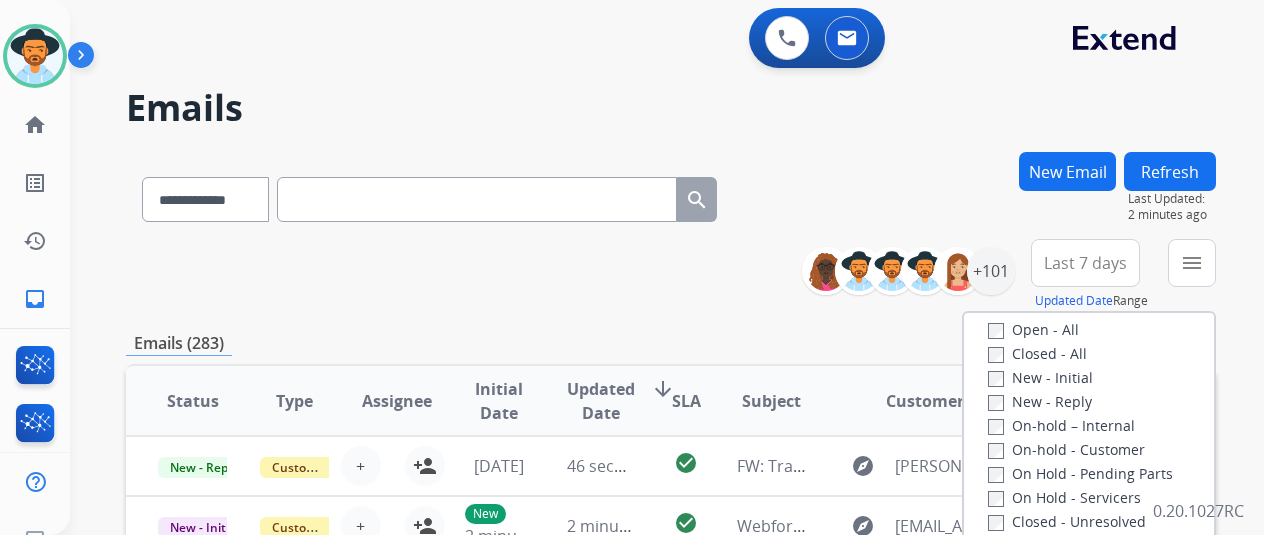 scroll, scrollTop: 500, scrollLeft: 0, axis: vertical 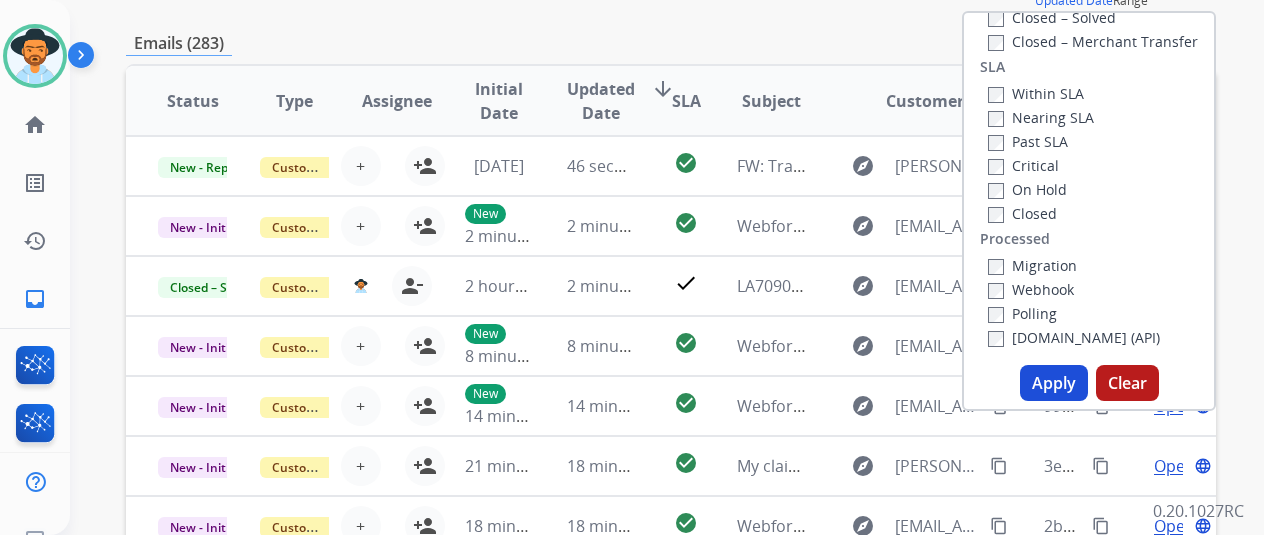 click on "Apply" at bounding box center [1054, 383] 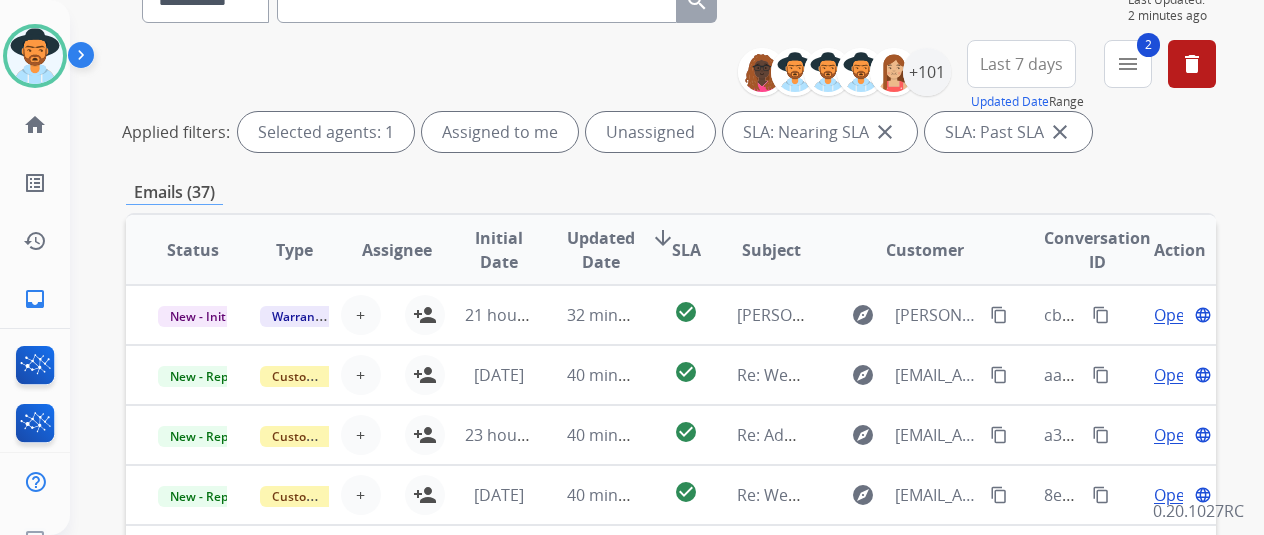 scroll, scrollTop: 200, scrollLeft: 0, axis: vertical 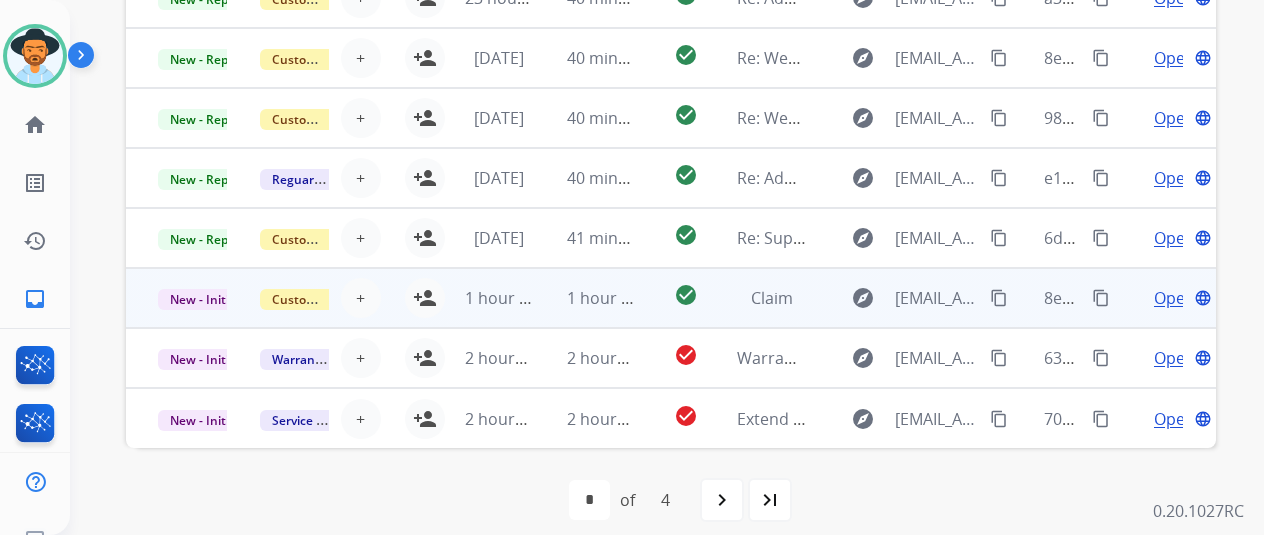 click on "Open language" at bounding box center (1165, 298) 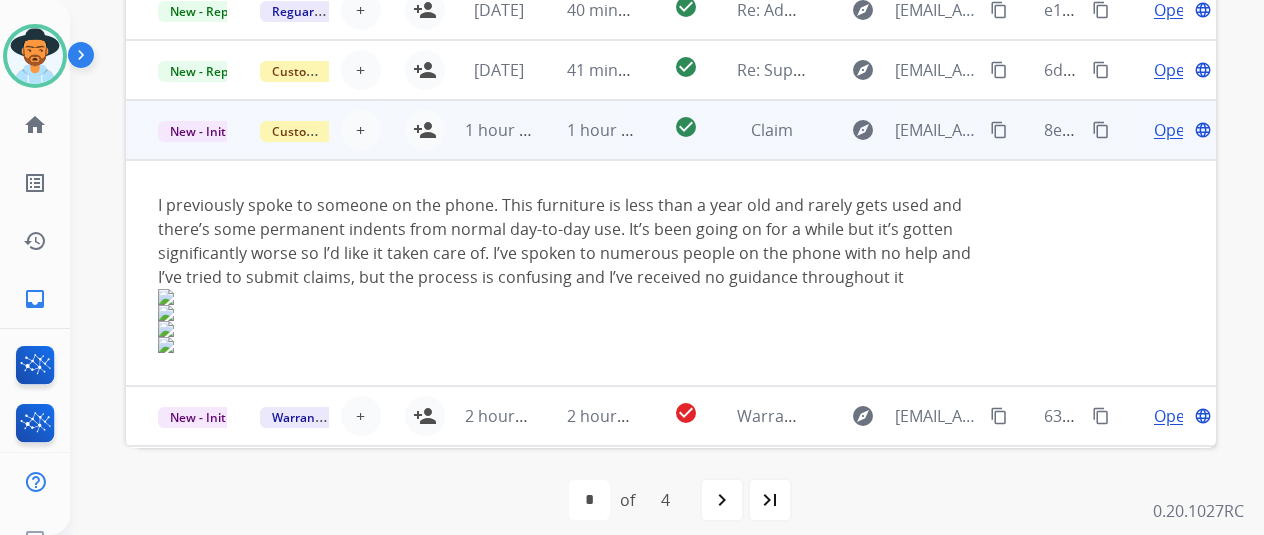 scroll, scrollTop: 228, scrollLeft: 0, axis: vertical 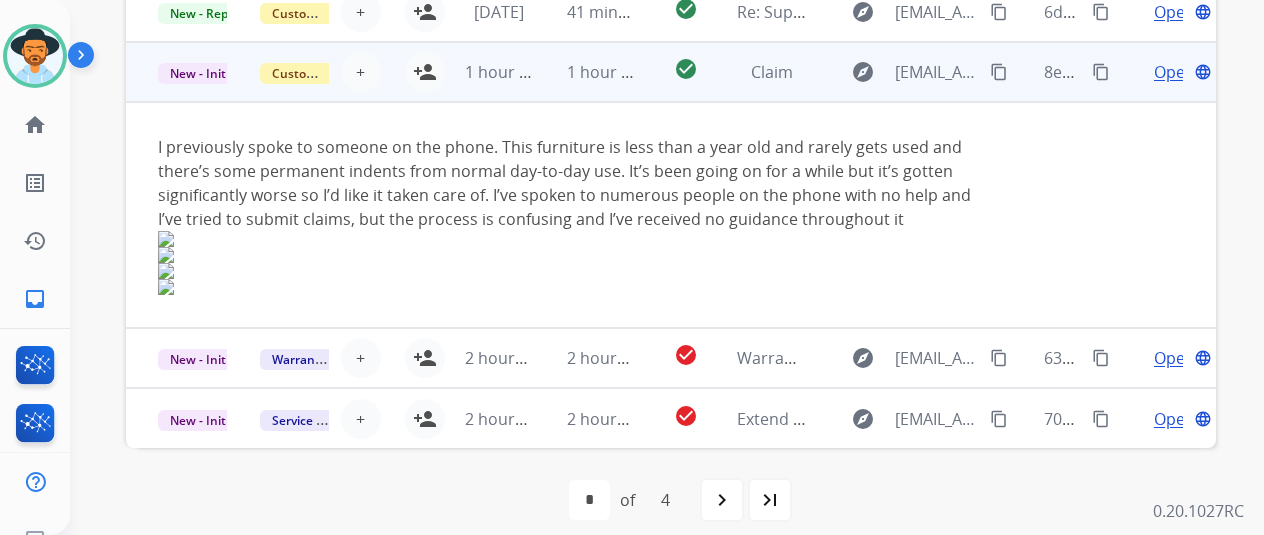 click on "content_copy" at bounding box center [999, 72] 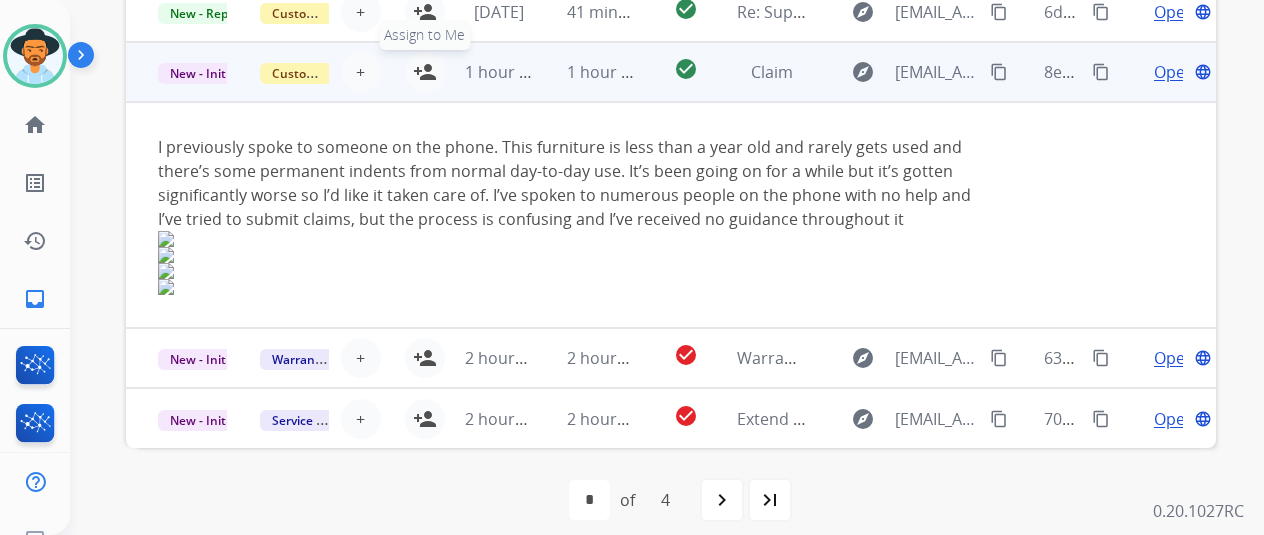 click on "person_add" at bounding box center (425, 72) 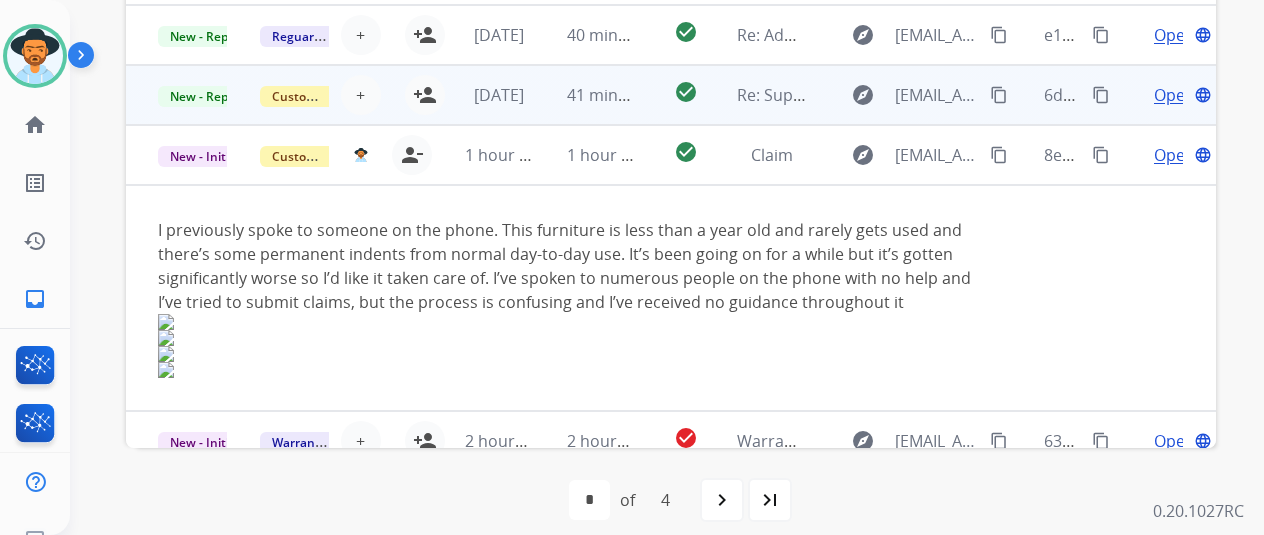 scroll, scrollTop: 28, scrollLeft: 0, axis: vertical 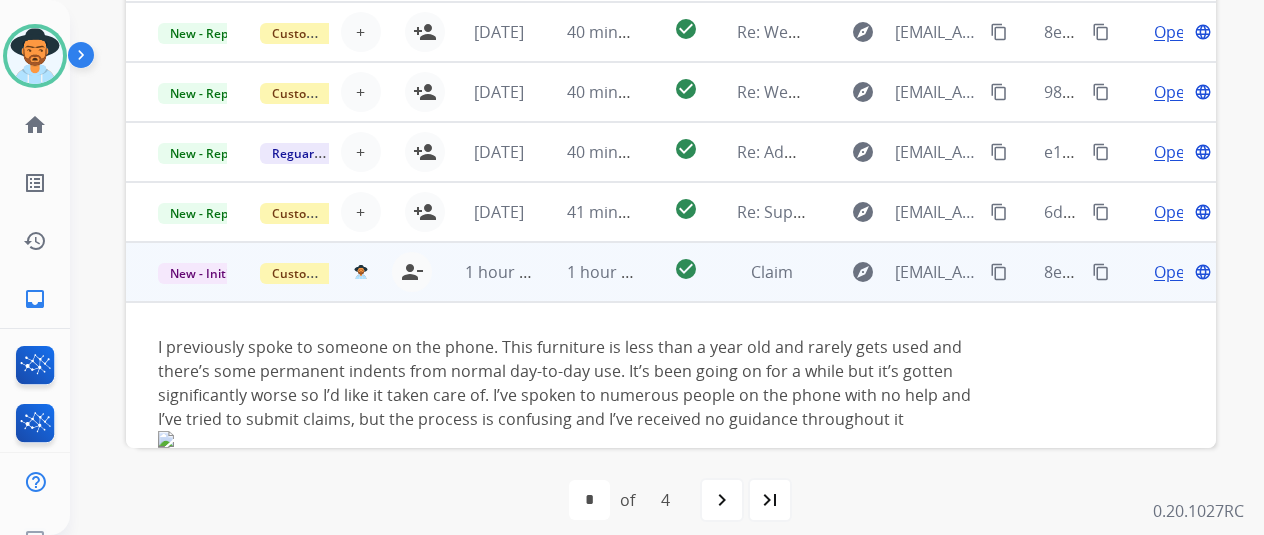 click on "Open language" at bounding box center [1165, 272] 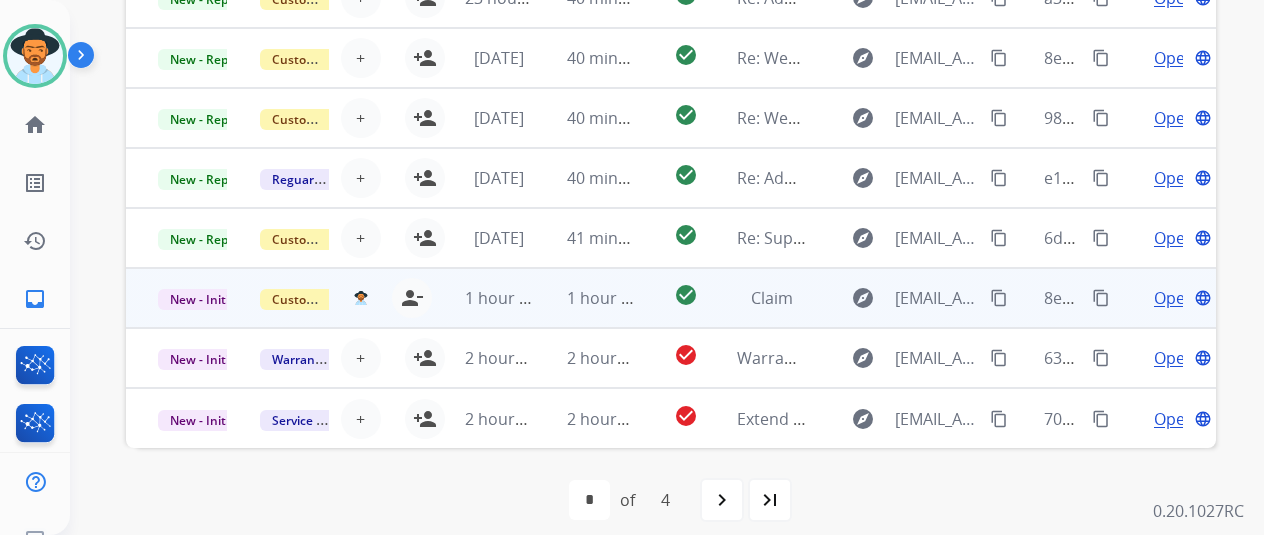 click on "Open" at bounding box center [1174, 298] 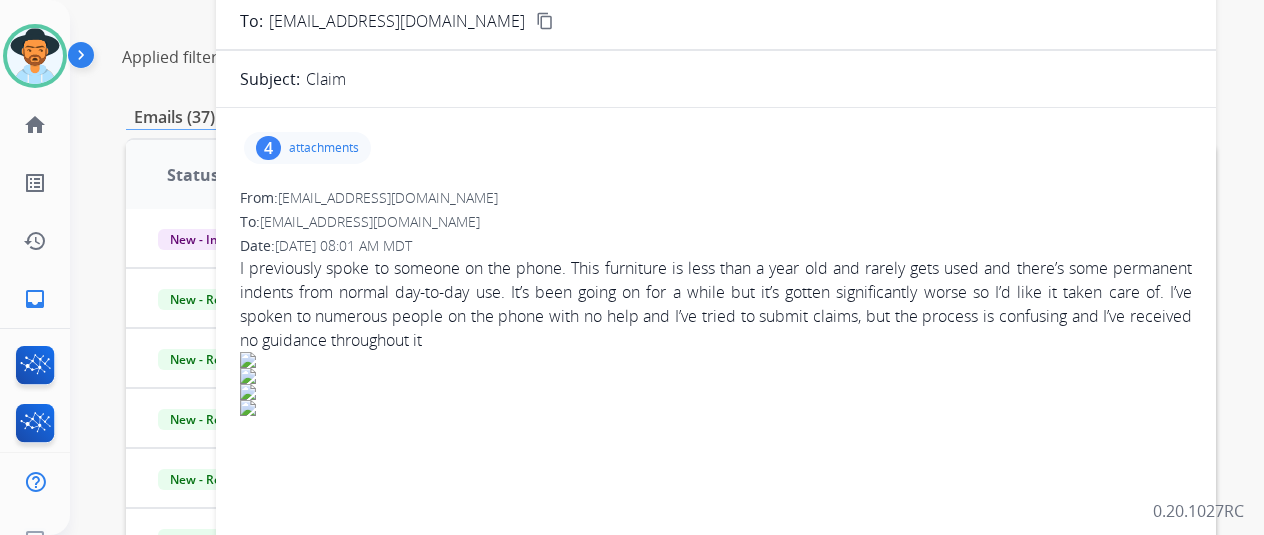 scroll, scrollTop: 234, scrollLeft: 0, axis: vertical 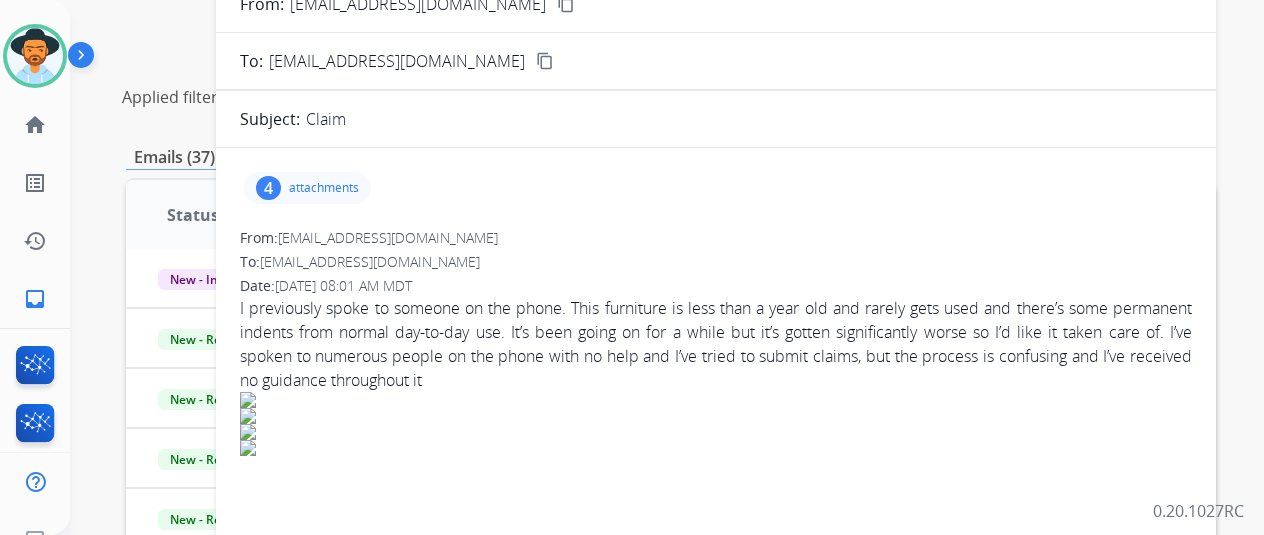 click on "attachments" at bounding box center (324, 188) 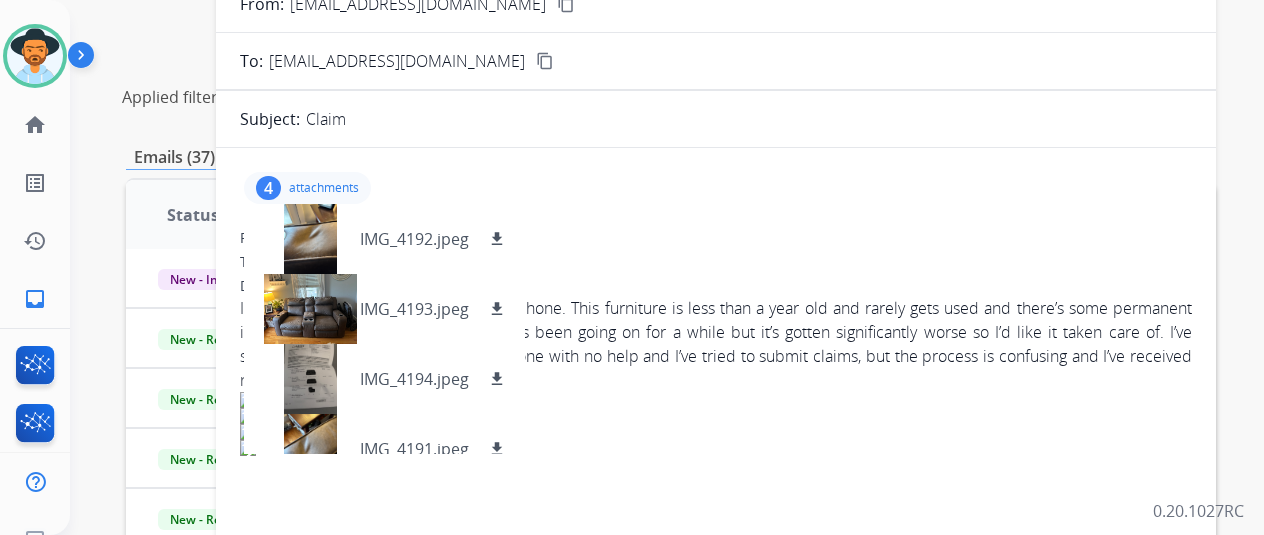 click on "4 attachments  IMG_4192.jpeg  download  IMG_4193.jpeg  download  IMG_4194.jpeg  download  IMG_4191.jpeg  download" at bounding box center [716, 188] 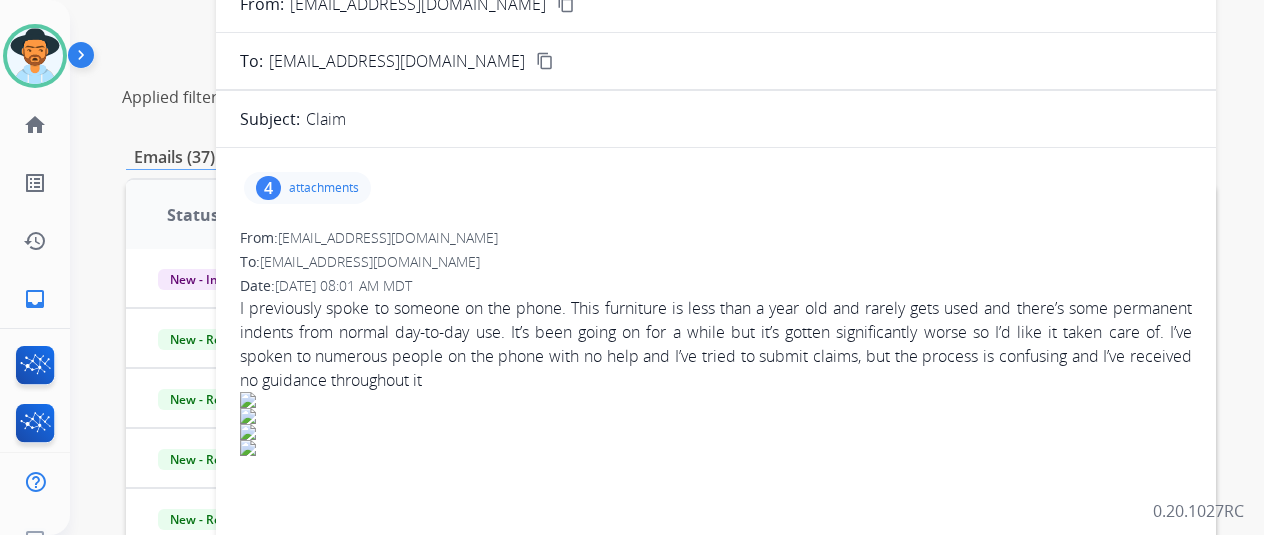 scroll, scrollTop: 134, scrollLeft: 0, axis: vertical 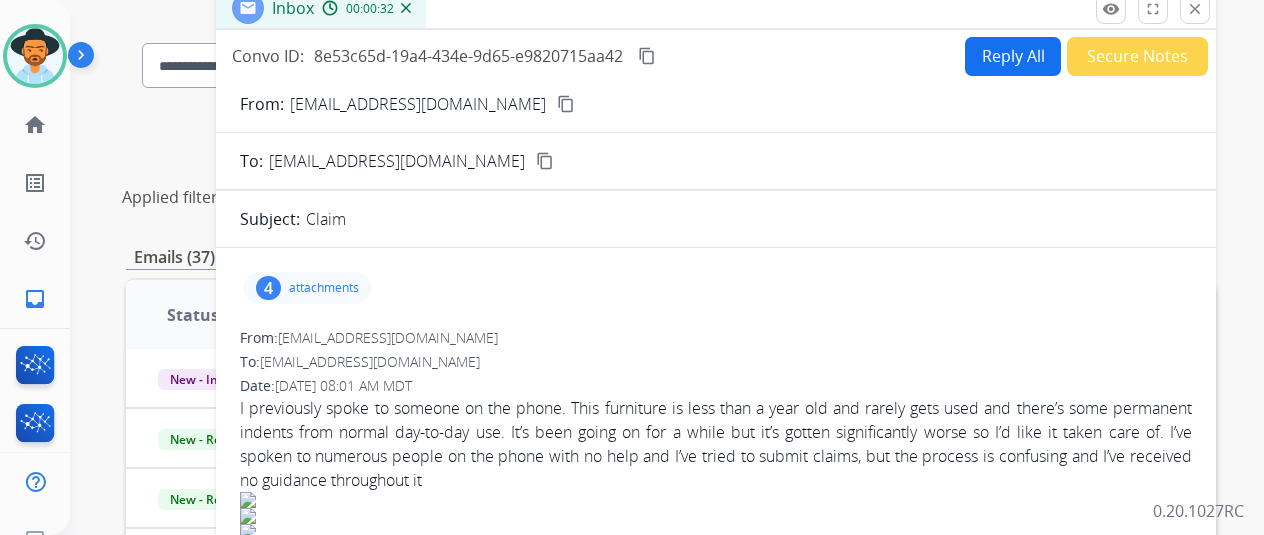 click on "content_copy" at bounding box center [566, 104] 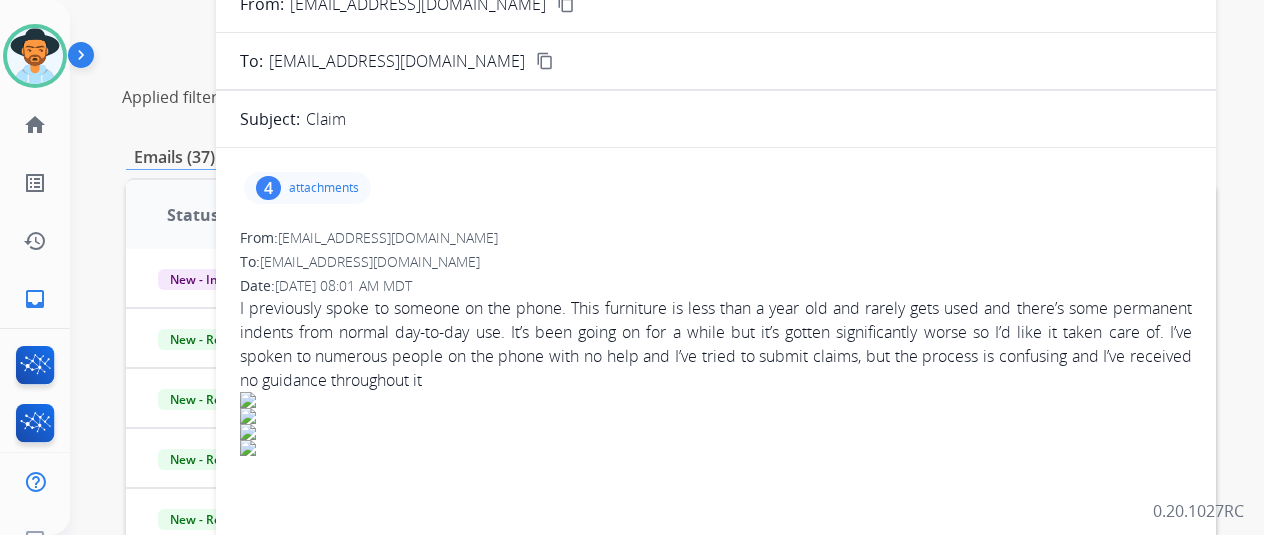scroll, scrollTop: 34, scrollLeft: 0, axis: vertical 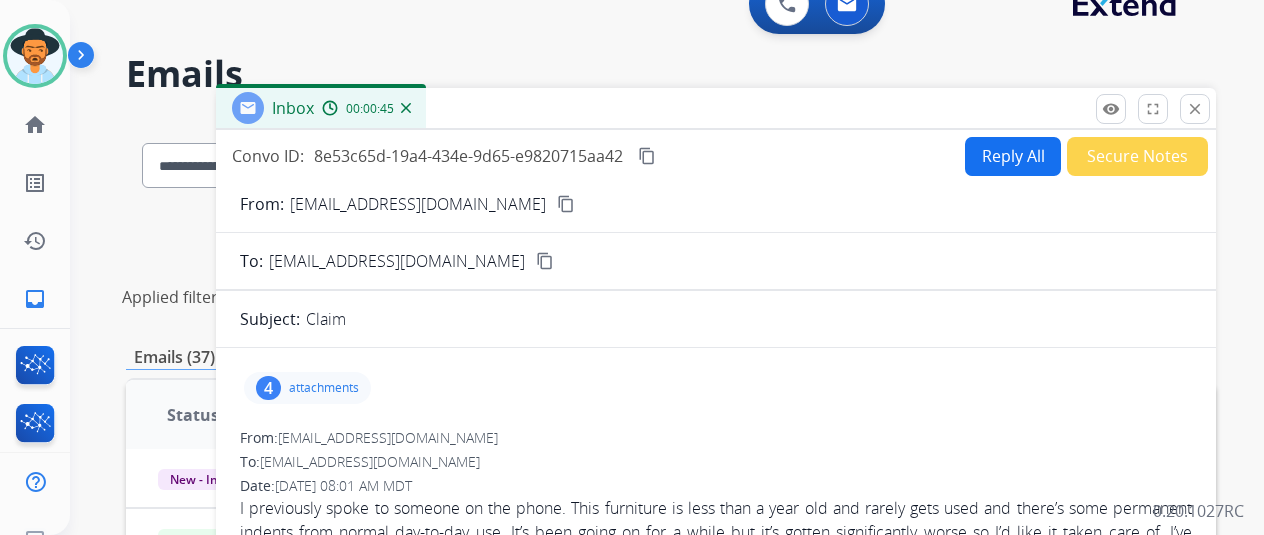 click on "Reply All" at bounding box center [1013, 156] 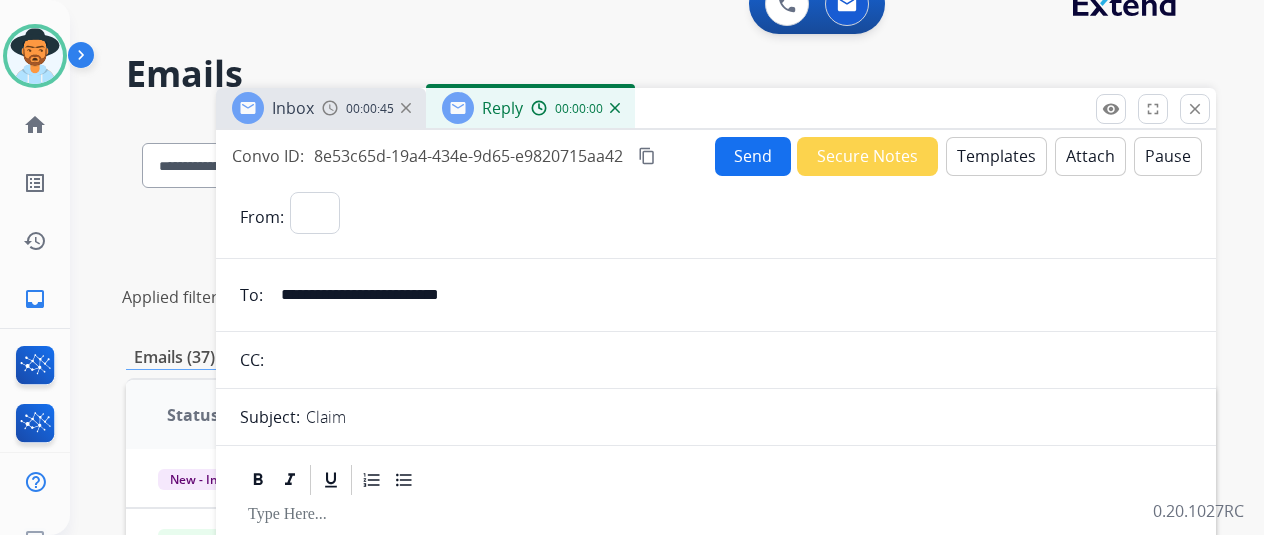 select on "**********" 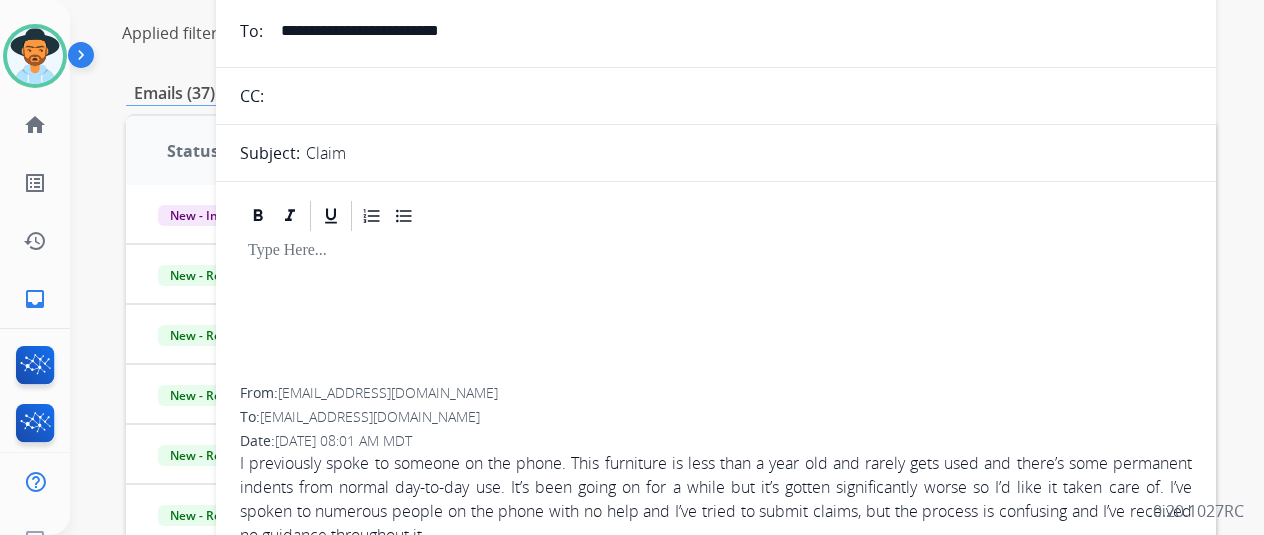 scroll, scrollTop: 334, scrollLeft: 0, axis: vertical 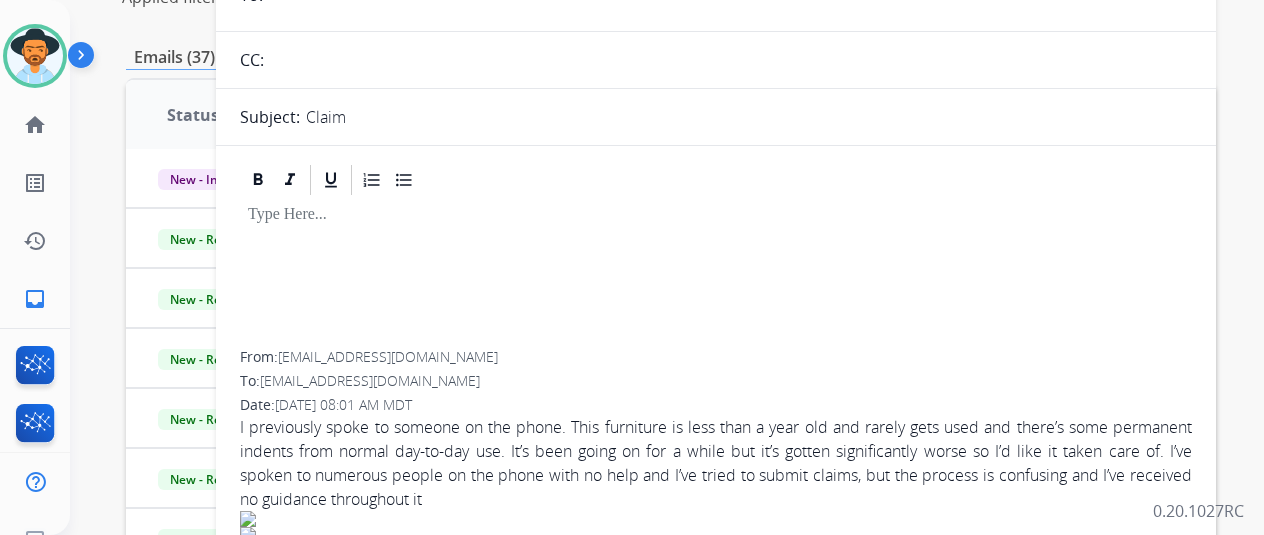 click at bounding box center (716, 274) 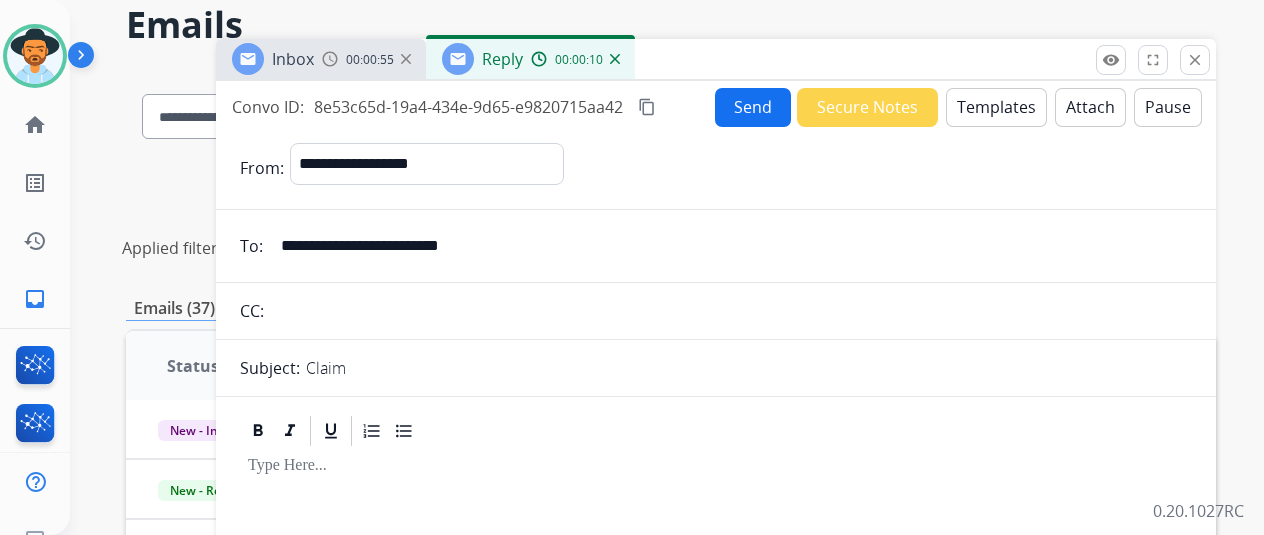 scroll, scrollTop: 0, scrollLeft: 0, axis: both 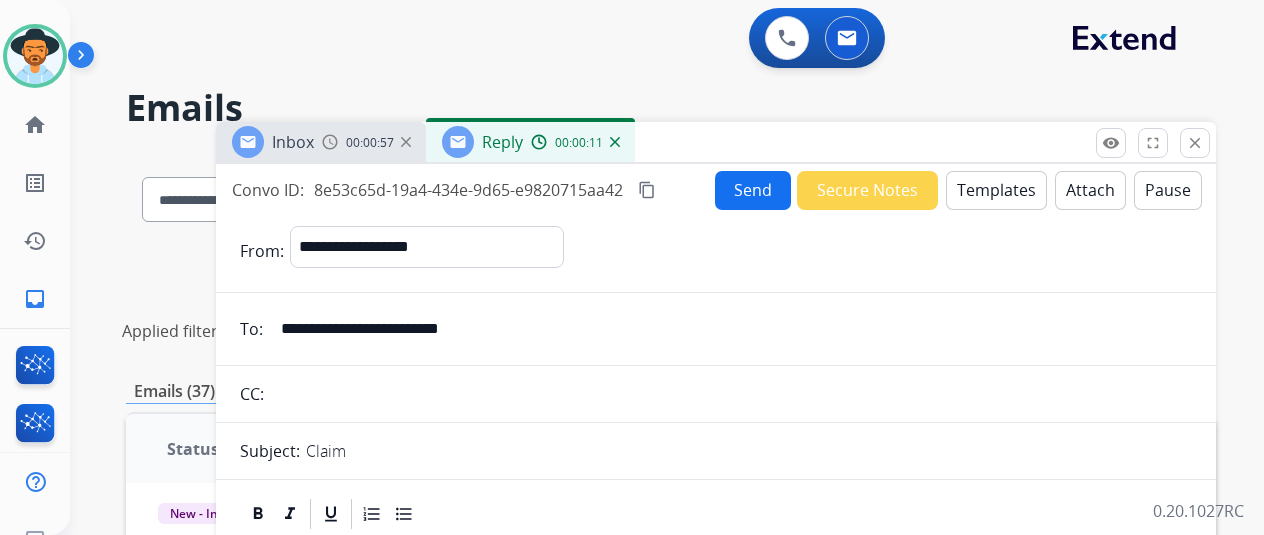 click on "Templates" at bounding box center (996, 190) 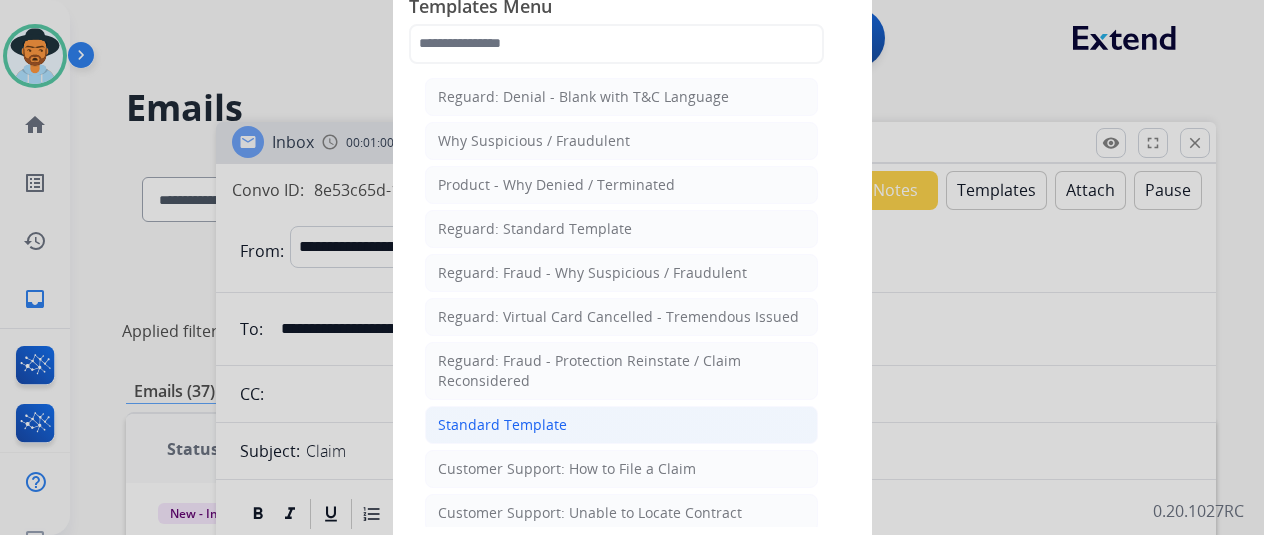 click on "Standard Template" 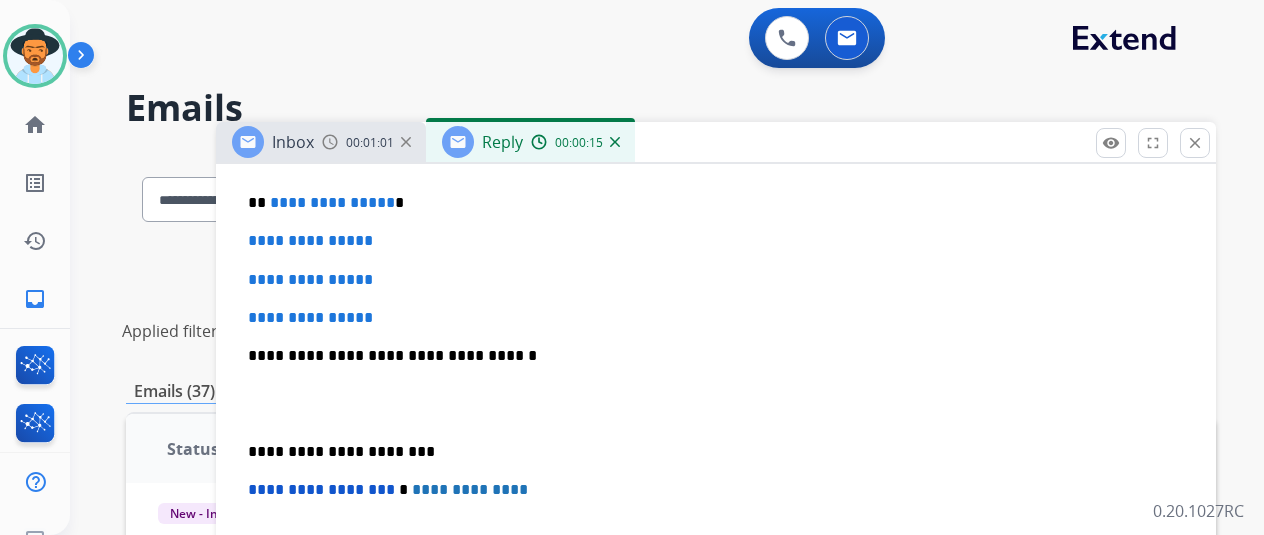 scroll, scrollTop: 650, scrollLeft: 0, axis: vertical 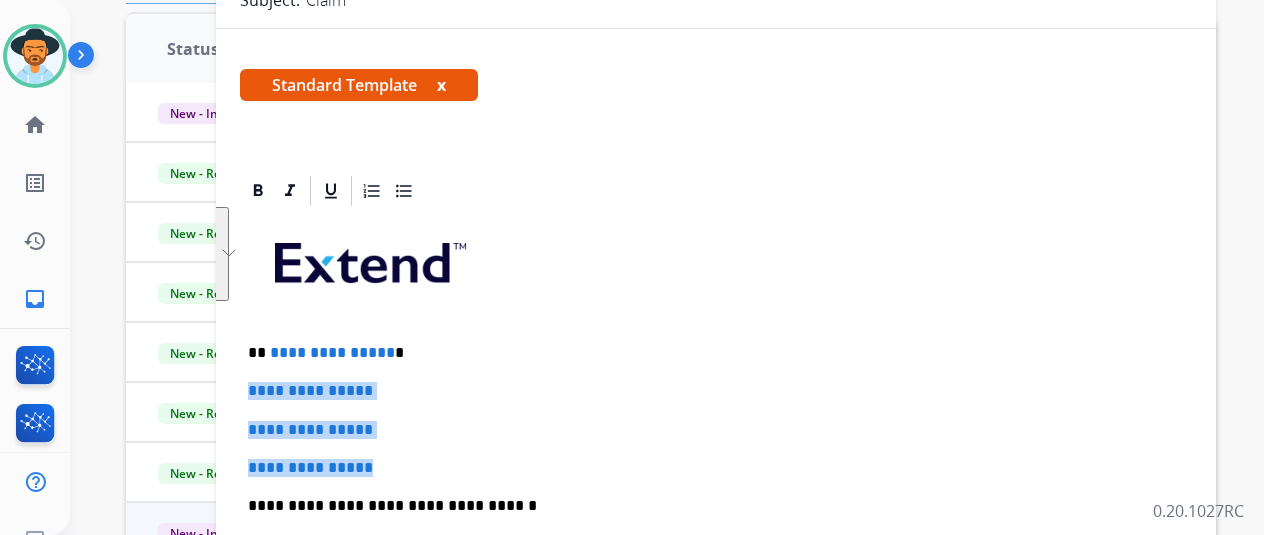 drag, startPoint x: 437, startPoint y: 472, endPoint x: 265, endPoint y: 387, distance: 191.85672 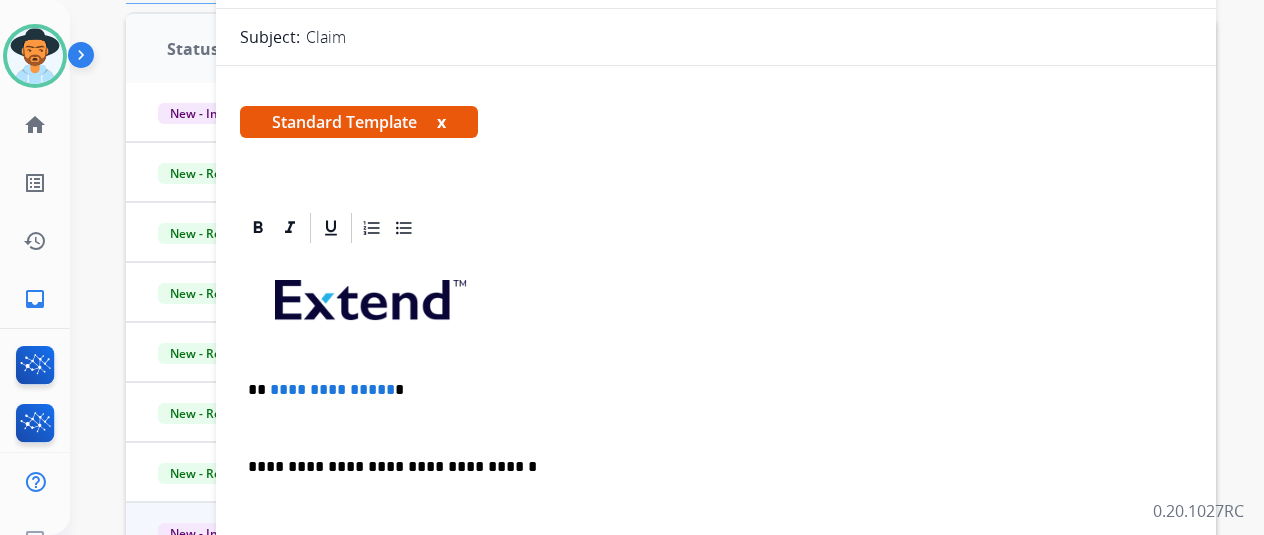 scroll, scrollTop: 0, scrollLeft: 0, axis: both 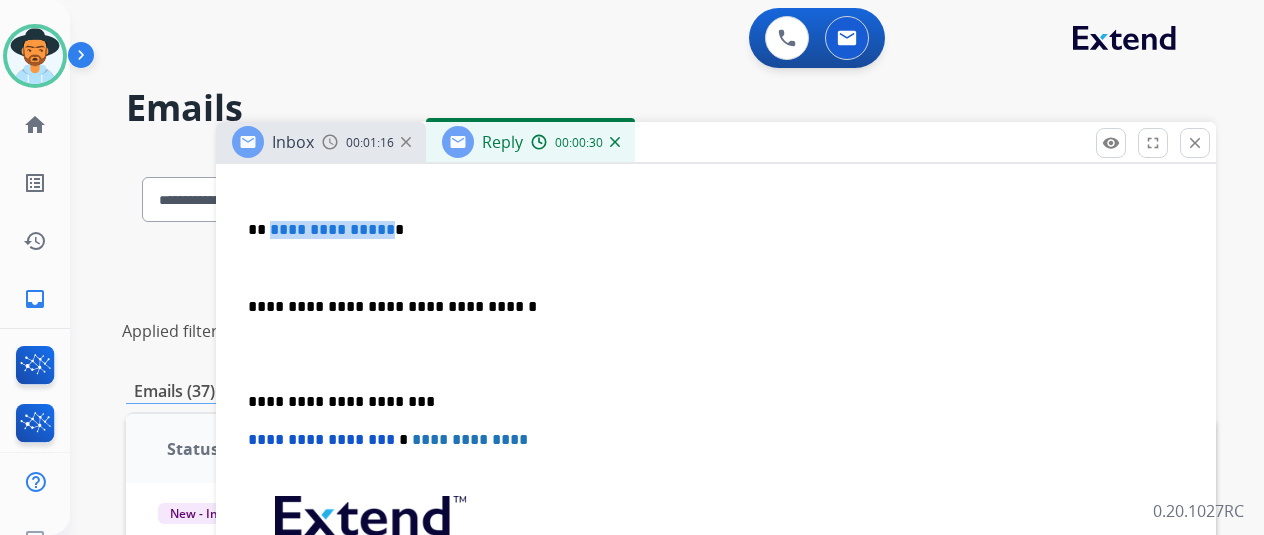 drag, startPoint x: 397, startPoint y: 228, endPoint x: 282, endPoint y: 227, distance: 115.00435 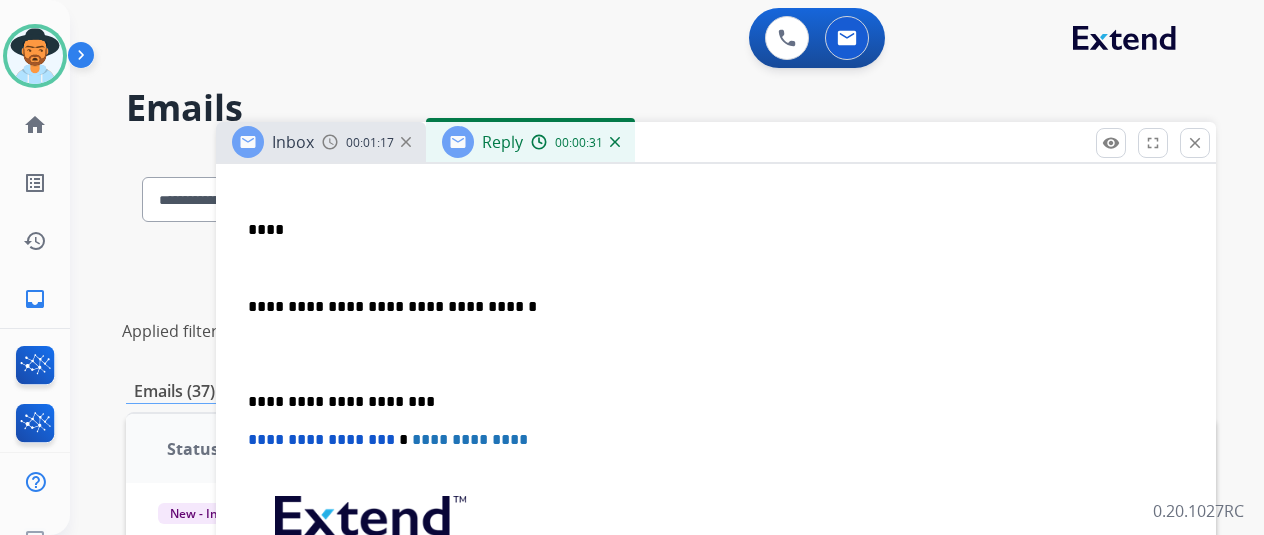 type 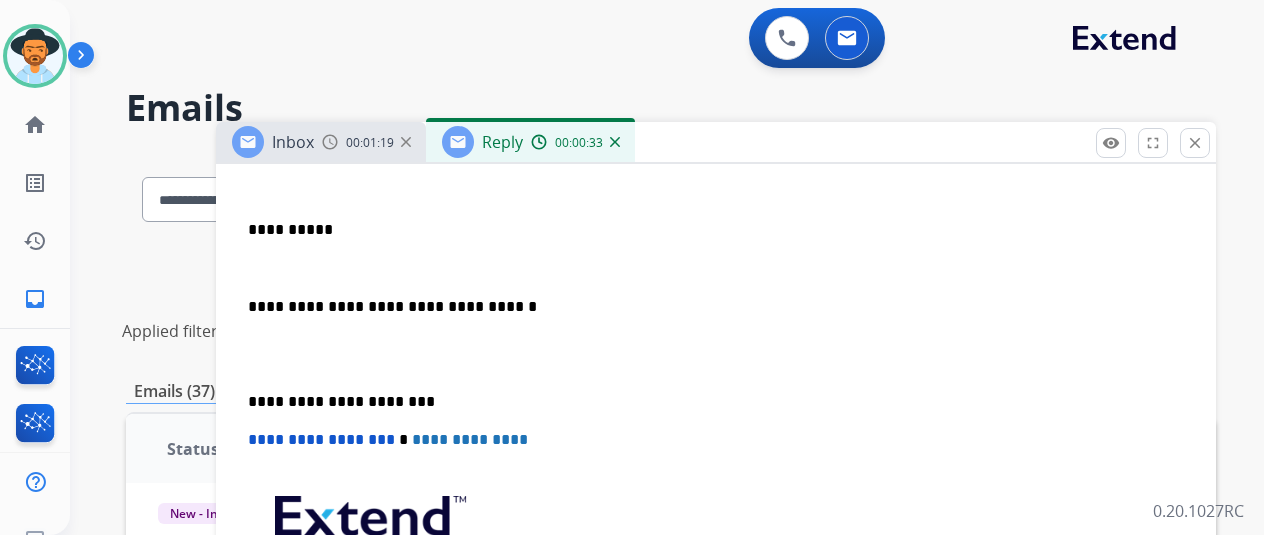 click at bounding box center (716, 268) 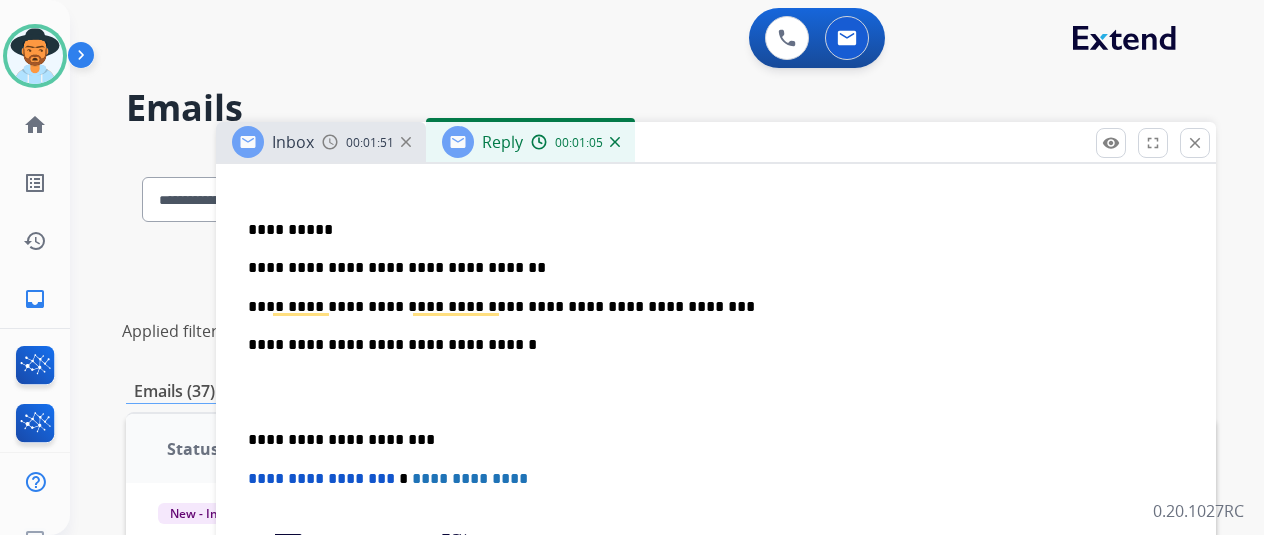 scroll, scrollTop: 612, scrollLeft: 0, axis: vertical 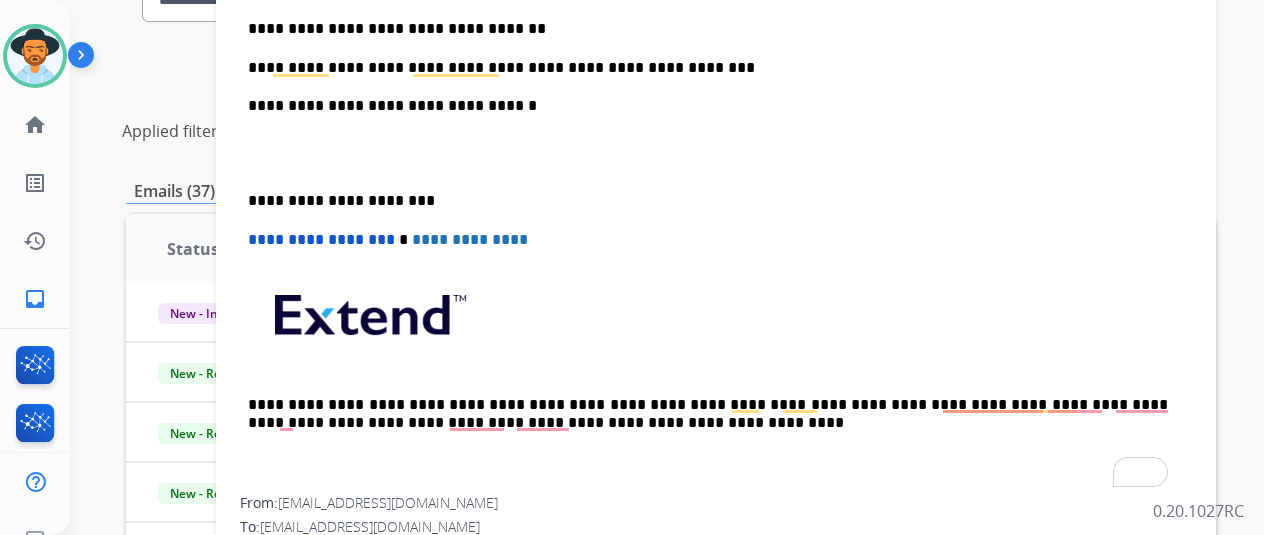 click on "**********" at bounding box center (708, 68) 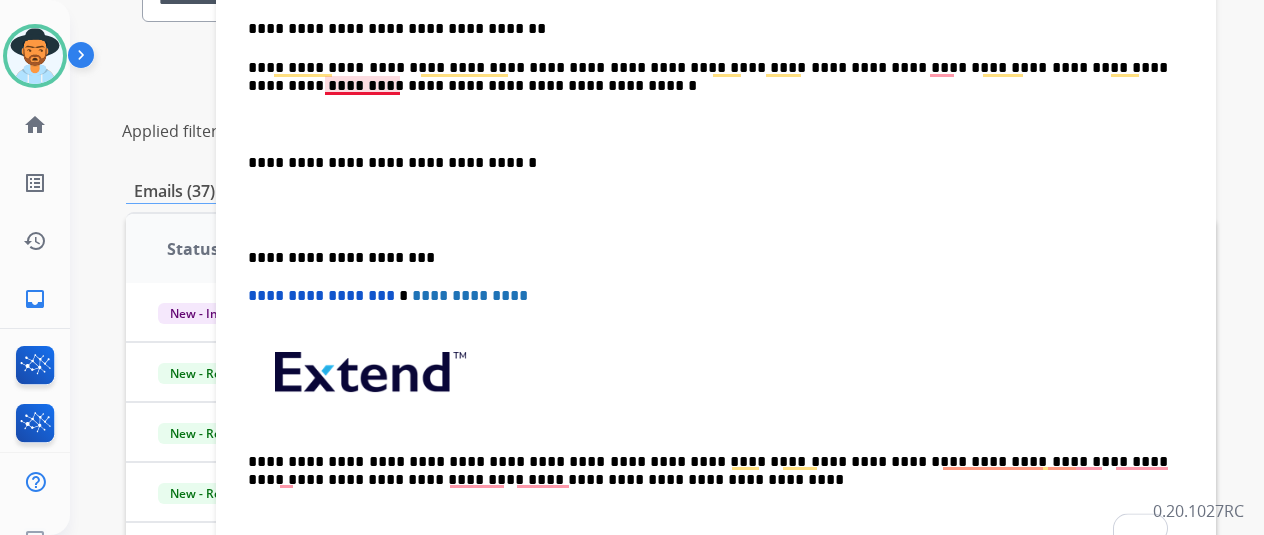click on "**********" at bounding box center (708, 77) 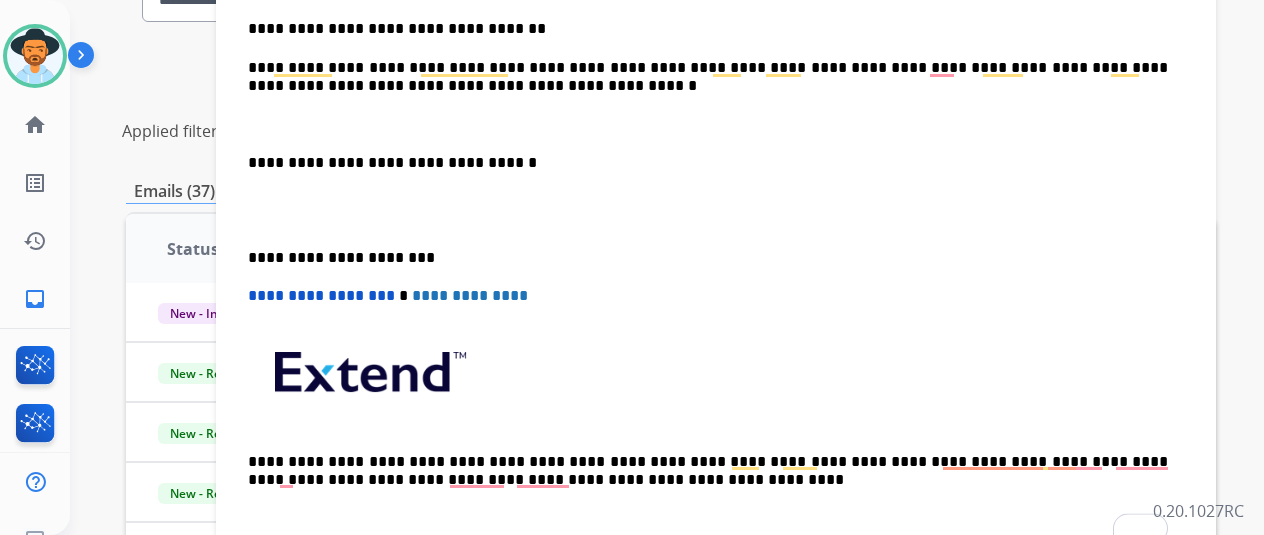 click at bounding box center [716, 124] 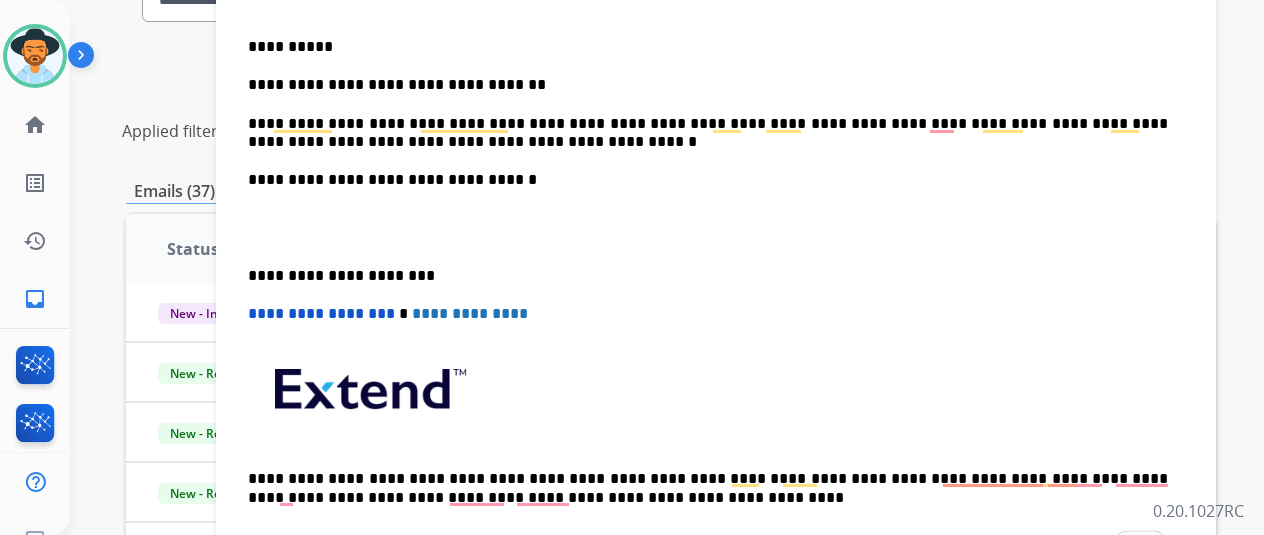 scroll, scrollTop: 512, scrollLeft: 0, axis: vertical 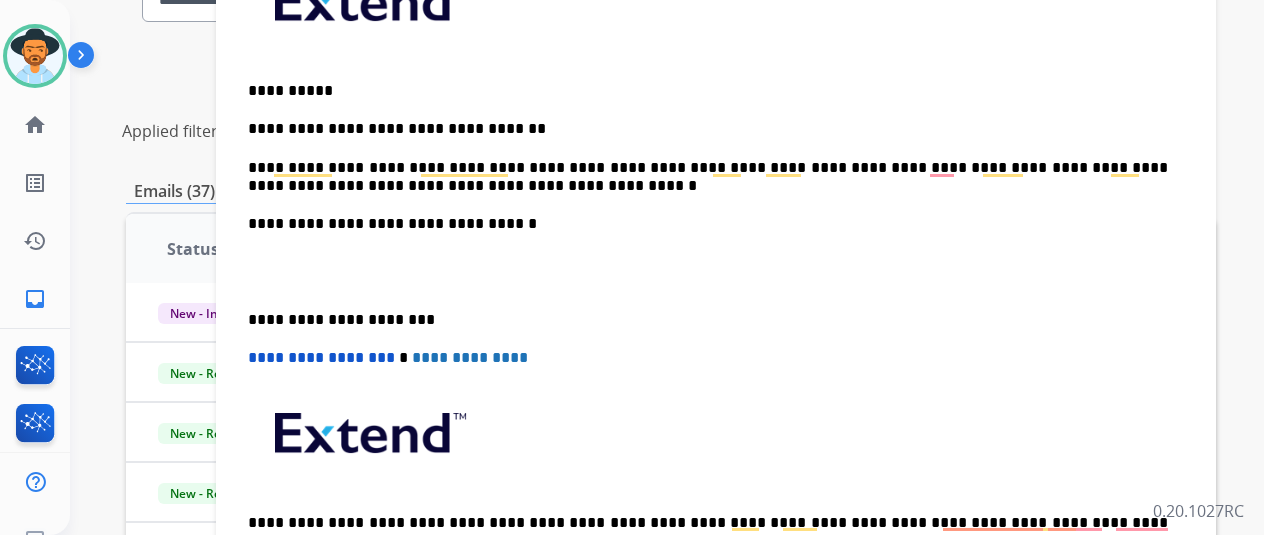 click on "**********" at bounding box center (708, 177) 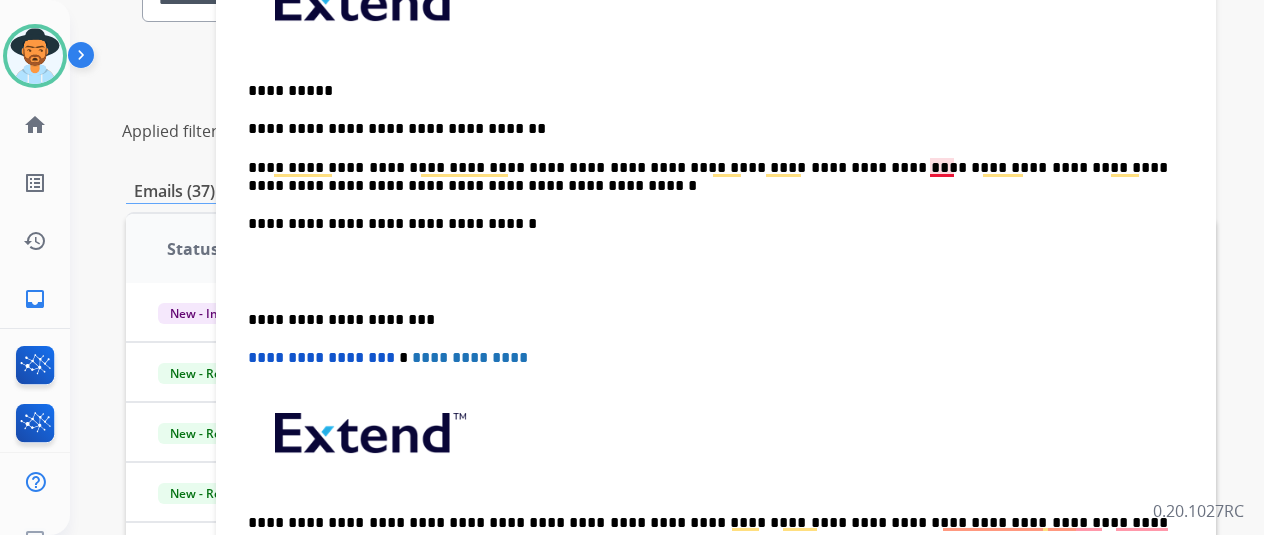 click on "**********" at bounding box center (708, 177) 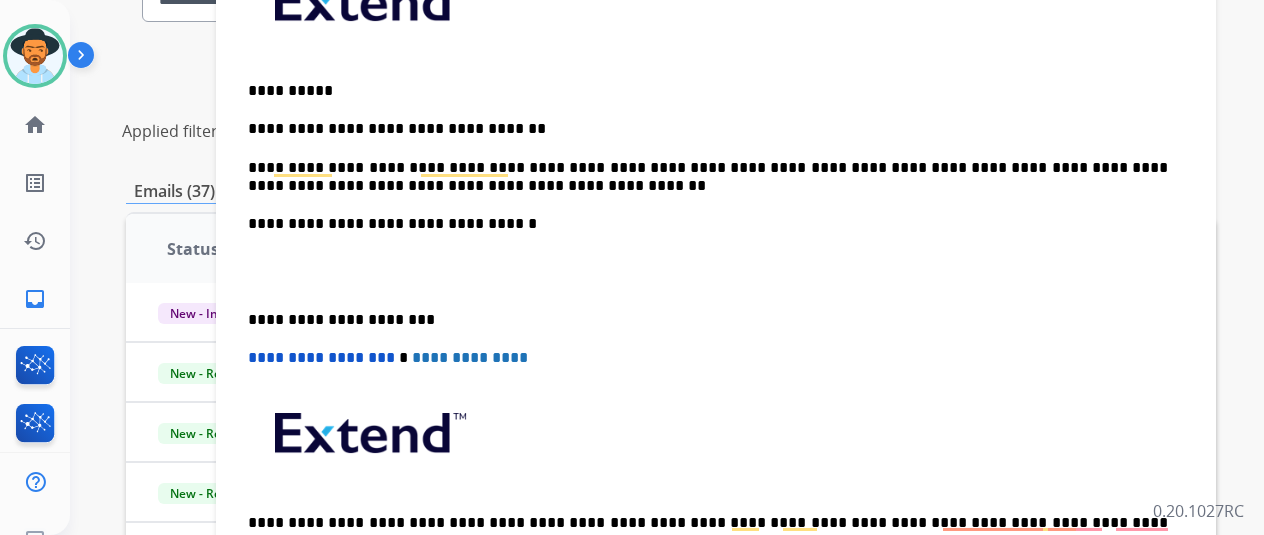 click on "**********" at bounding box center [708, 224] 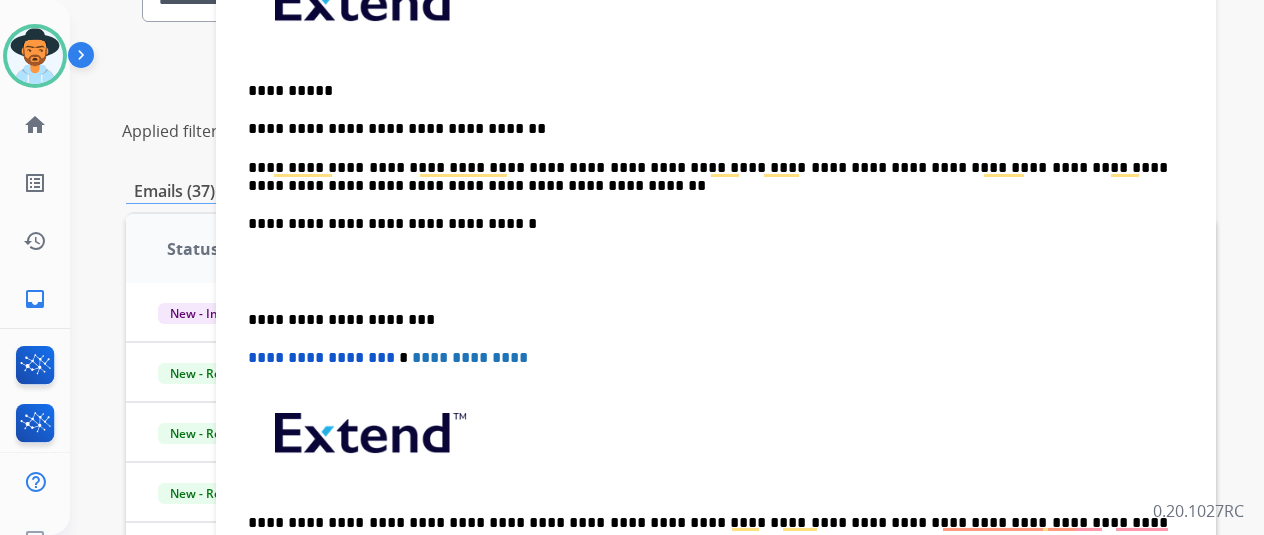 click at bounding box center [716, 272] 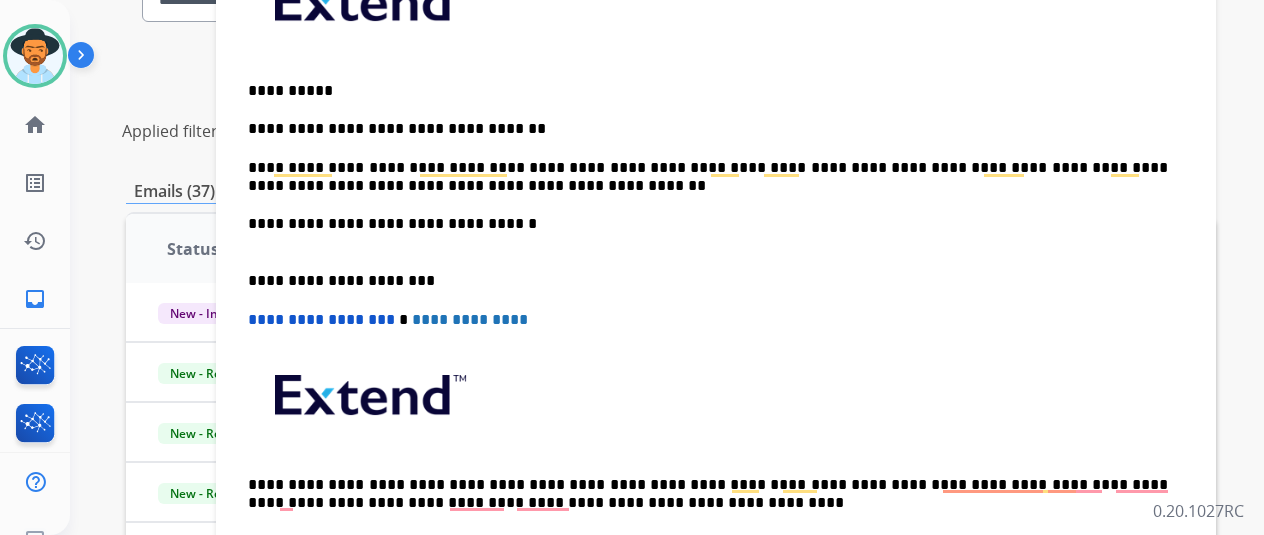 click on "**********" at bounding box center [708, 177] 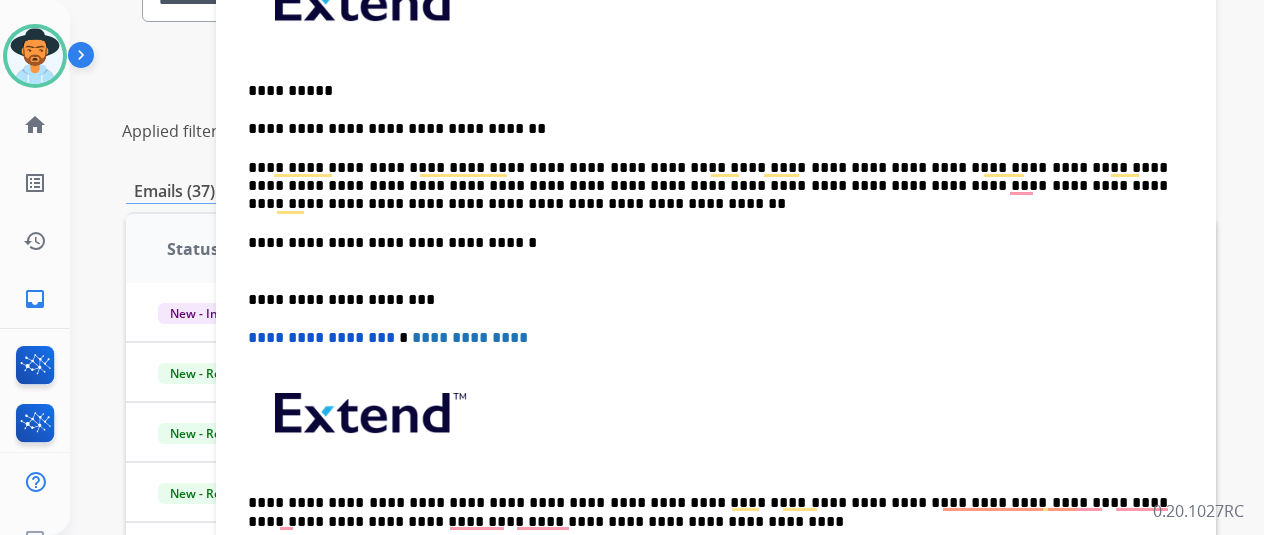 click on "**********" at bounding box center [708, 186] 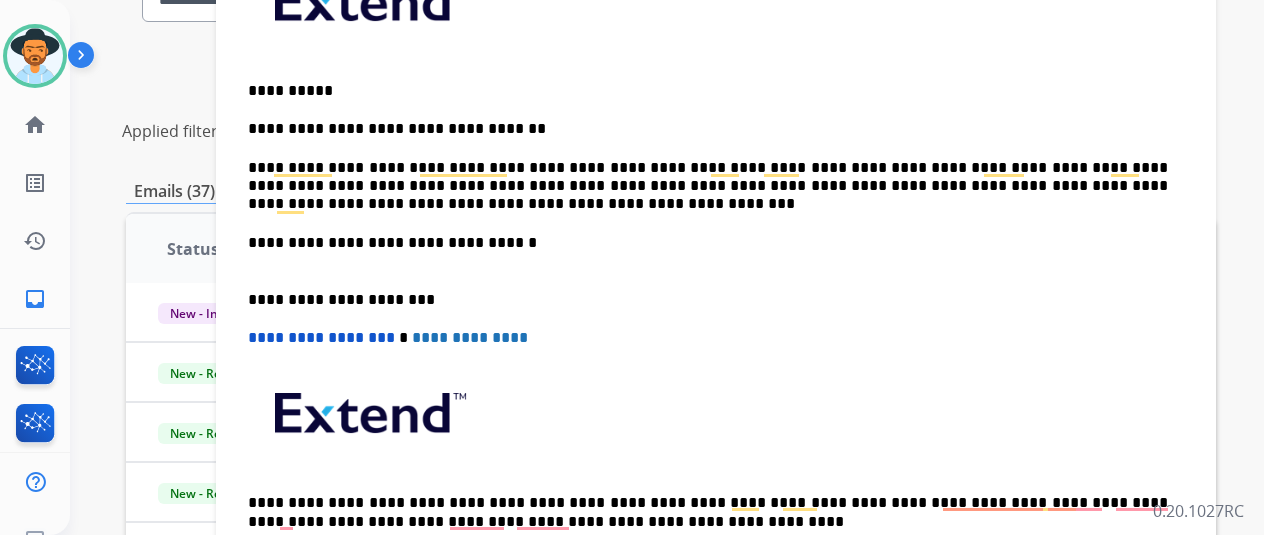 click on "**********" at bounding box center (716, 271) 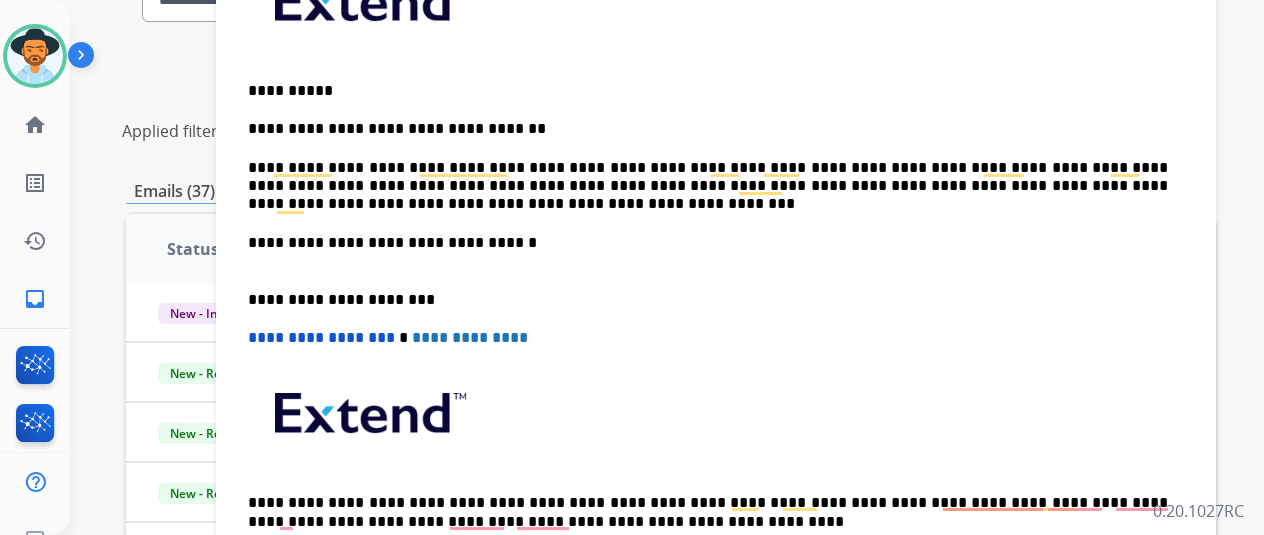 click on "**********" at bounding box center (708, 186) 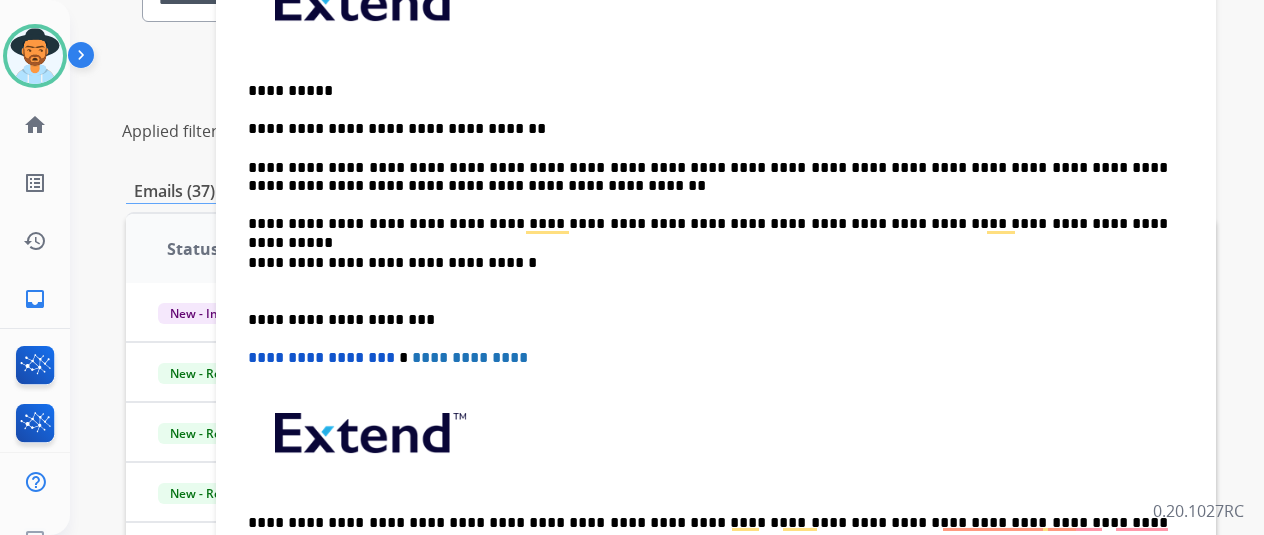 click on "**********" at bounding box center (708, 177) 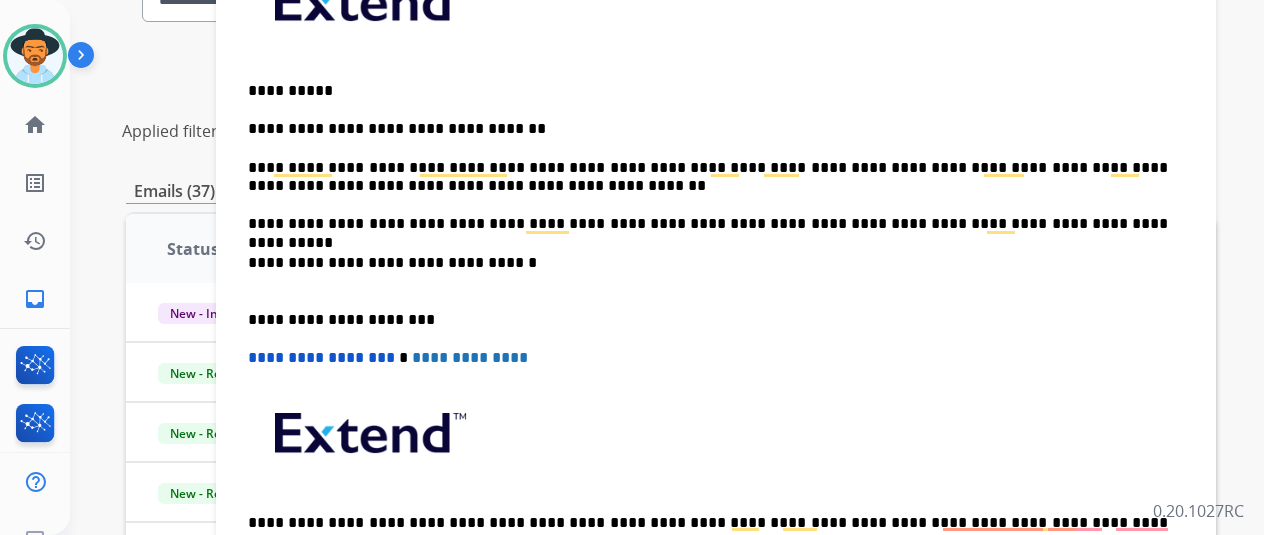 click on "**********" at bounding box center [708, 177] 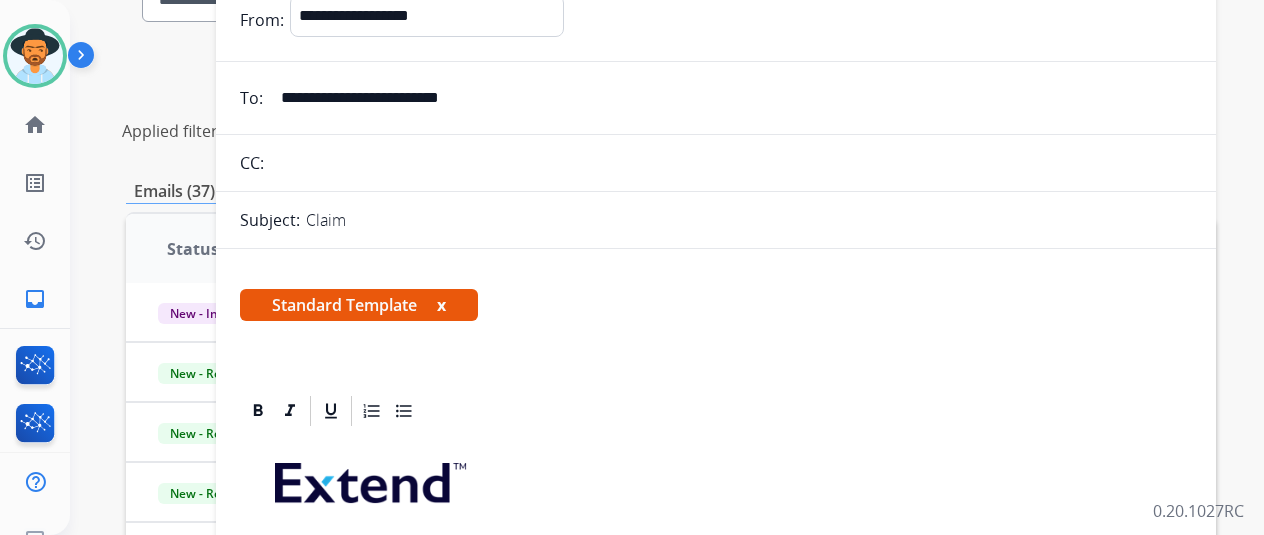 scroll, scrollTop: 0, scrollLeft: 0, axis: both 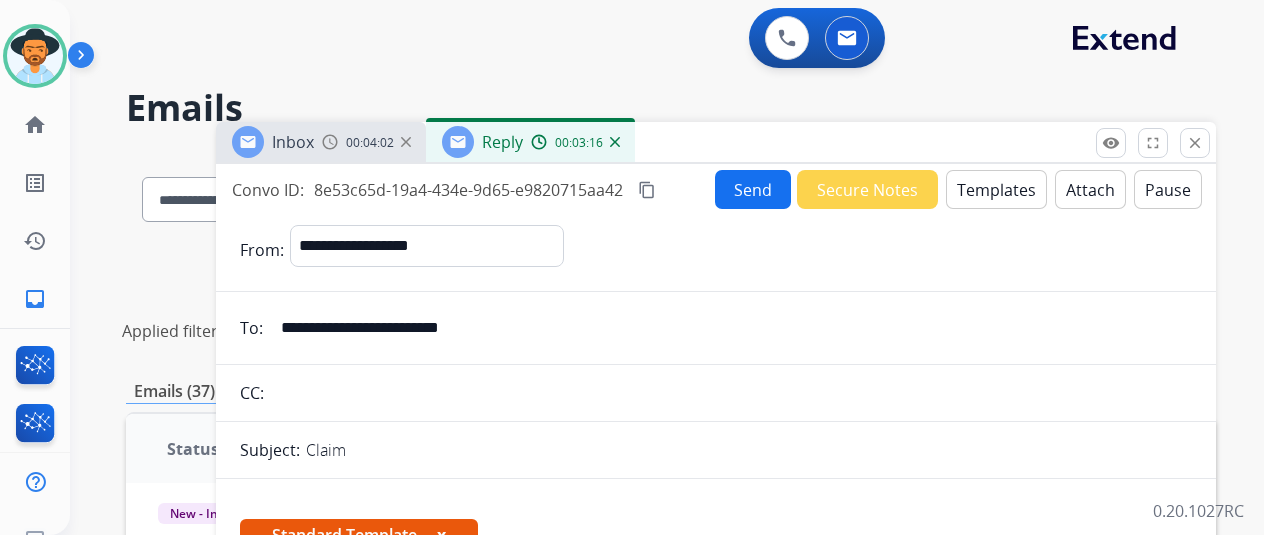 click on "Secure Notes" at bounding box center [867, 189] 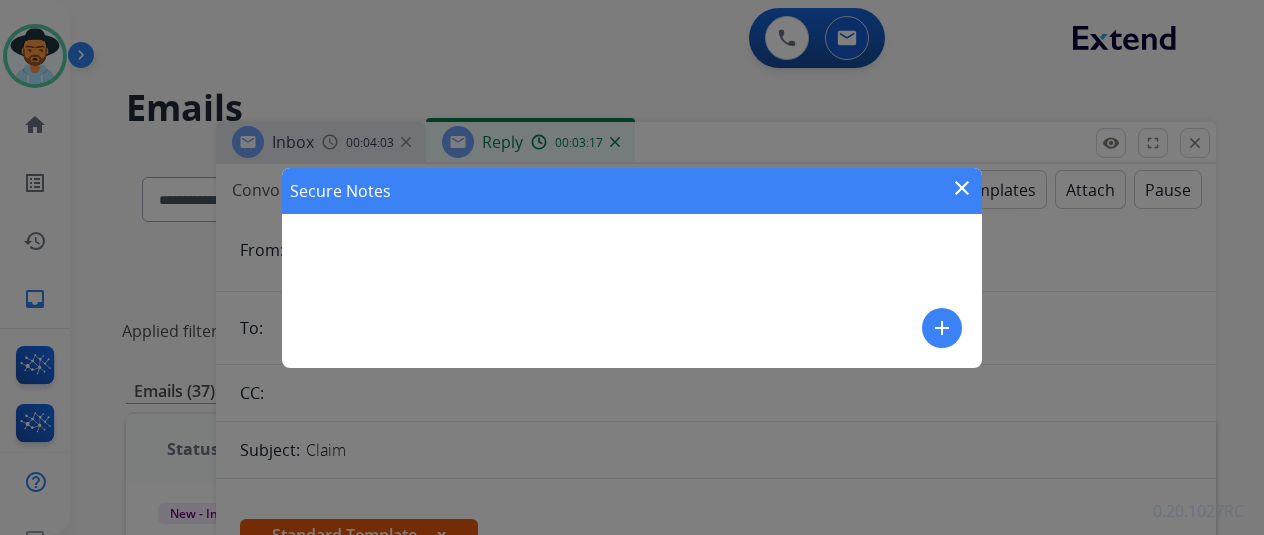 click on "add" at bounding box center (942, 328) 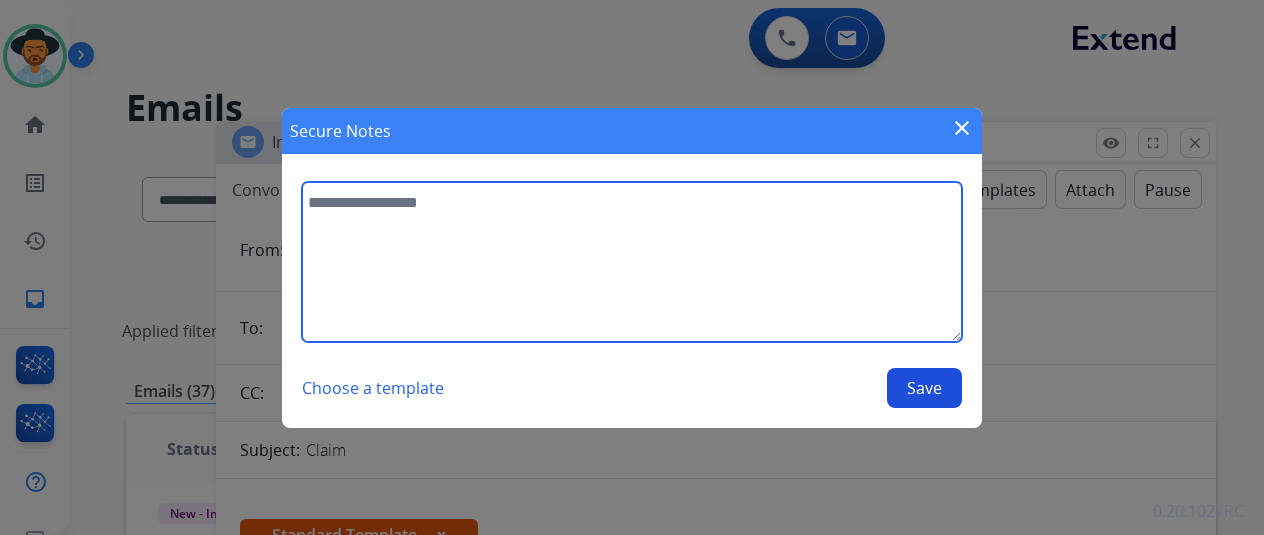 click at bounding box center [632, 262] 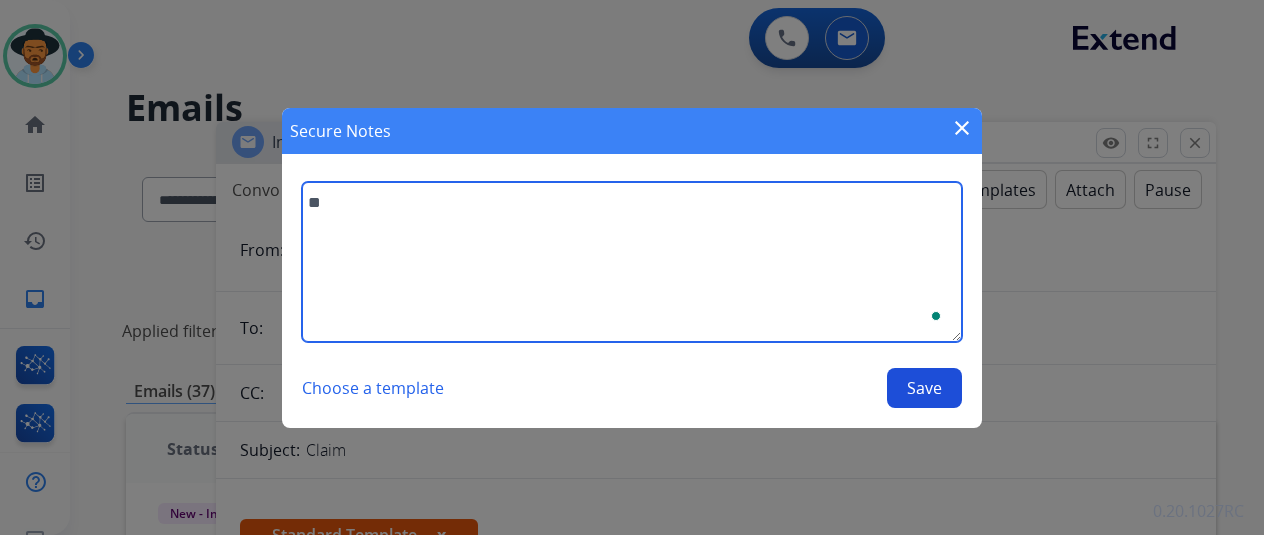 type on "*" 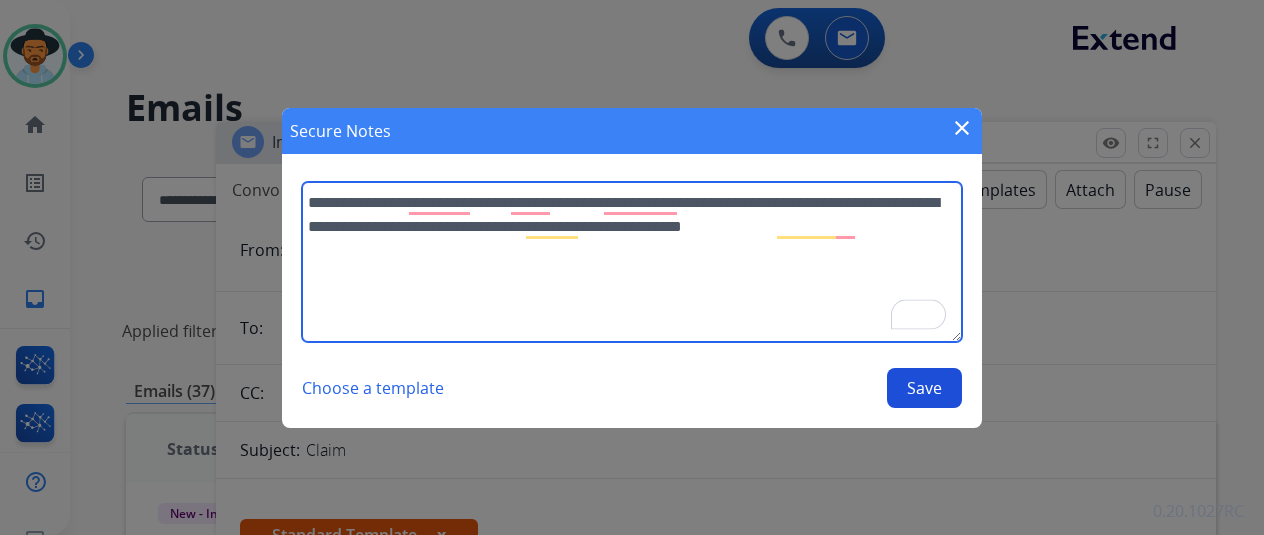 click on "**********" at bounding box center (632, 262) 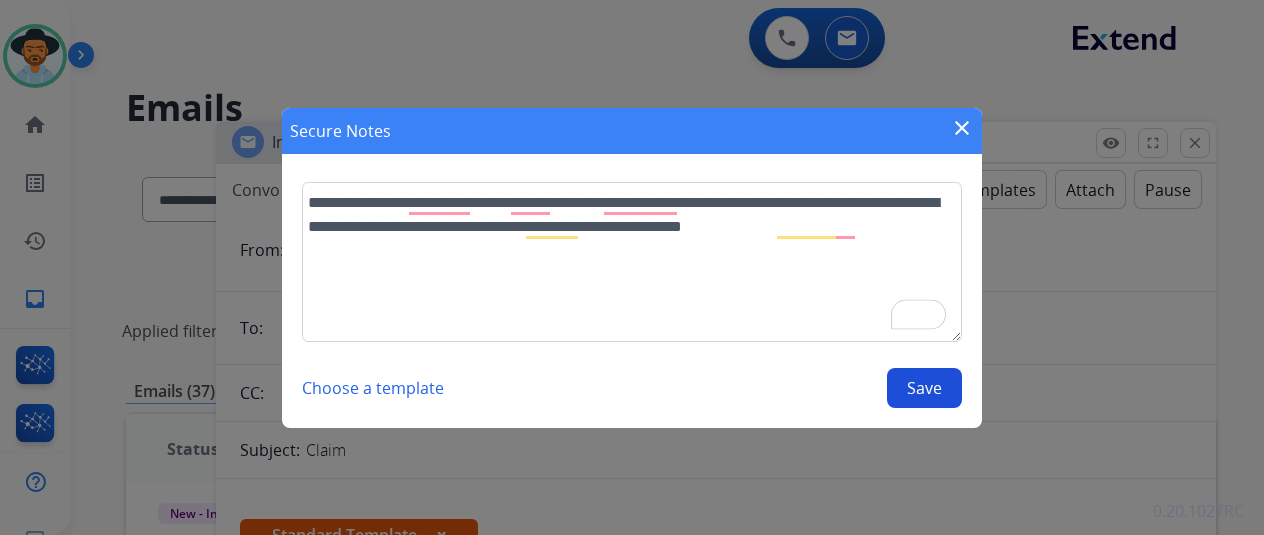 click on "Save" at bounding box center [924, 388] 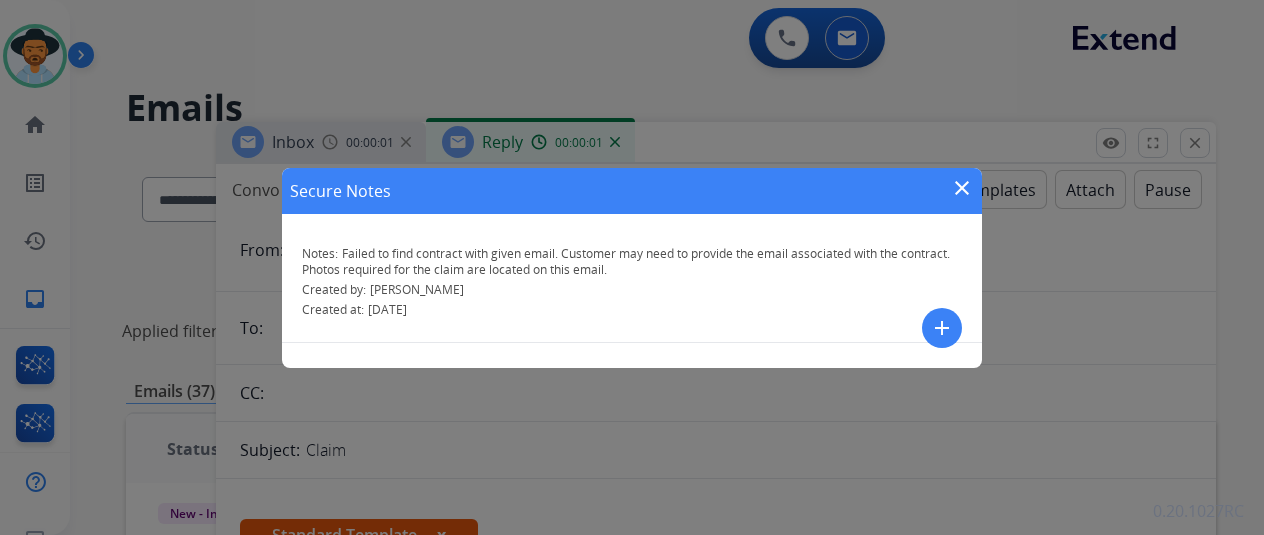 click on "close" at bounding box center [962, 188] 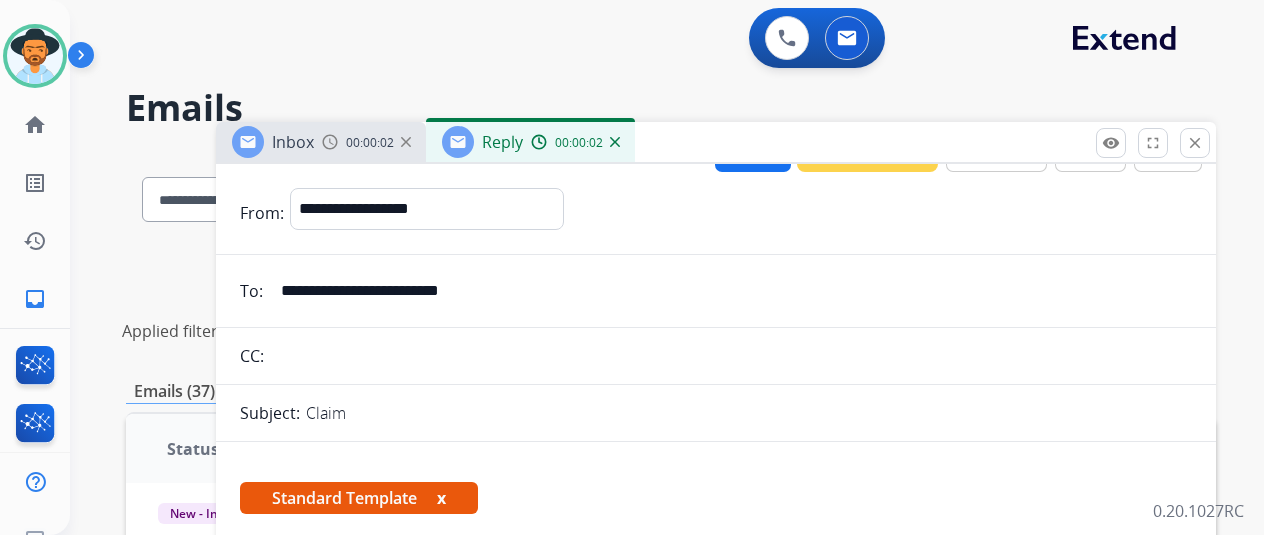 scroll, scrollTop: 54, scrollLeft: 0, axis: vertical 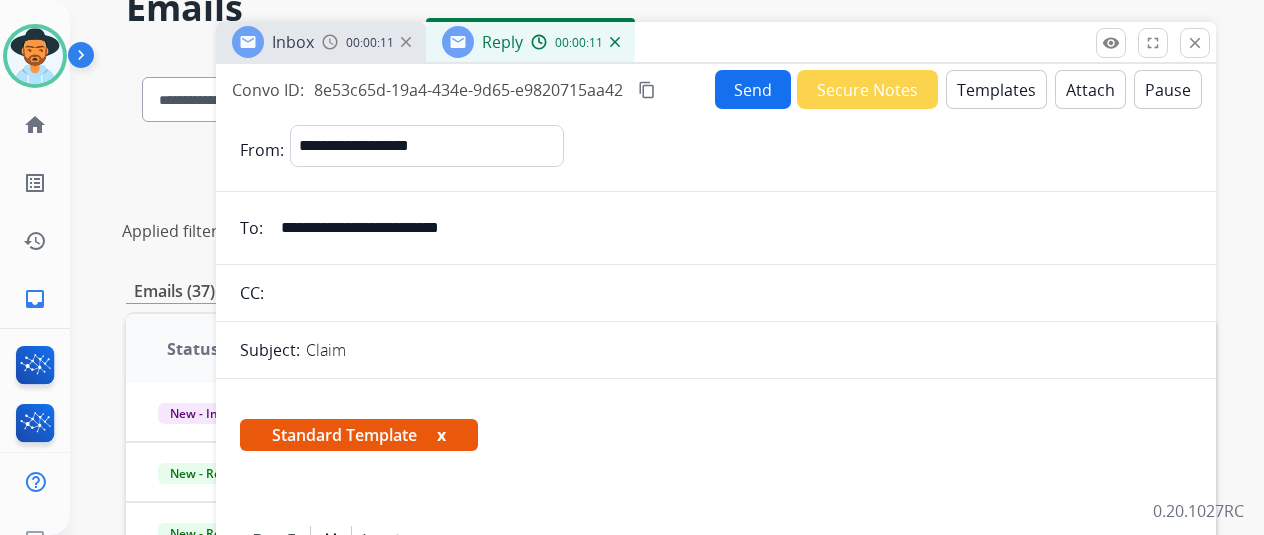 click on "Secure Notes" at bounding box center (867, 89) 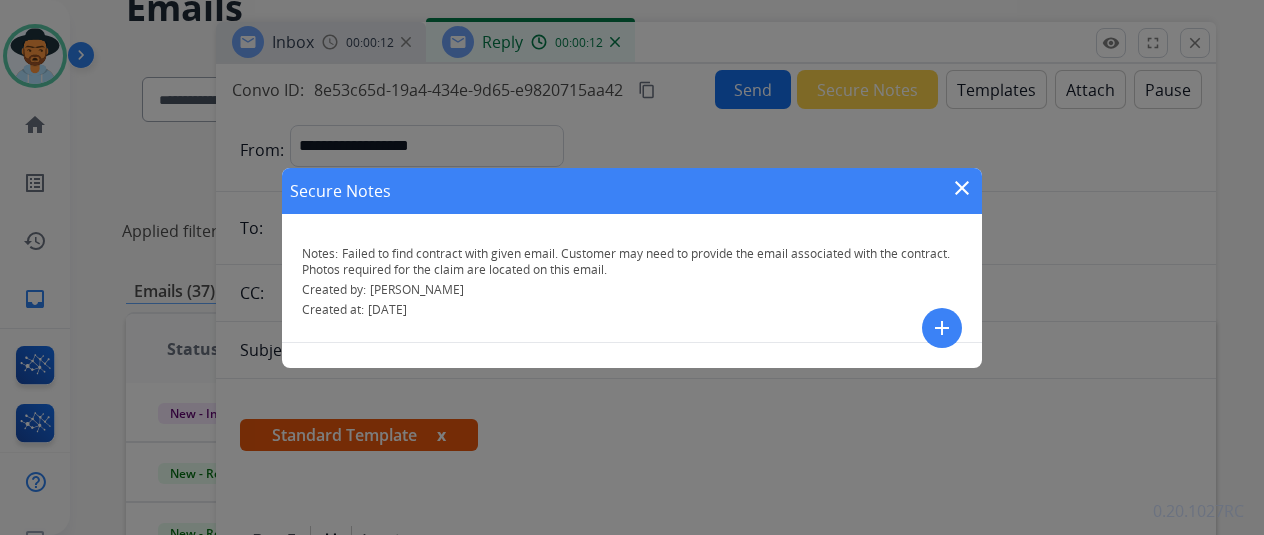 click on "close" at bounding box center [962, 188] 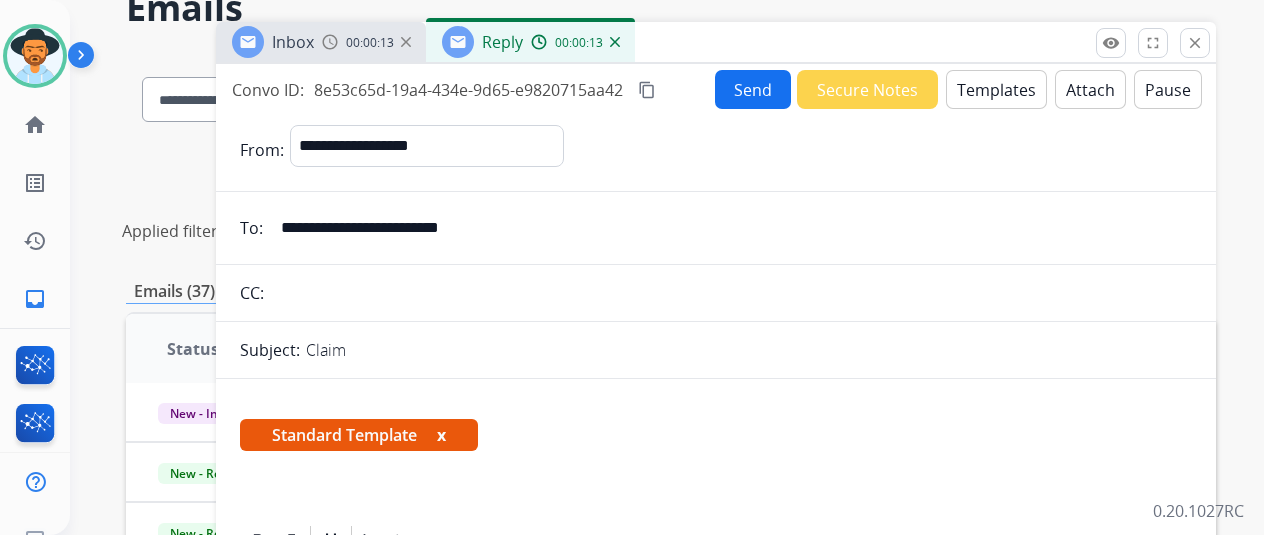 click on "Templates" at bounding box center (996, 89) 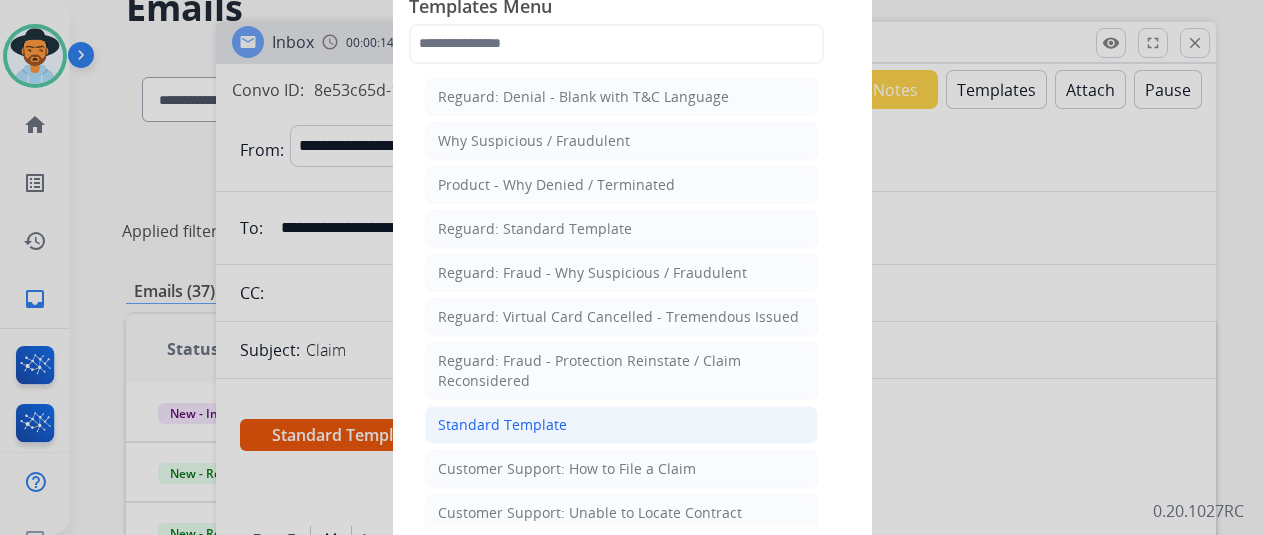 click on "Standard Template" 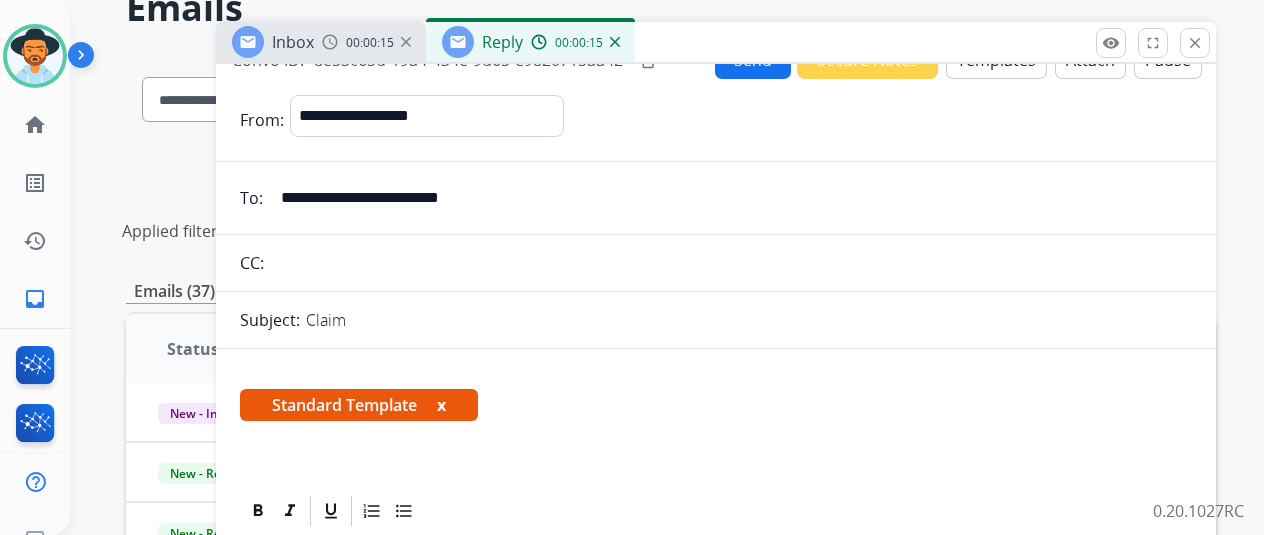 scroll, scrollTop: 54, scrollLeft: 0, axis: vertical 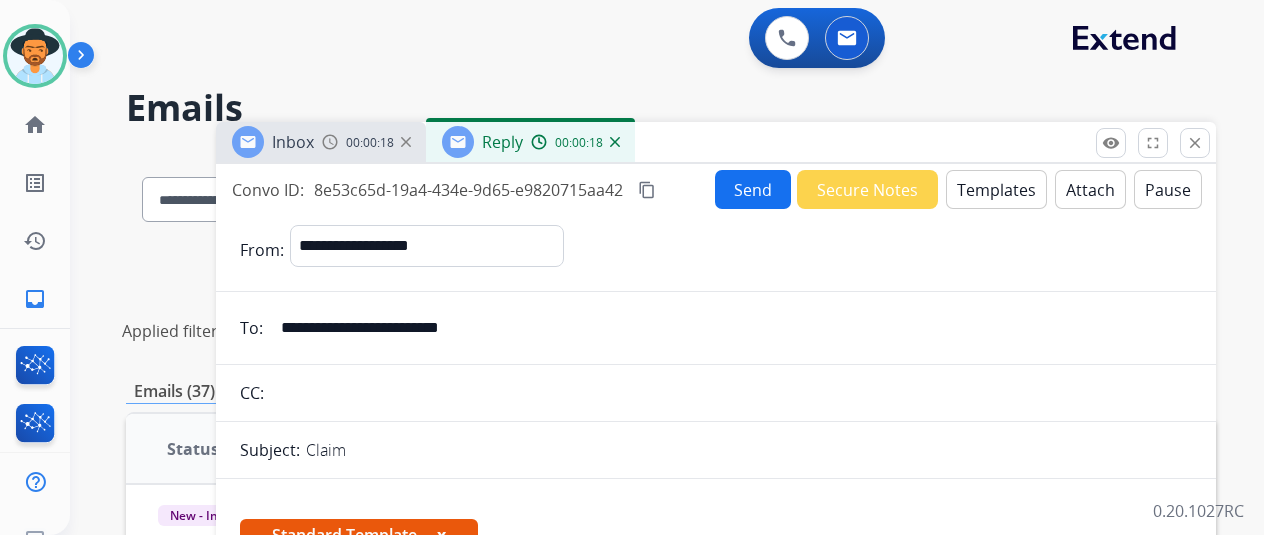 click at bounding box center (615, 142) 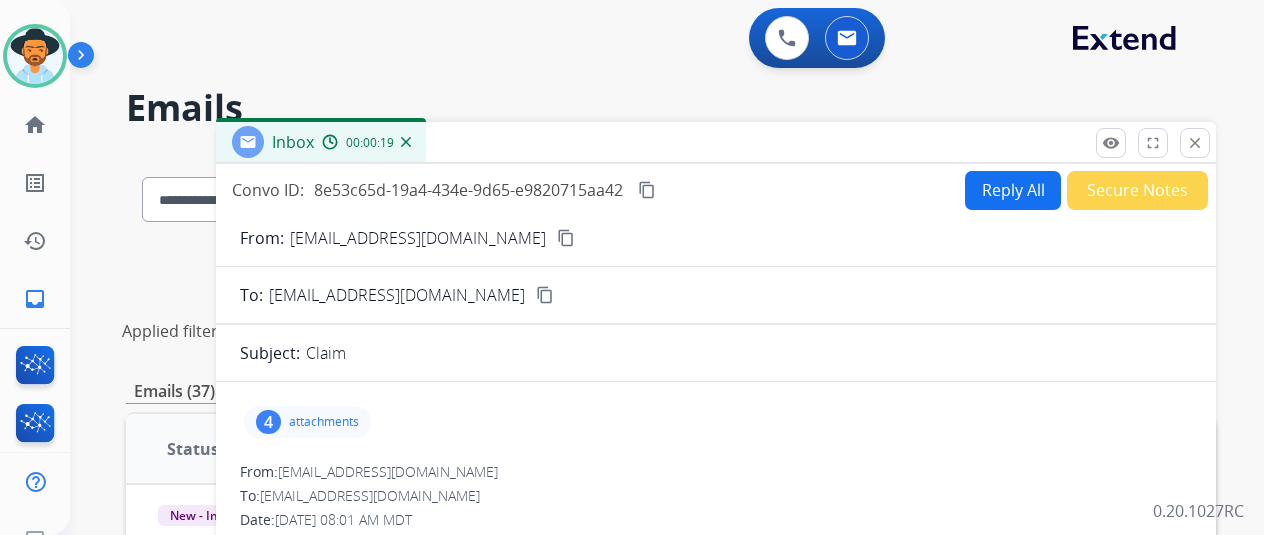 click on "Reply All" at bounding box center [1013, 190] 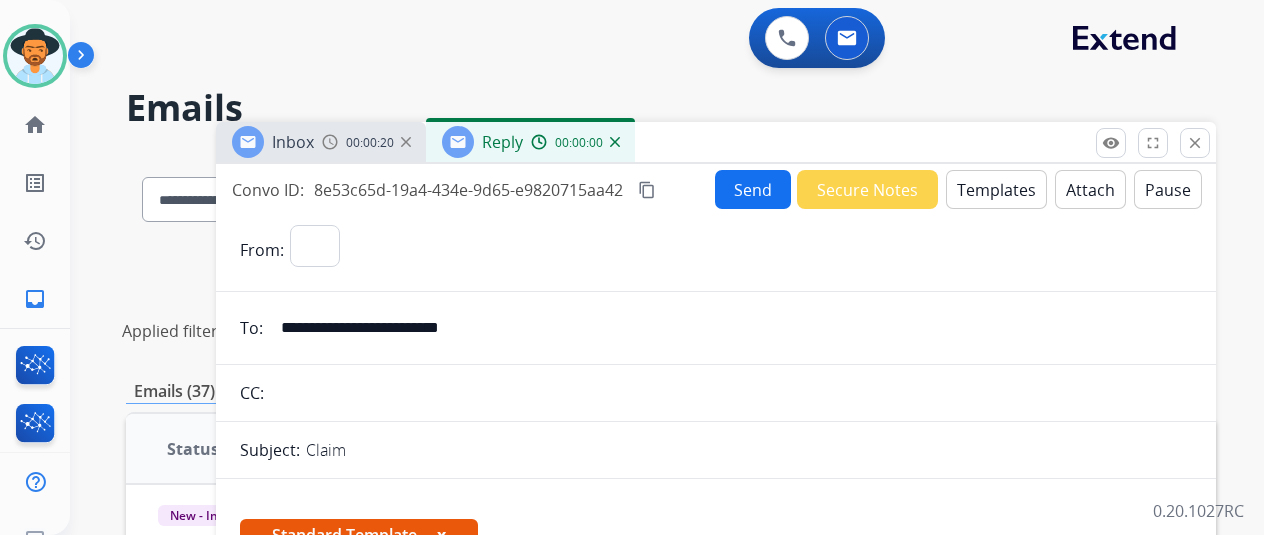 select on "**********" 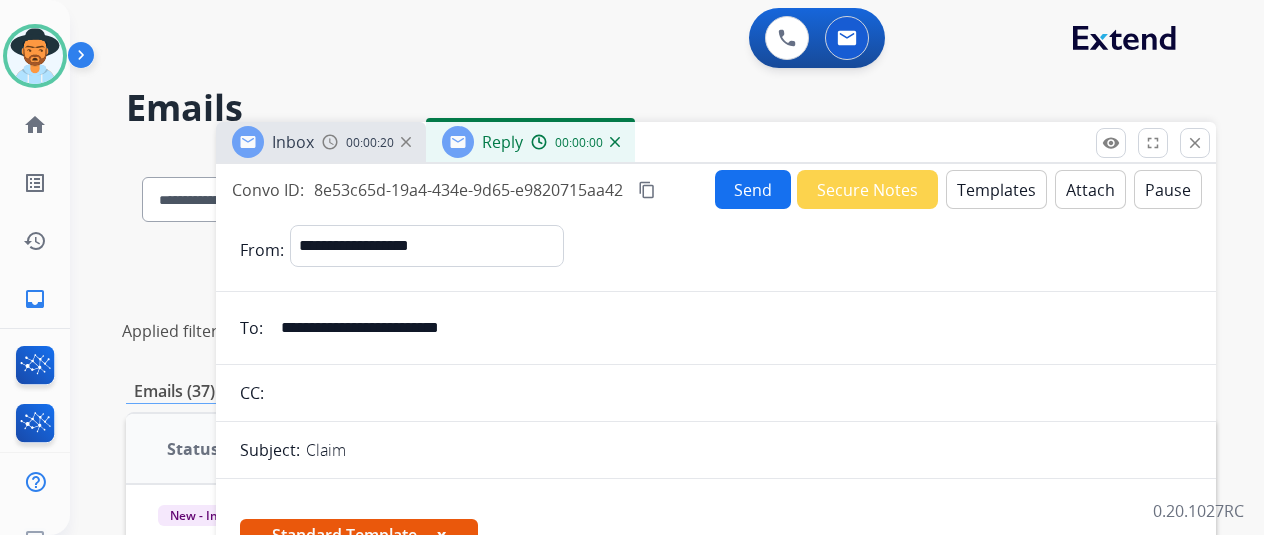 scroll, scrollTop: 54, scrollLeft: 0, axis: vertical 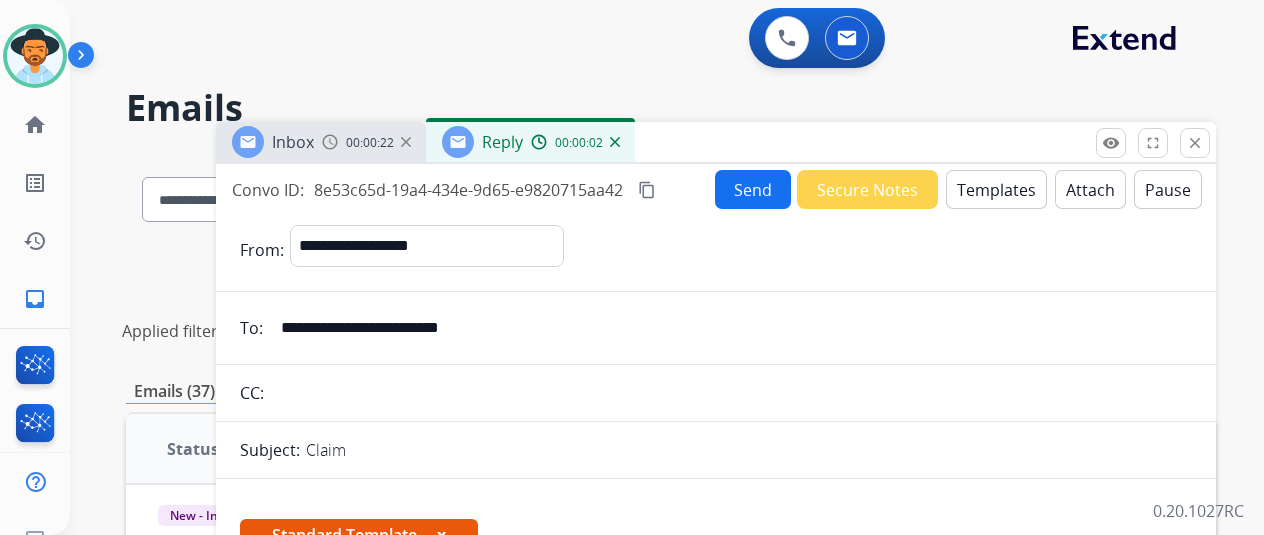 click on "Templates" at bounding box center (996, 189) 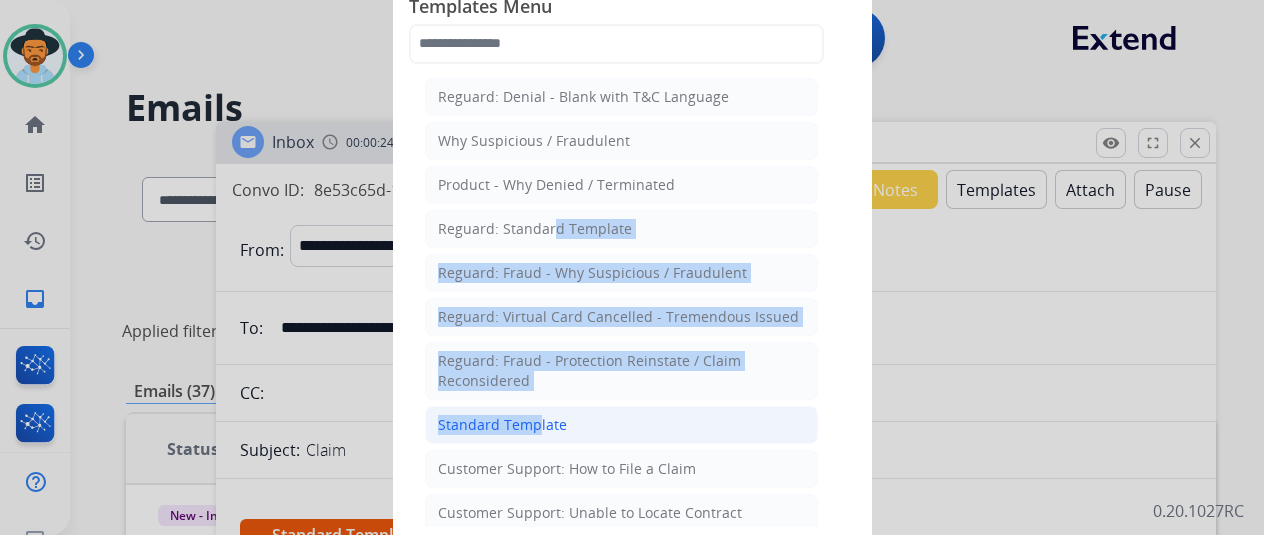 drag, startPoint x: 544, startPoint y: 233, endPoint x: 526, endPoint y: 401, distance: 168.96153 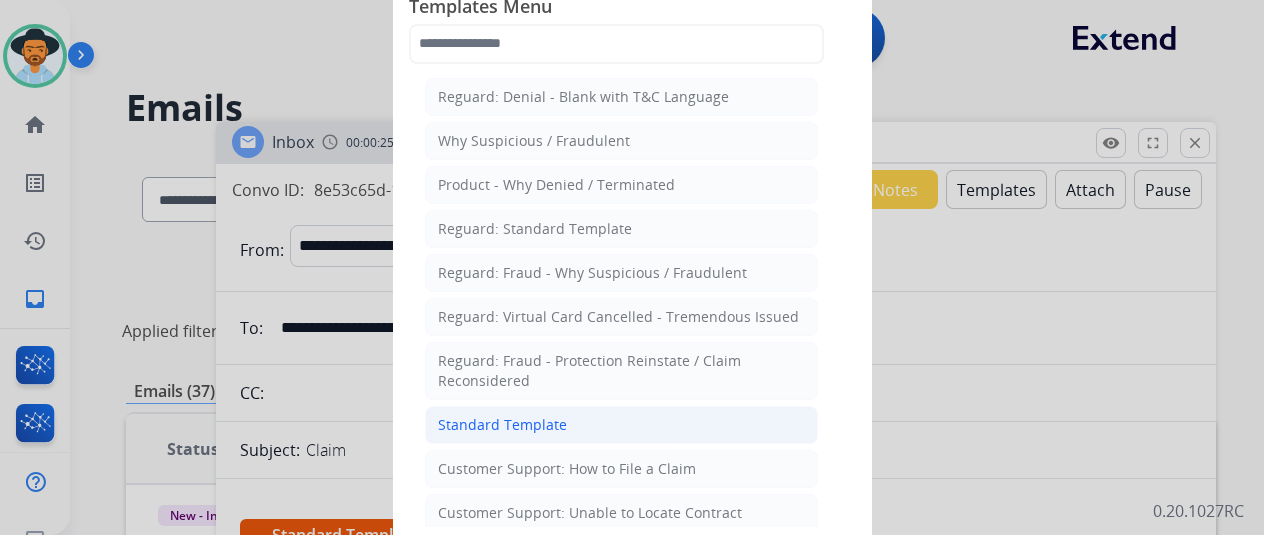 click on "Standard Template" 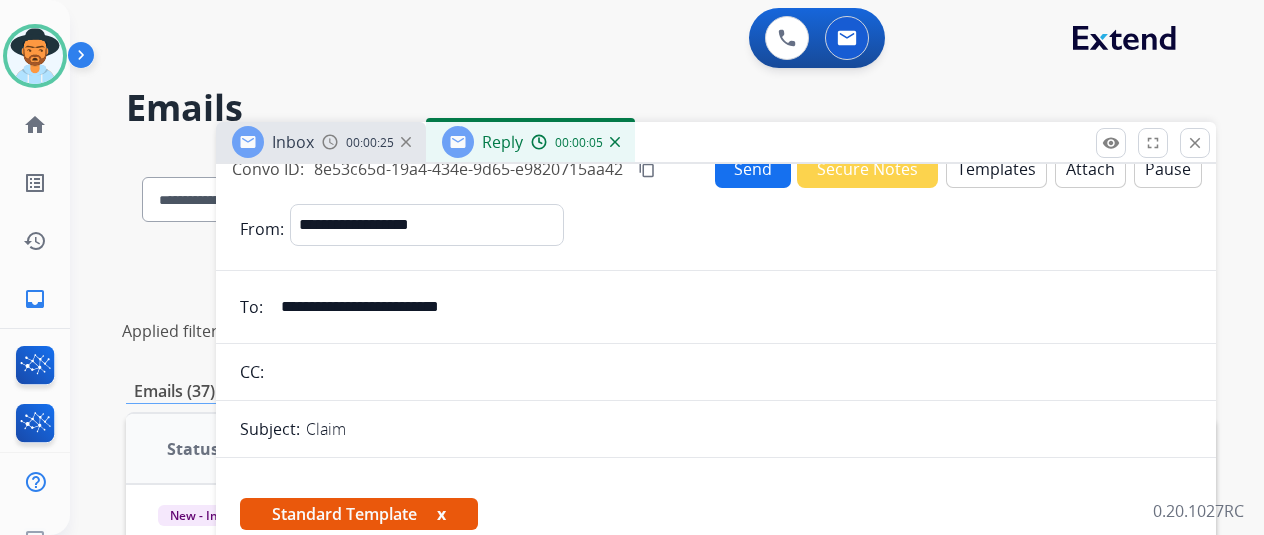 scroll, scrollTop: 54, scrollLeft: 0, axis: vertical 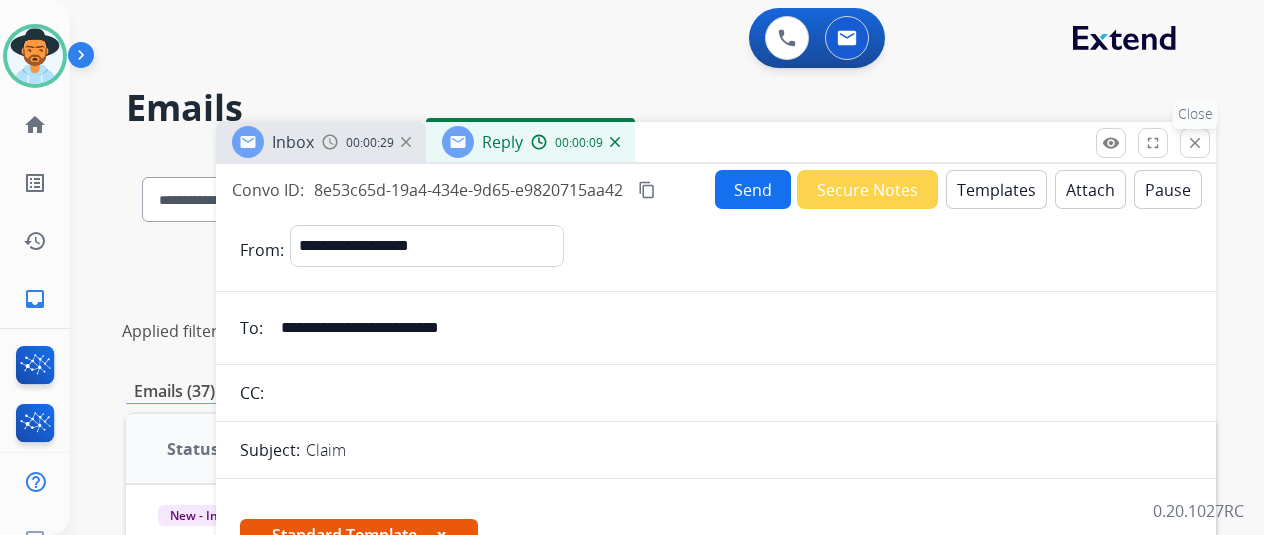click on "close" at bounding box center [1195, 143] 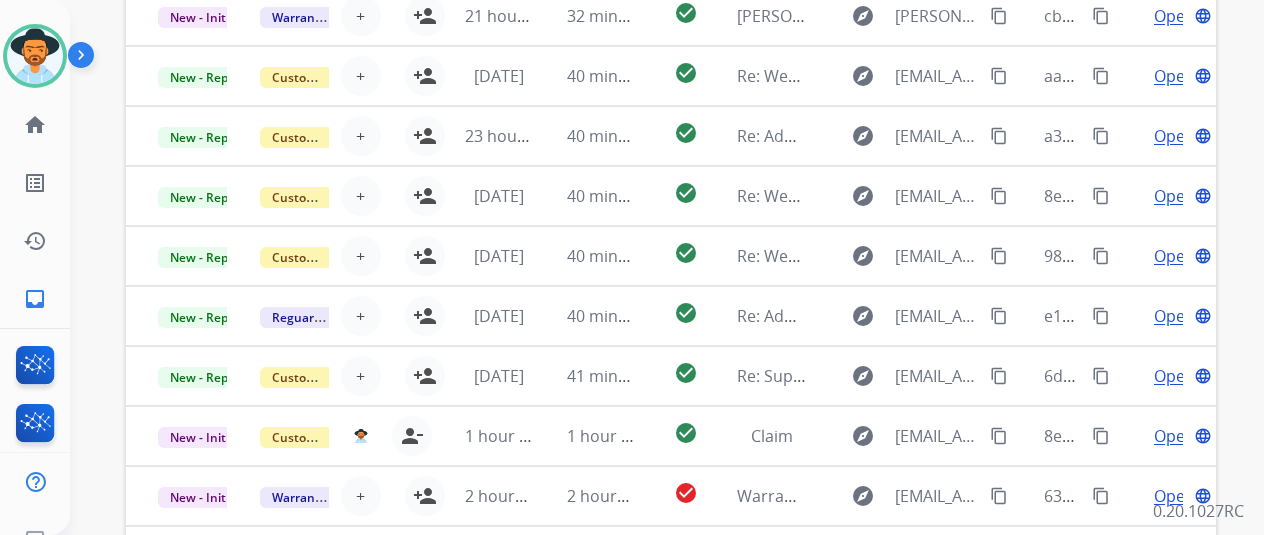 scroll, scrollTop: 634, scrollLeft: 0, axis: vertical 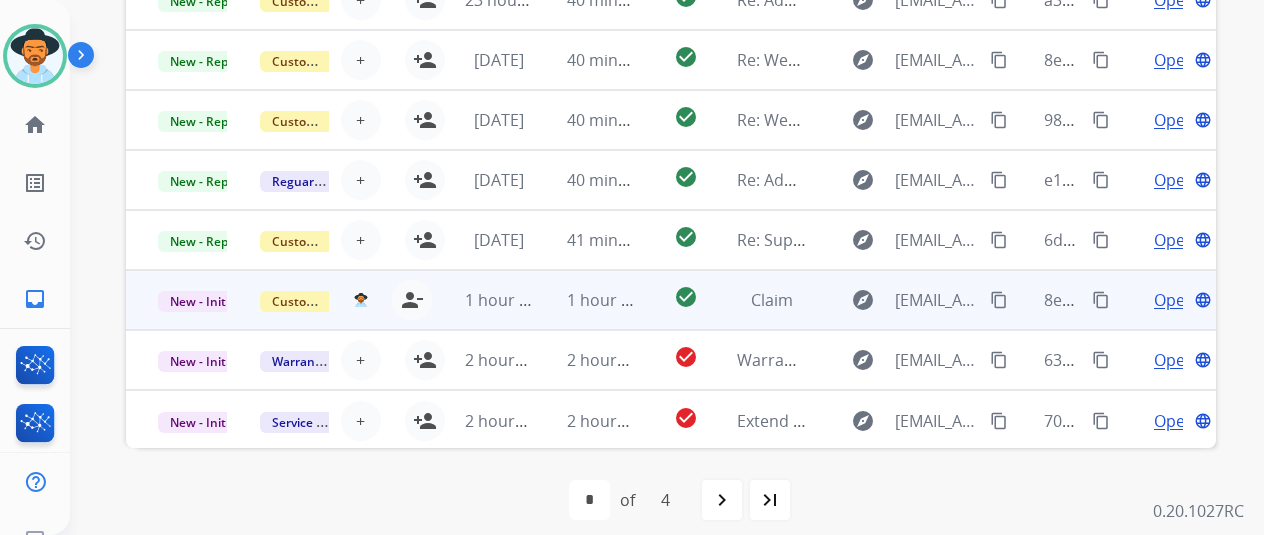 click on "Open" at bounding box center (1174, 300) 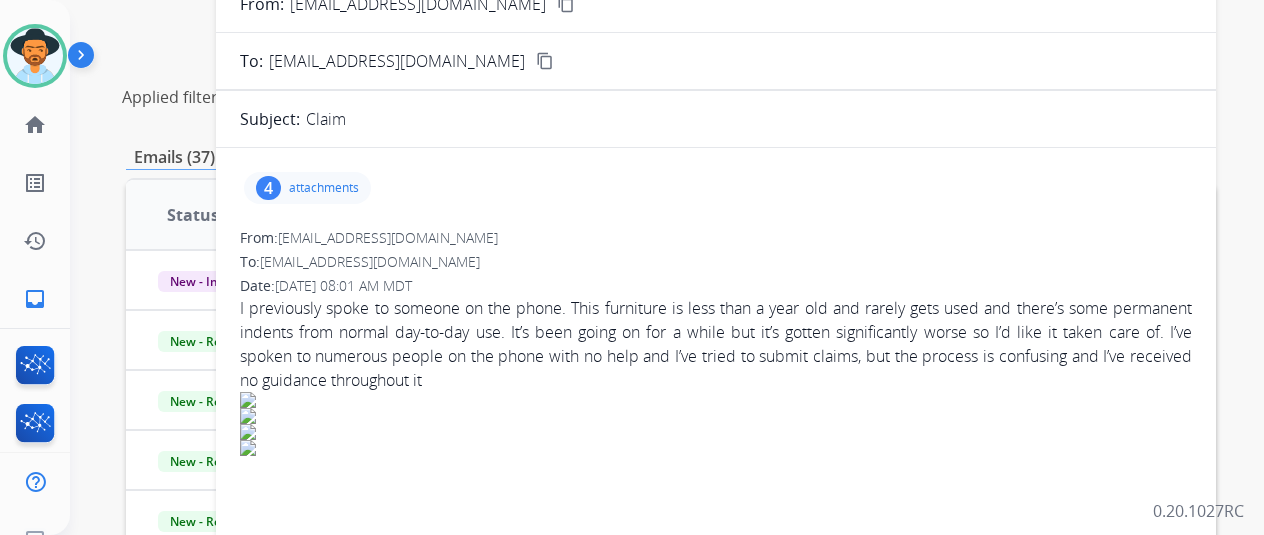 scroll, scrollTop: 34, scrollLeft: 0, axis: vertical 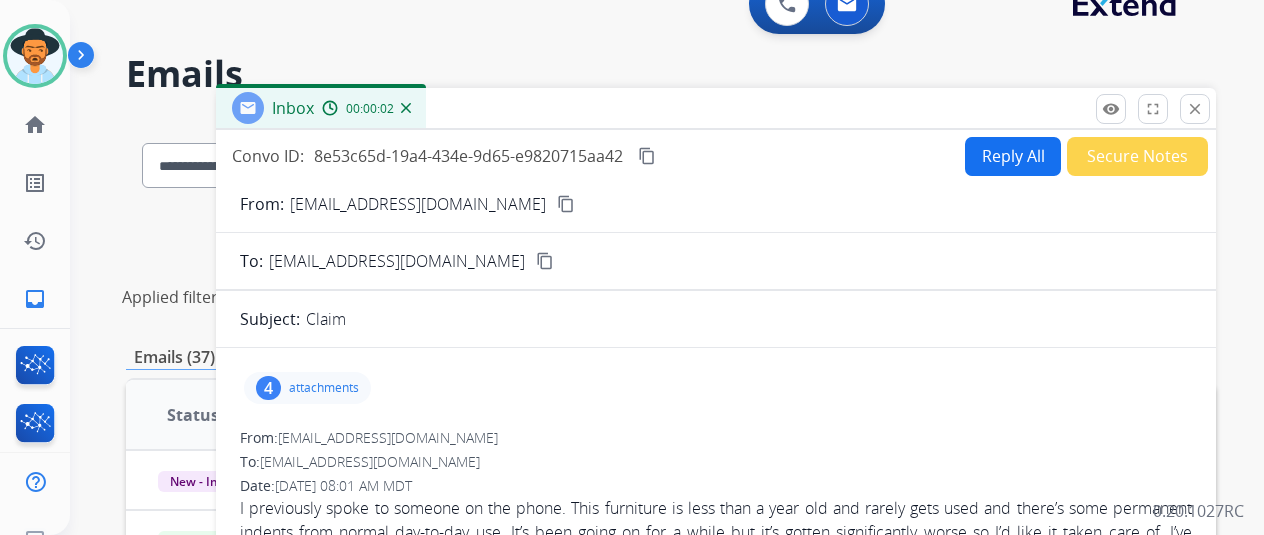 click on "Reply All" at bounding box center (1013, 156) 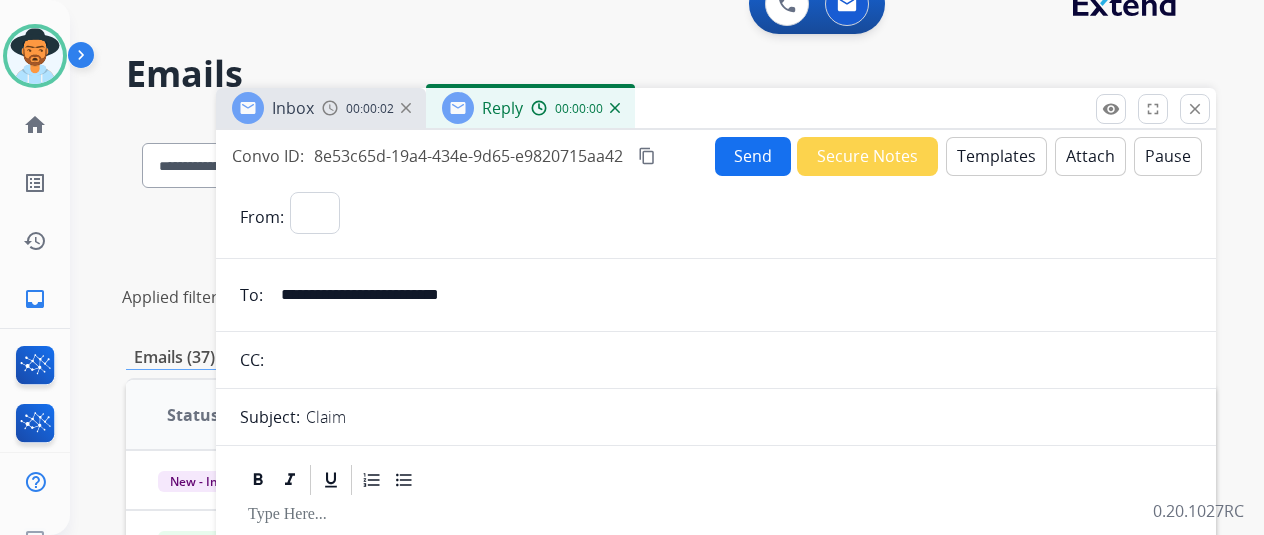 select on "**********" 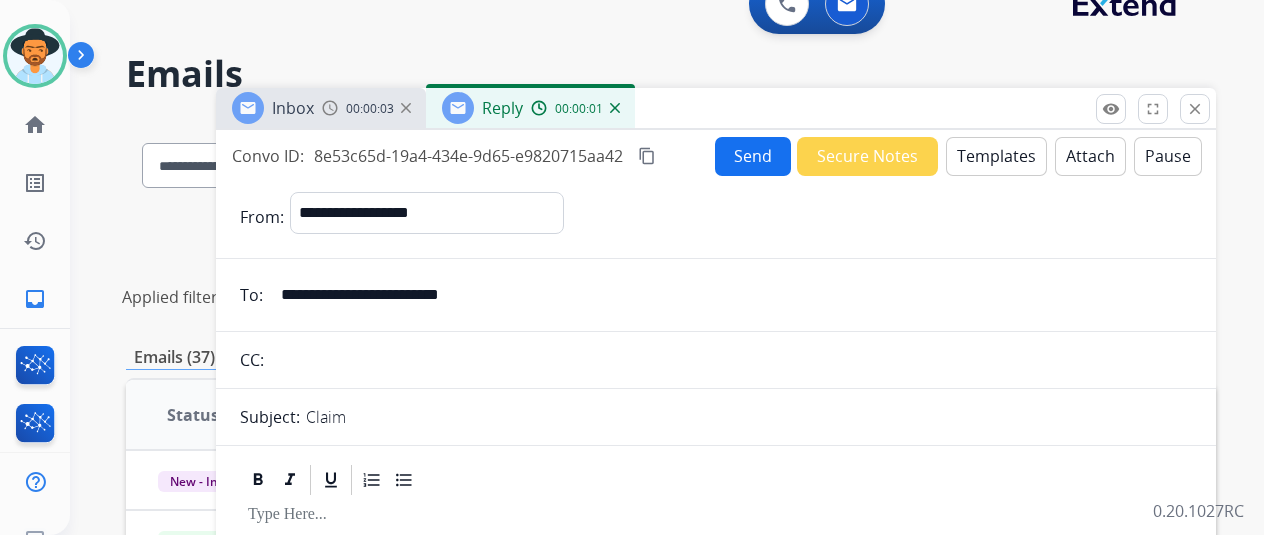 click on "Templates" at bounding box center [996, 156] 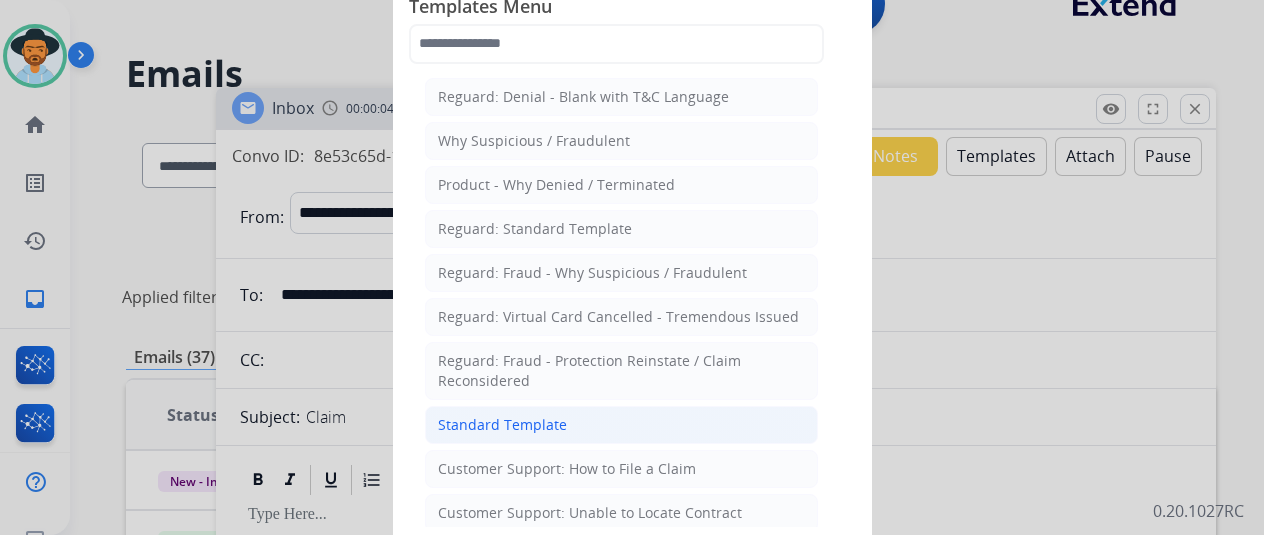 click on "Standard Template" 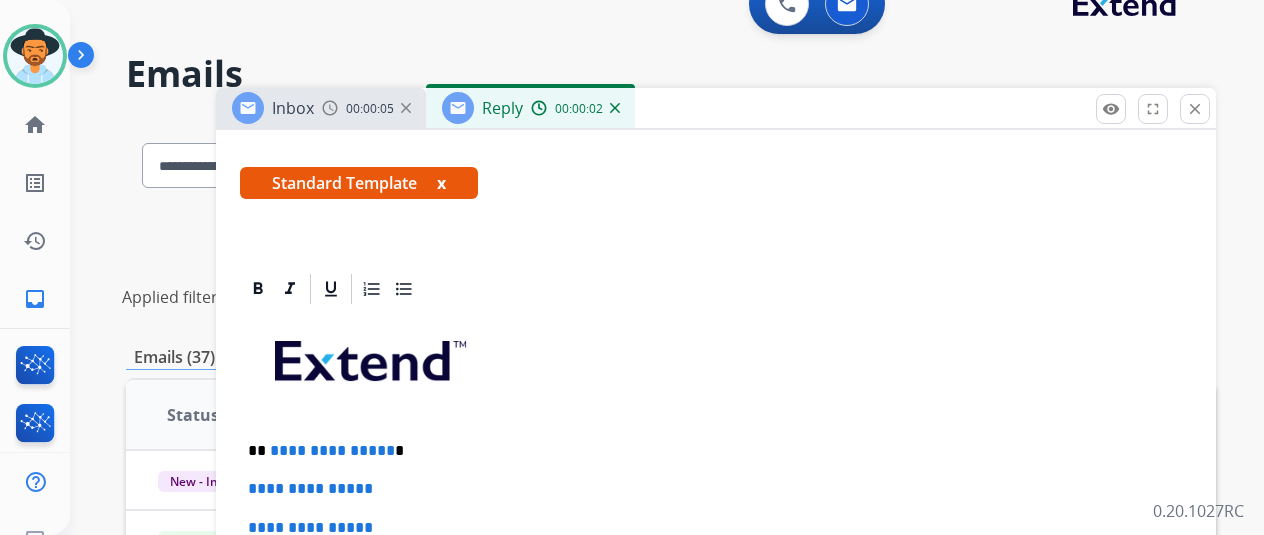scroll, scrollTop: 500, scrollLeft: 0, axis: vertical 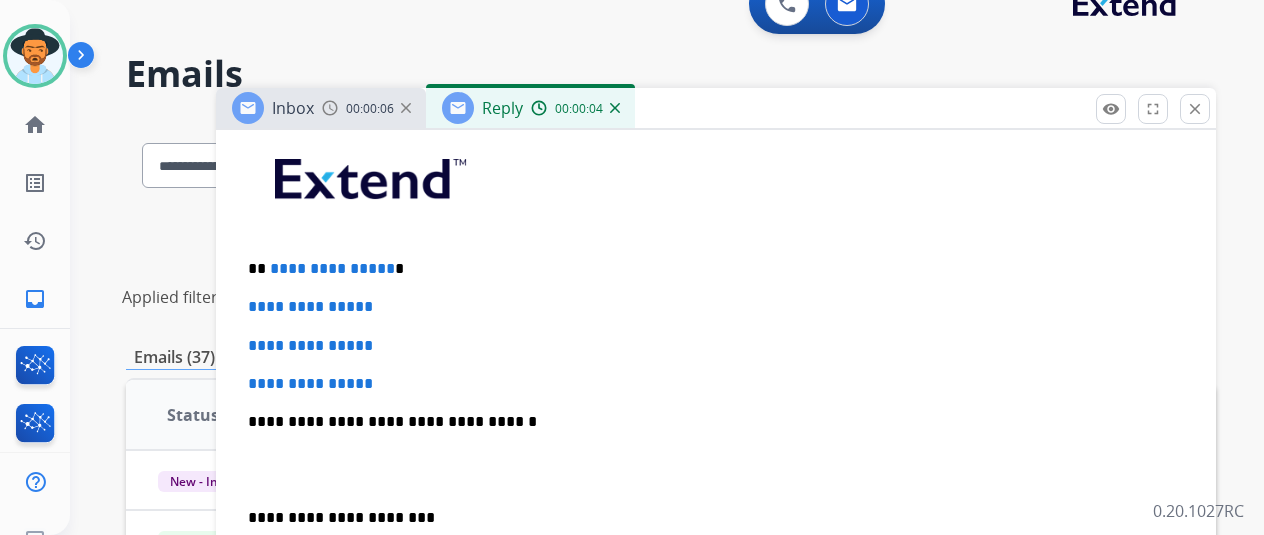 click on "**********" at bounding box center (332, 268) 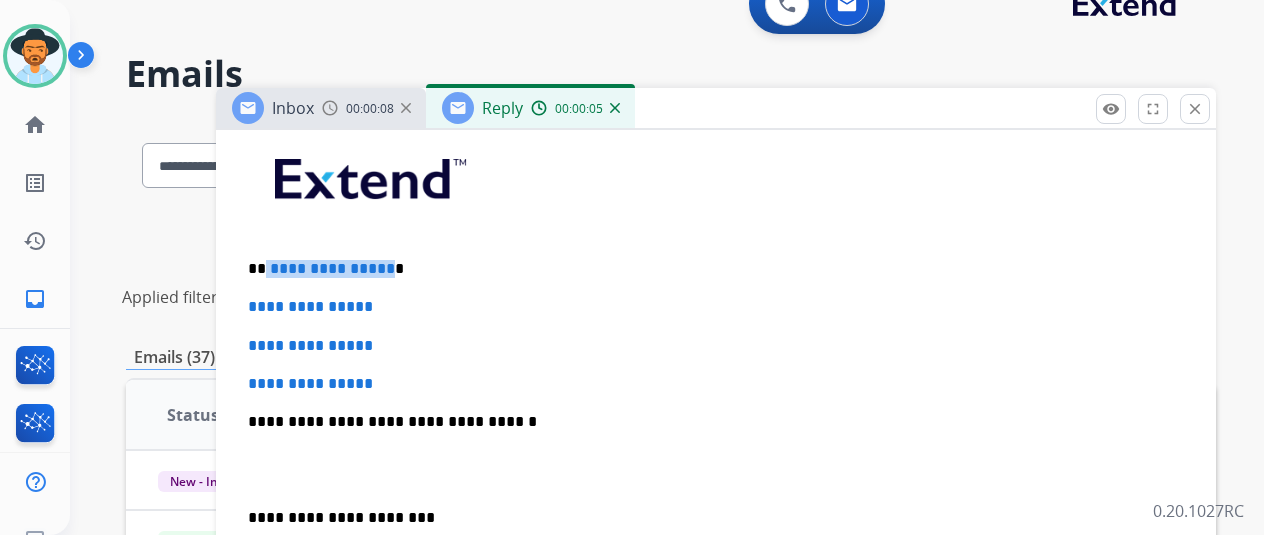 drag, startPoint x: 400, startPoint y: 260, endPoint x: 291, endPoint y: 264, distance: 109.07337 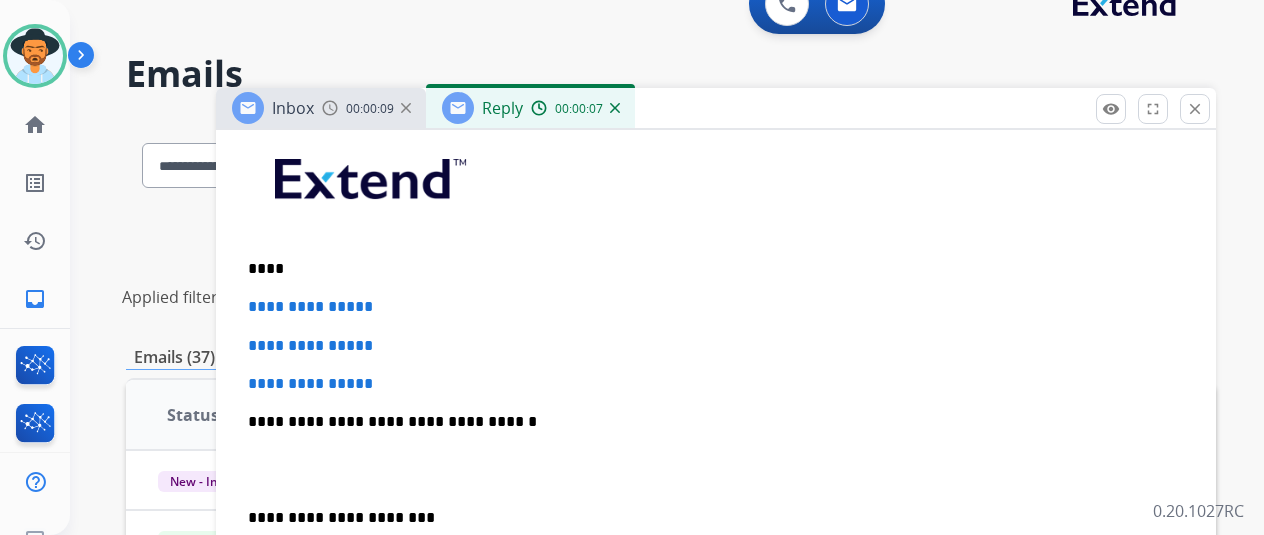 type 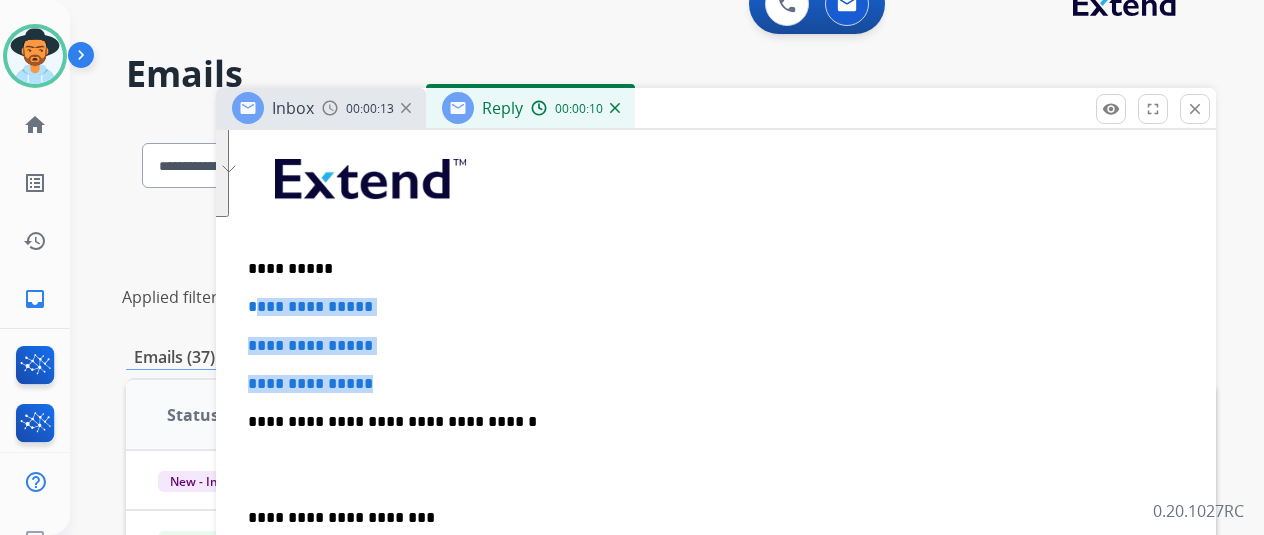 drag, startPoint x: 426, startPoint y: 373, endPoint x: 266, endPoint y: 300, distance: 175.86642 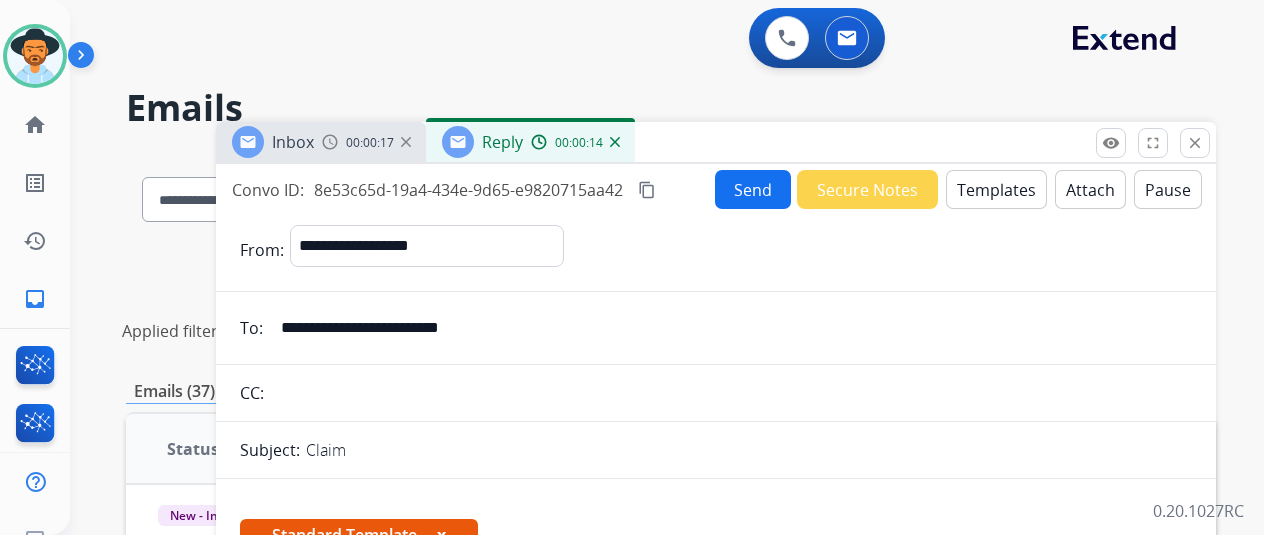 select on "**********" 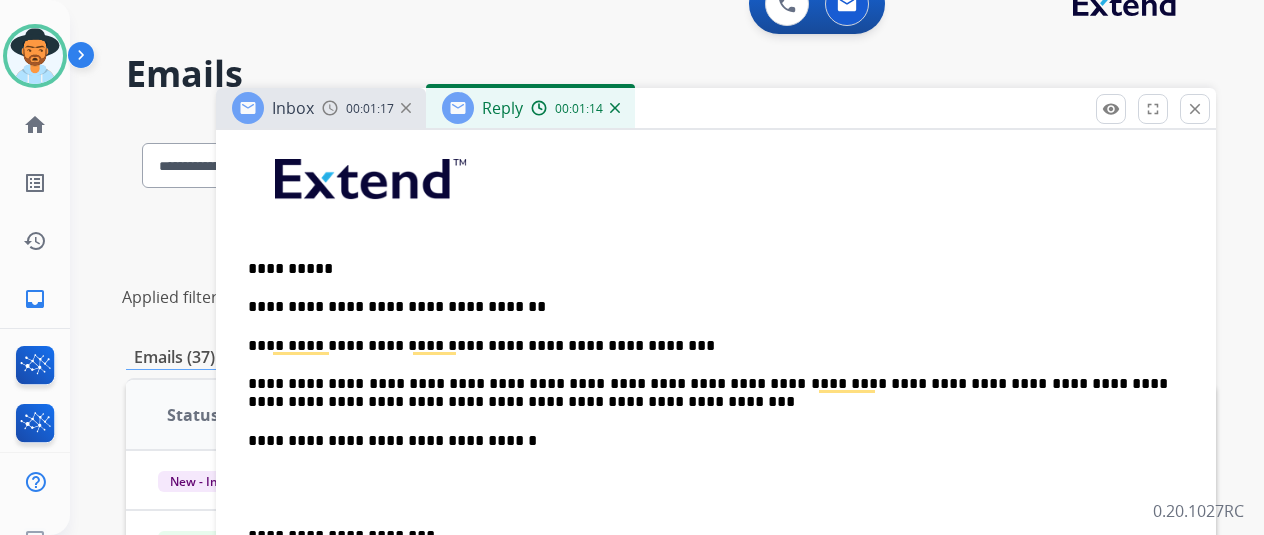 click on "**********" at bounding box center (708, 346) 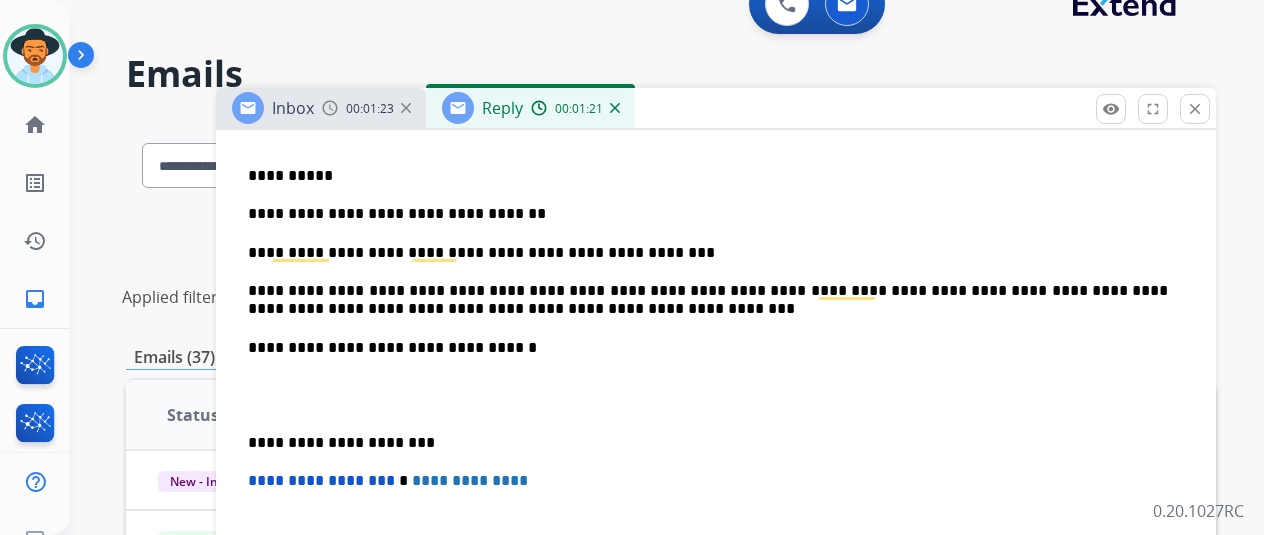 scroll, scrollTop: 668, scrollLeft: 0, axis: vertical 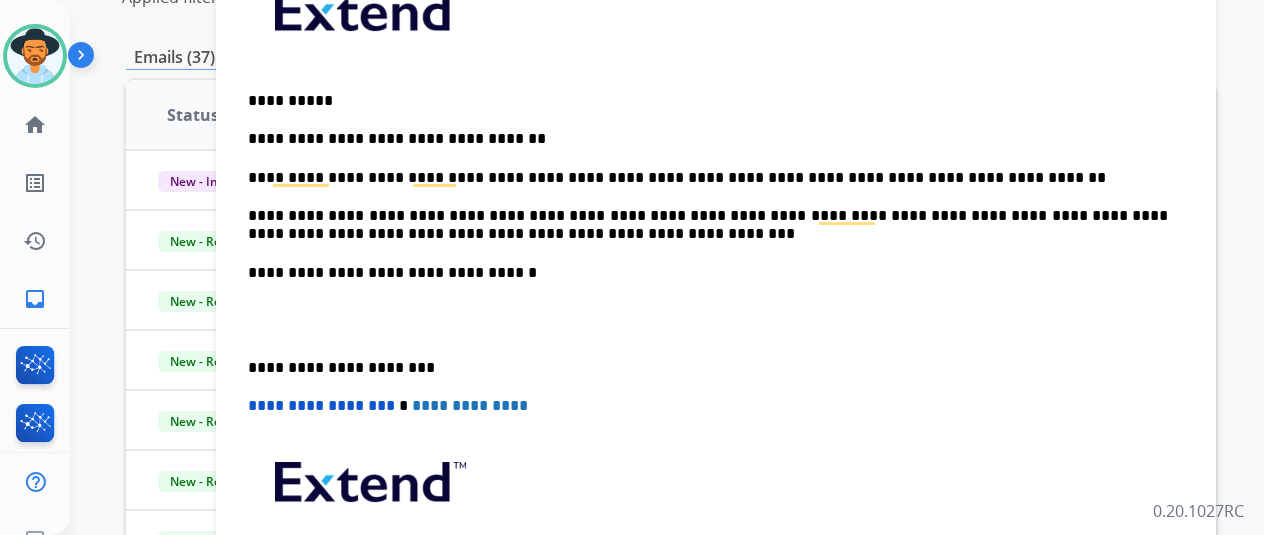 click on "**********" at bounding box center [708, 178] 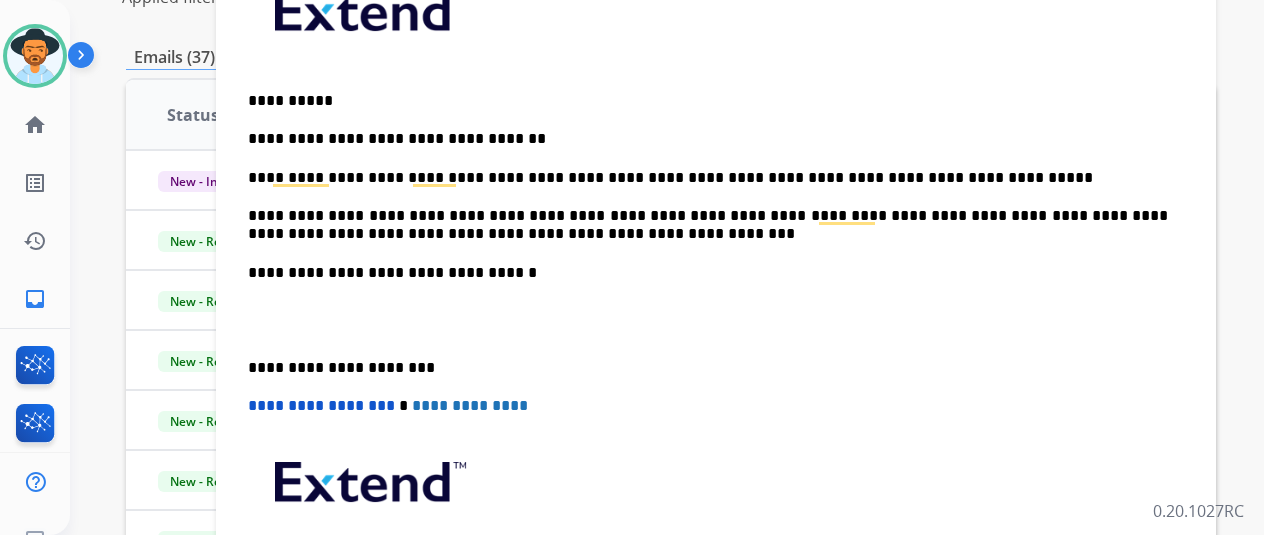 click on "**********" at bounding box center [716, 310] 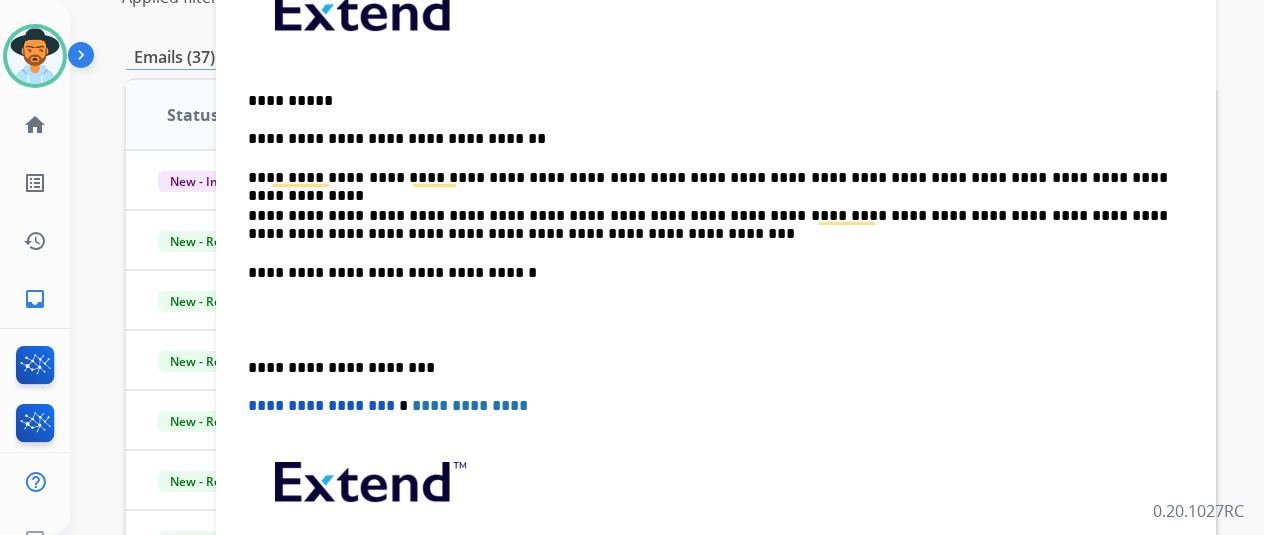click on "**********" at bounding box center [708, 368] 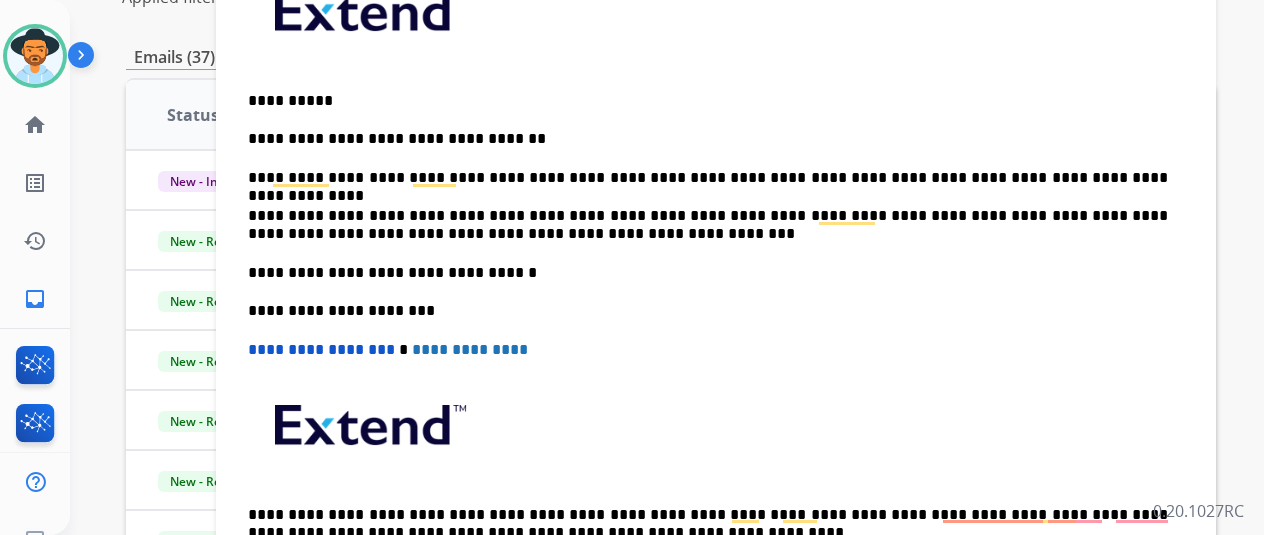 click on "**********" at bounding box center [716, 282] 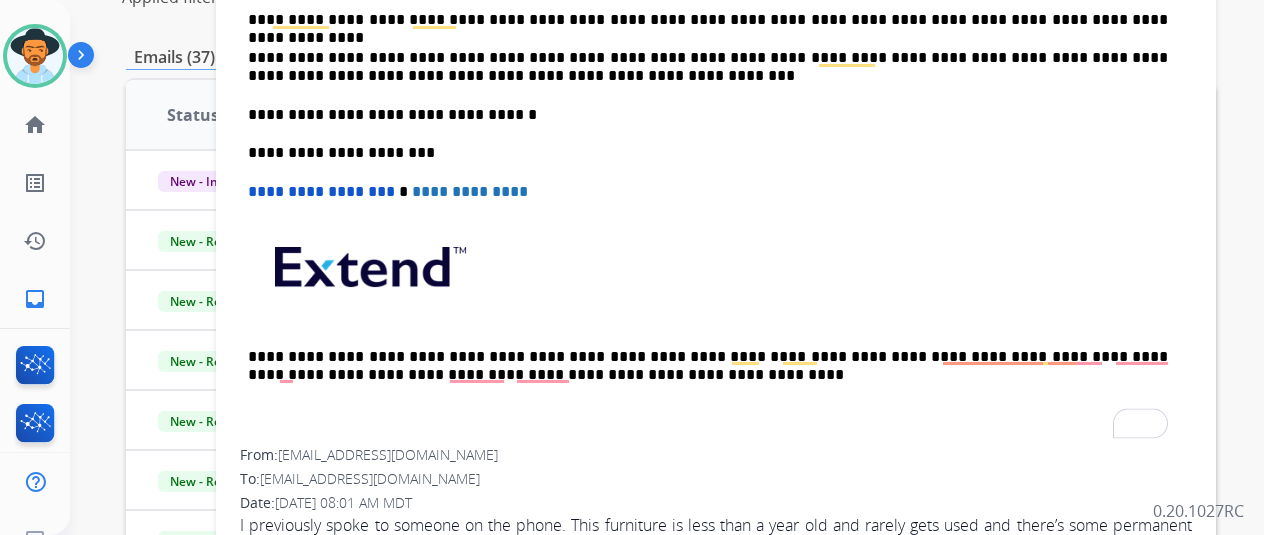 scroll, scrollTop: 568, scrollLeft: 0, axis: vertical 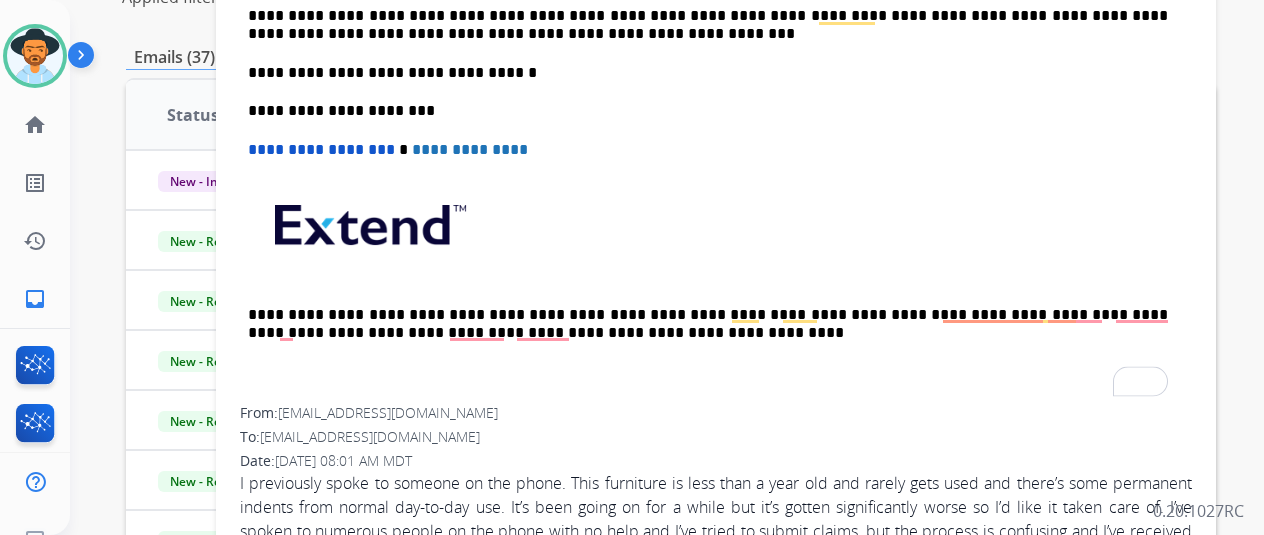click on "**********" at bounding box center (716, 82) 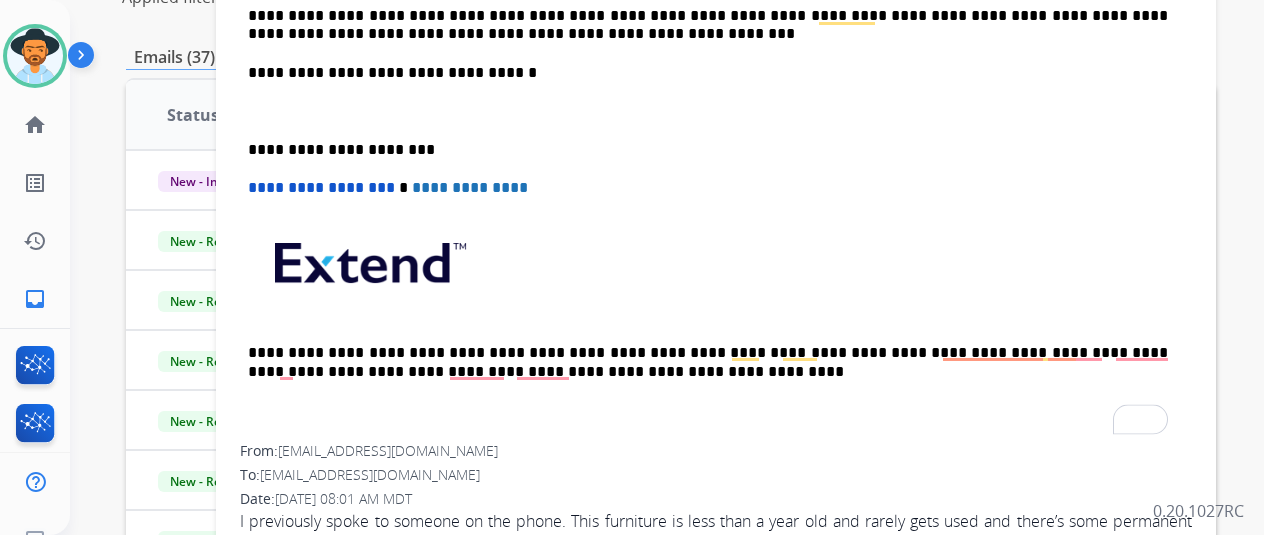 click on "**********" at bounding box center (716, 101) 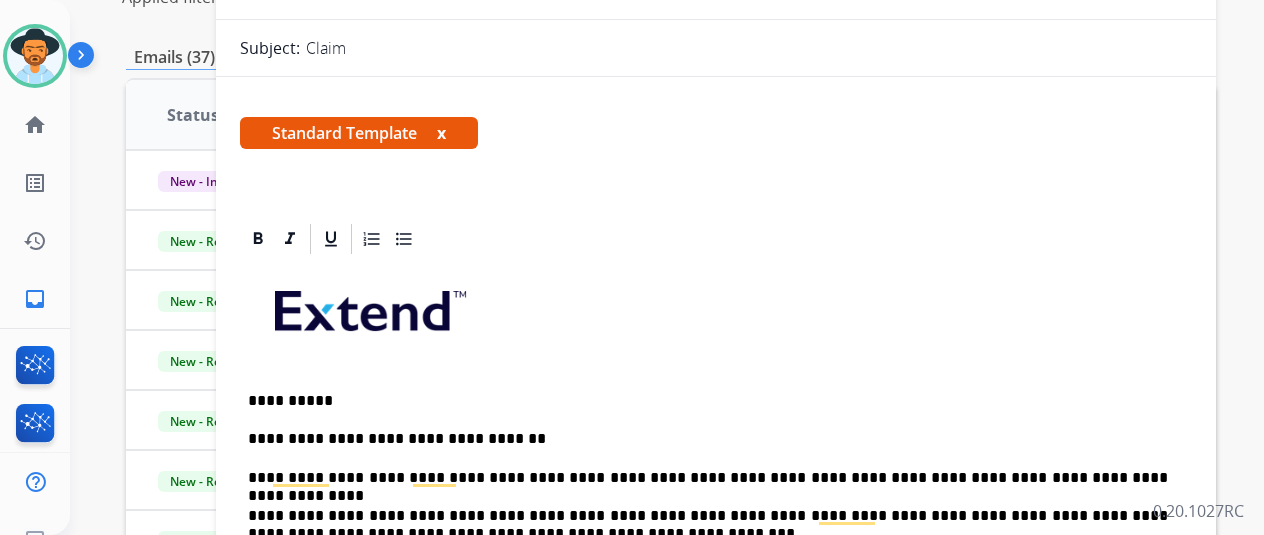 scroll, scrollTop: 0, scrollLeft: 0, axis: both 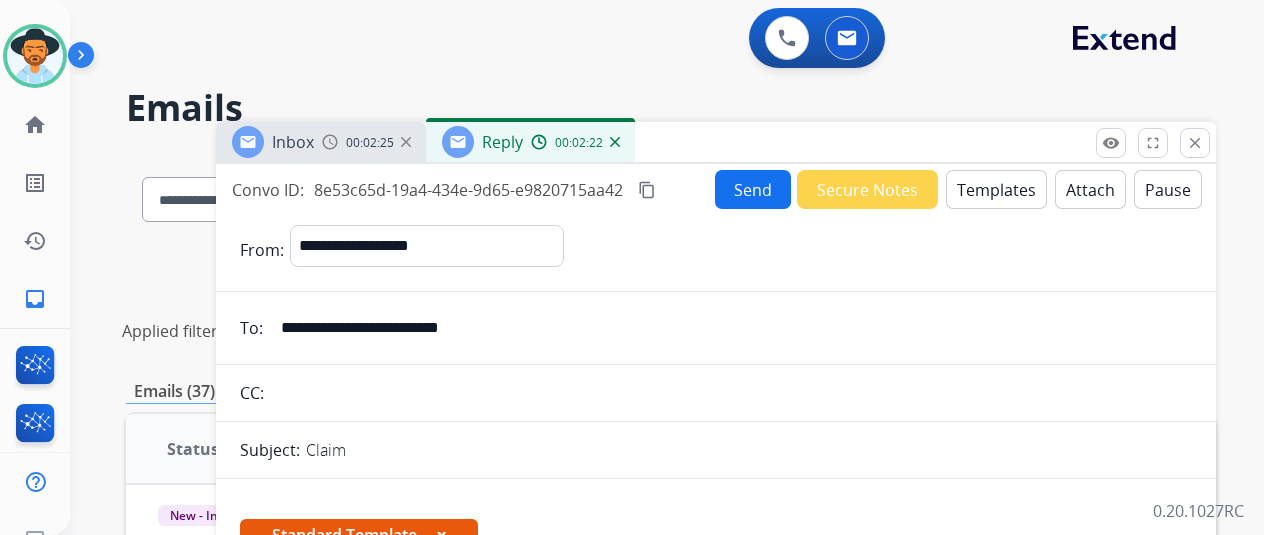 click on "Send" at bounding box center (753, 189) 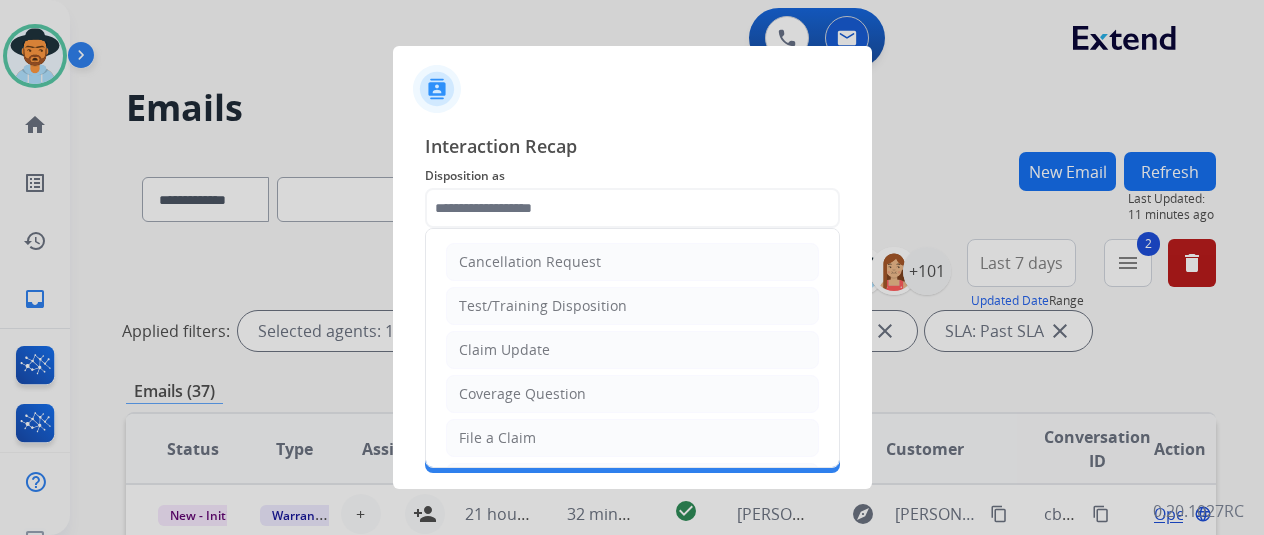 click 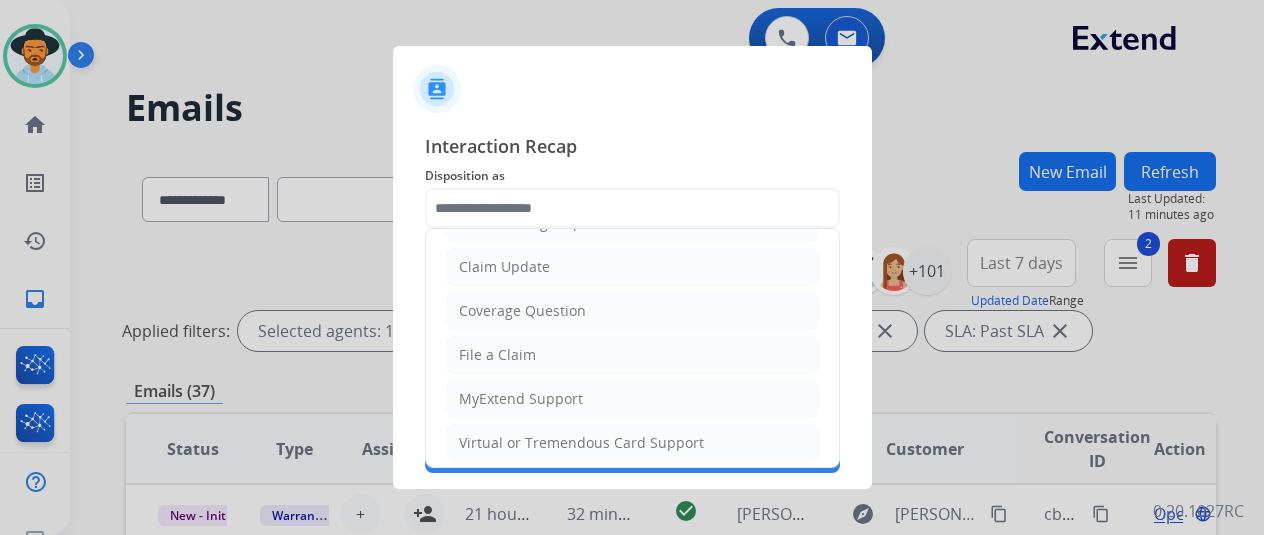 scroll, scrollTop: 200, scrollLeft: 0, axis: vertical 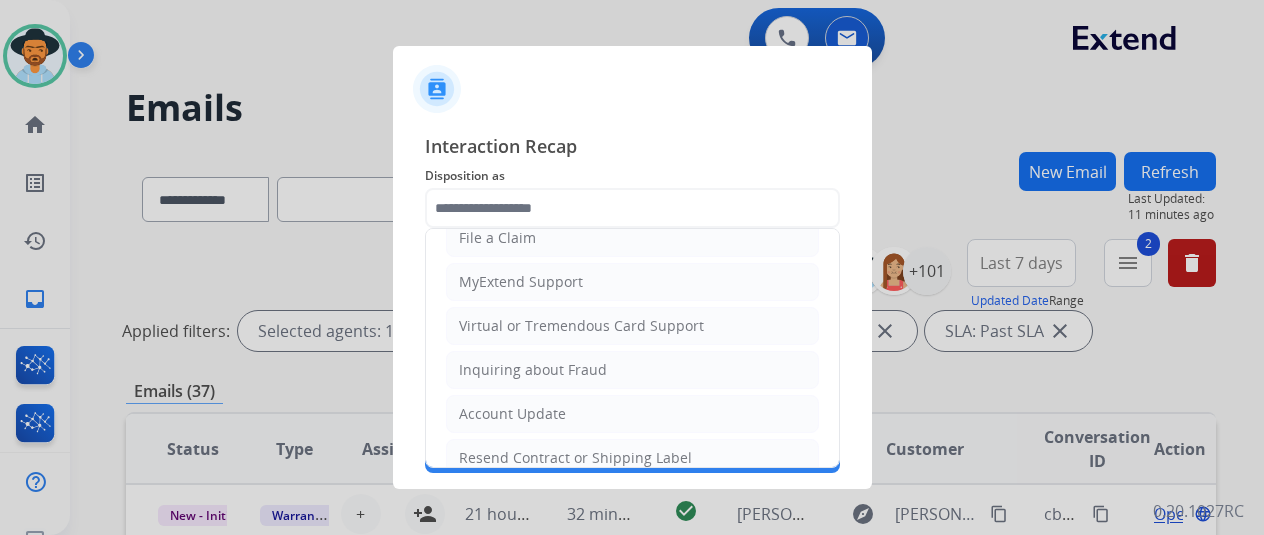 click 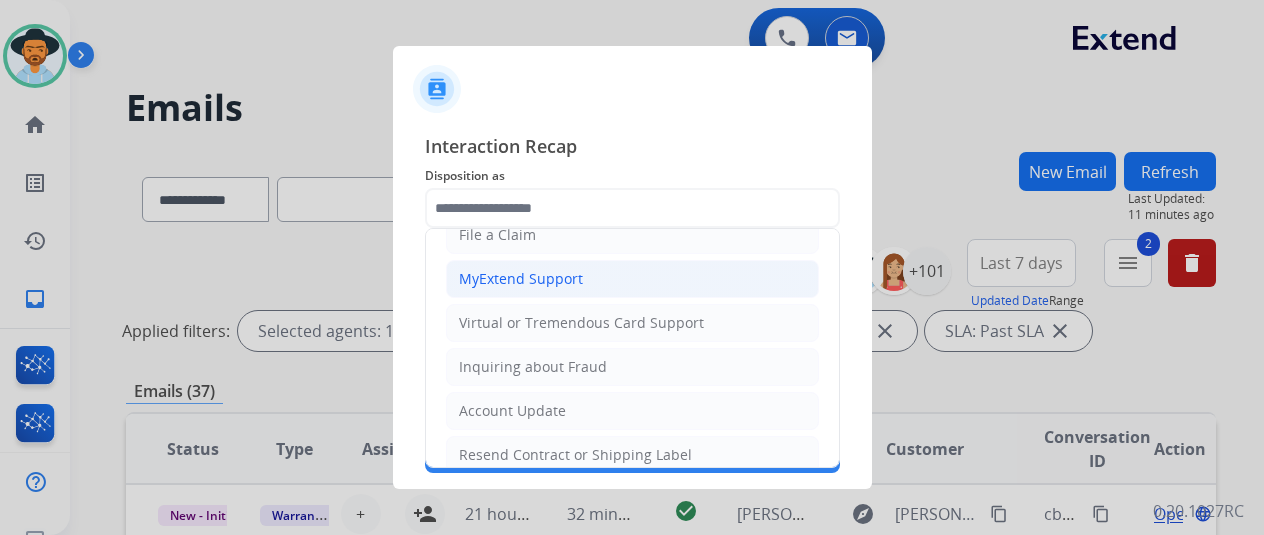 scroll, scrollTop: 103, scrollLeft: 0, axis: vertical 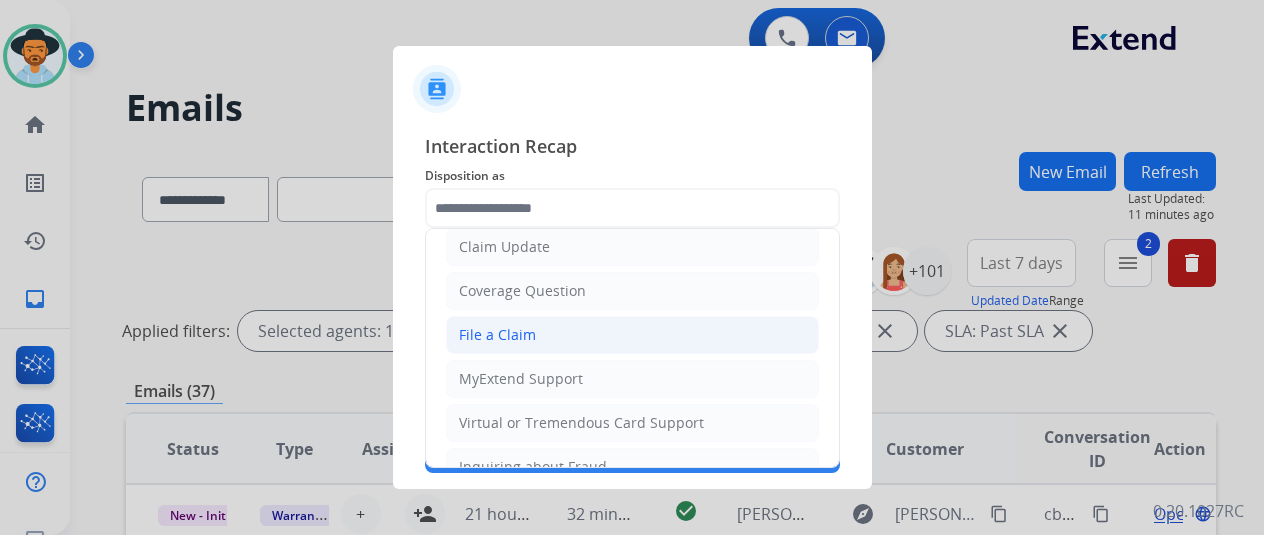 click on "File a Claim" 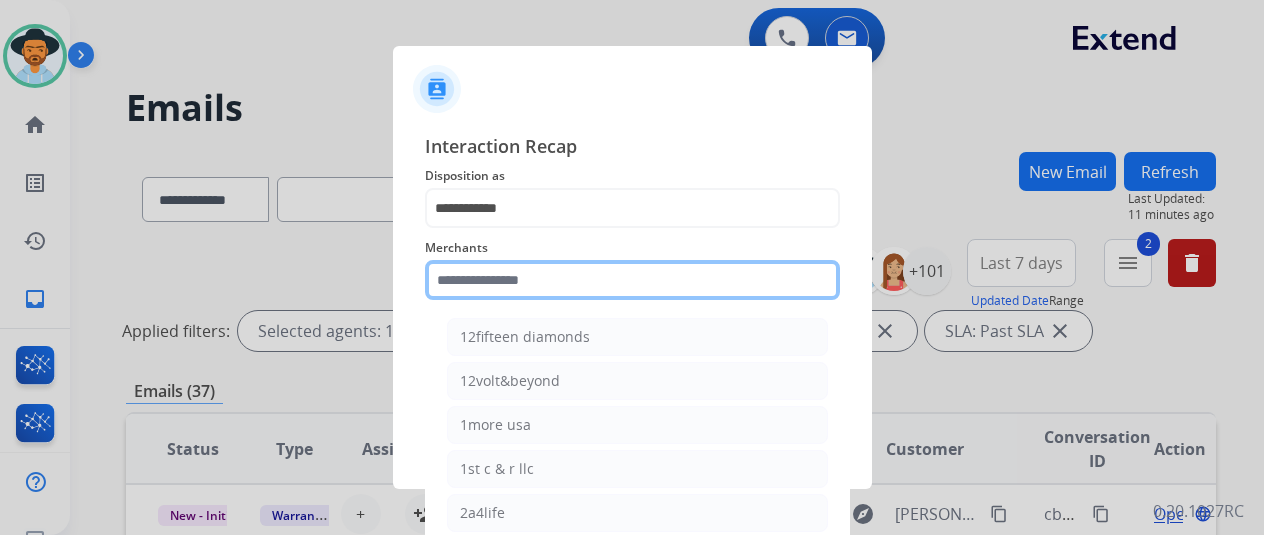 click 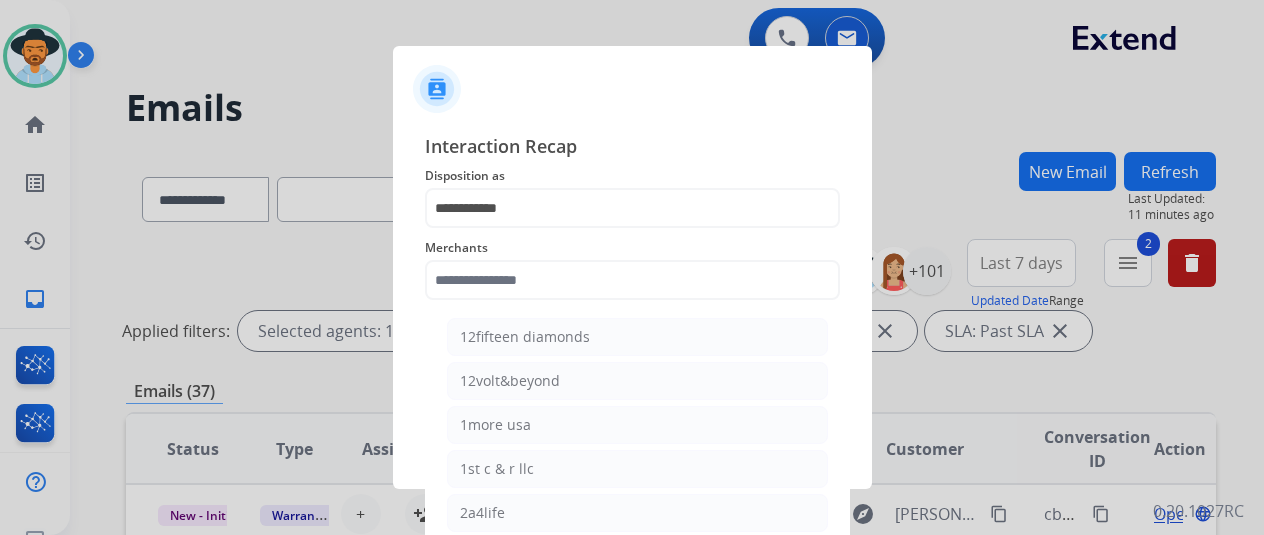 click on "Merchants" 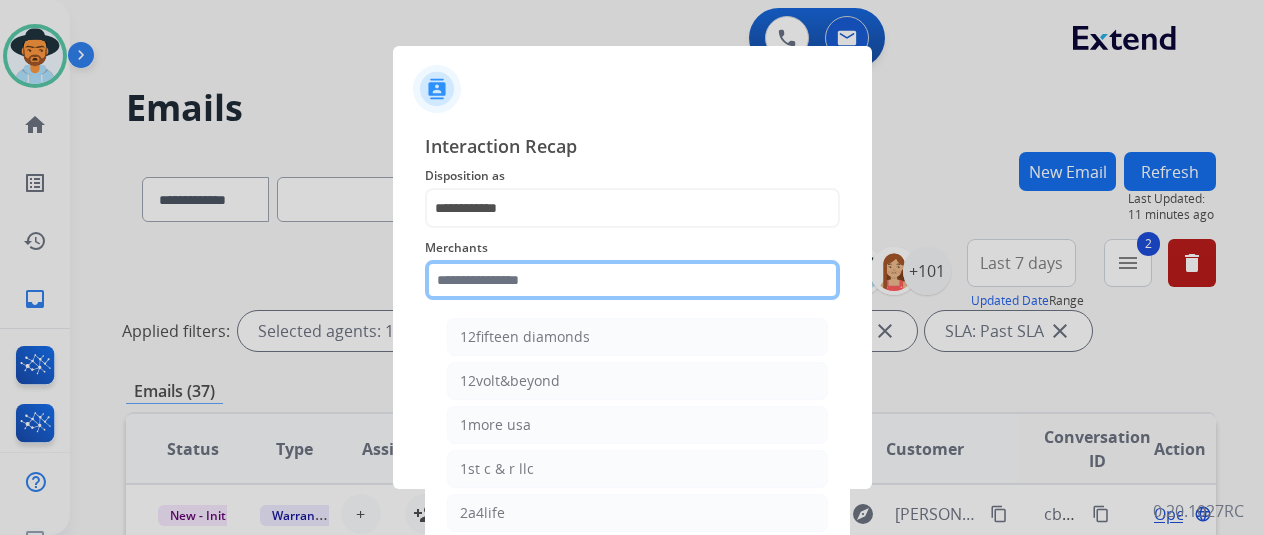 click 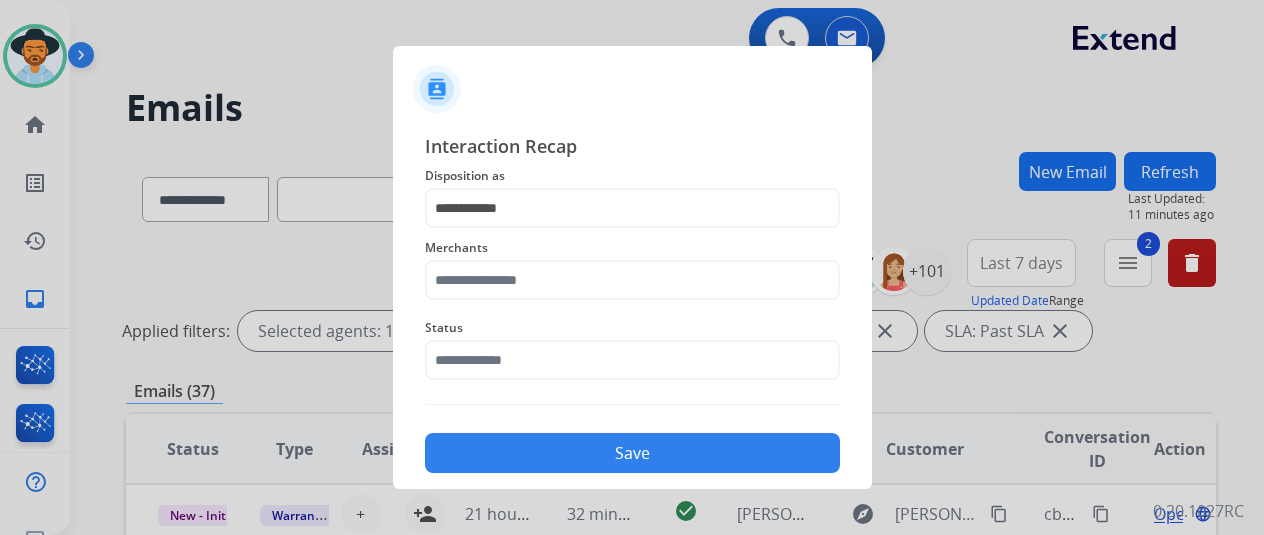 drag, startPoint x: 547, startPoint y: 328, endPoint x: 536, endPoint y: 353, distance: 27.313 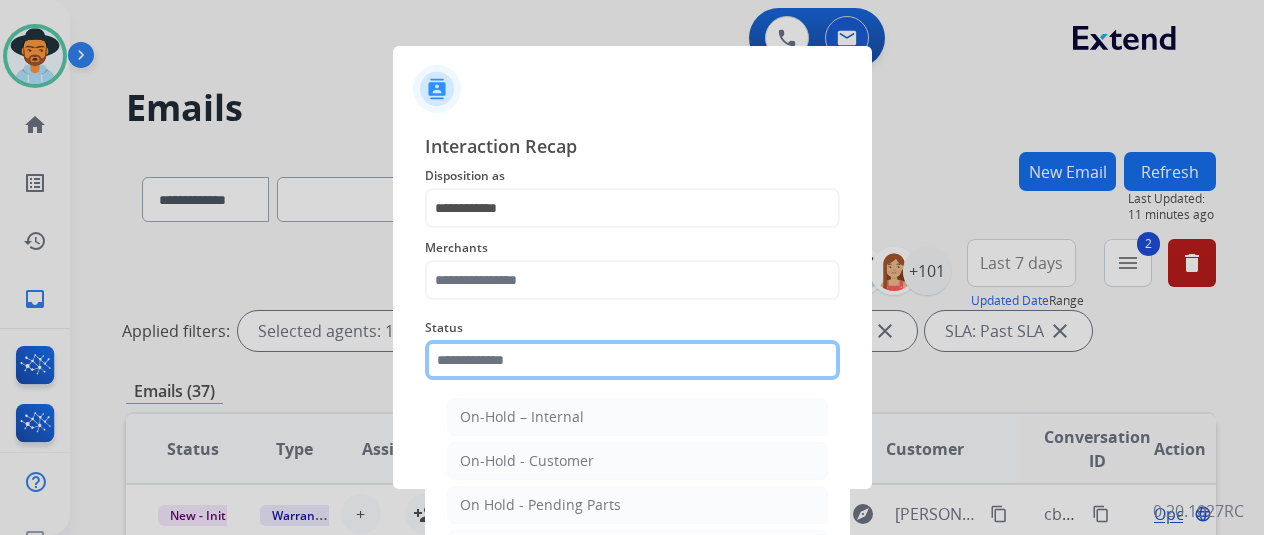 click 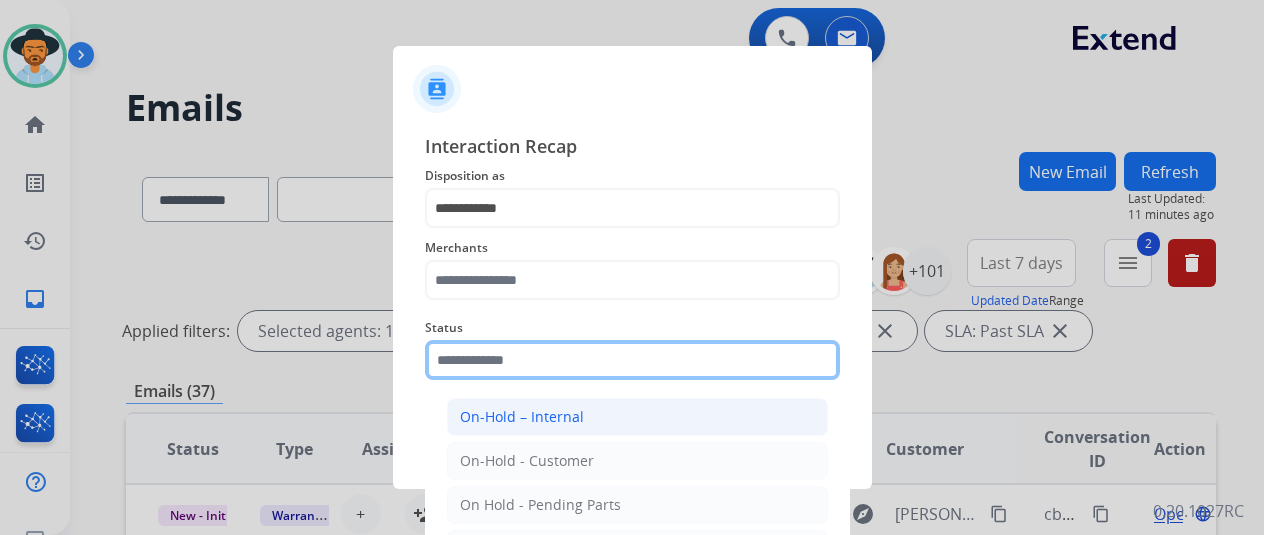 scroll, scrollTop: 152, scrollLeft: 0, axis: vertical 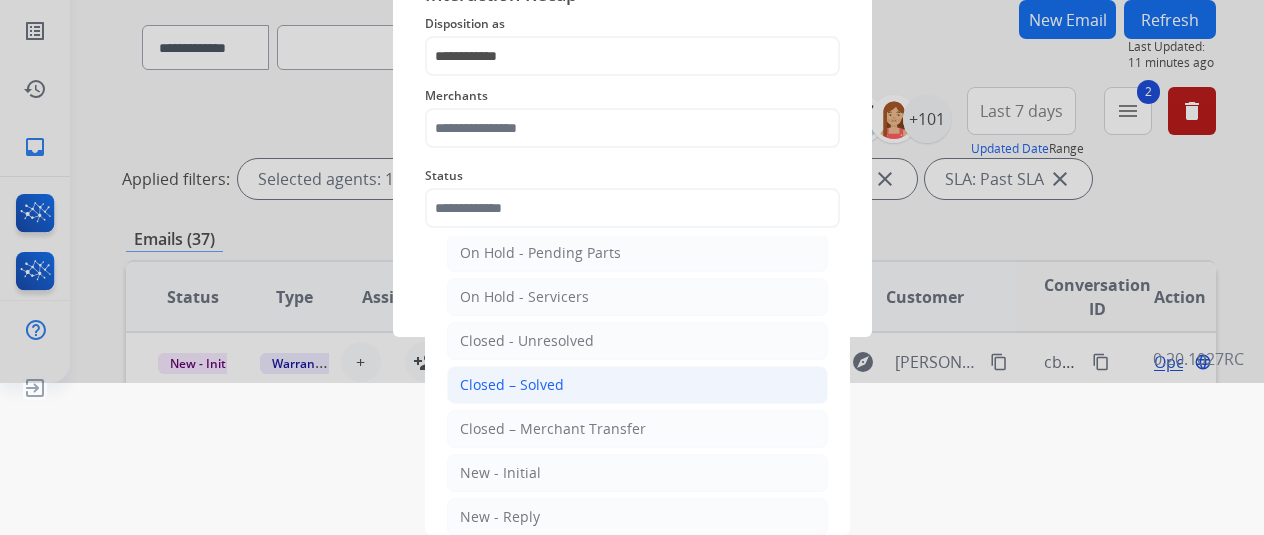 click on "Closed – Solved" 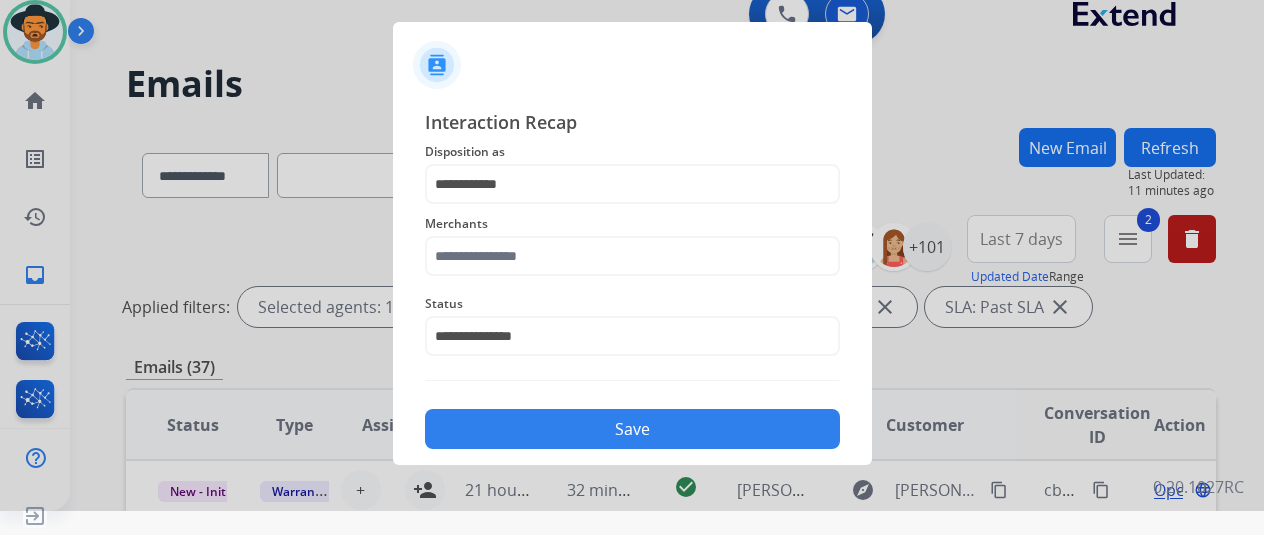 scroll, scrollTop: 24, scrollLeft: 0, axis: vertical 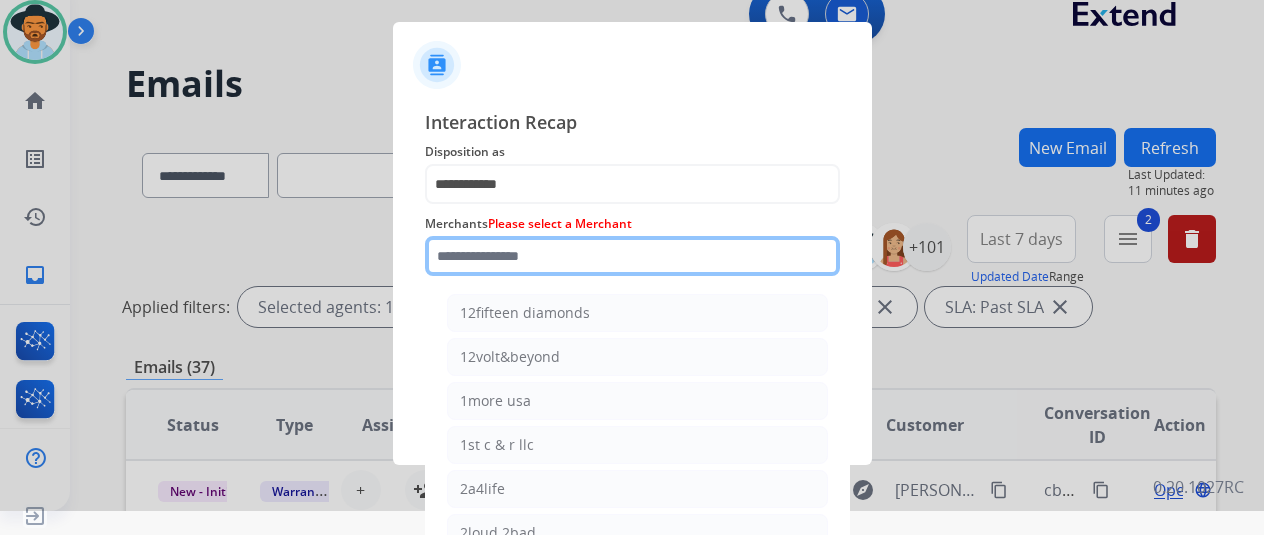 click 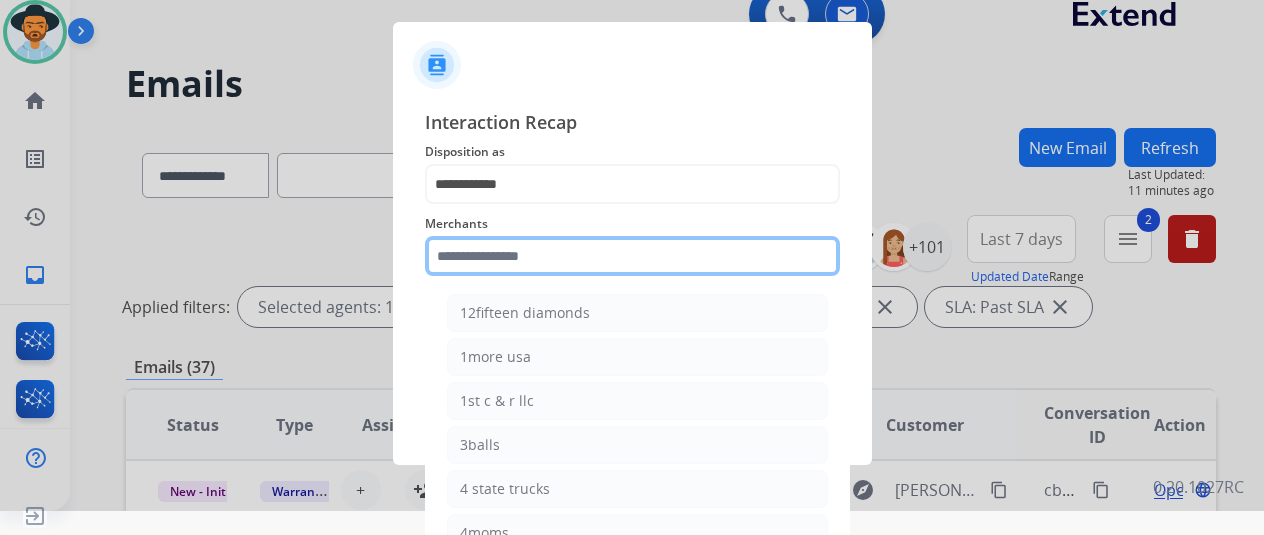 type on "*" 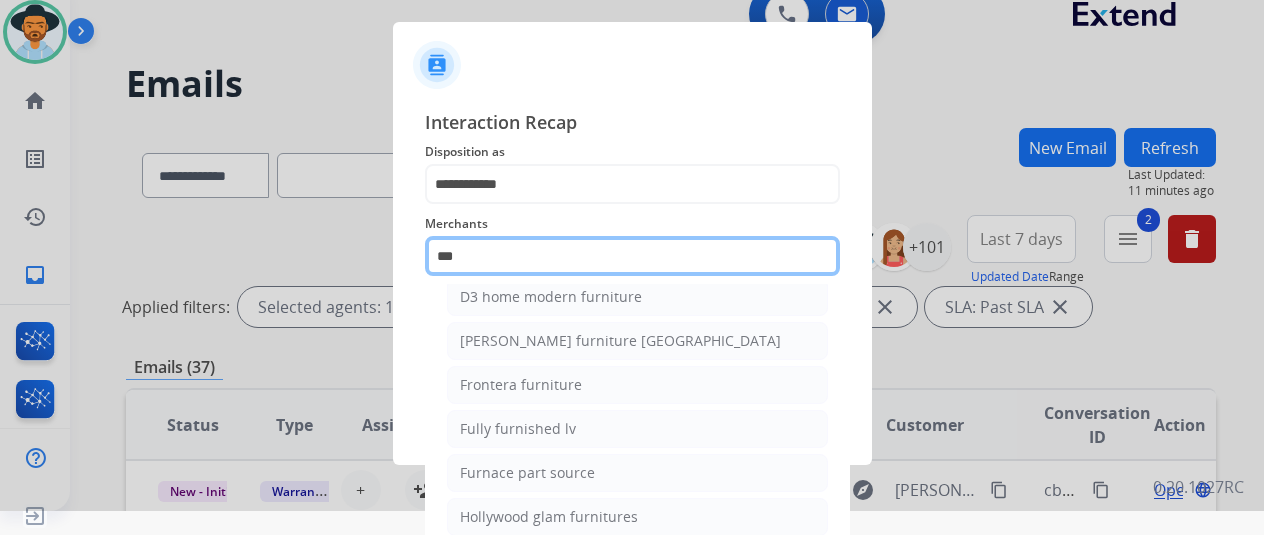 scroll, scrollTop: 157, scrollLeft: 0, axis: vertical 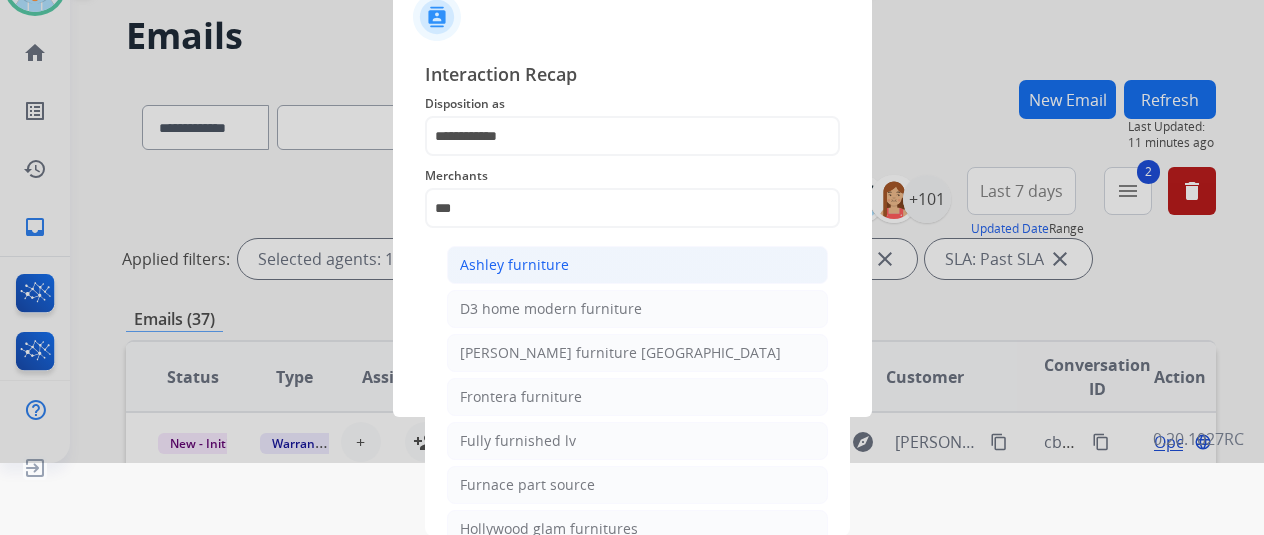click on "Ashley furniture" 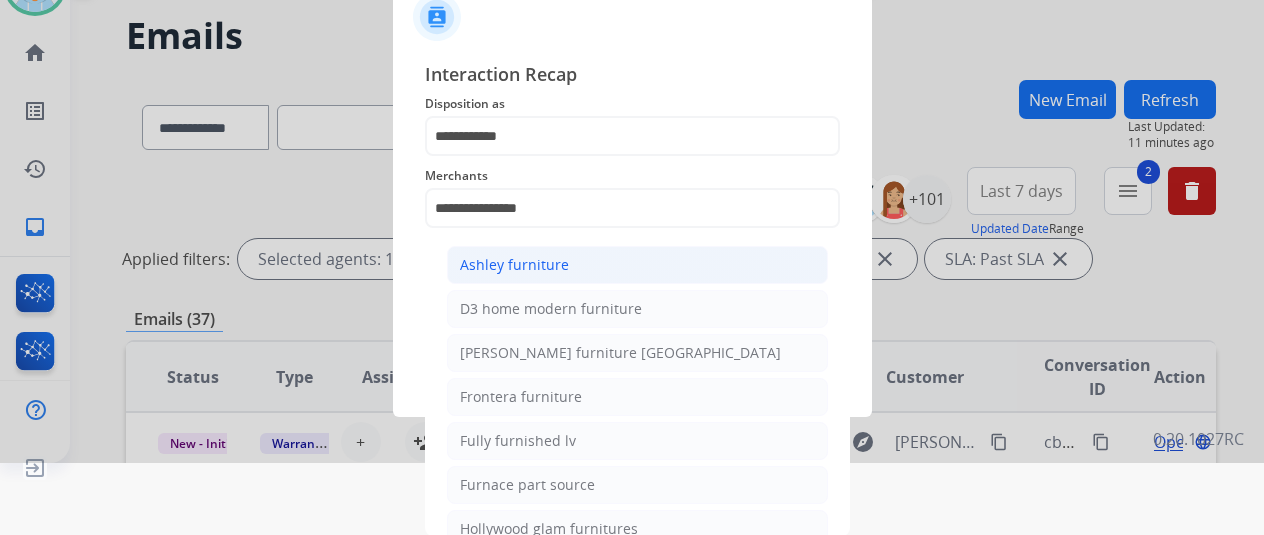 scroll, scrollTop: 24, scrollLeft: 0, axis: vertical 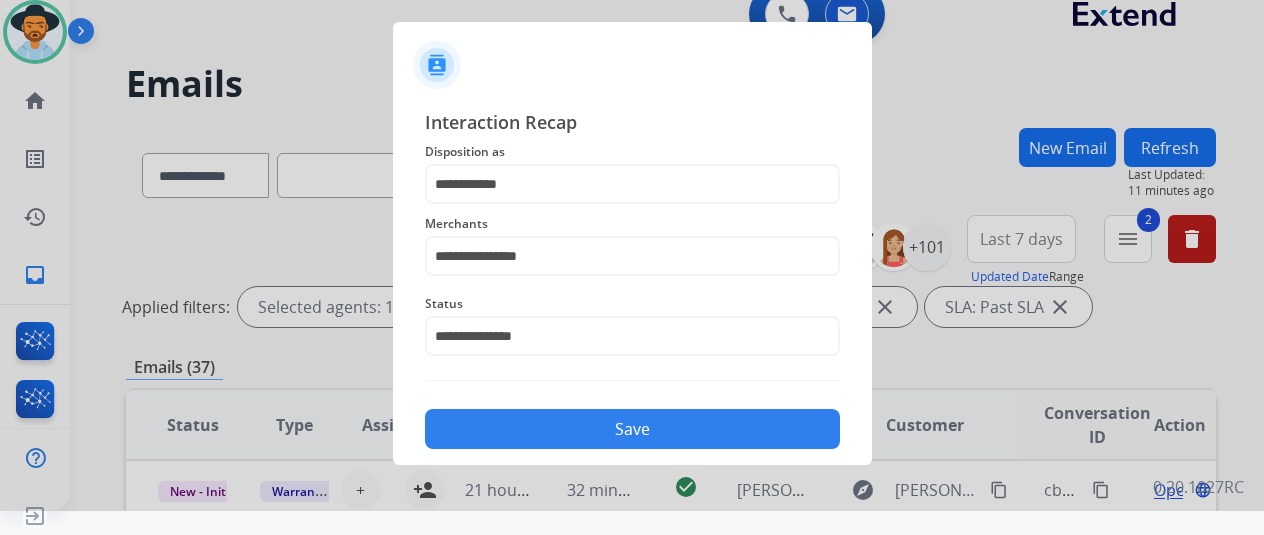 click on "Save" 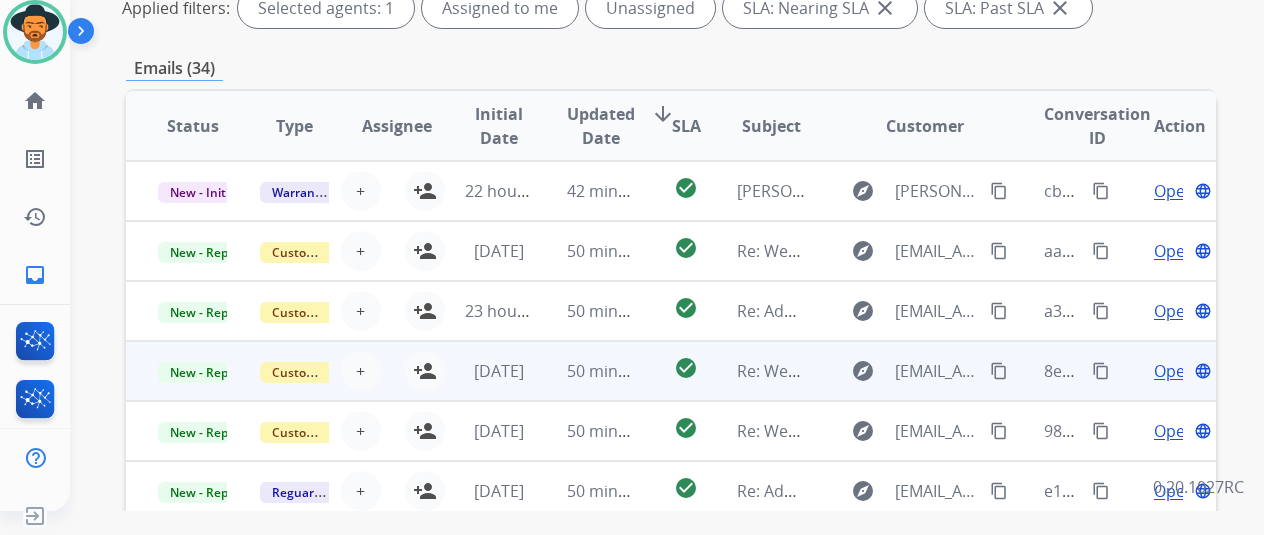 scroll, scrollTop: 300, scrollLeft: 0, axis: vertical 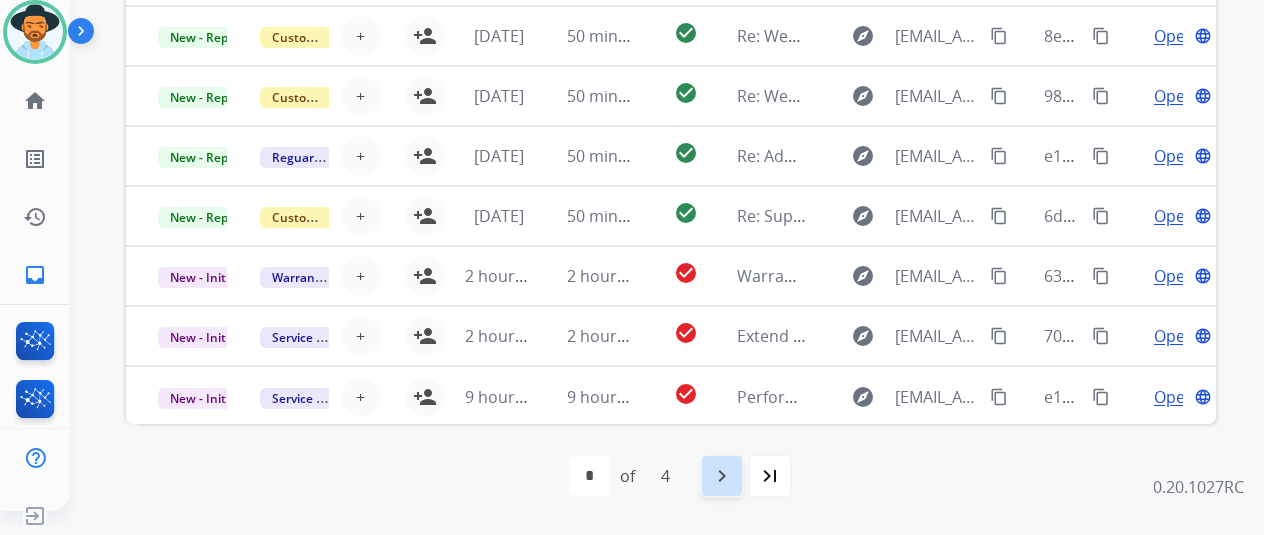 click on "navigate_next" at bounding box center (722, 476) 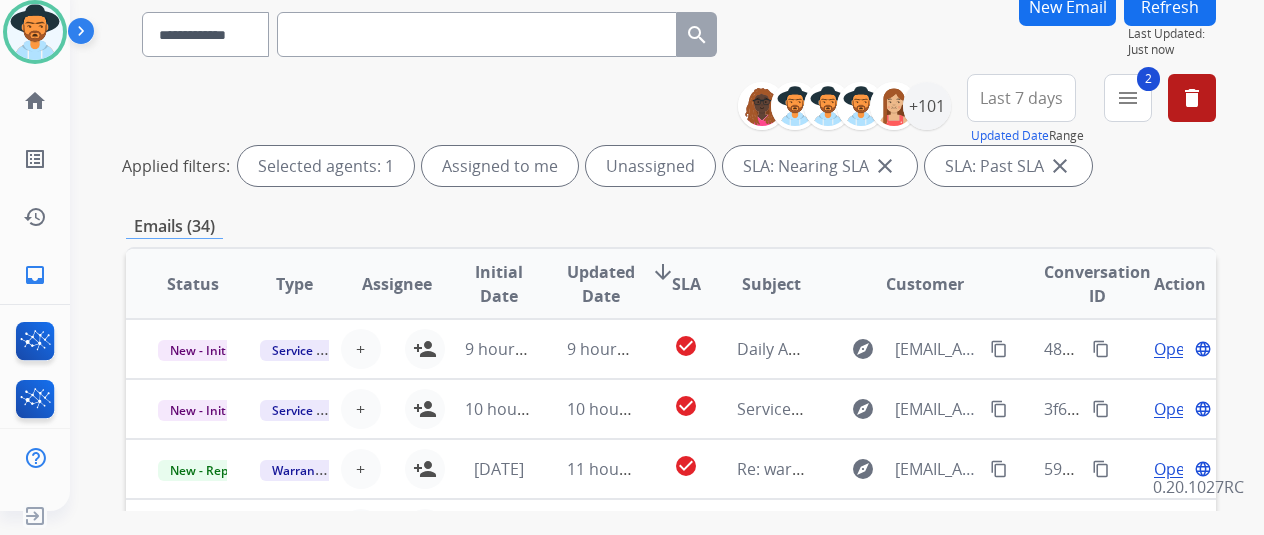 scroll, scrollTop: 300, scrollLeft: 0, axis: vertical 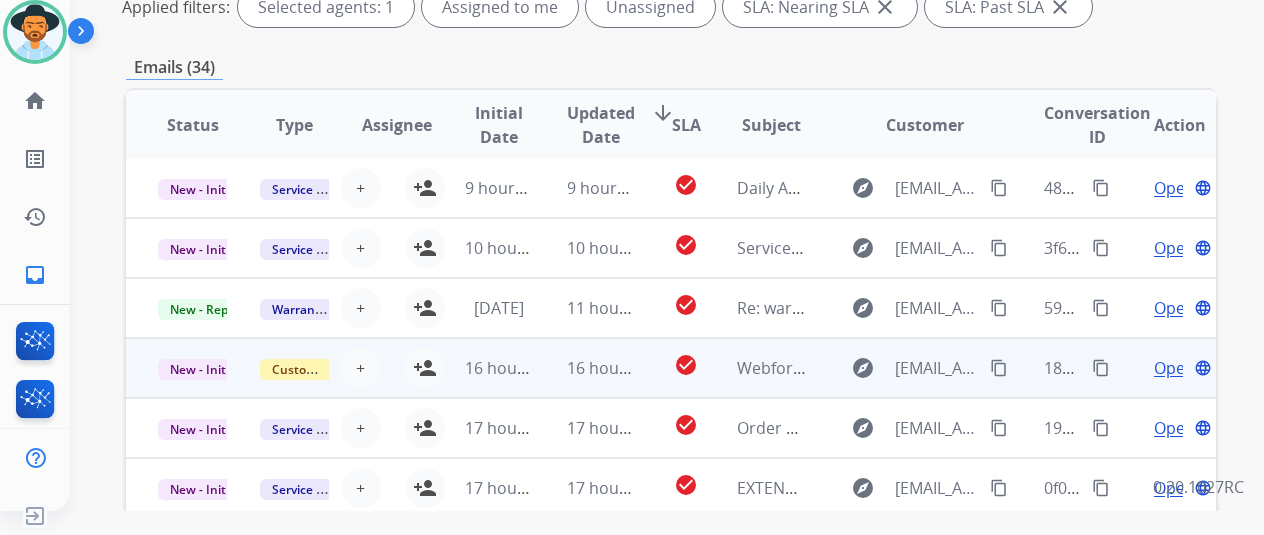 click on "explore Jdabrea@yahoo.com content_copy" at bounding box center (909, 368) 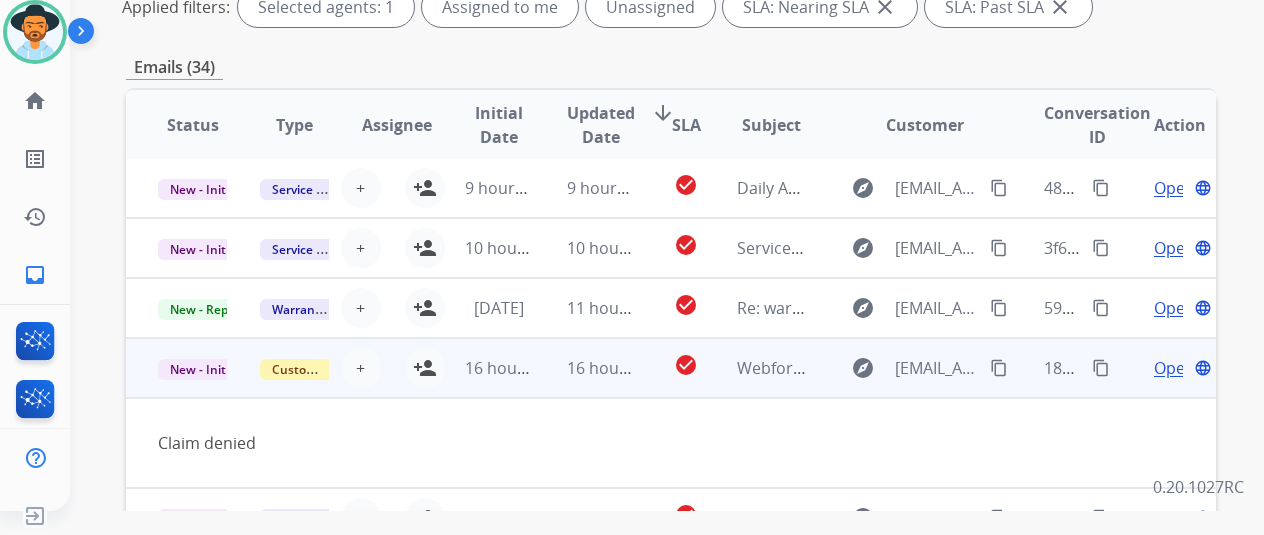 scroll, scrollTop: 92, scrollLeft: 0, axis: vertical 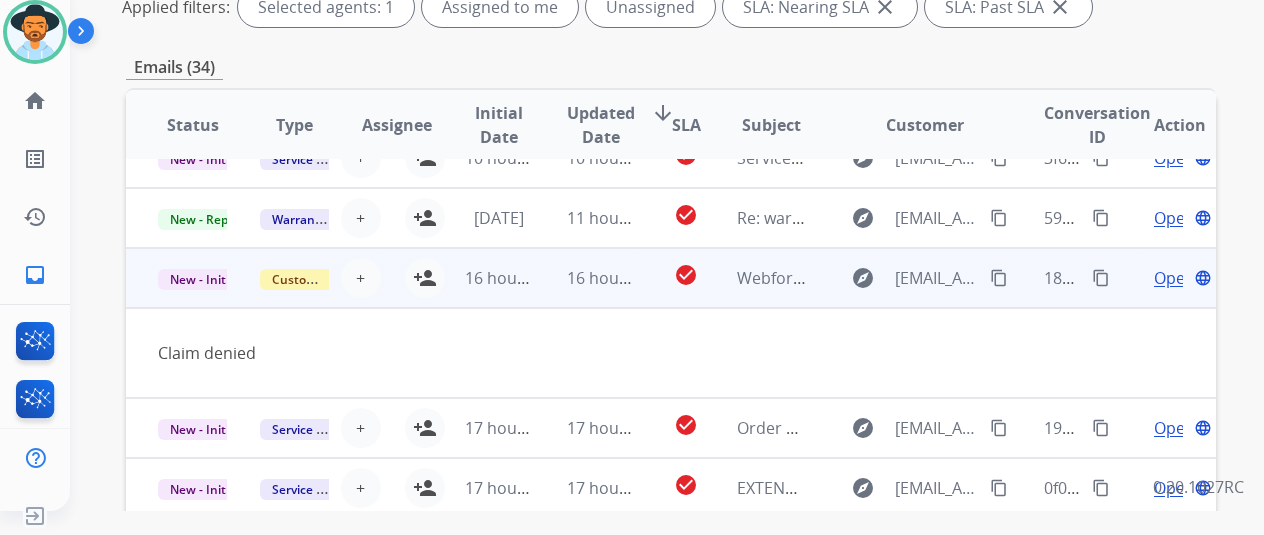 click on "Open" at bounding box center [1174, 278] 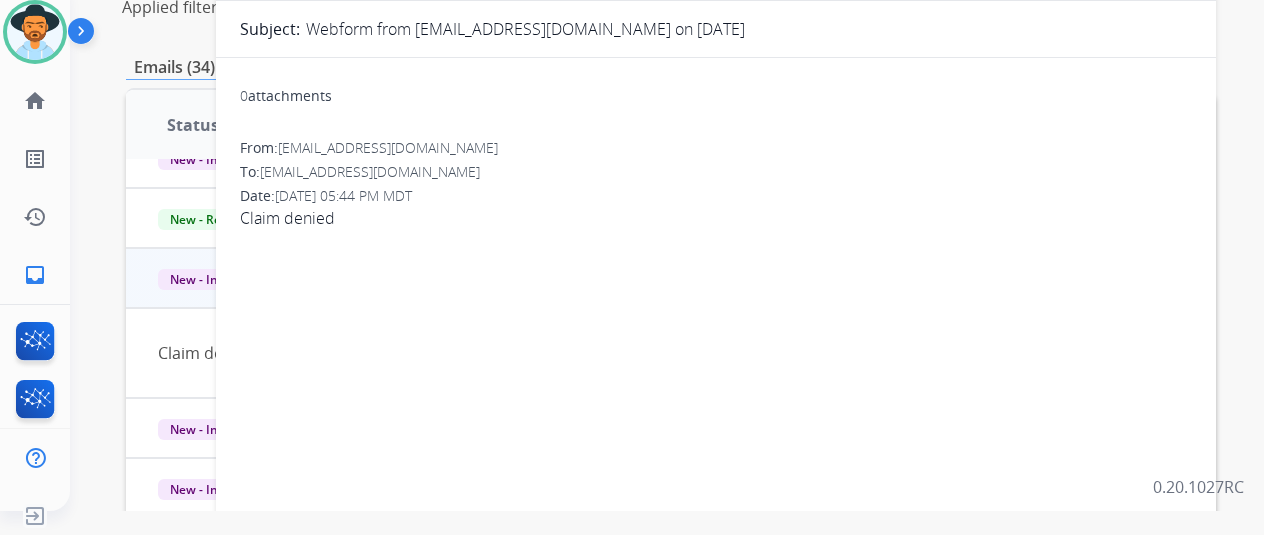 scroll, scrollTop: 100, scrollLeft: 0, axis: vertical 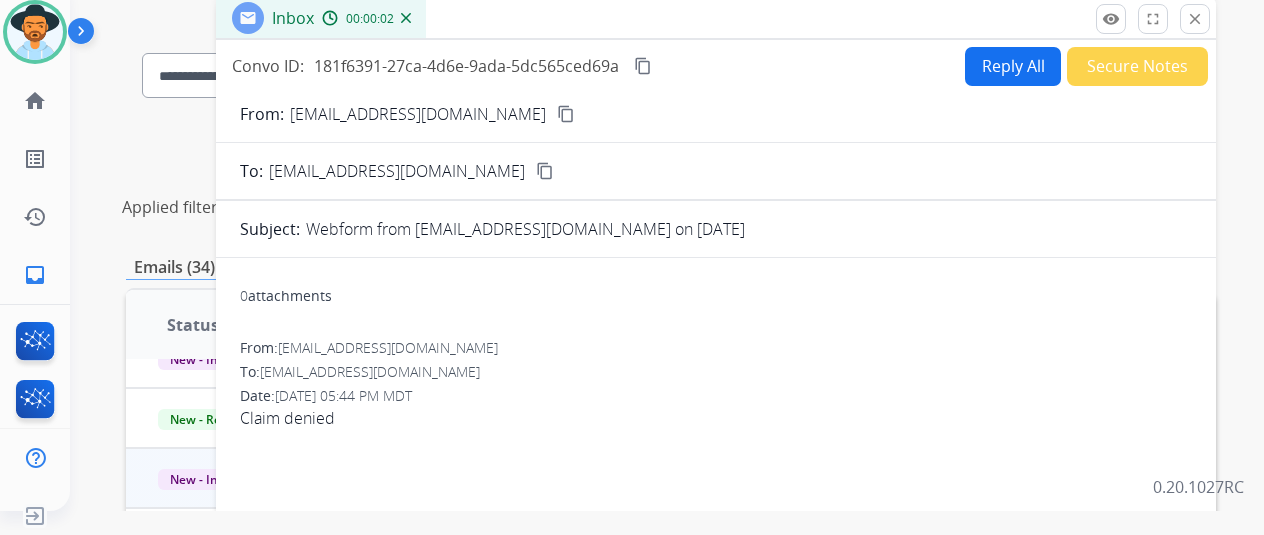 click on "content_copy" at bounding box center [566, 114] 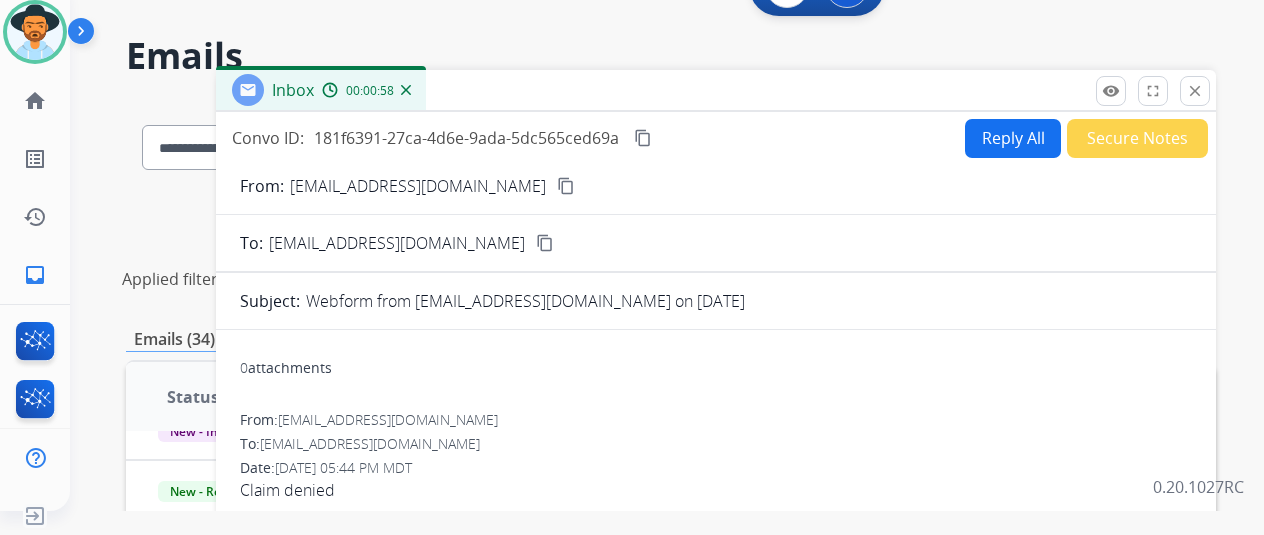 scroll, scrollTop: 0, scrollLeft: 0, axis: both 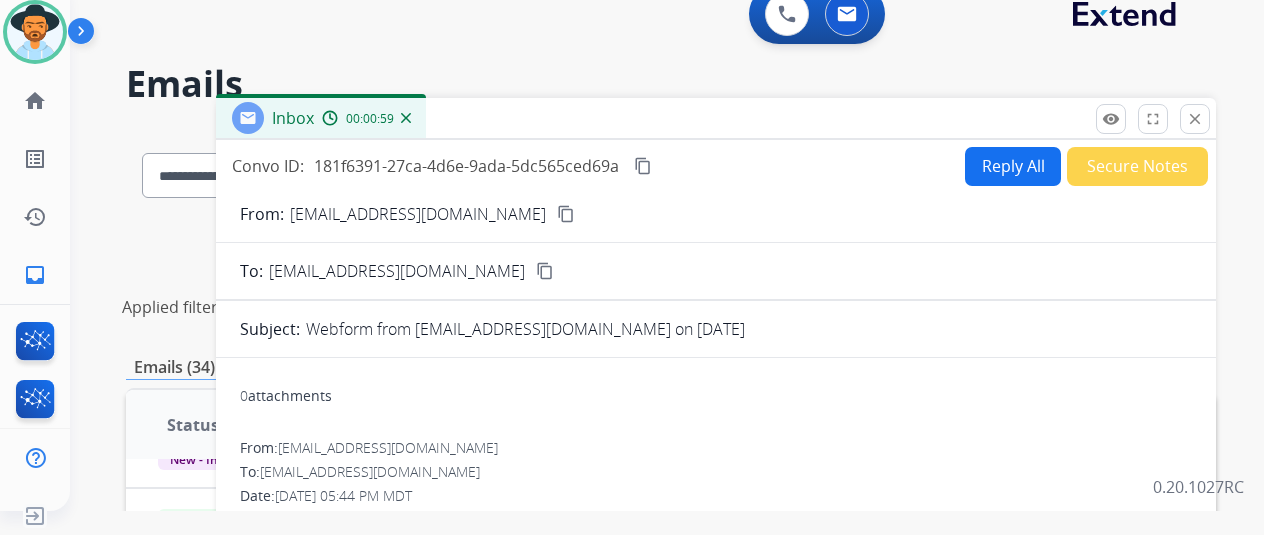 click on "Reply All" at bounding box center (1013, 166) 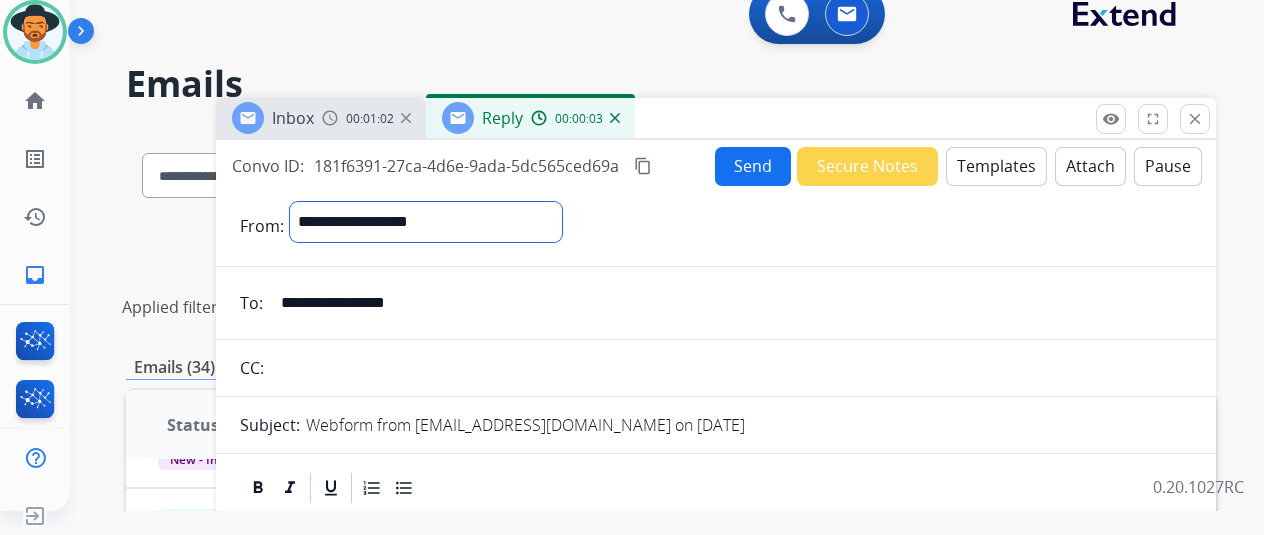 click on "**********" at bounding box center [426, 222] 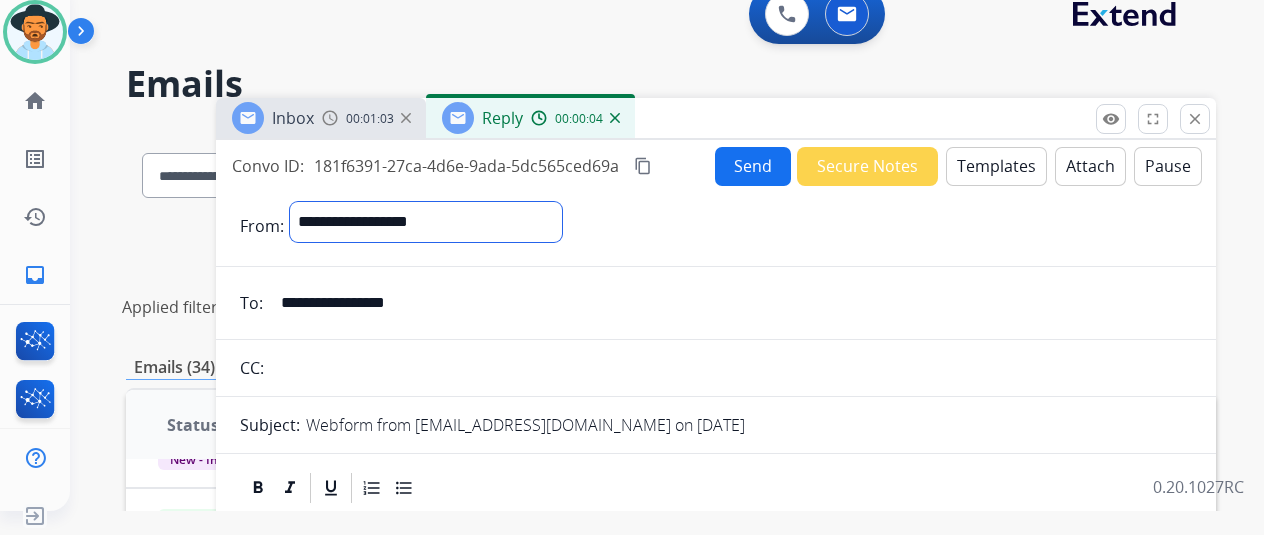 select on "**********" 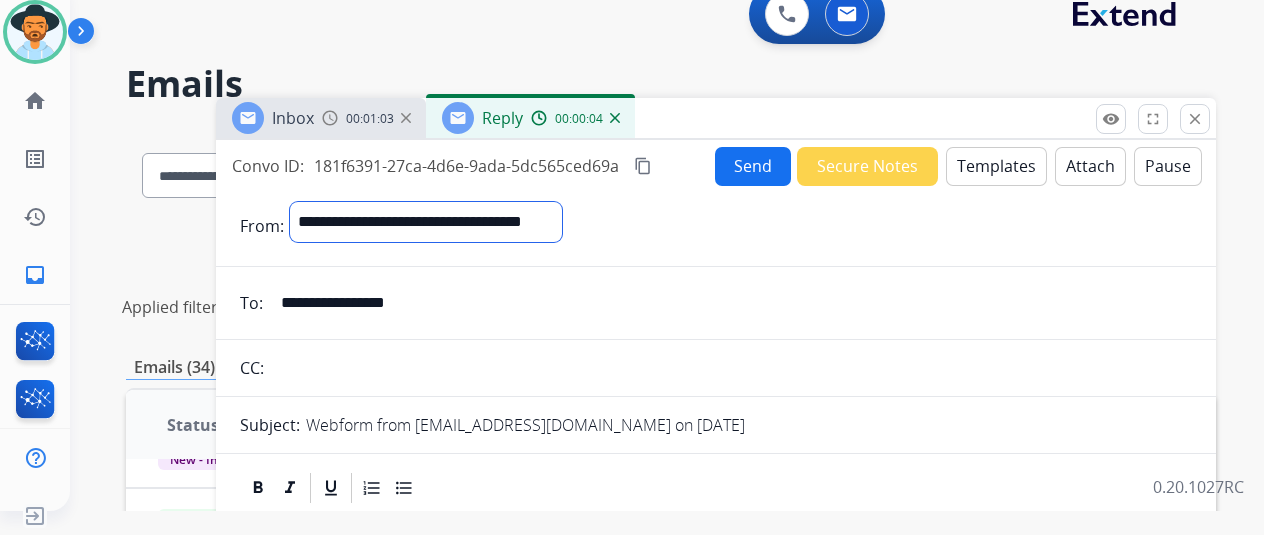 click on "**********" at bounding box center [426, 222] 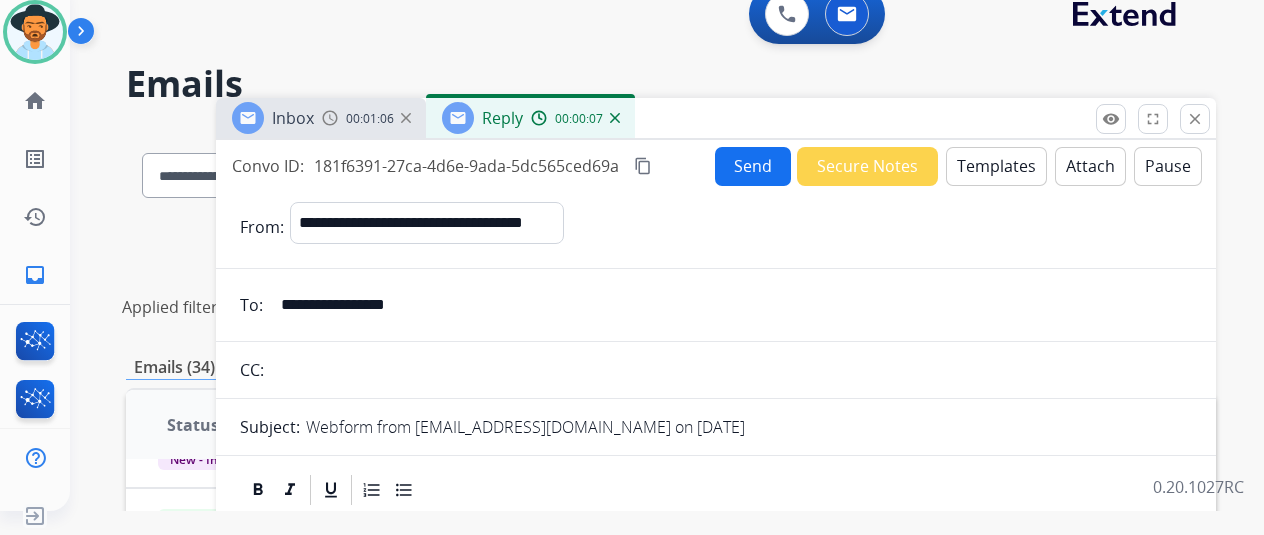 click on "Templates" at bounding box center (996, 166) 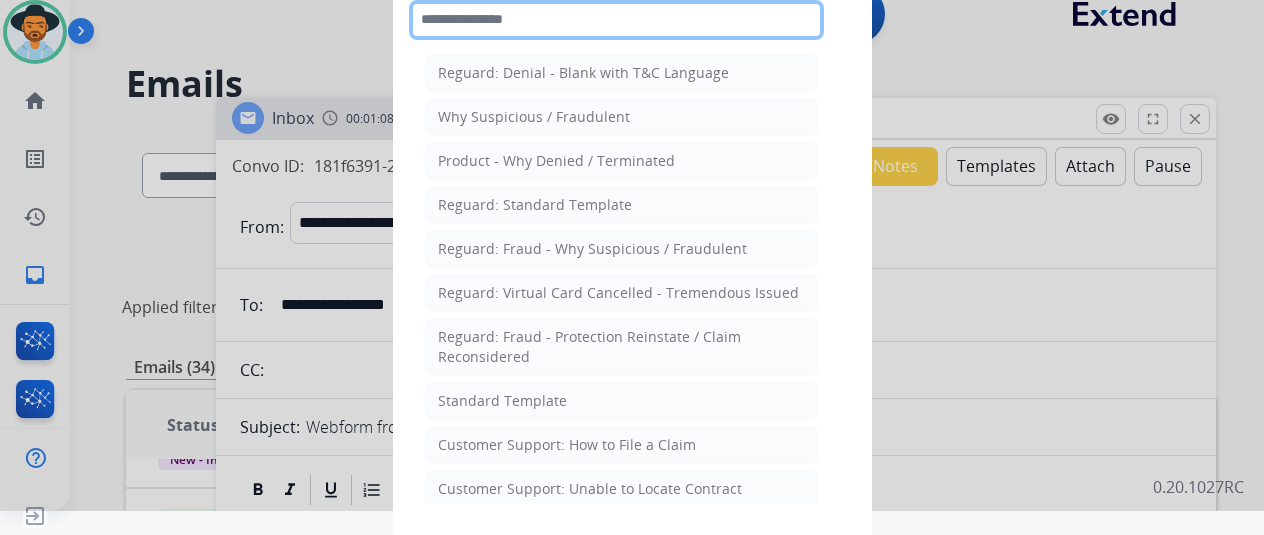 click 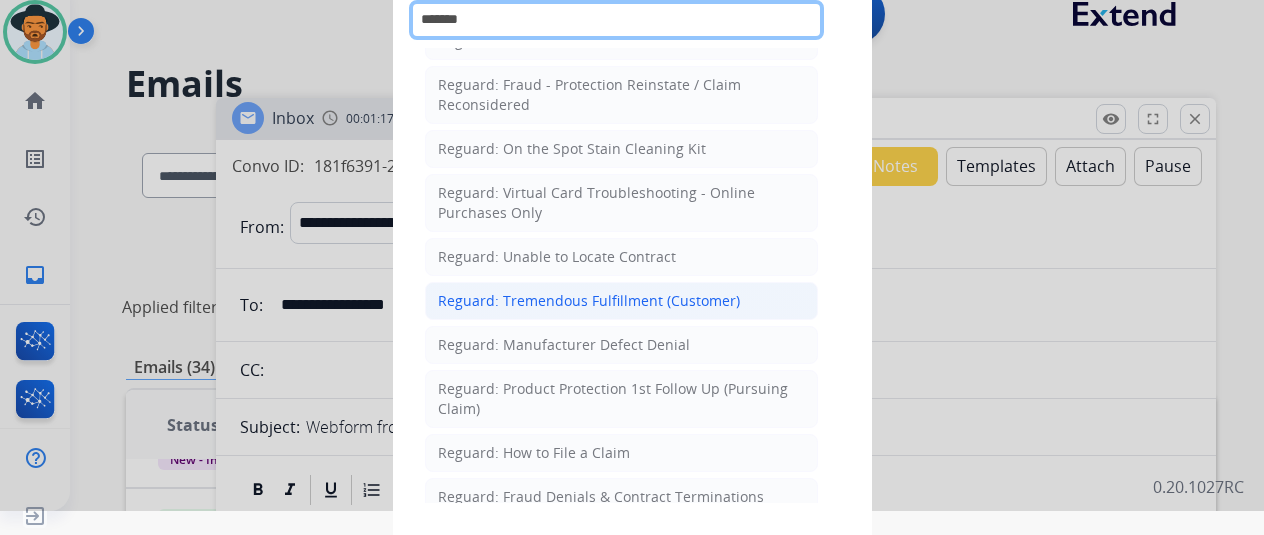 scroll, scrollTop: 217, scrollLeft: 0, axis: vertical 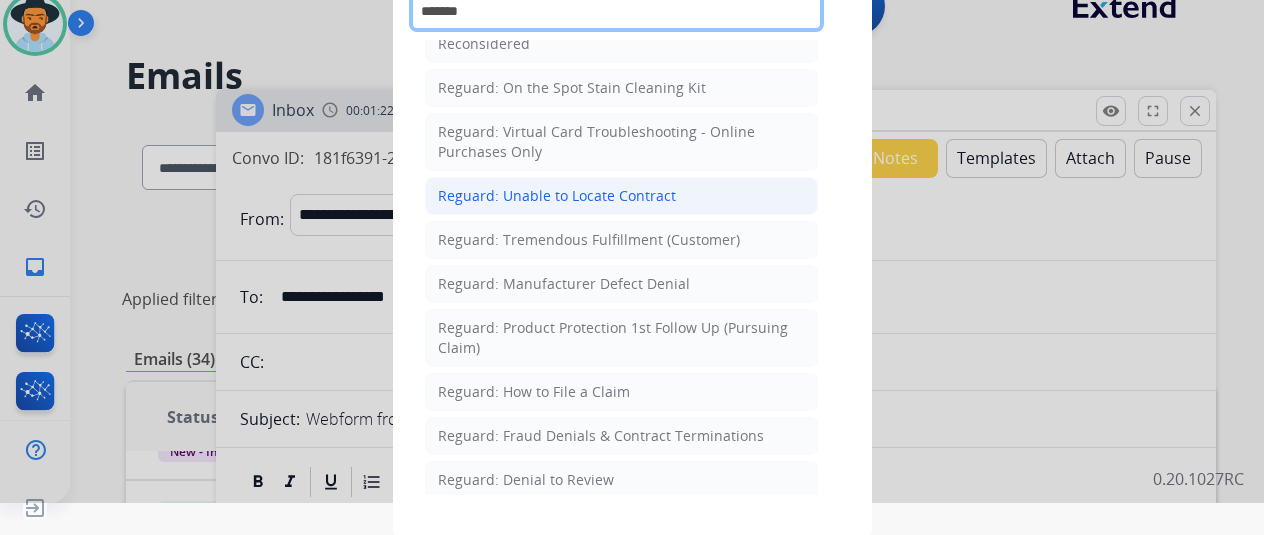type on "*******" 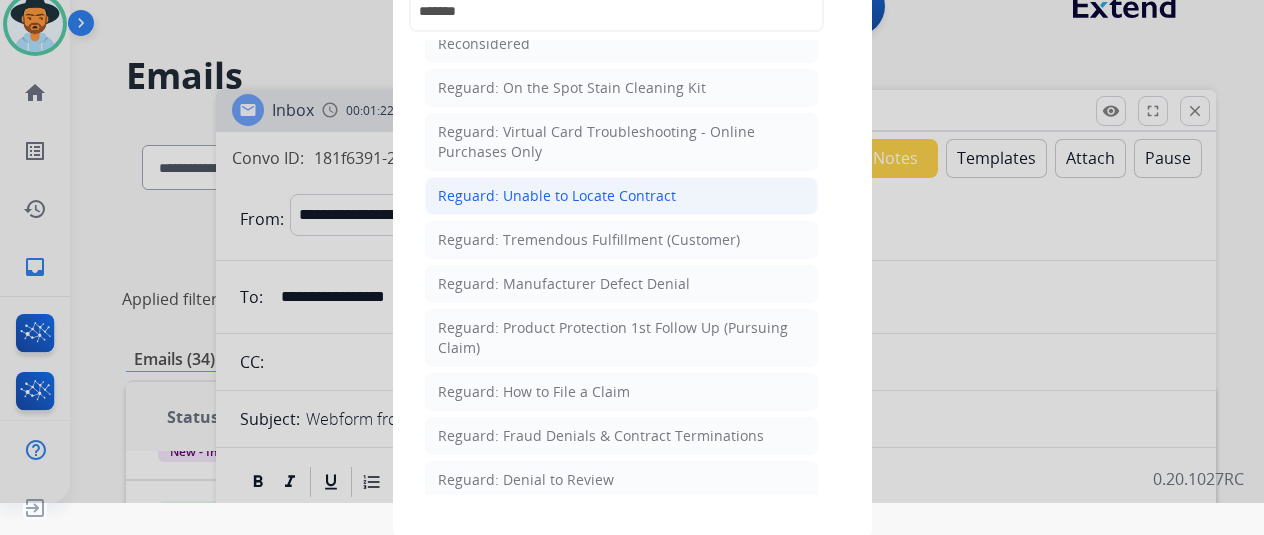 click on "Reguard: Unable to Locate Contract" 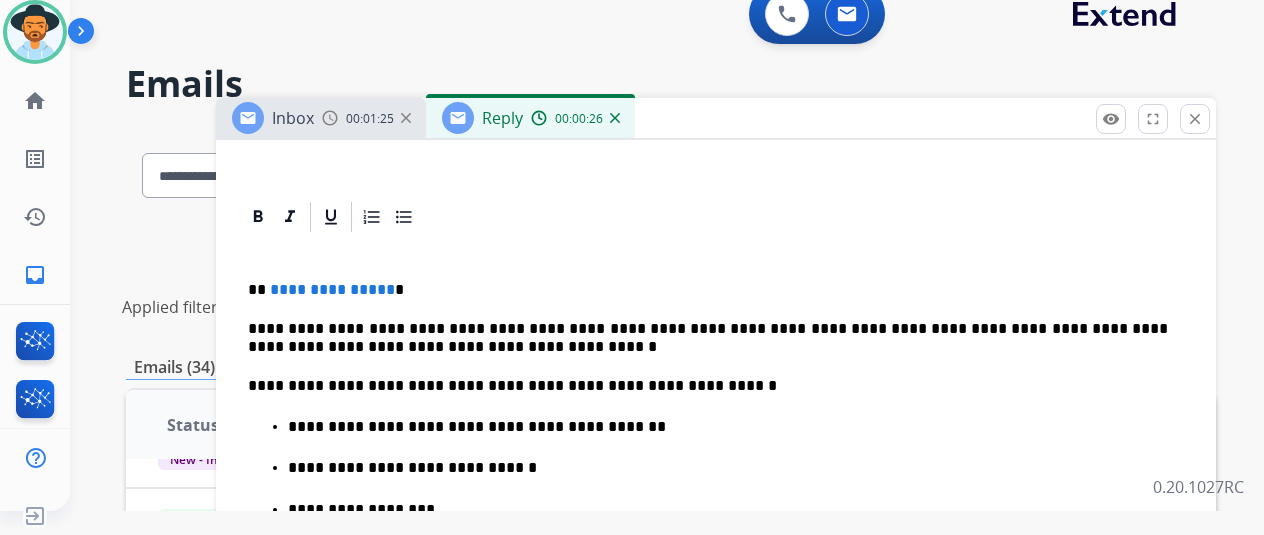 scroll, scrollTop: 404, scrollLeft: 0, axis: vertical 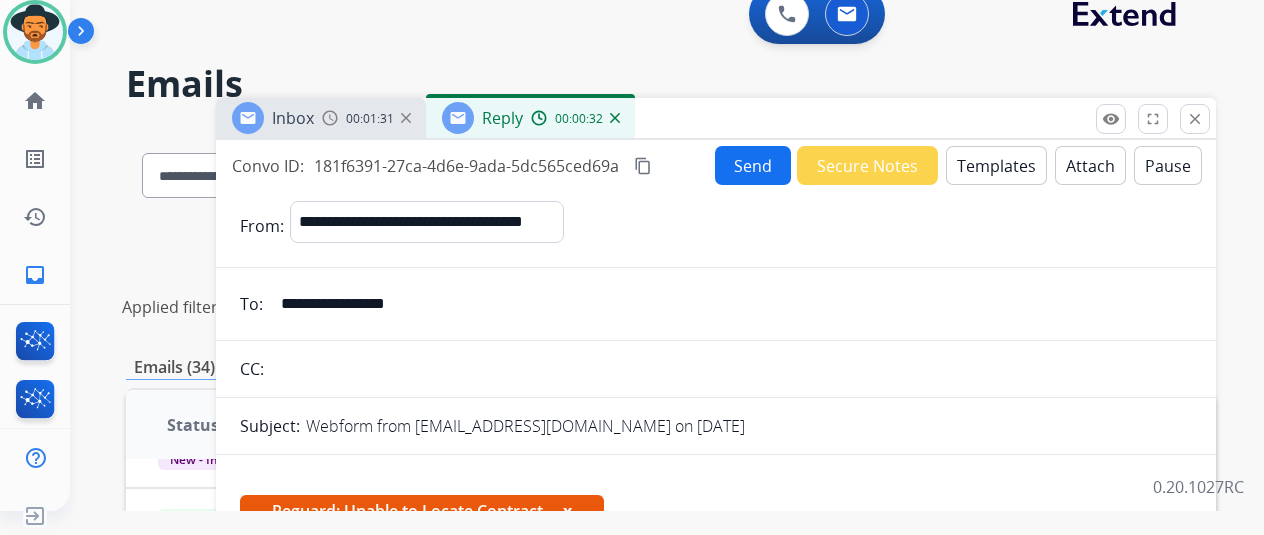 click on "Templates" at bounding box center (996, 165) 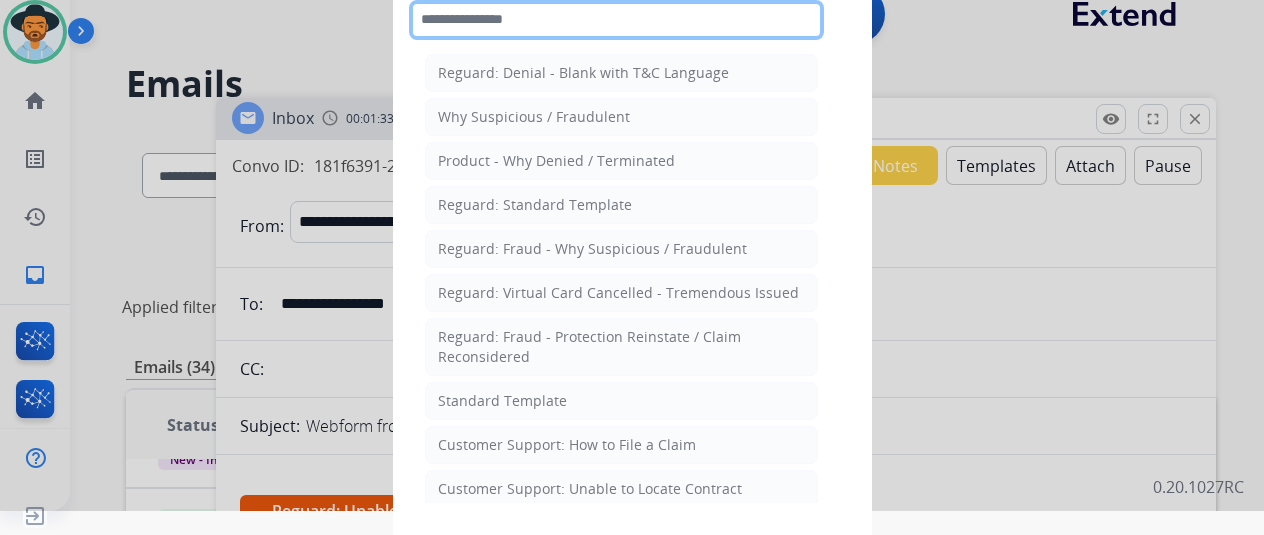 click 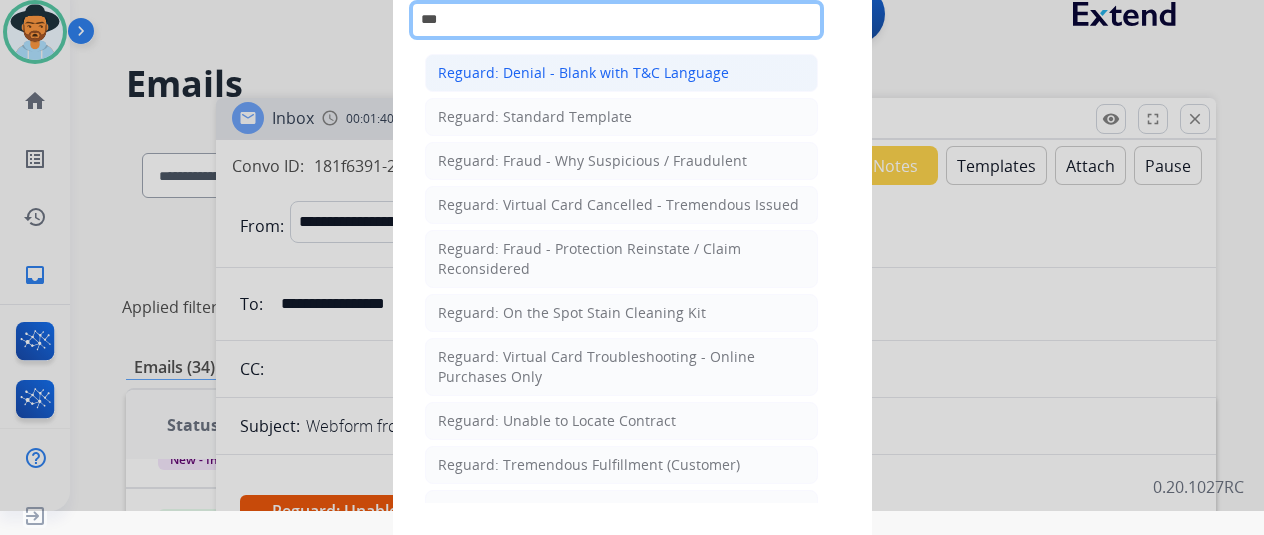 type on "***" 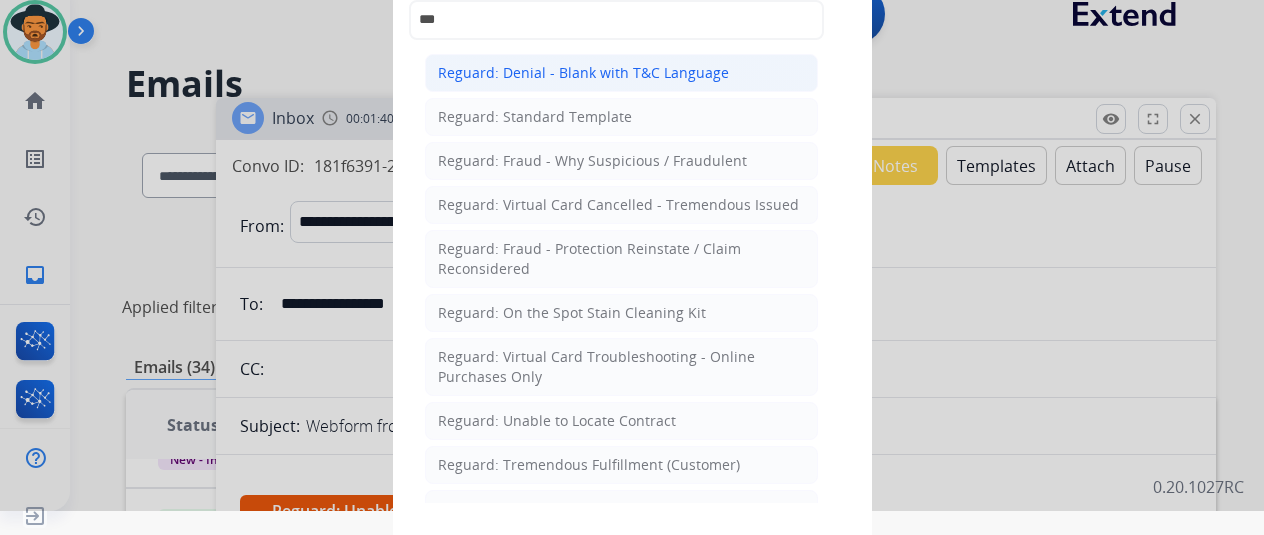 click on "Reguard: Denial - Blank with T&C Language" 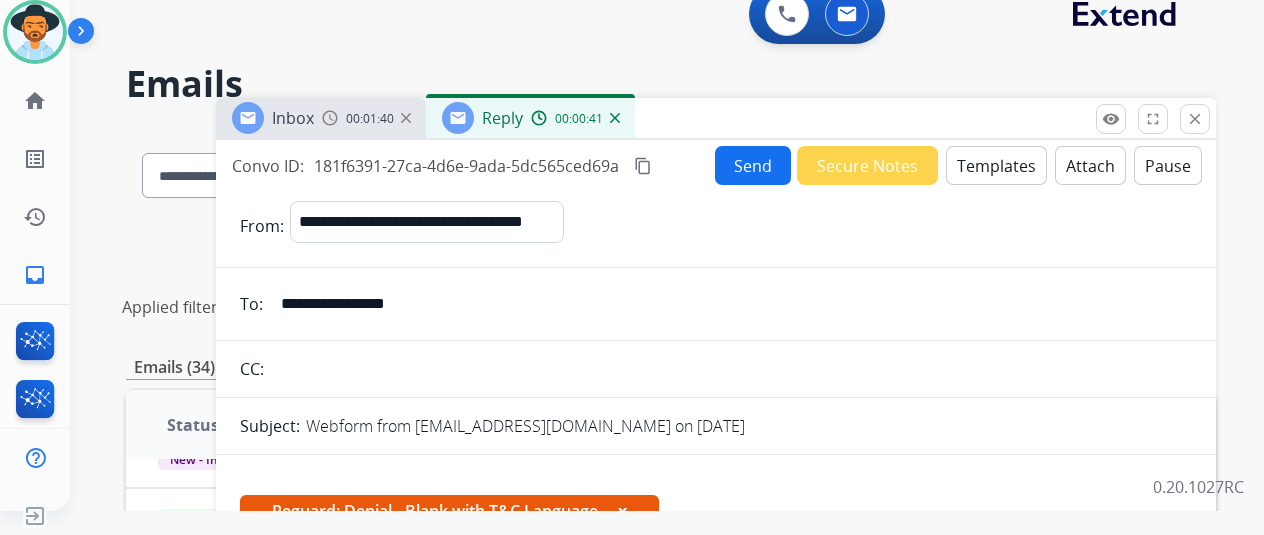 scroll, scrollTop: 317, scrollLeft: 0, axis: vertical 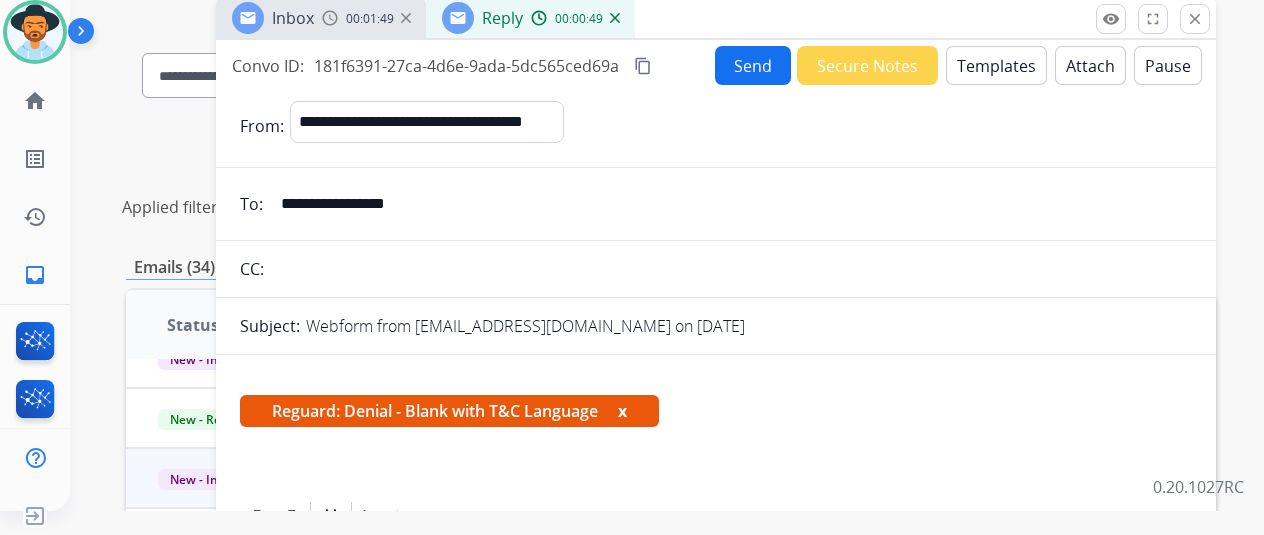 click on "Templates" at bounding box center [996, 65] 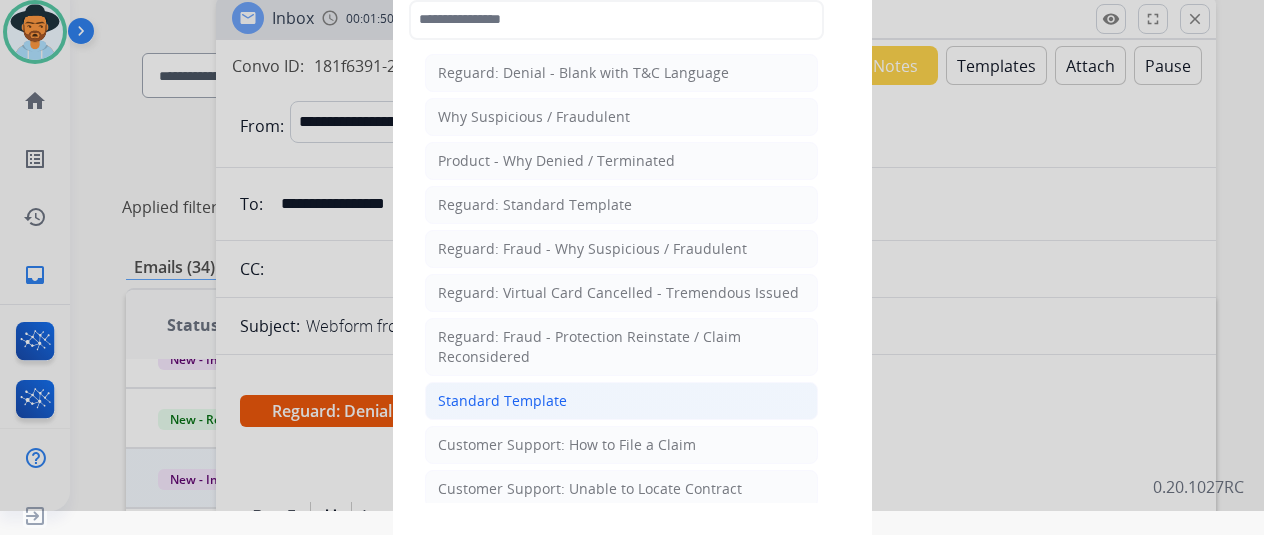 click on "Standard Template" 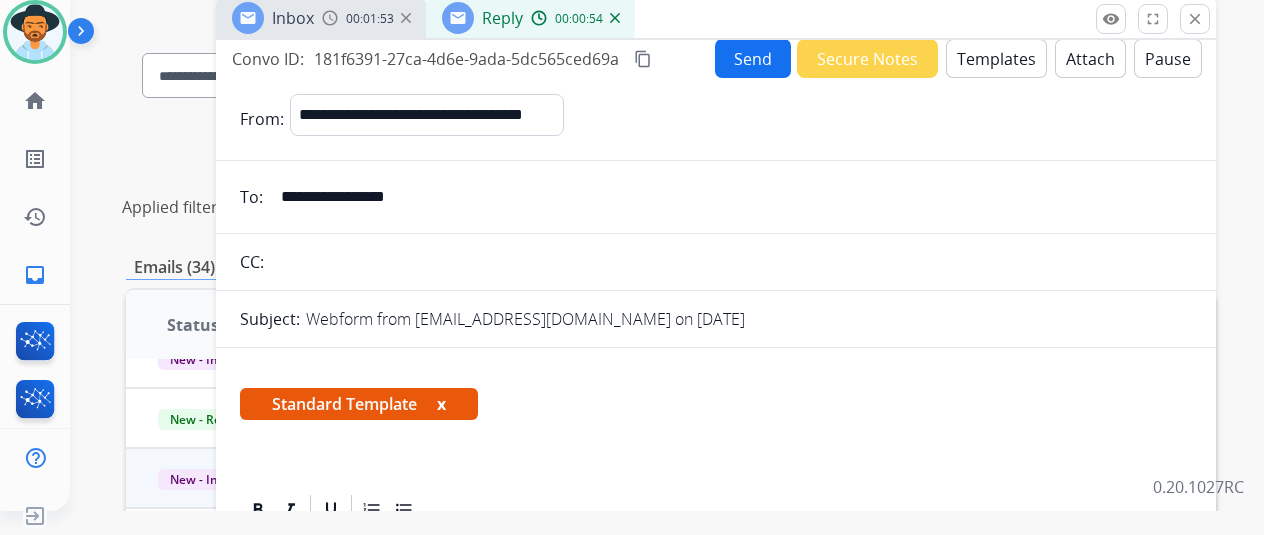 scroll, scrollTop: 0, scrollLeft: 0, axis: both 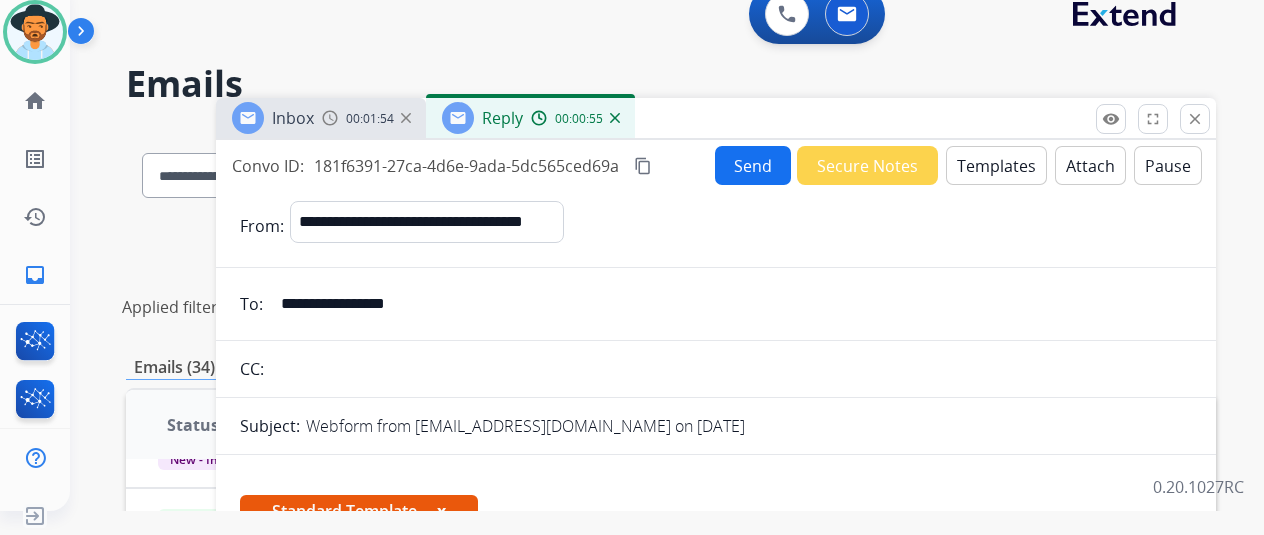 click on "Templates" at bounding box center [996, 165] 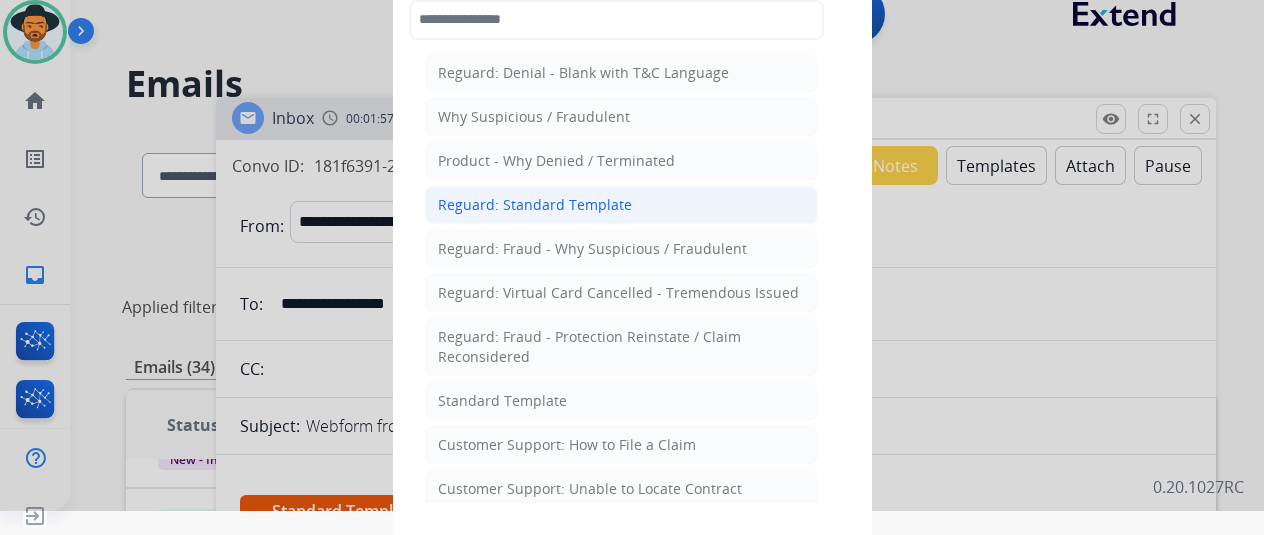click on "Reguard: Standard Template" 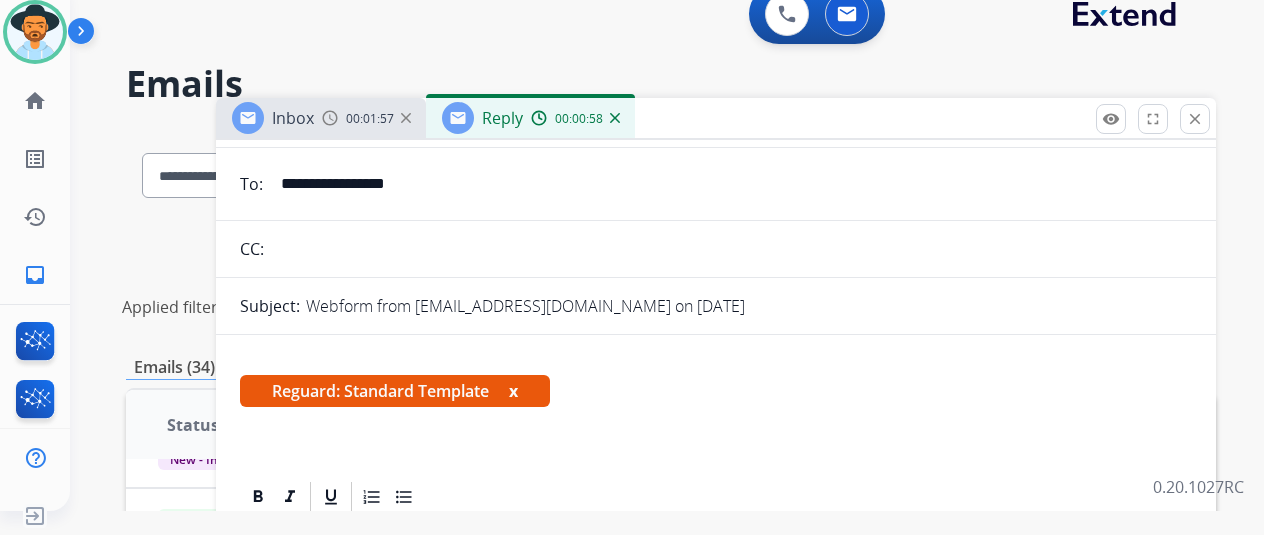 scroll, scrollTop: 222, scrollLeft: 0, axis: vertical 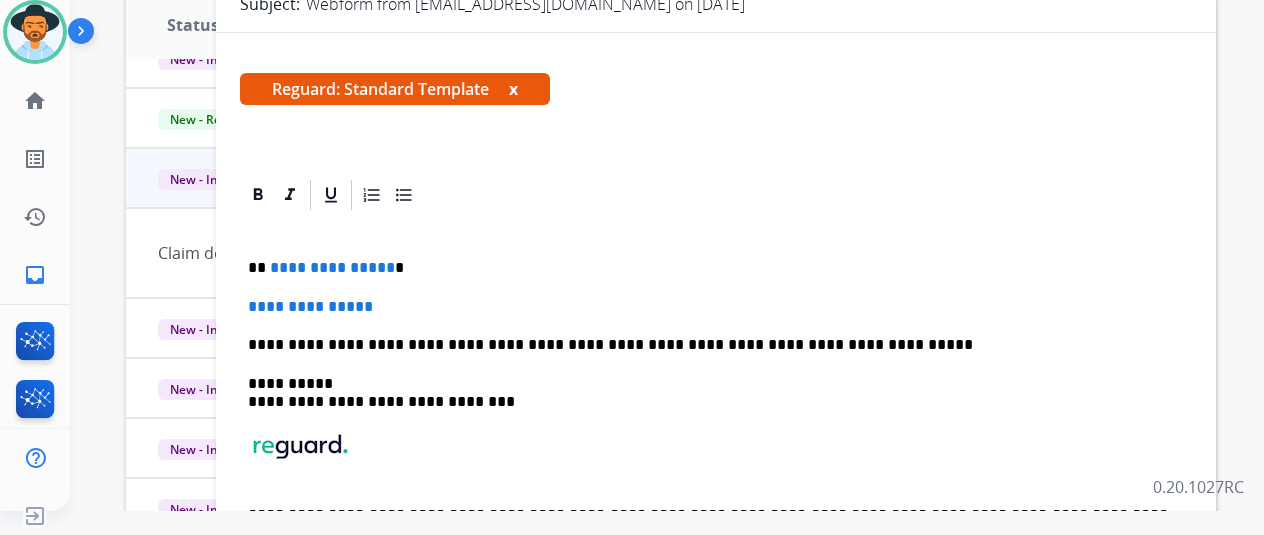 click on "**********" at bounding box center [708, 268] 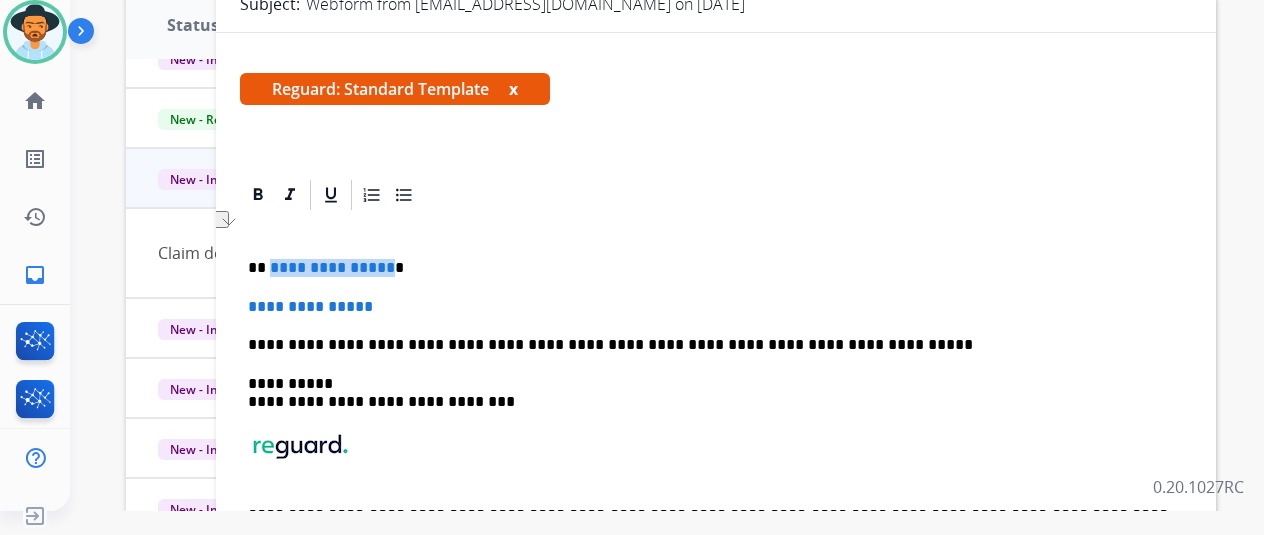 drag, startPoint x: 397, startPoint y: 267, endPoint x: 283, endPoint y: 255, distance: 114.62984 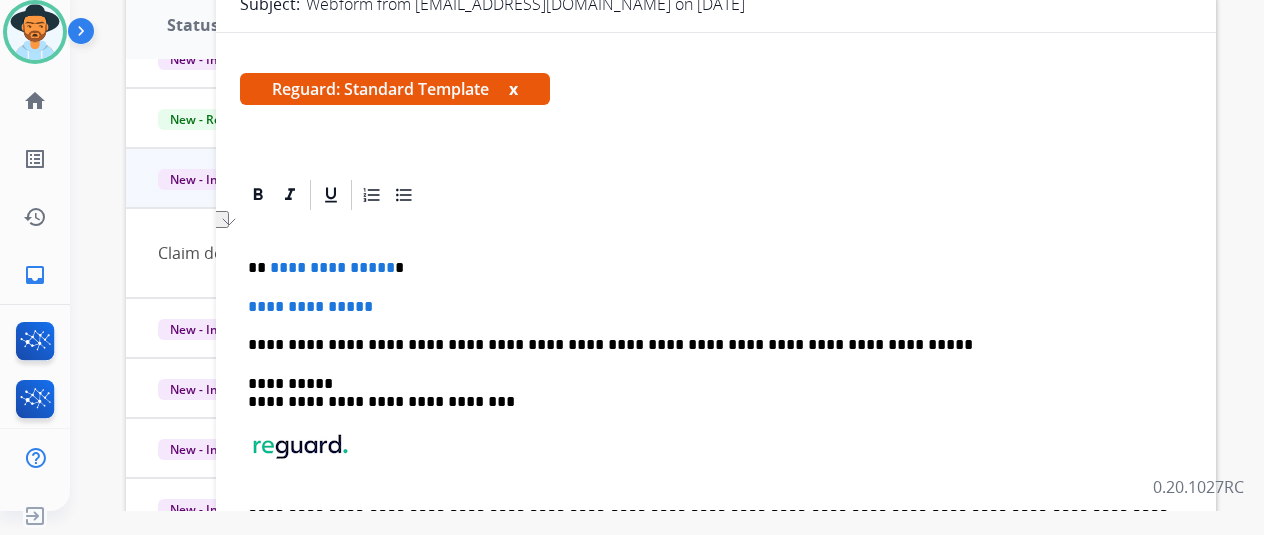 type 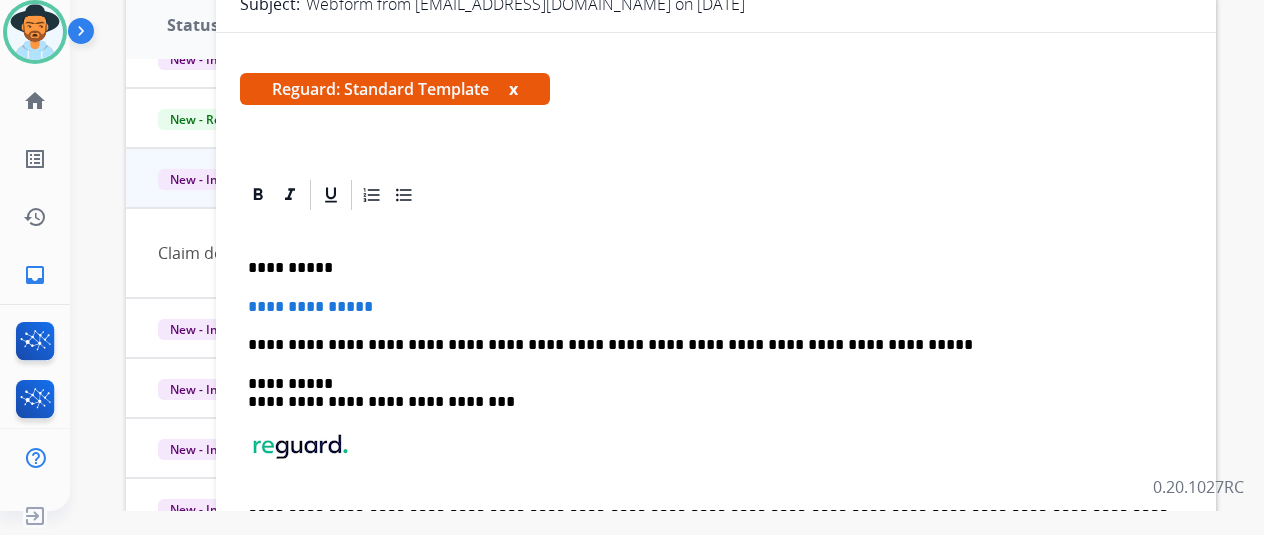 click on "**********" at bounding box center [708, 307] 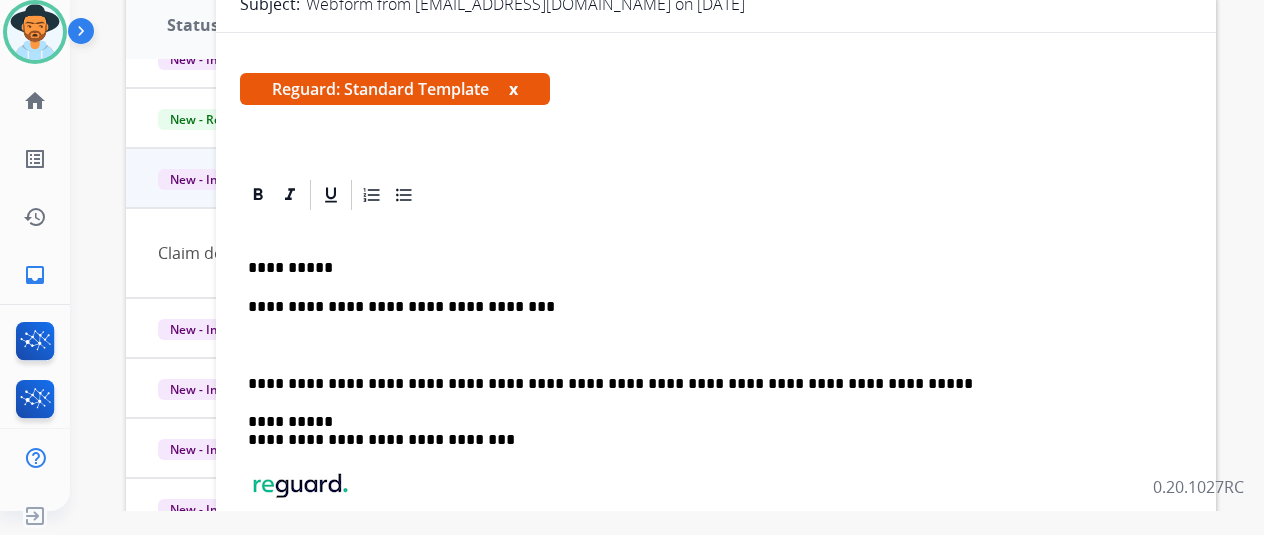 click on "**********" at bounding box center (716, 429) 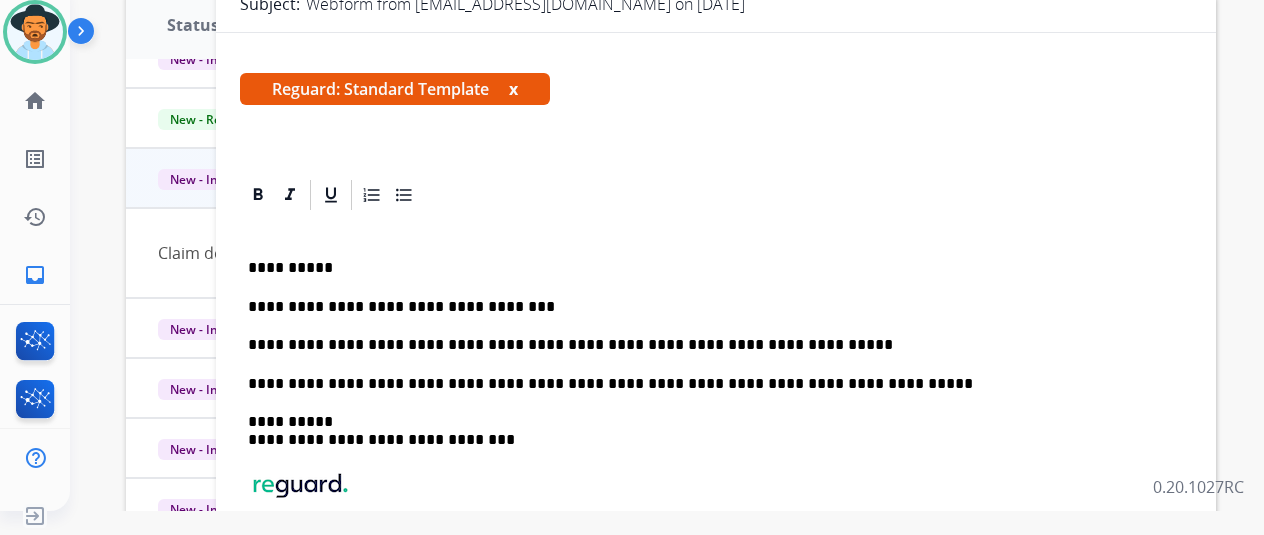 click on "**********" at bounding box center [708, 345] 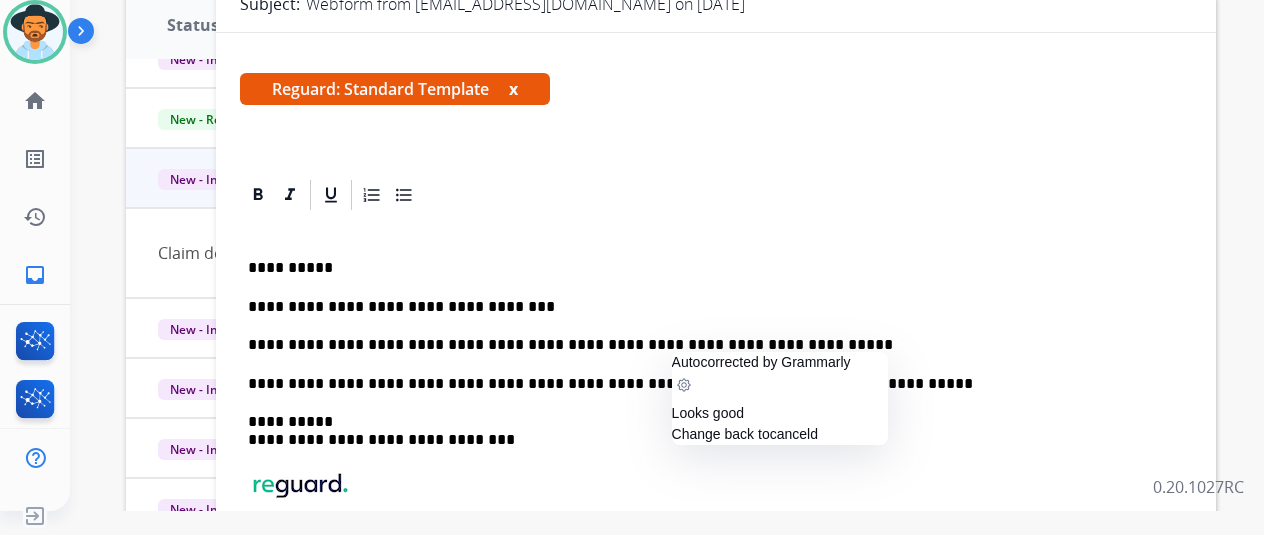 click on "**********" at bounding box center (708, 307) 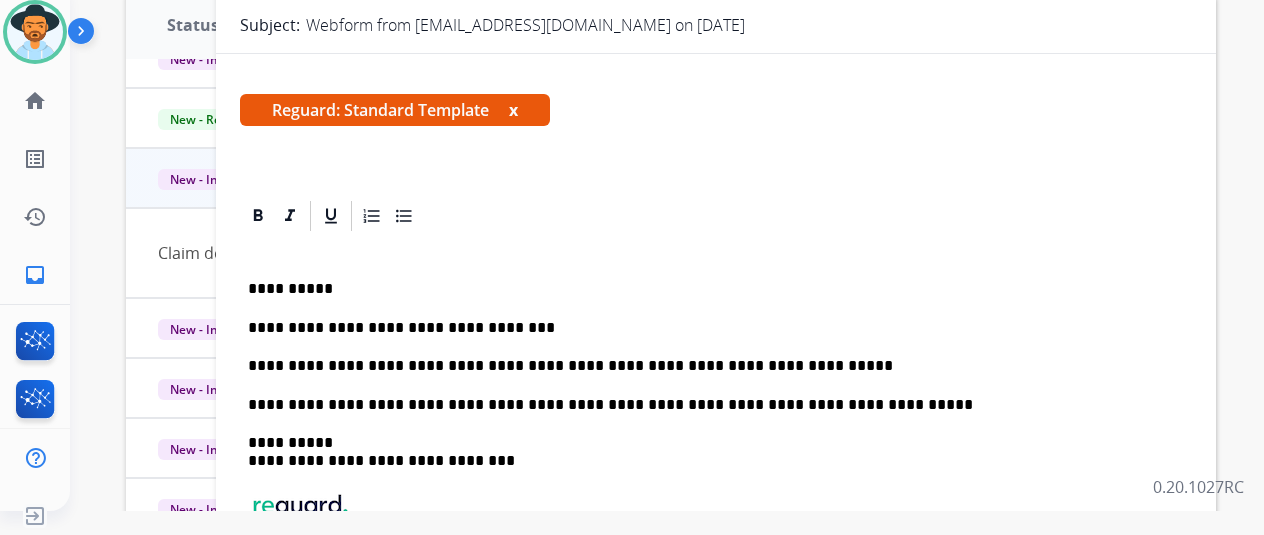 scroll, scrollTop: 0, scrollLeft: 0, axis: both 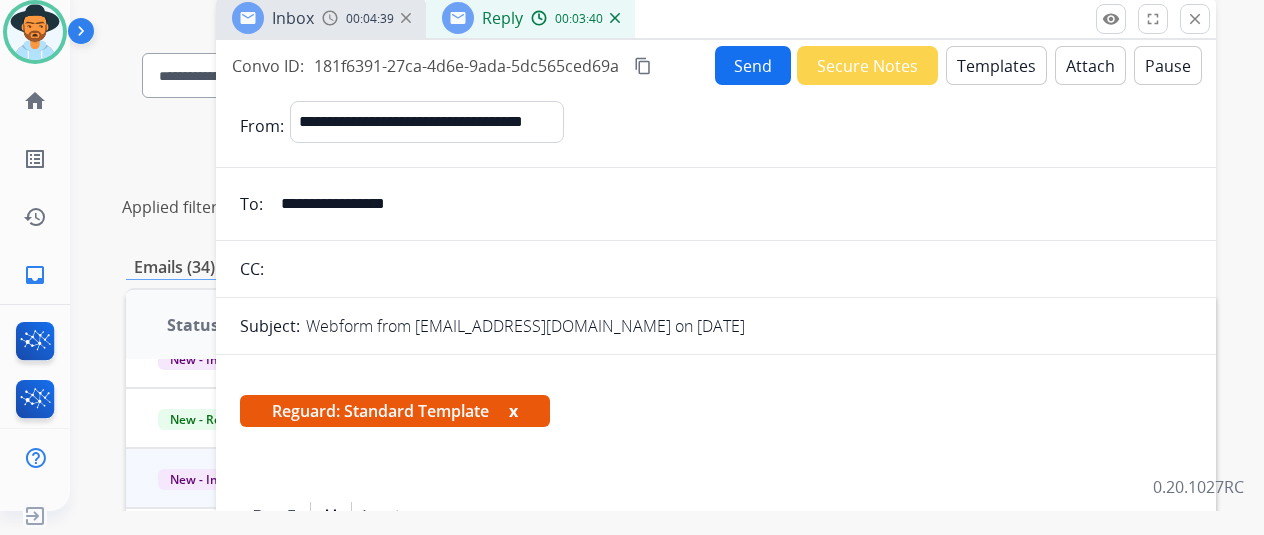 click on "content_copy" at bounding box center [643, 66] 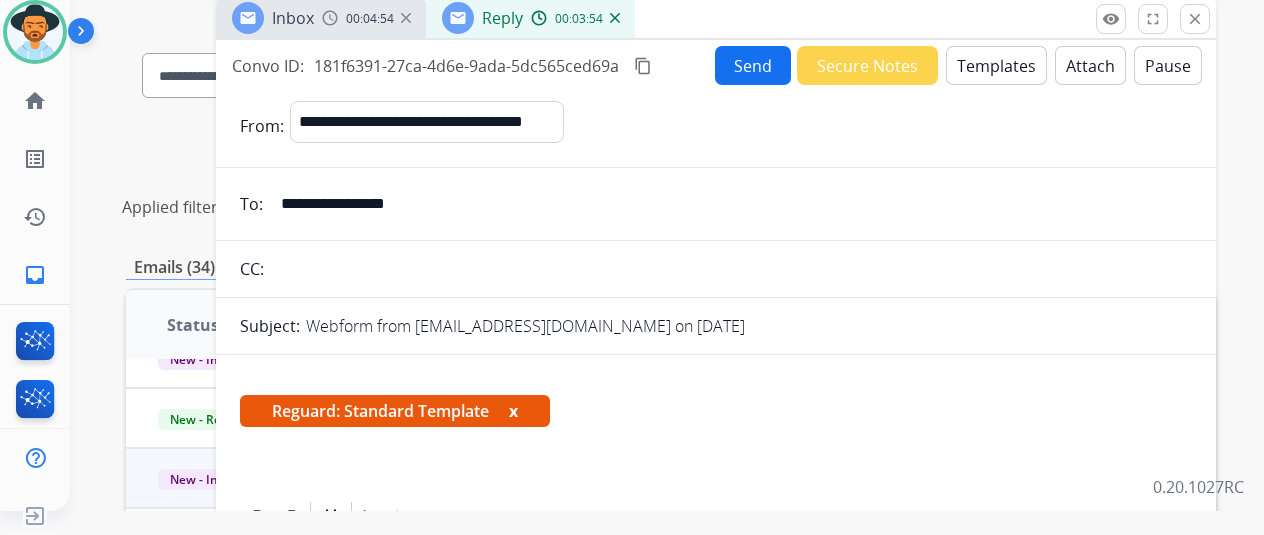 click on "Send" at bounding box center (753, 65) 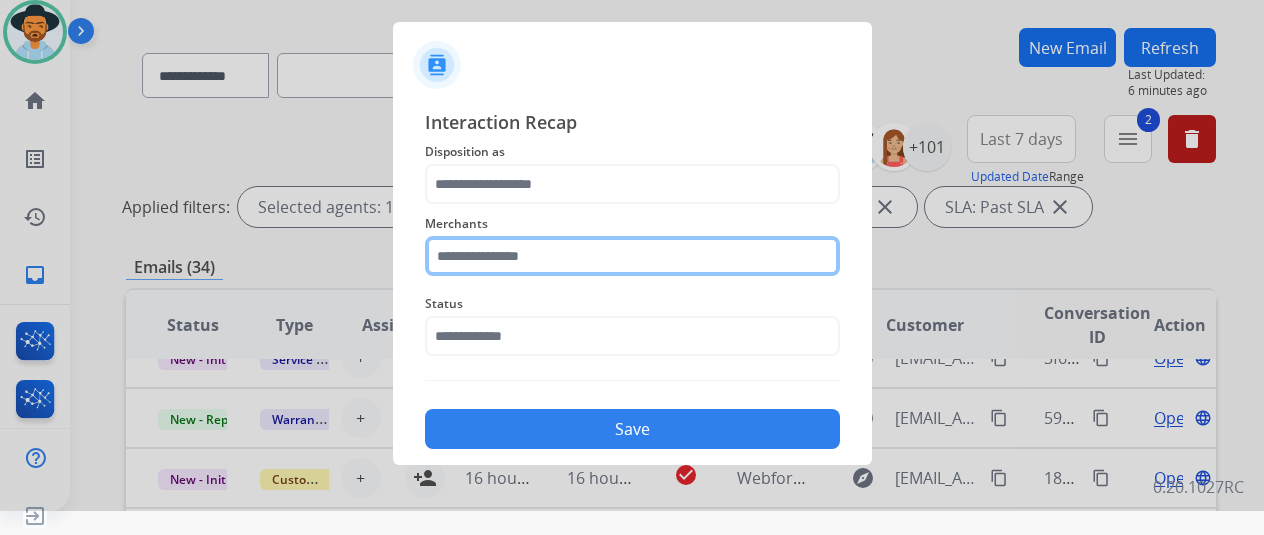 click 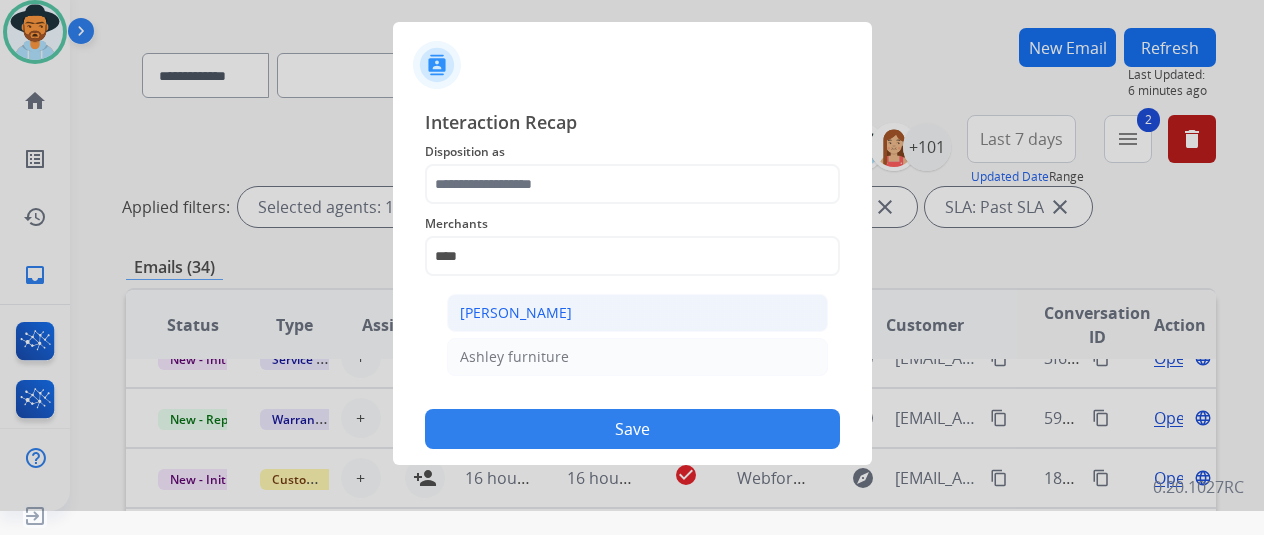click on "[PERSON_NAME]" 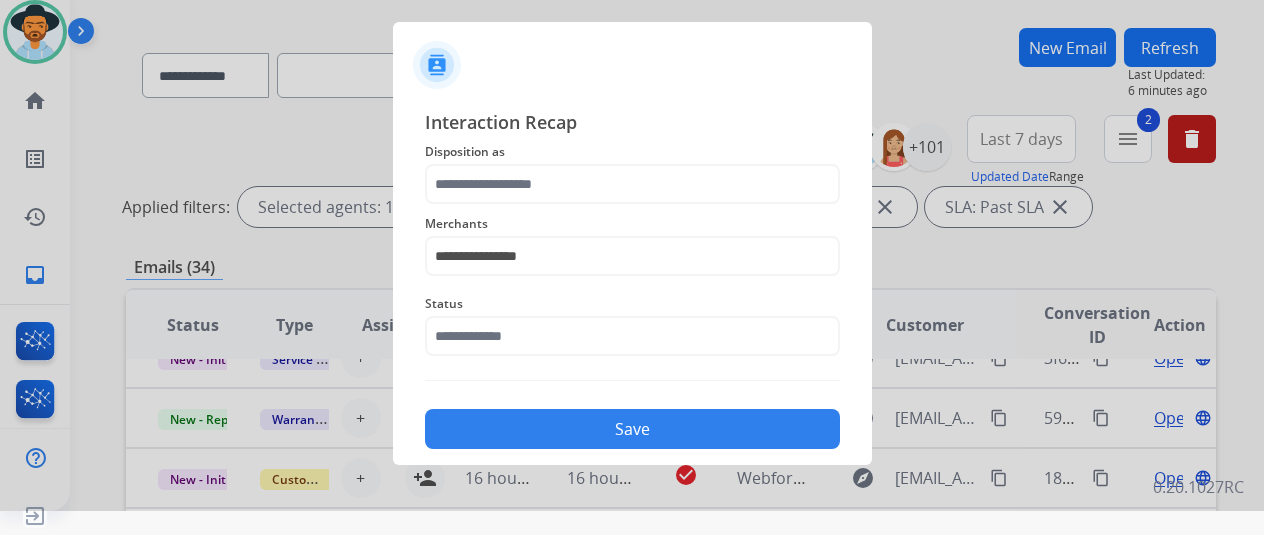 click on "Disposition as" 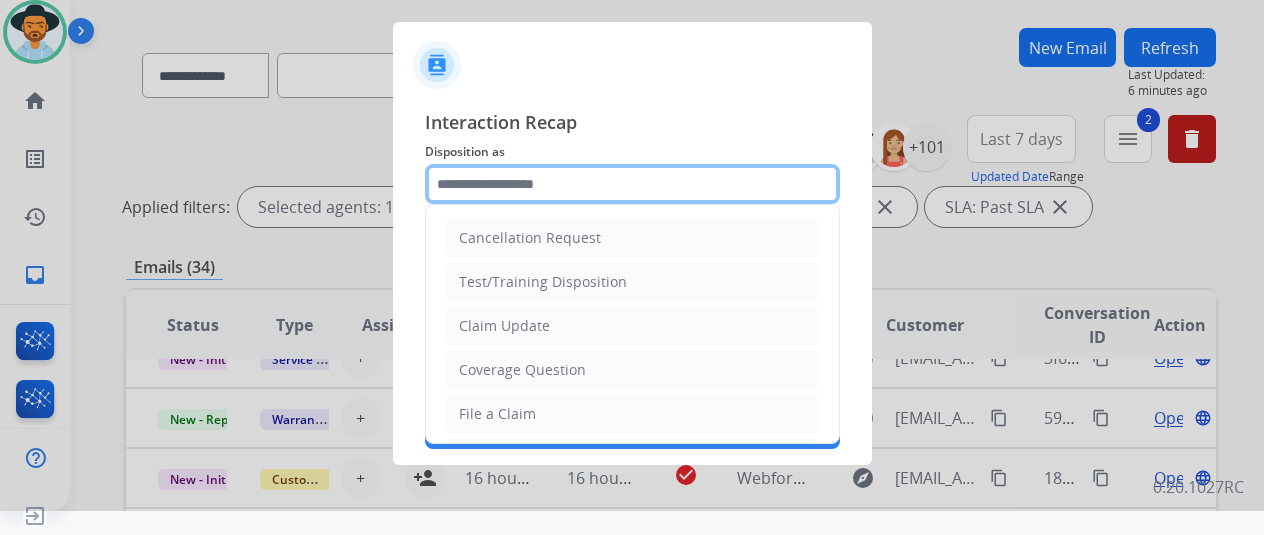 click 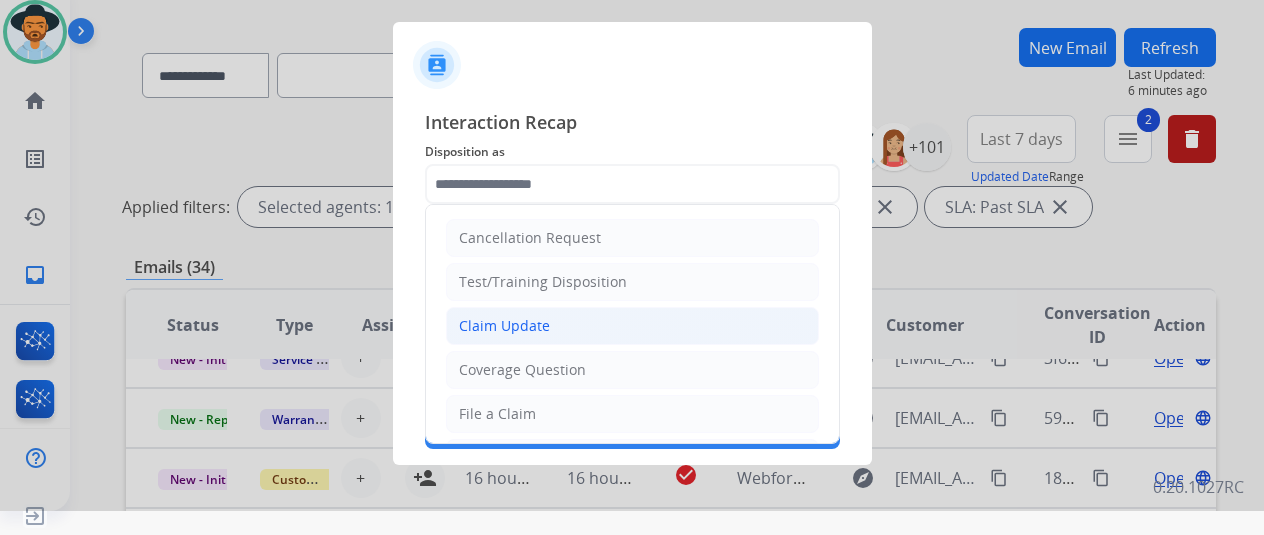click on "Claim Update" 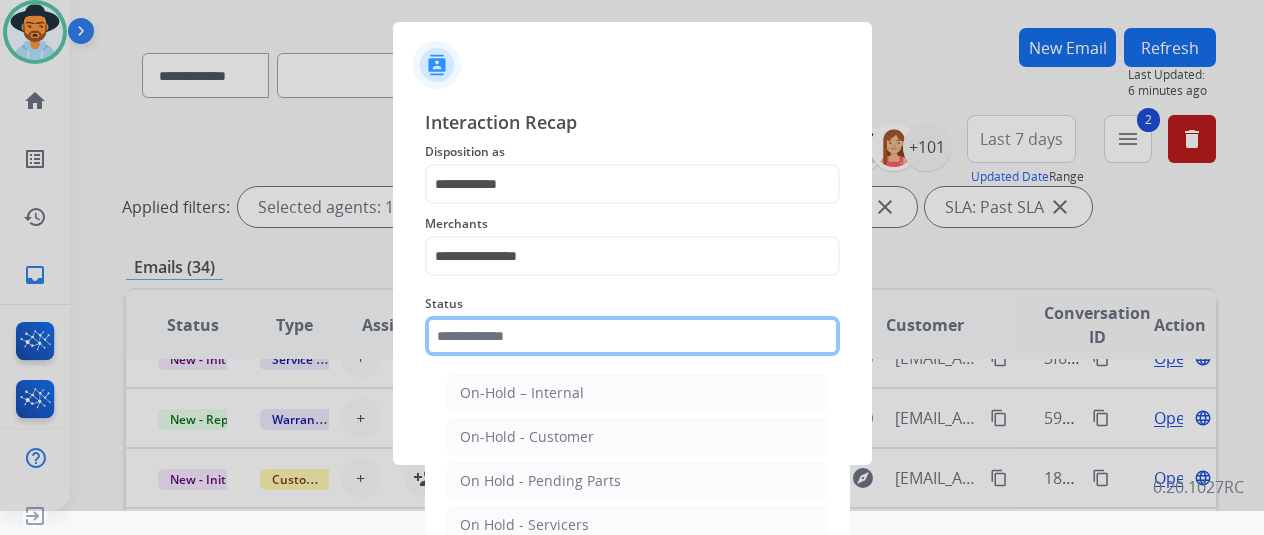 click 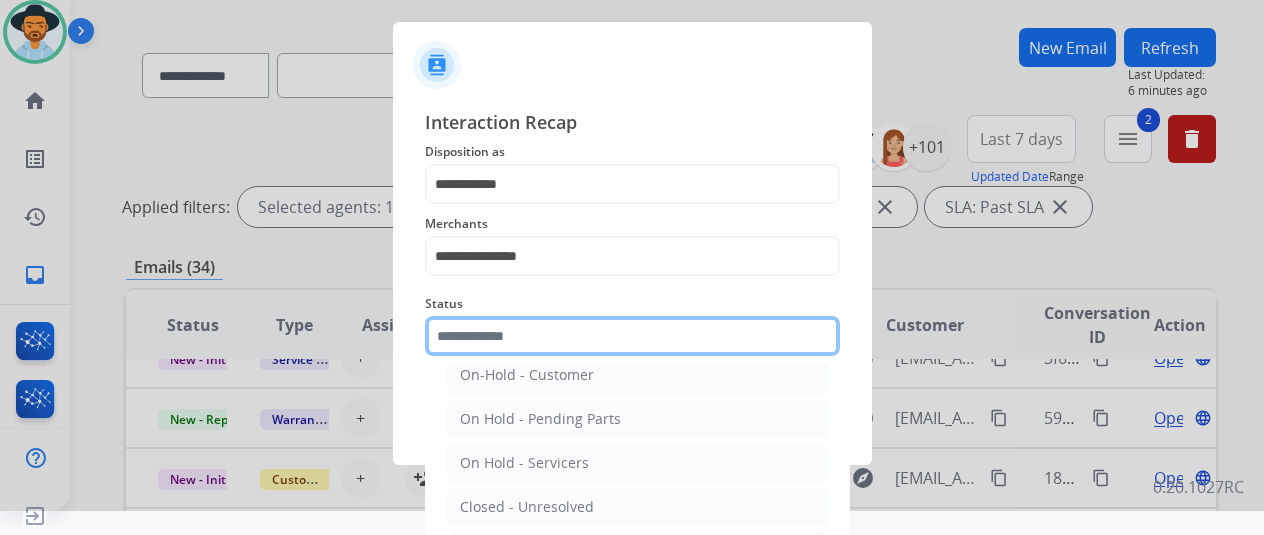 scroll, scrollTop: 114, scrollLeft: 0, axis: vertical 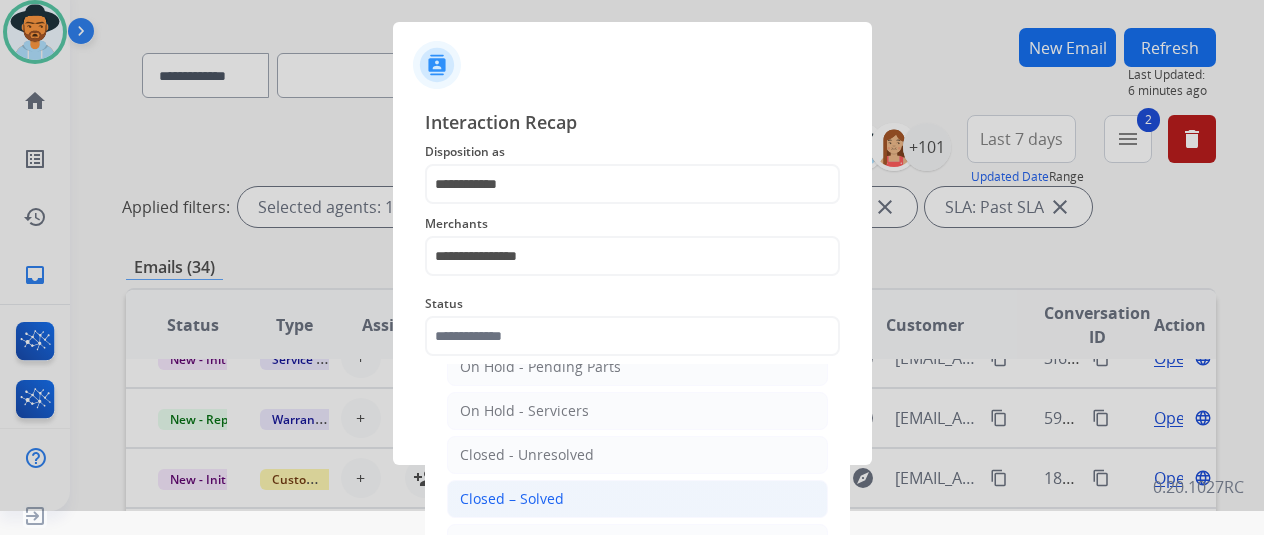 click on "Closed – Solved" 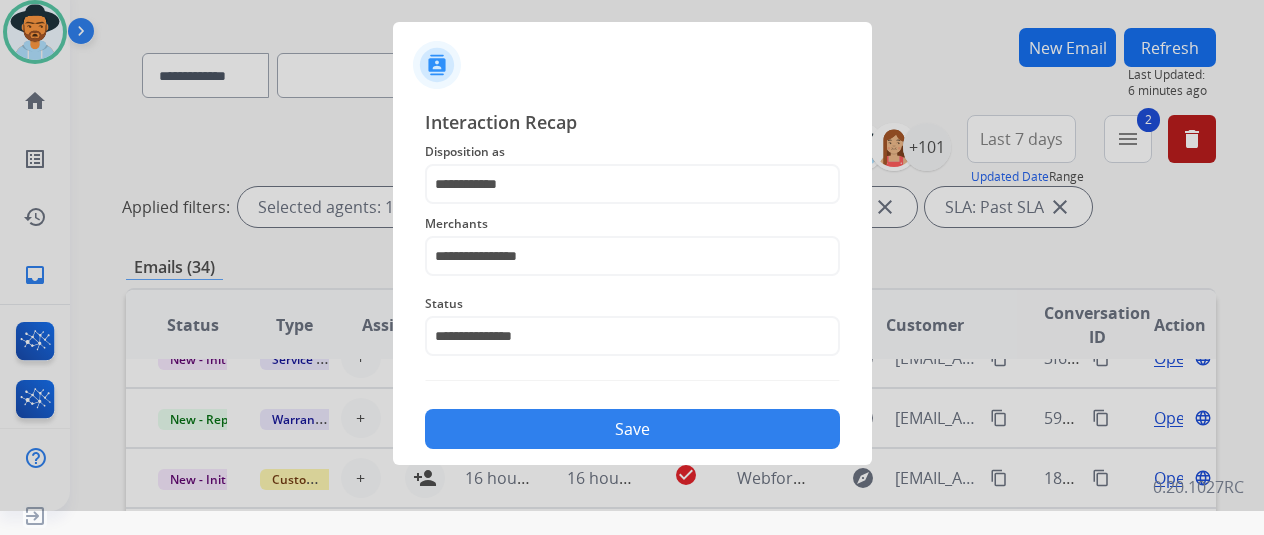 click on "Save" 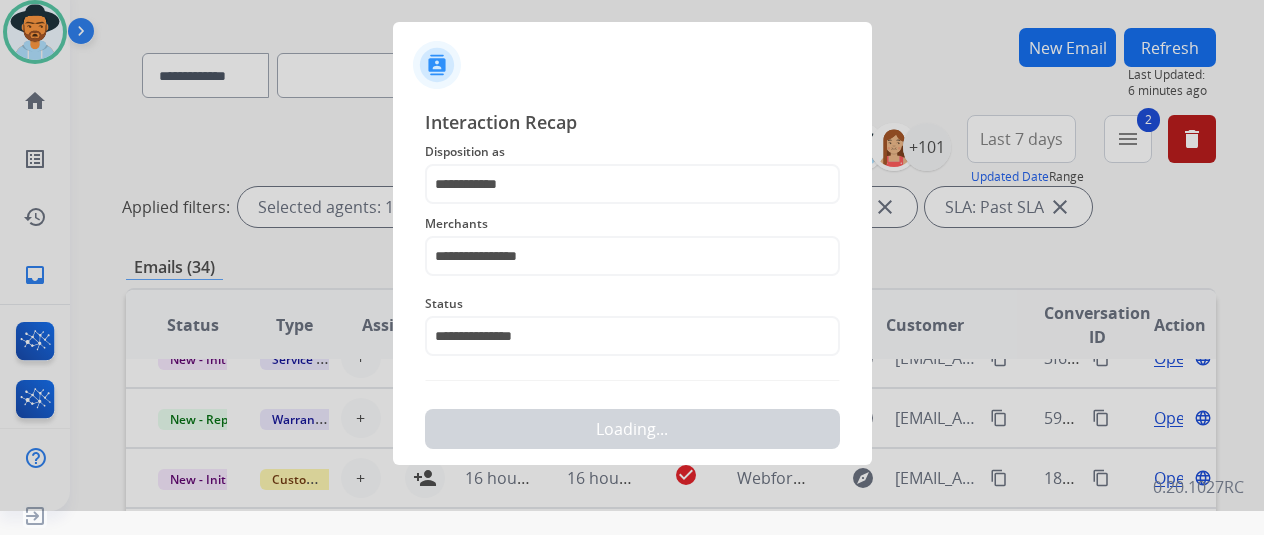 scroll, scrollTop: 0, scrollLeft: 0, axis: both 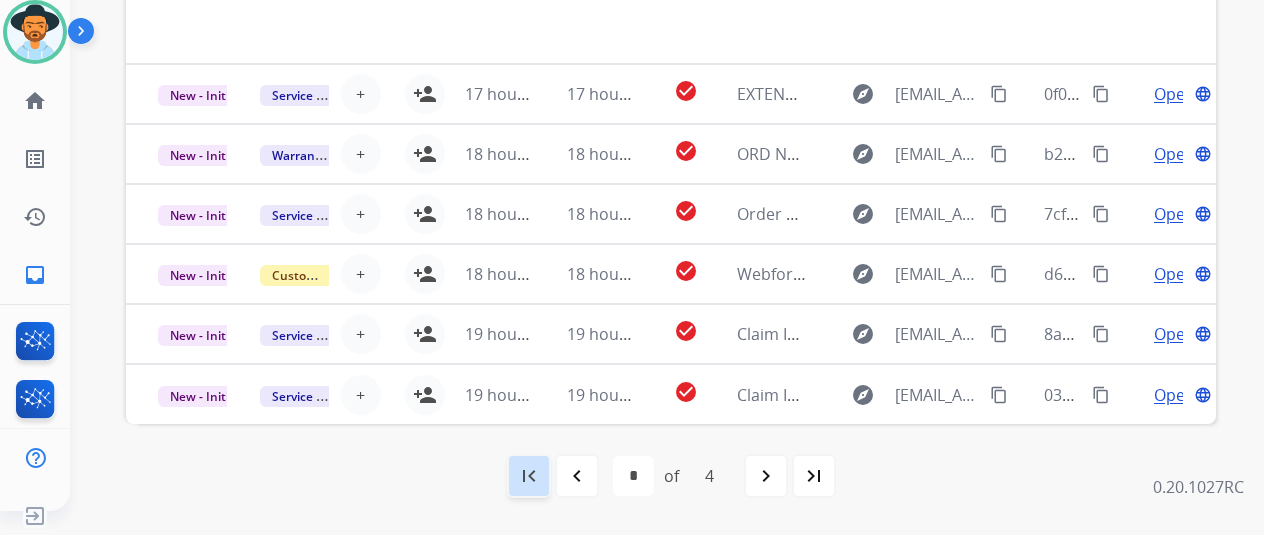 click on "first_page" at bounding box center (529, 476) 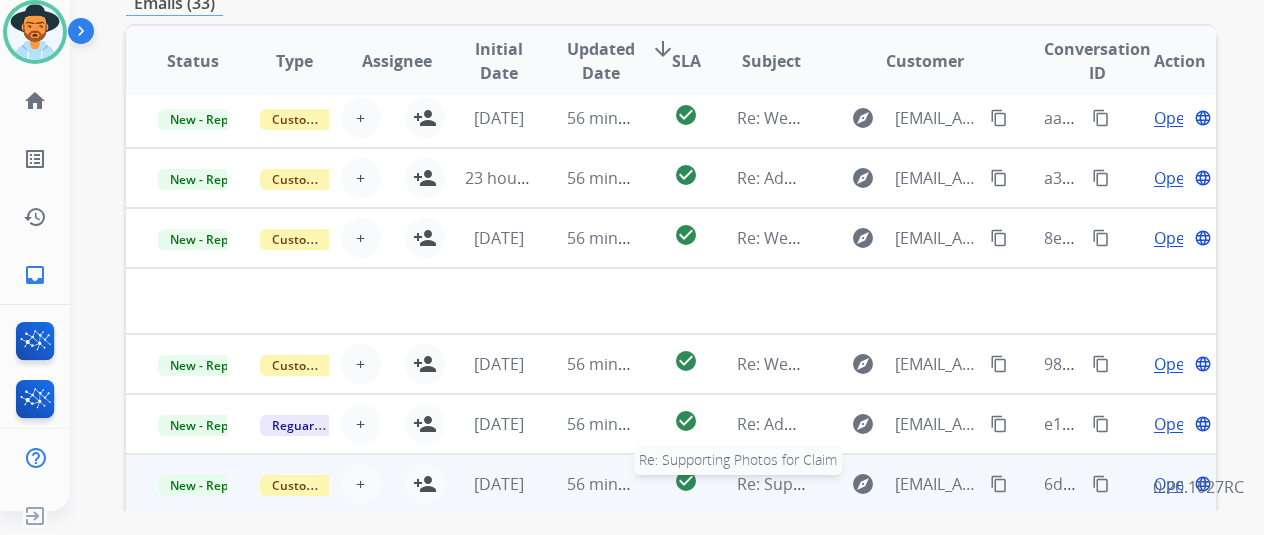 scroll, scrollTop: 334, scrollLeft: 0, axis: vertical 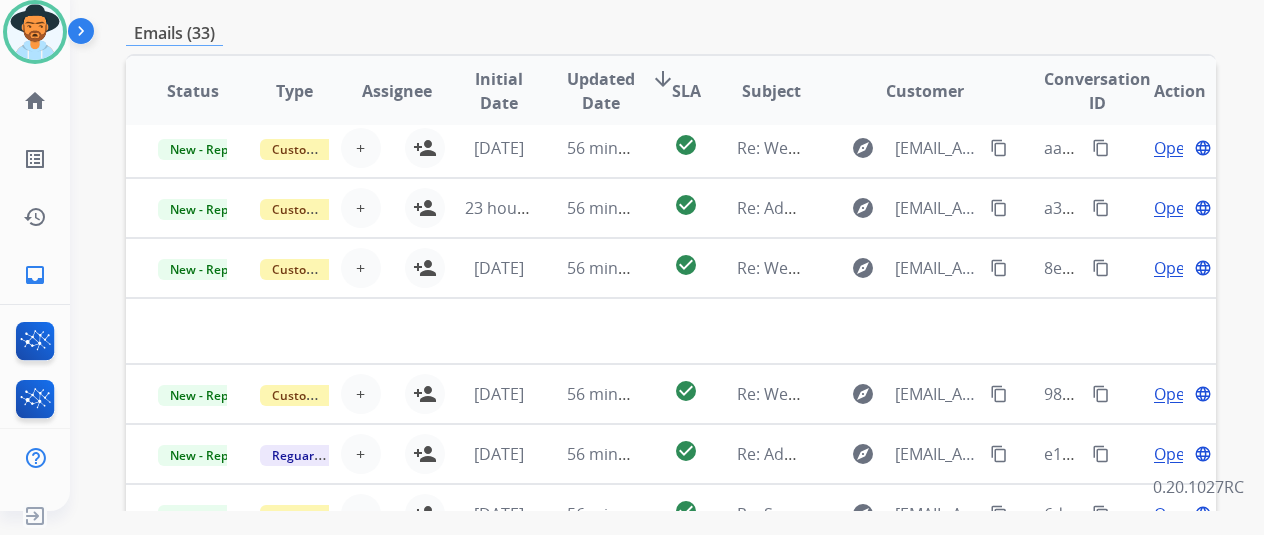 click on "**********" at bounding box center (667, 243) 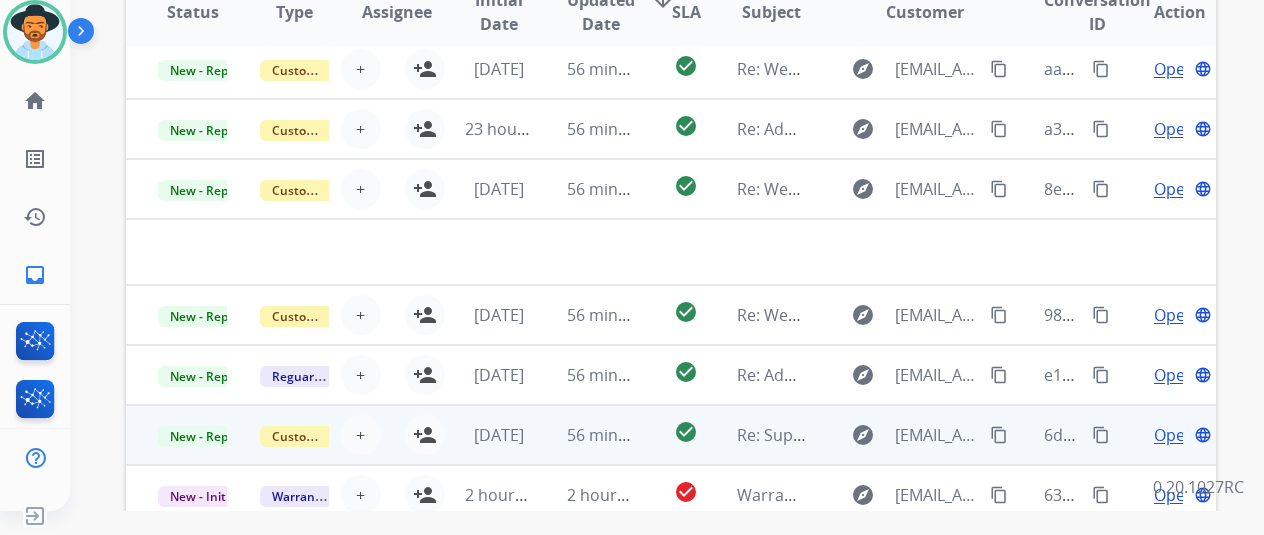 scroll, scrollTop: 534, scrollLeft: 0, axis: vertical 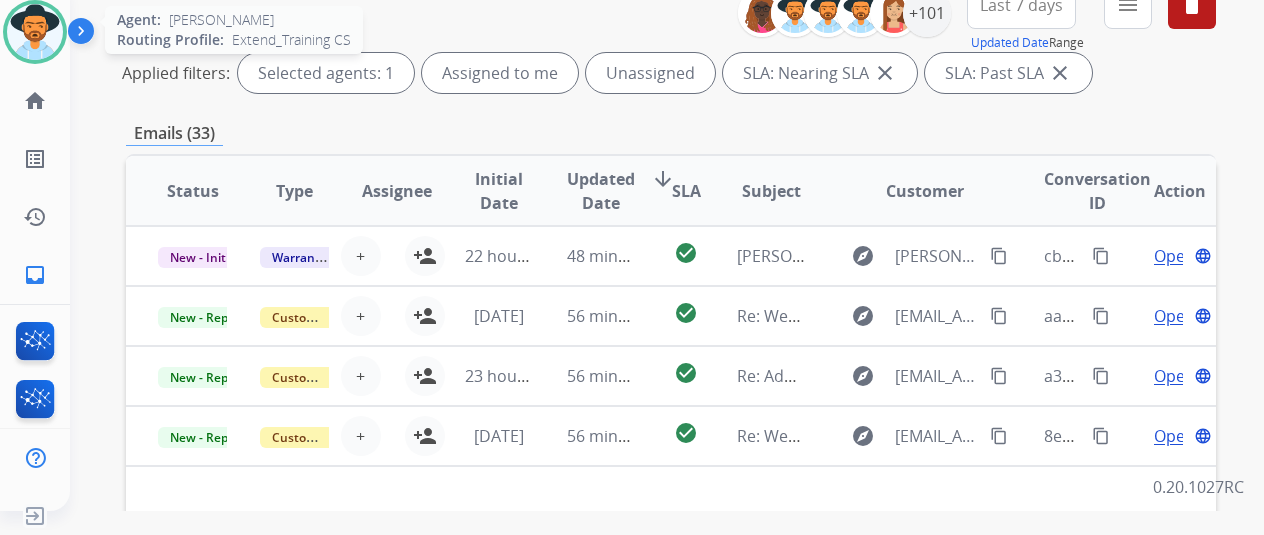 click at bounding box center (35, 32) 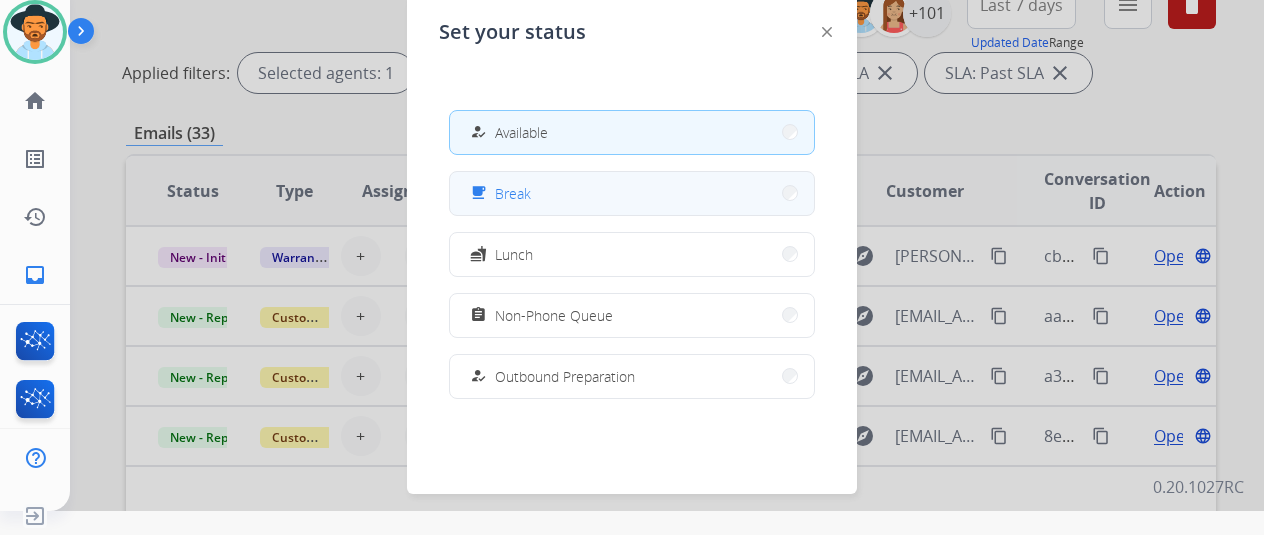 click on "free_breakfast Break" at bounding box center [632, 193] 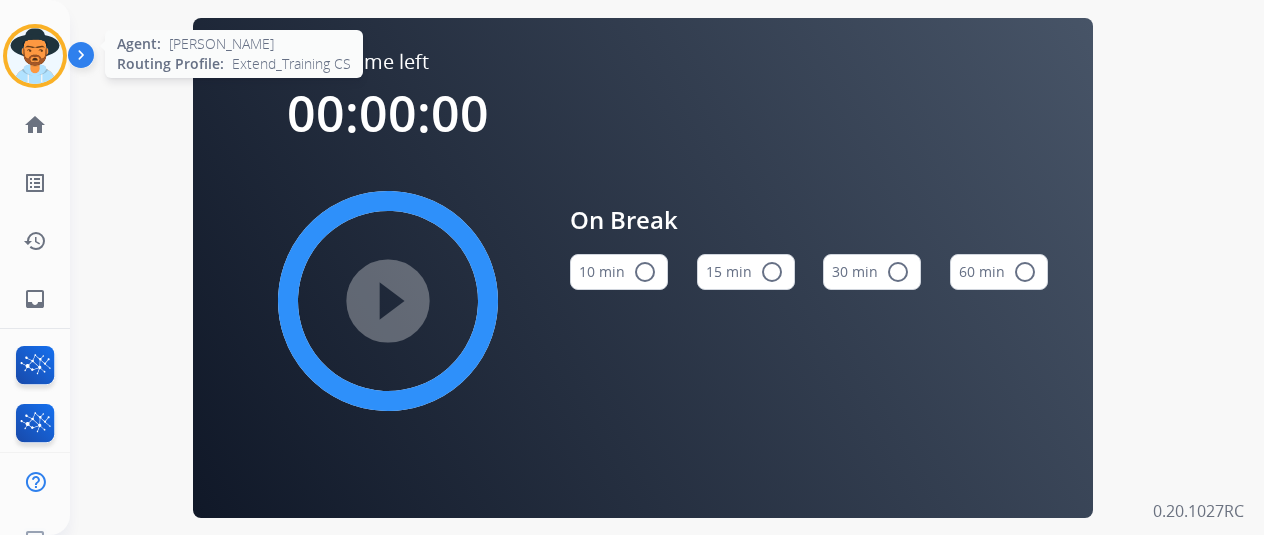 click at bounding box center [35, 56] 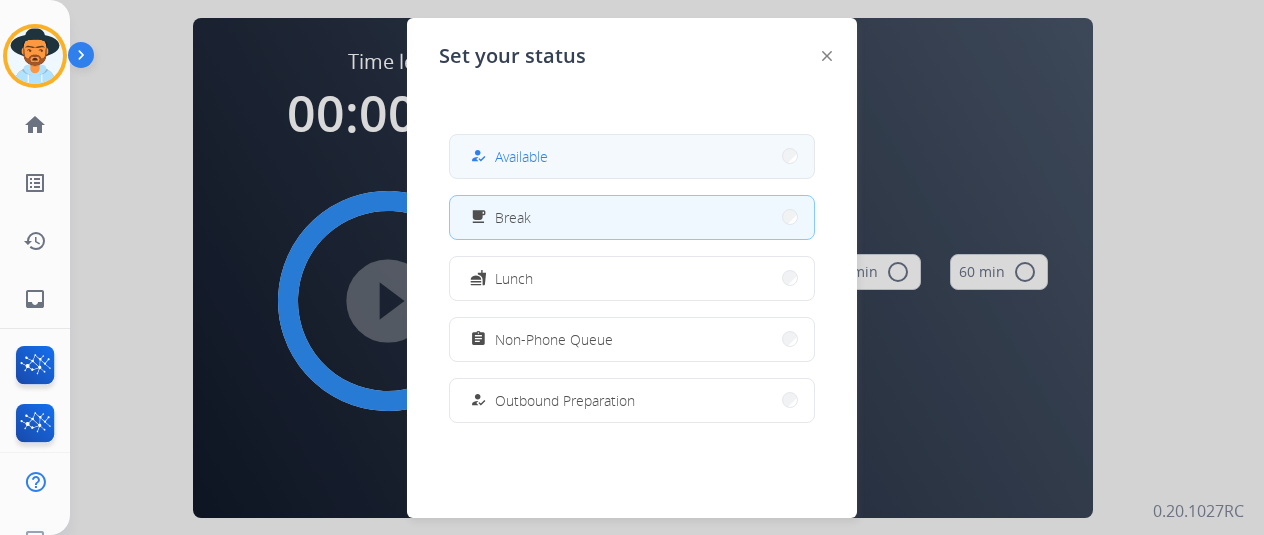 click on "how_to_reg Available" at bounding box center [632, 156] 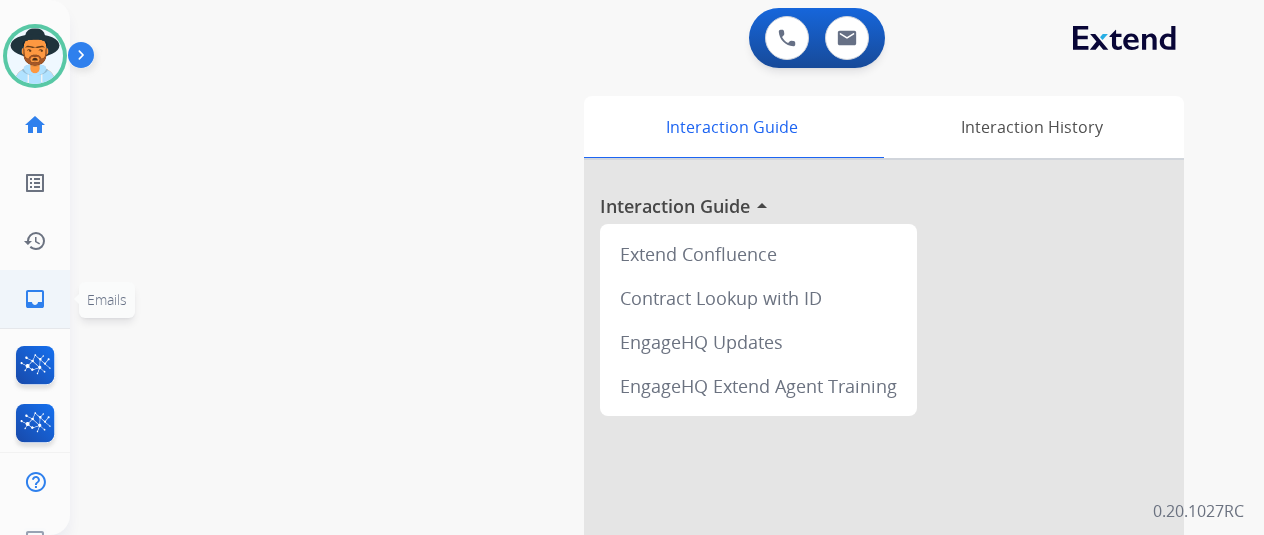 click on "inbox  Emails" 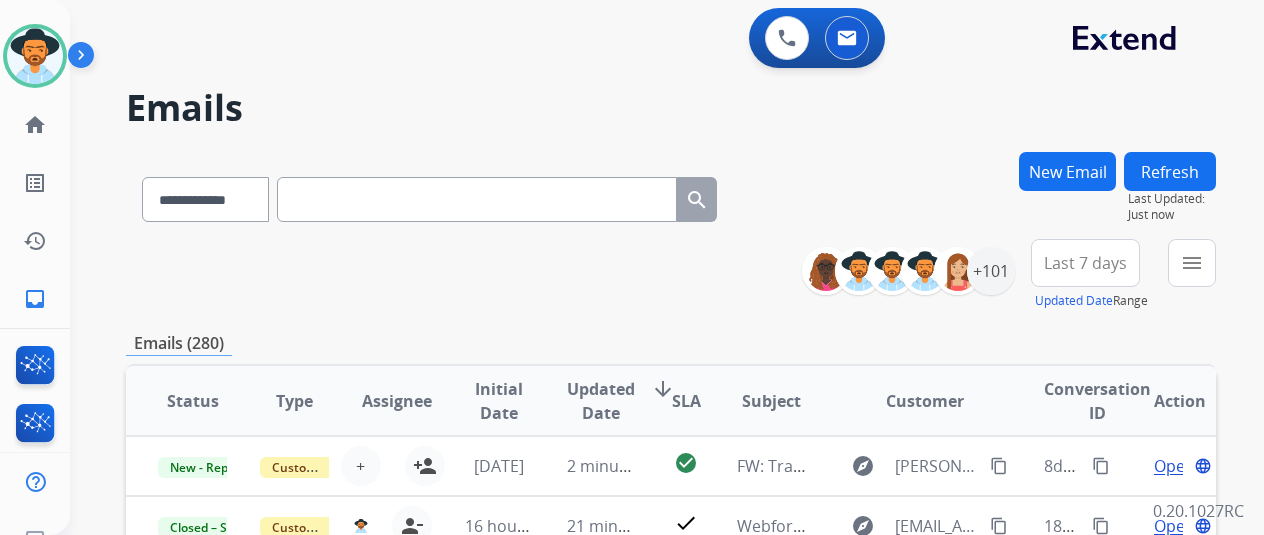 scroll, scrollTop: 100, scrollLeft: 0, axis: vertical 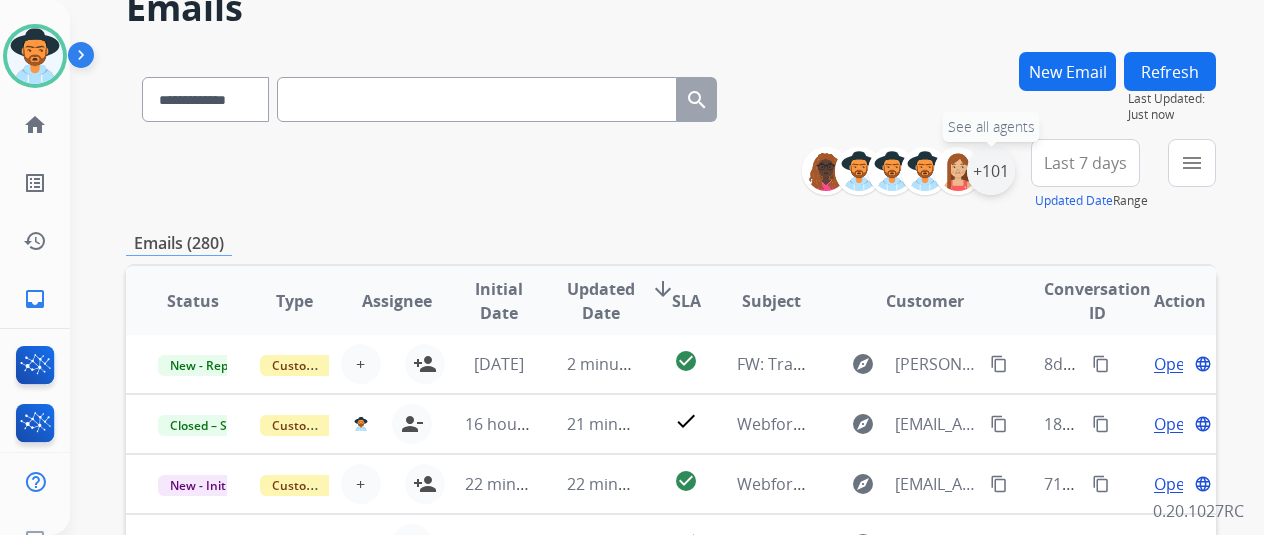 click on "+101" at bounding box center [991, 171] 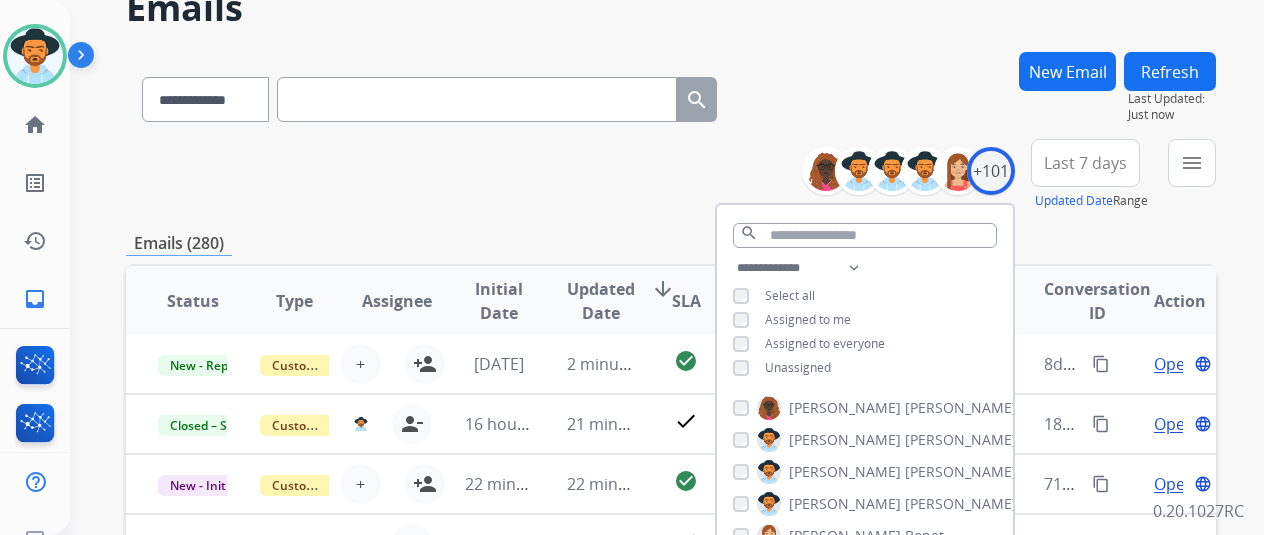 click on "Unassigned" at bounding box center [798, 367] 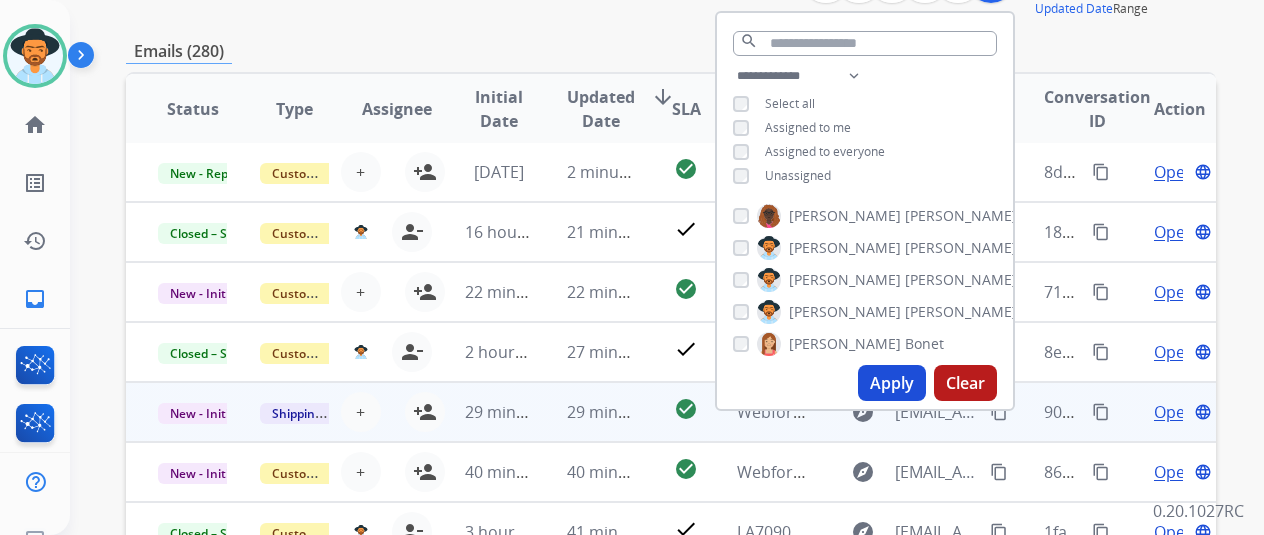 scroll, scrollTop: 400, scrollLeft: 0, axis: vertical 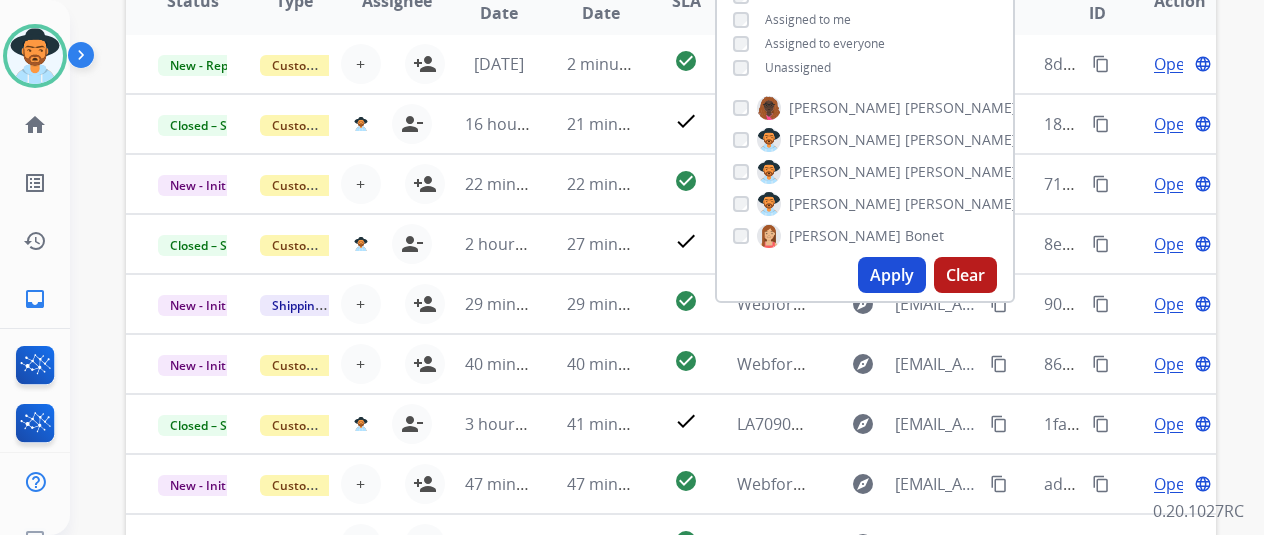 click on "Apply" at bounding box center [892, 275] 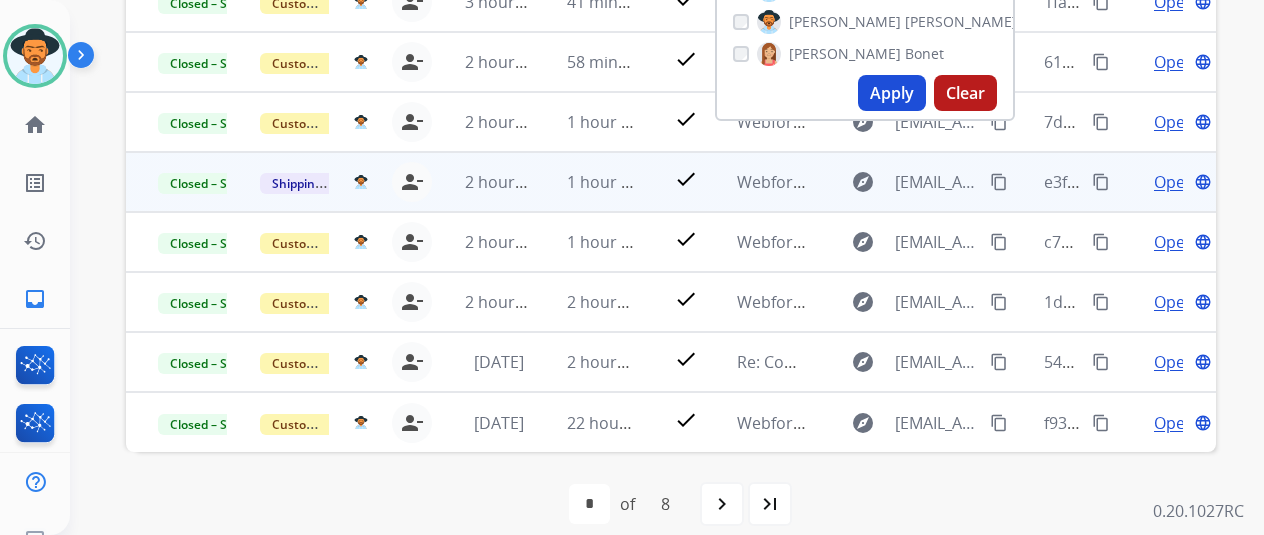 scroll, scrollTop: 586, scrollLeft: 0, axis: vertical 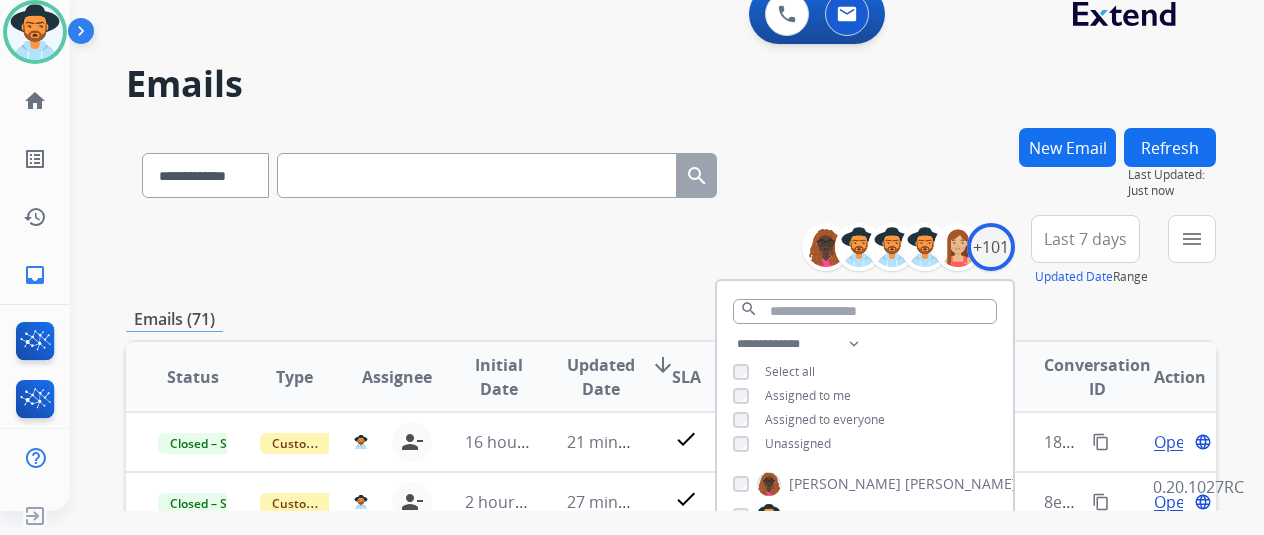 click on "**********" at bounding box center (865, 396) 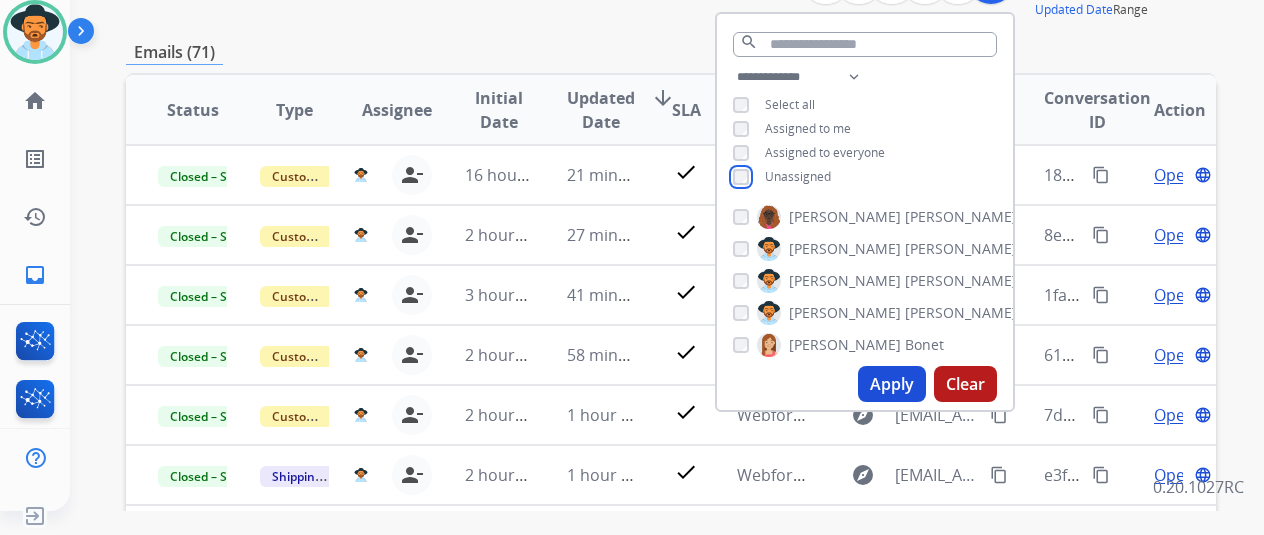 scroll, scrollTop: 300, scrollLeft: 0, axis: vertical 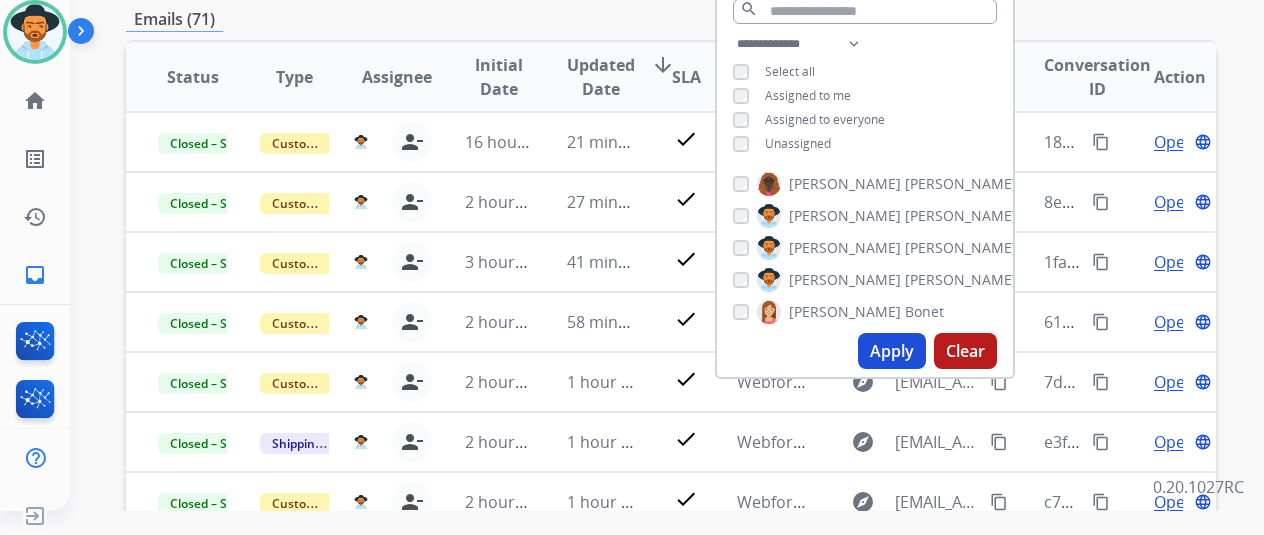 click on "Apply" at bounding box center (892, 351) 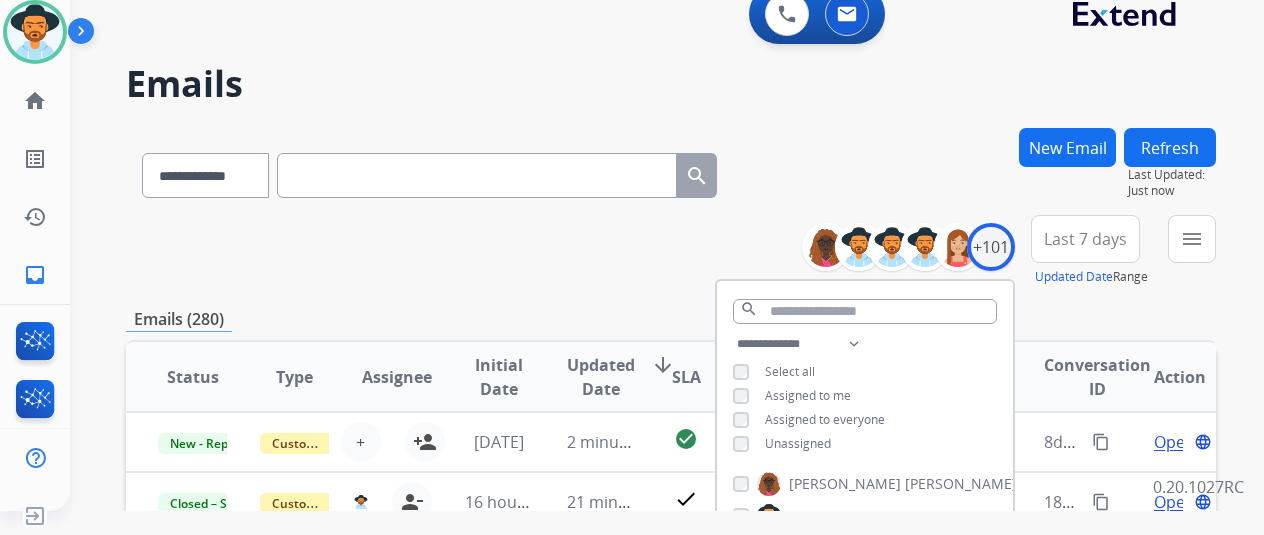click on "**********" at bounding box center (671, 251) 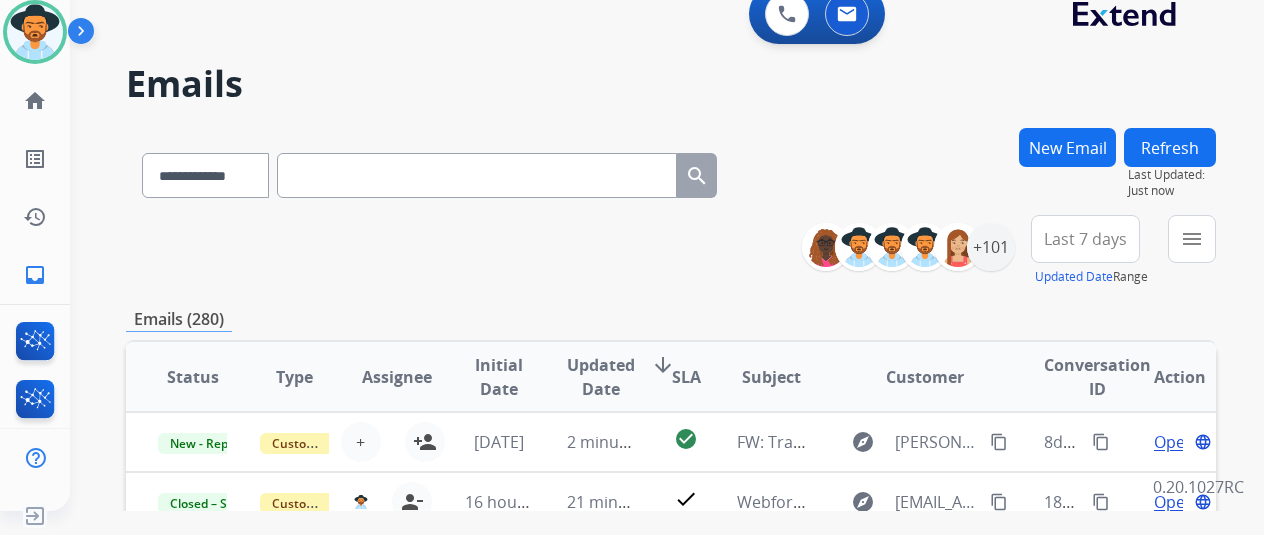 scroll, scrollTop: 100, scrollLeft: 0, axis: vertical 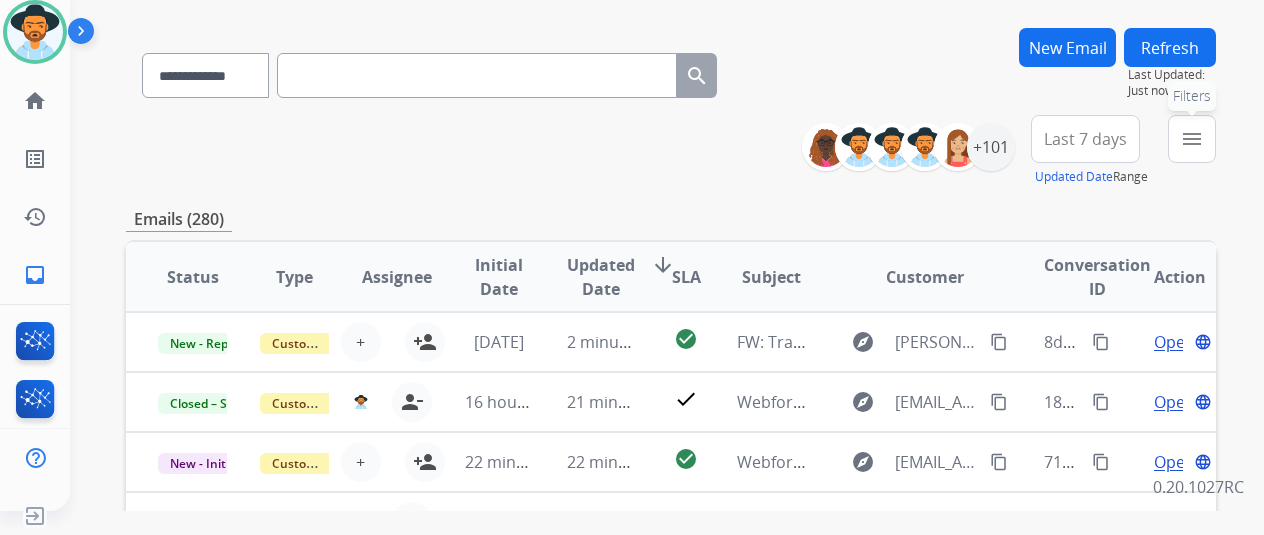 click on "menu" at bounding box center [1192, 139] 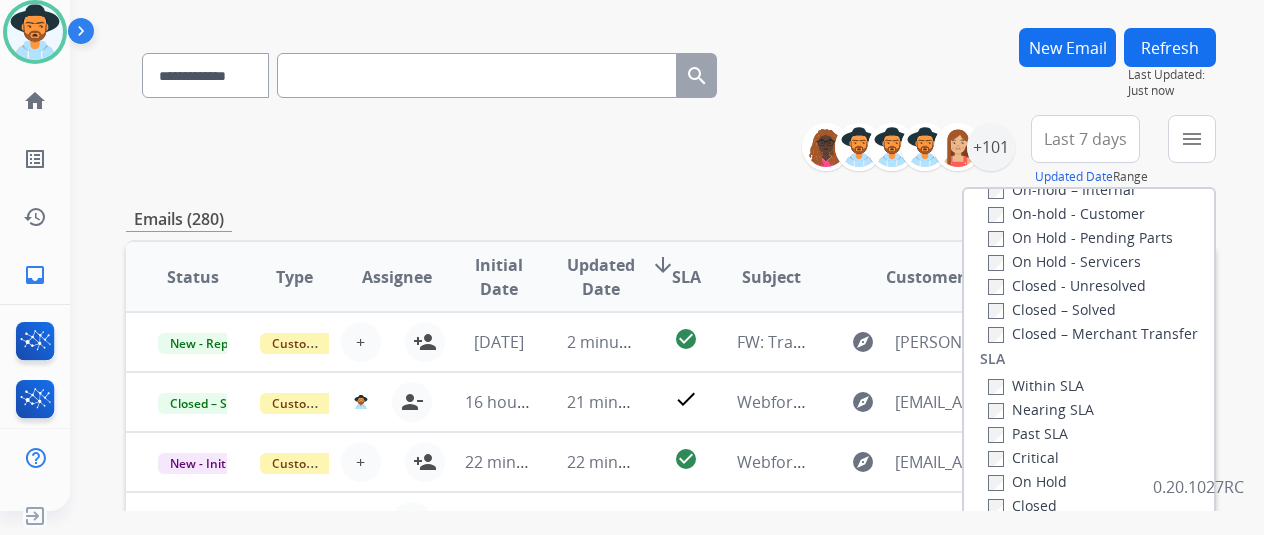 scroll, scrollTop: 500, scrollLeft: 0, axis: vertical 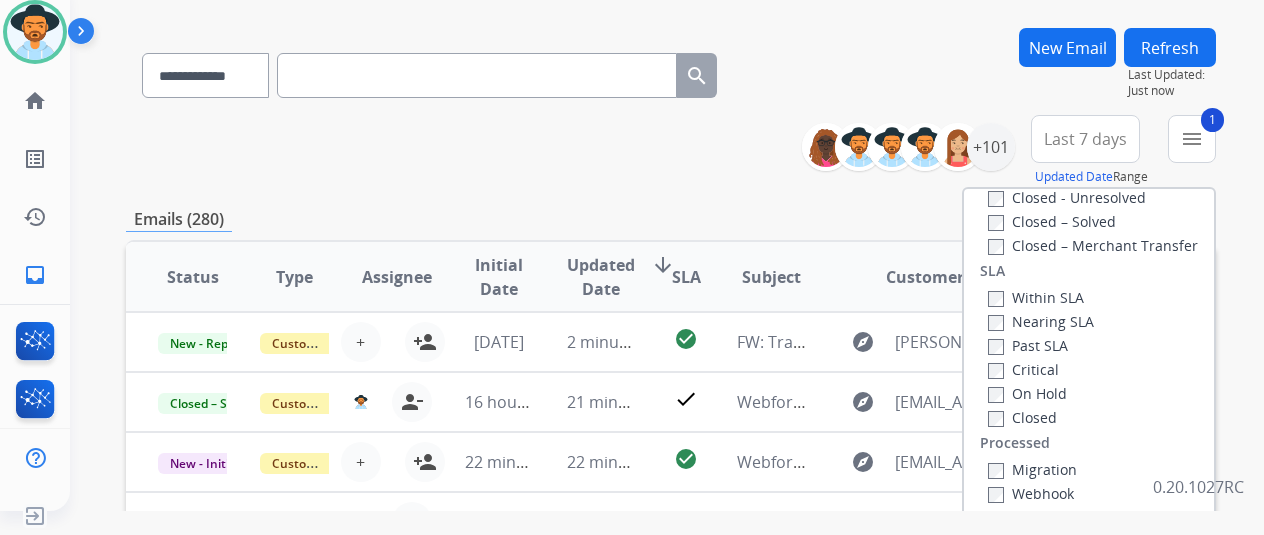 click on "Nearing SLA" at bounding box center [1041, 321] 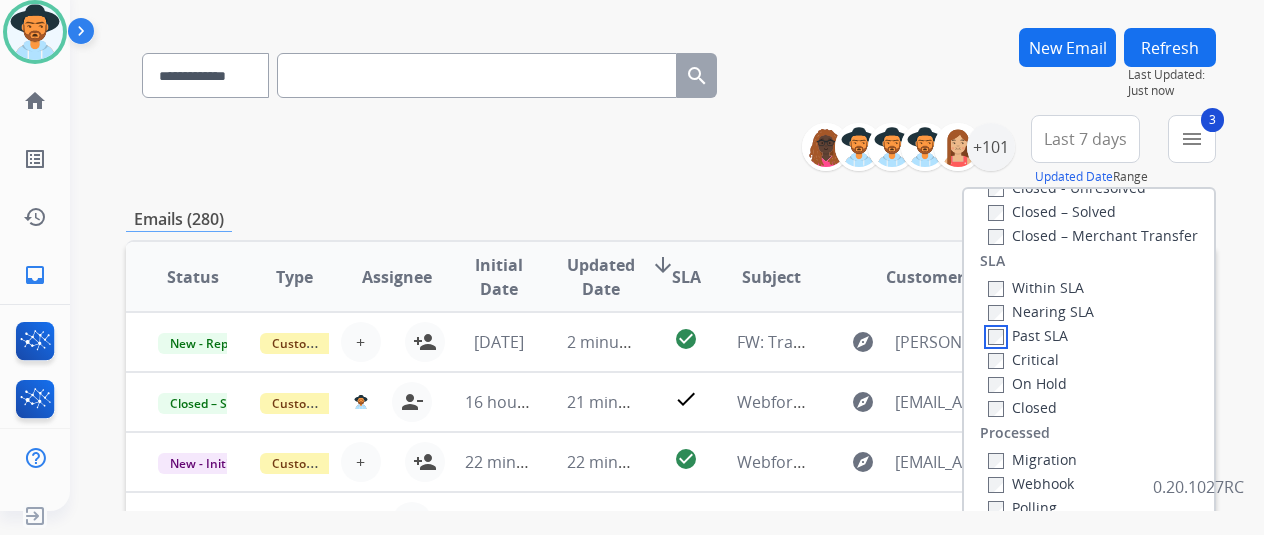 scroll, scrollTop: 528, scrollLeft: 0, axis: vertical 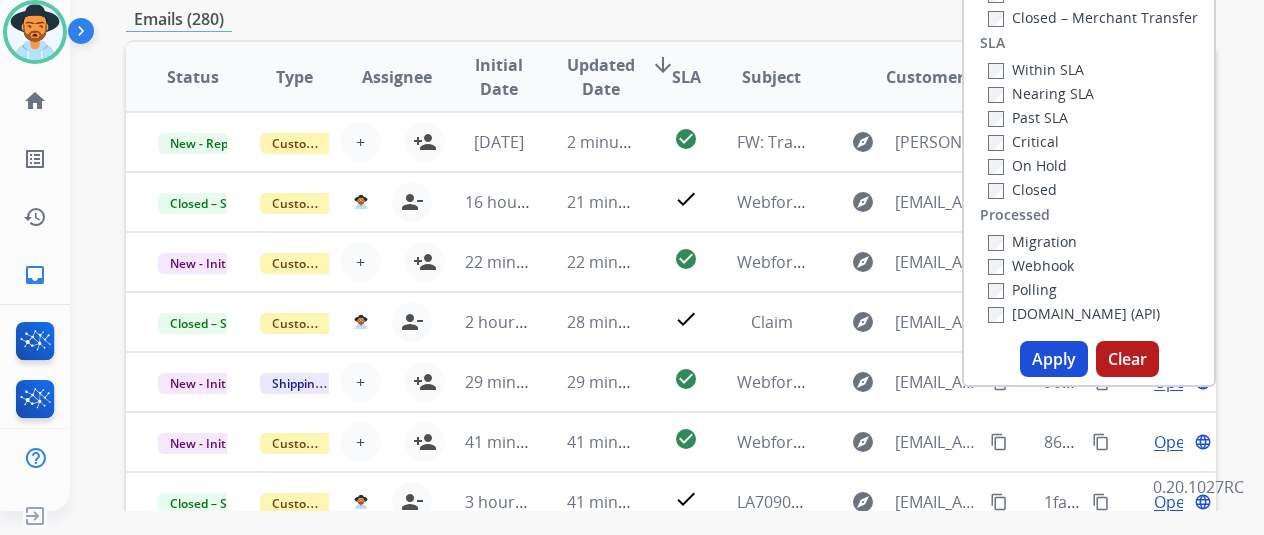 click on "Apply" at bounding box center (1054, 359) 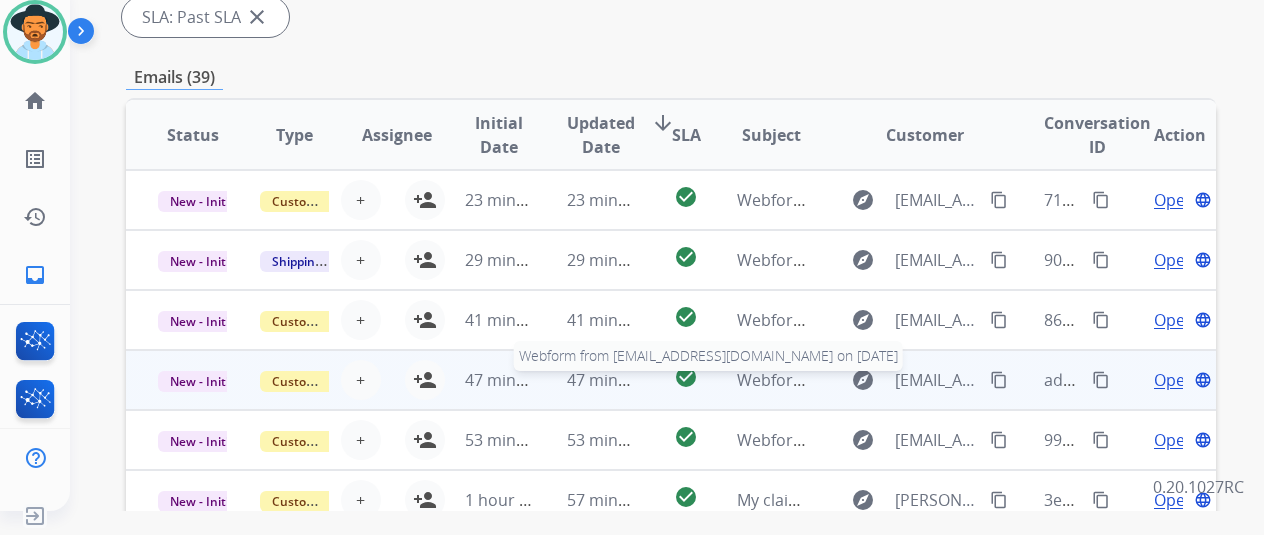 scroll, scrollTop: 400, scrollLeft: 0, axis: vertical 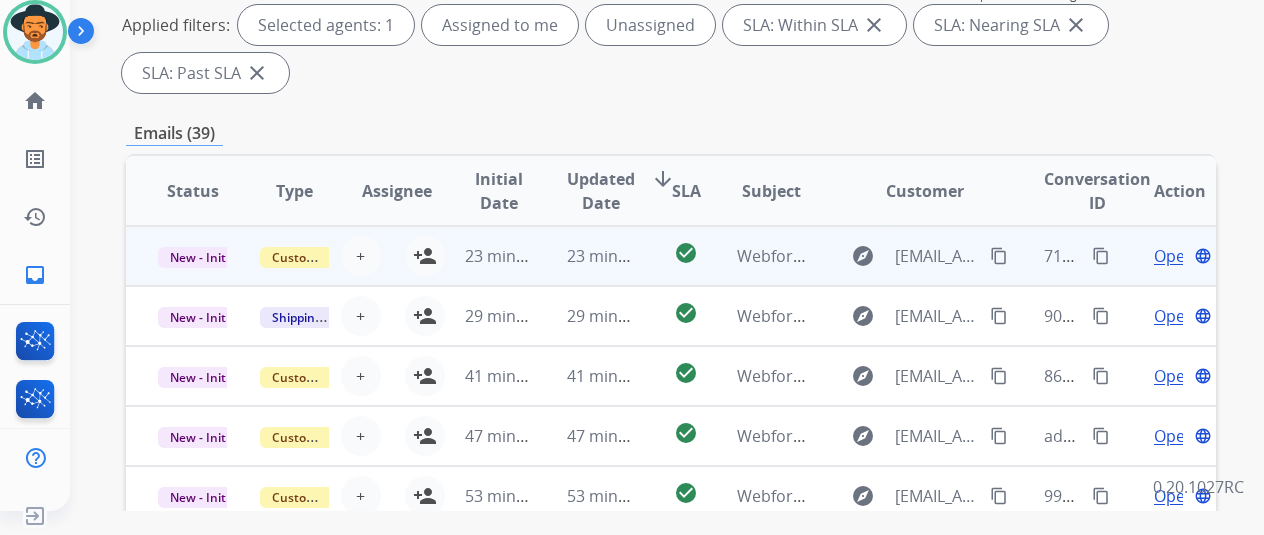 click on "explore dj4491@yahoo.com content_copy" at bounding box center (909, 256) 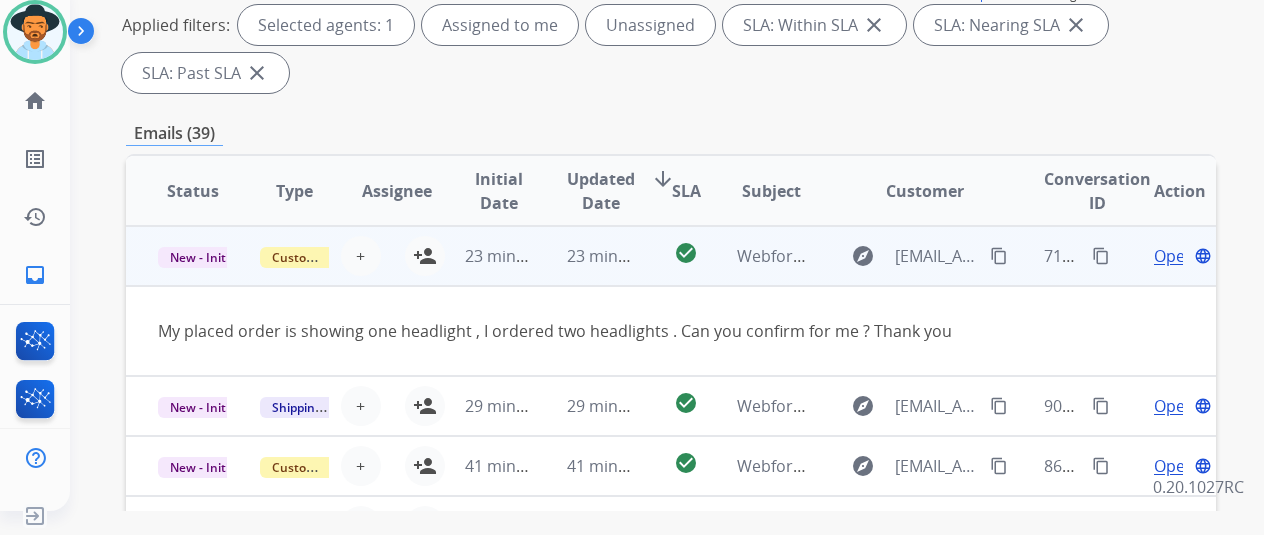click on "content_copy" at bounding box center (999, 256) 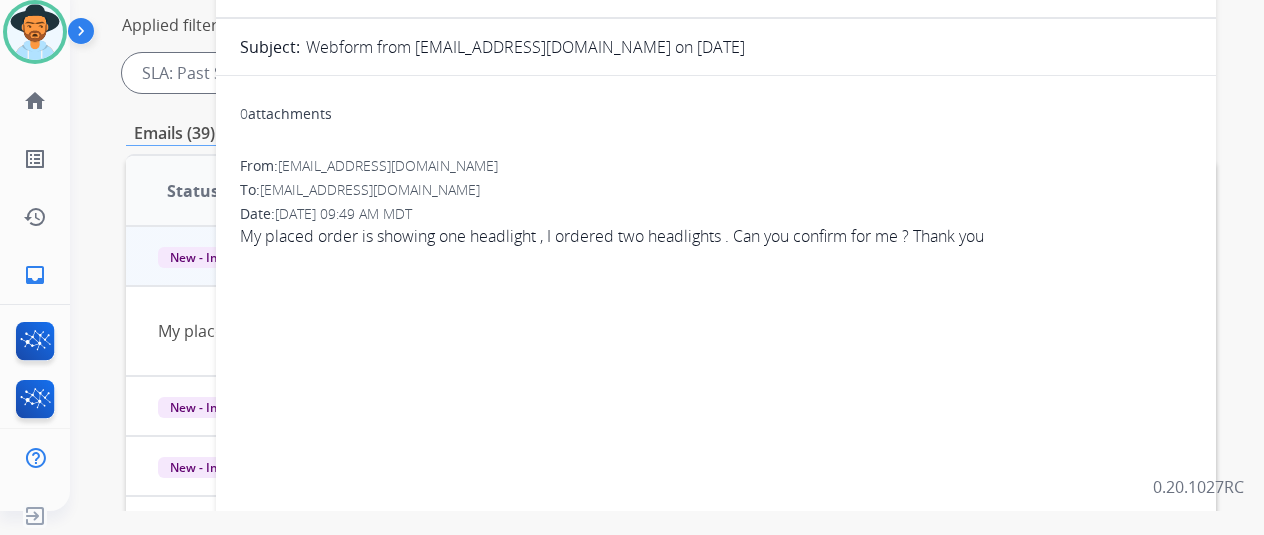 scroll, scrollTop: 0, scrollLeft: 0, axis: both 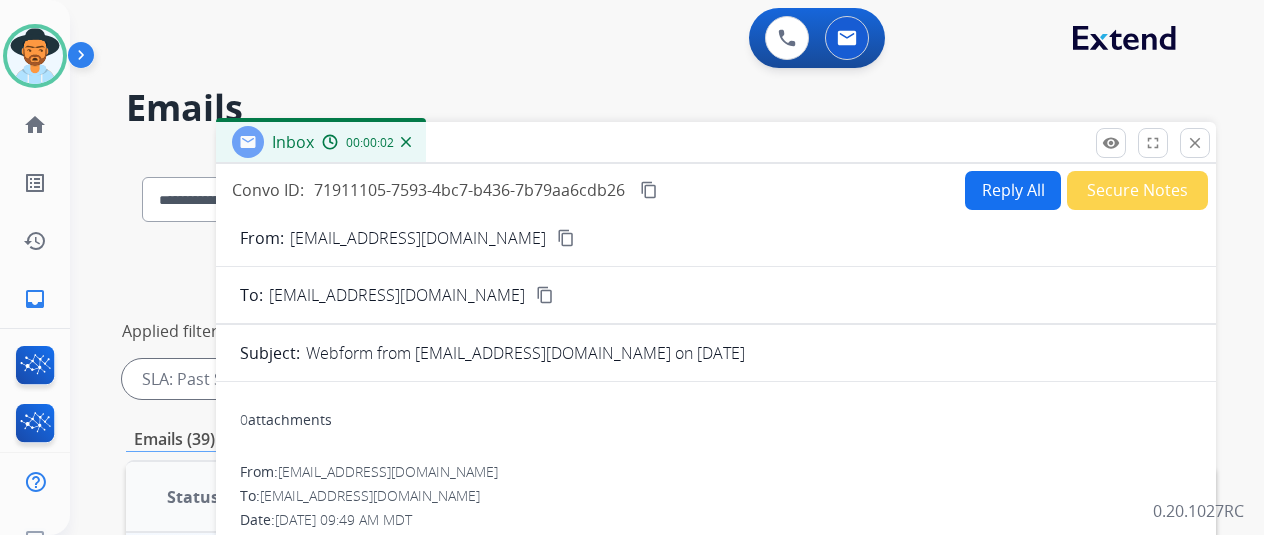 click on "Reply All" at bounding box center [1013, 190] 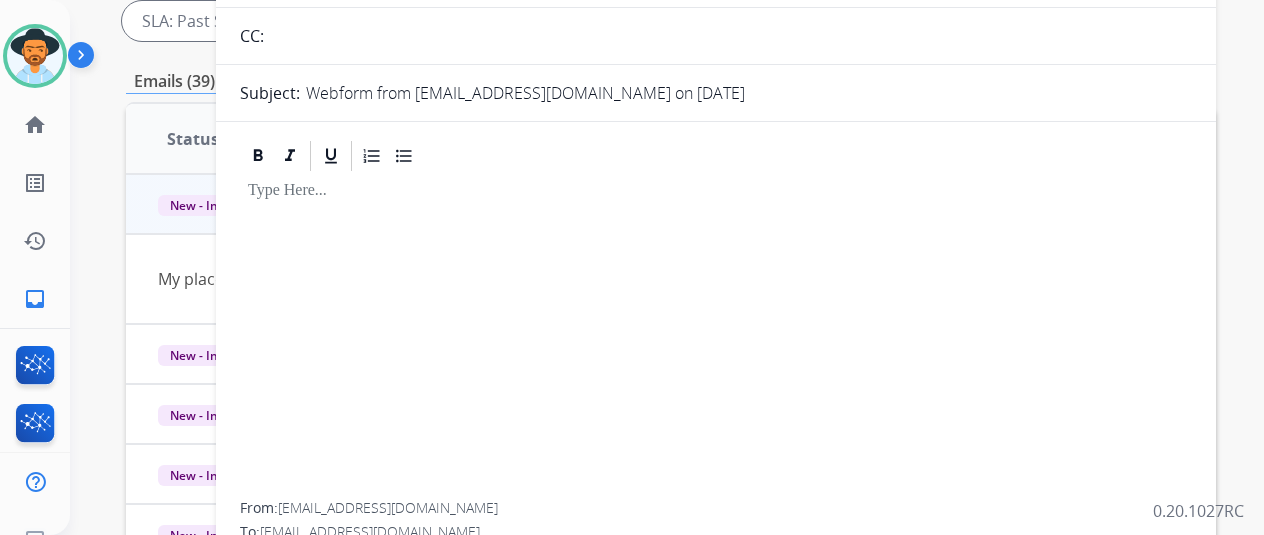 scroll, scrollTop: 0, scrollLeft: 0, axis: both 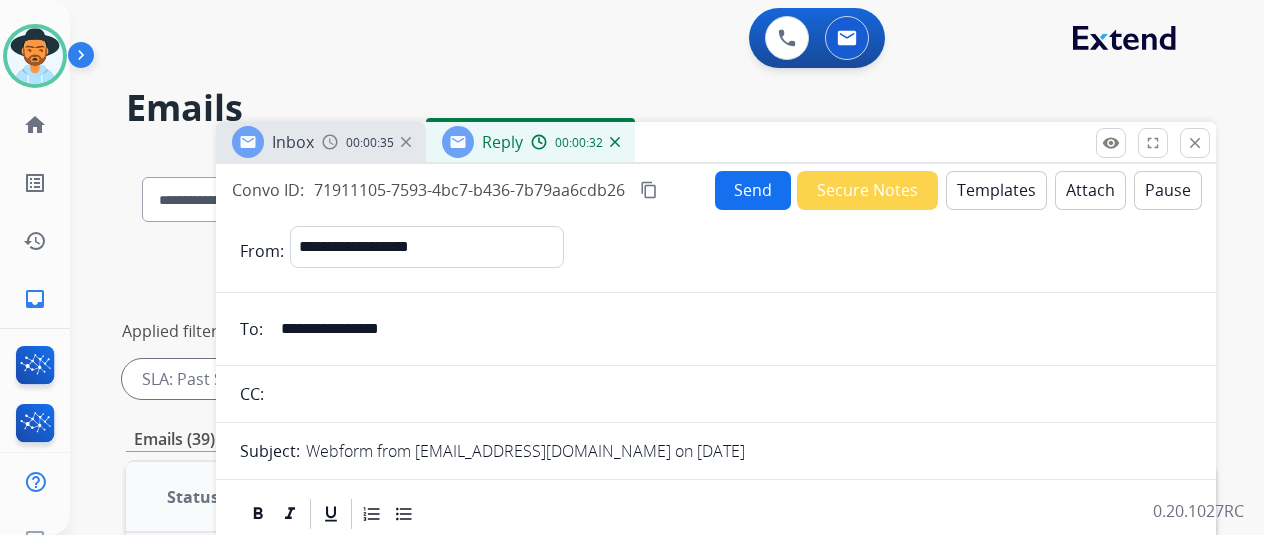 click on "Templates" at bounding box center (996, 190) 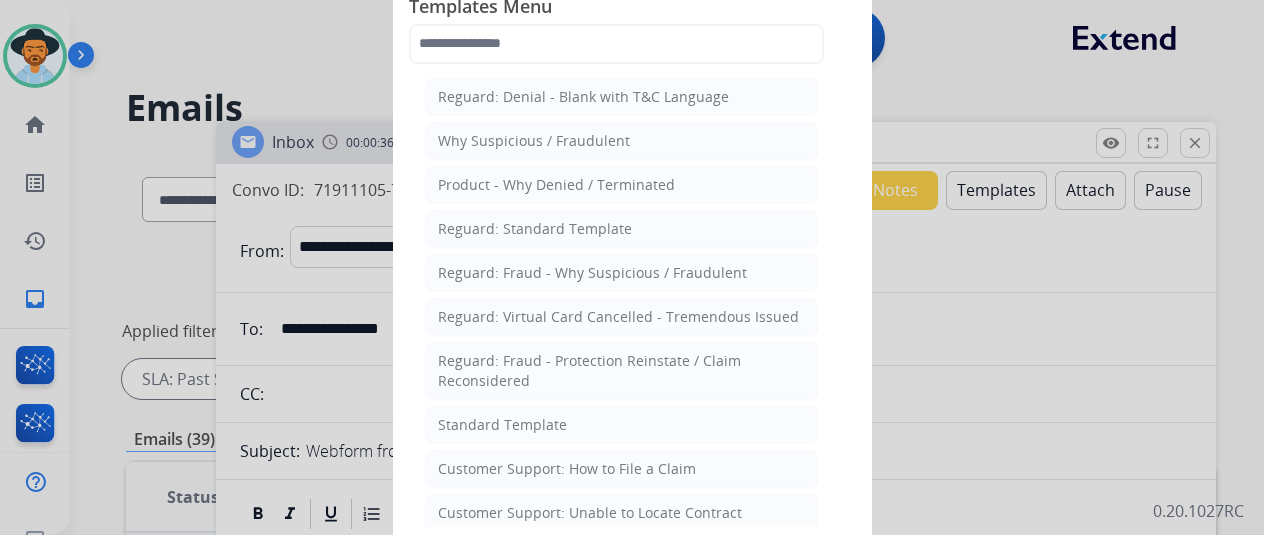 click on "Standard Template" 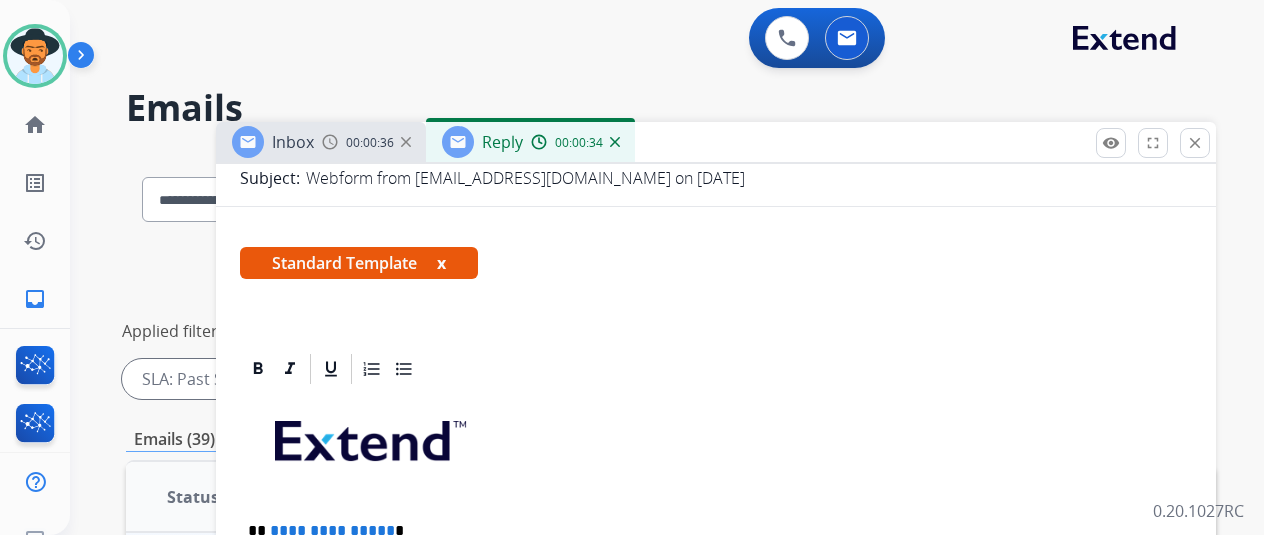 scroll, scrollTop: 475, scrollLeft: 0, axis: vertical 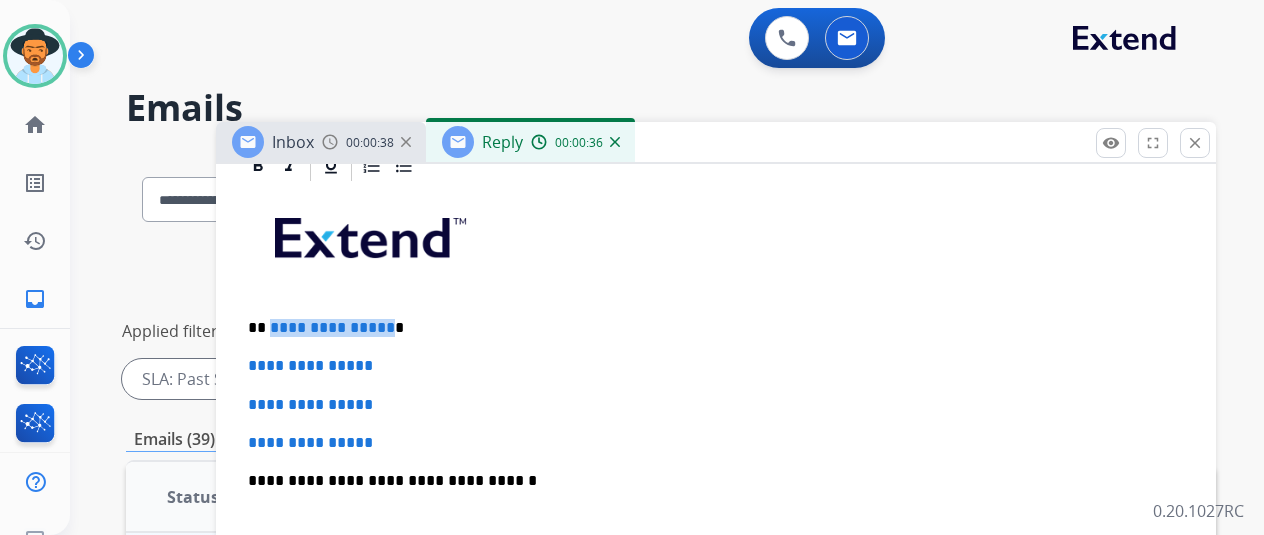 drag, startPoint x: 399, startPoint y: 326, endPoint x: 284, endPoint y: 319, distance: 115.212845 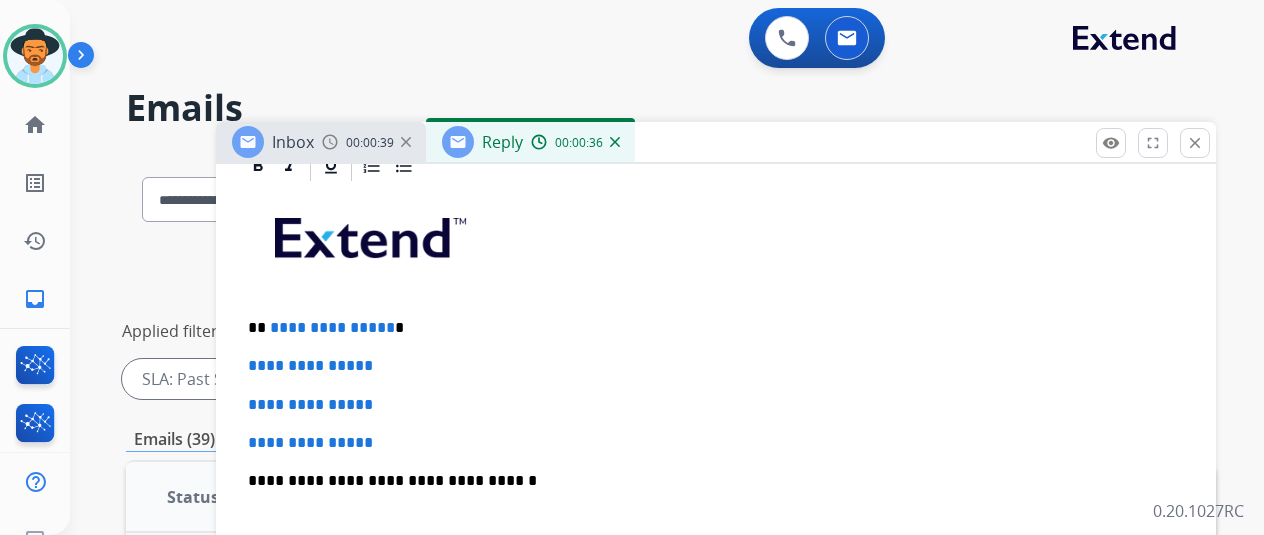 type 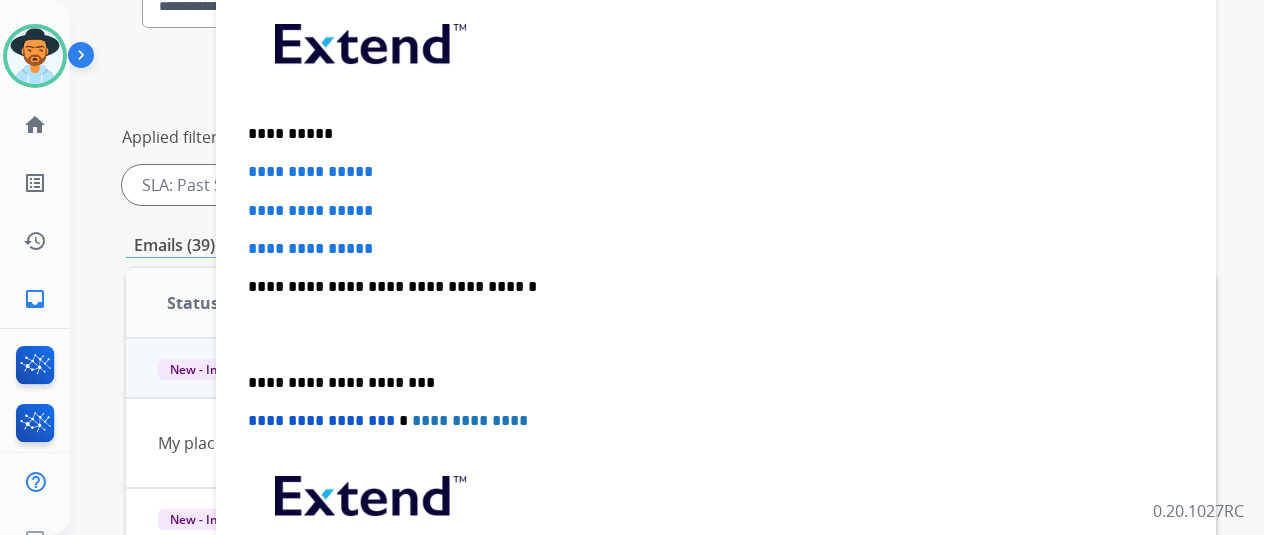 scroll, scrollTop: 200, scrollLeft: 0, axis: vertical 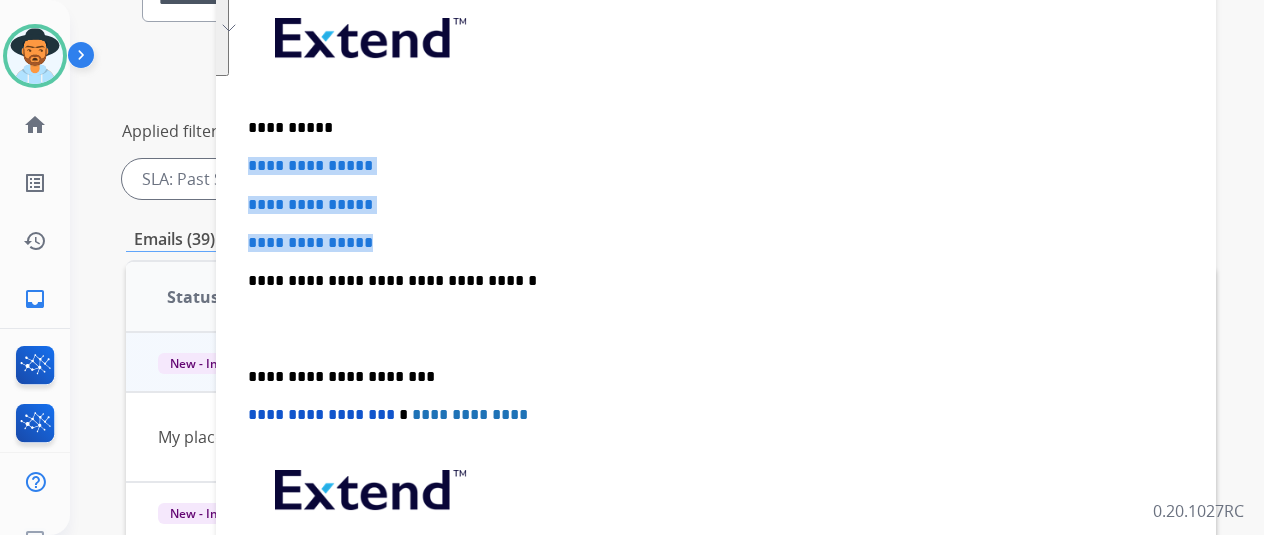 drag, startPoint x: 516, startPoint y: 239, endPoint x: 826, endPoint y: 325, distance: 321.70795 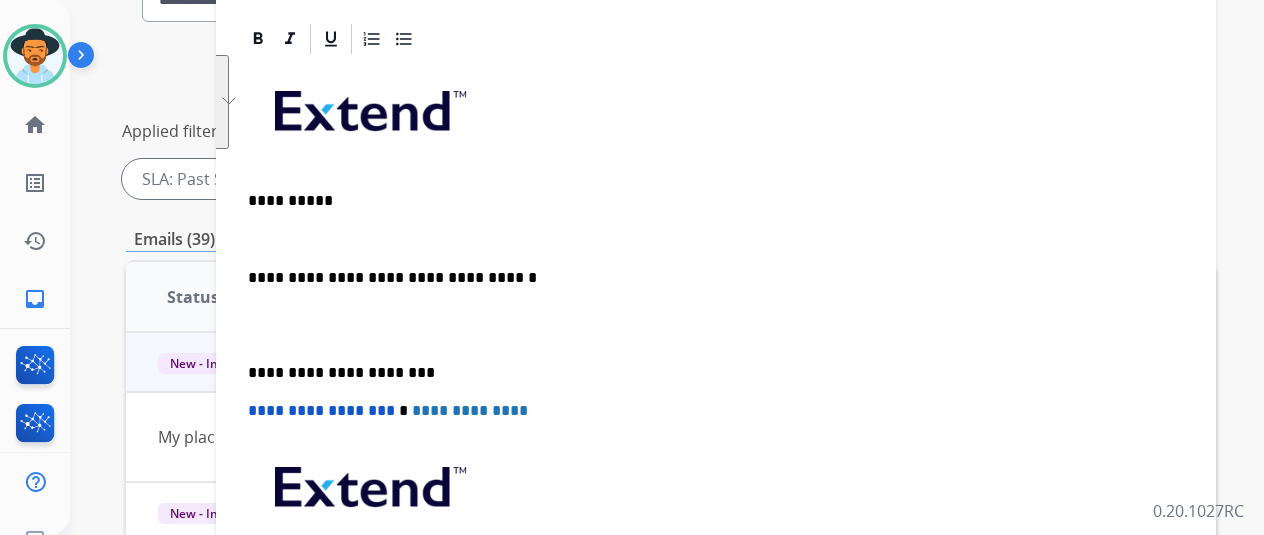 scroll, scrollTop: 398, scrollLeft: 0, axis: vertical 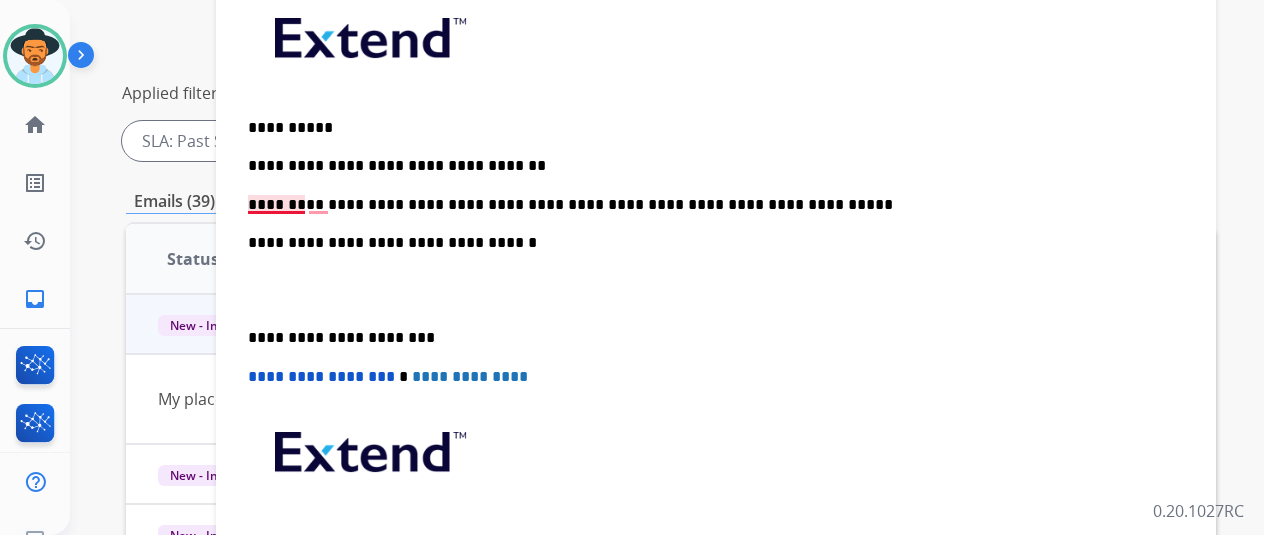 click on "**********" at bounding box center (708, 205) 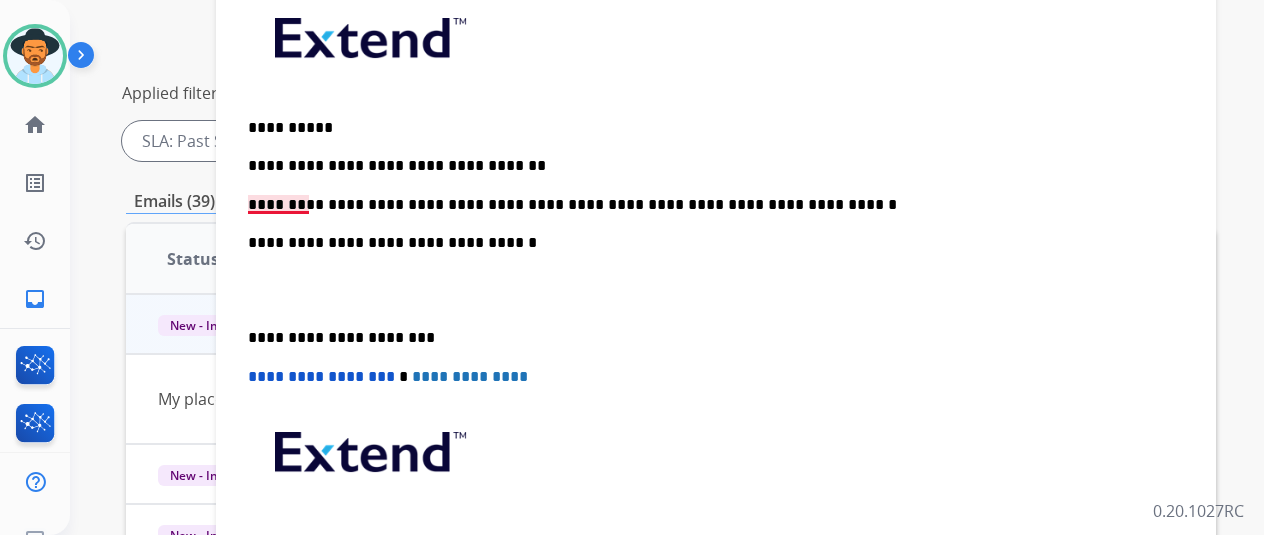 click on "**********" at bounding box center (708, 205) 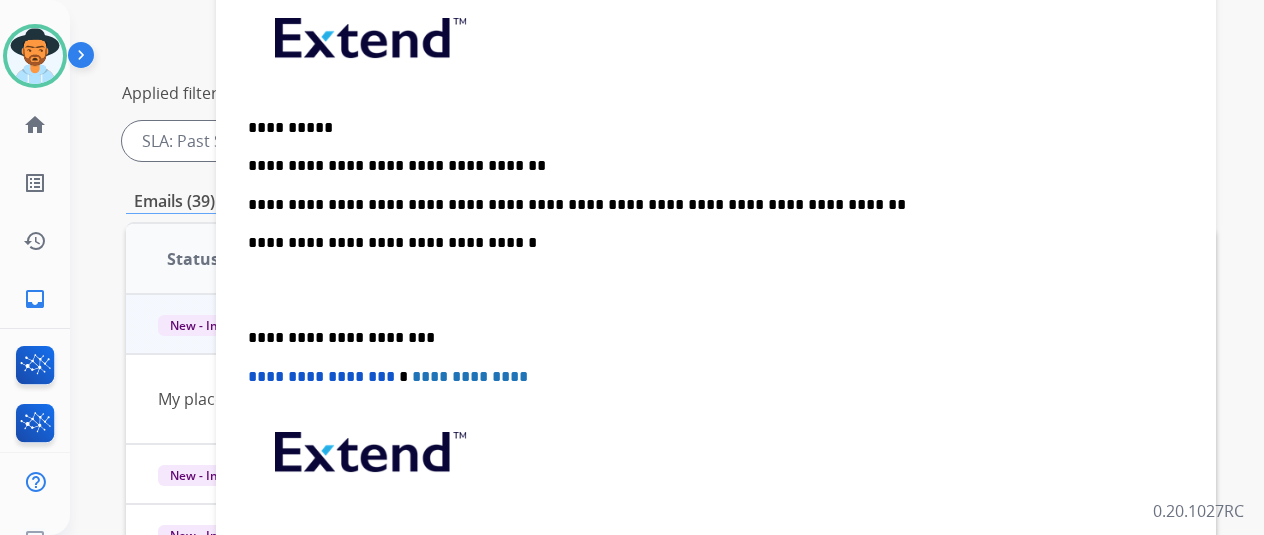 click on "**********" at bounding box center (708, 205) 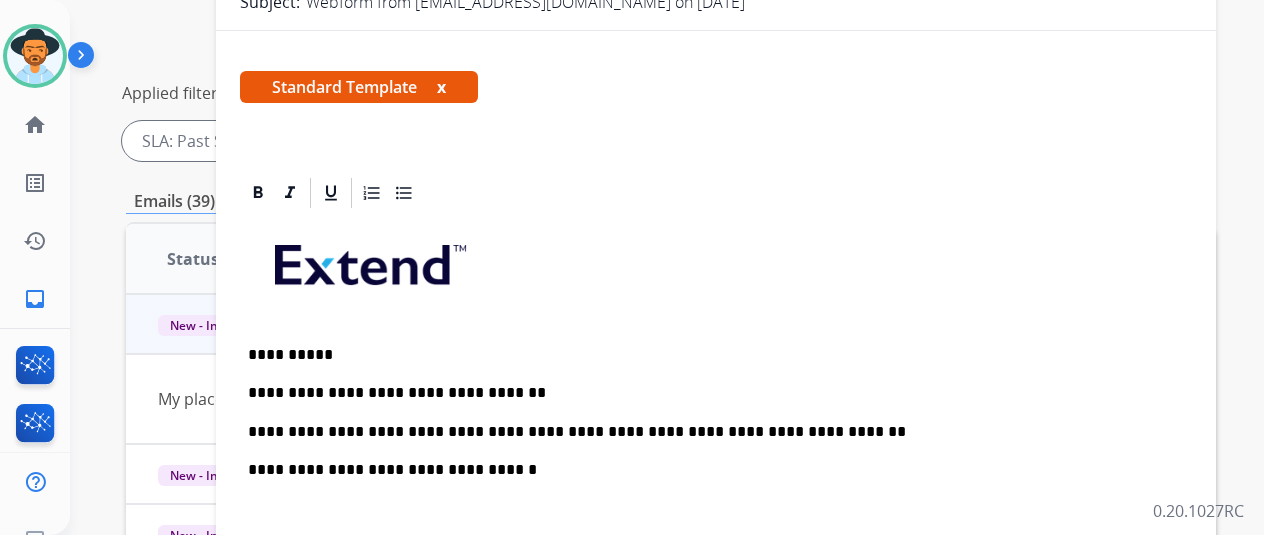scroll, scrollTop: 437, scrollLeft: 0, axis: vertical 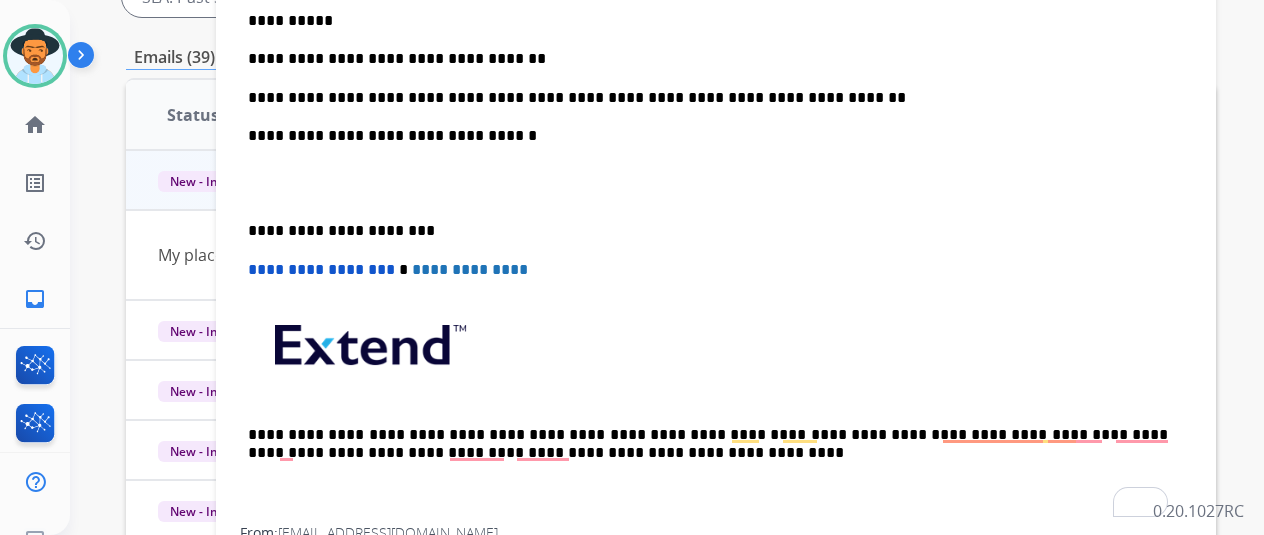 click on "**********" at bounding box center [708, 98] 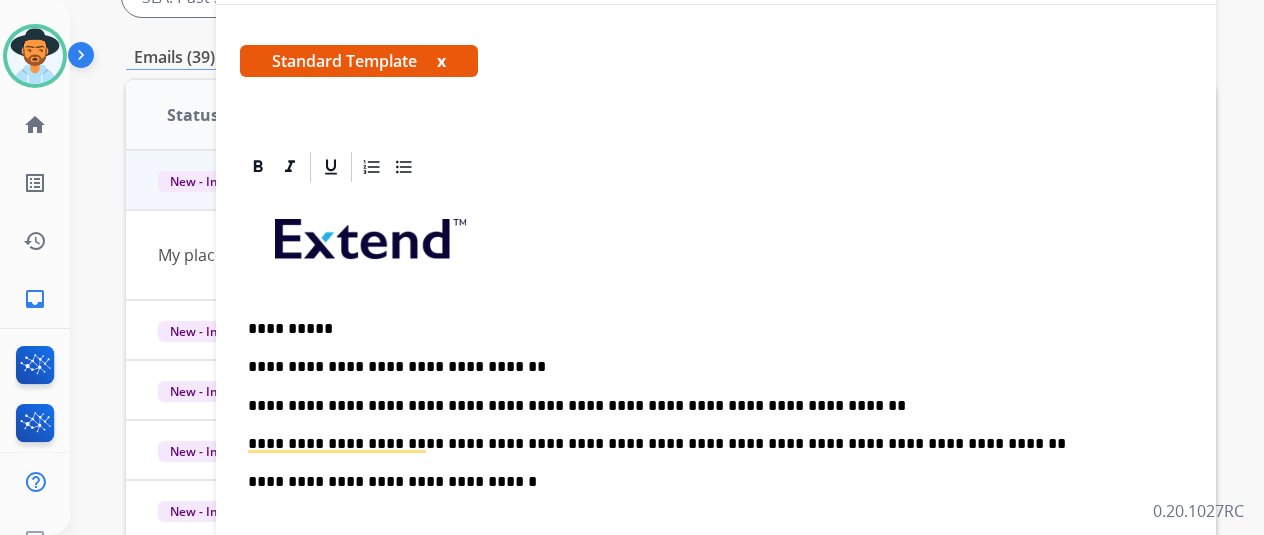 scroll, scrollTop: 0, scrollLeft: 0, axis: both 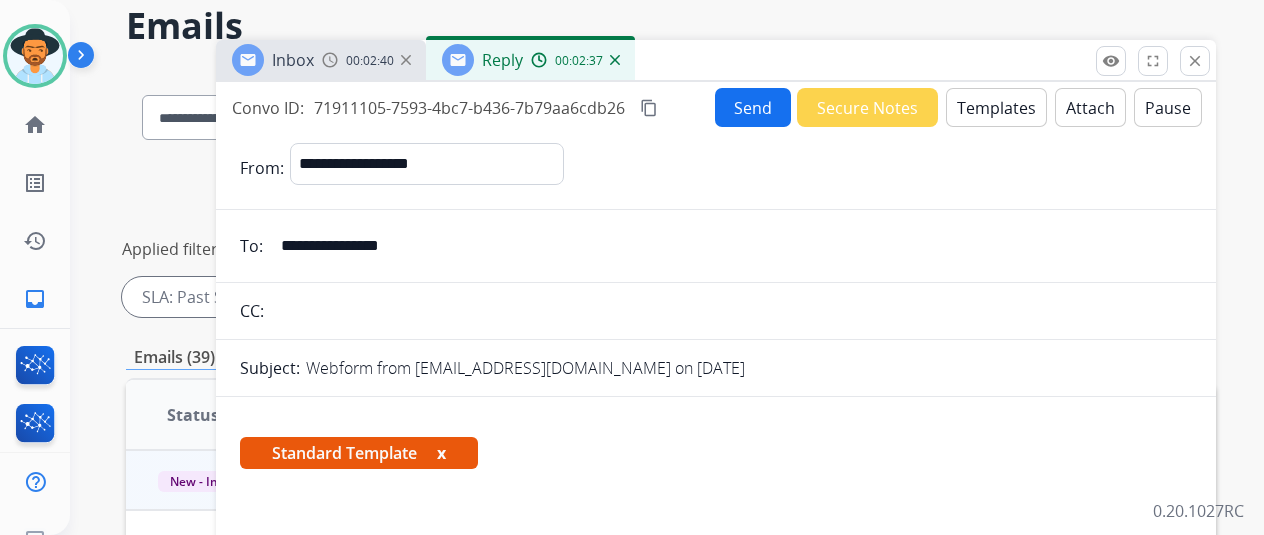 click on "Send" at bounding box center [753, 107] 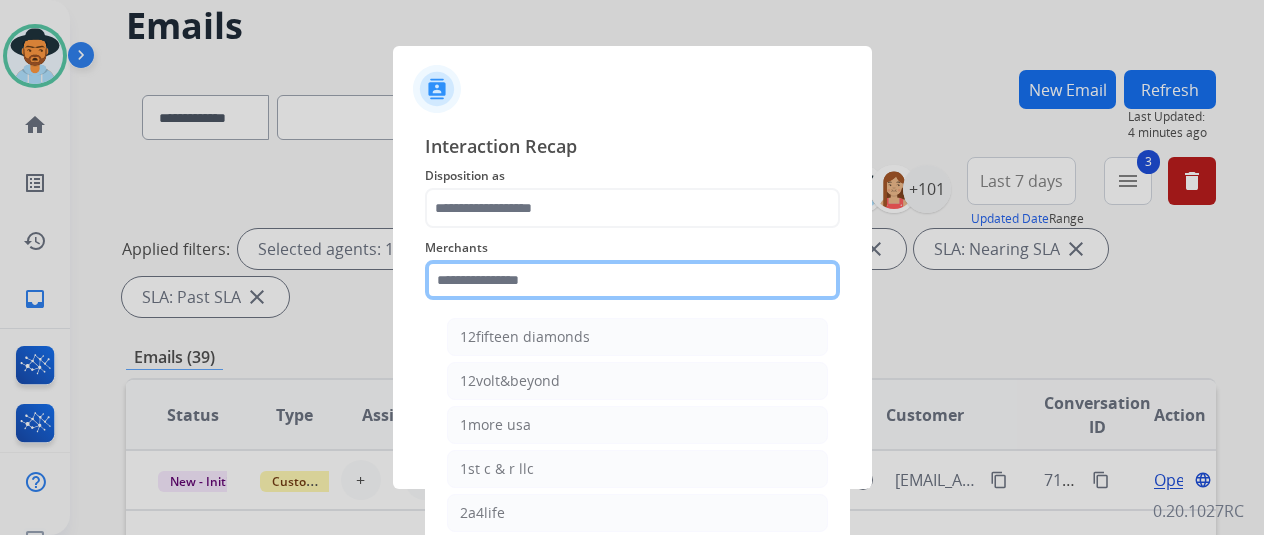 click 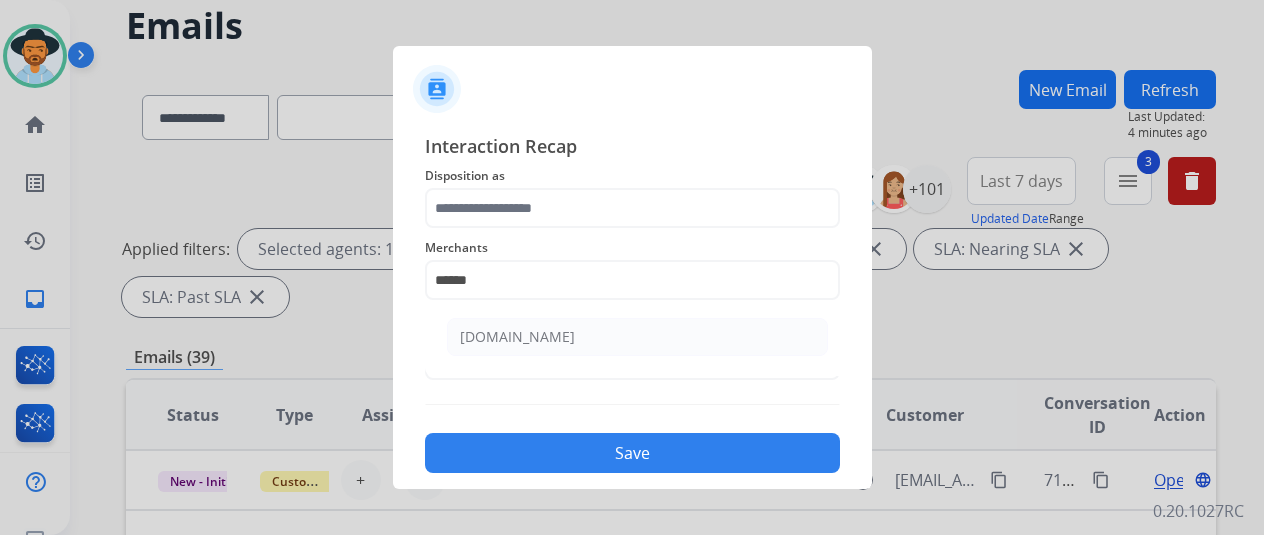 click on "[DOMAIN_NAME]" 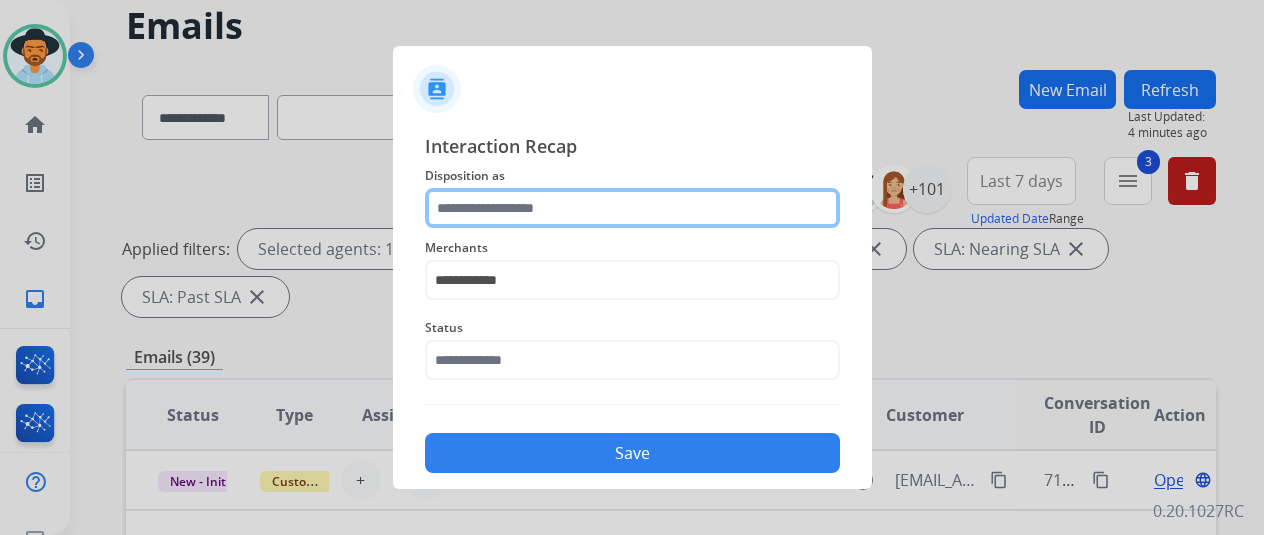 click 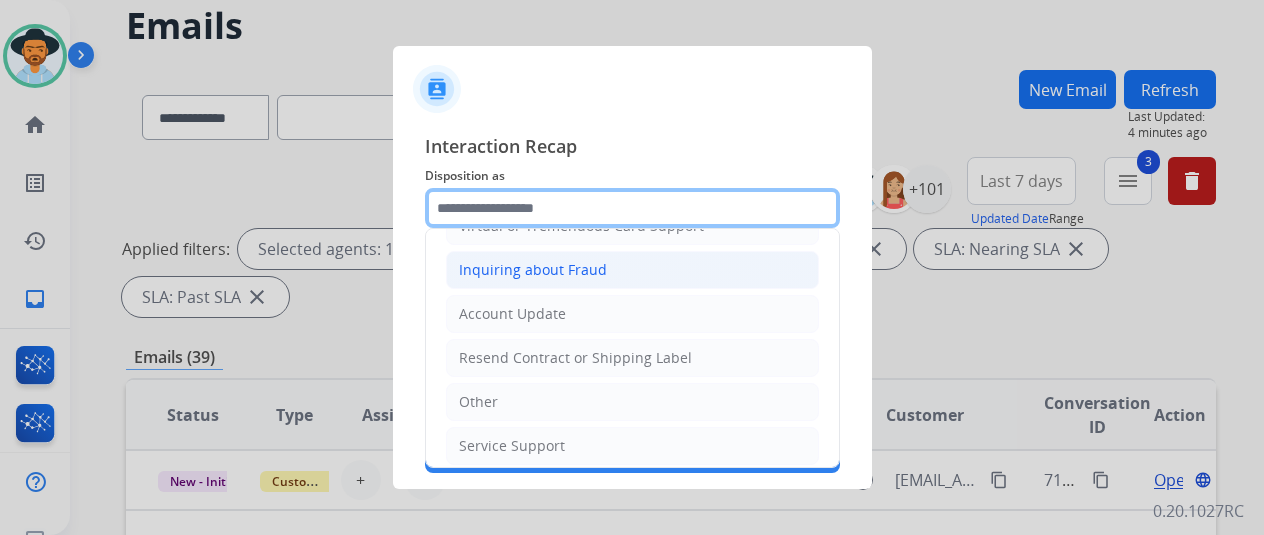 scroll, scrollTop: 100, scrollLeft: 0, axis: vertical 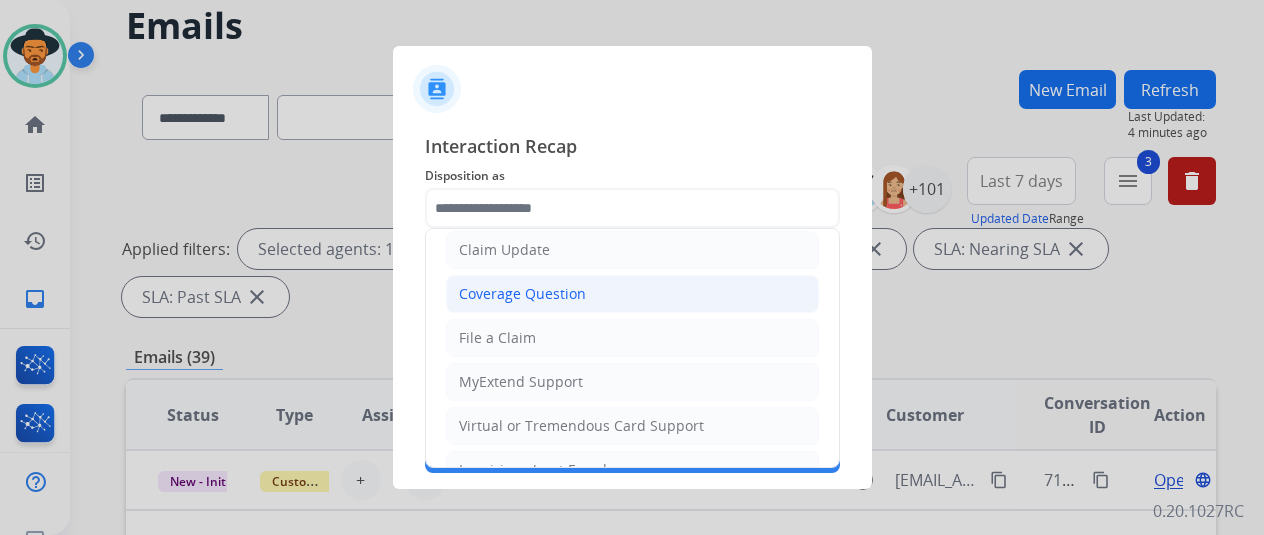 click on "Coverage Question" 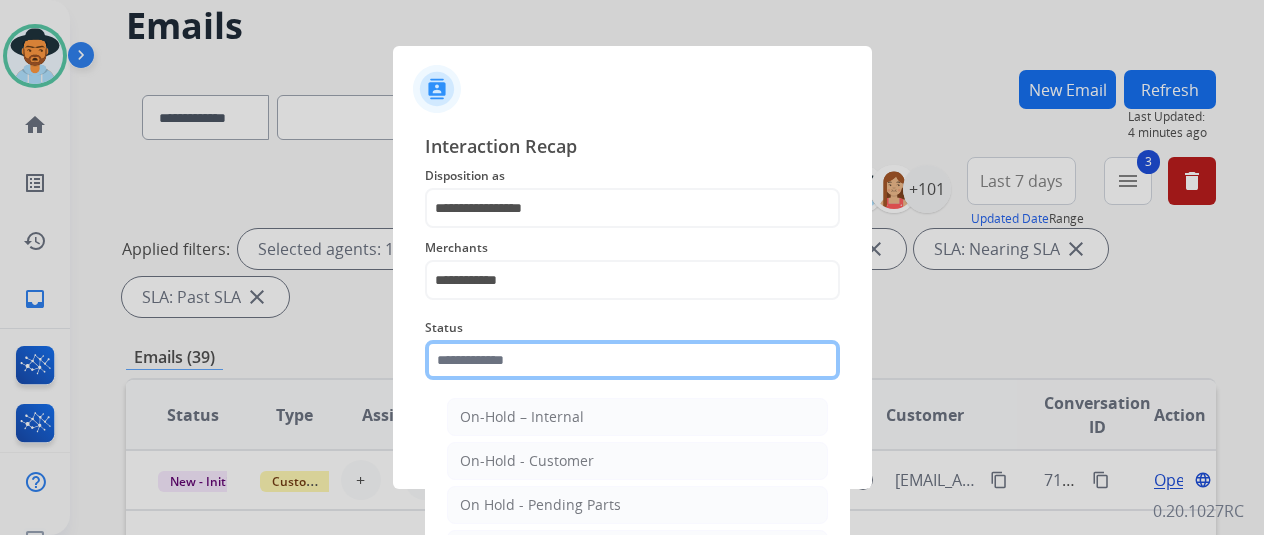 click 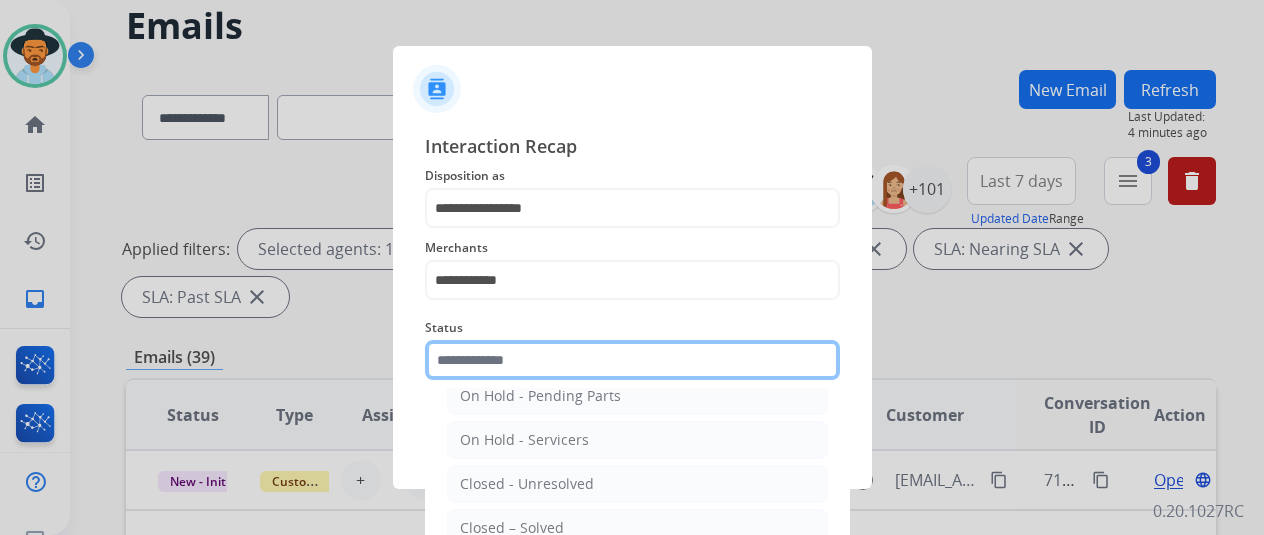 scroll, scrollTop: 114, scrollLeft: 0, axis: vertical 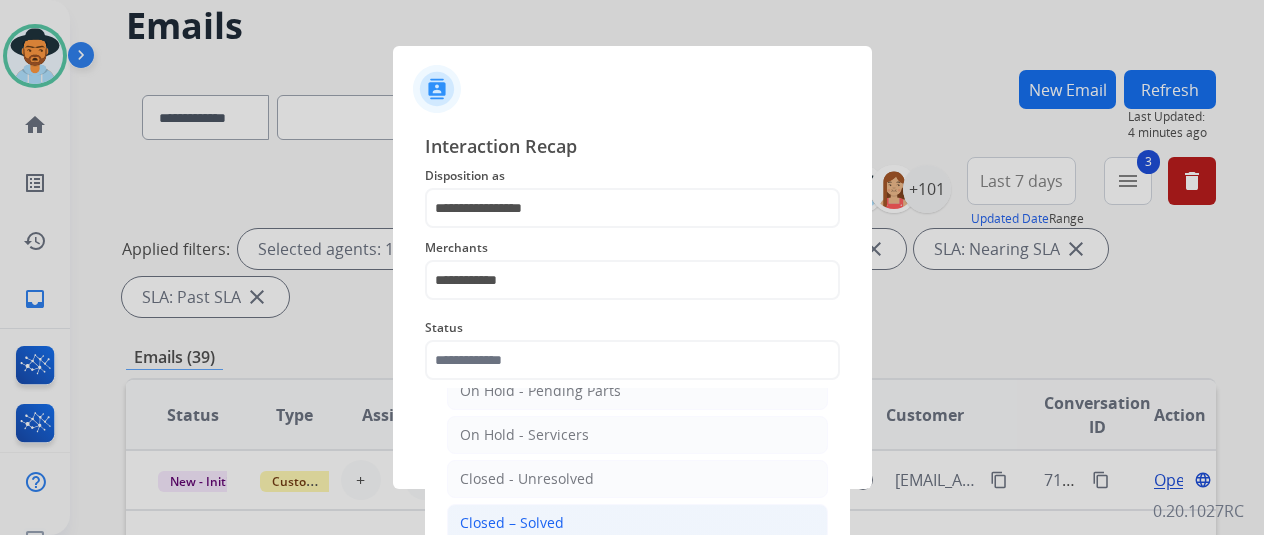 click on "Closed – Solved" 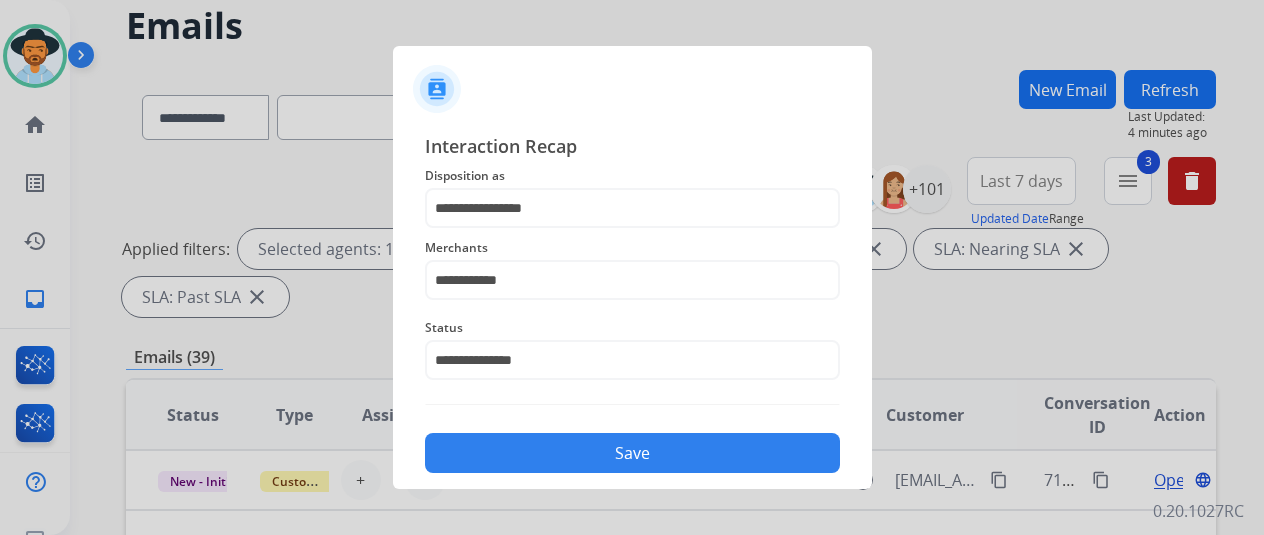 click on "Save" 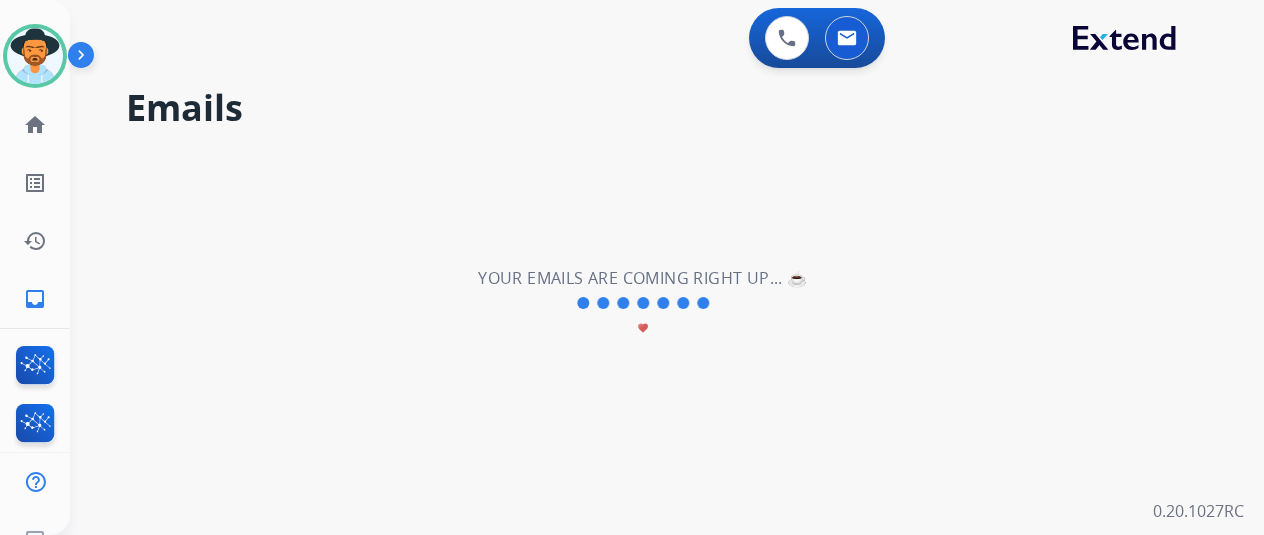 scroll, scrollTop: 0, scrollLeft: 0, axis: both 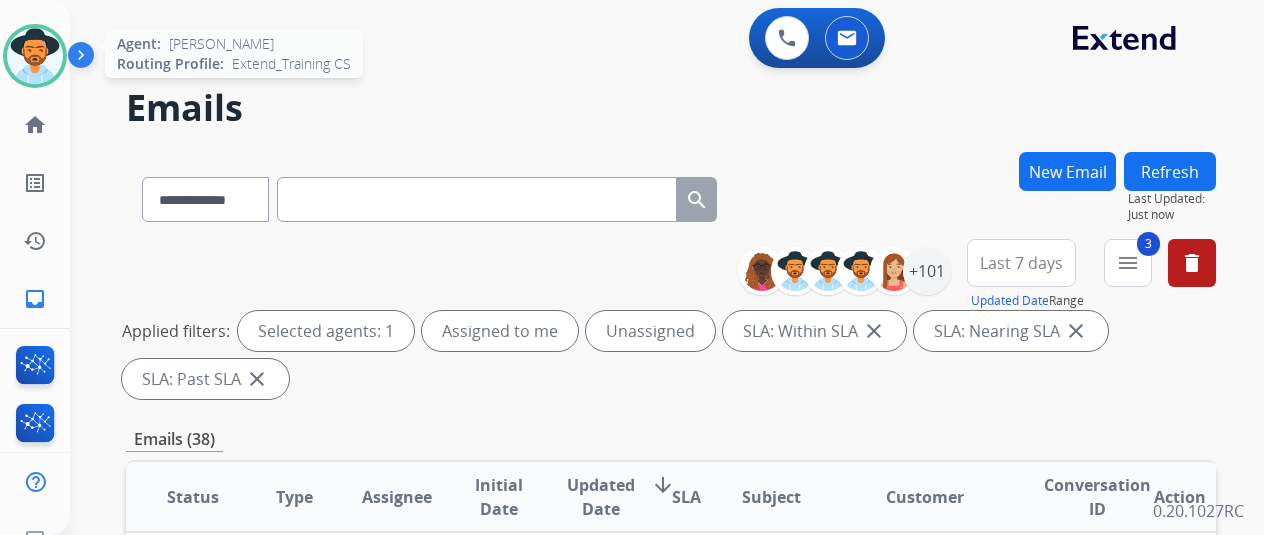 click at bounding box center (35, 56) 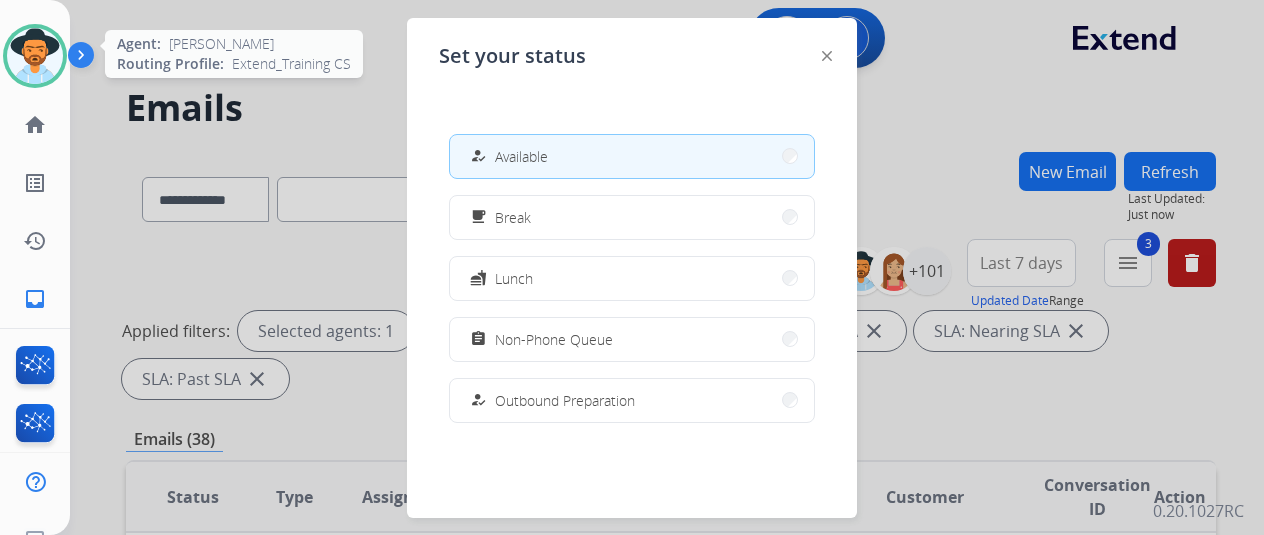 click at bounding box center [35, 56] 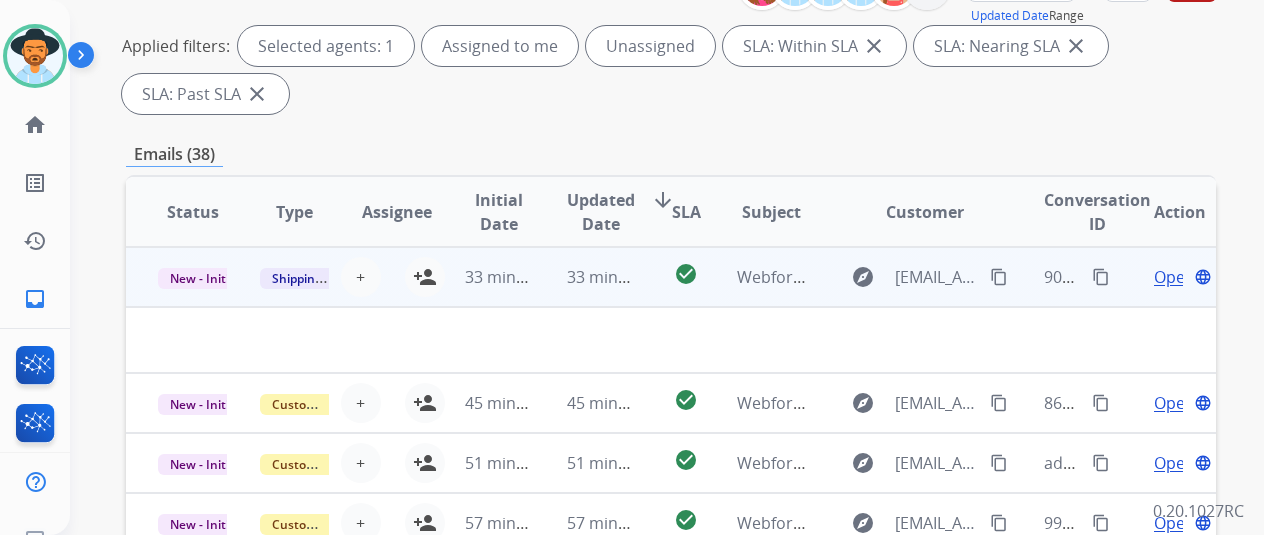 scroll, scrollTop: 300, scrollLeft: 0, axis: vertical 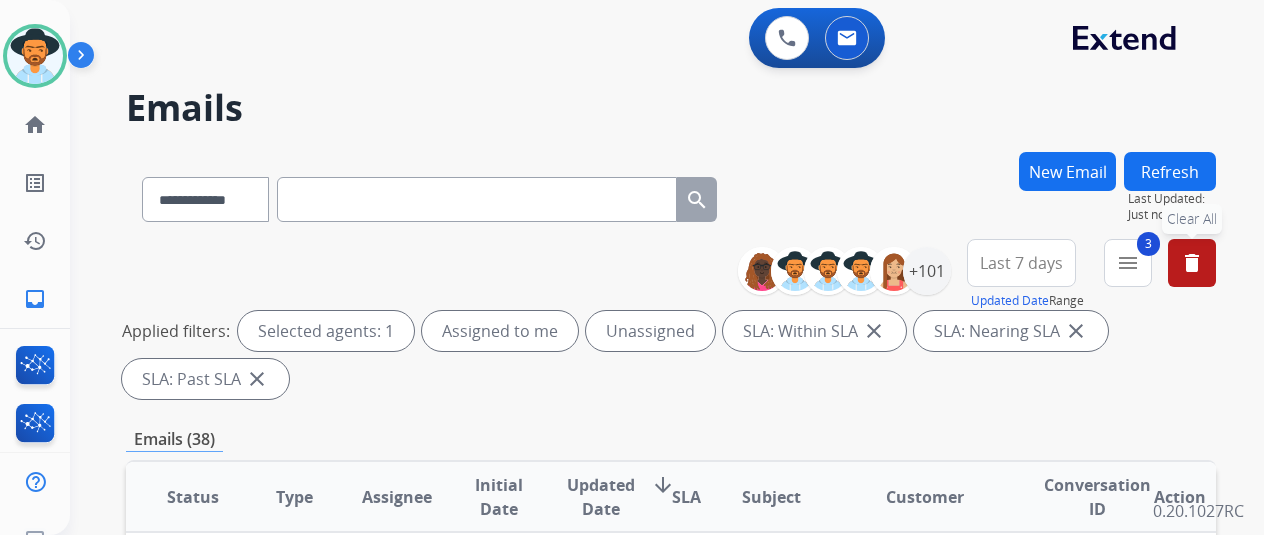 click on "delete" at bounding box center (1192, 263) 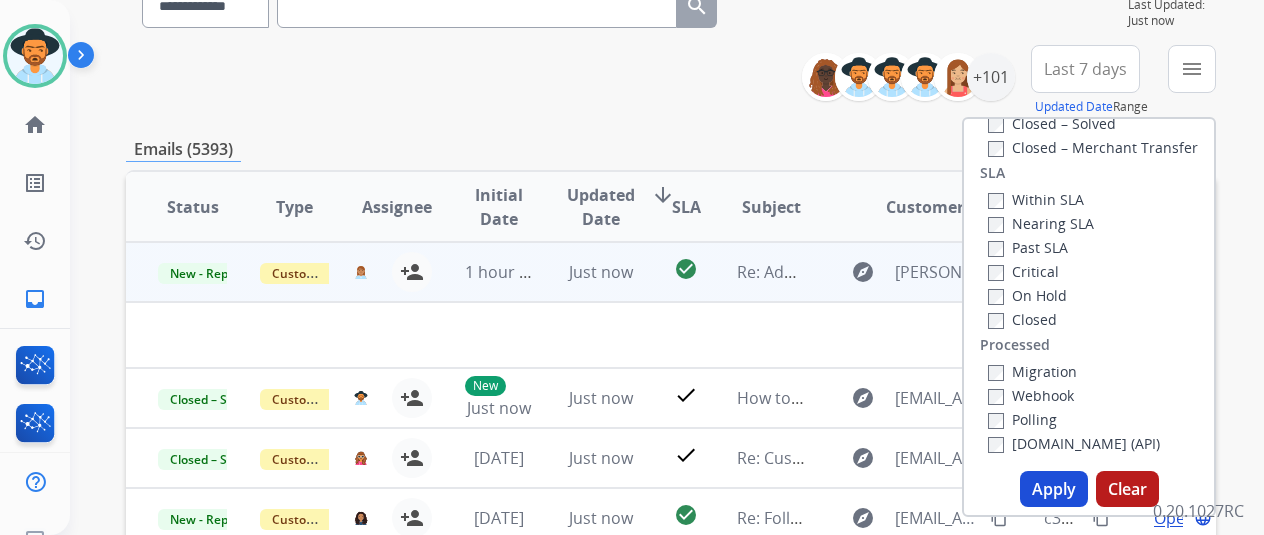 scroll, scrollTop: 200, scrollLeft: 0, axis: vertical 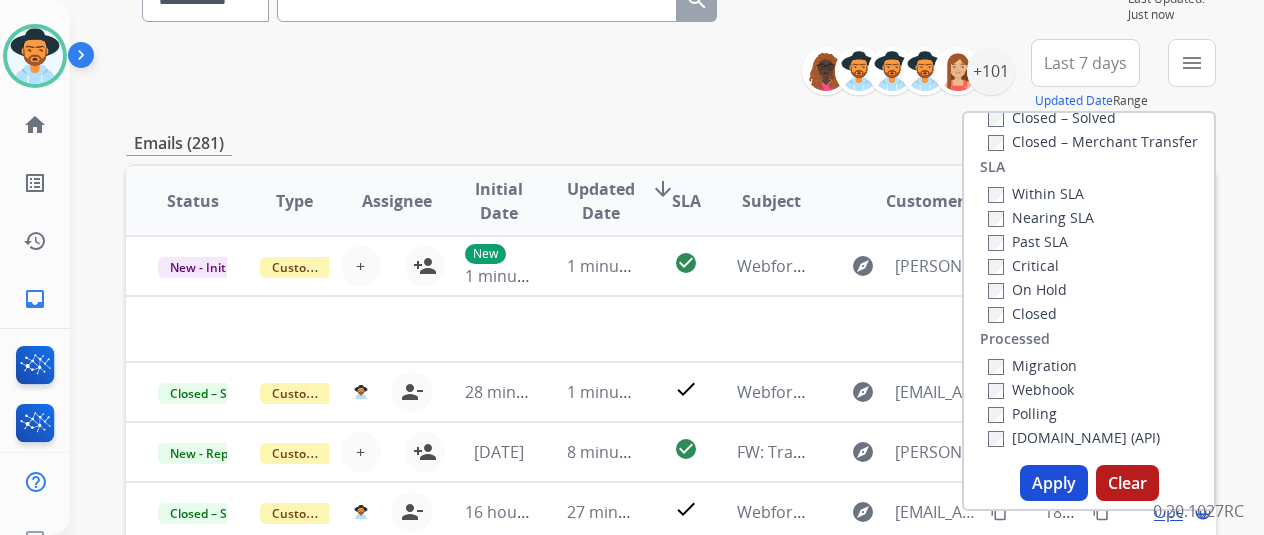 click on "**********" at bounding box center (667, 267) 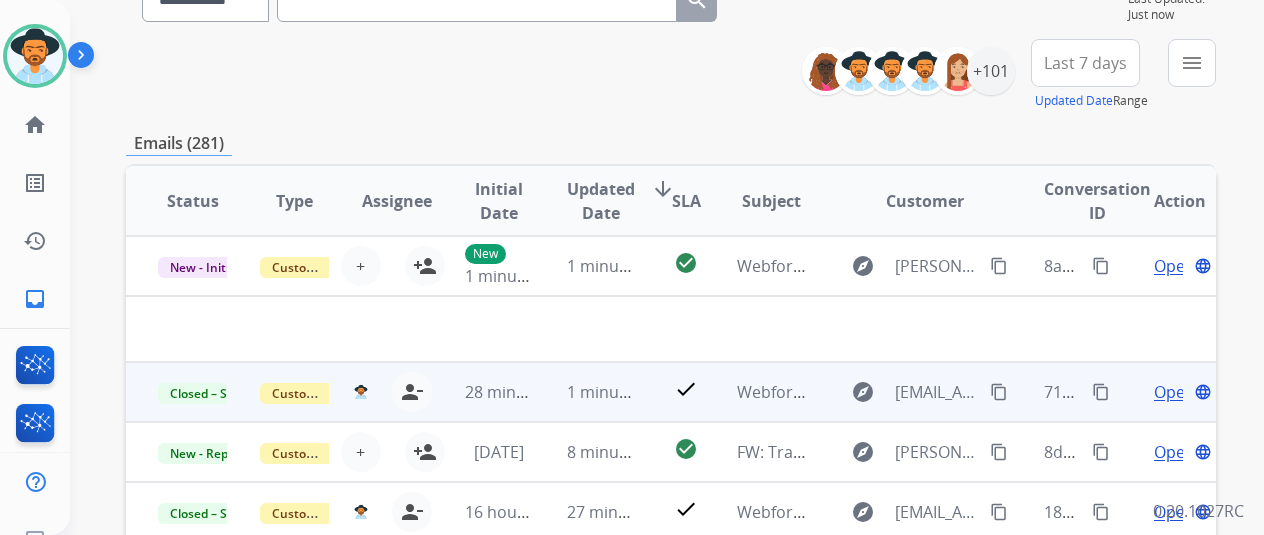 click on "content_copy" at bounding box center (1101, 392) 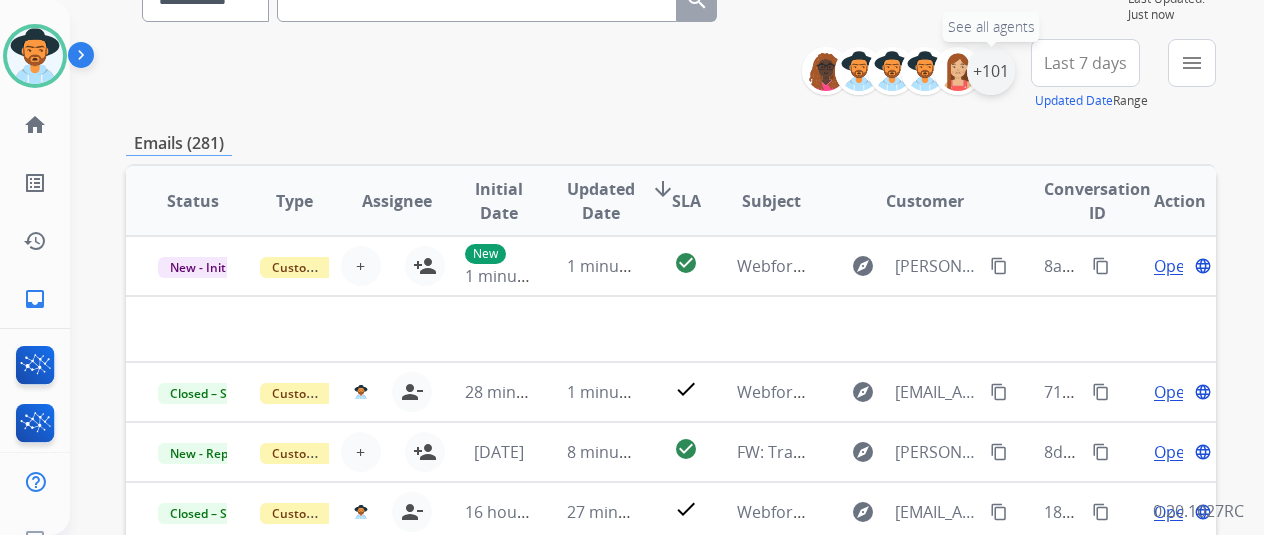 click on "+101" at bounding box center (991, 71) 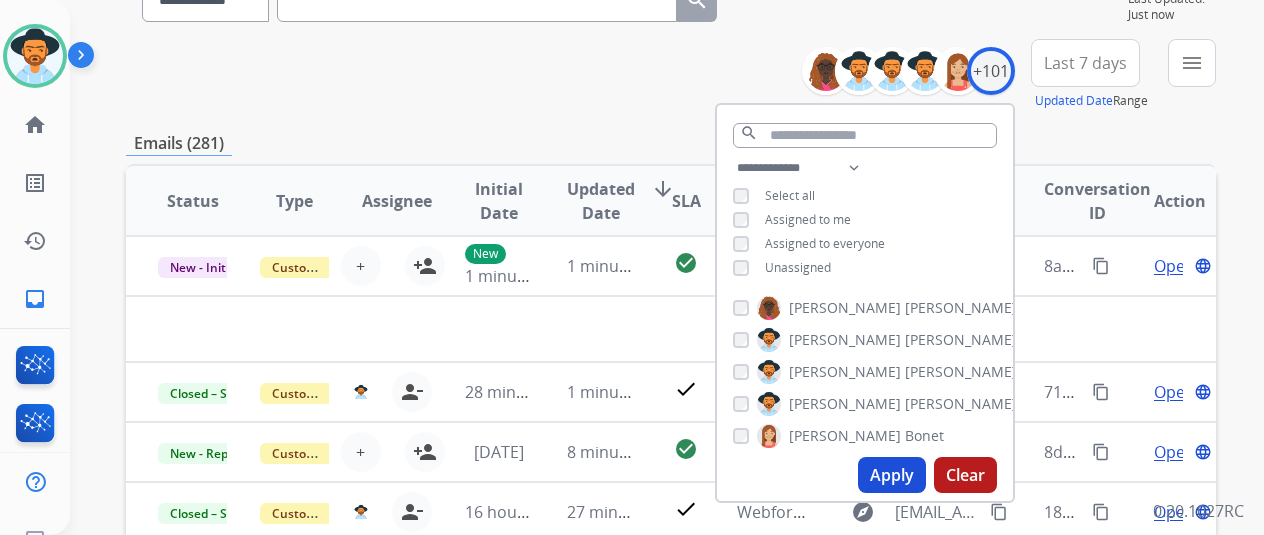 click on "Unassigned" at bounding box center (798, 267) 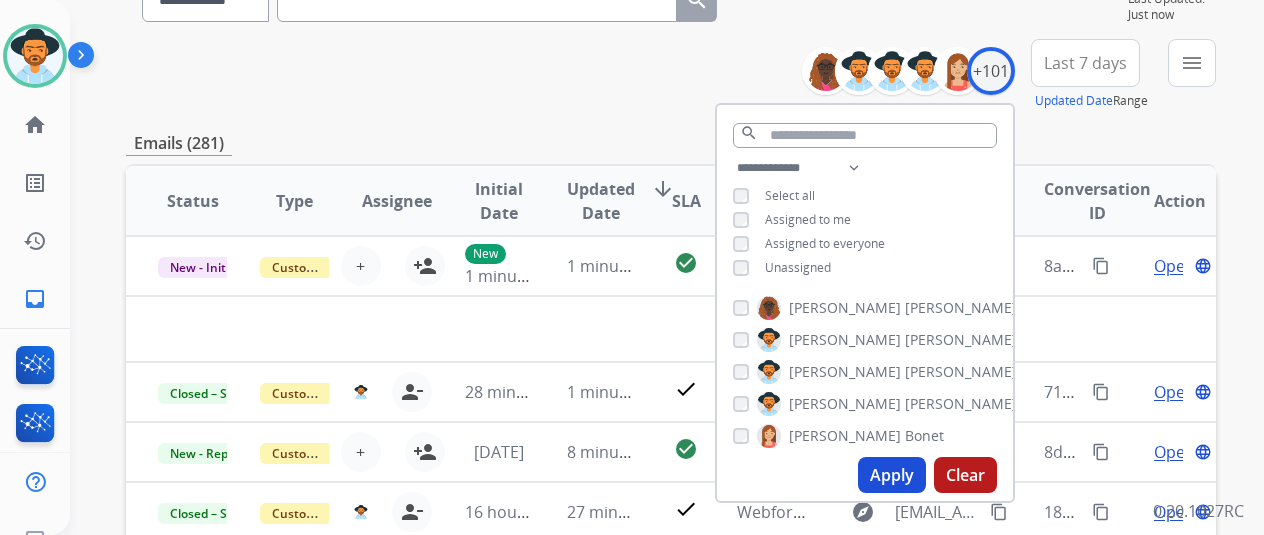 click on "Apply" at bounding box center [892, 475] 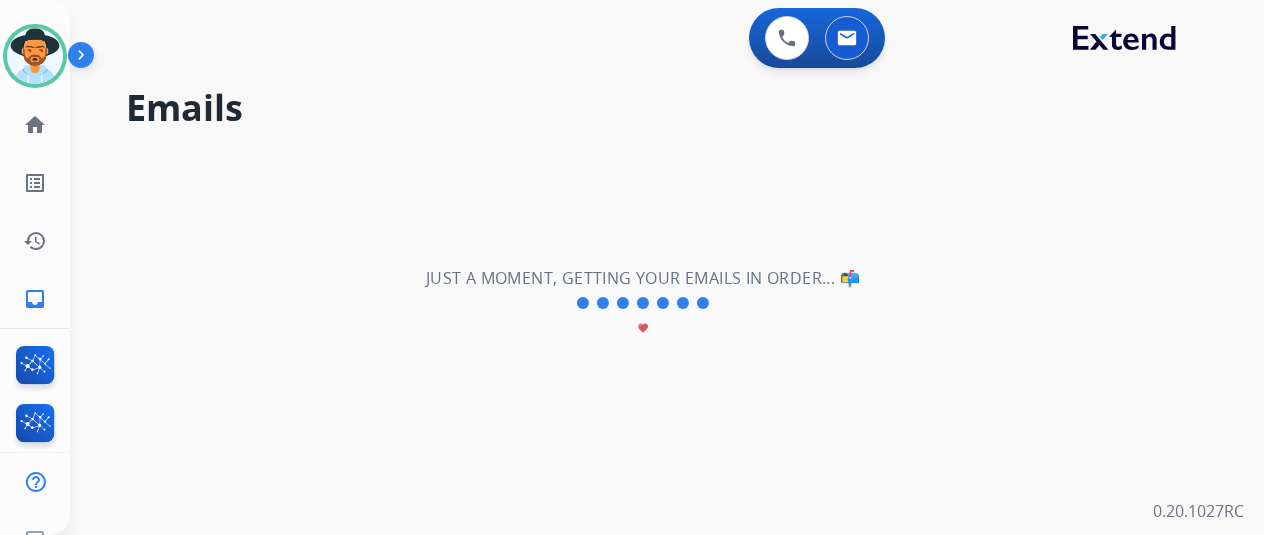 scroll, scrollTop: 0, scrollLeft: 0, axis: both 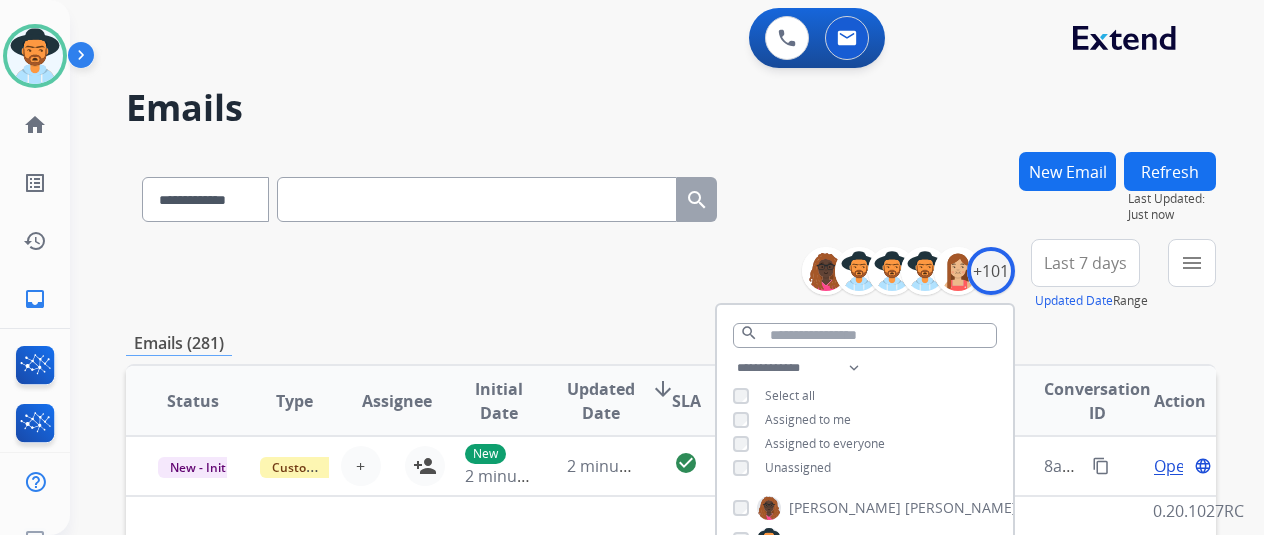 click on "**********" at bounding box center [671, 275] 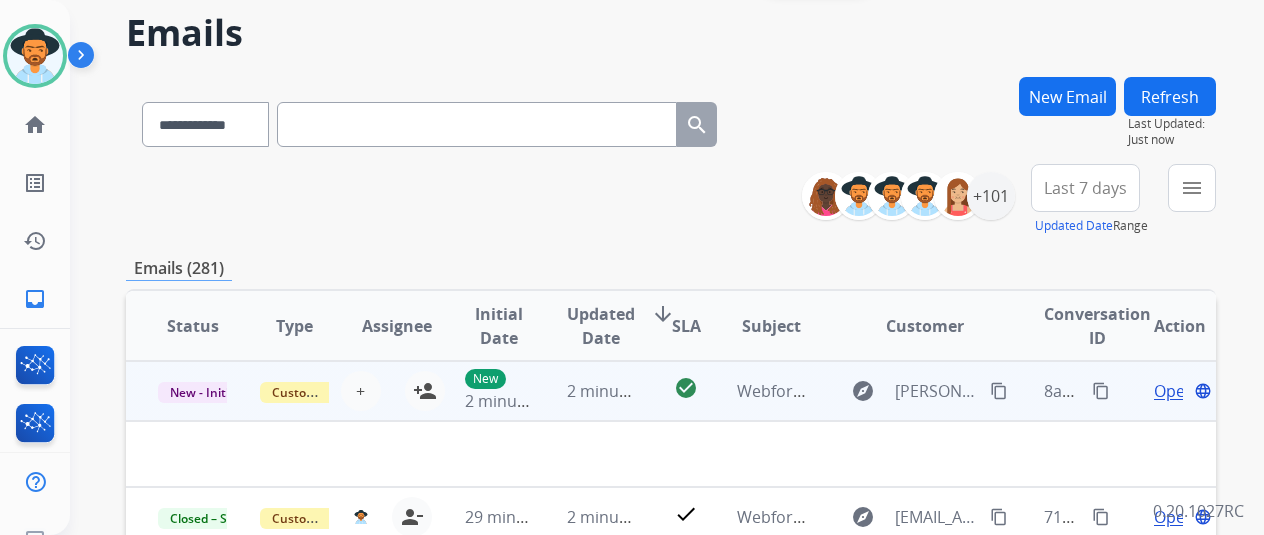 scroll, scrollTop: 200, scrollLeft: 0, axis: vertical 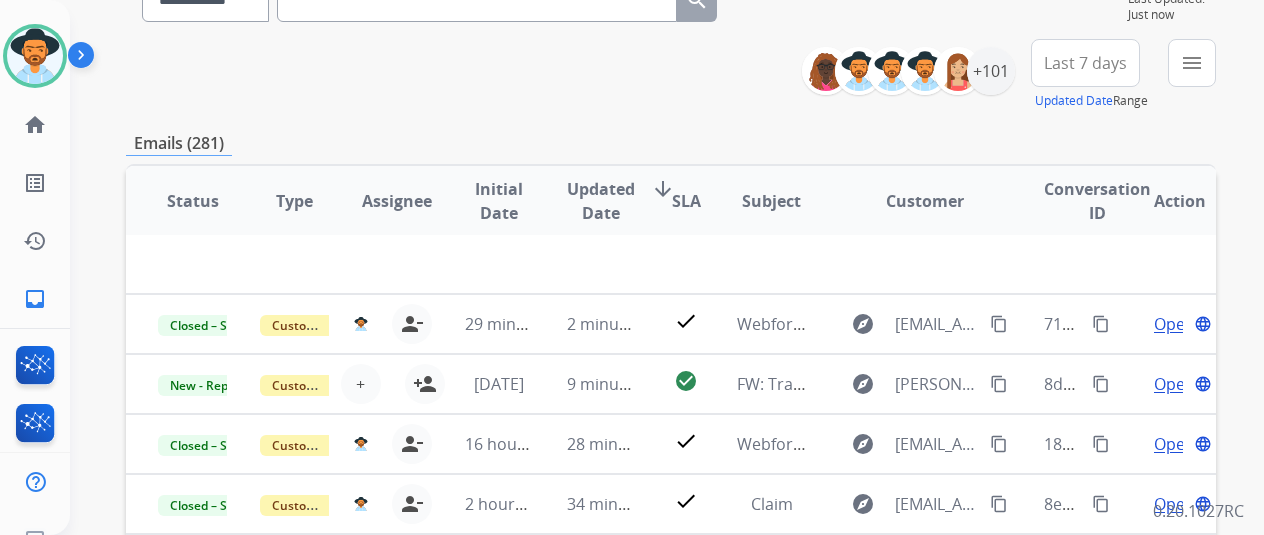 click on "**********" at bounding box center [667, 267] 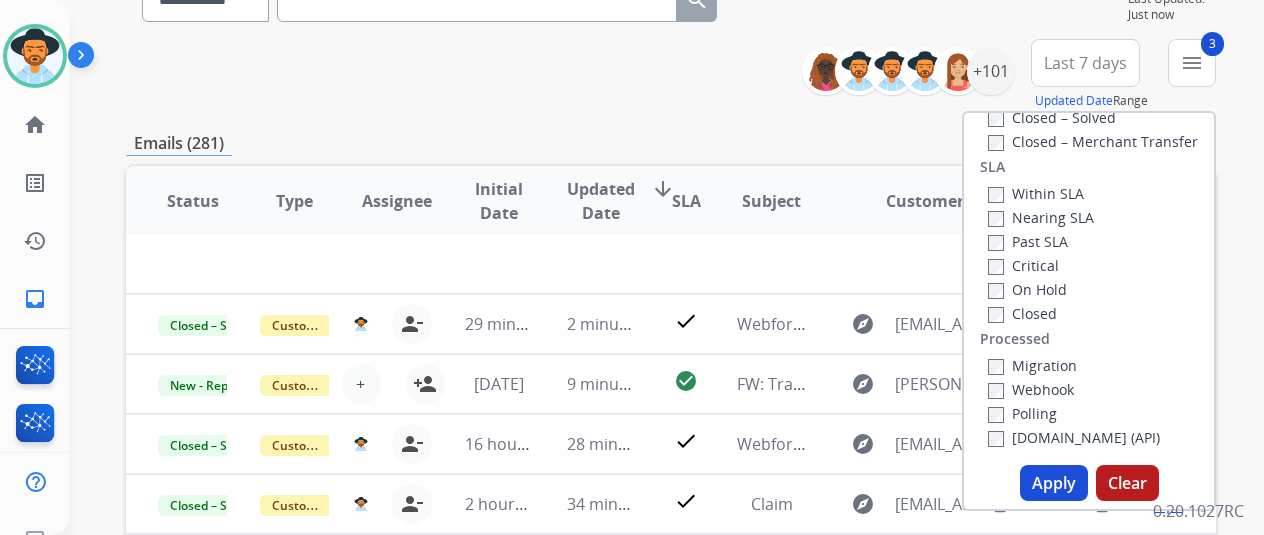 click on "Apply" at bounding box center (1054, 483) 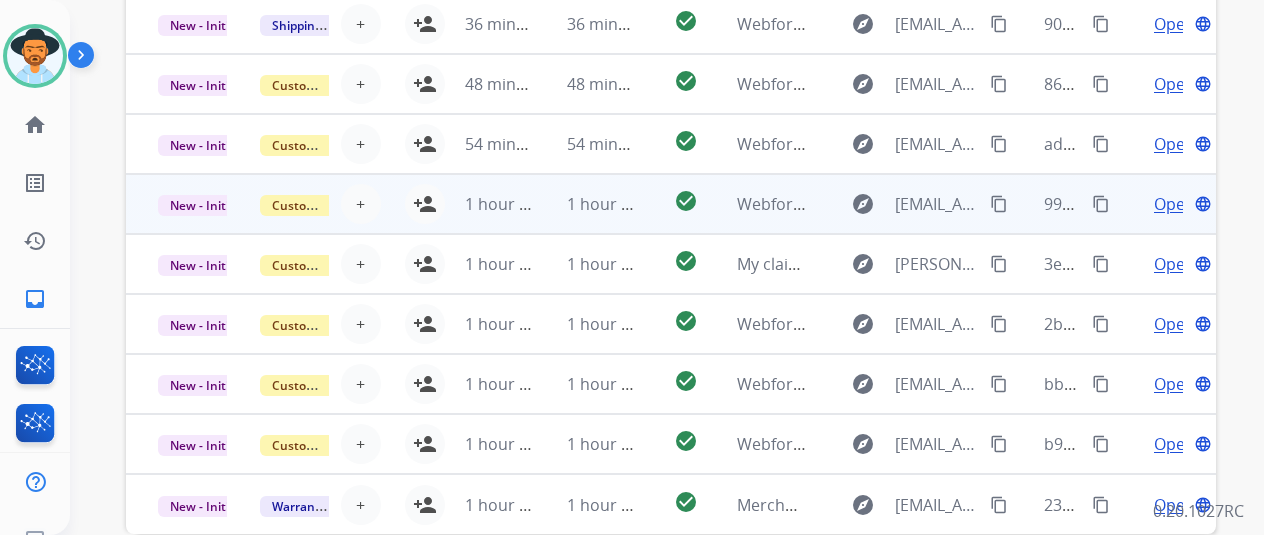 scroll, scrollTop: 682, scrollLeft: 0, axis: vertical 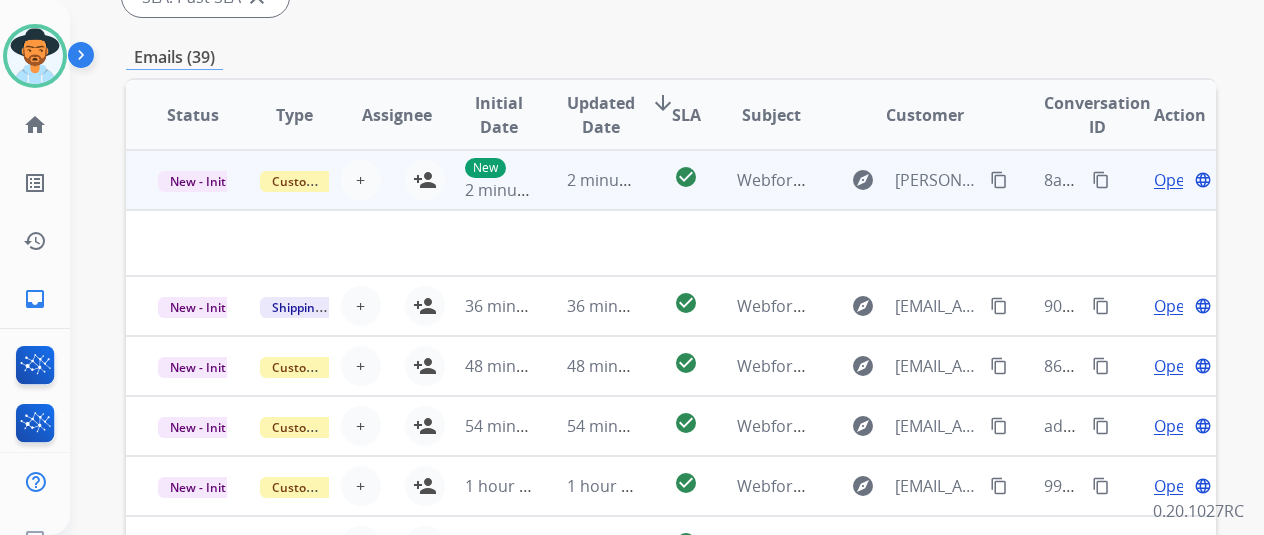 click on "Open" at bounding box center (1174, 180) 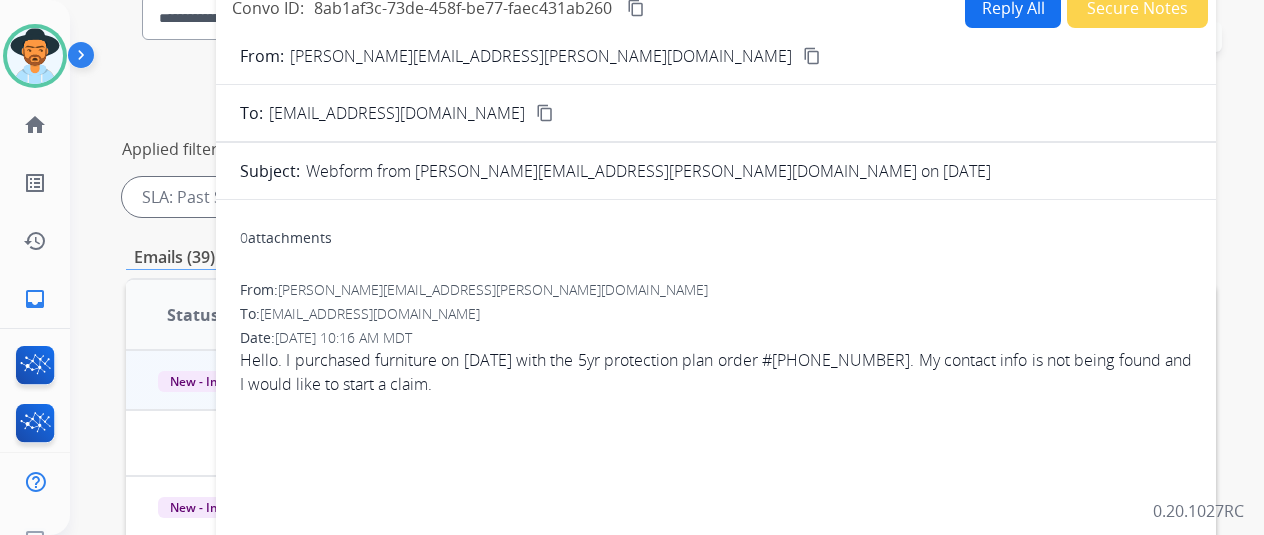 scroll, scrollTop: 0, scrollLeft: 0, axis: both 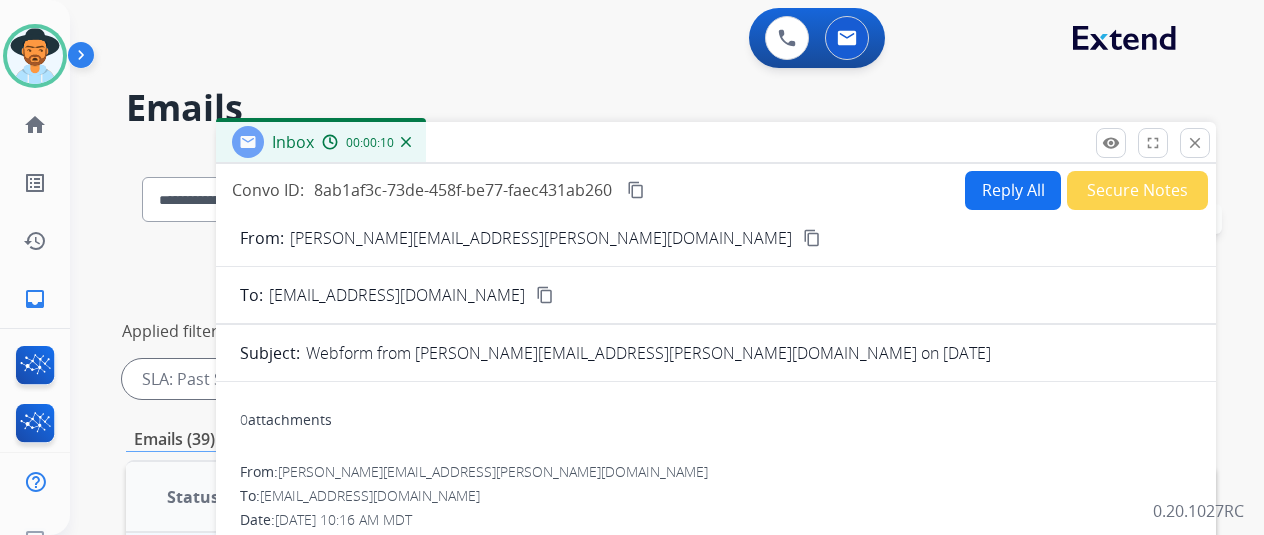 click on "content_copy" at bounding box center (812, 238) 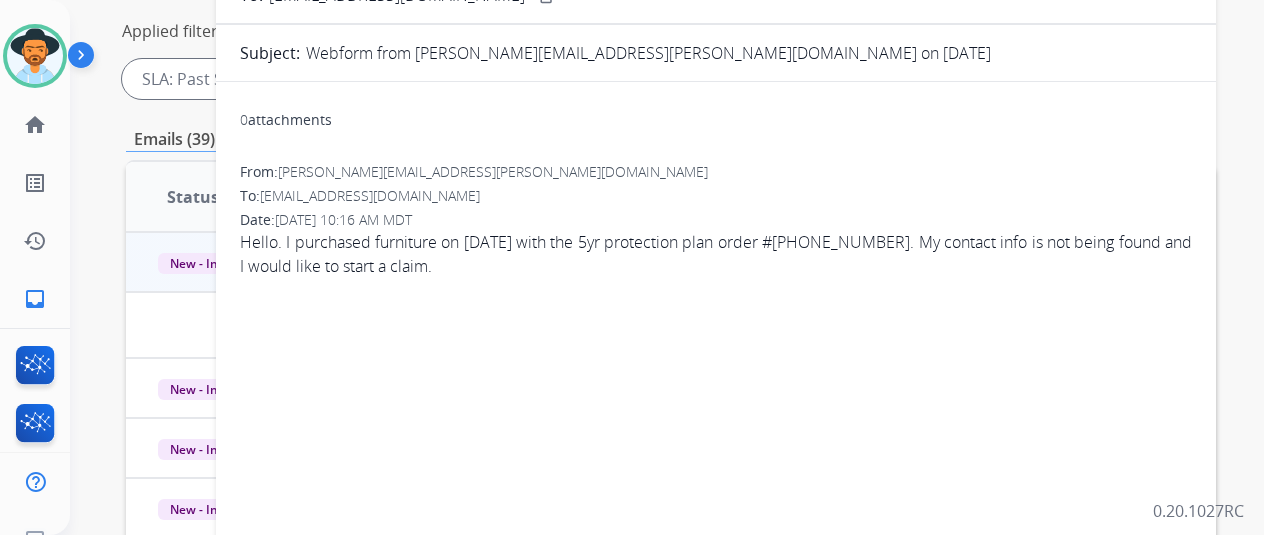 scroll, scrollTop: 100, scrollLeft: 0, axis: vertical 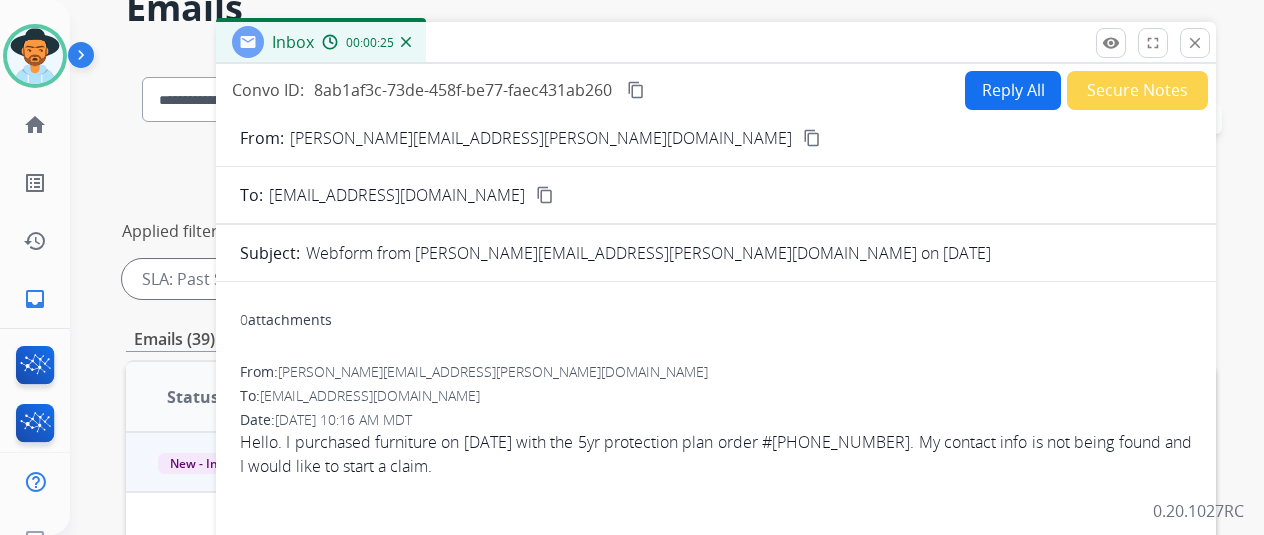 click on "Reply All" at bounding box center [1013, 90] 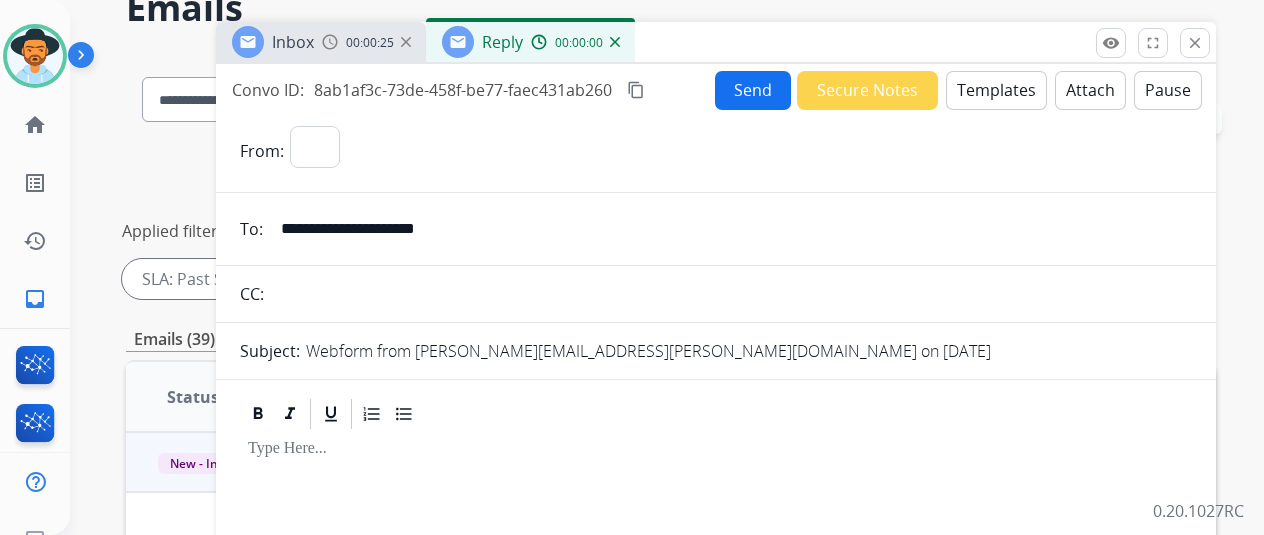 select on "**********" 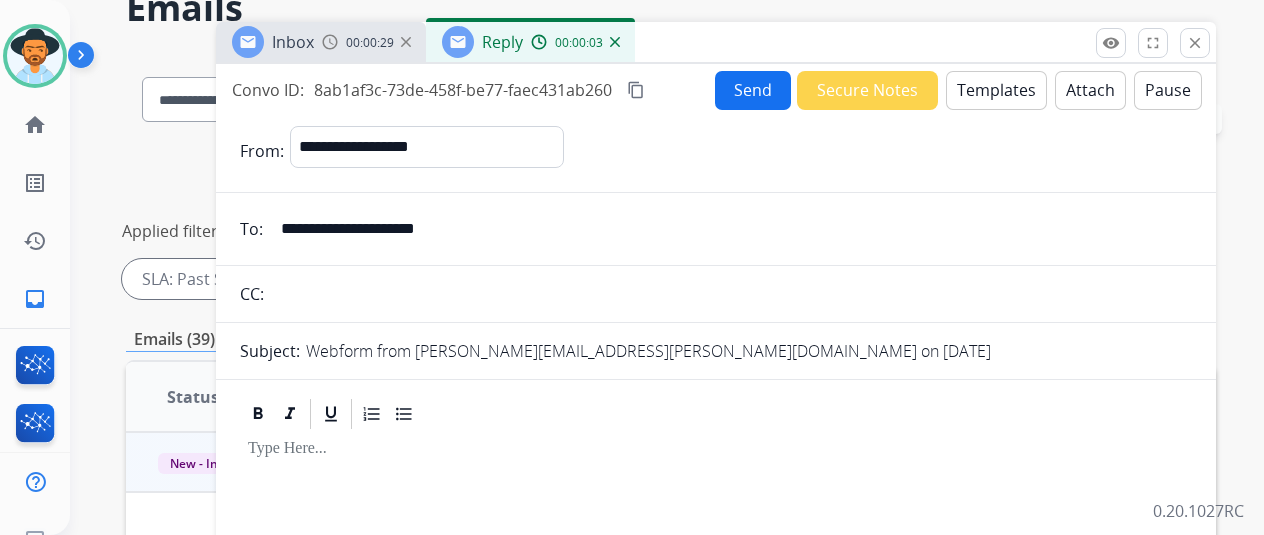 click at bounding box center (330, 42) 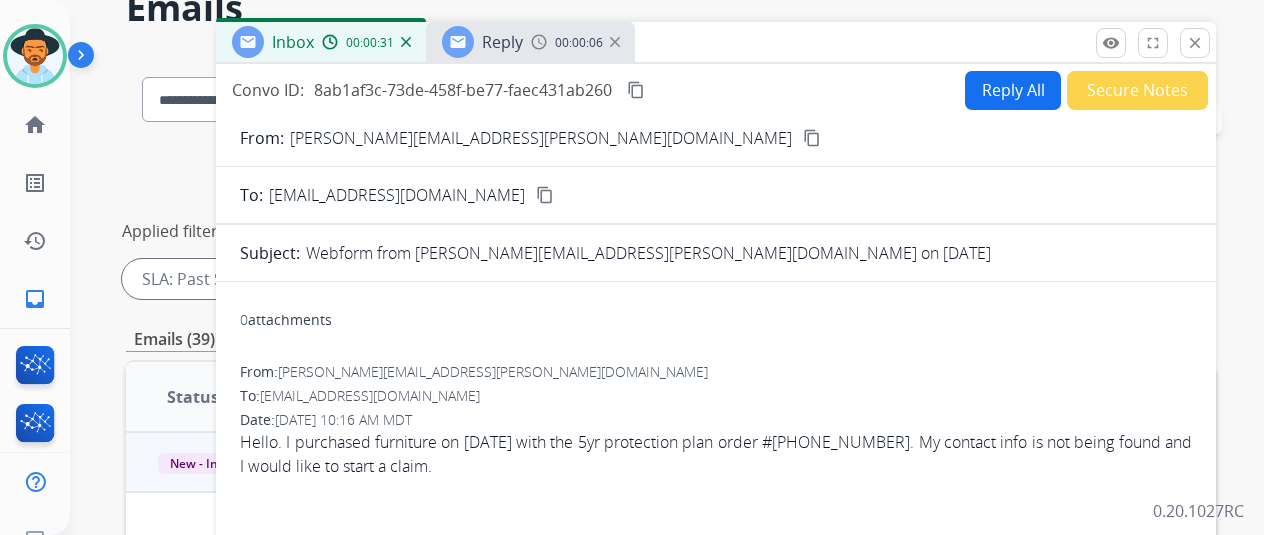 click on "Reply" at bounding box center [482, 42] 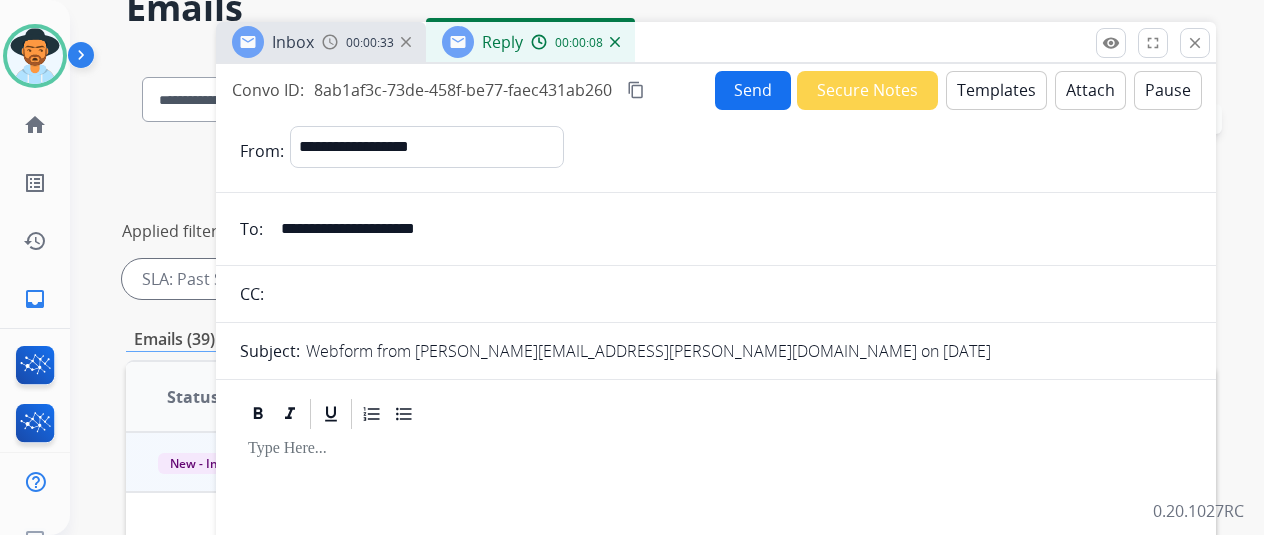 click on "Templates" at bounding box center [996, 90] 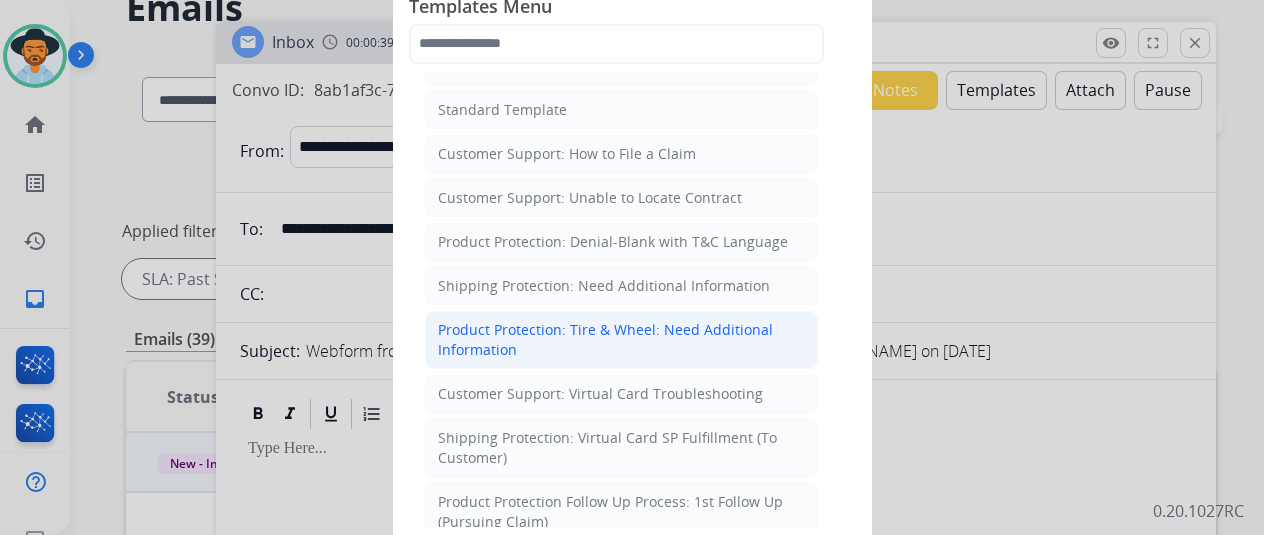 scroll, scrollTop: 300, scrollLeft: 0, axis: vertical 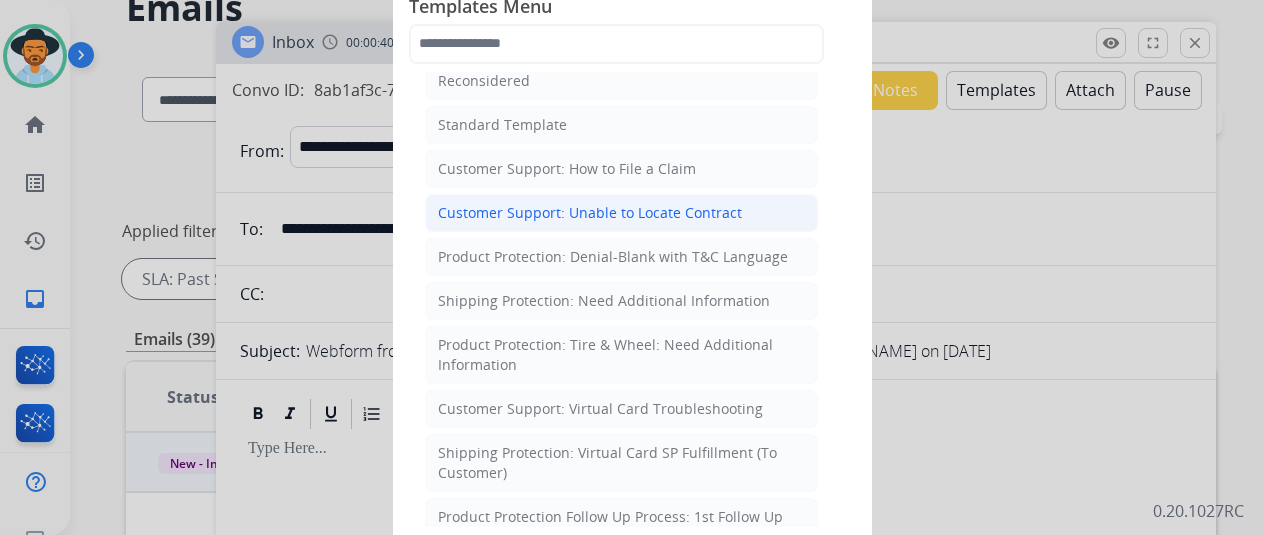 click on "Customer Support: Unable to Locate Contract" 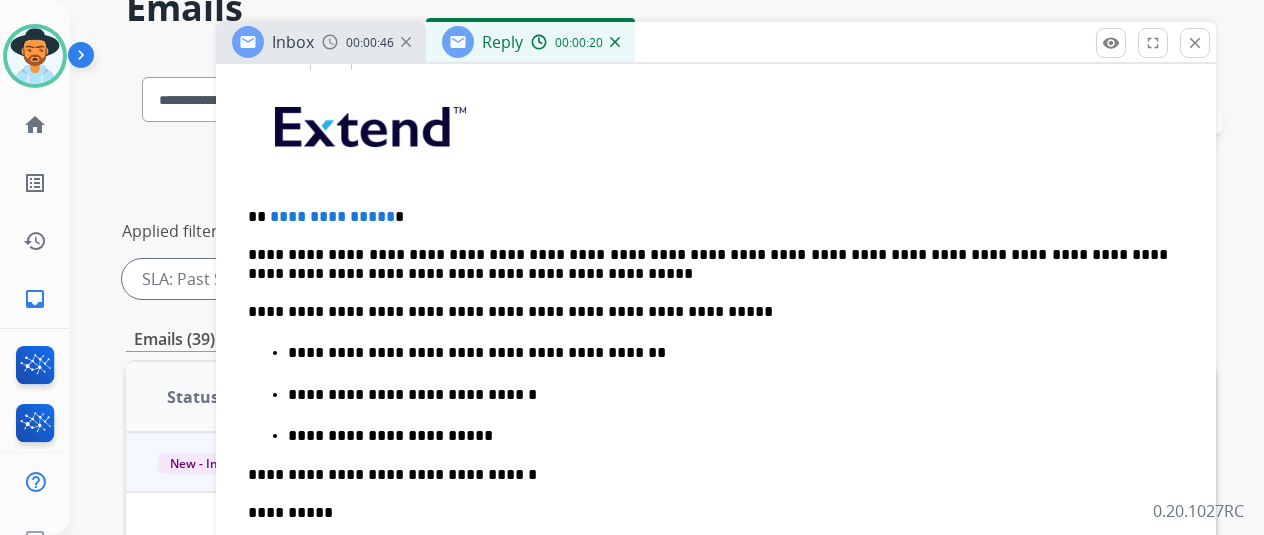 scroll, scrollTop: 586, scrollLeft: 0, axis: vertical 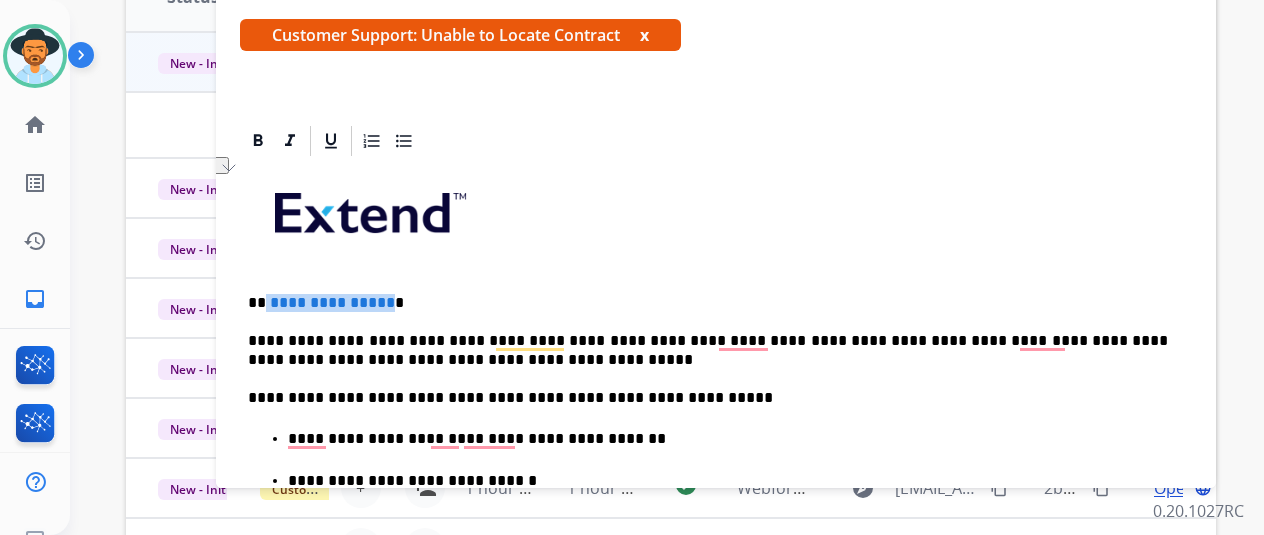 drag, startPoint x: 396, startPoint y: 295, endPoint x: 280, endPoint y: 297, distance: 116.01724 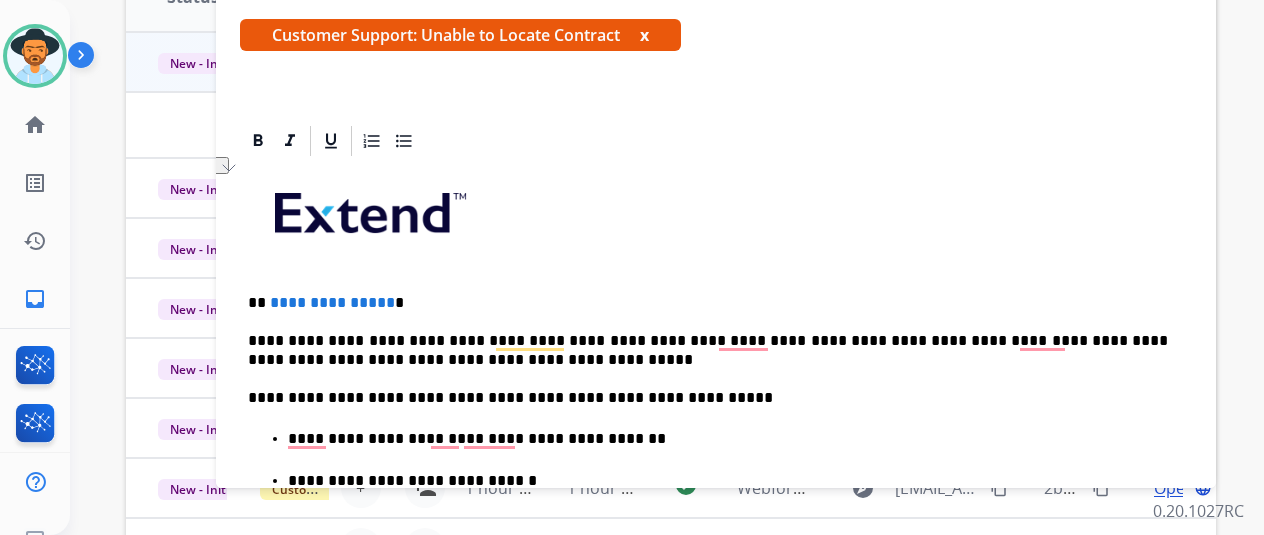 type 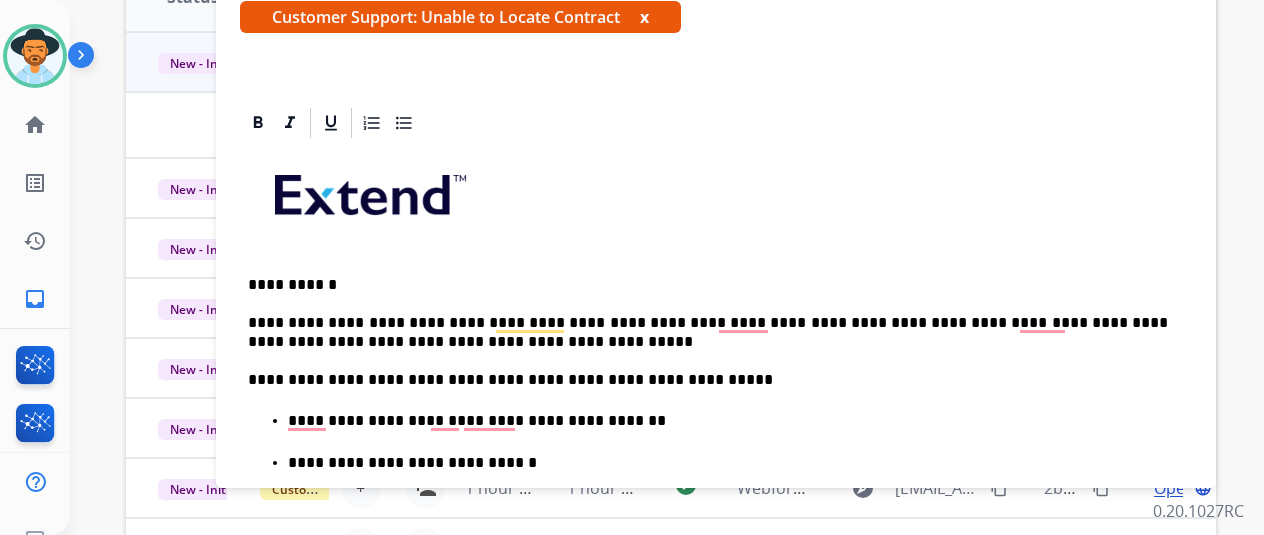 scroll, scrollTop: 0, scrollLeft: 0, axis: both 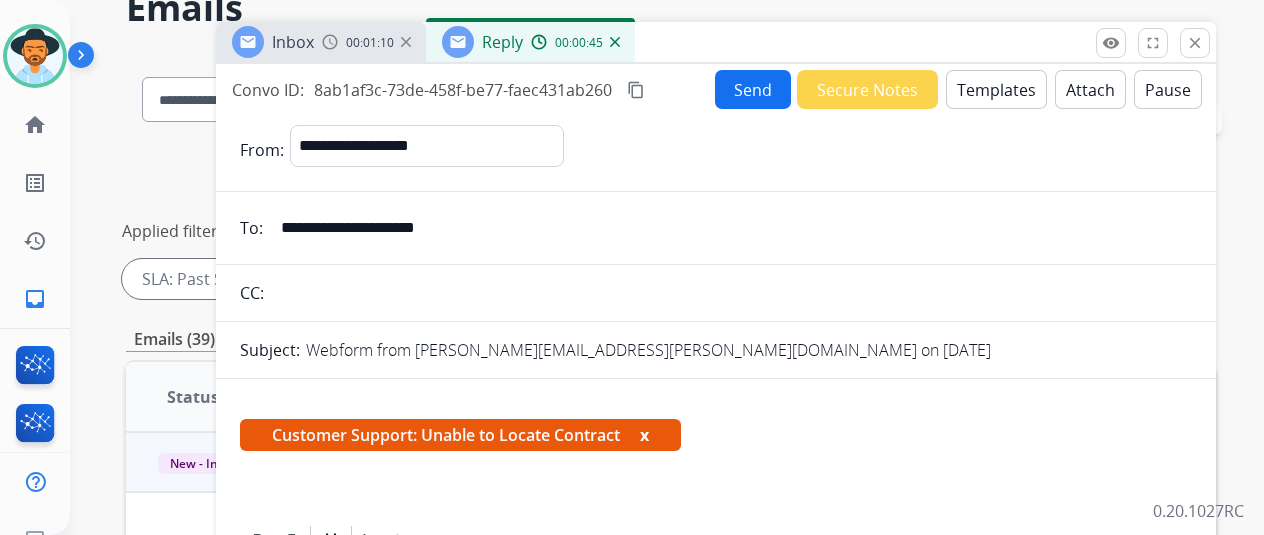 click on "Send" at bounding box center (753, 89) 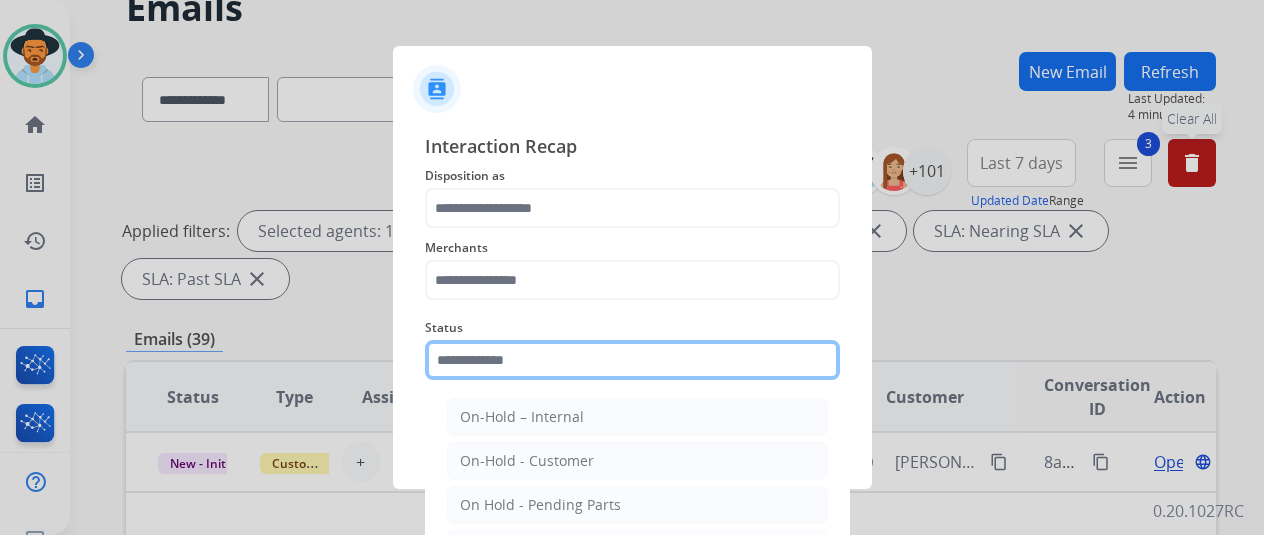 click 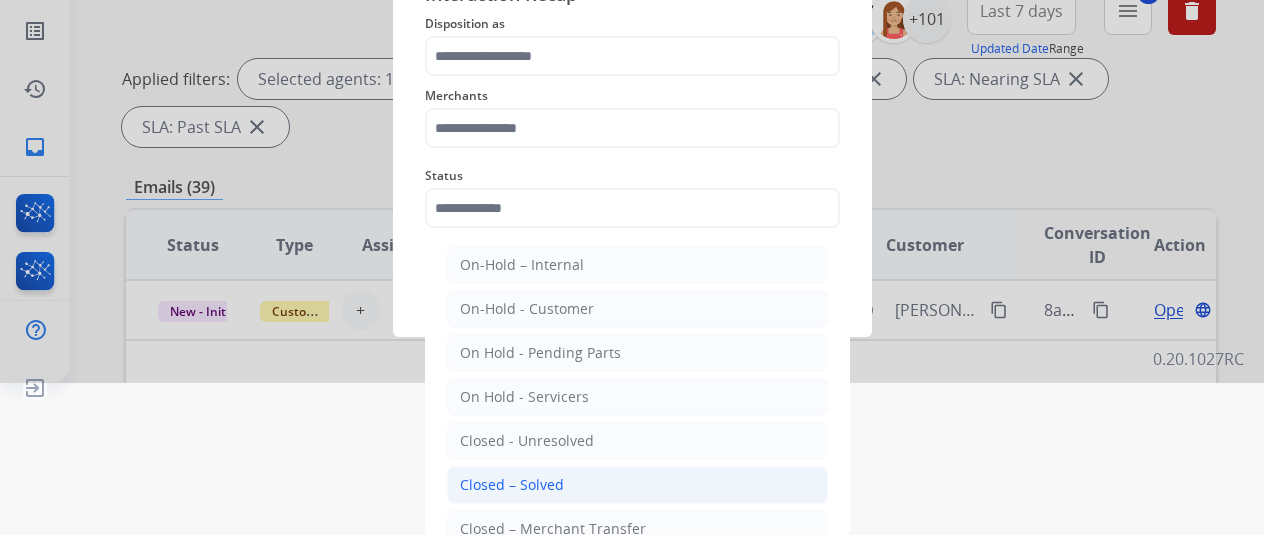 click on "Closed – Solved" 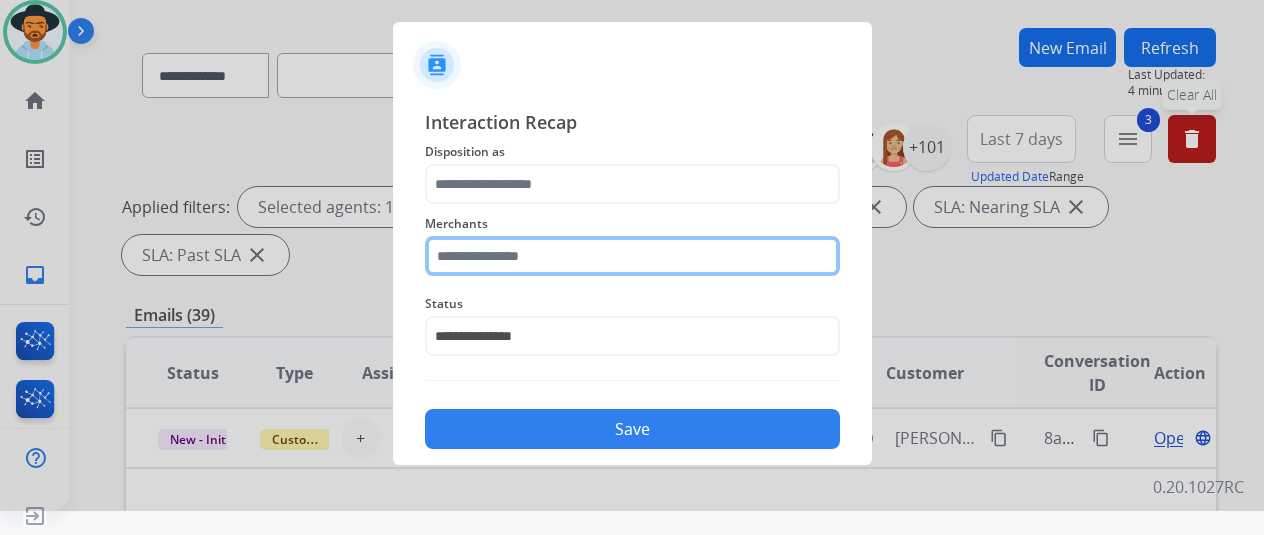 click on "Merchants" 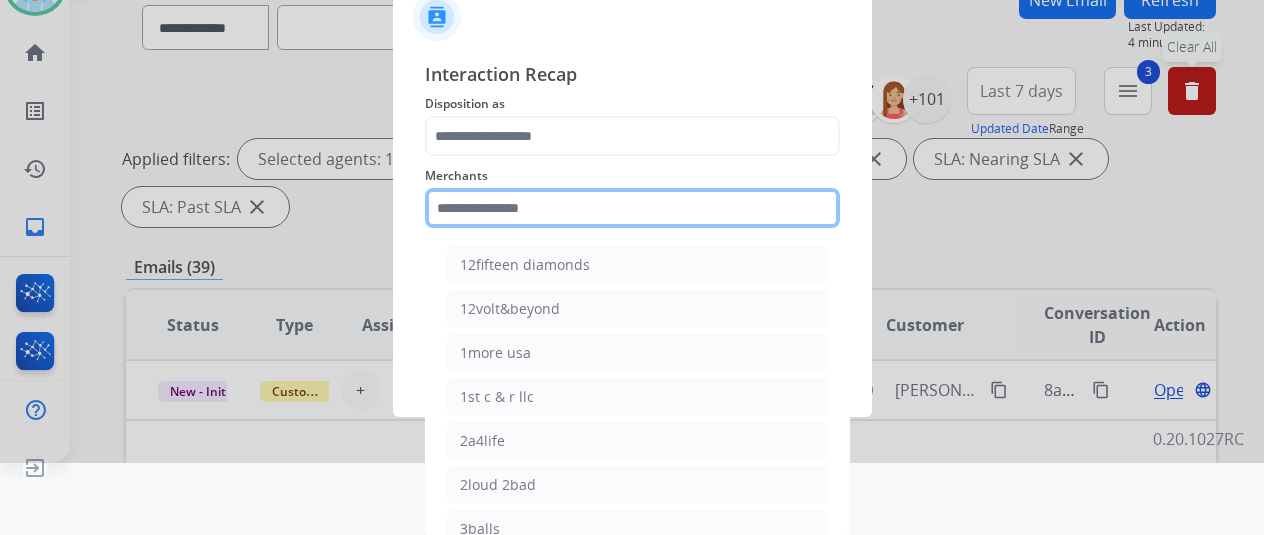 click 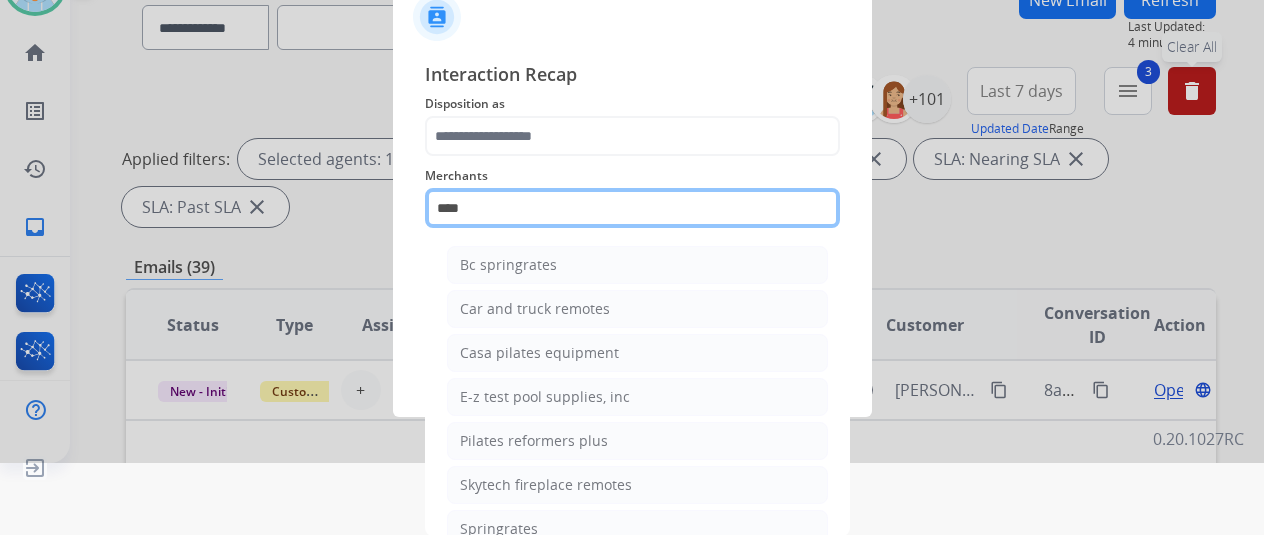 scroll, scrollTop: 24, scrollLeft: 0, axis: vertical 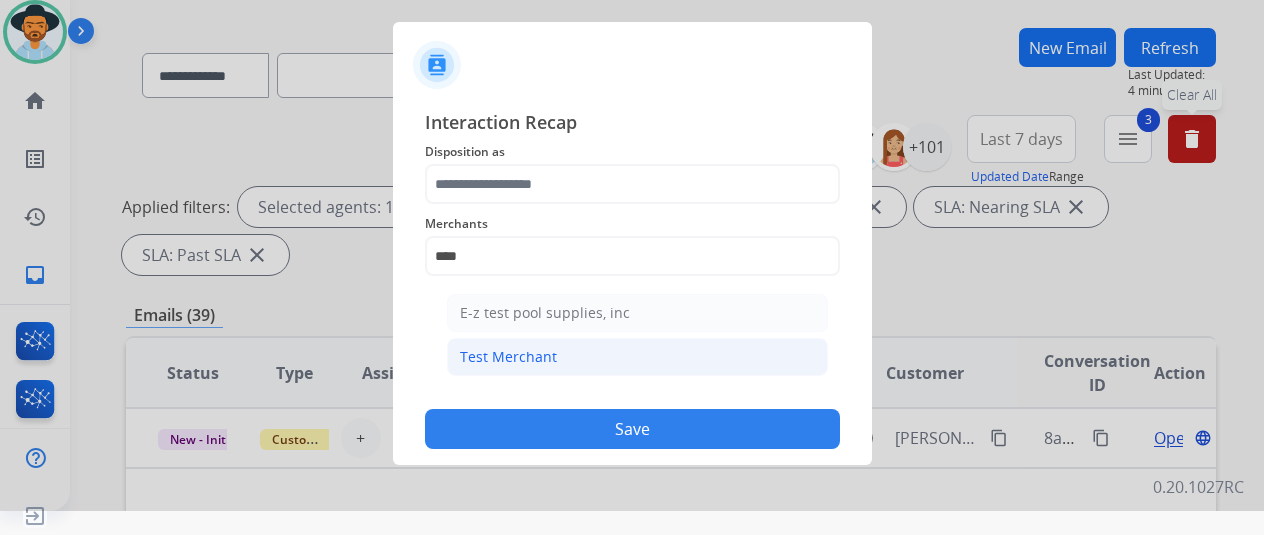 click on "Test Merchant" 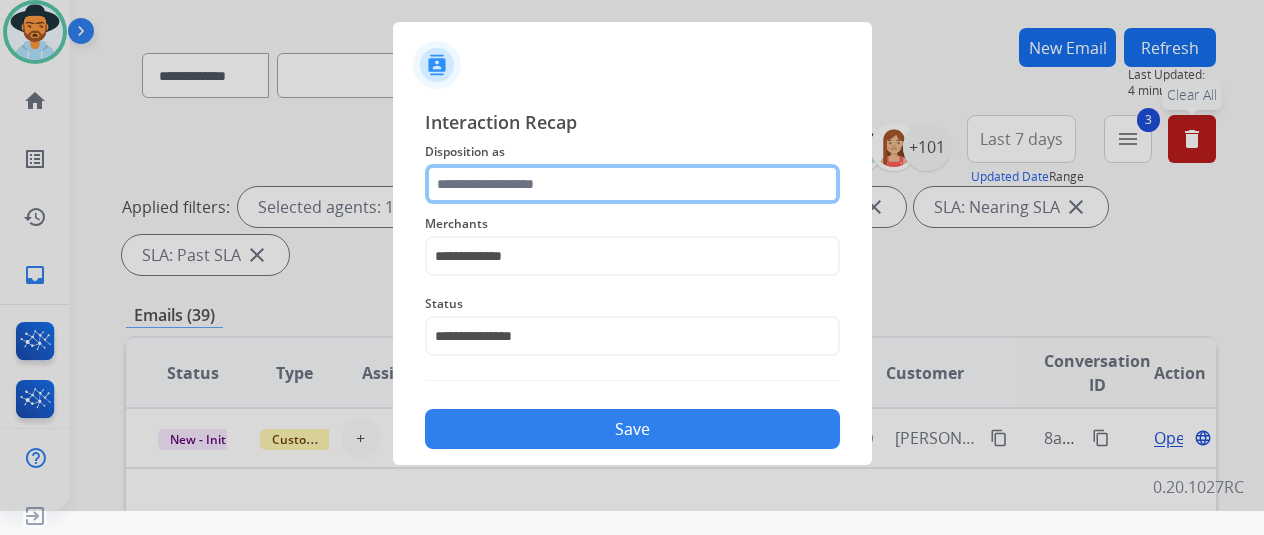 click 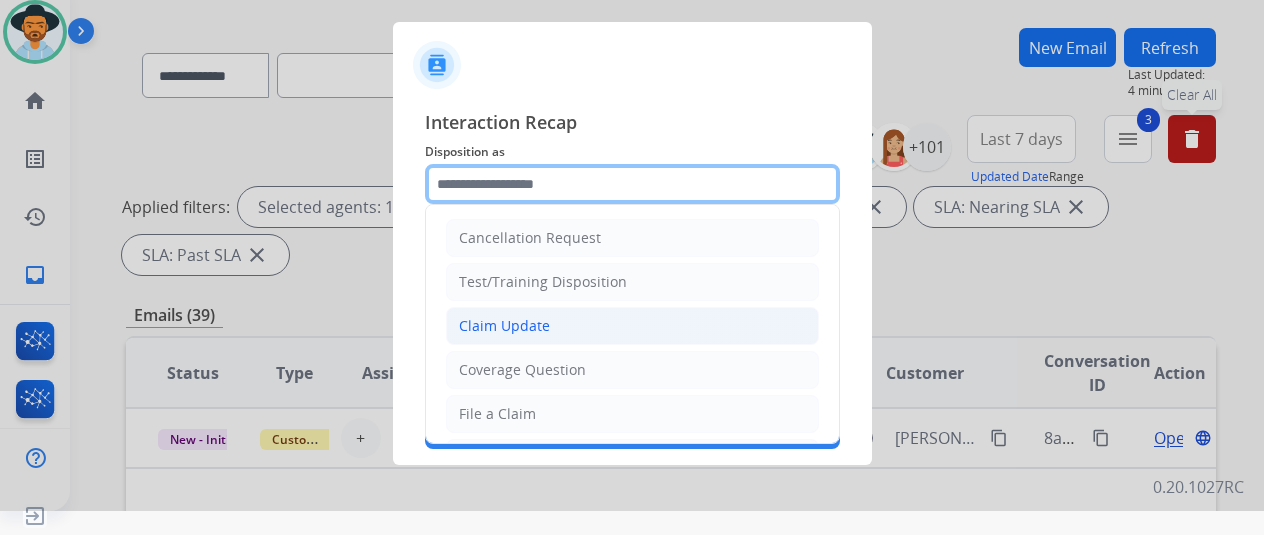 scroll, scrollTop: 200, scrollLeft: 0, axis: vertical 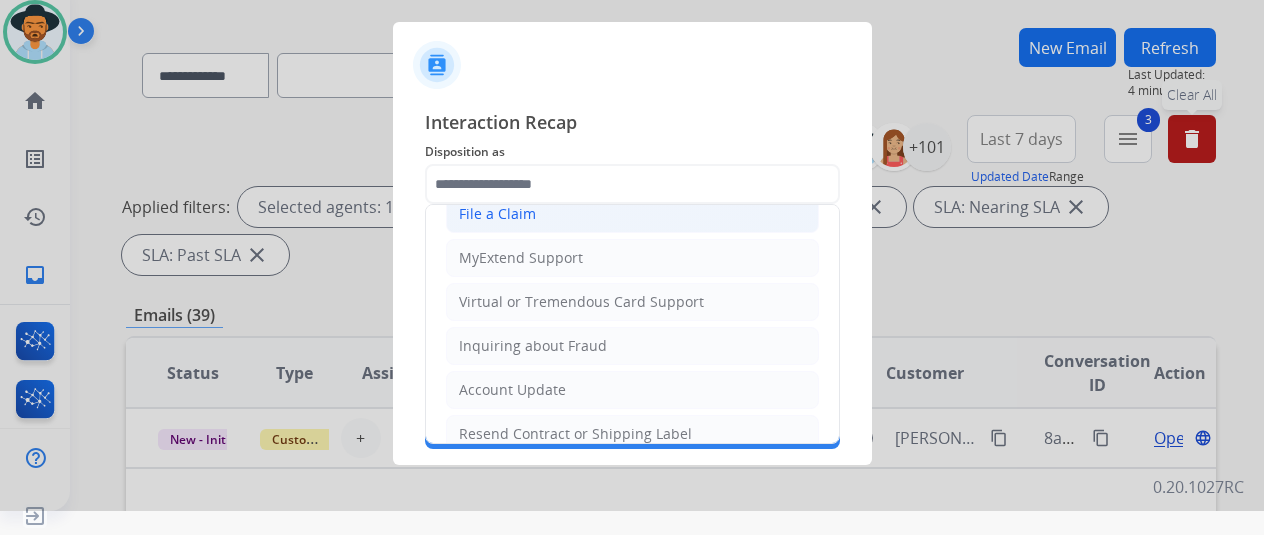 click on "File a Claim" 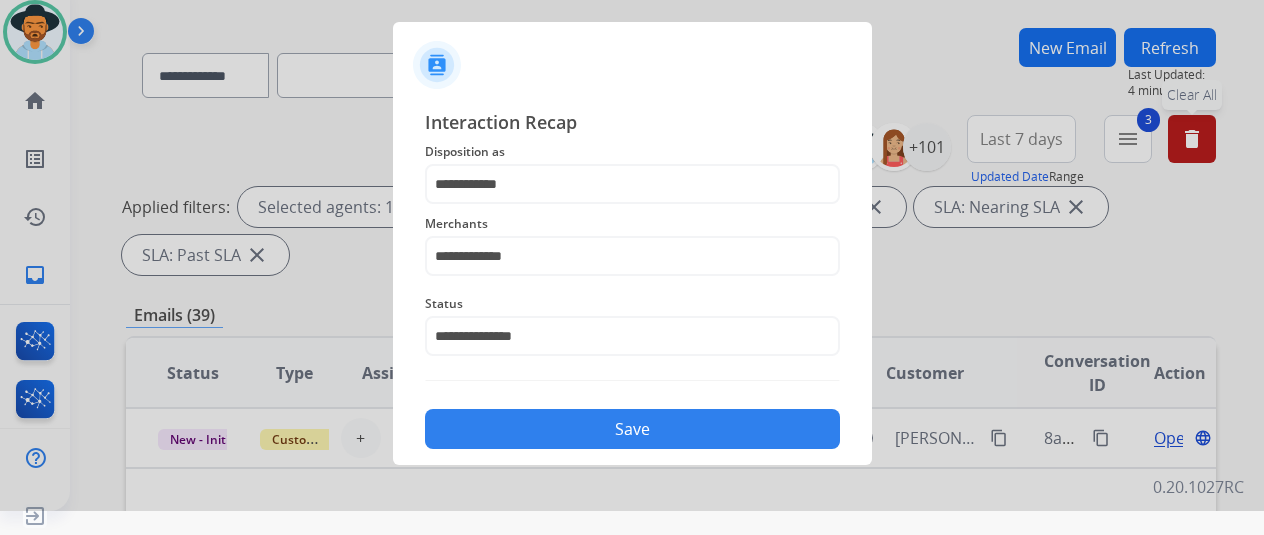 click on "Save" 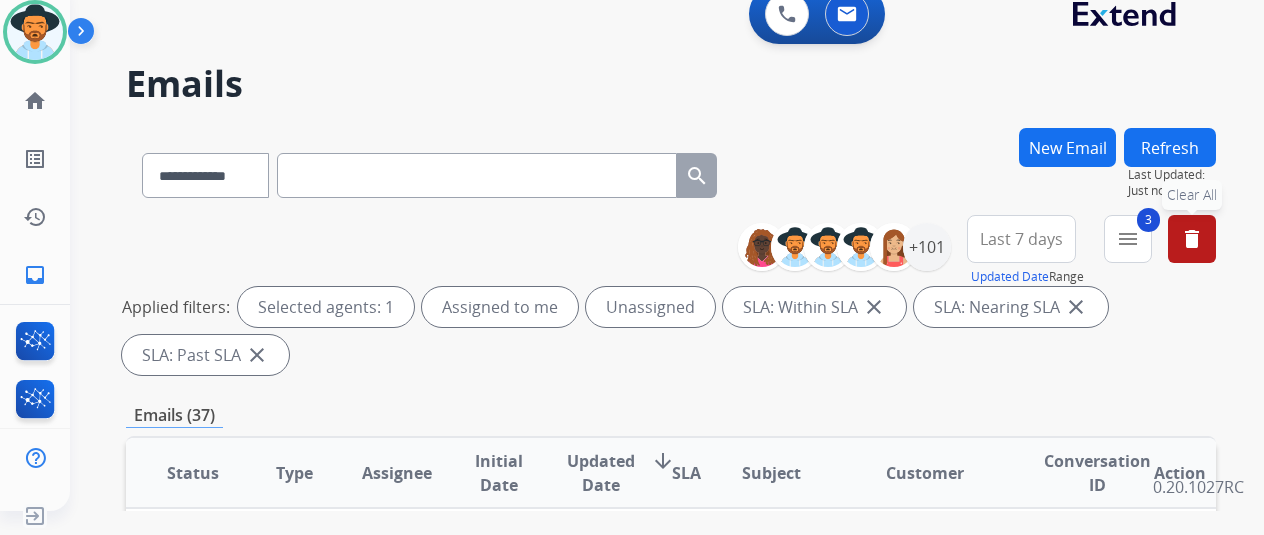 scroll, scrollTop: 300, scrollLeft: 0, axis: vertical 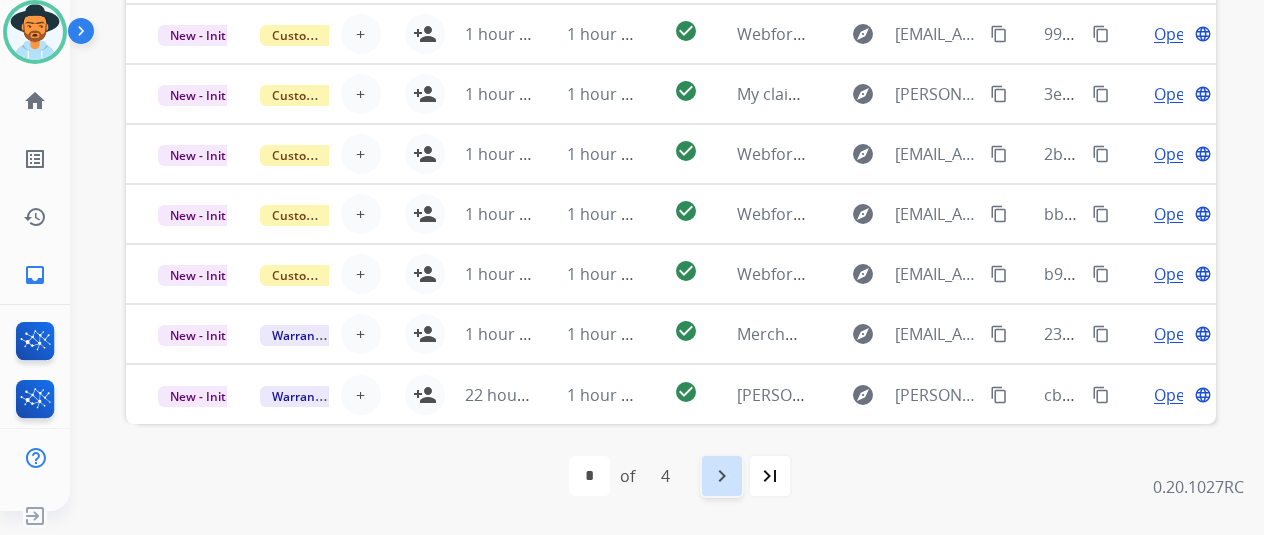 click on "navigate_next" at bounding box center [722, 476] 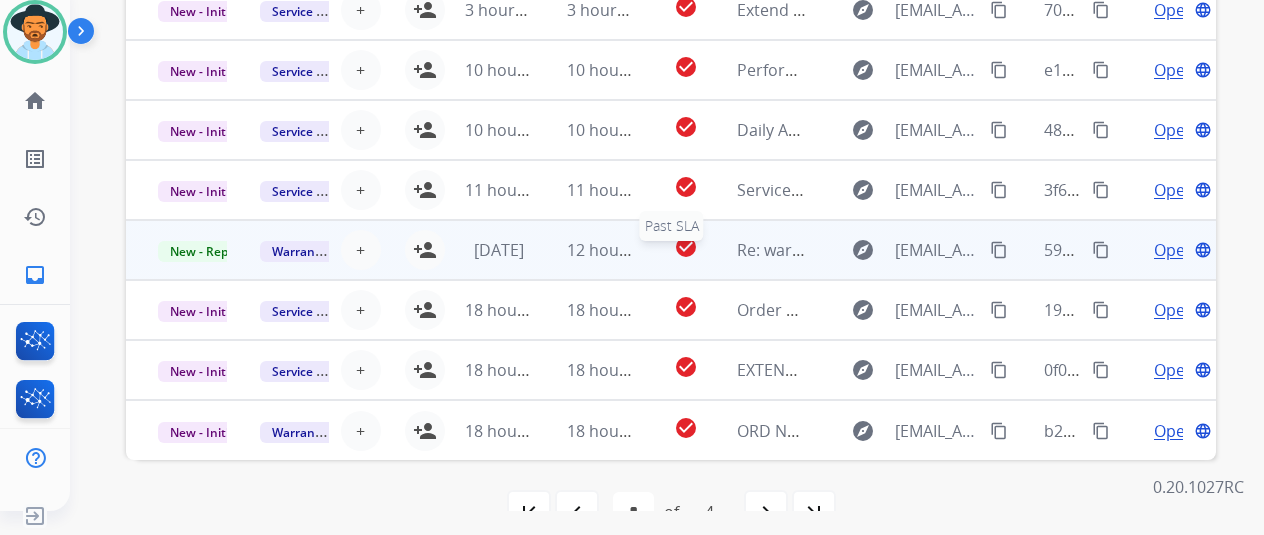 scroll, scrollTop: 682, scrollLeft: 0, axis: vertical 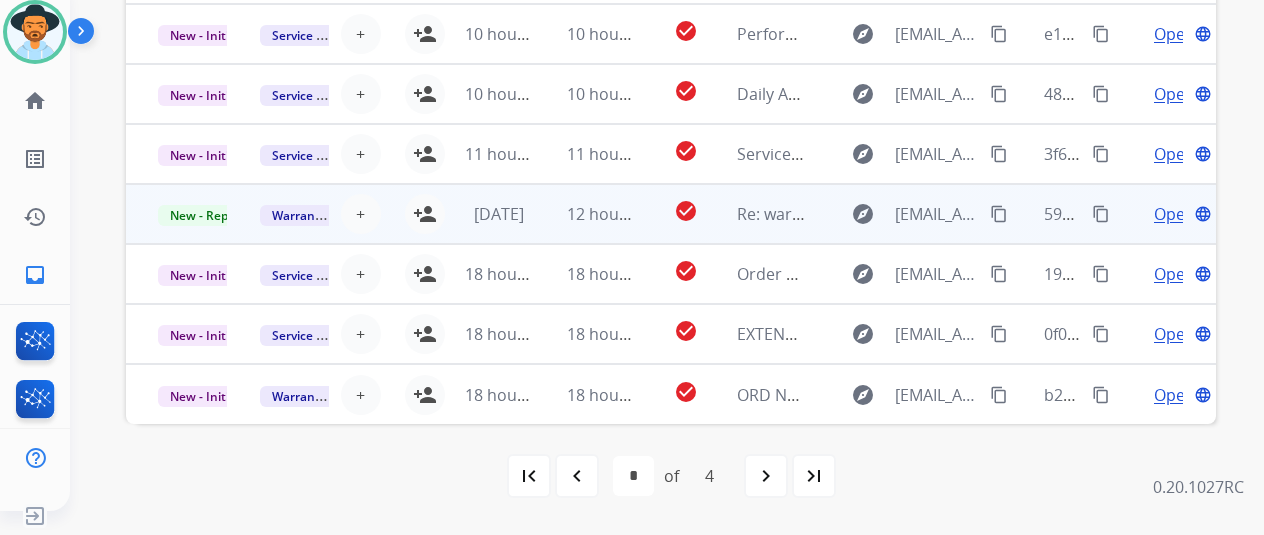 click on "Open language" at bounding box center (1165, 214) 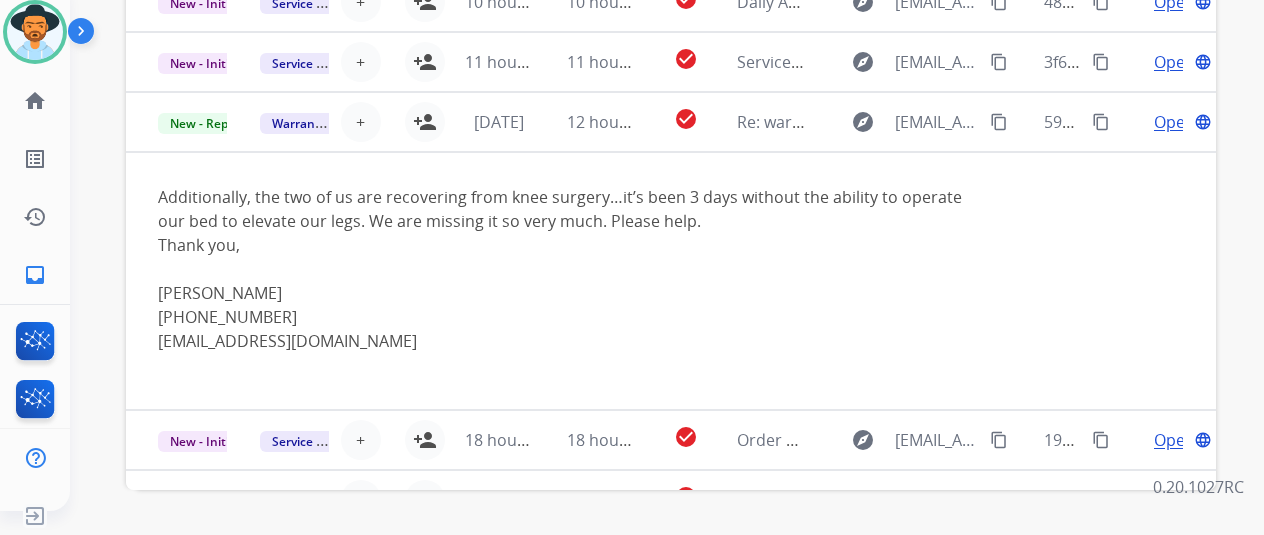 scroll, scrollTop: 60, scrollLeft: 0, axis: vertical 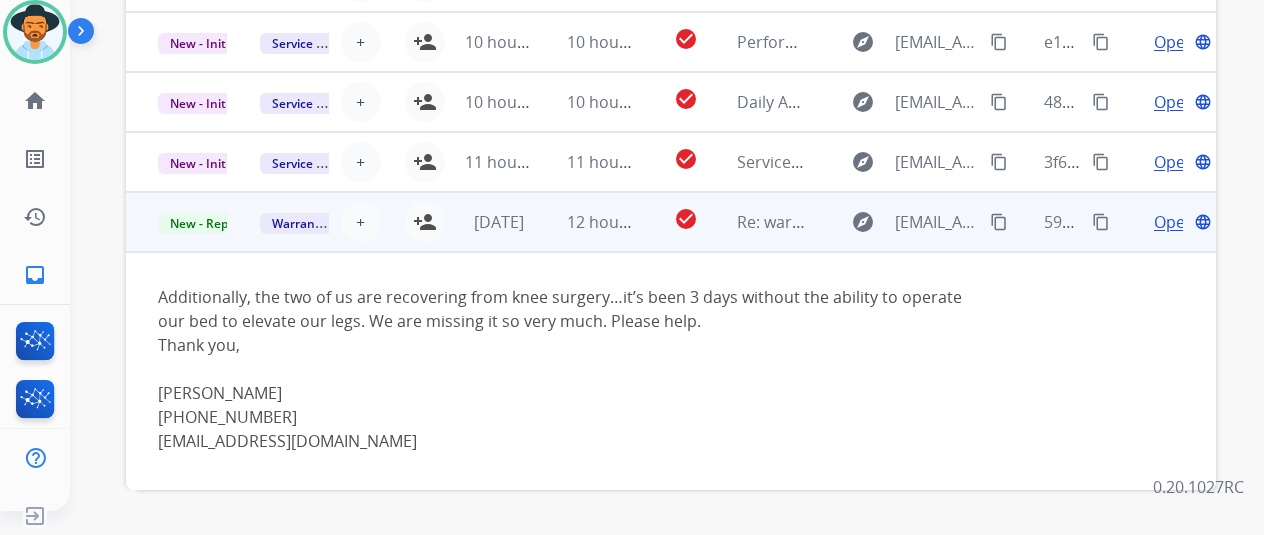 click on "content_copy" at bounding box center (999, 222) 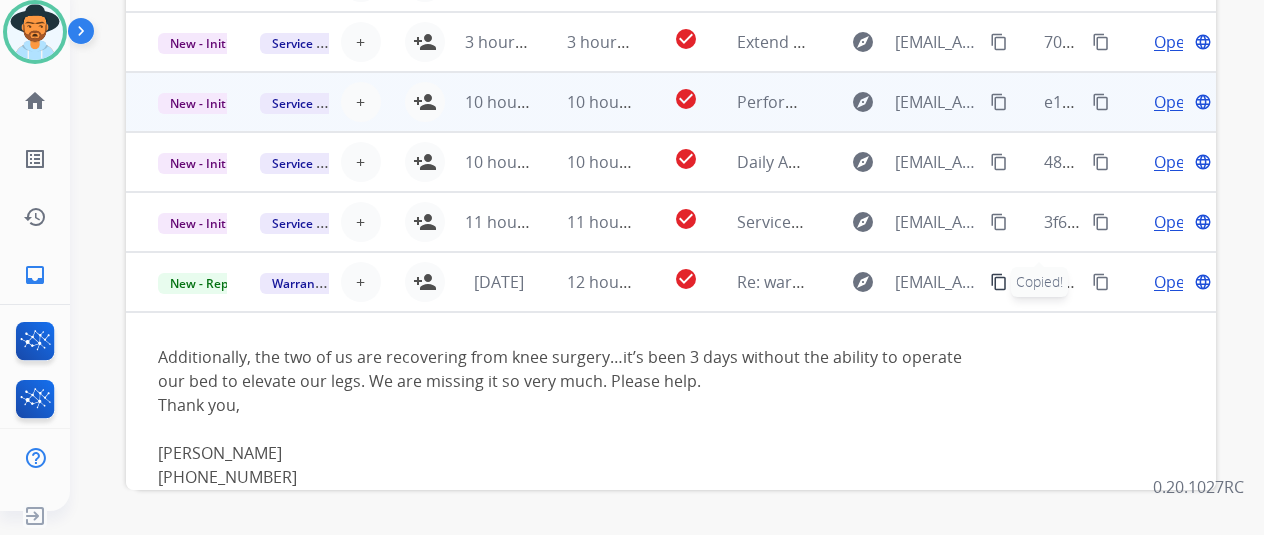 scroll, scrollTop: 0, scrollLeft: 0, axis: both 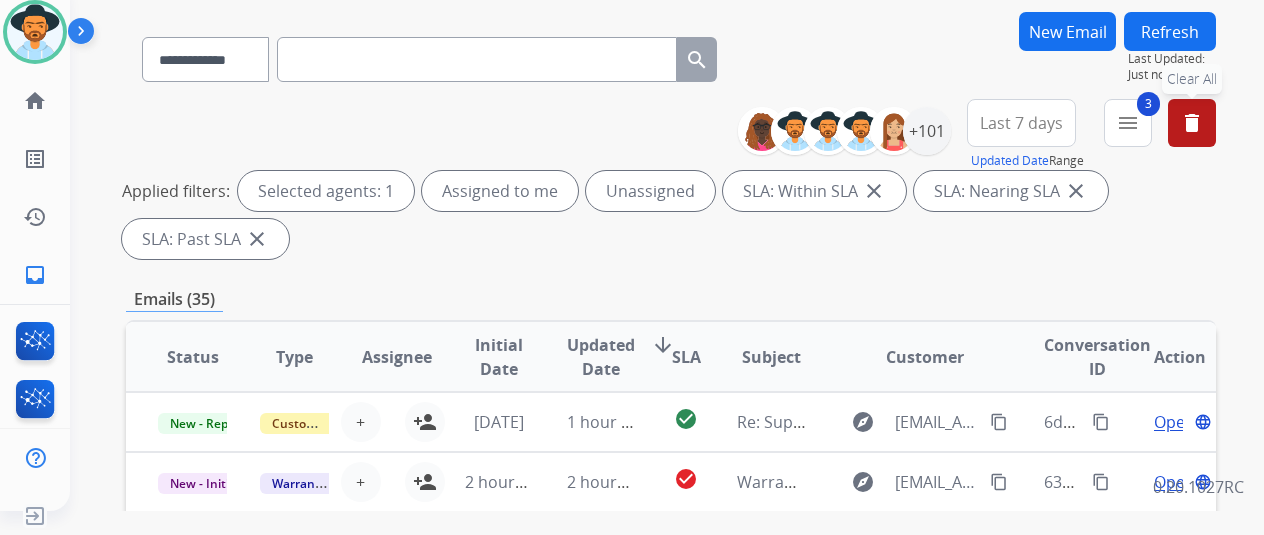 click at bounding box center (477, 59) 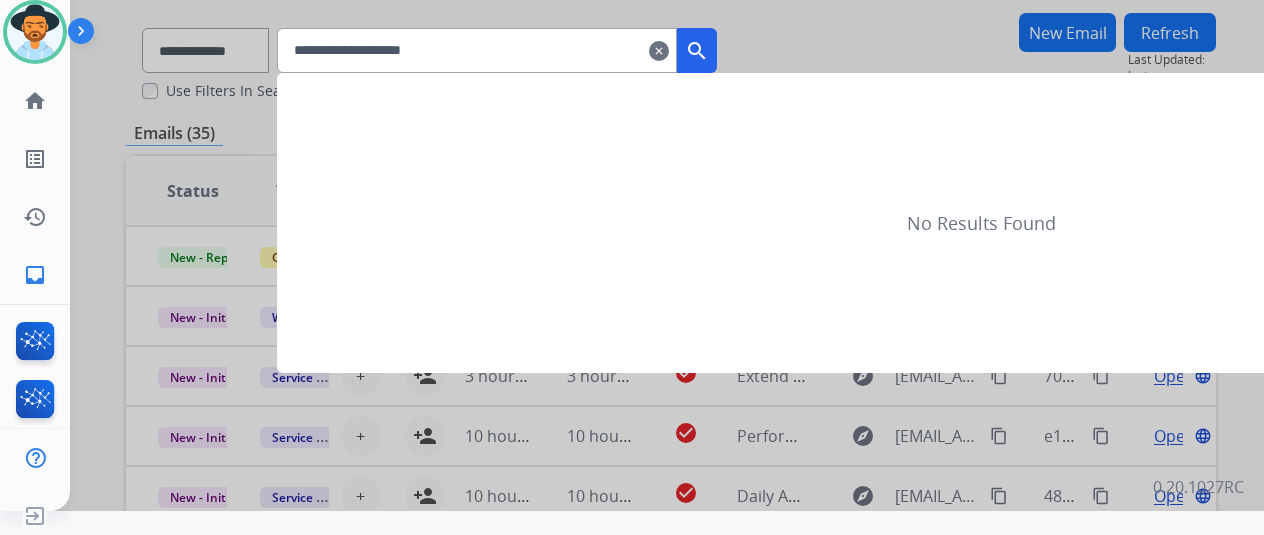 type on "**********" 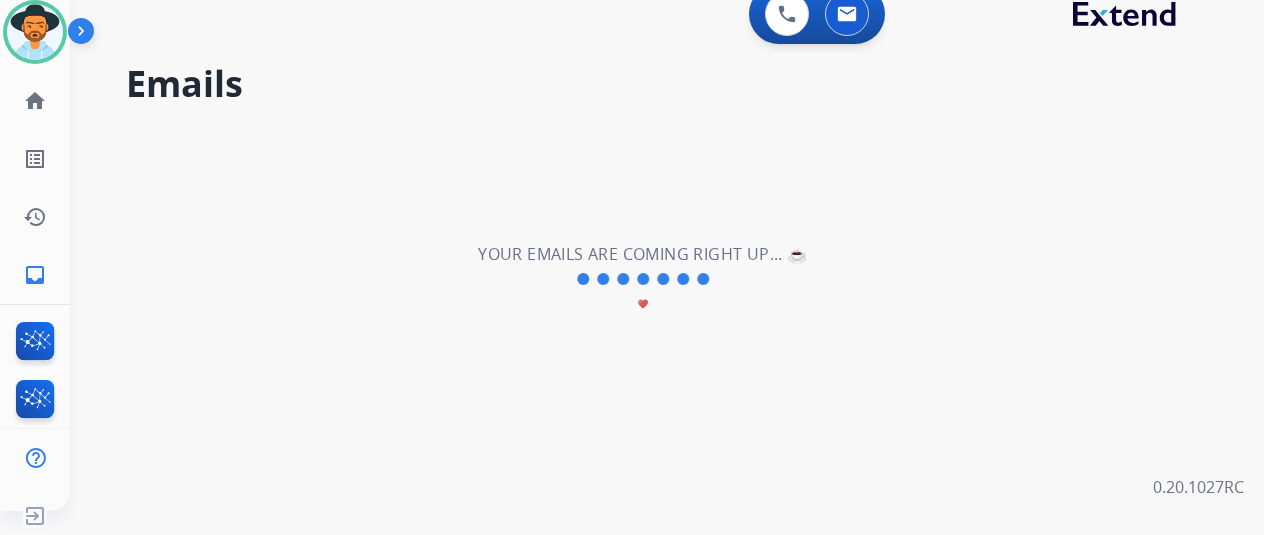 select on "*" 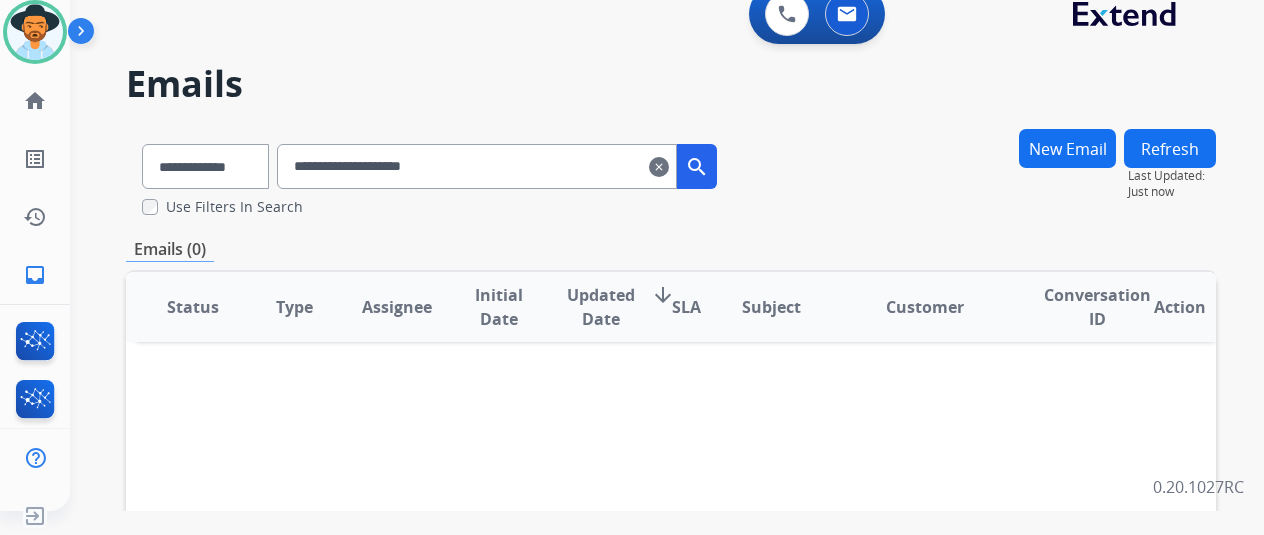 drag, startPoint x: 582, startPoint y: 177, endPoint x: 288, endPoint y: 173, distance: 294.02722 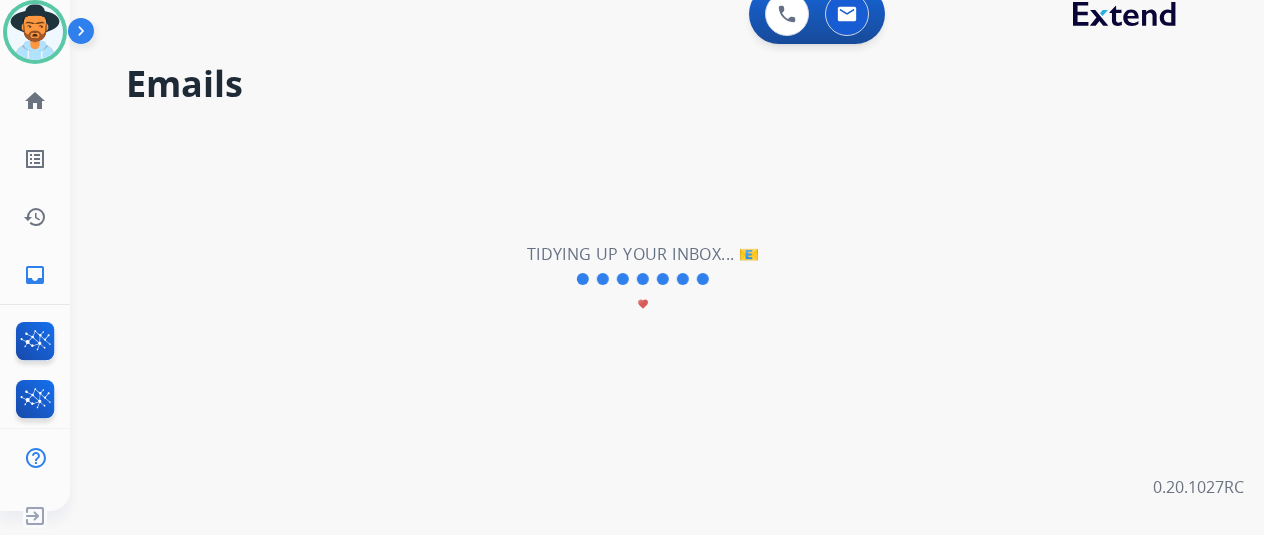 type 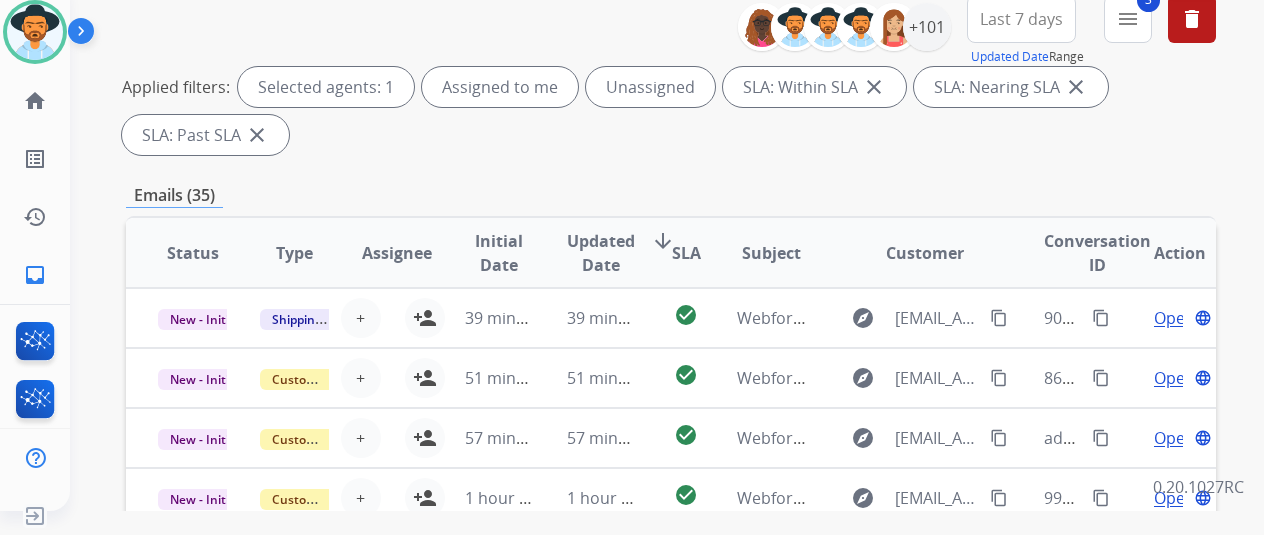 scroll, scrollTop: 400, scrollLeft: 0, axis: vertical 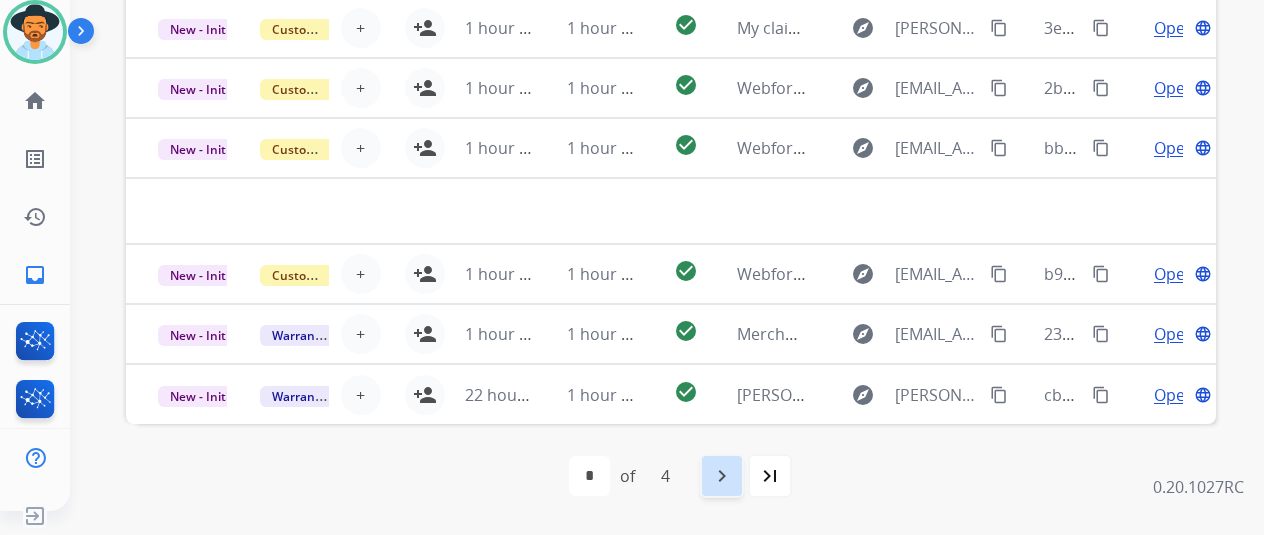 click on "navigate_next" at bounding box center [722, 476] 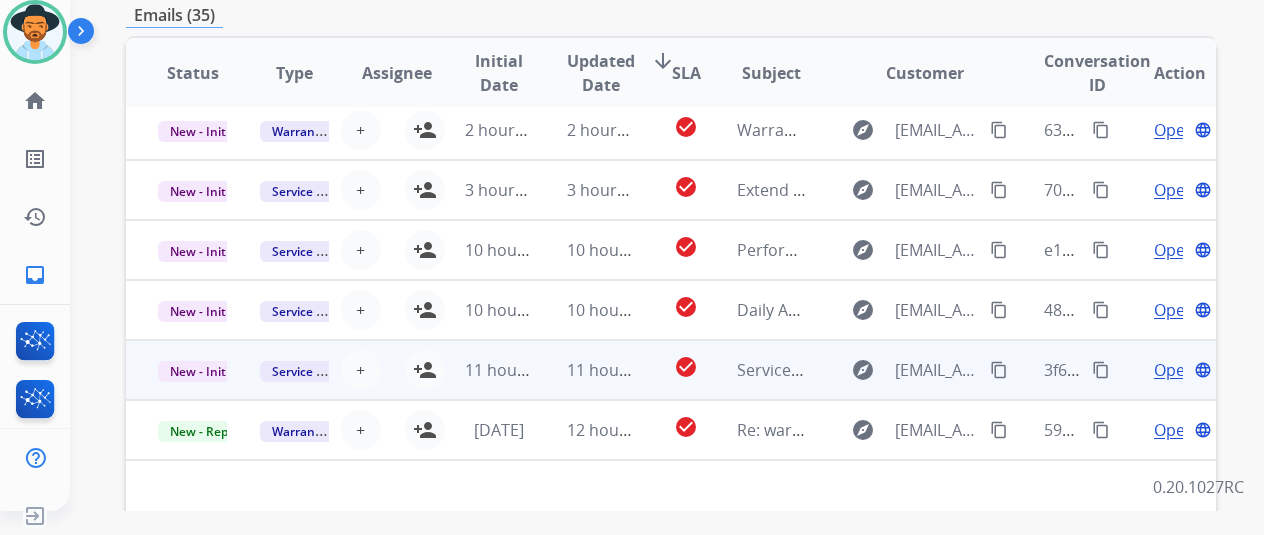 scroll, scrollTop: 682, scrollLeft: 0, axis: vertical 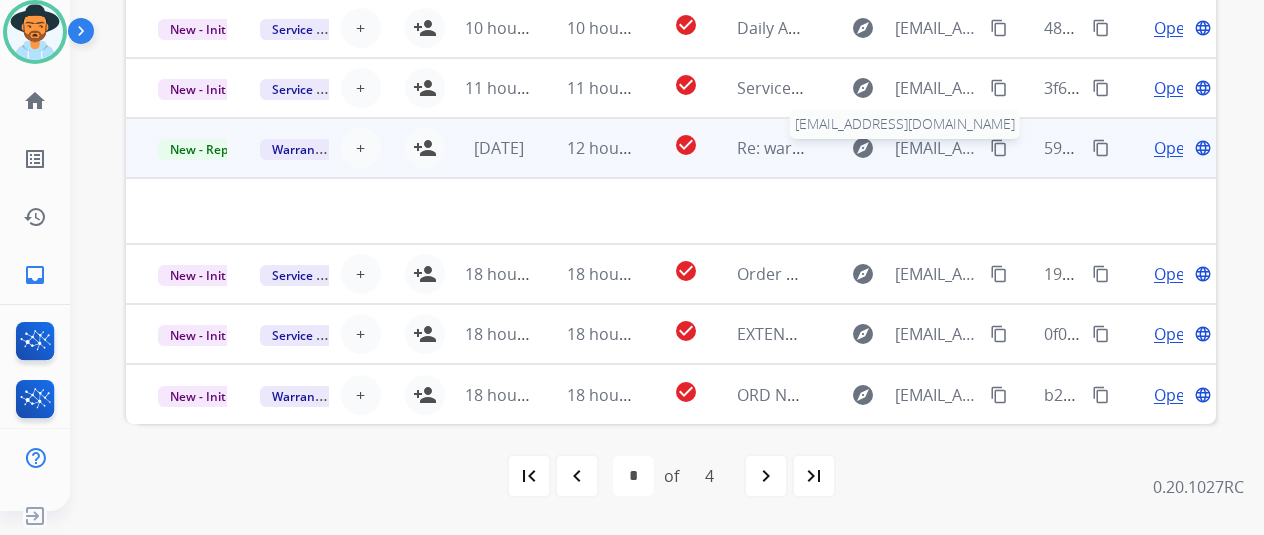 click on "cindy4253@comcast.net" at bounding box center (936, 148) 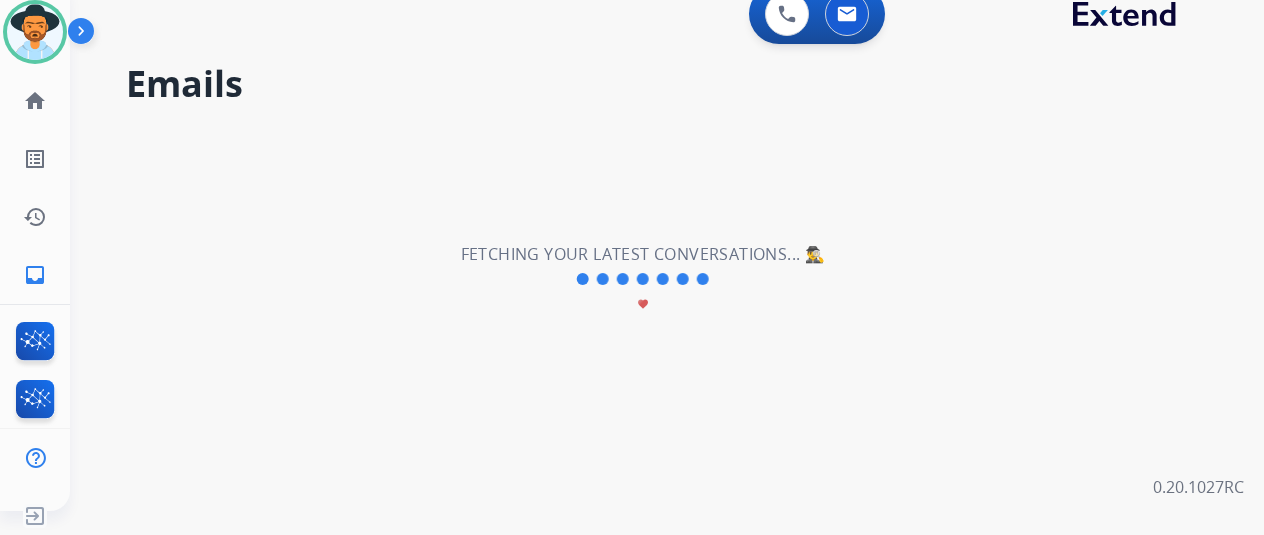 select on "*" 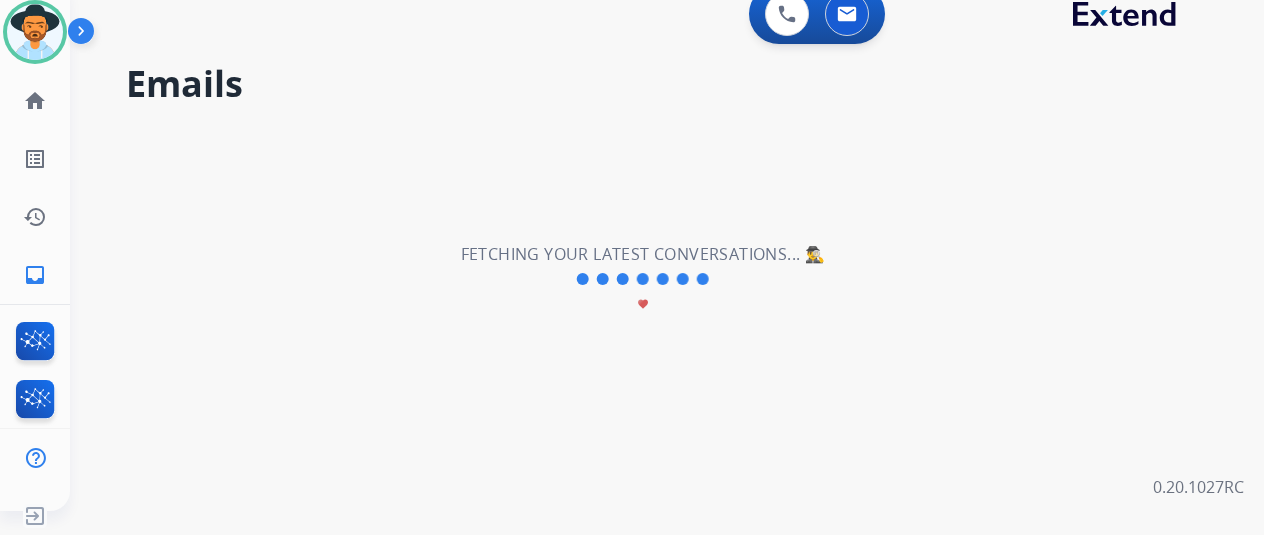 scroll, scrollTop: 4, scrollLeft: 0, axis: vertical 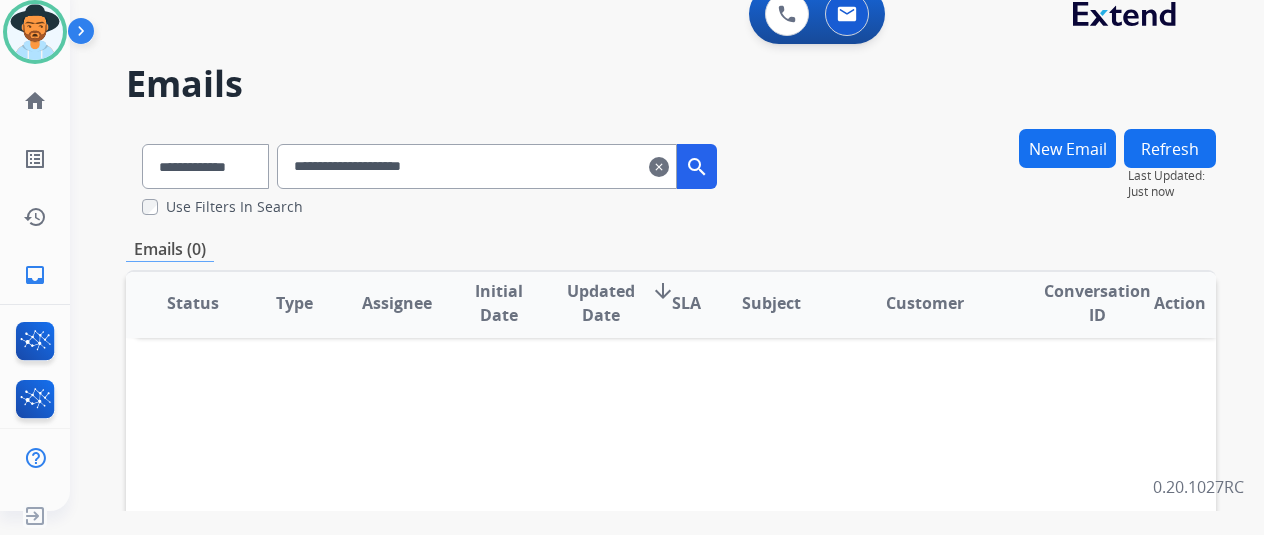 drag, startPoint x: 518, startPoint y: 177, endPoint x: 295, endPoint y: 152, distance: 224.39697 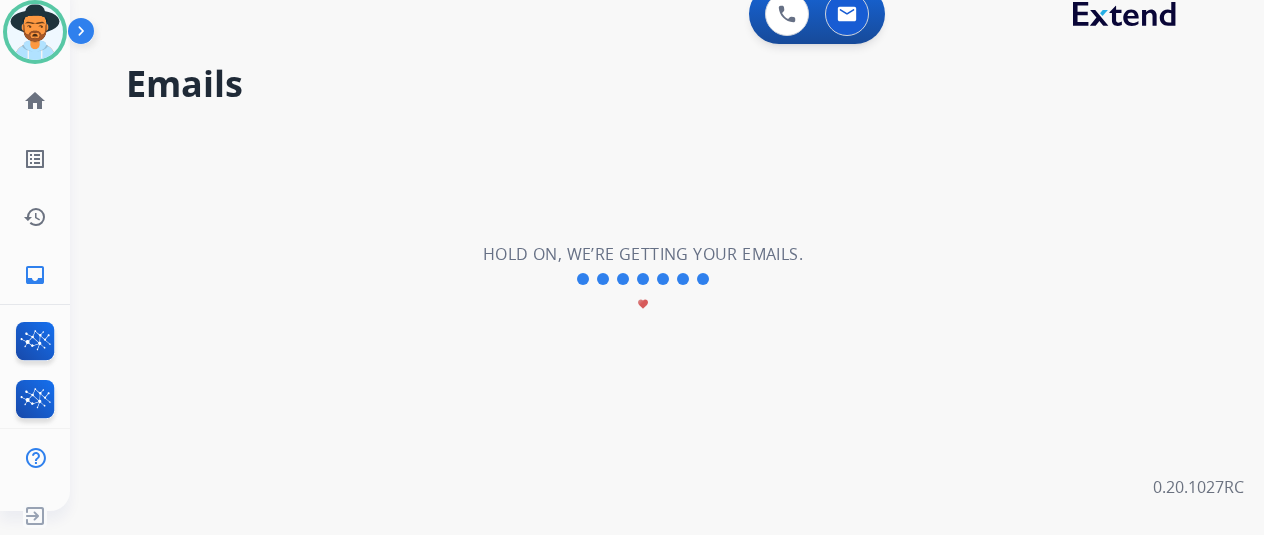 type 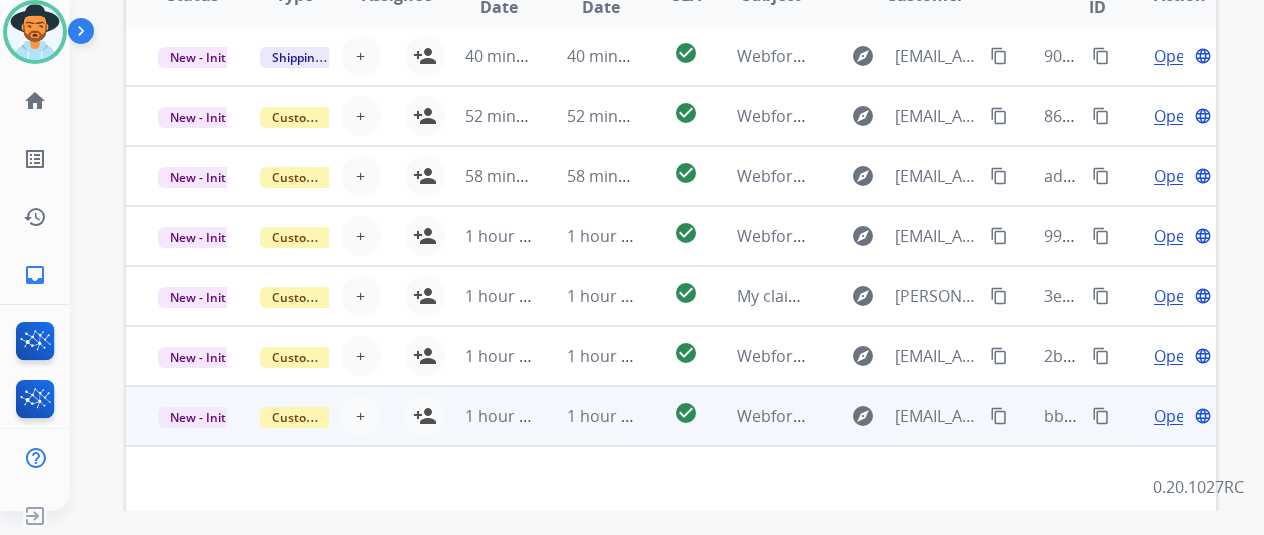 scroll, scrollTop: 600, scrollLeft: 0, axis: vertical 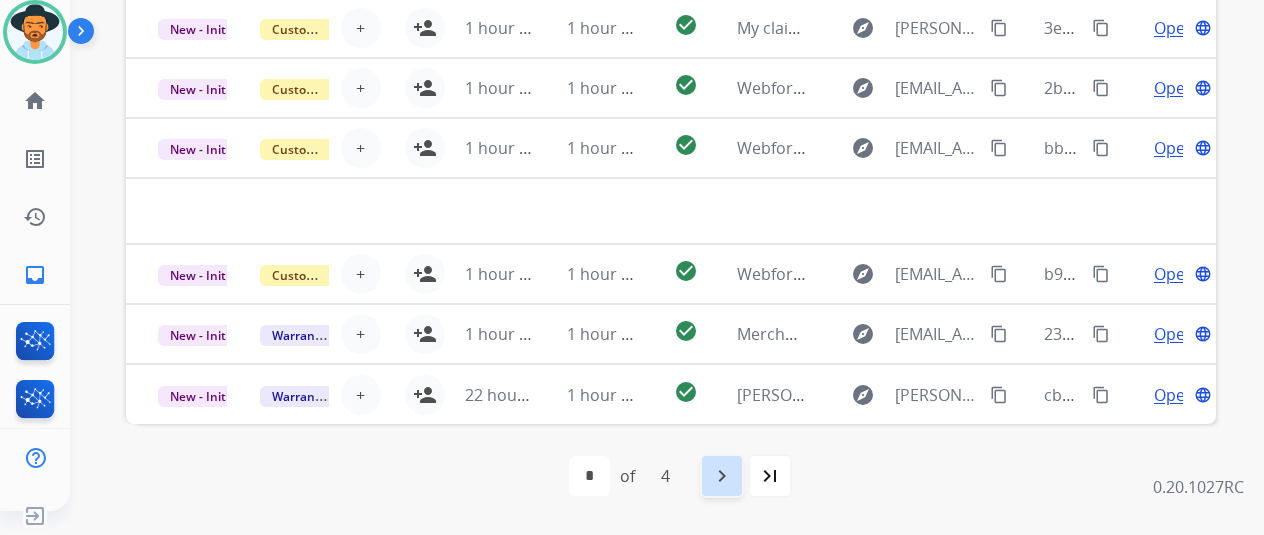 click on "navigate_next" at bounding box center [722, 476] 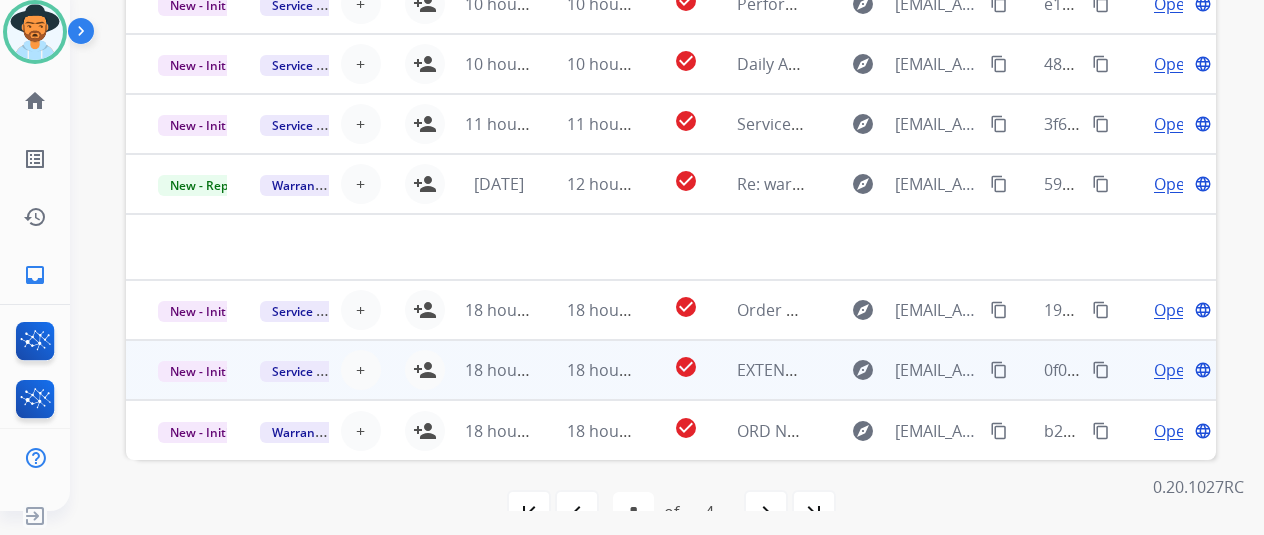 scroll, scrollTop: 682, scrollLeft: 0, axis: vertical 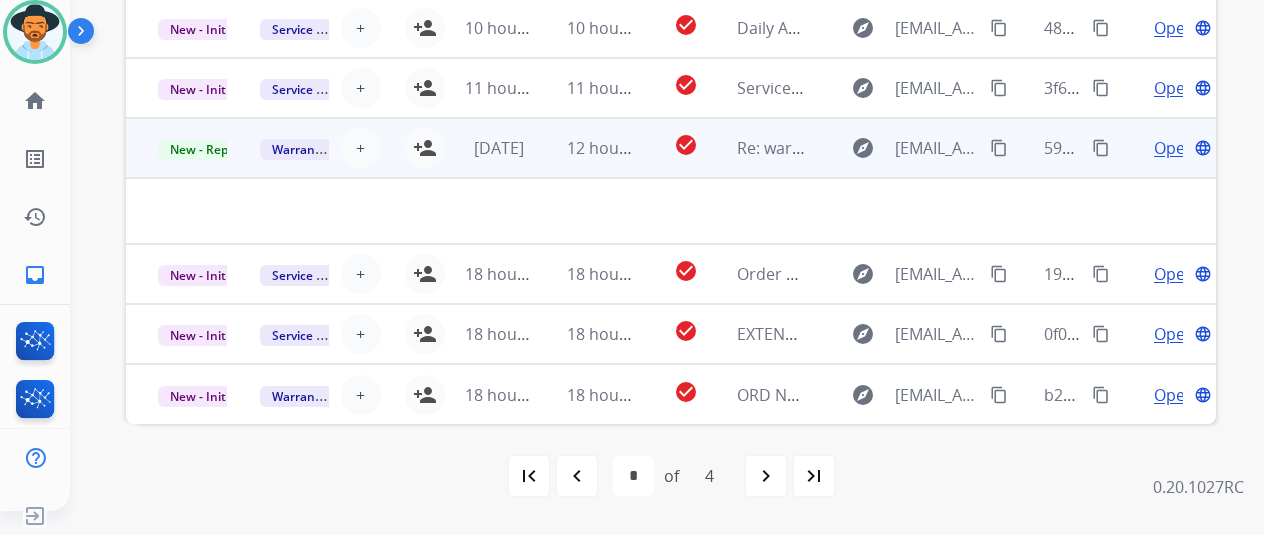 click on "Open" at bounding box center [1174, 148] 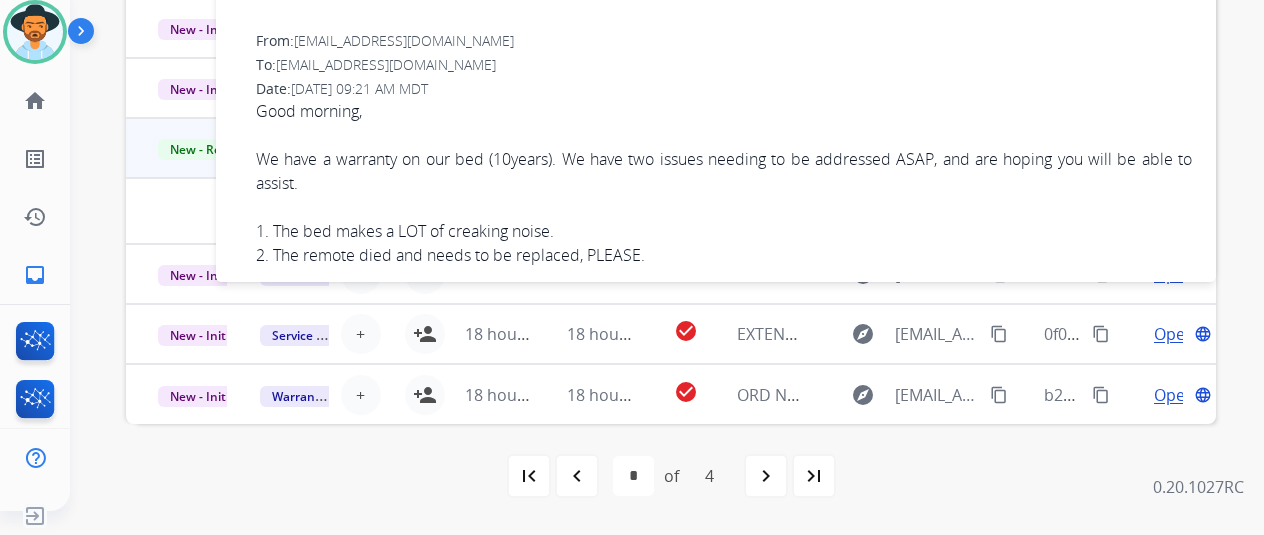 scroll, scrollTop: 582, scrollLeft: 0, axis: vertical 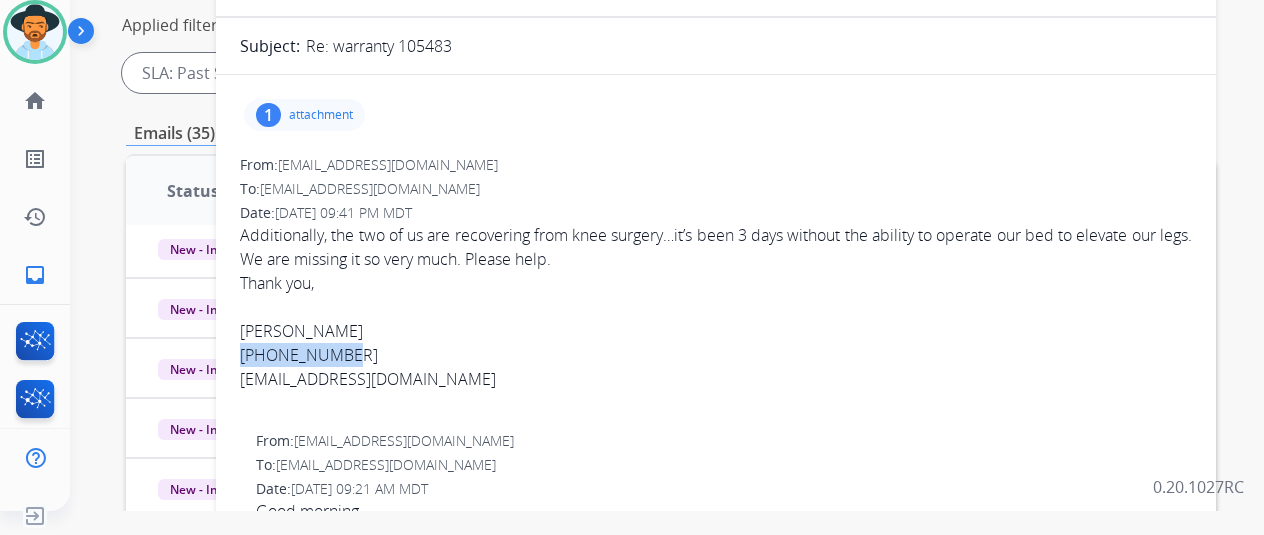 drag, startPoint x: 367, startPoint y: 357, endPoint x: 258, endPoint y: 360, distance: 109.041275 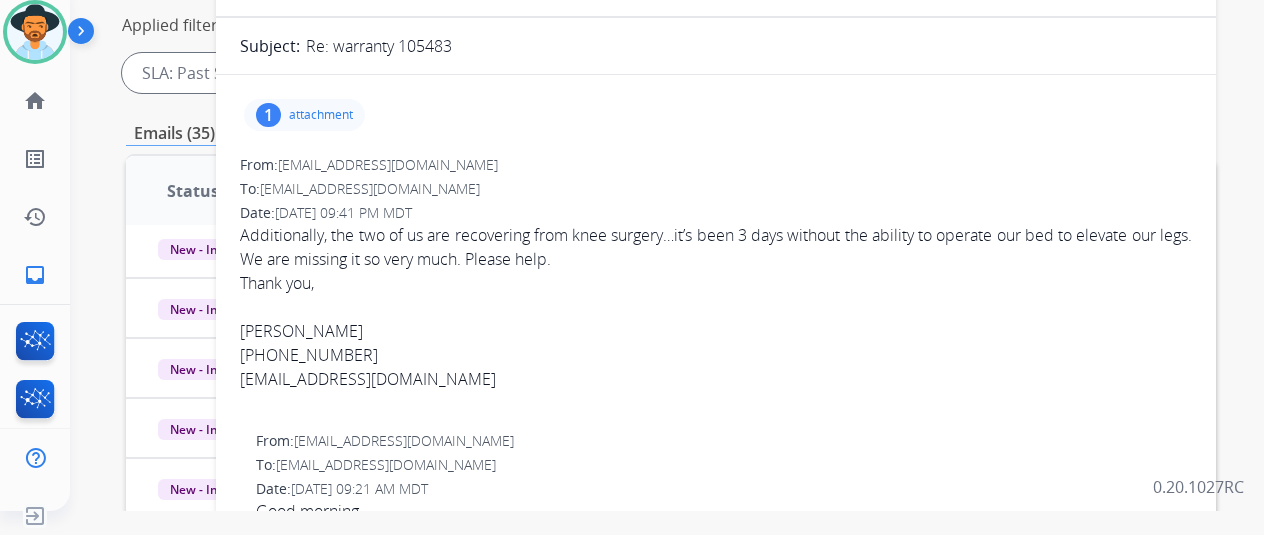 click on "1 attachment" at bounding box center (304, 115) 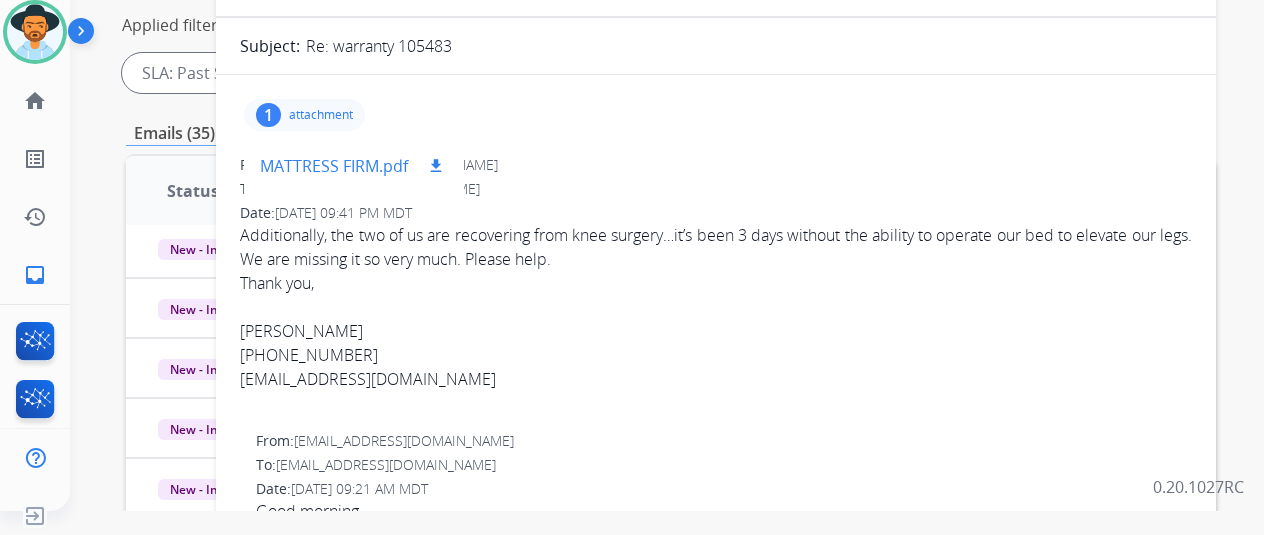 click on "MATTRESS FIRM.pdf" at bounding box center (334, 166) 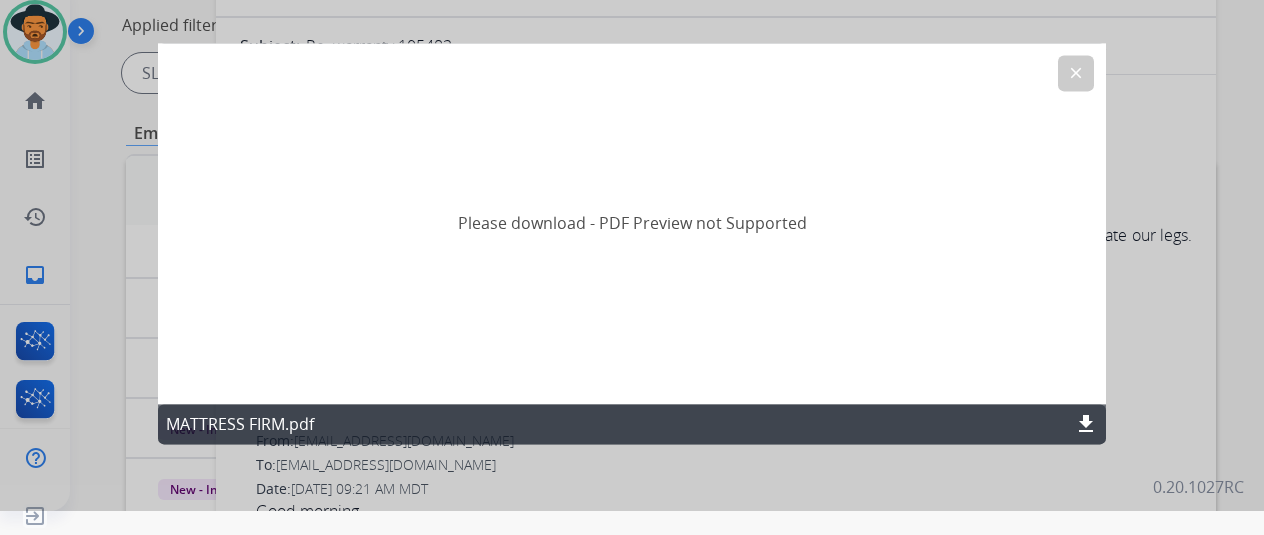 click on "download" 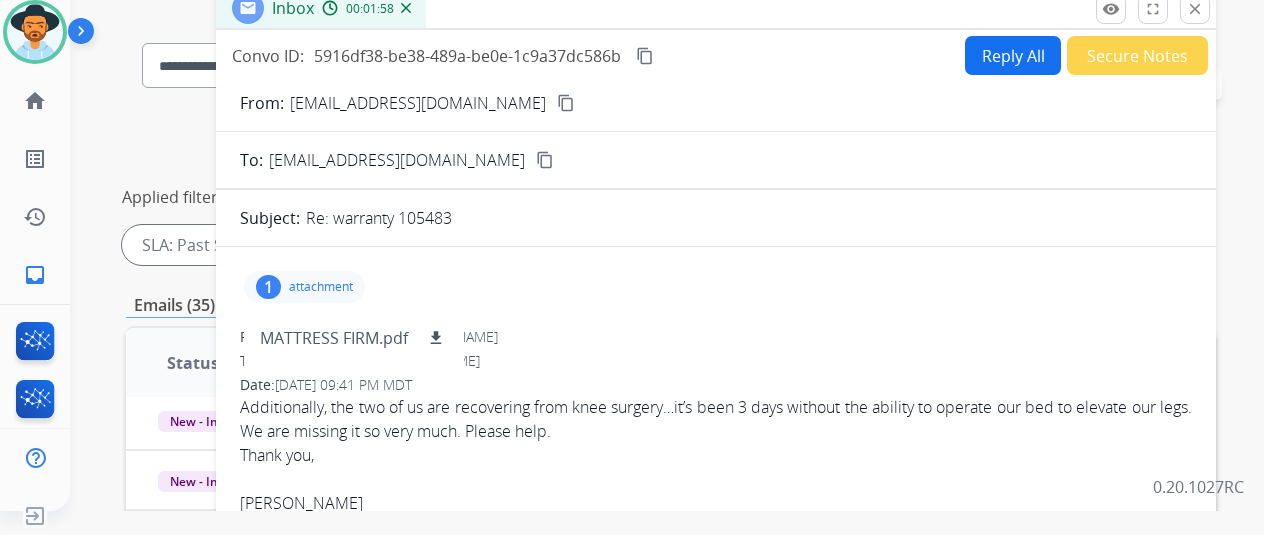 scroll, scrollTop: 0, scrollLeft: 0, axis: both 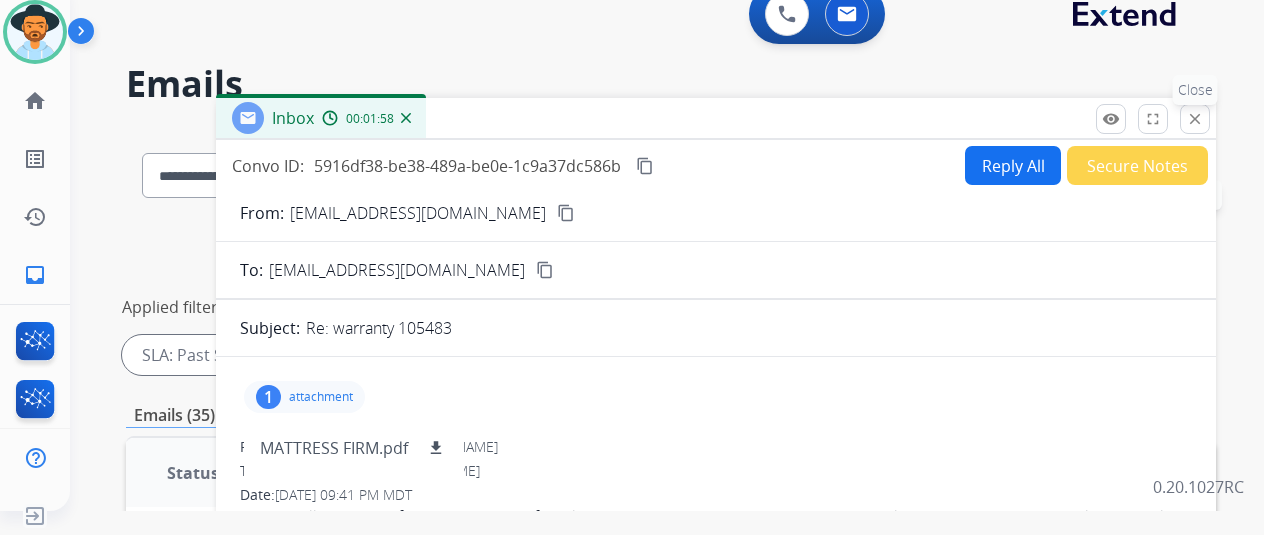 click on "close" at bounding box center (1195, 119) 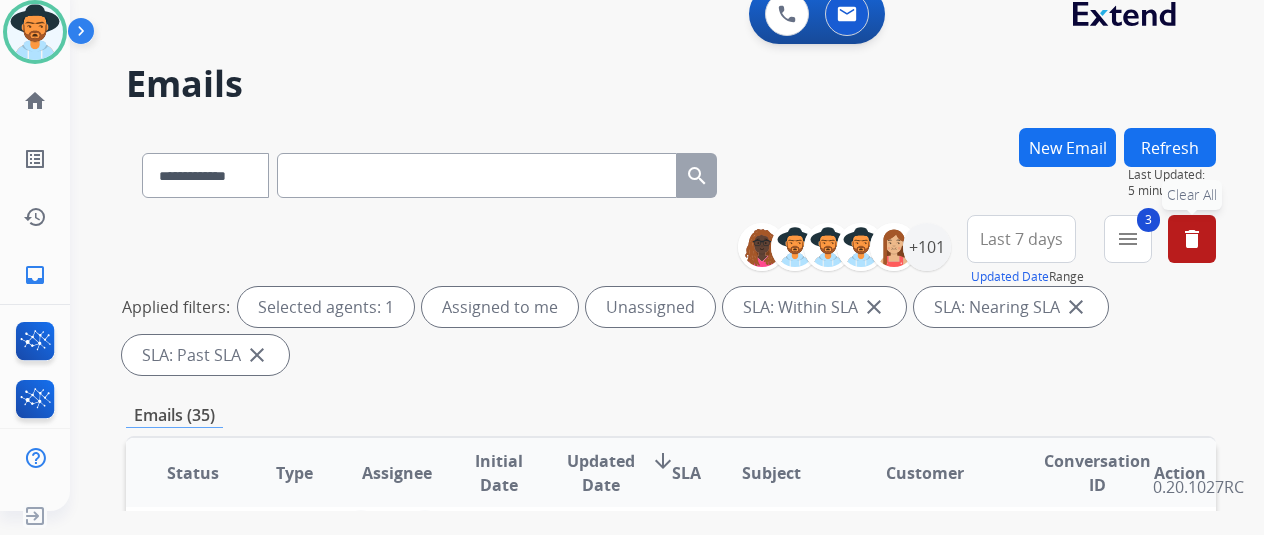 scroll, scrollTop: 600, scrollLeft: 0, axis: vertical 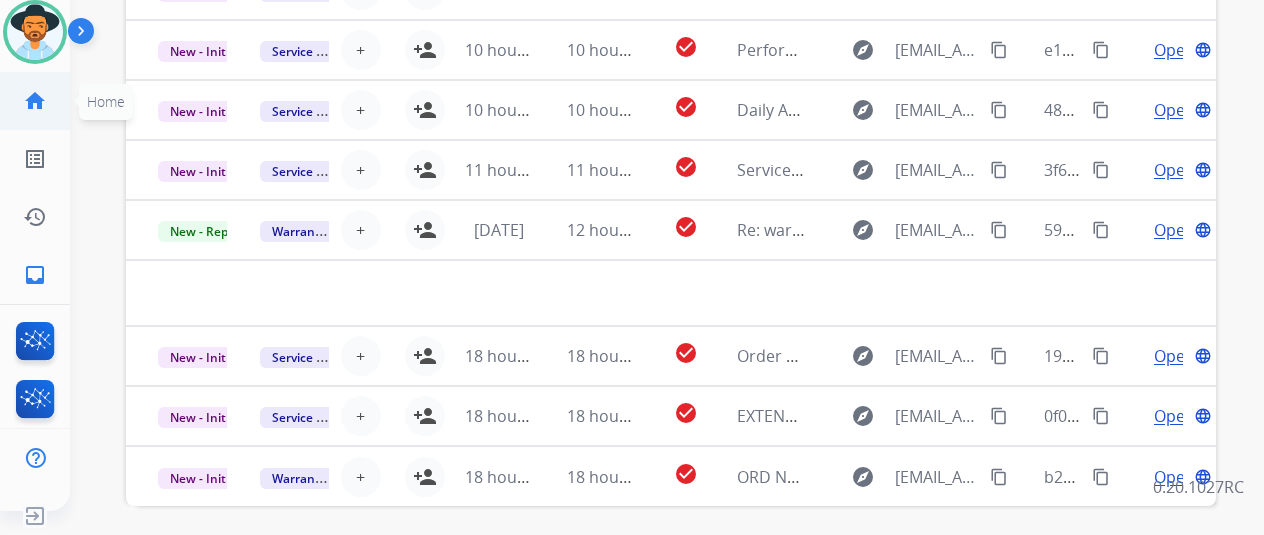 click on "home  Home" 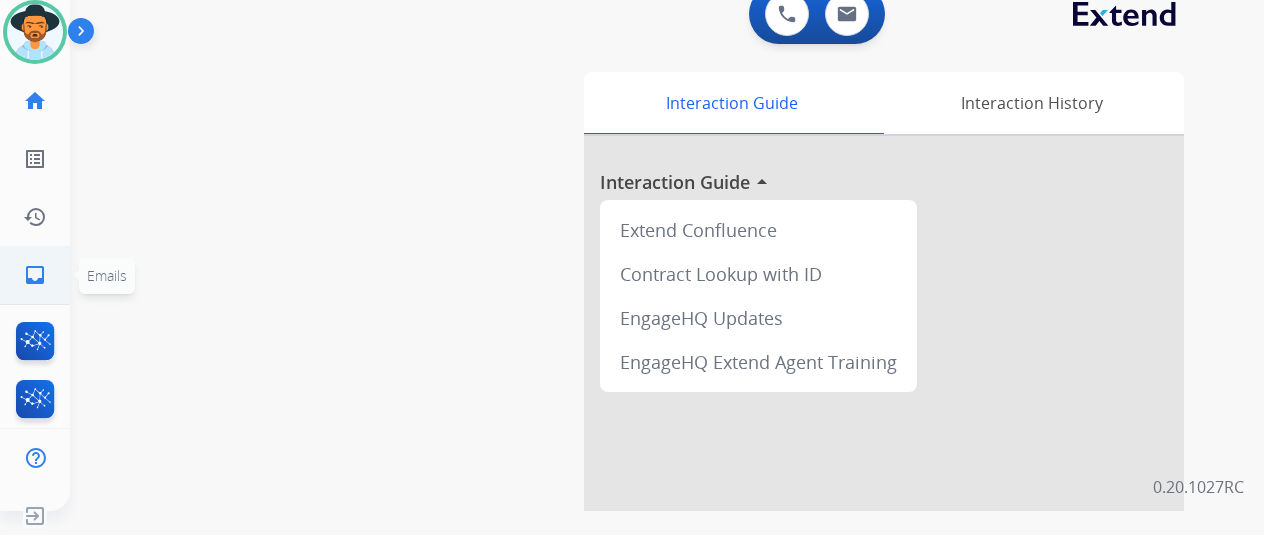 click on "inbox  Emails" 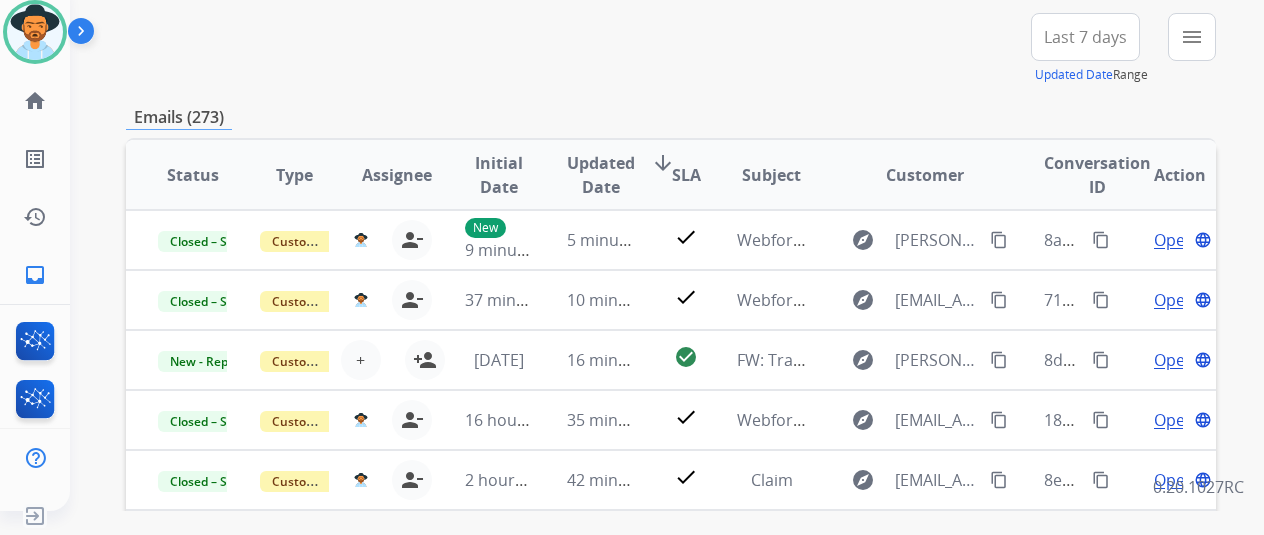 scroll, scrollTop: 400, scrollLeft: 0, axis: vertical 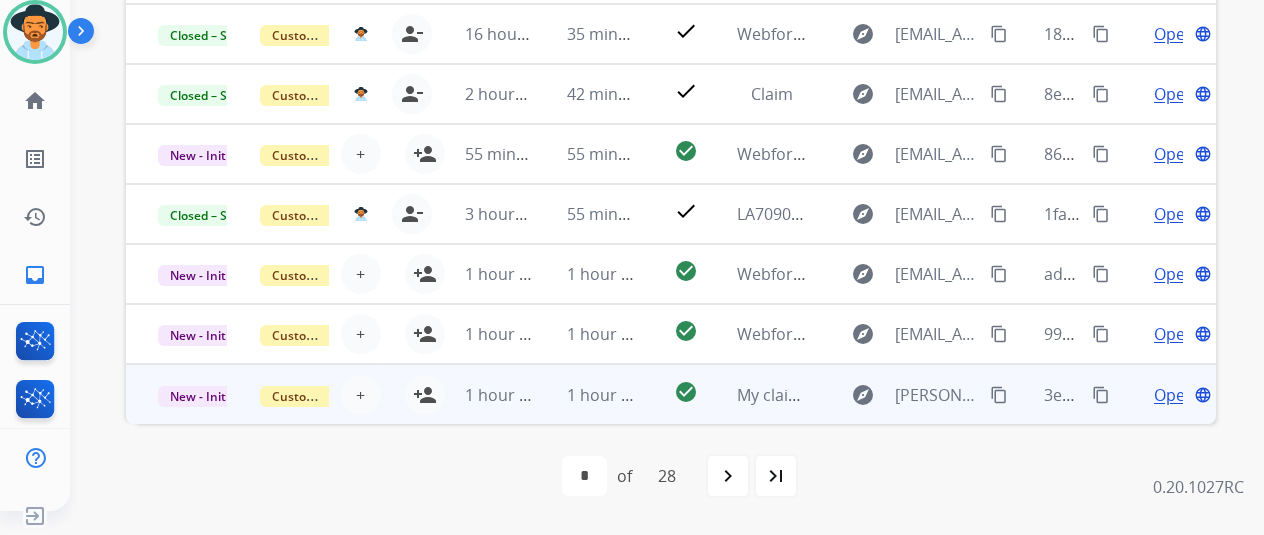 click on "Open" at bounding box center [1174, 395] 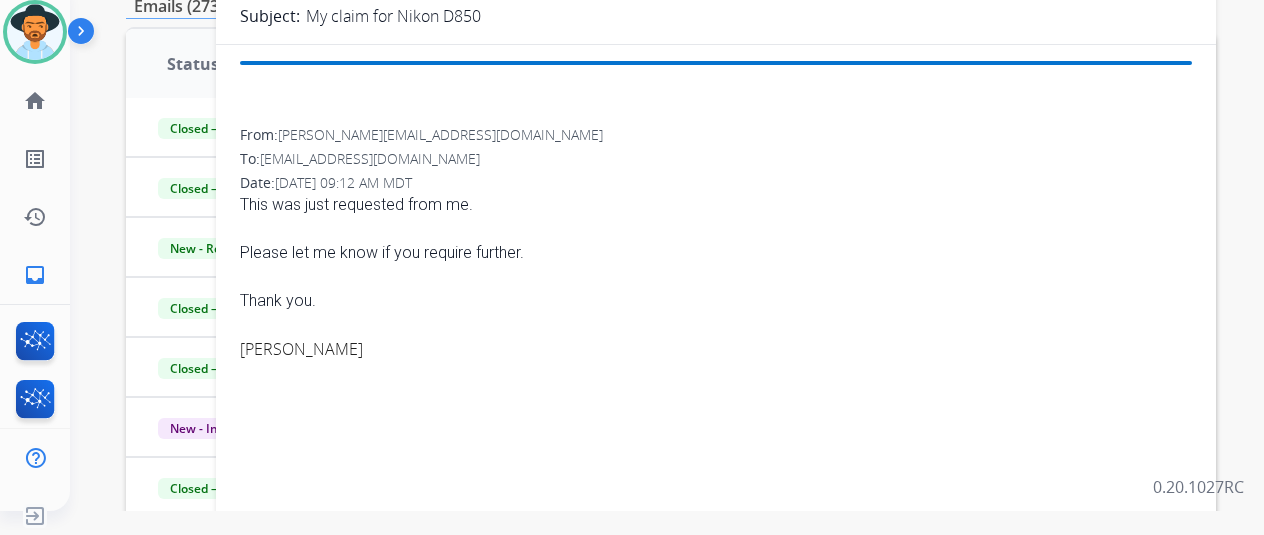 scroll, scrollTop: 86, scrollLeft: 0, axis: vertical 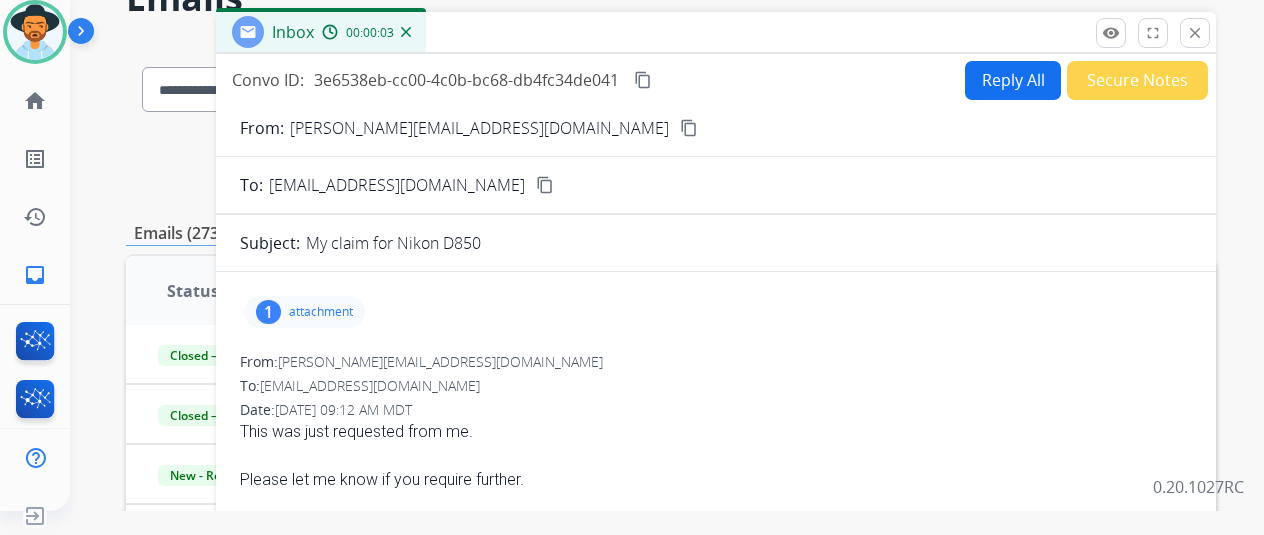 click on "content_copy" at bounding box center [689, 128] 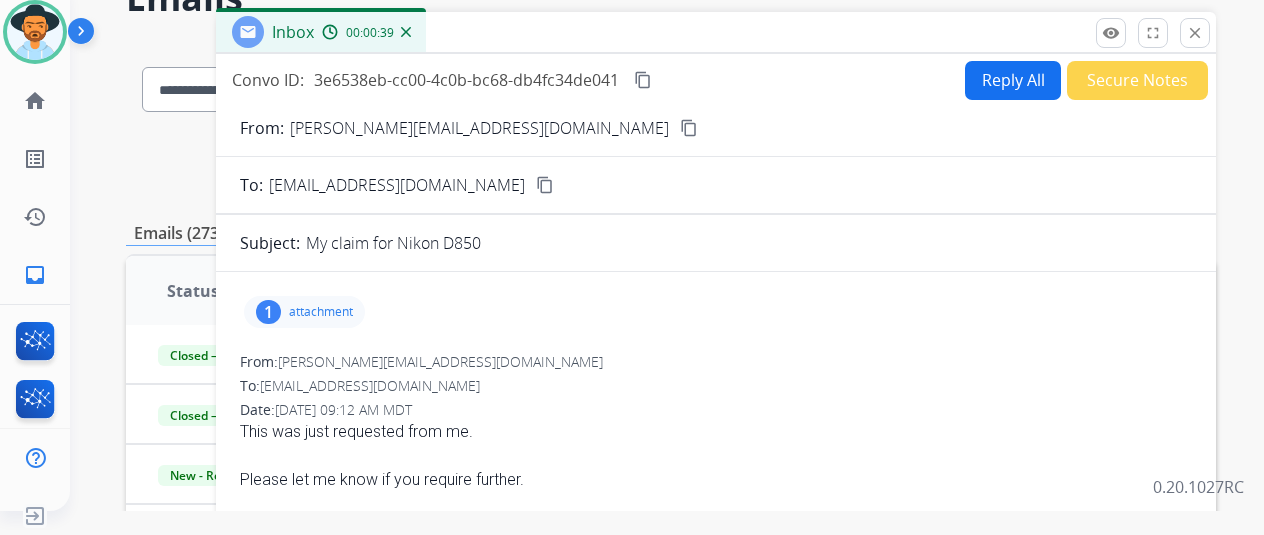 drag, startPoint x: 382, startPoint y: 315, endPoint x: 366, endPoint y: 309, distance: 17.088007 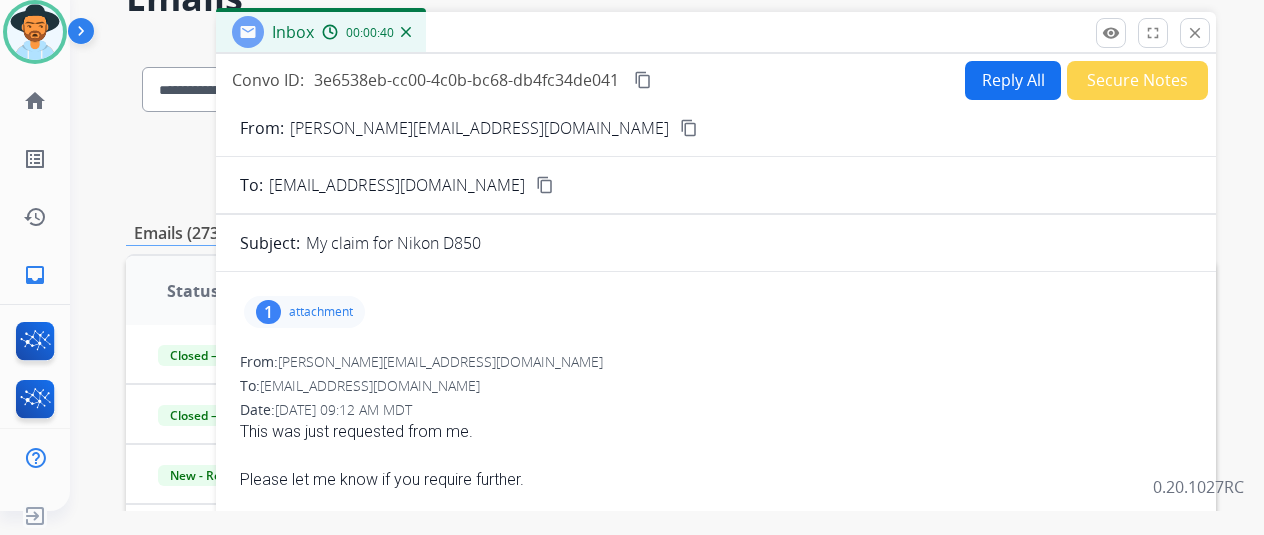 click on "1 attachment" at bounding box center [304, 312] 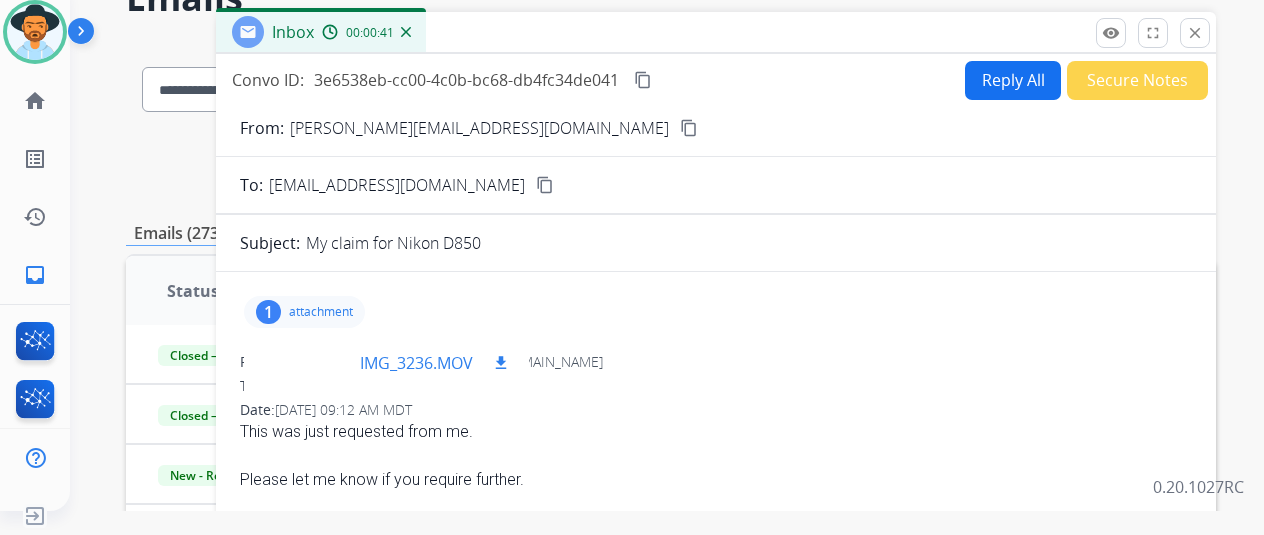 click on "IMG_3236.MOV" at bounding box center (416, 363) 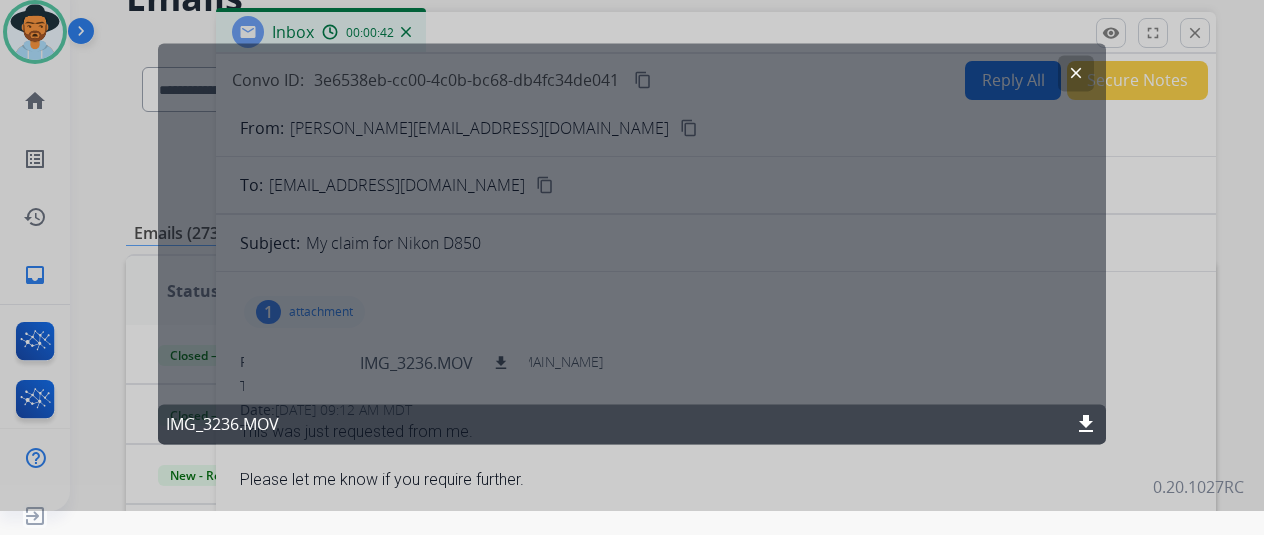 click on "IMG_3236.MOV download" 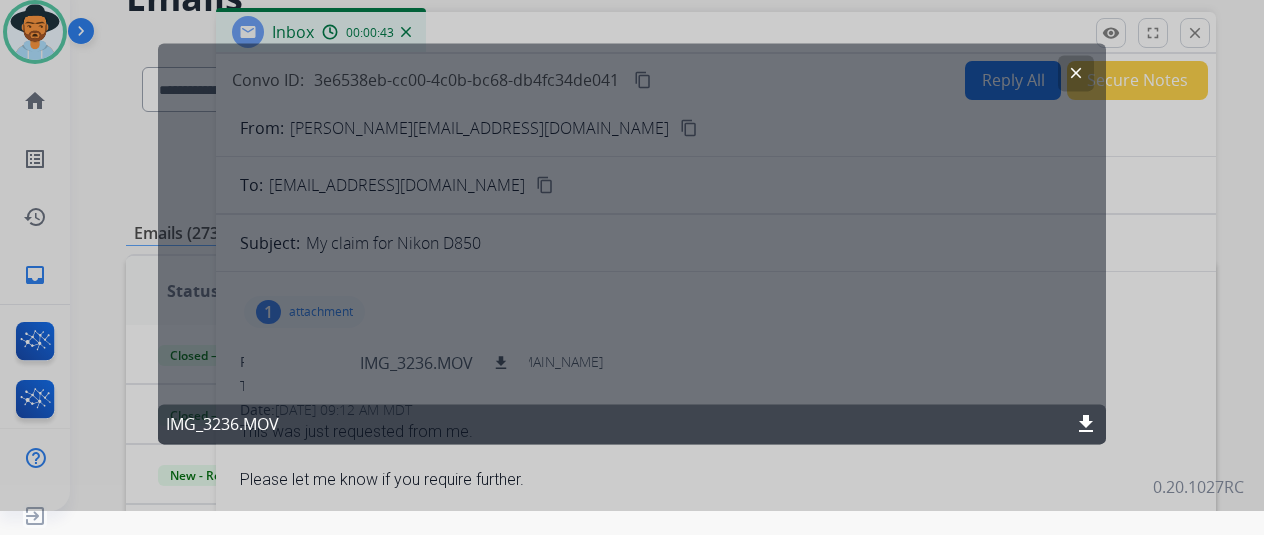 click on "download" 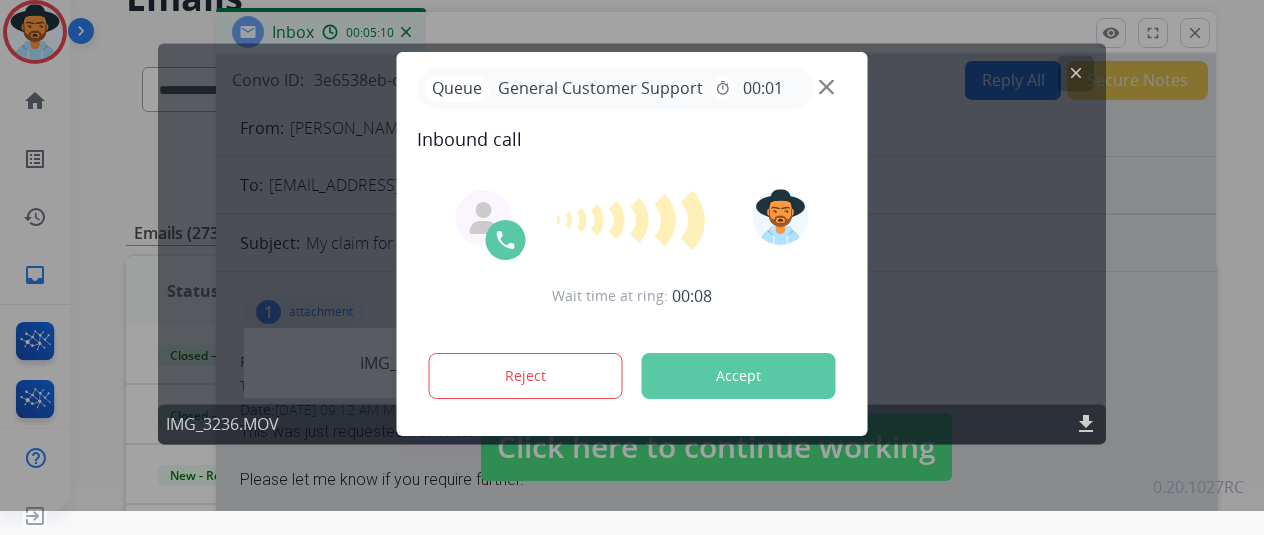 drag, startPoint x: 1232, startPoint y: 218, endPoint x: 1233, endPoint y: 265, distance: 47.010635 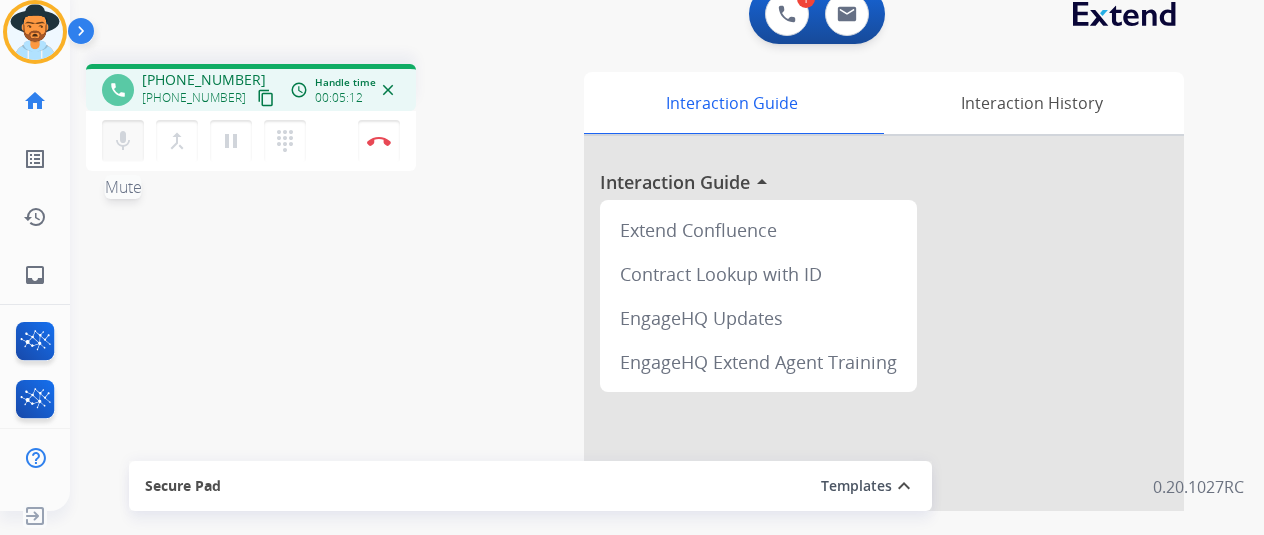 click on "mic" at bounding box center (123, 141) 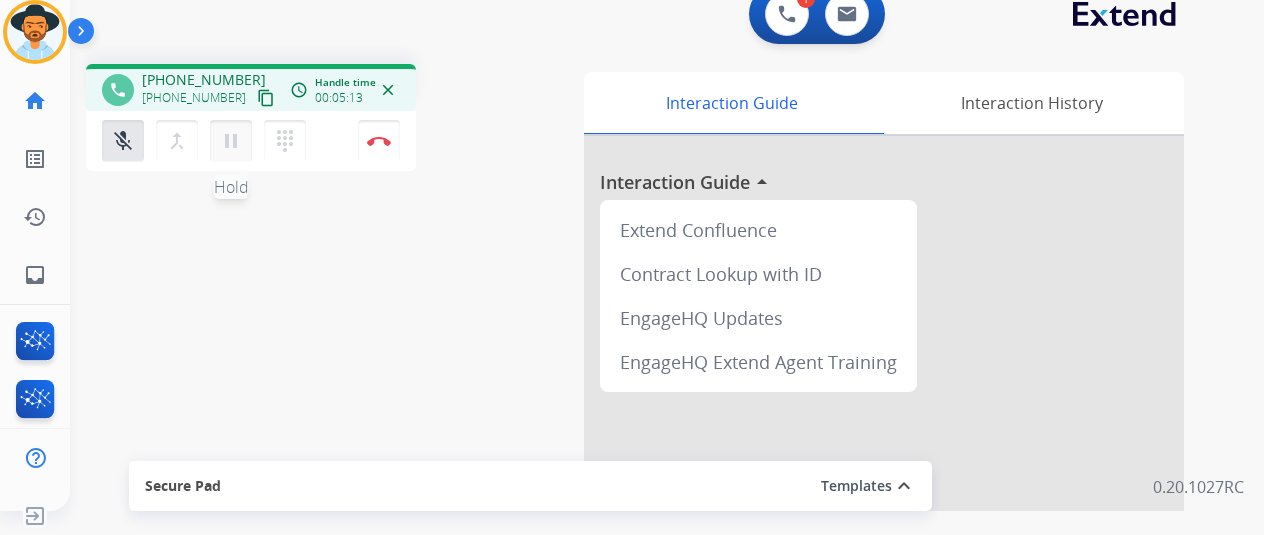 click on "pause" at bounding box center (231, 141) 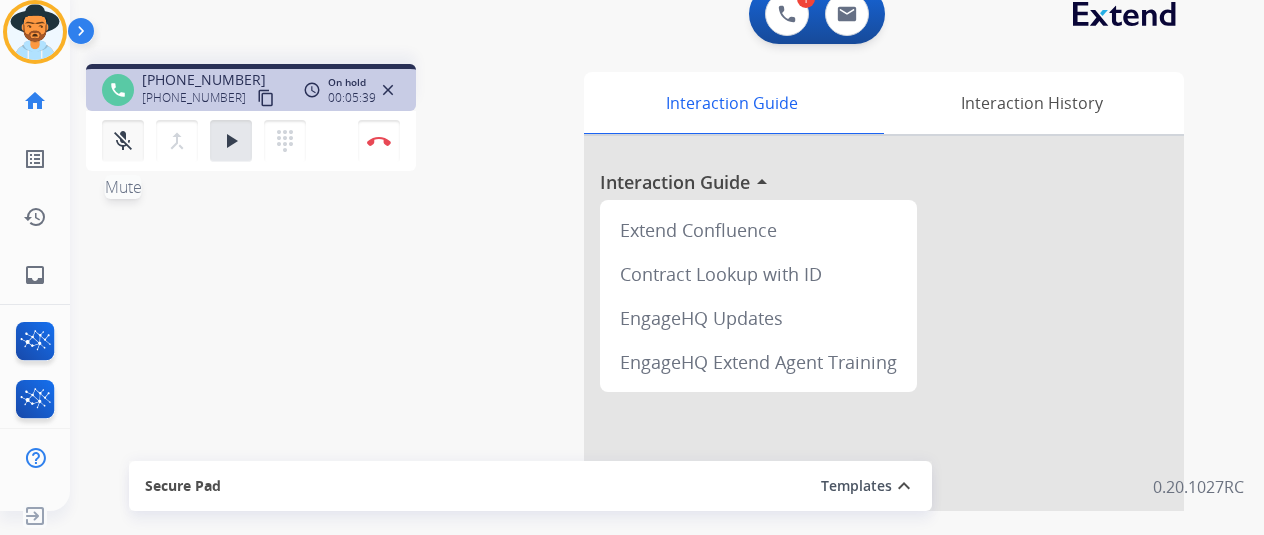 click on "mic_off" at bounding box center [123, 141] 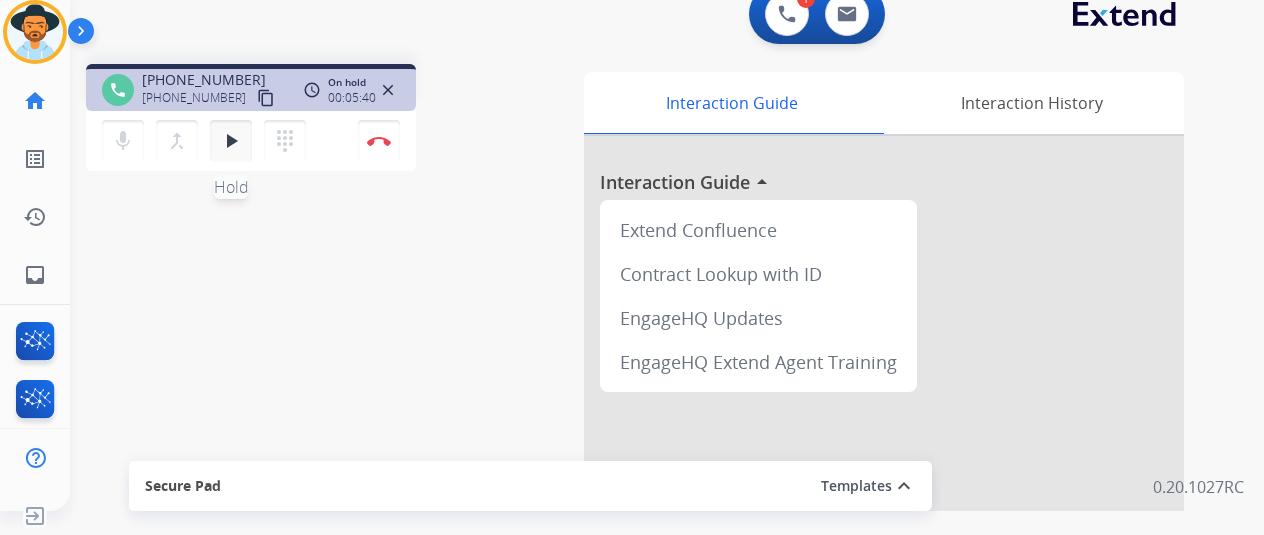 click on "play_arrow" at bounding box center [231, 141] 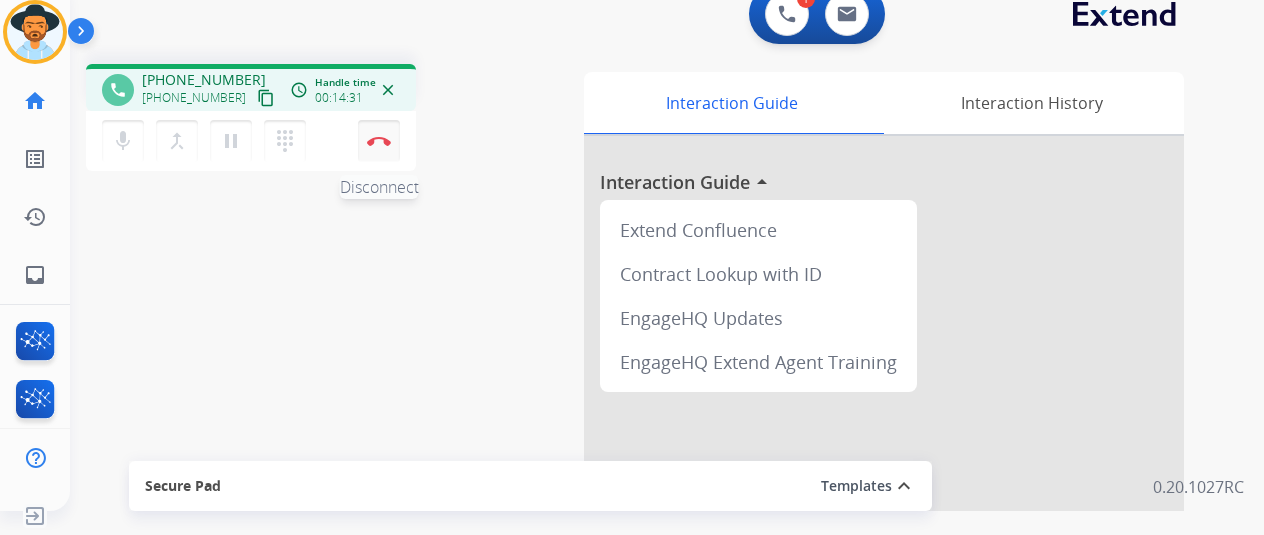click on "Disconnect" at bounding box center [379, 141] 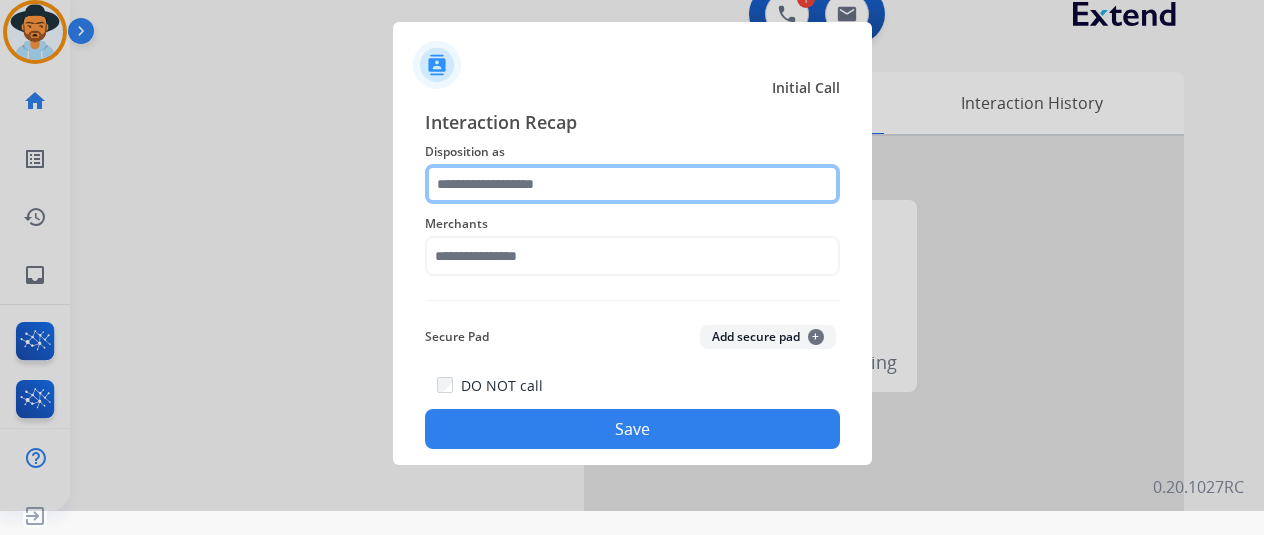 click 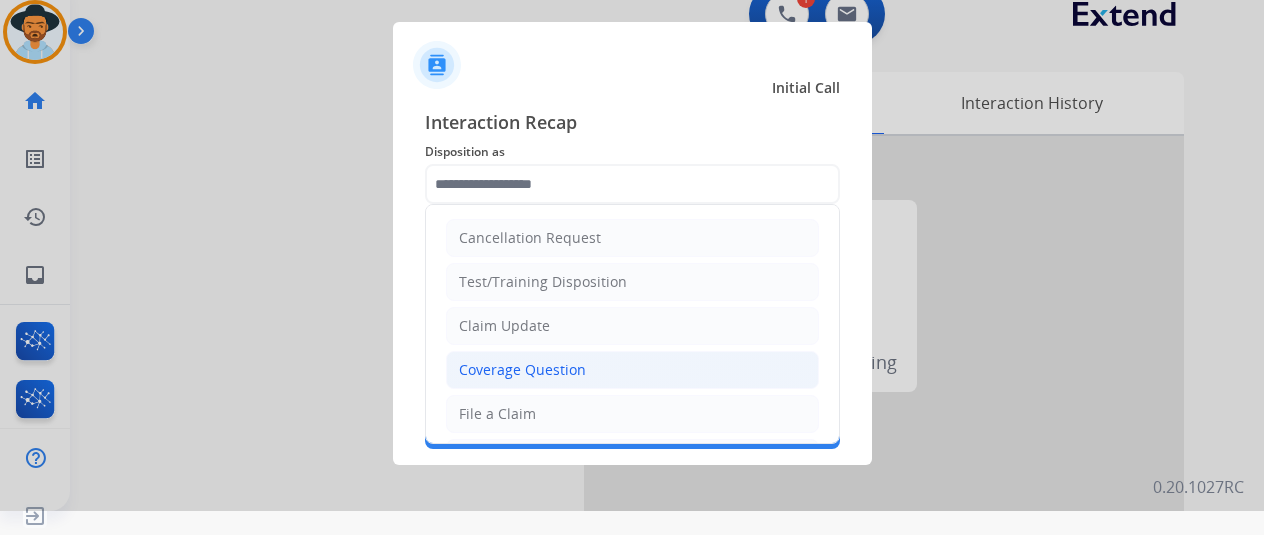 click on "Coverage Question" 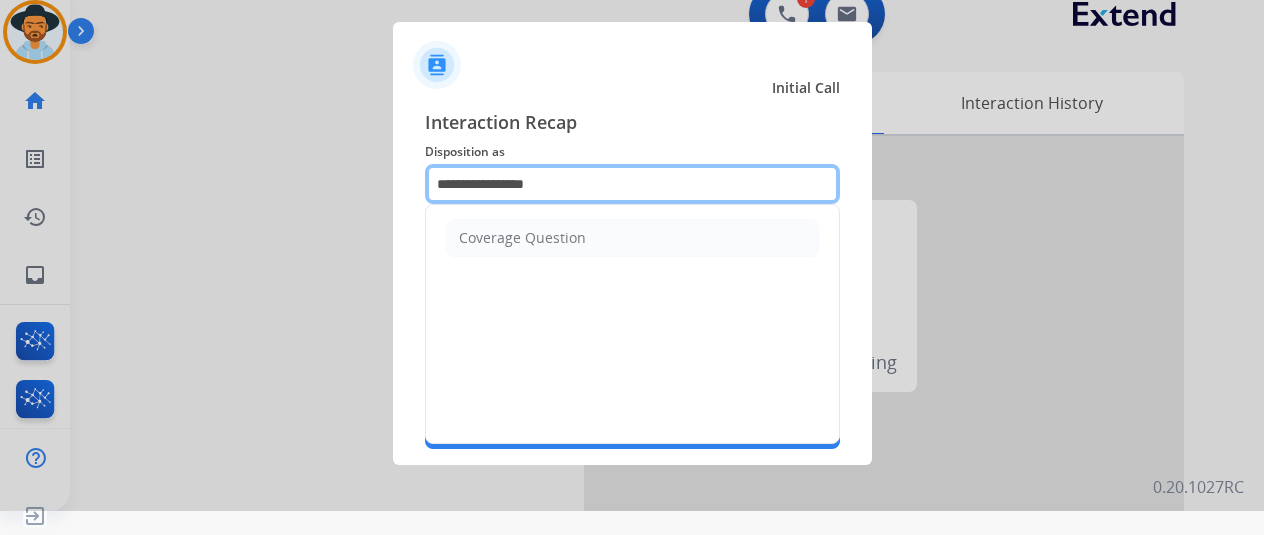 click on "**********" 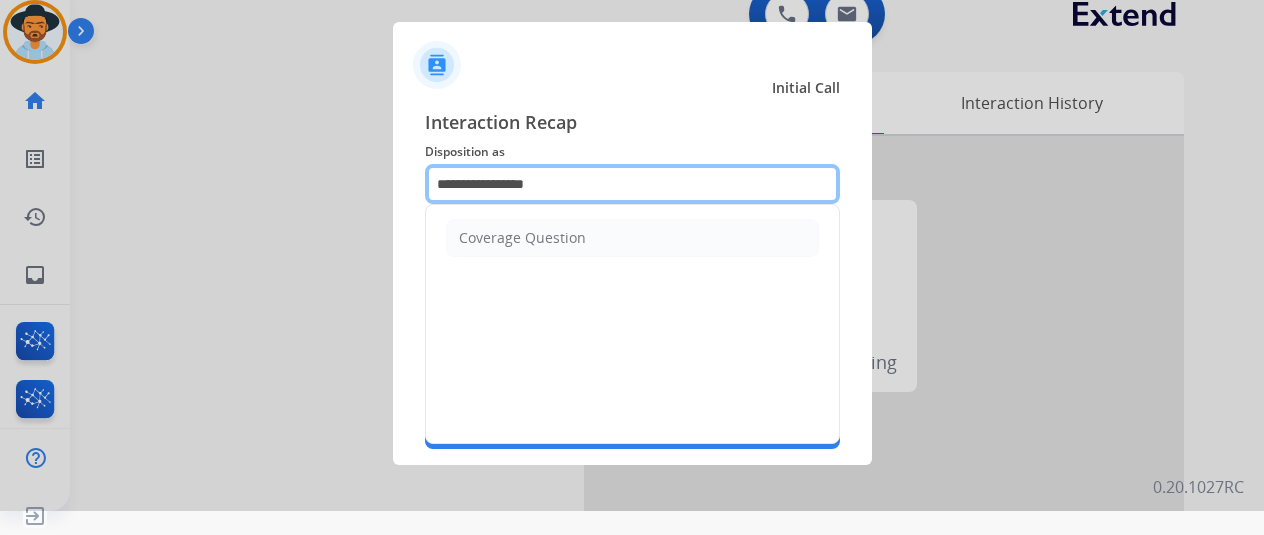 drag, startPoint x: 598, startPoint y: 178, endPoint x: 290, endPoint y: 179, distance: 308.00162 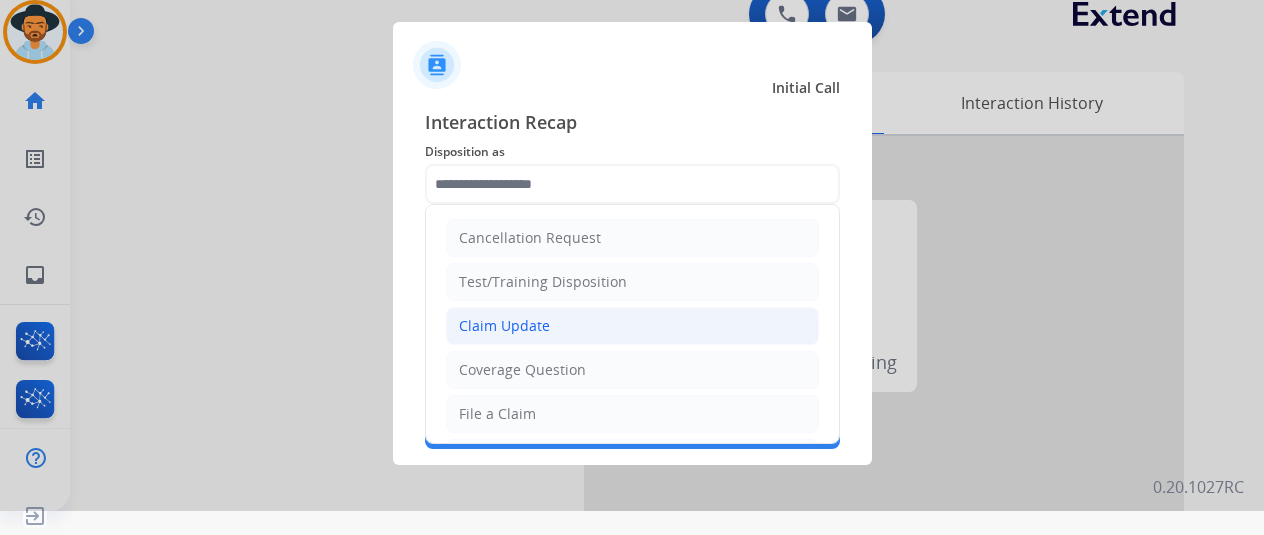 click on "Claim Update" 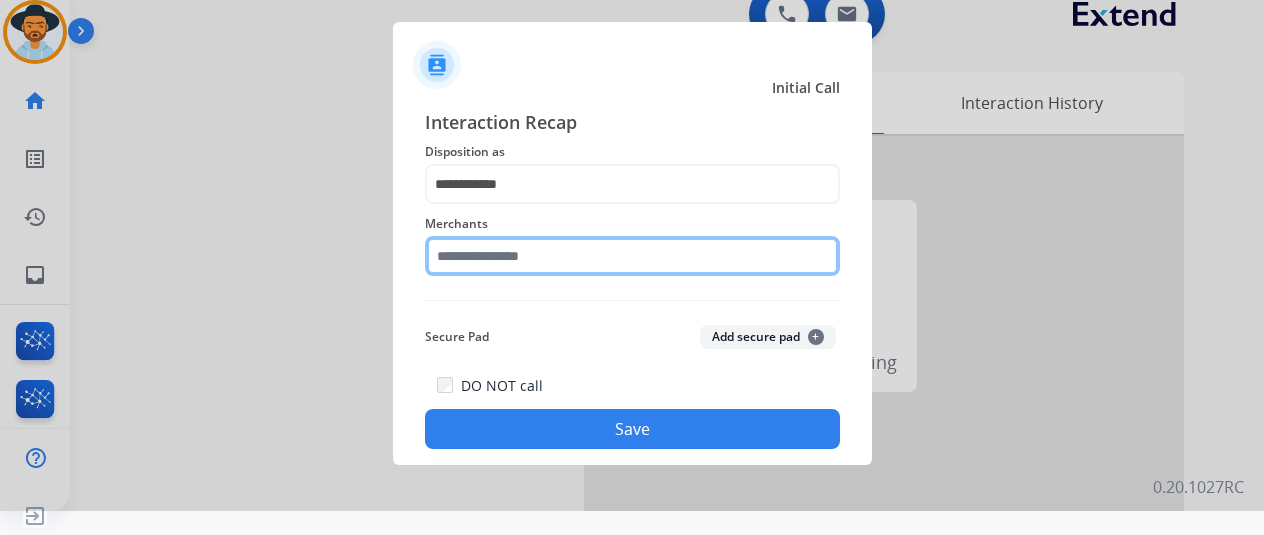 click 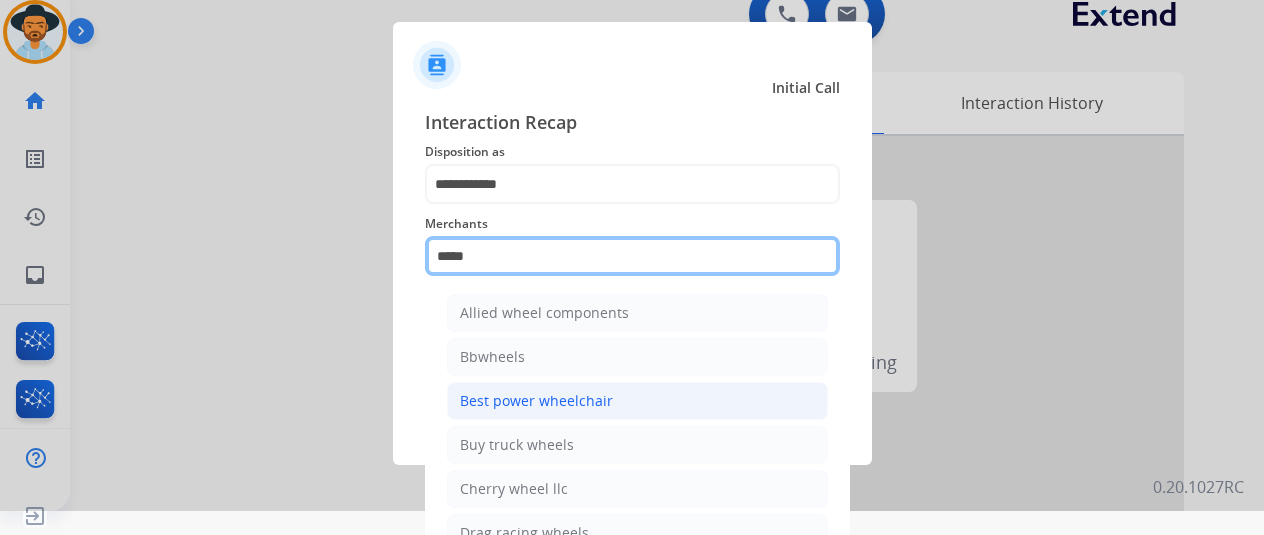 scroll, scrollTop: 157, scrollLeft: 0, axis: vertical 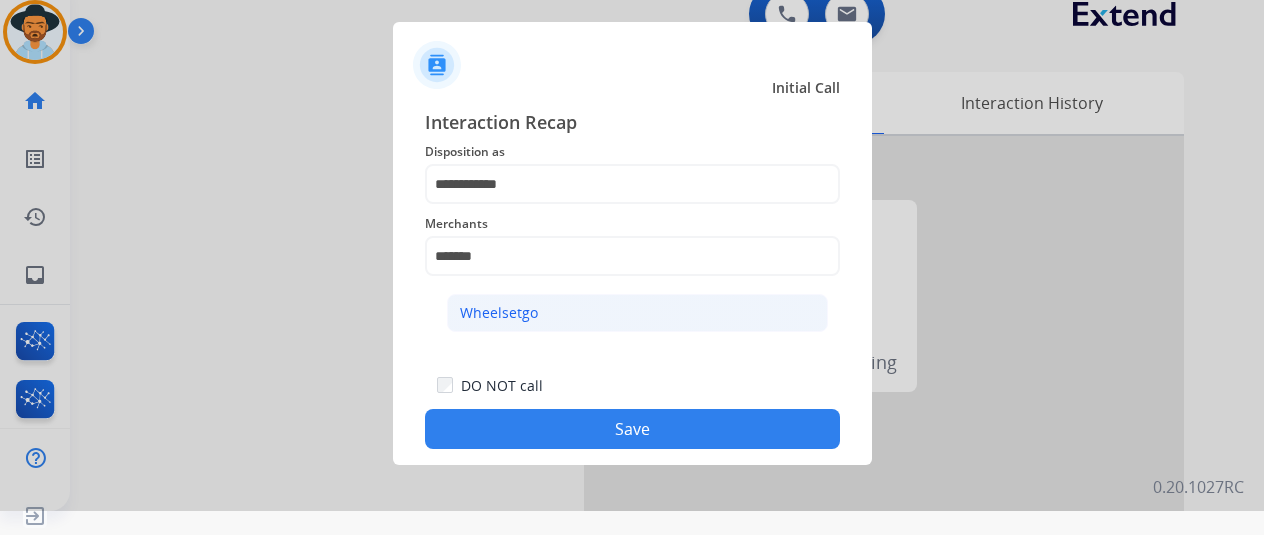 click on "Wheelsetgo" 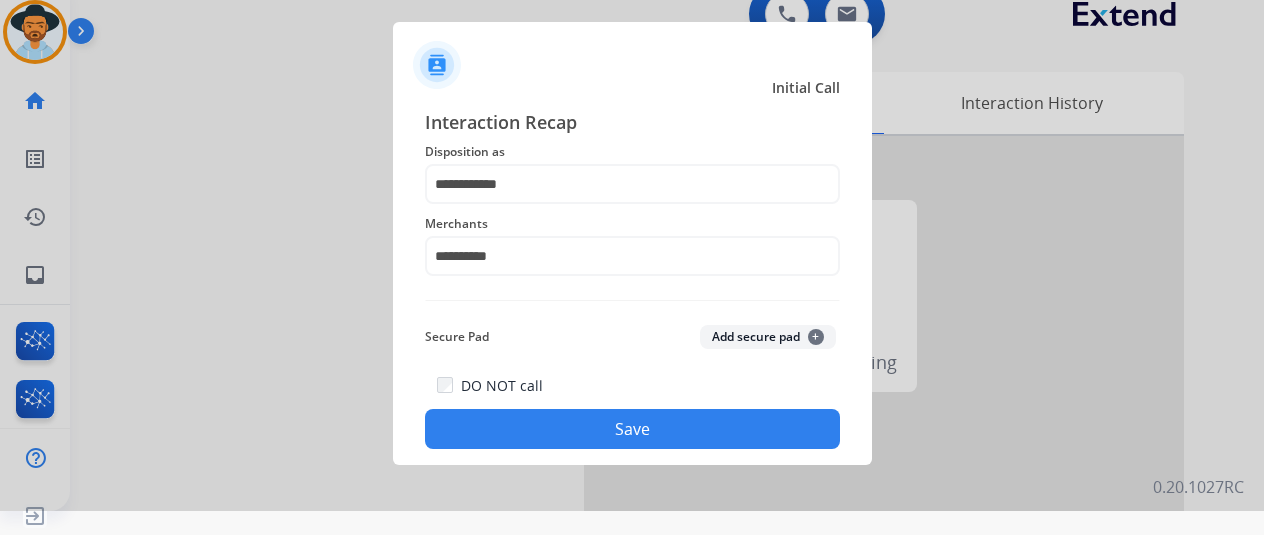 click on "Save" 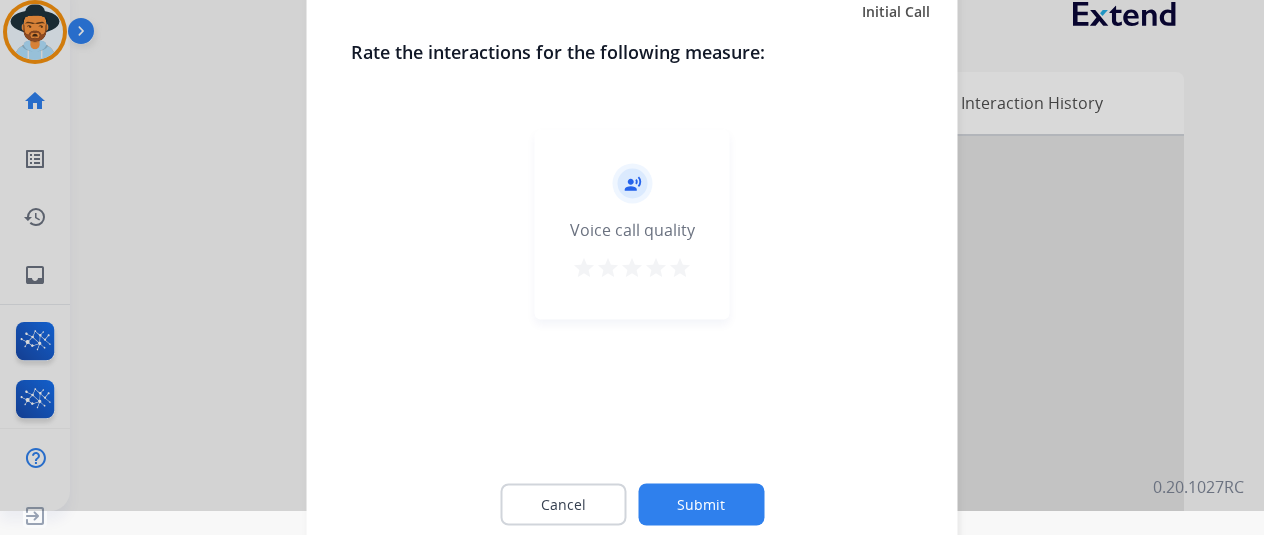 click on "star" at bounding box center (680, 270) 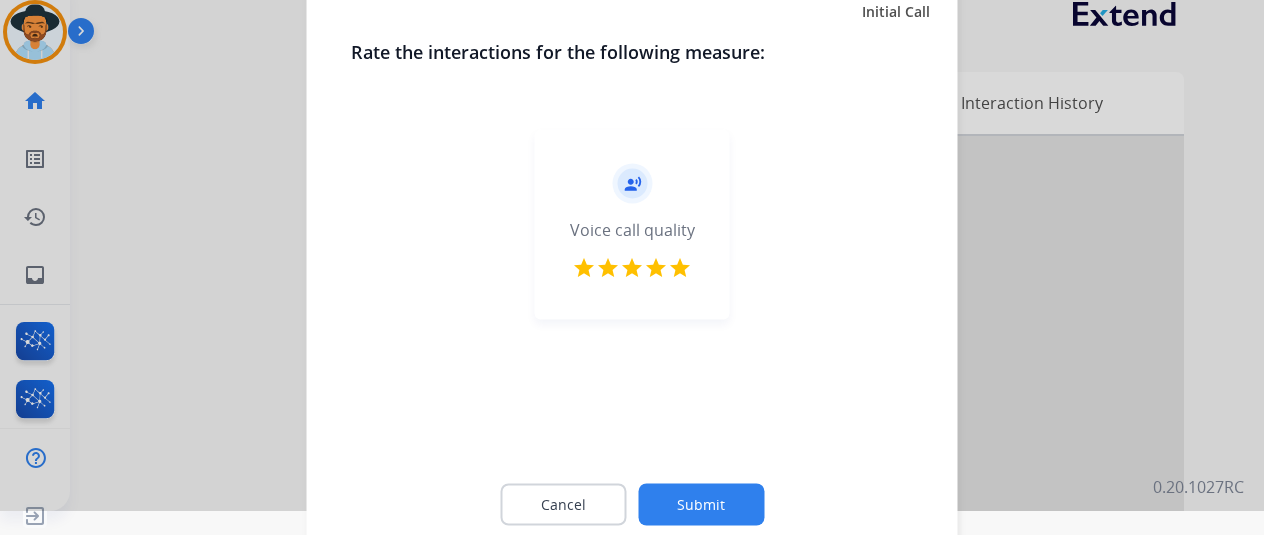click on "Submit" 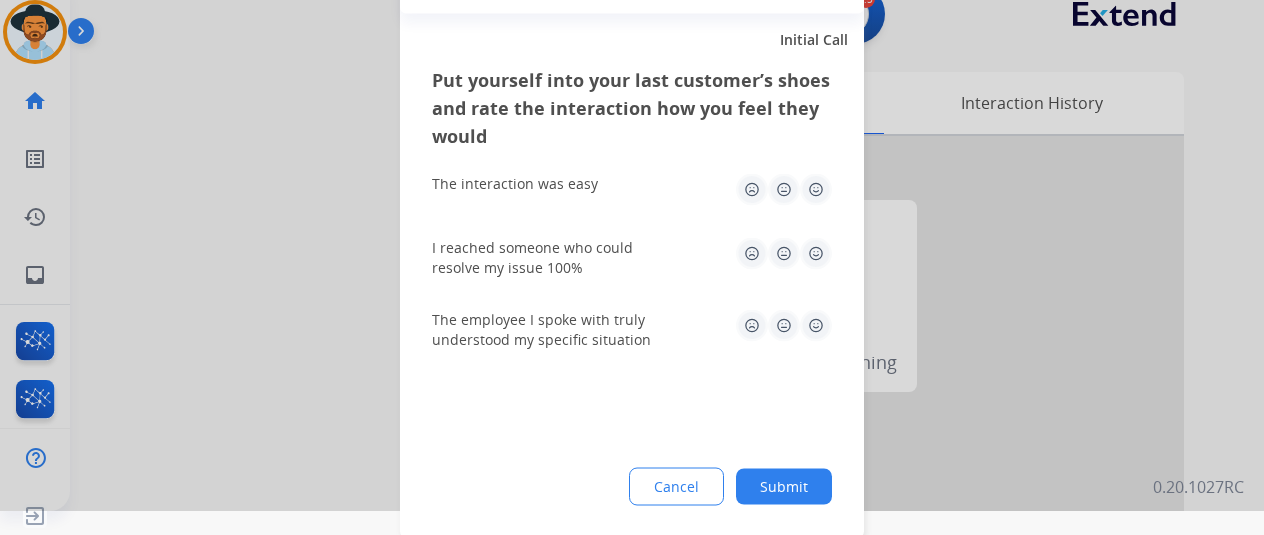 click 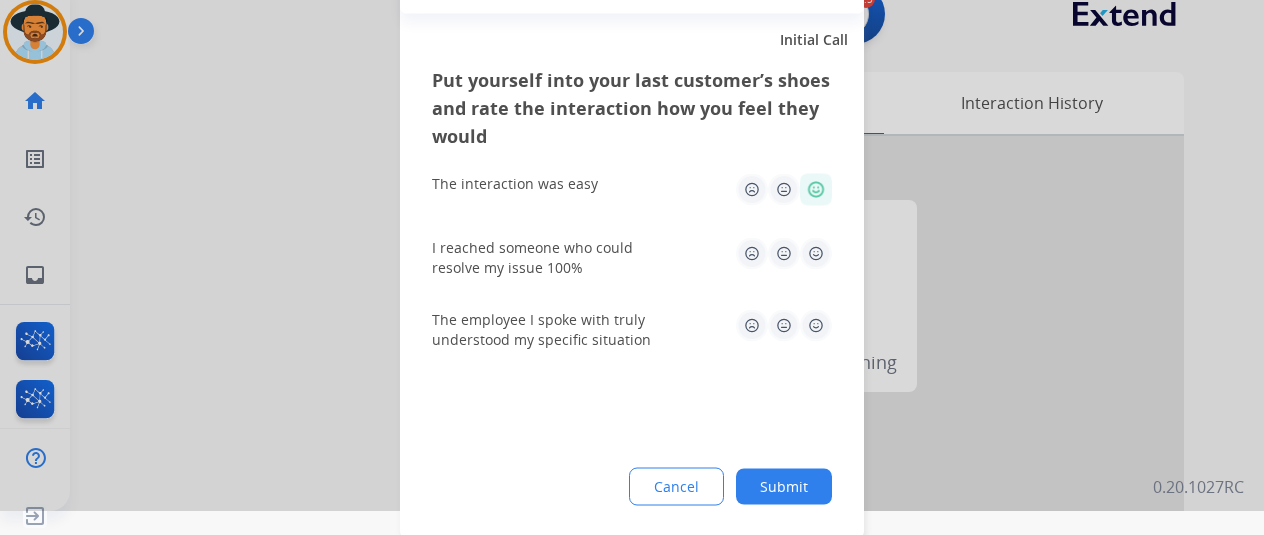 click 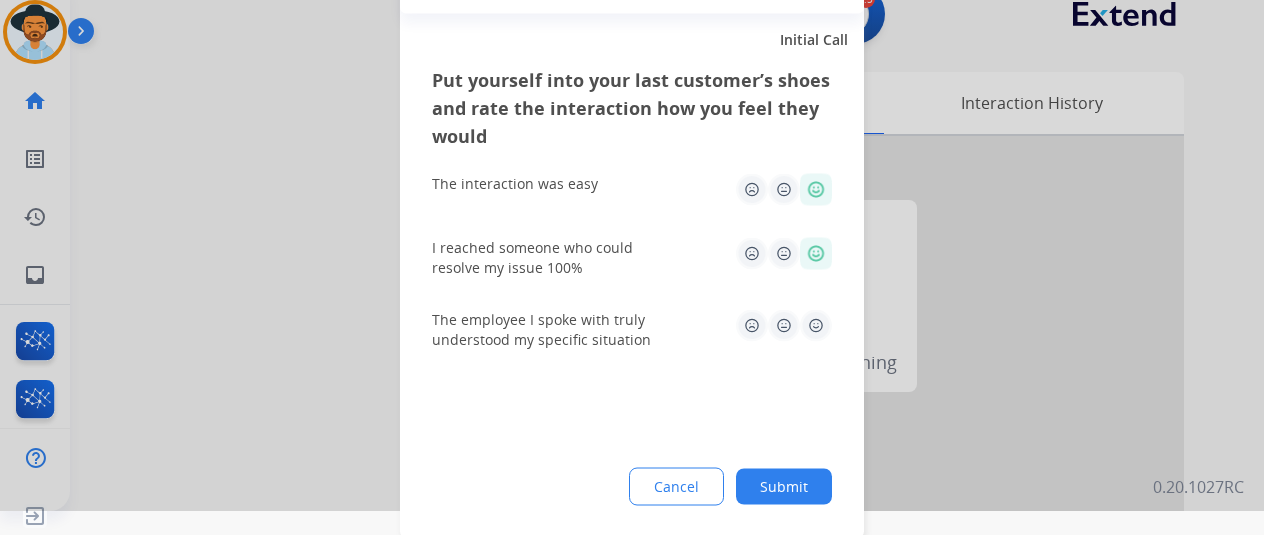 click 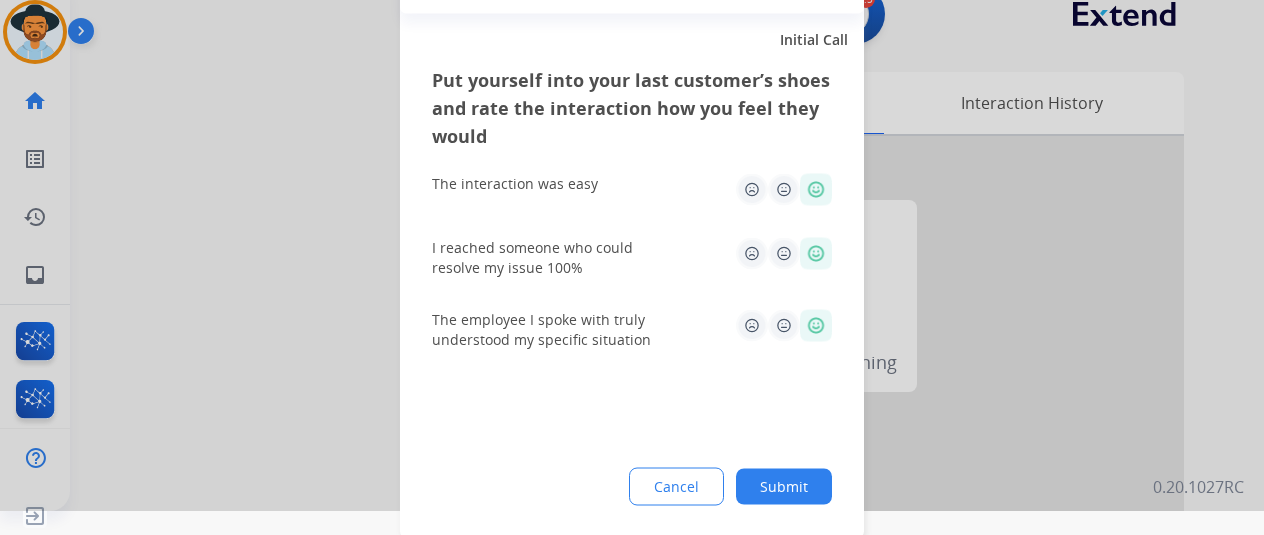 click on "Submit" 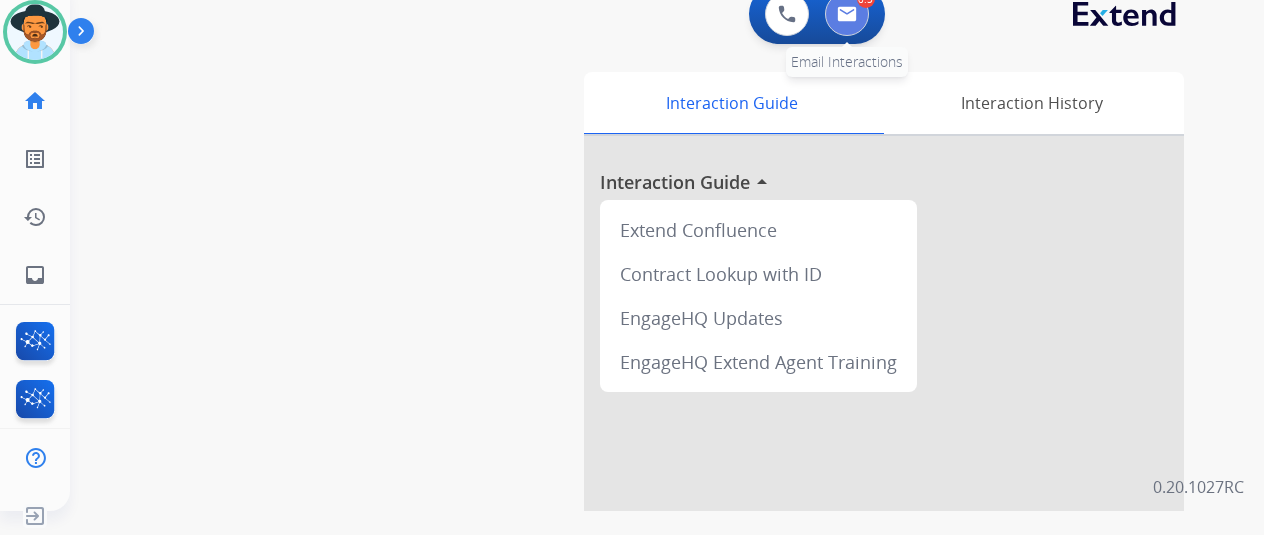 click at bounding box center [847, 14] 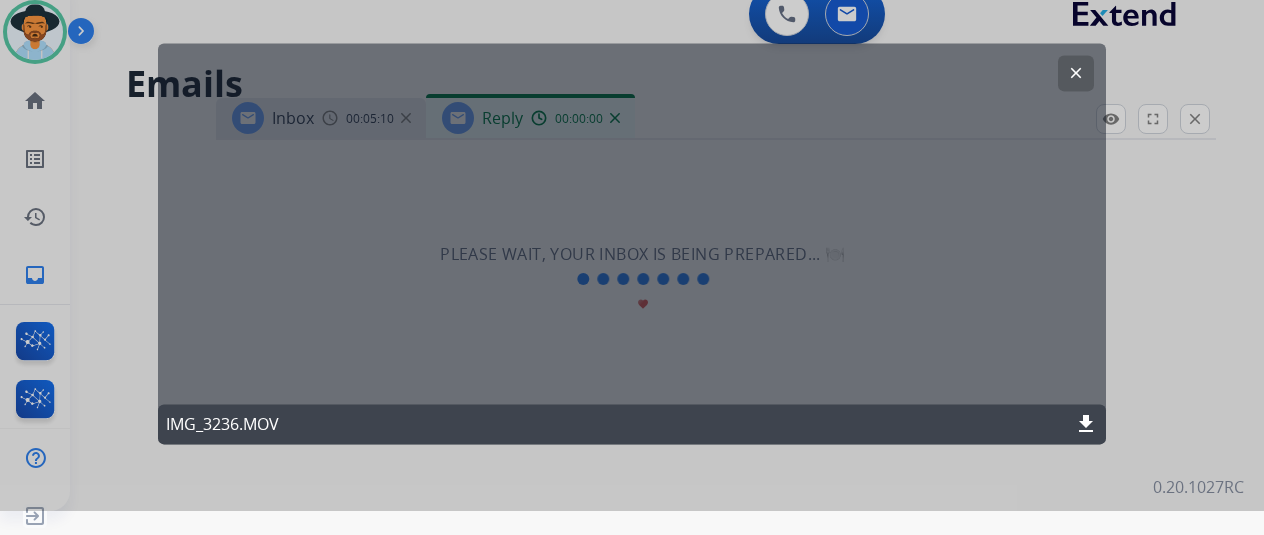 scroll, scrollTop: 0, scrollLeft: 0, axis: both 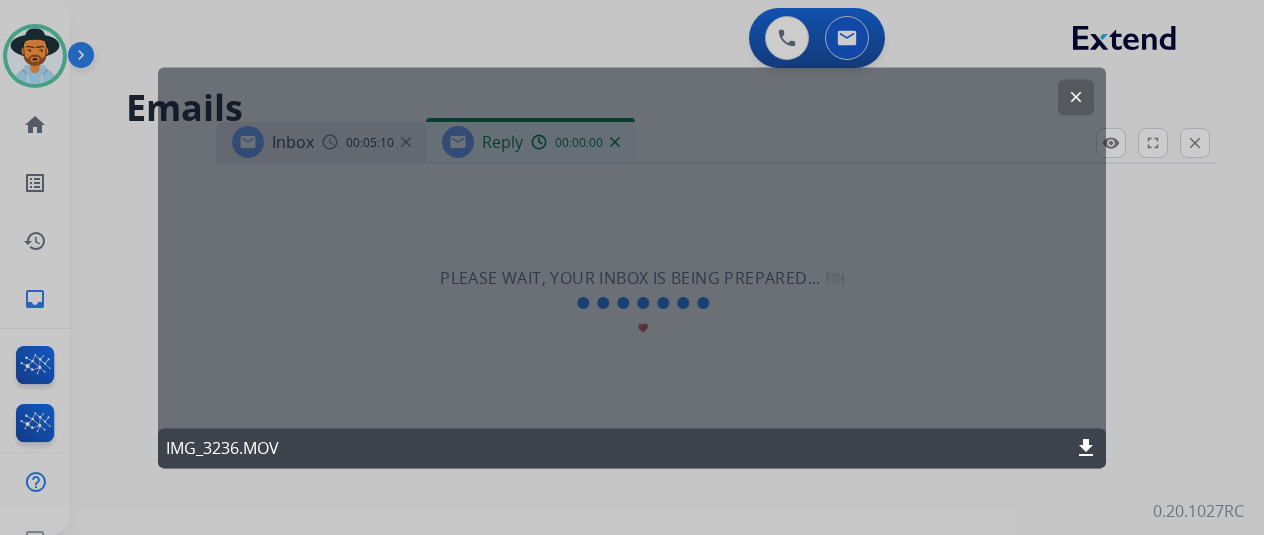 select on "**********" 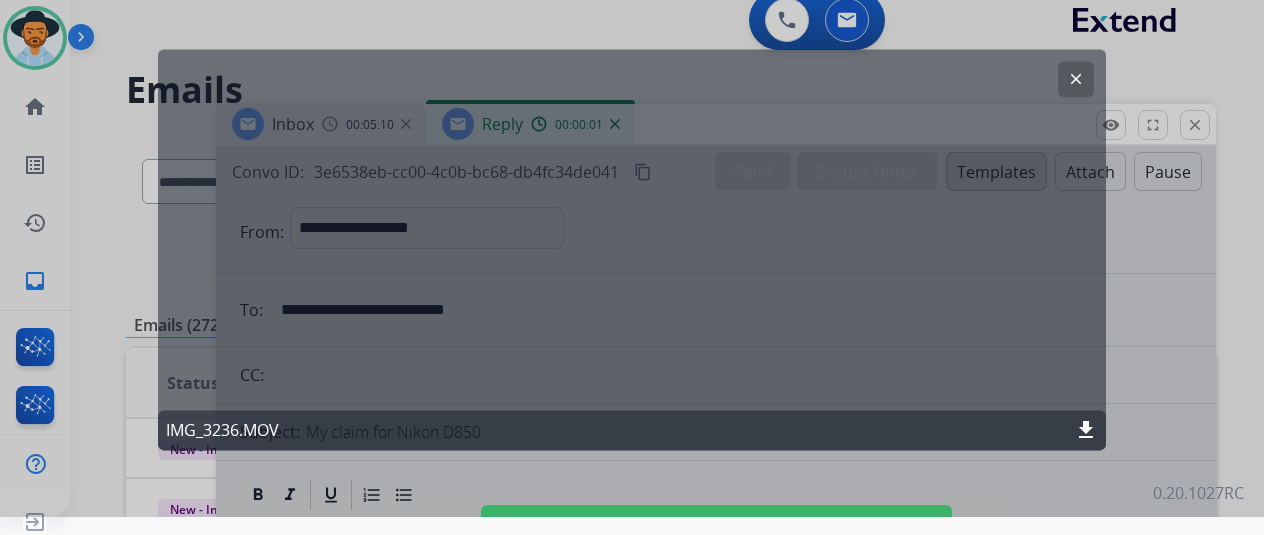 scroll, scrollTop: 24, scrollLeft: 0, axis: vertical 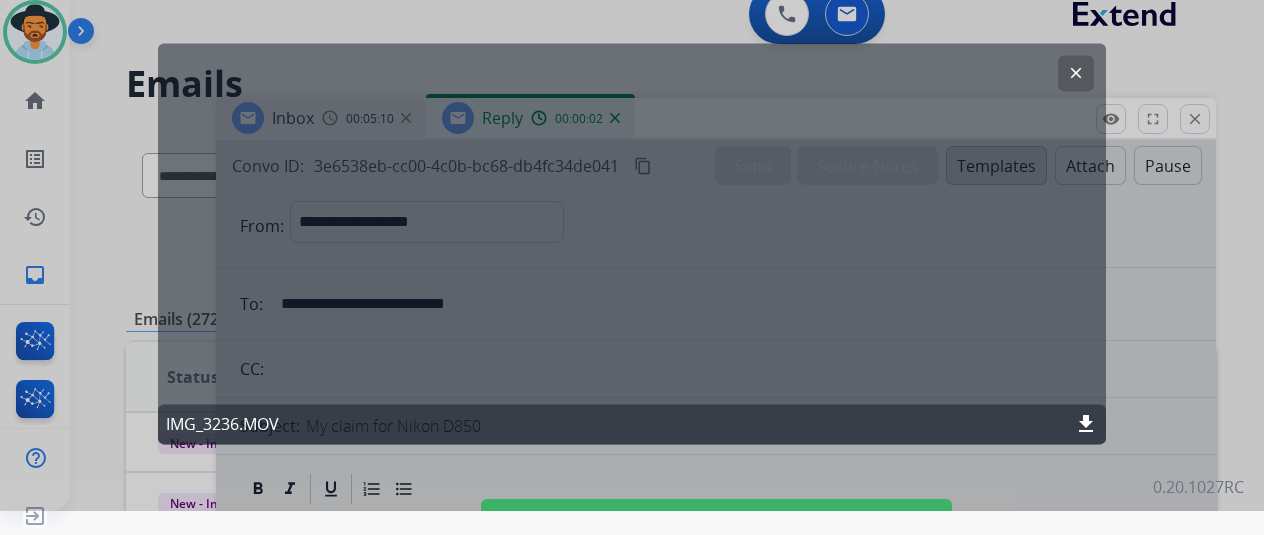 click on "**********" at bounding box center [632, 243] 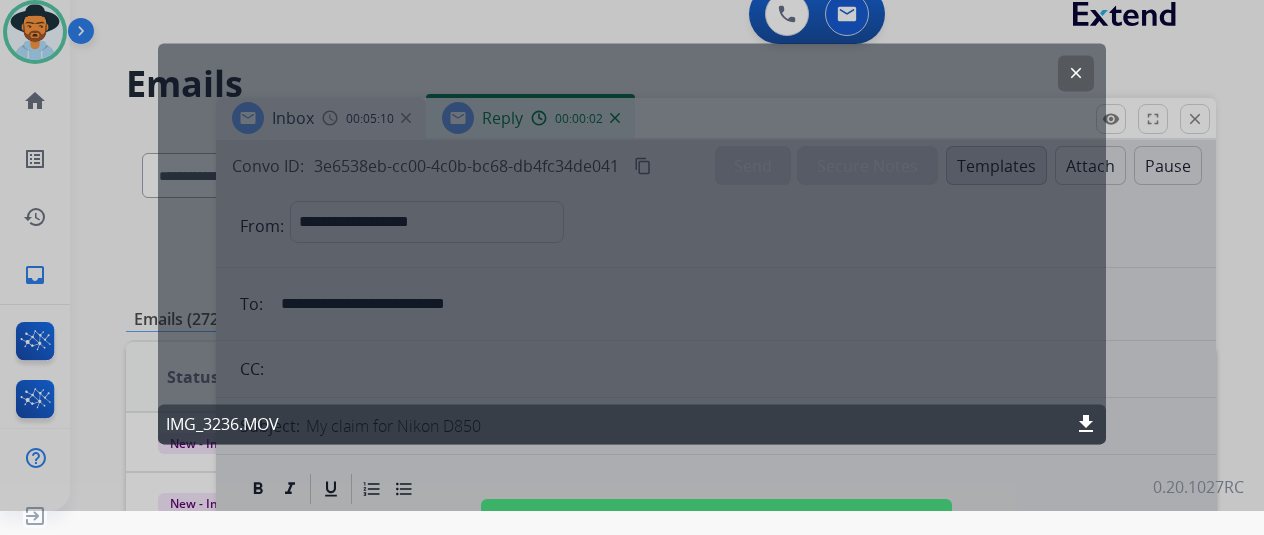 click on "Click here to continue working" at bounding box center [716, 533] 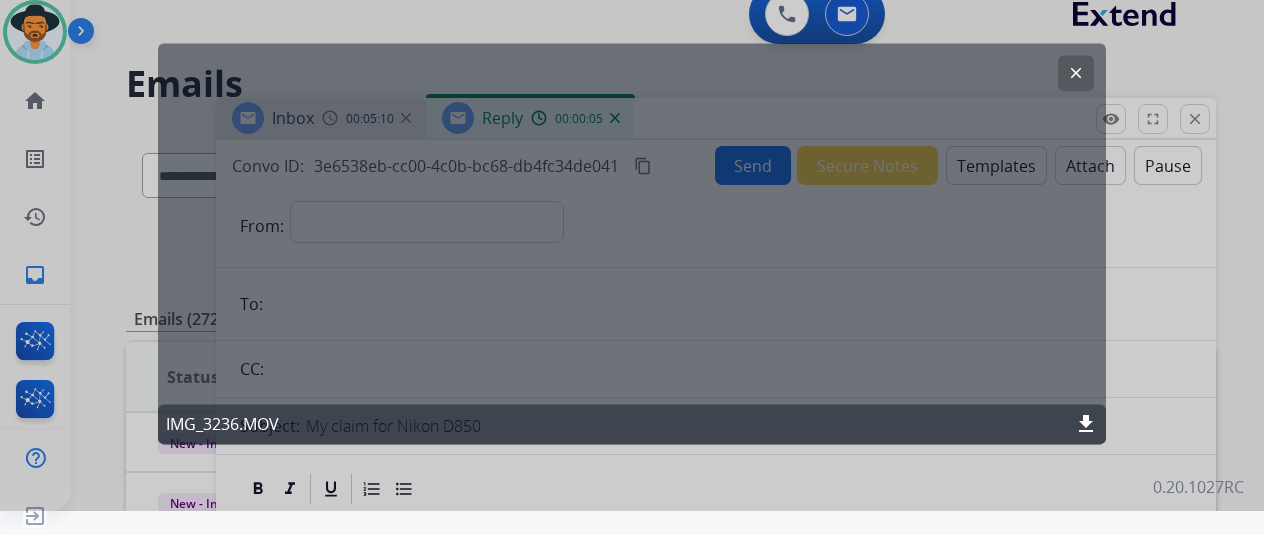 click on "clear" 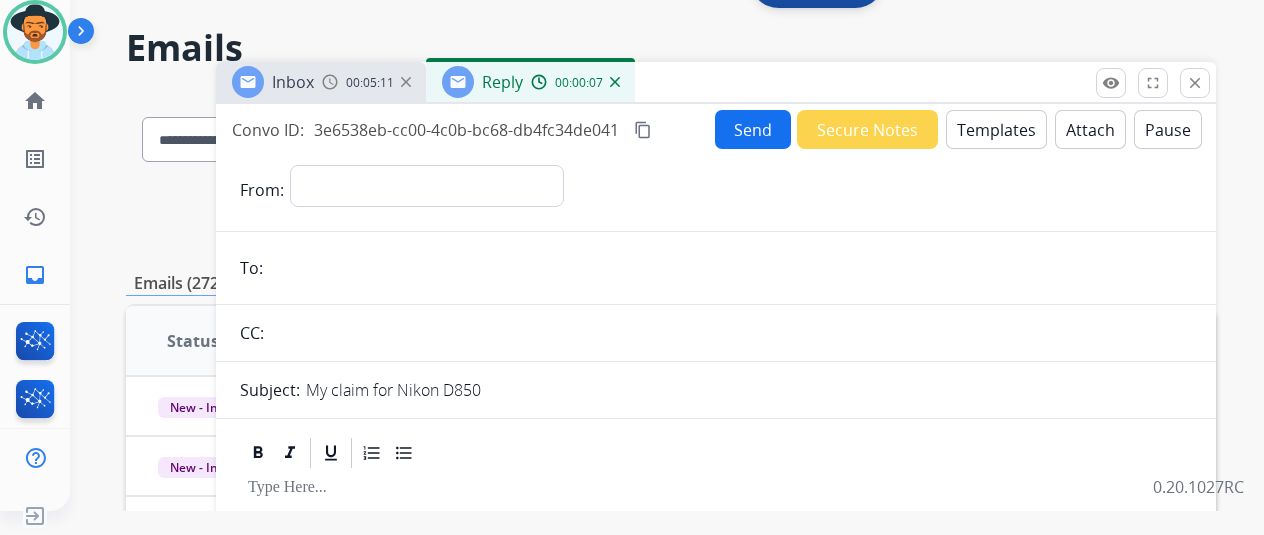 scroll, scrollTop: 0, scrollLeft: 0, axis: both 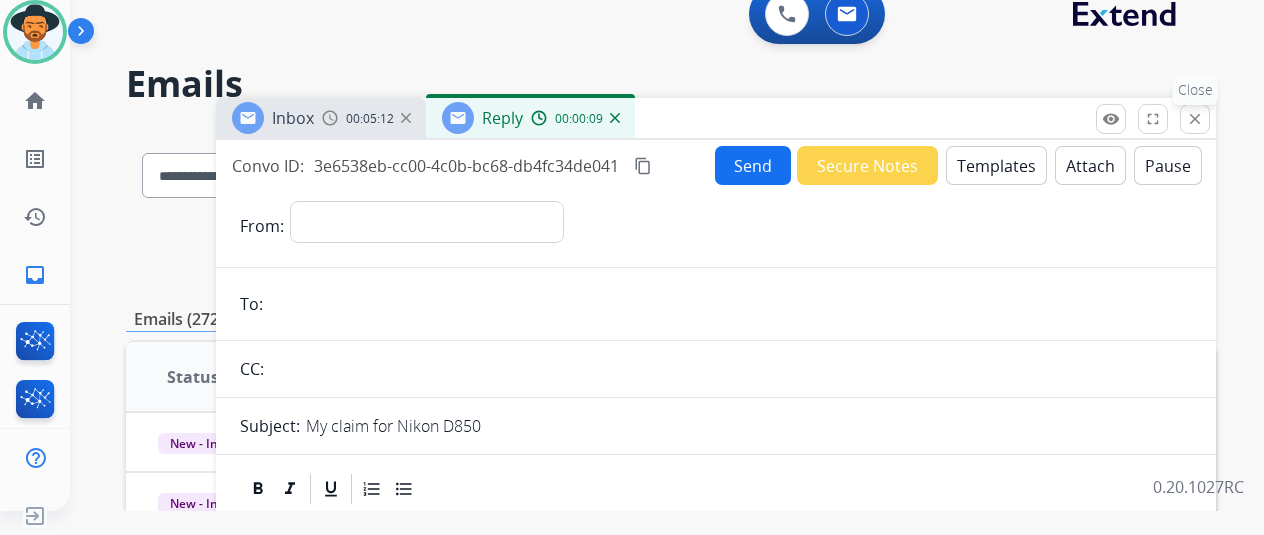 click on "close Close" at bounding box center [1195, 119] 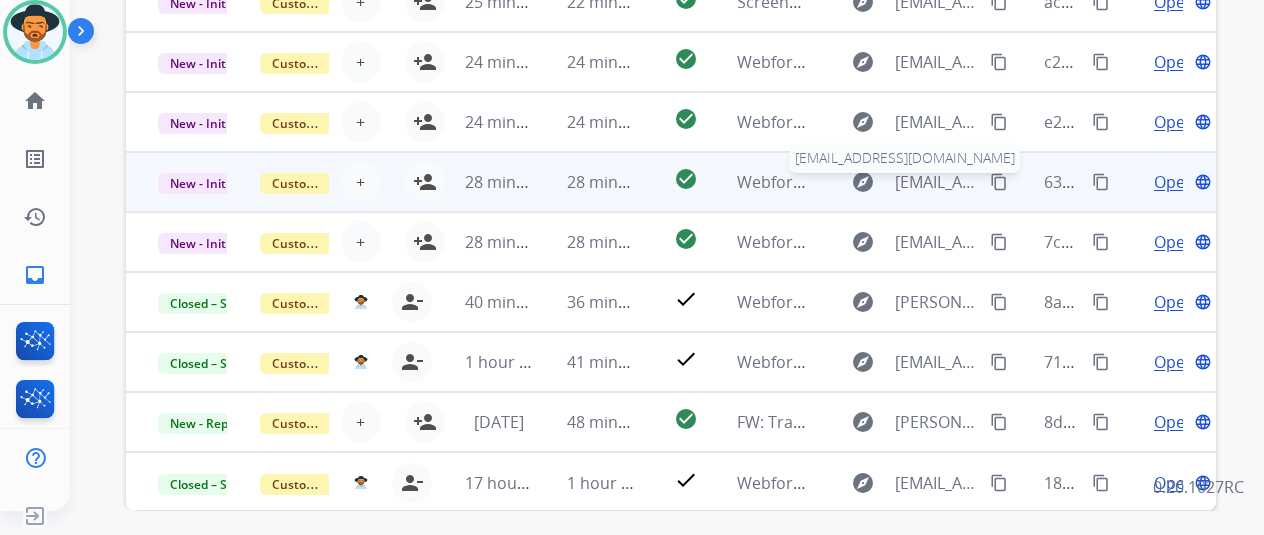 scroll, scrollTop: 100, scrollLeft: 0, axis: vertical 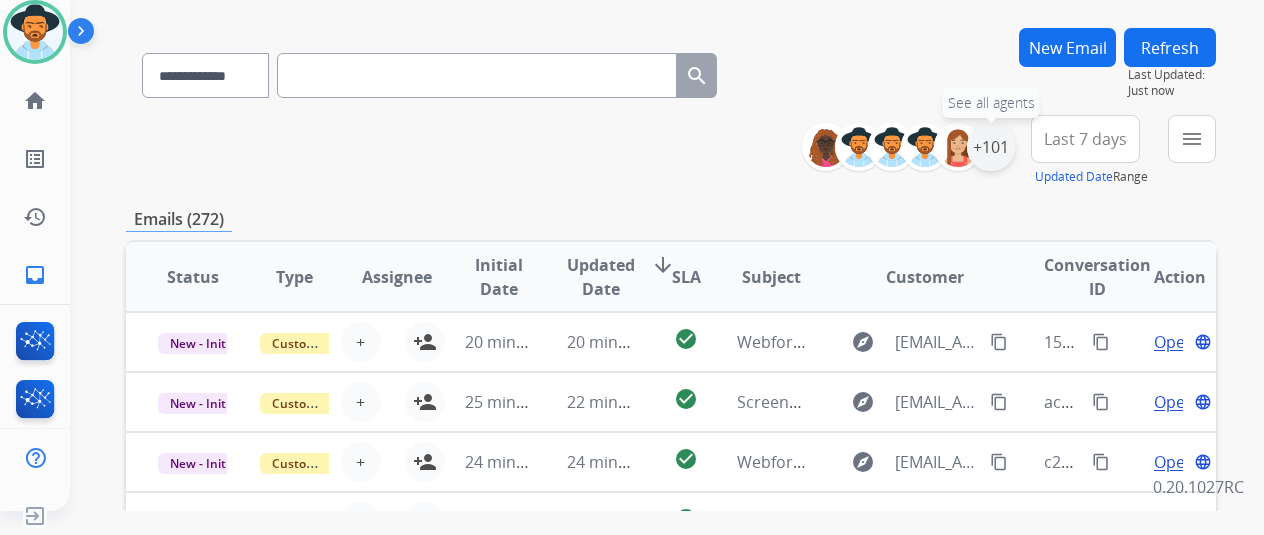 click on "+101" at bounding box center [991, 147] 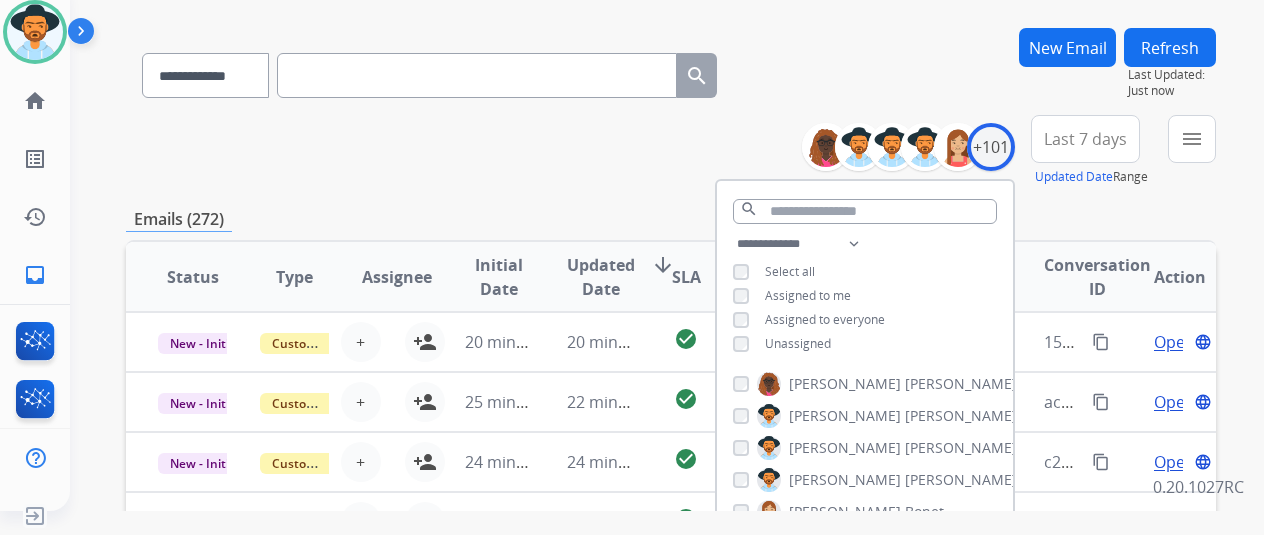 click on "Unassigned" at bounding box center (798, 343) 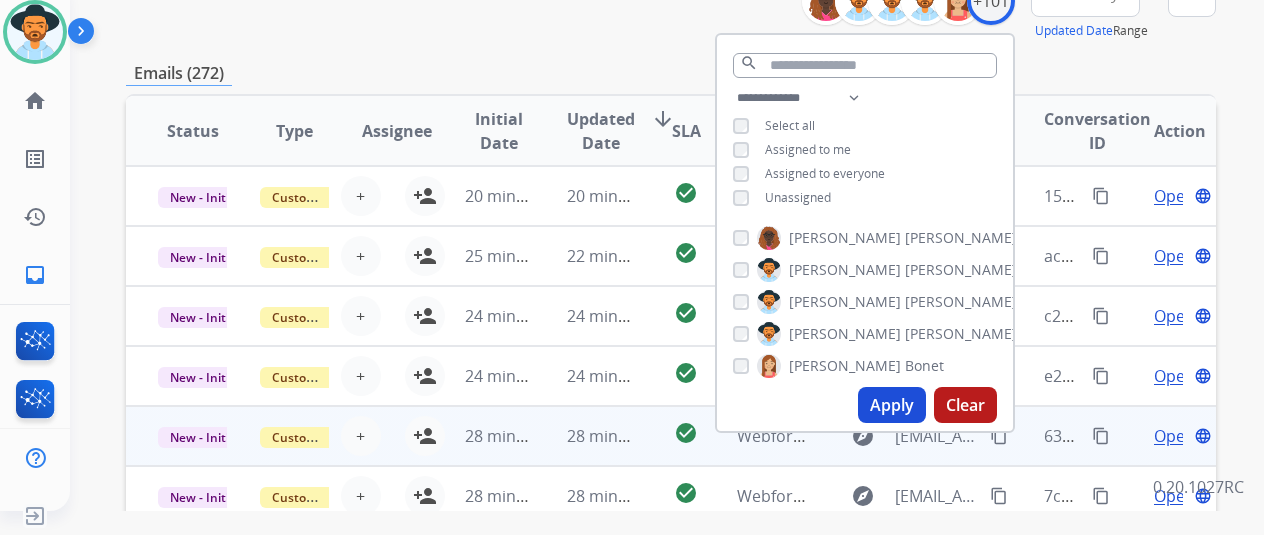 scroll, scrollTop: 400, scrollLeft: 0, axis: vertical 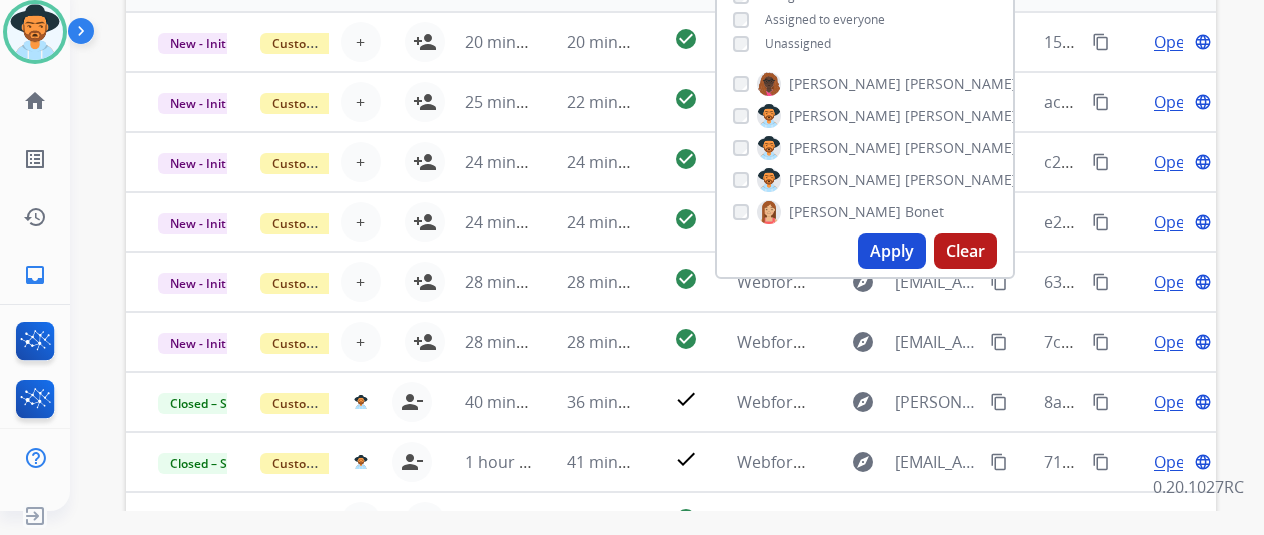 click on "Apply" at bounding box center [892, 251] 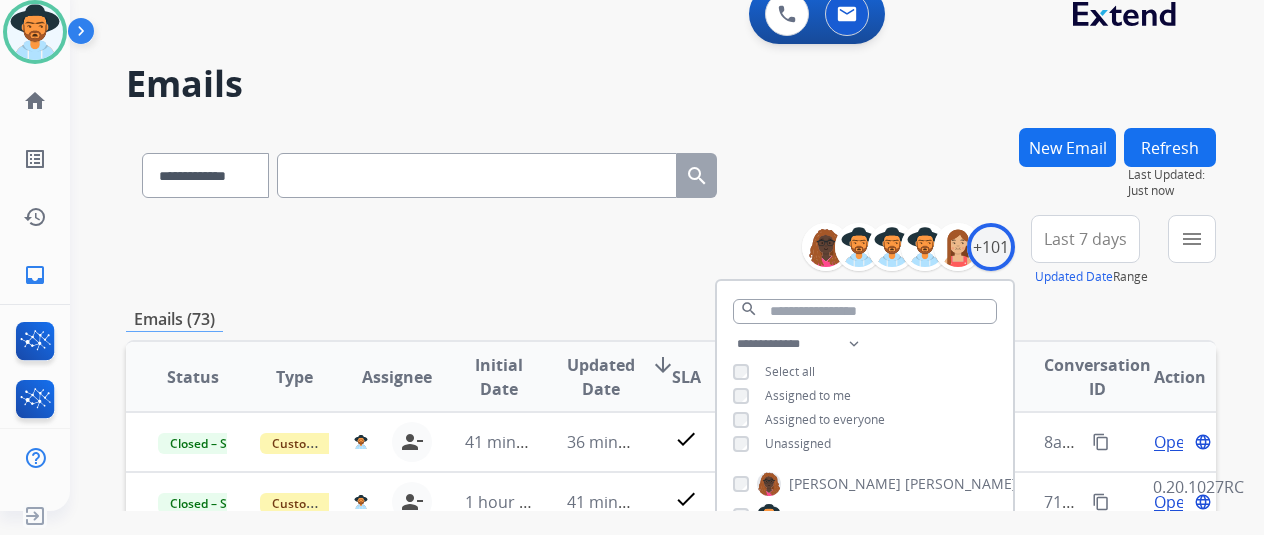 click on "**********" at bounding box center [671, 251] 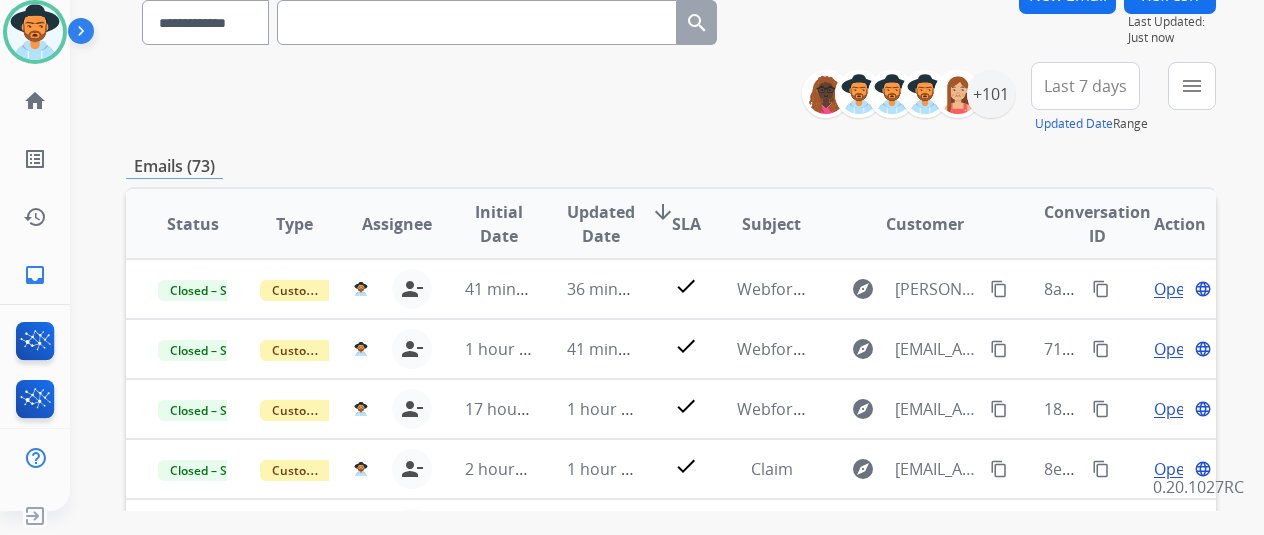 scroll, scrollTop: 586, scrollLeft: 0, axis: vertical 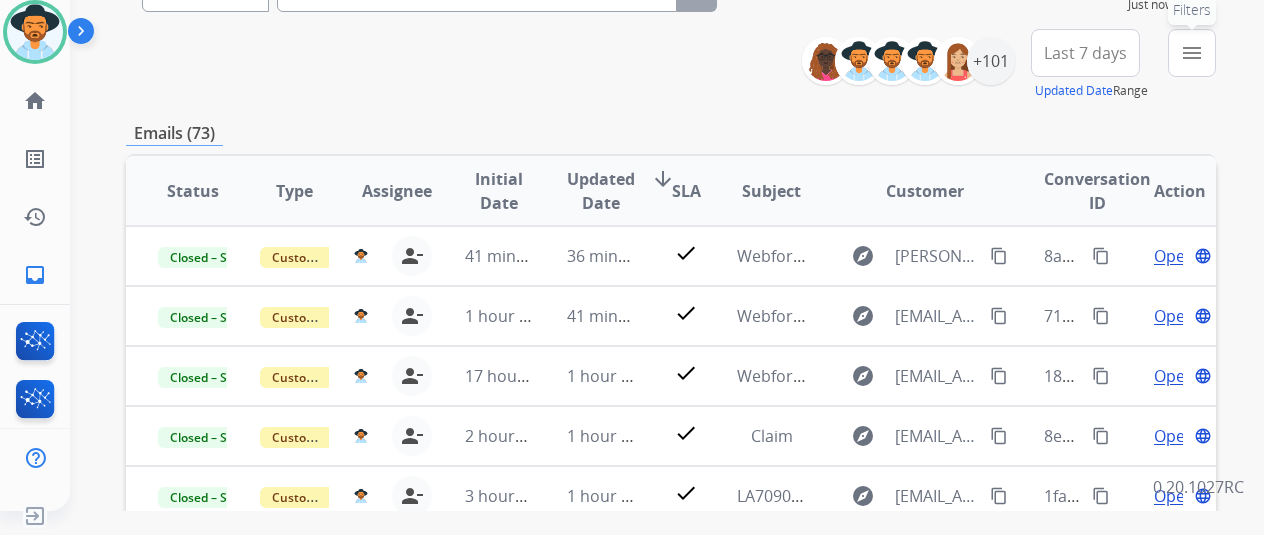 click on "menu" at bounding box center (1192, 53) 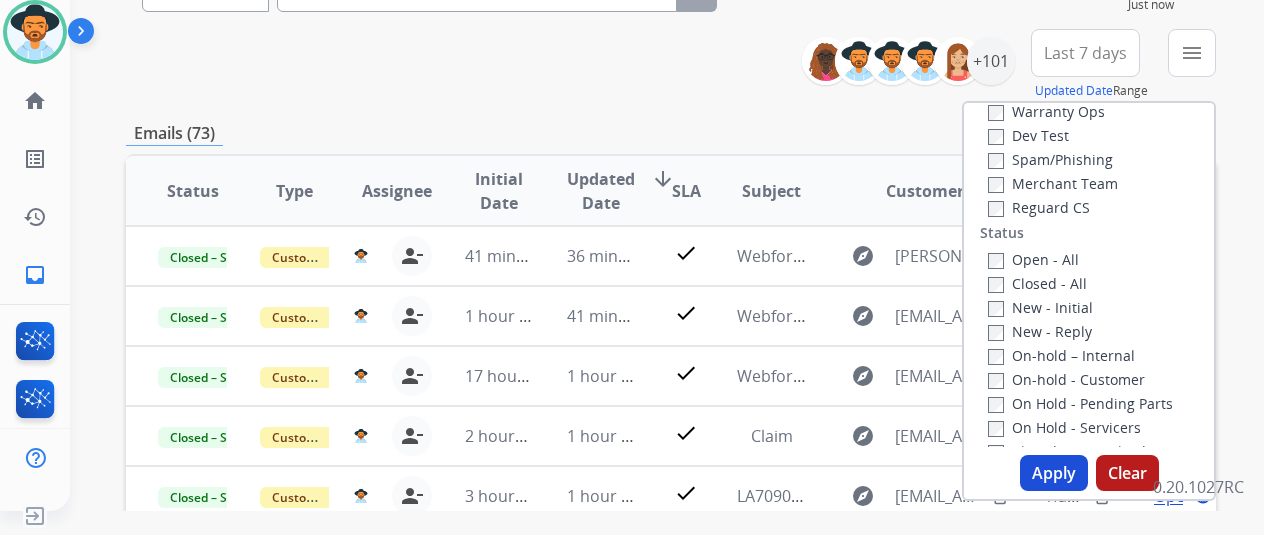 scroll, scrollTop: 400, scrollLeft: 0, axis: vertical 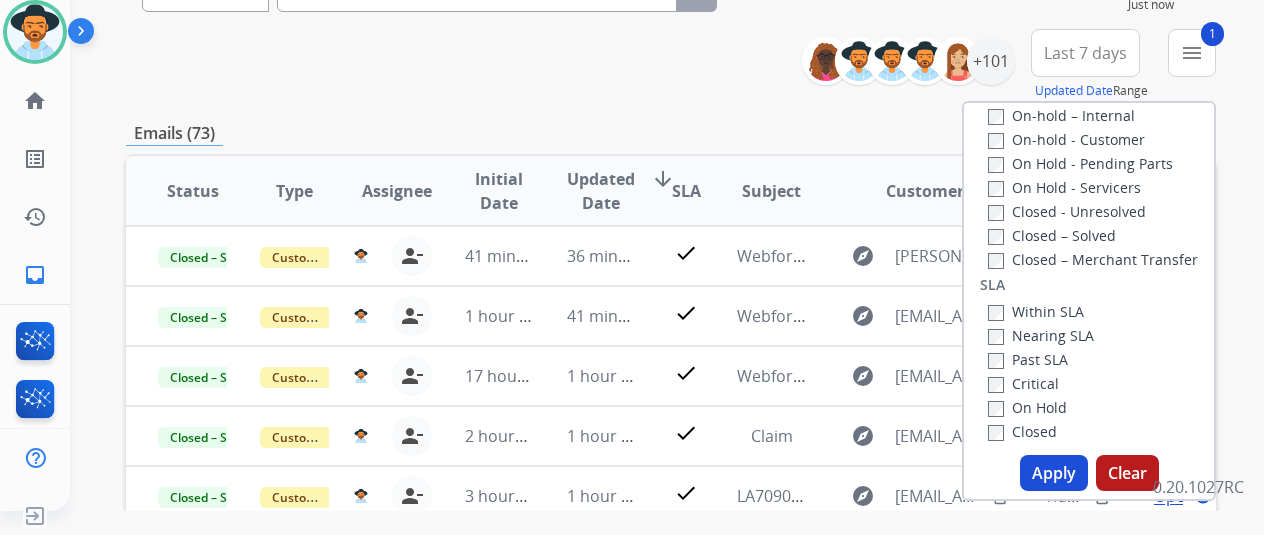 click on "Nearing SLA" at bounding box center (1041, 335) 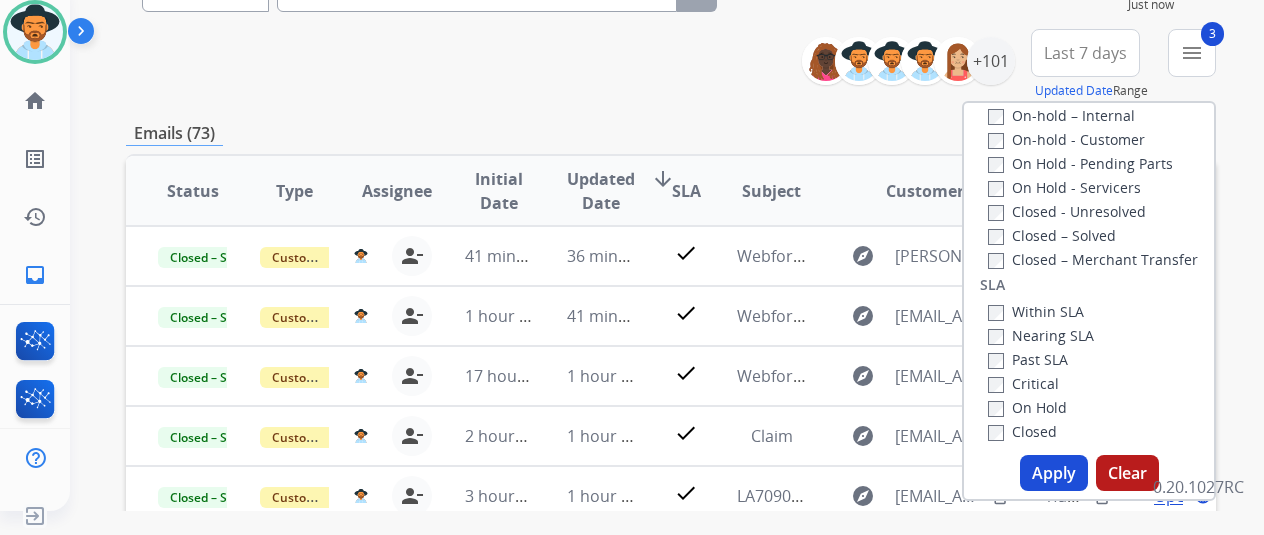 click on "Apply" at bounding box center [1054, 473] 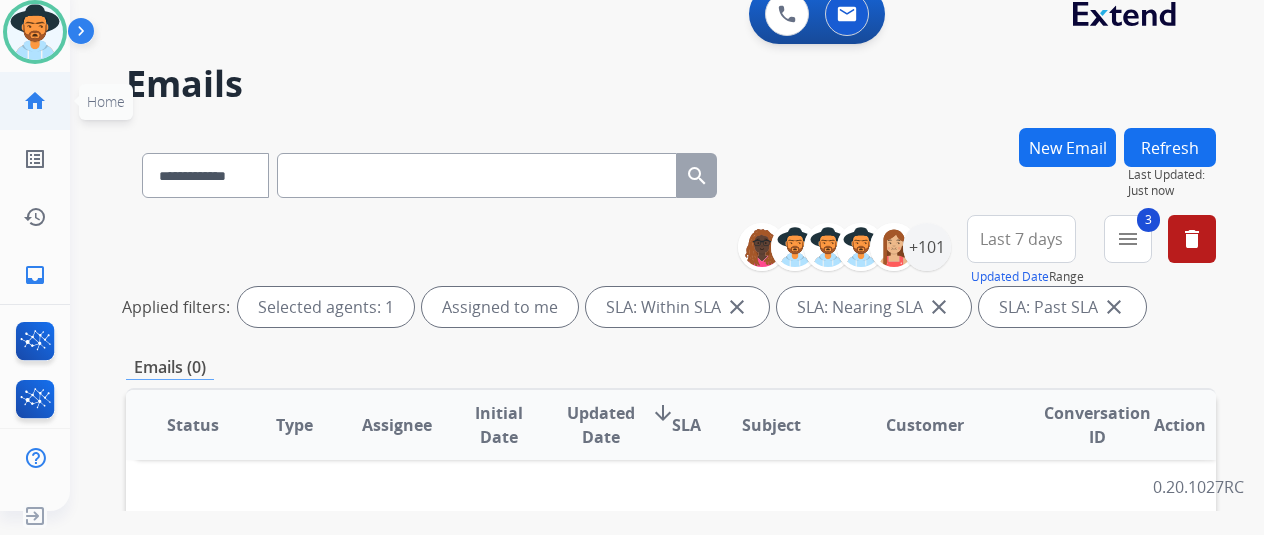 click on "home  Home" 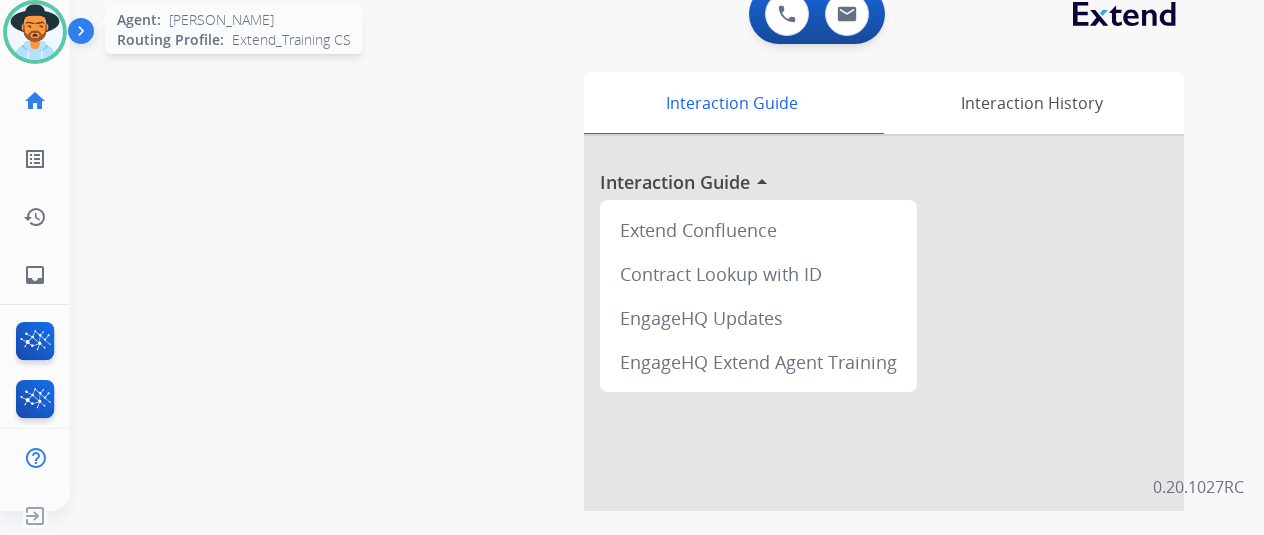 click at bounding box center [35, 32] 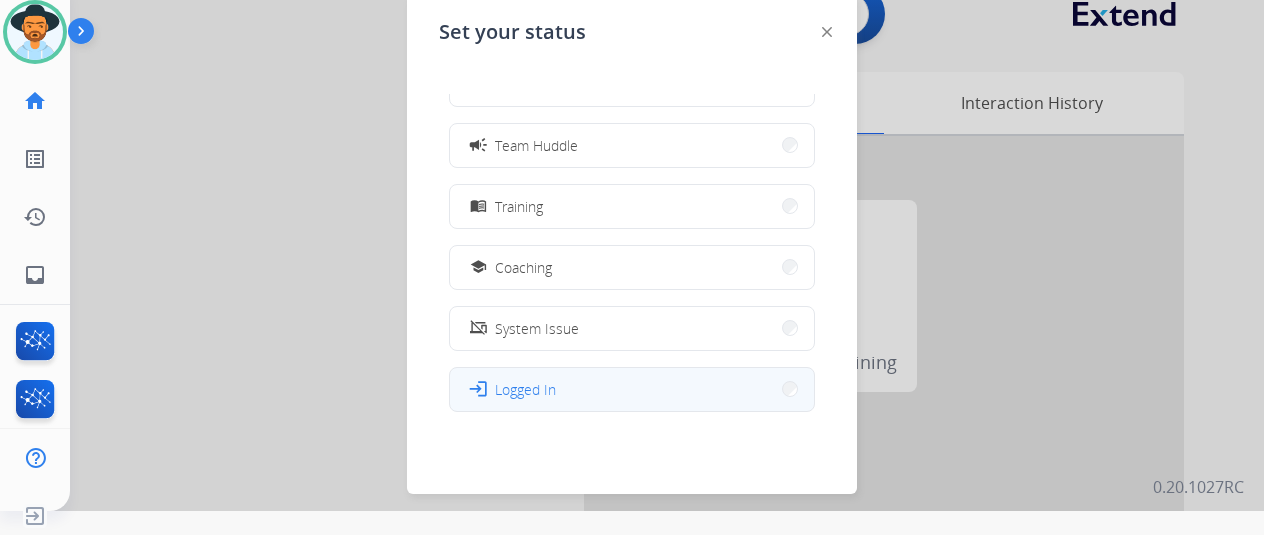 scroll, scrollTop: 376, scrollLeft: 0, axis: vertical 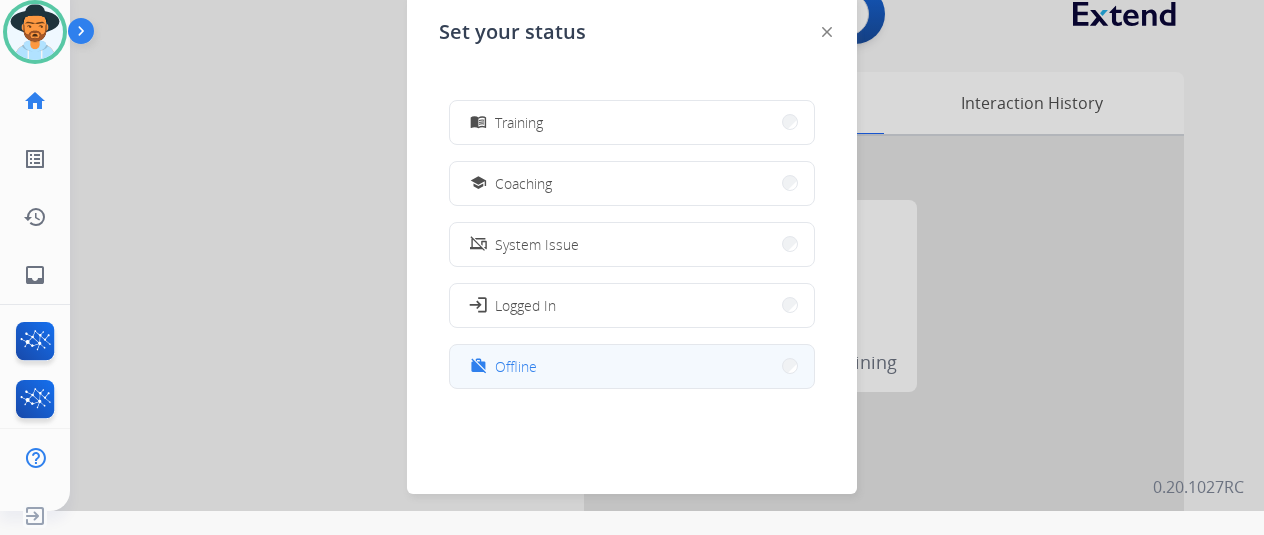 click on "Offline" at bounding box center (516, 366) 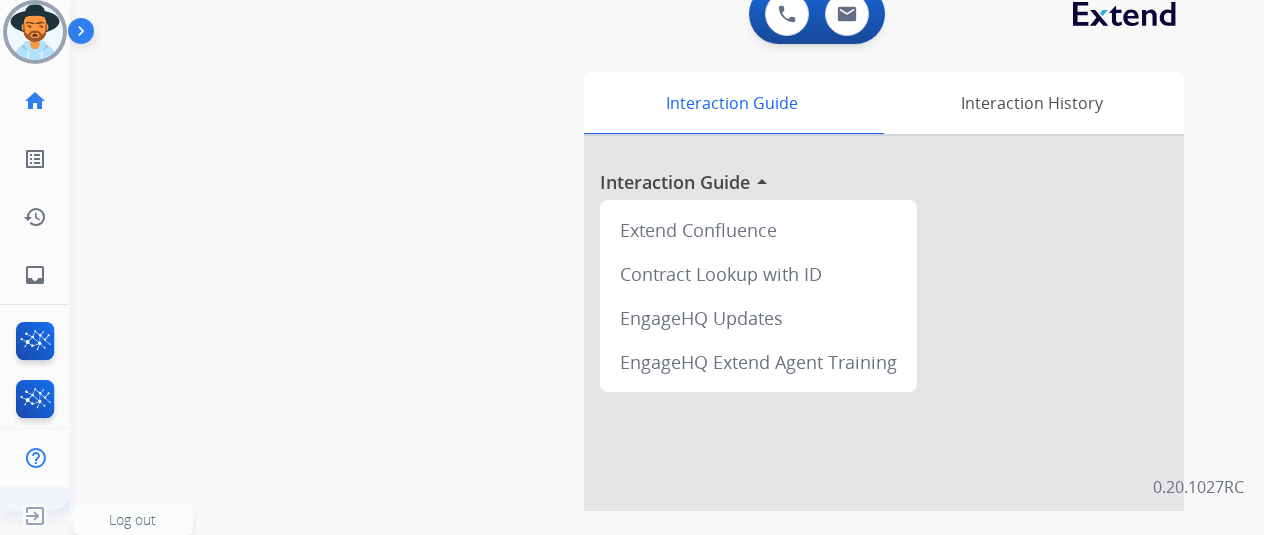 click 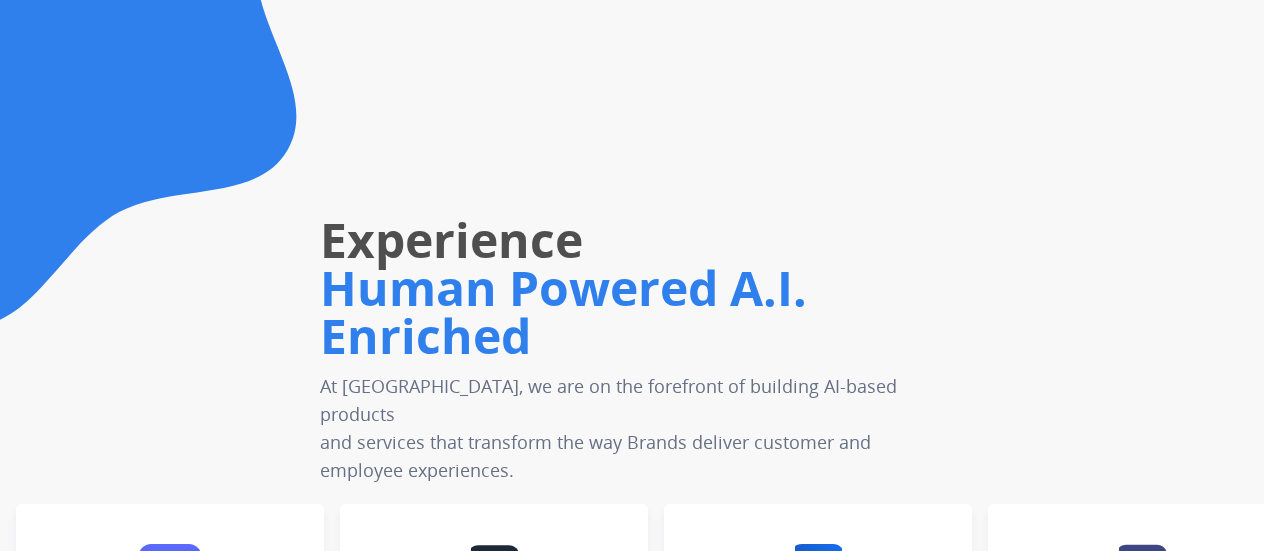 scroll, scrollTop: 0, scrollLeft: 0, axis: both 